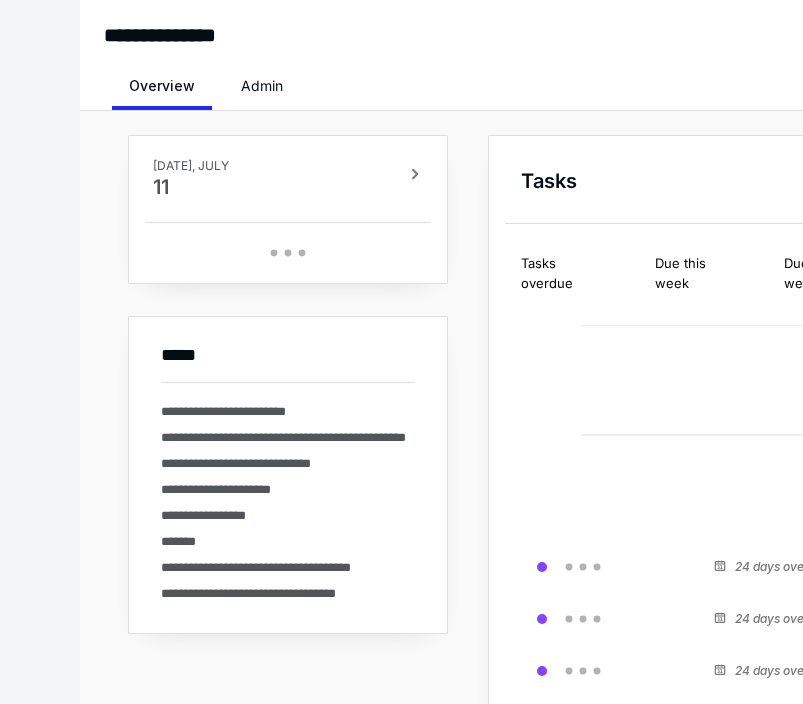 scroll, scrollTop: 0, scrollLeft: 0, axis: both 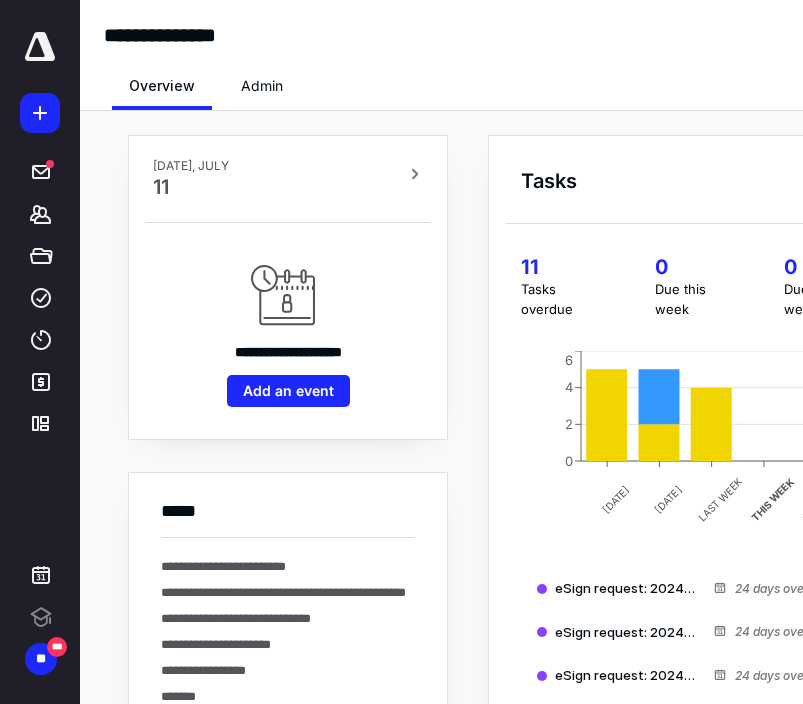 click 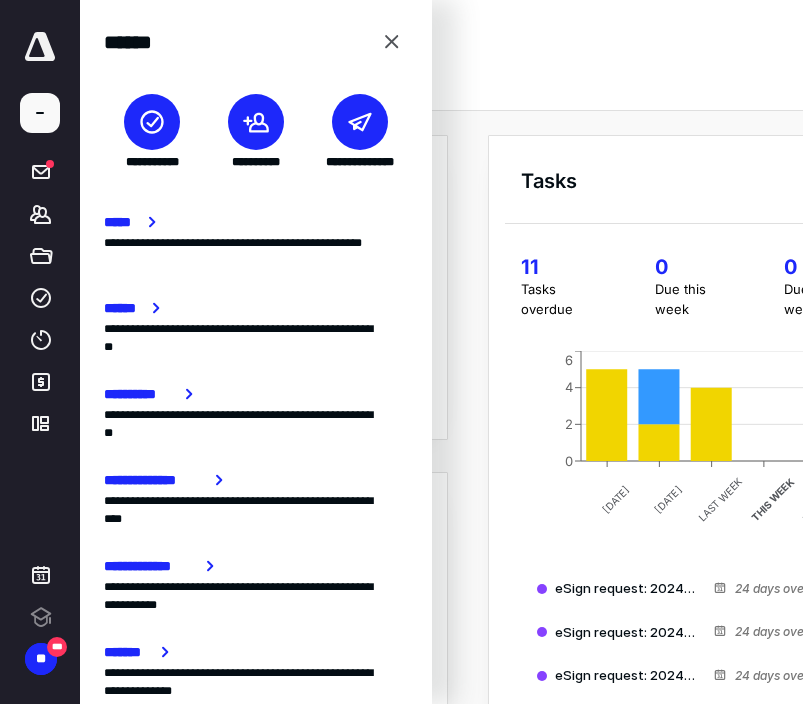 click at bounding box center [256, 122] 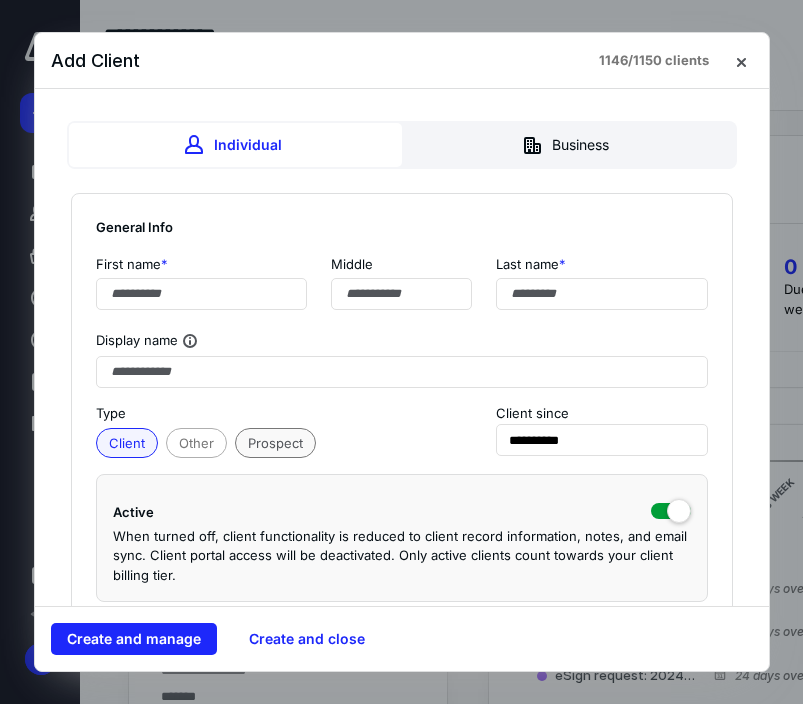 click on "Prospect" at bounding box center [275, 443] 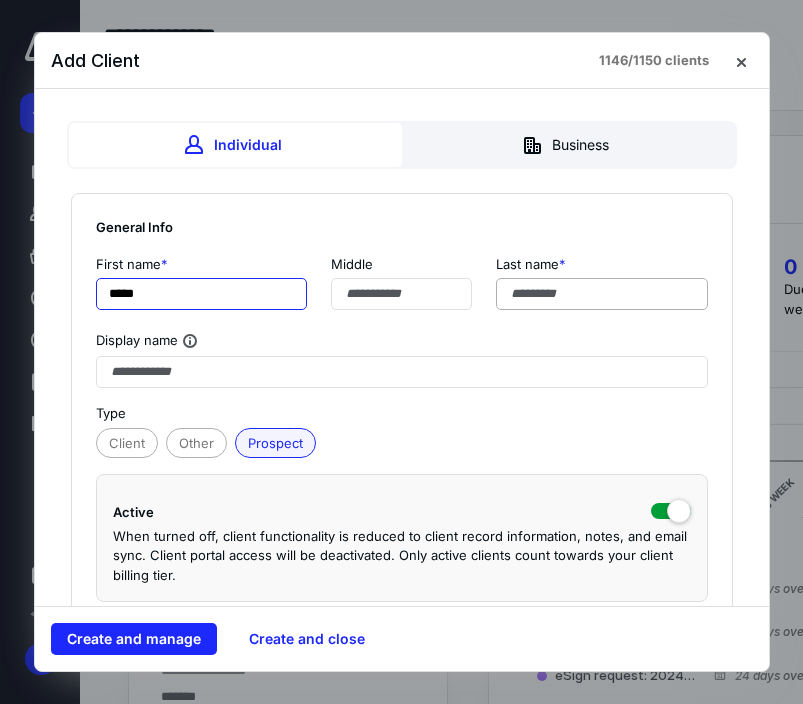 type on "****" 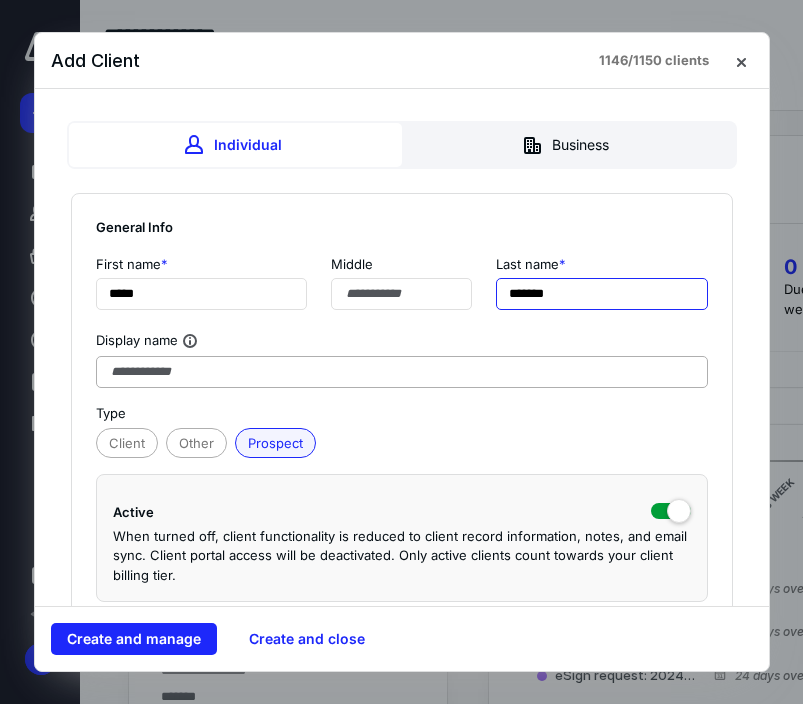 type on "*******" 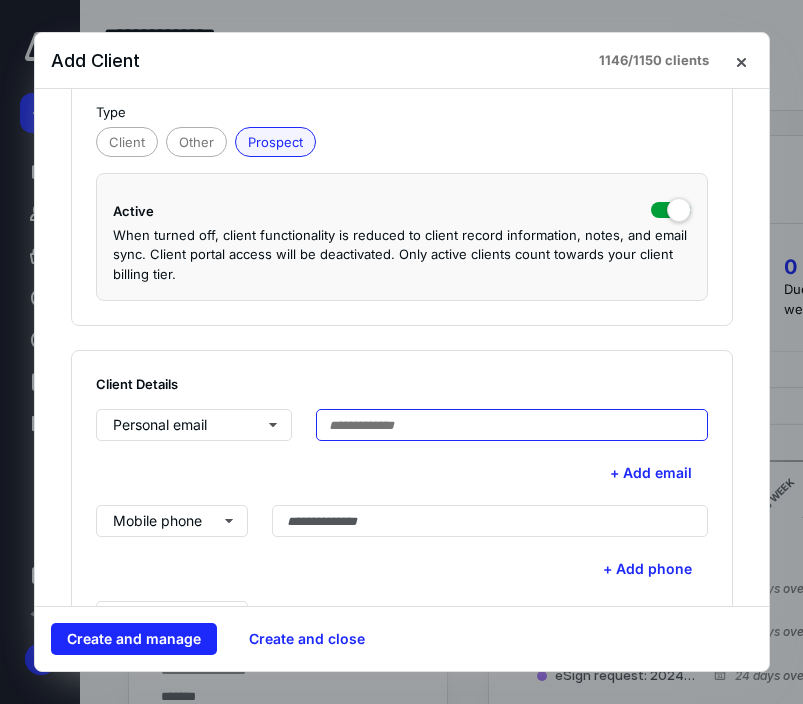 scroll, scrollTop: 302, scrollLeft: 0, axis: vertical 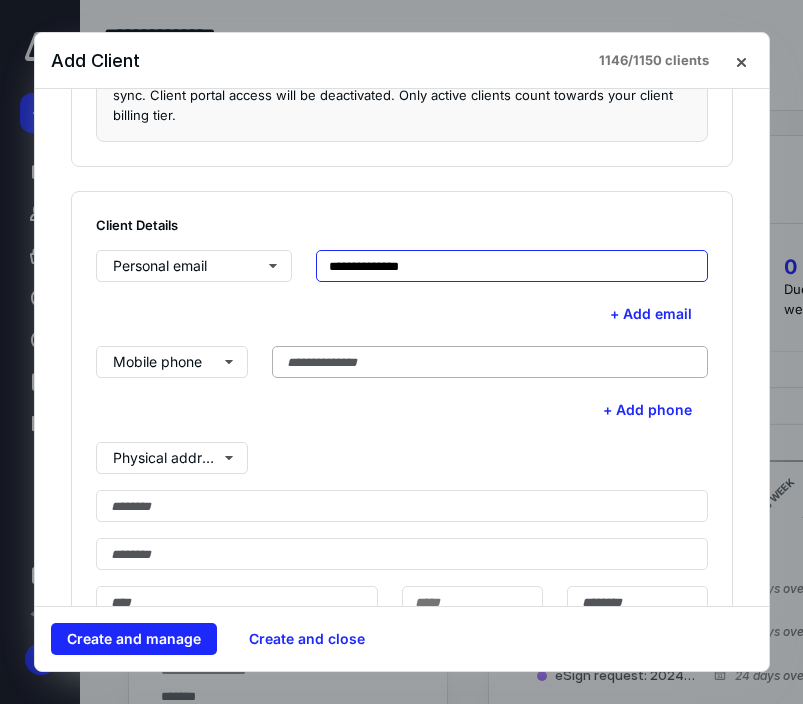 type on "**********" 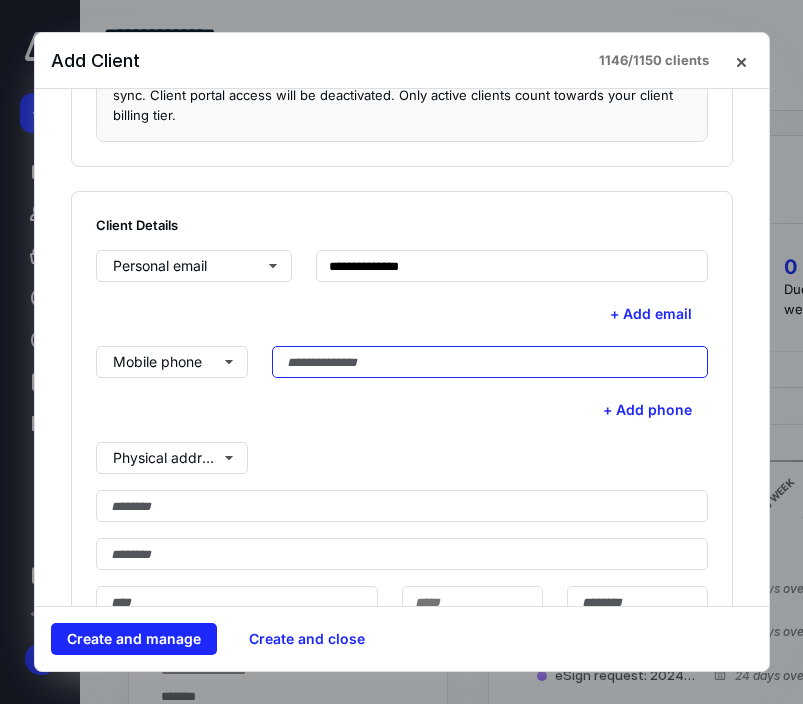 scroll, scrollTop: 469, scrollLeft: 0, axis: vertical 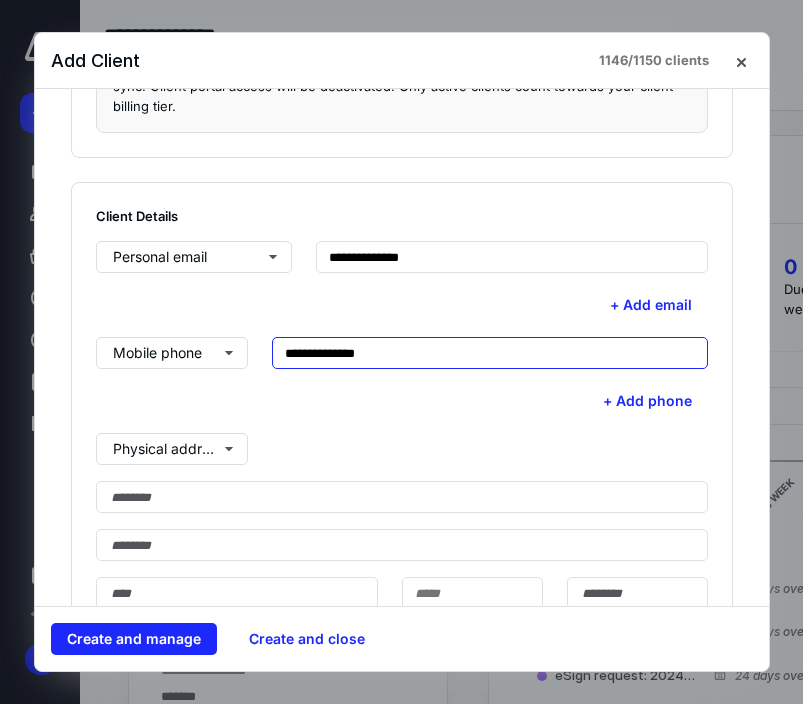 type on "**********" 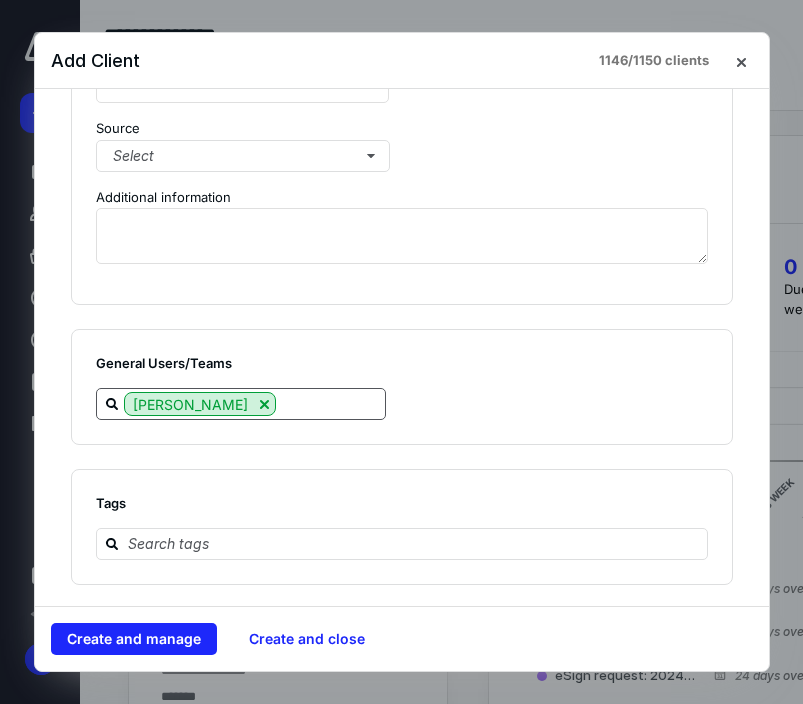 scroll, scrollTop: 2445, scrollLeft: 0, axis: vertical 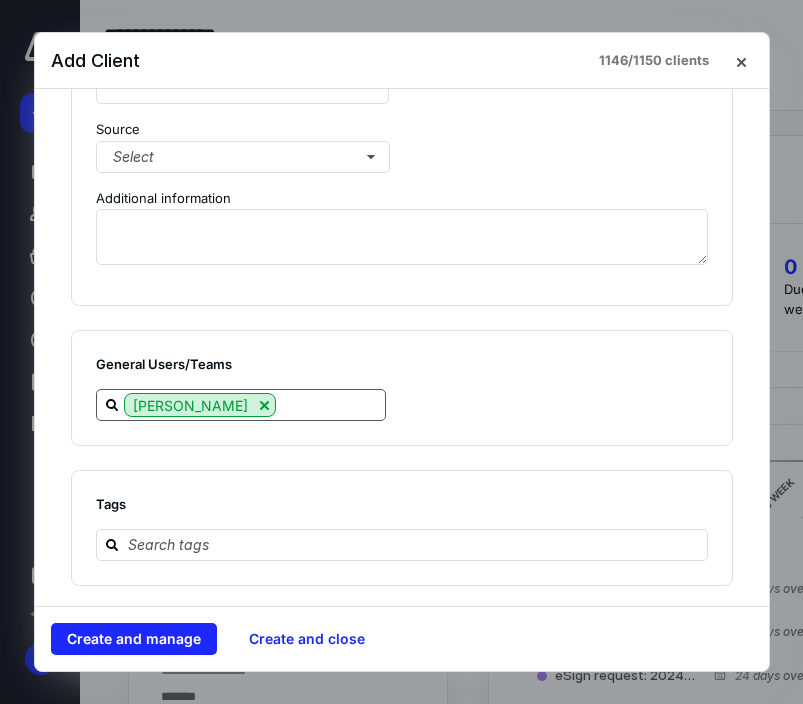 click at bounding box center (330, 404) 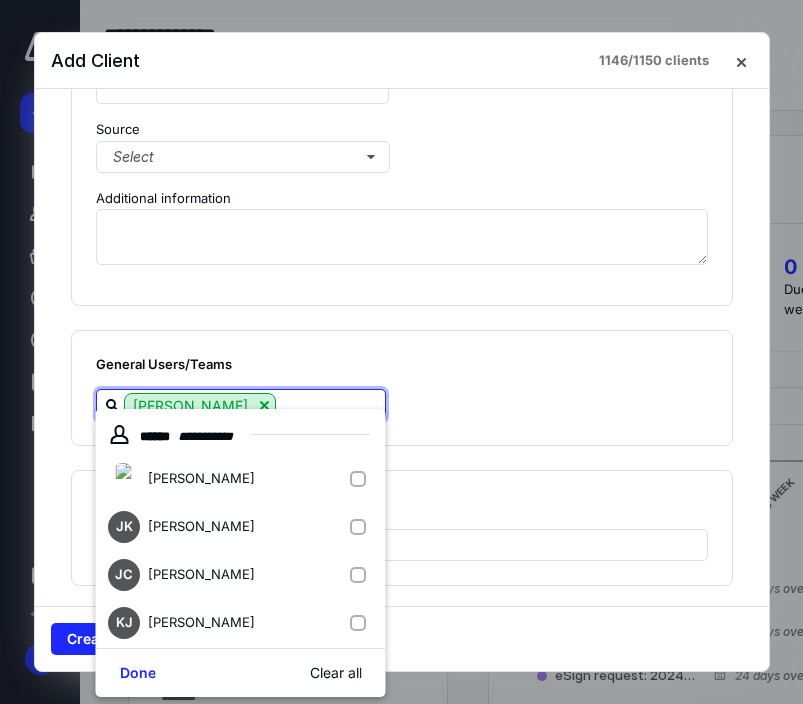 drag, startPoint x: 357, startPoint y: 475, endPoint x: 359, endPoint y: 488, distance: 13.152946 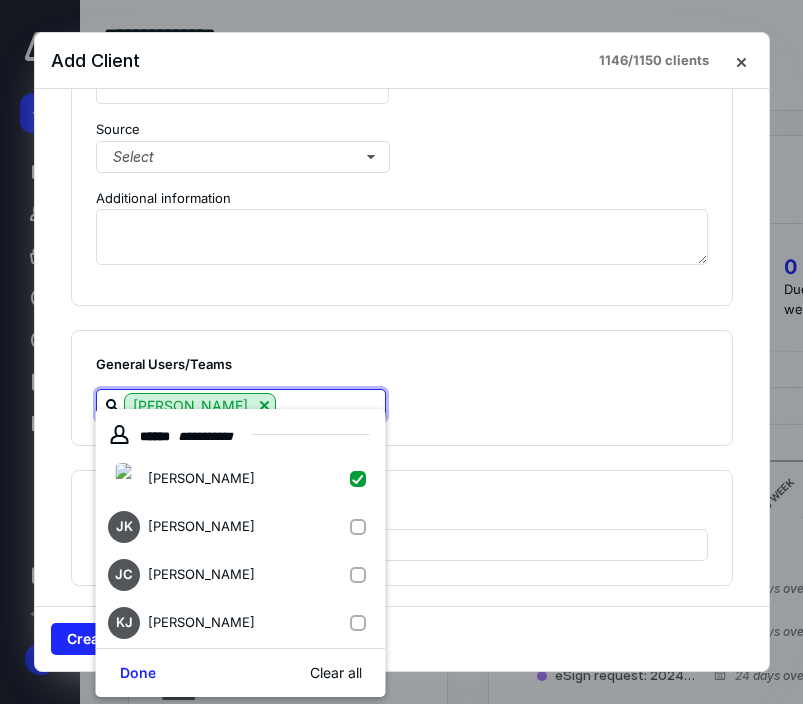 checkbox on "true" 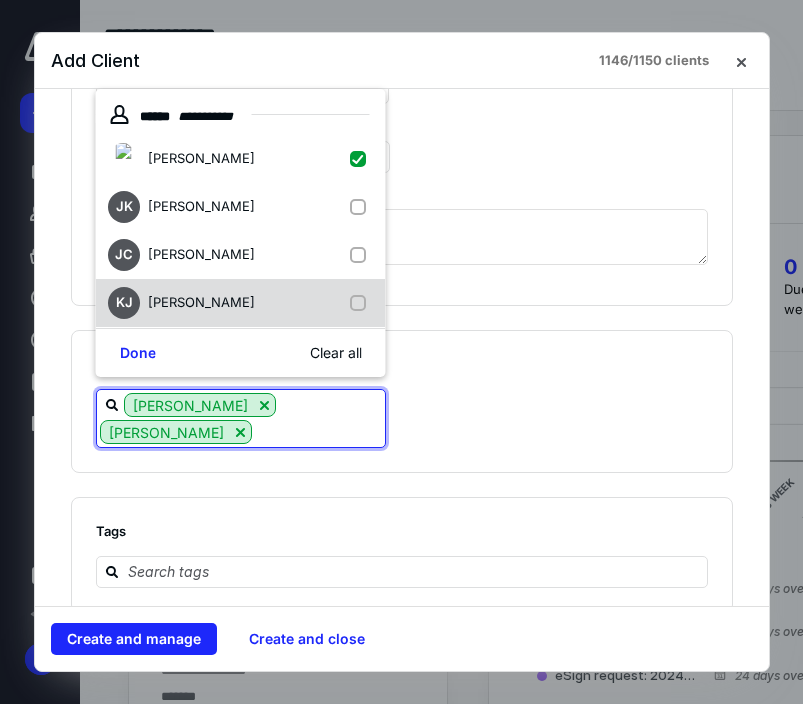 click at bounding box center [362, 303] 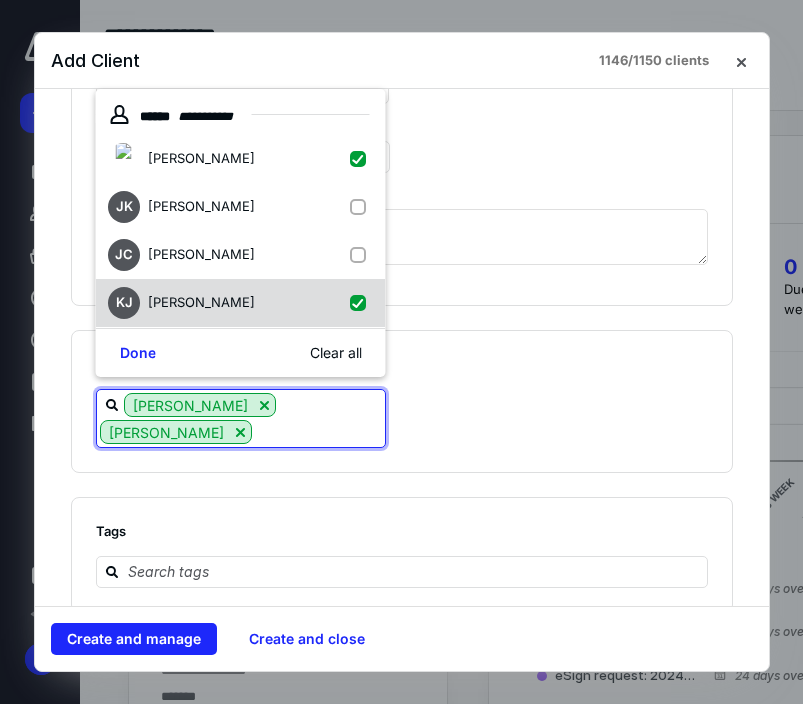 checkbox on "true" 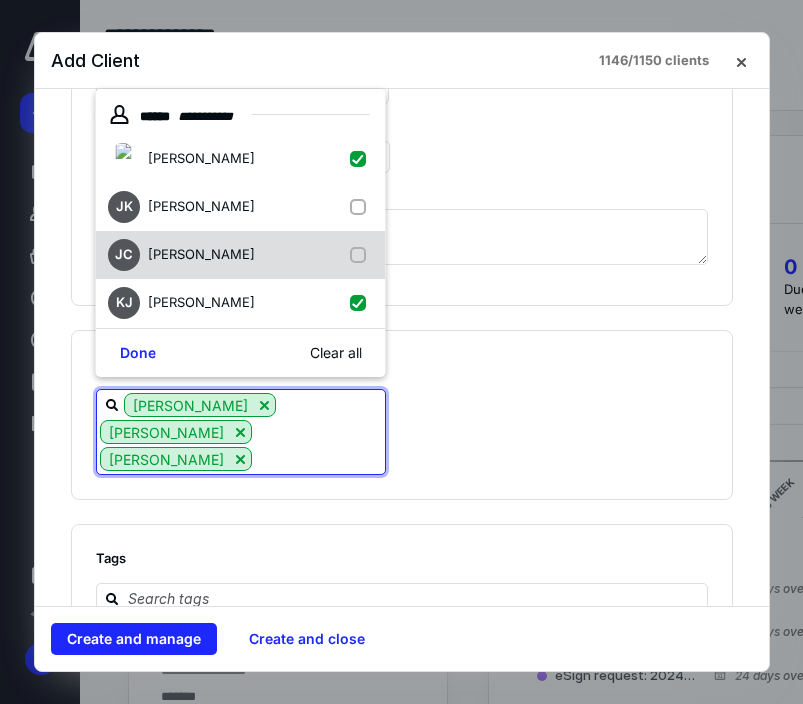 click at bounding box center [362, 255] 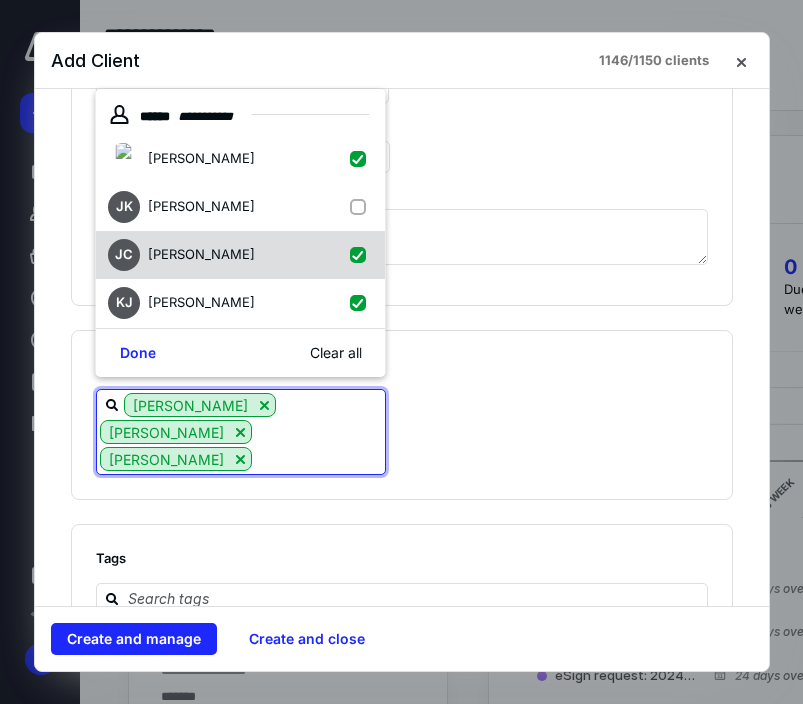 checkbox on "true" 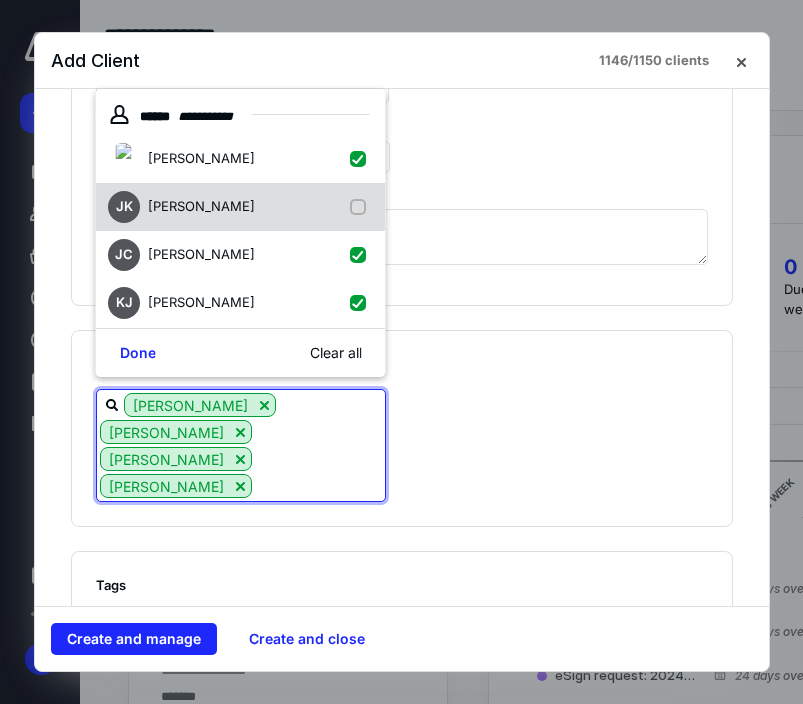 click at bounding box center [362, 207] 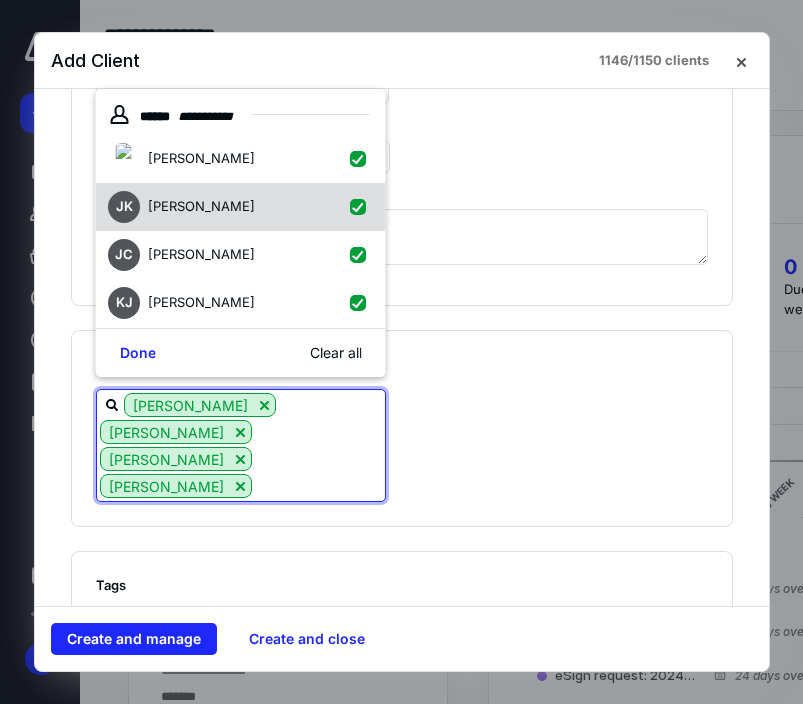 checkbox on "true" 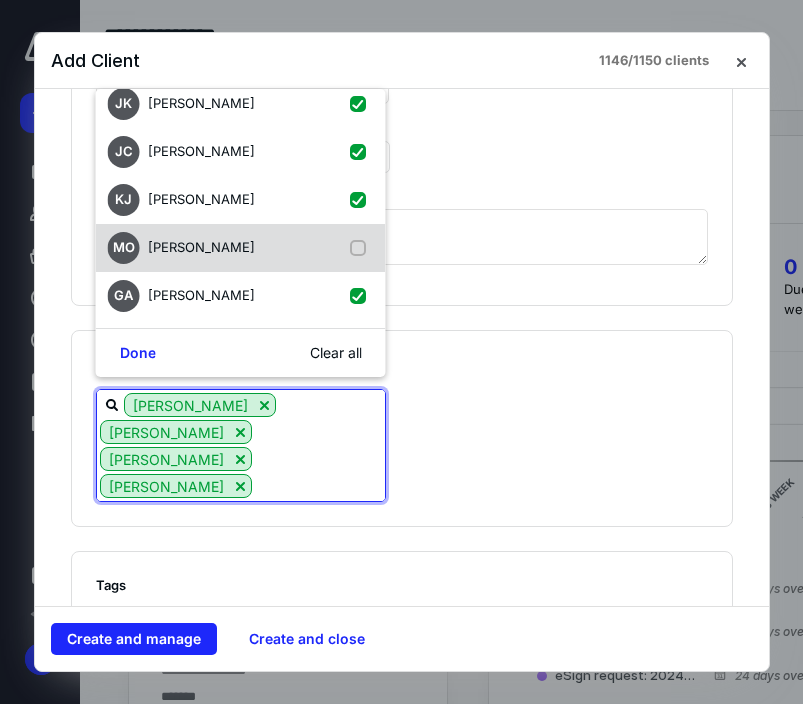 scroll, scrollTop: 103, scrollLeft: 0, axis: vertical 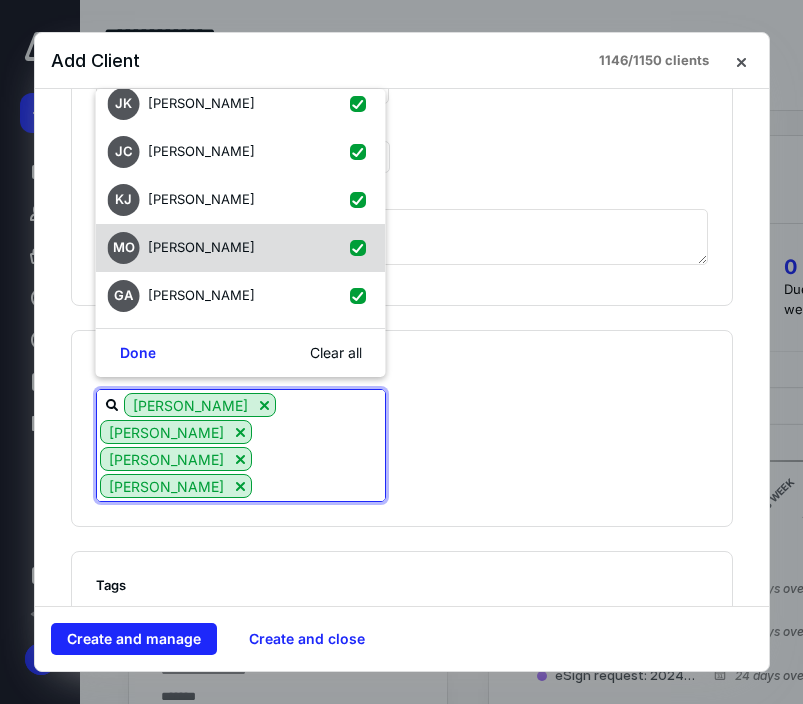 checkbox on "true" 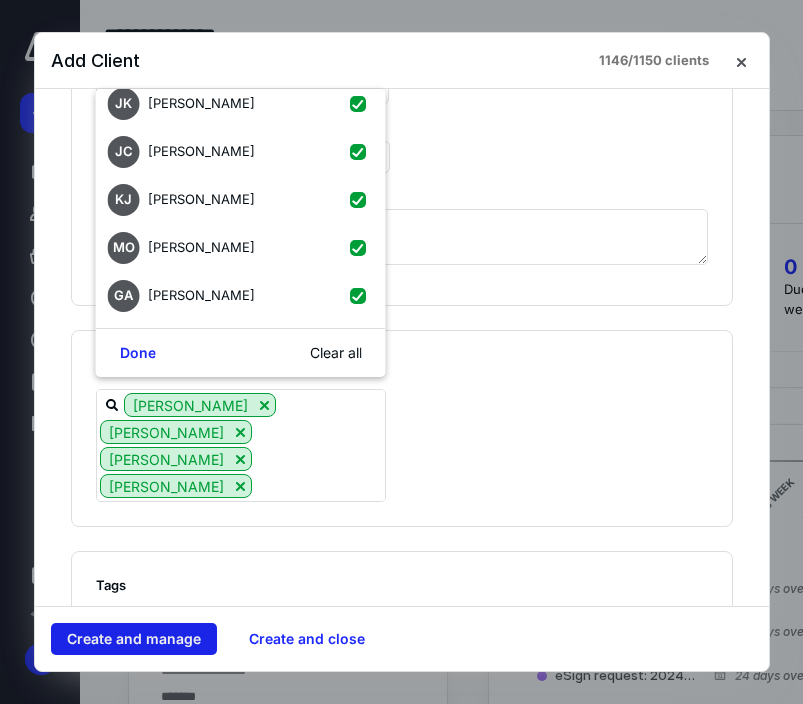 click on "Create and manage" at bounding box center [134, 639] 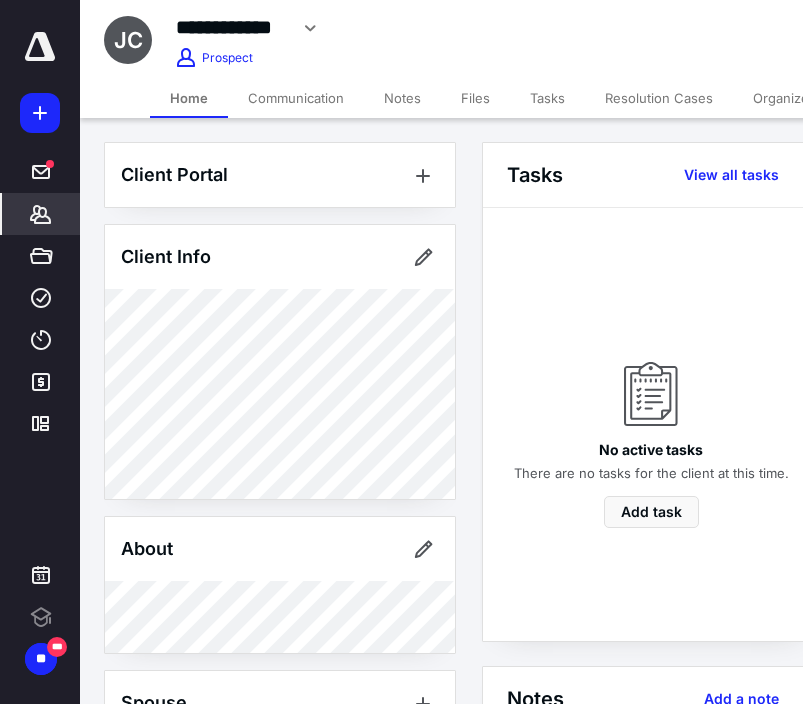 click at bounding box center [40, 113] 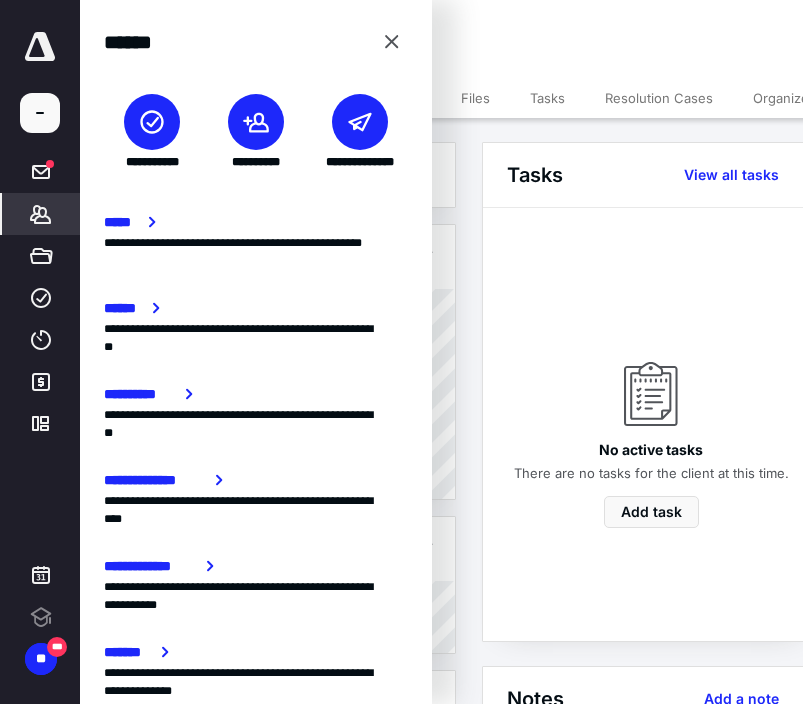 click 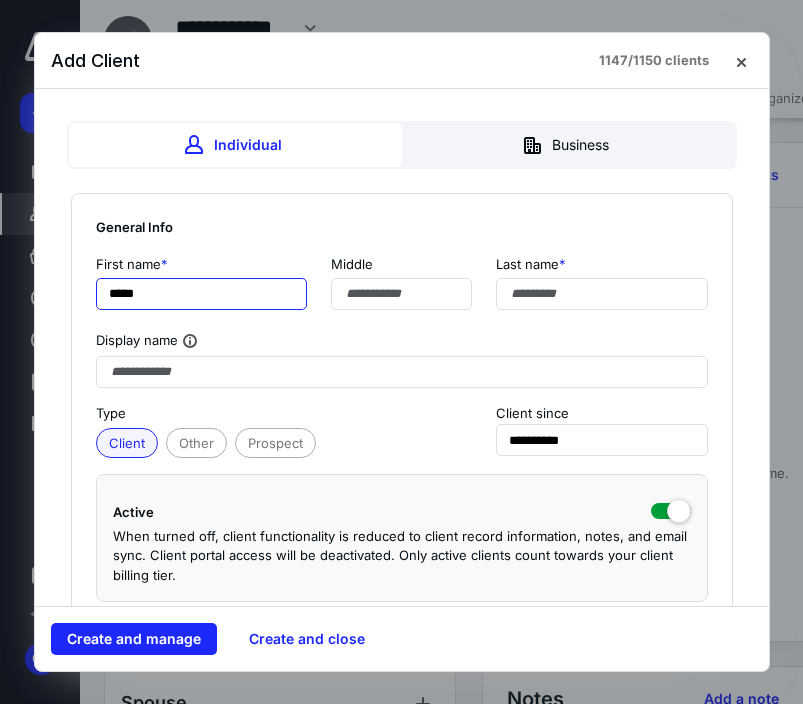 click on "*****" at bounding box center [202, 294] 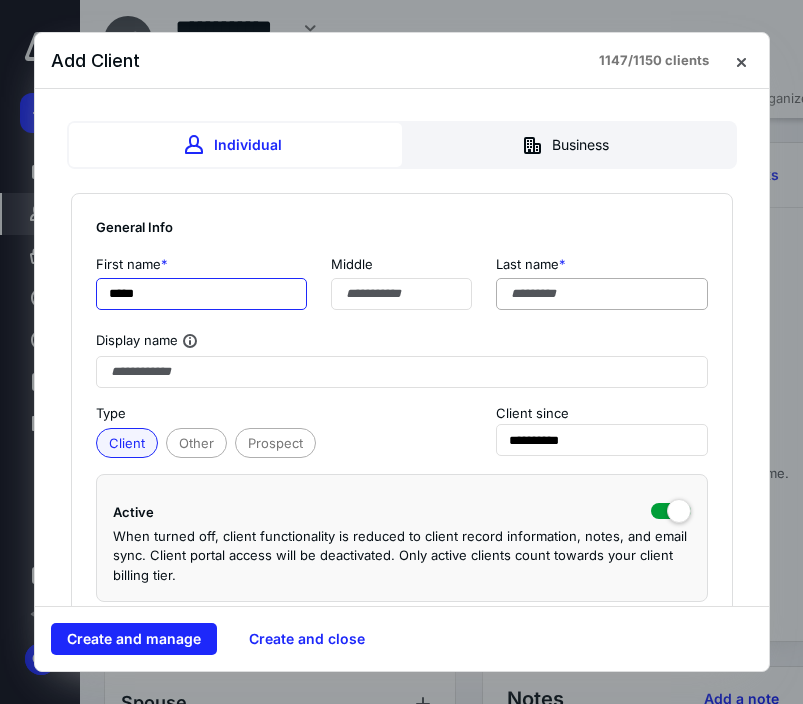 type on "*****" 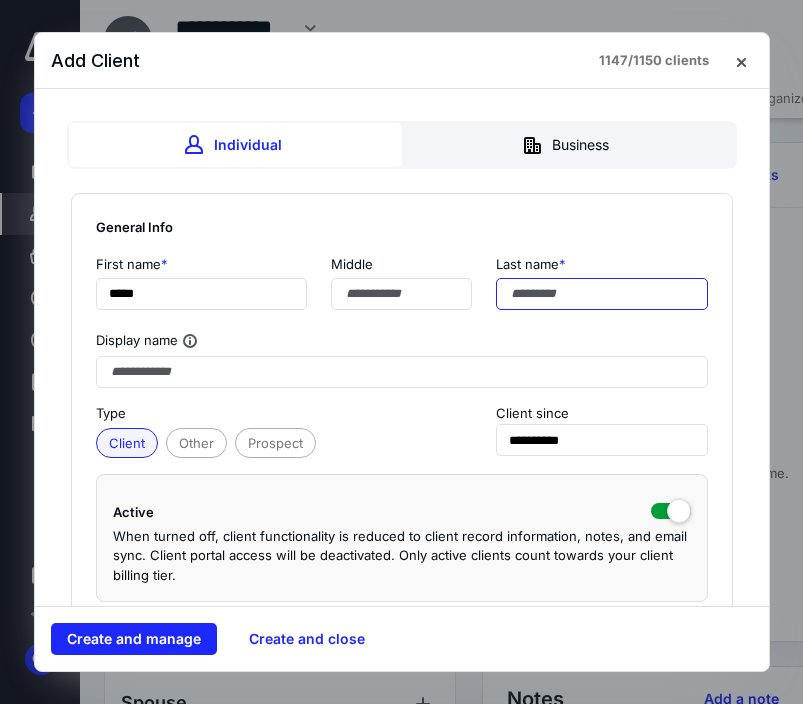 click at bounding box center [602, 294] 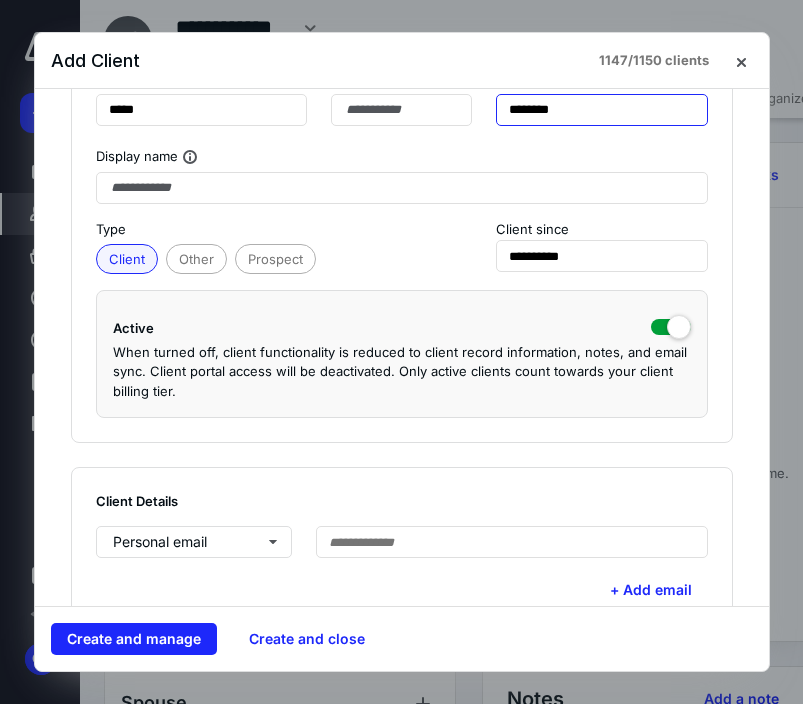 scroll, scrollTop: 259, scrollLeft: 0, axis: vertical 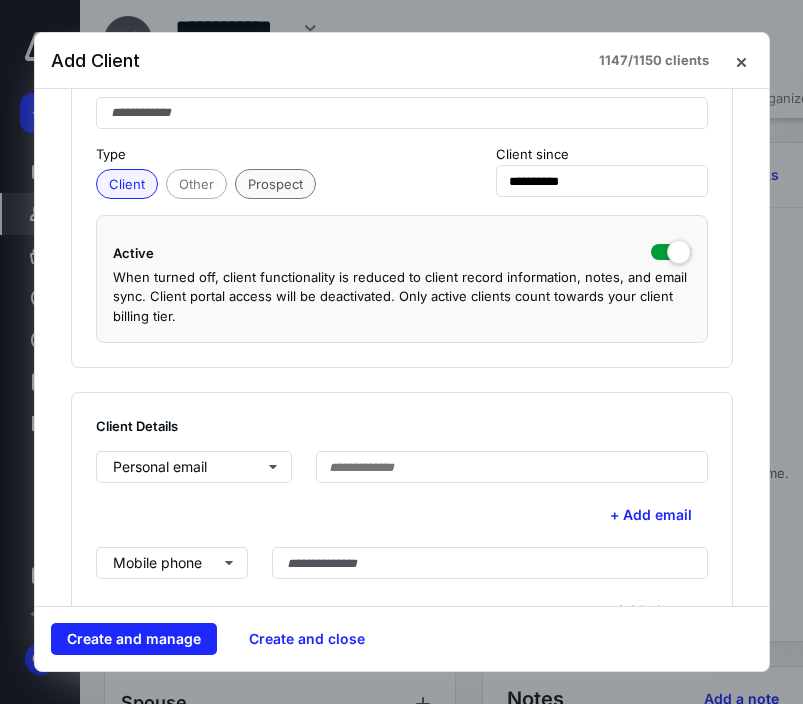 type on "********" 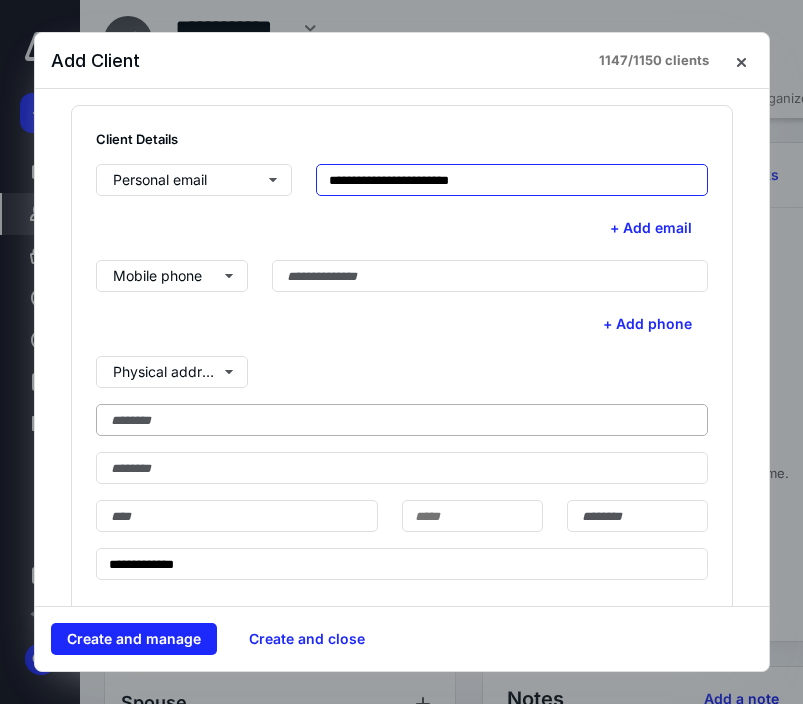 scroll, scrollTop: 561, scrollLeft: 0, axis: vertical 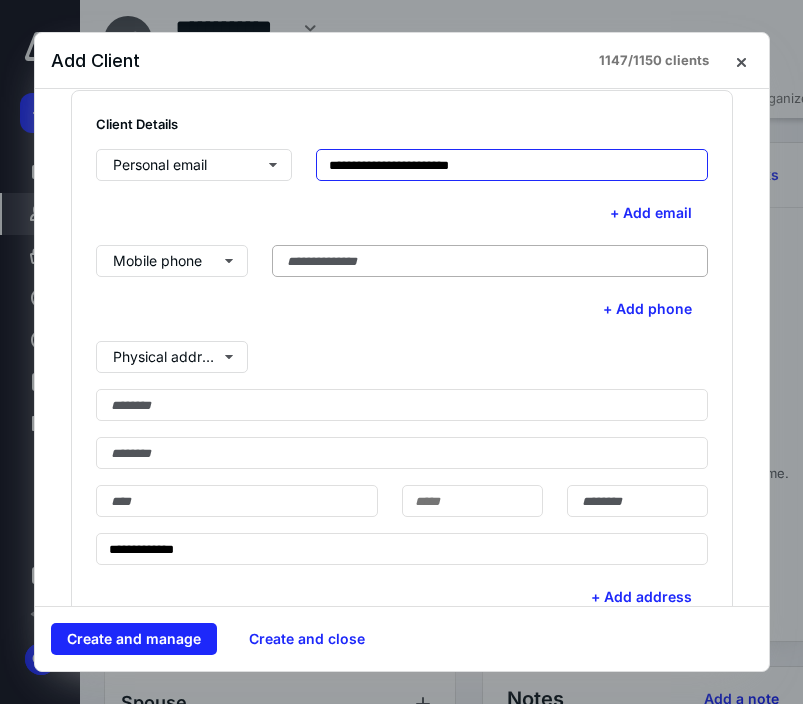type on "**********" 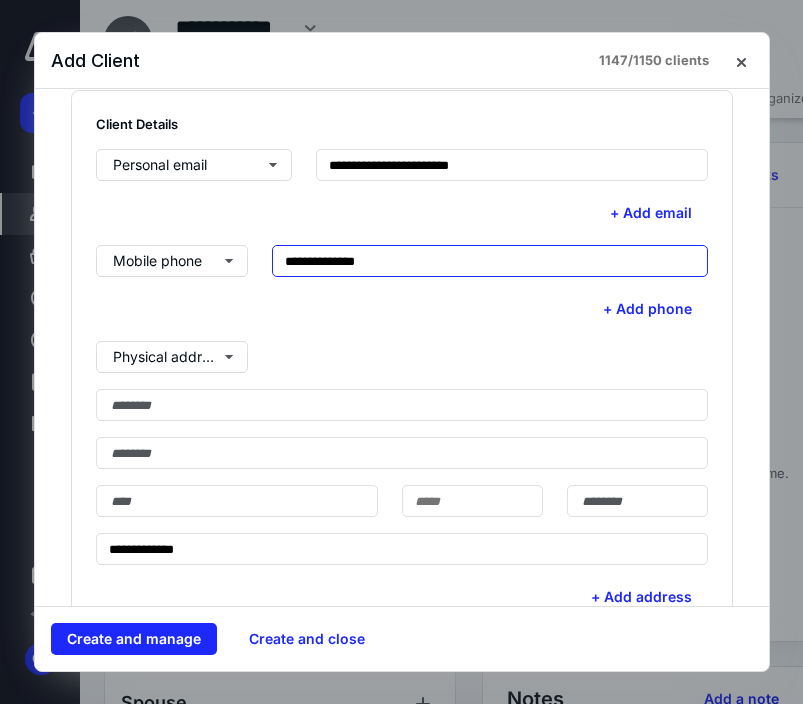 type on "**********" 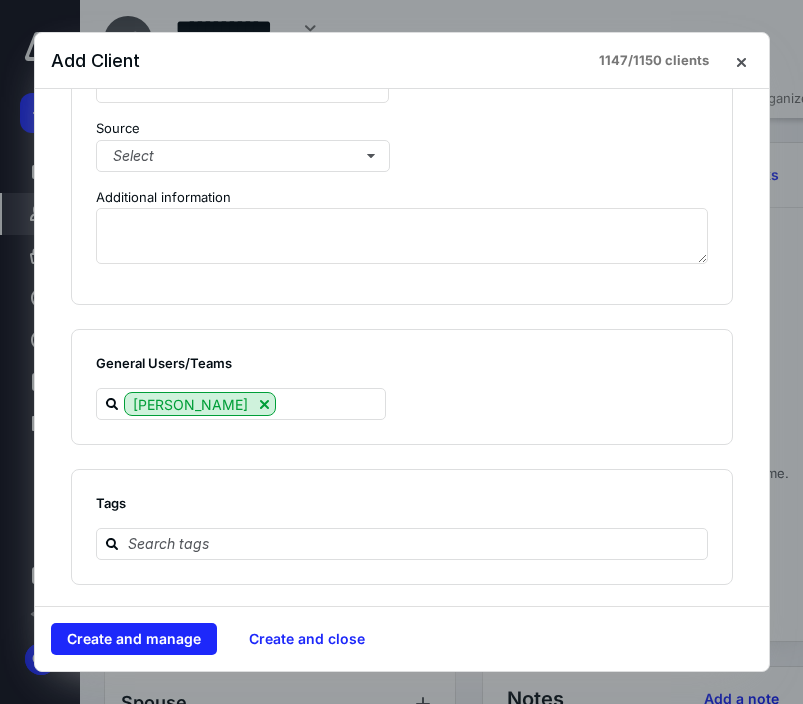 scroll, scrollTop: 2445, scrollLeft: 0, axis: vertical 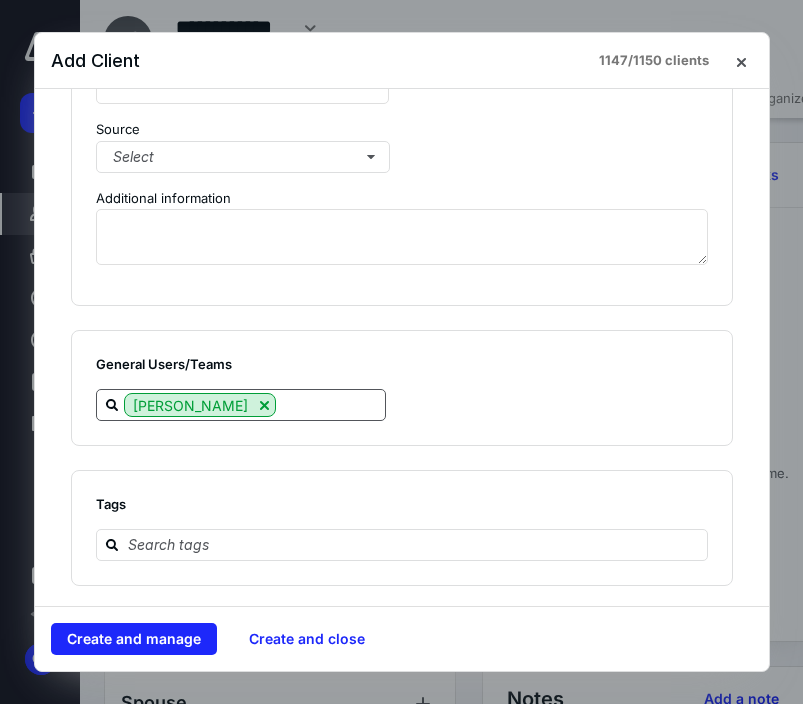 click at bounding box center (330, 404) 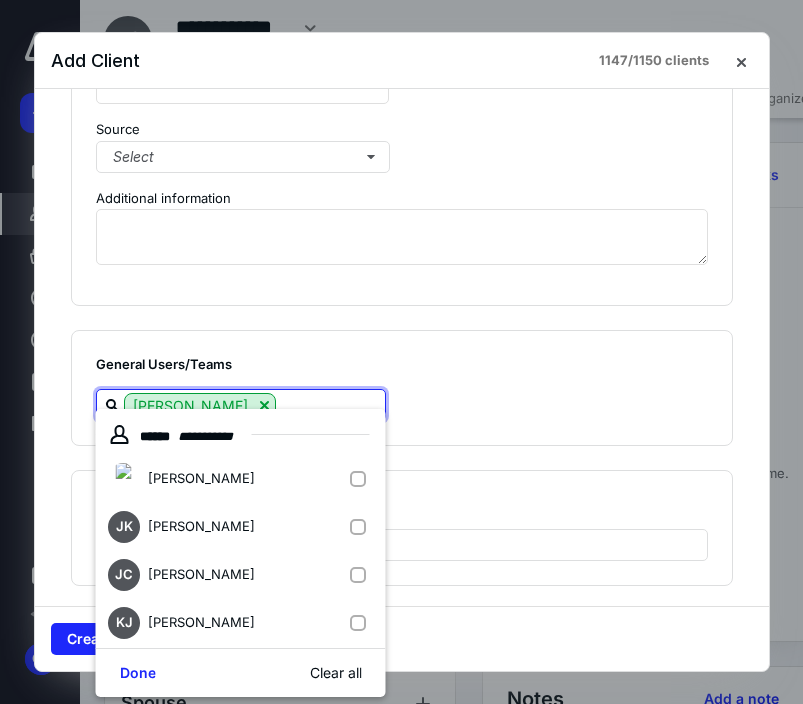 click at bounding box center [362, 479] 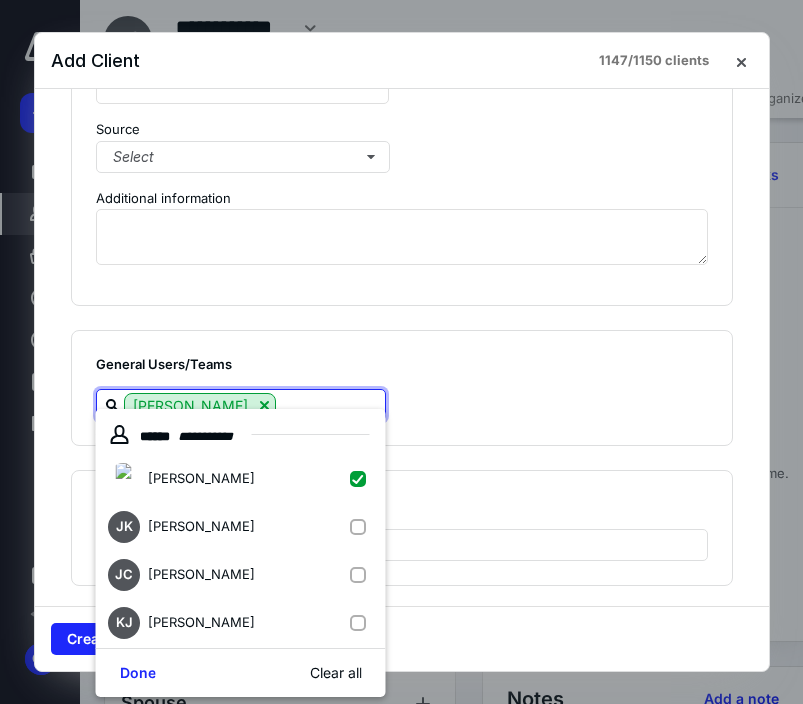 checkbox on "true" 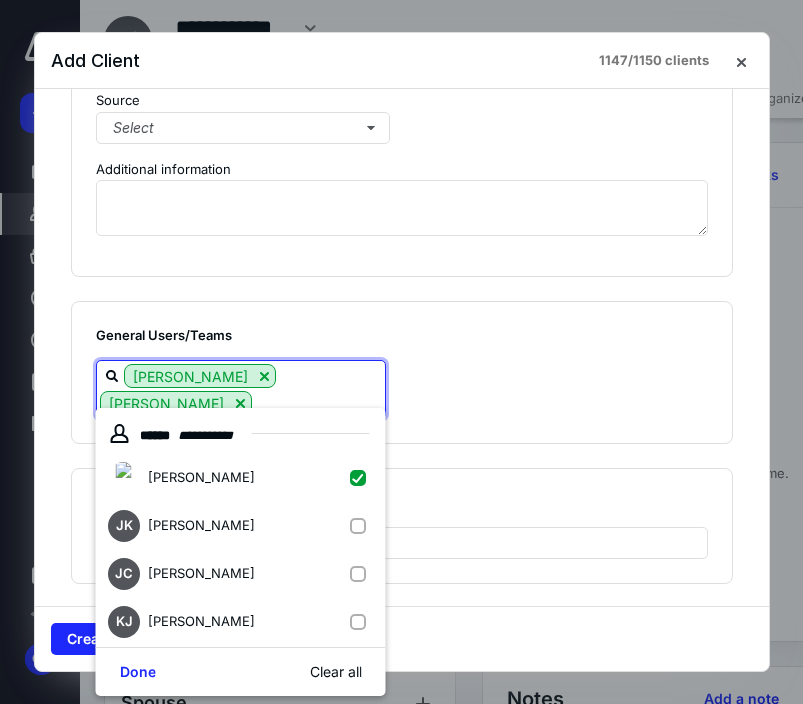 scroll, scrollTop: 2472, scrollLeft: 0, axis: vertical 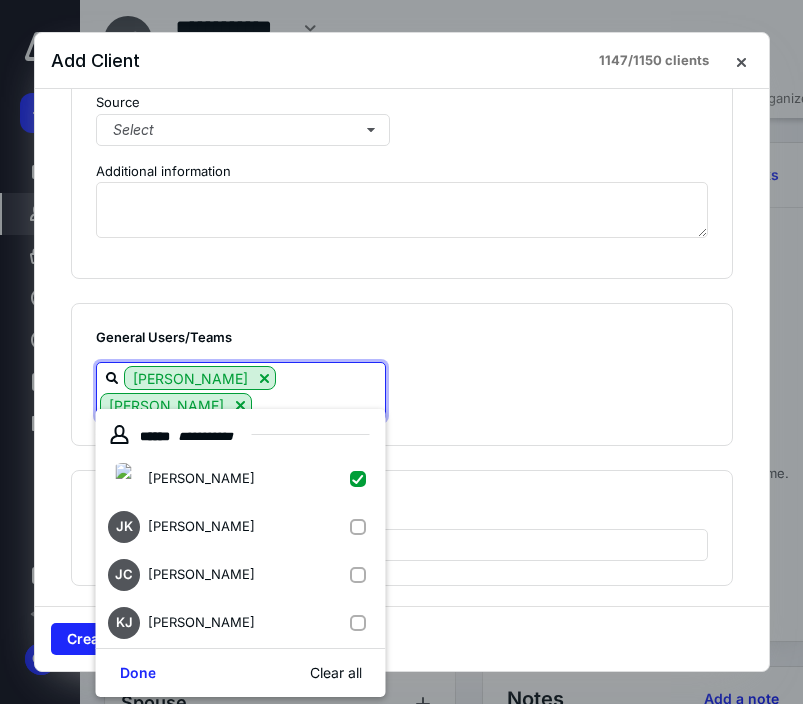 click at bounding box center (362, 527) 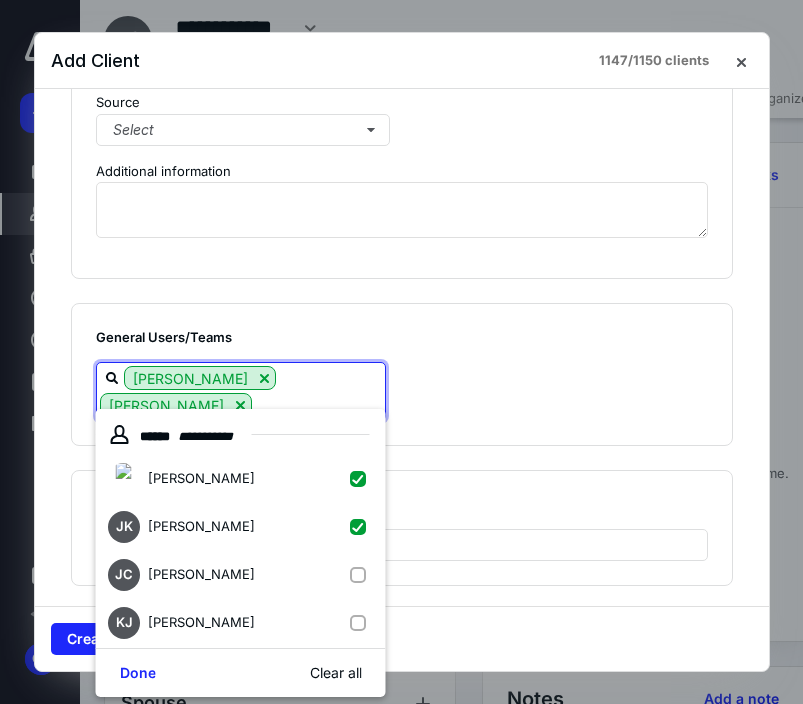 checkbox on "true" 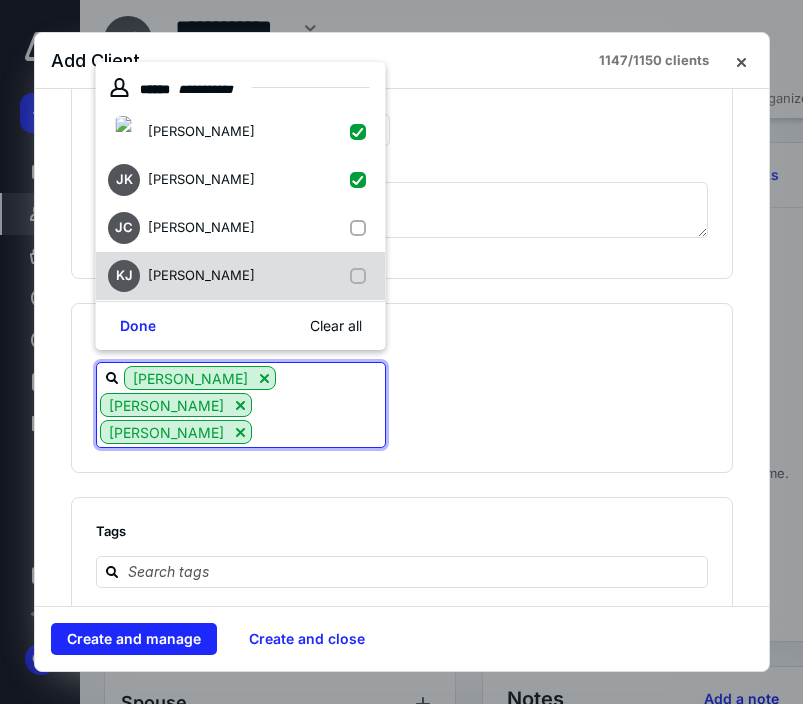 click on "KJ [PERSON_NAME]" at bounding box center (241, 276) 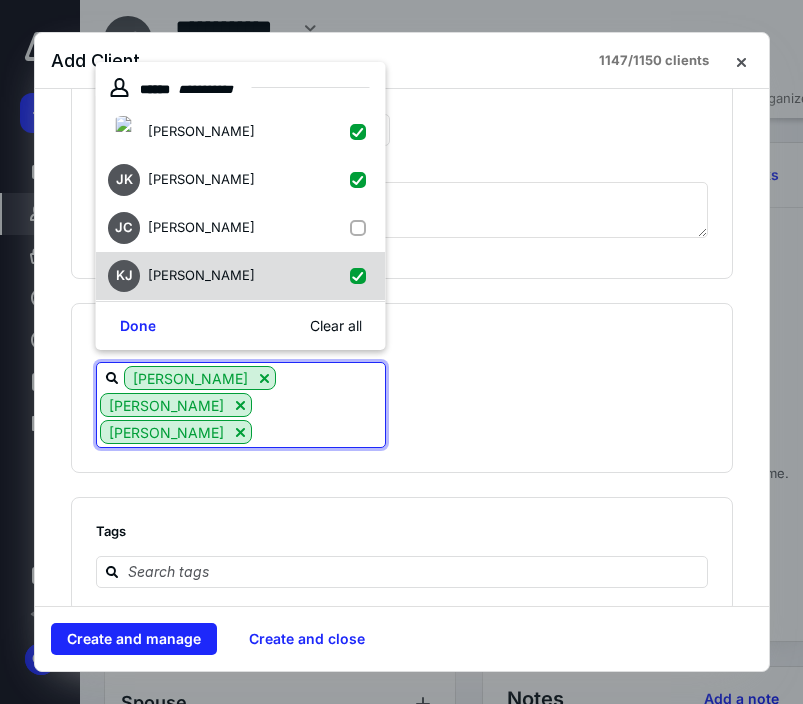 checkbox on "true" 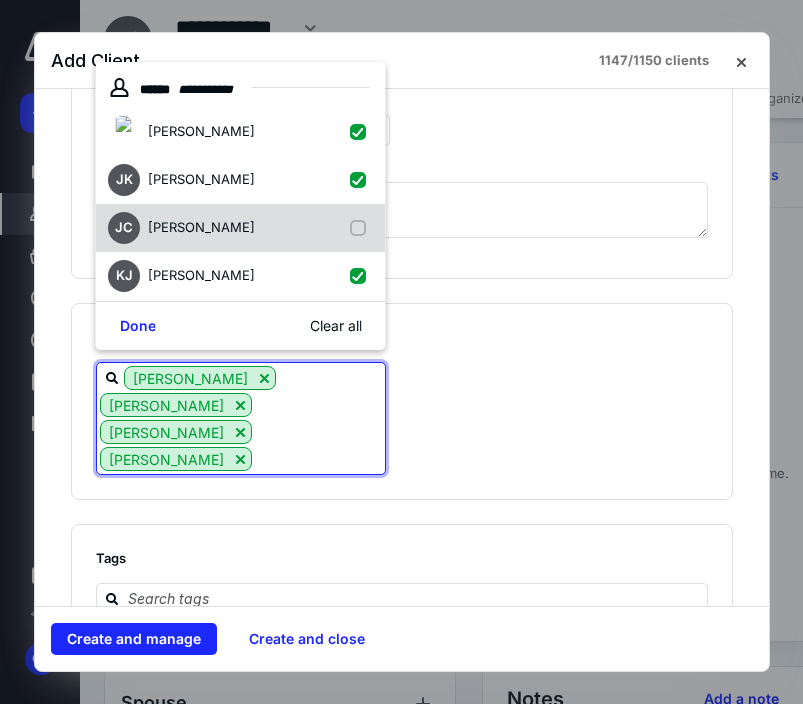 click on "[PERSON_NAME]" at bounding box center [241, 228] 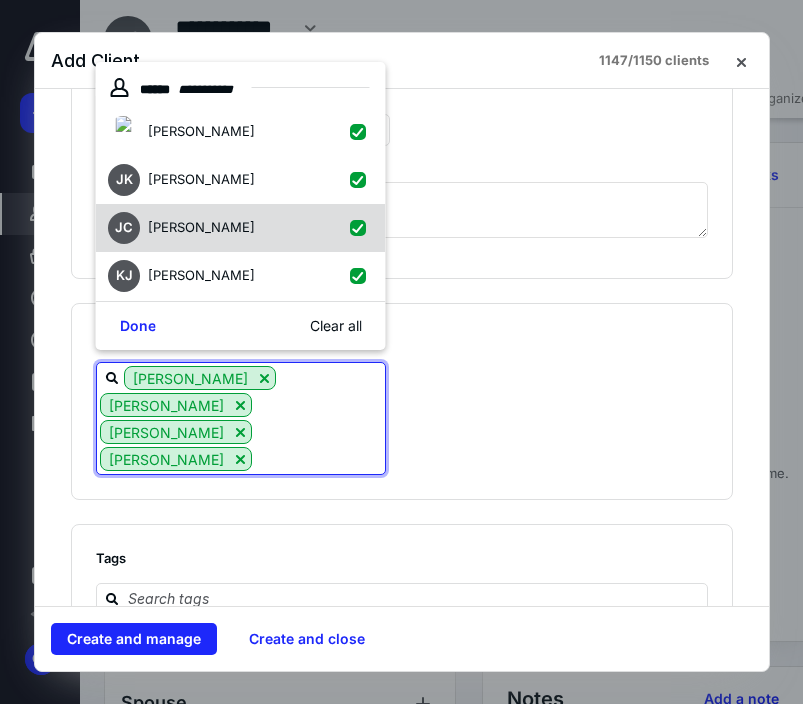 checkbox on "true" 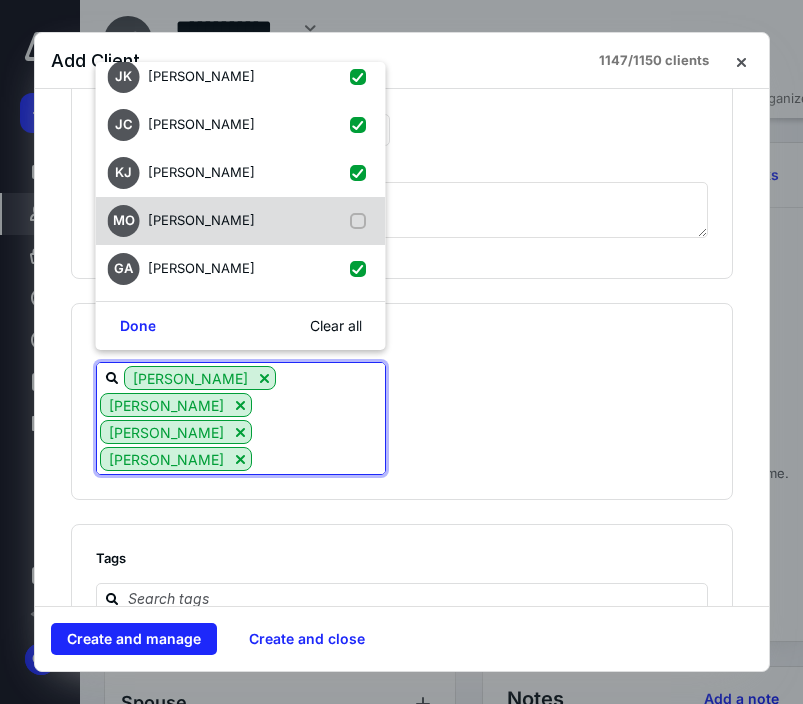 scroll, scrollTop: 103, scrollLeft: 0, axis: vertical 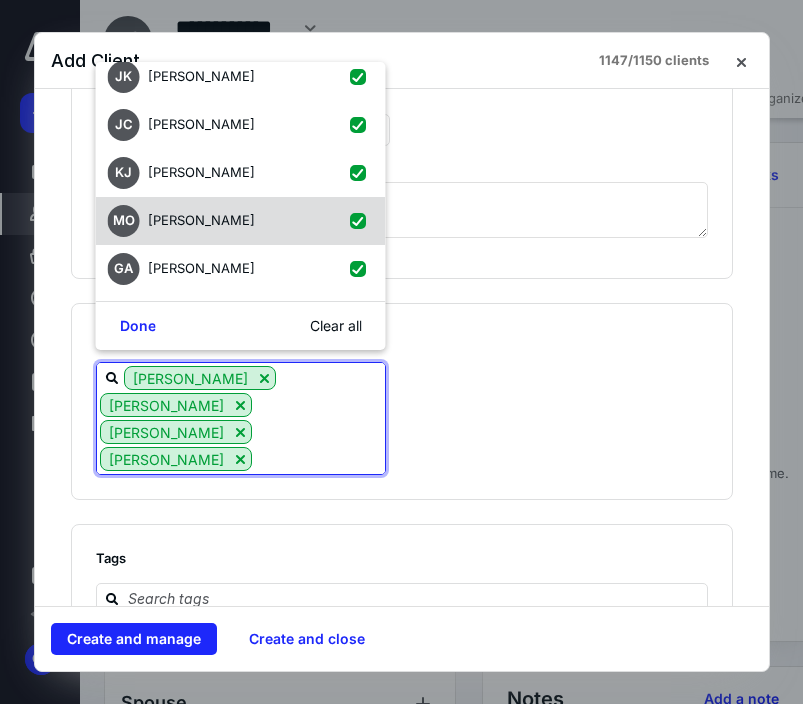 checkbox on "true" 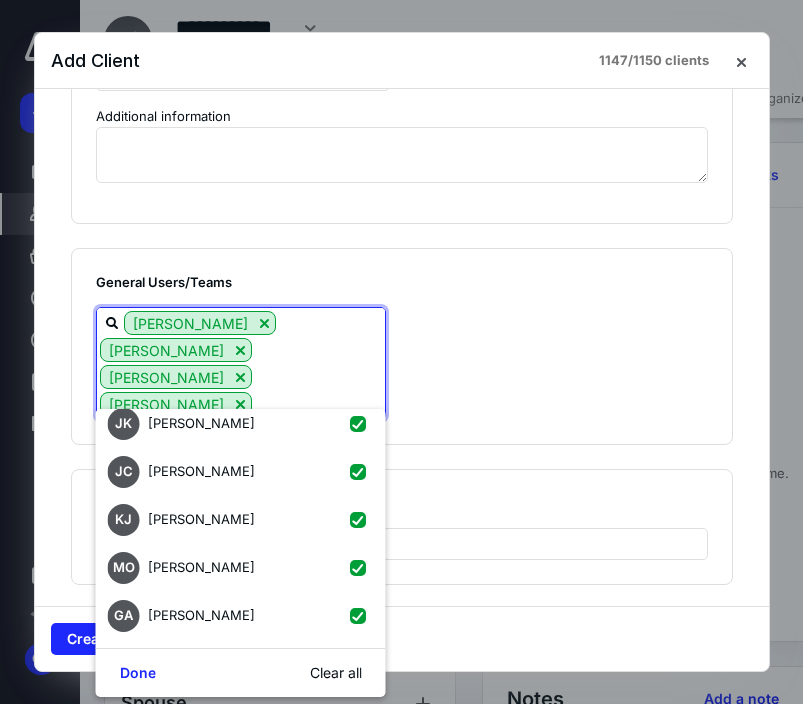 scroll, scrollTop: 2526, scrollLeft: 0, axis: vertical 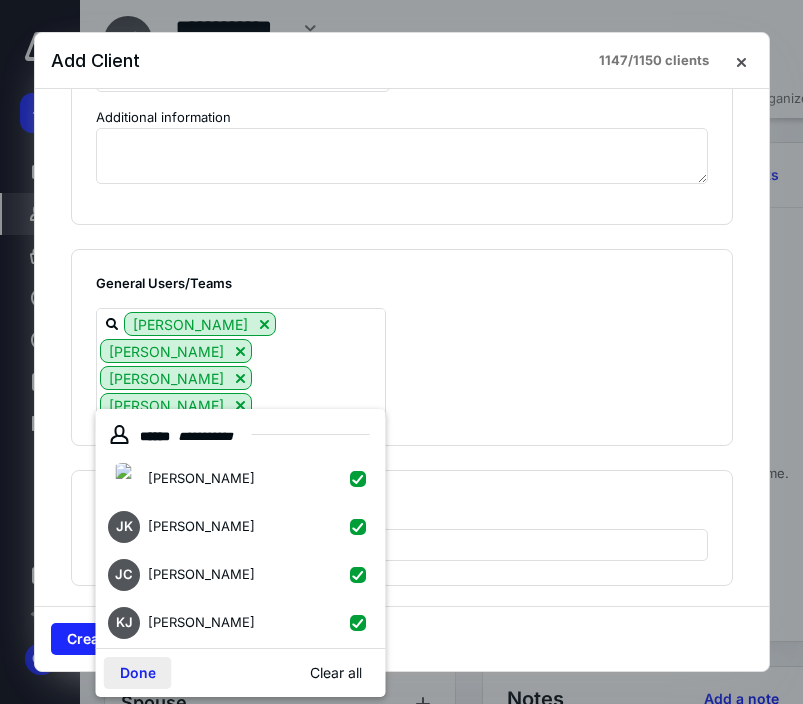 click on "Done" at bounding box center [138, 673] 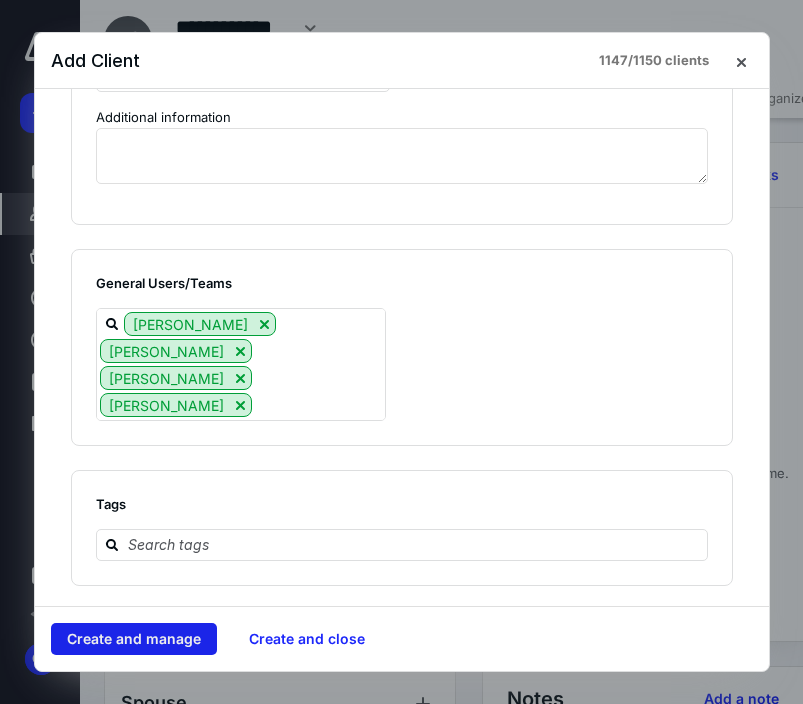 click on "Create and manage" at bounding box center [134, 639] 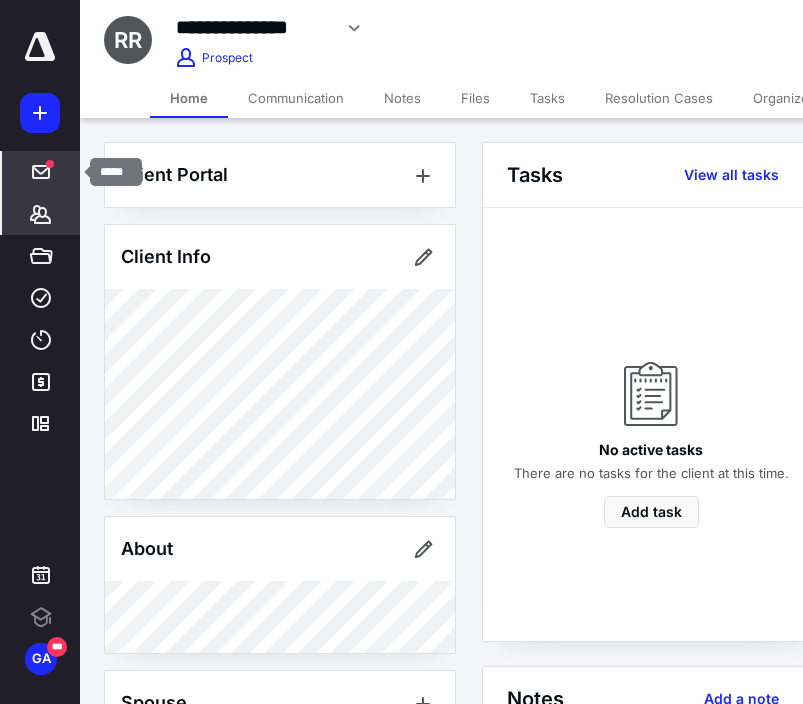 click on "*****" at bounding box center (41, 172) 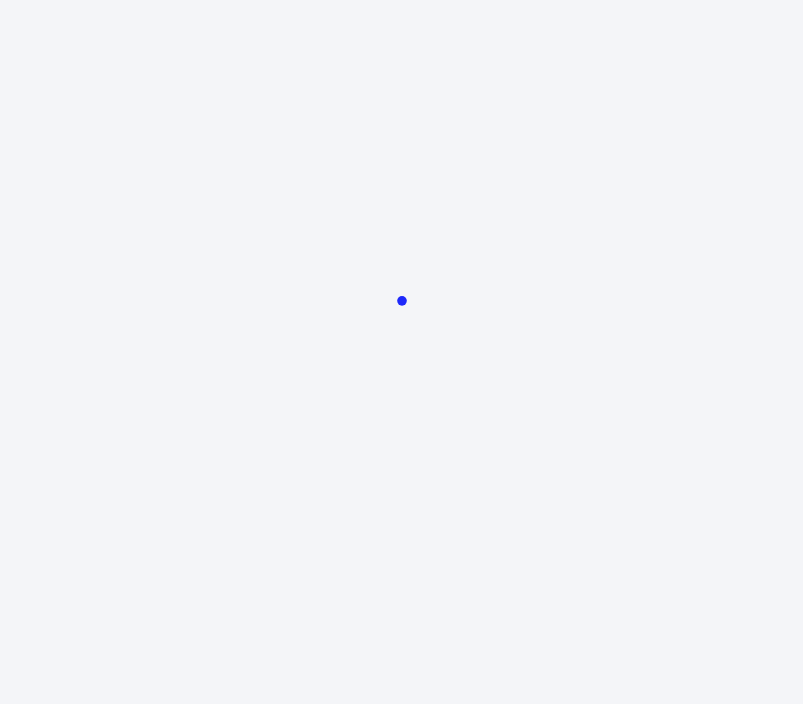 scroll, scrollTop: 0, scrollLeft: 0, axis: both 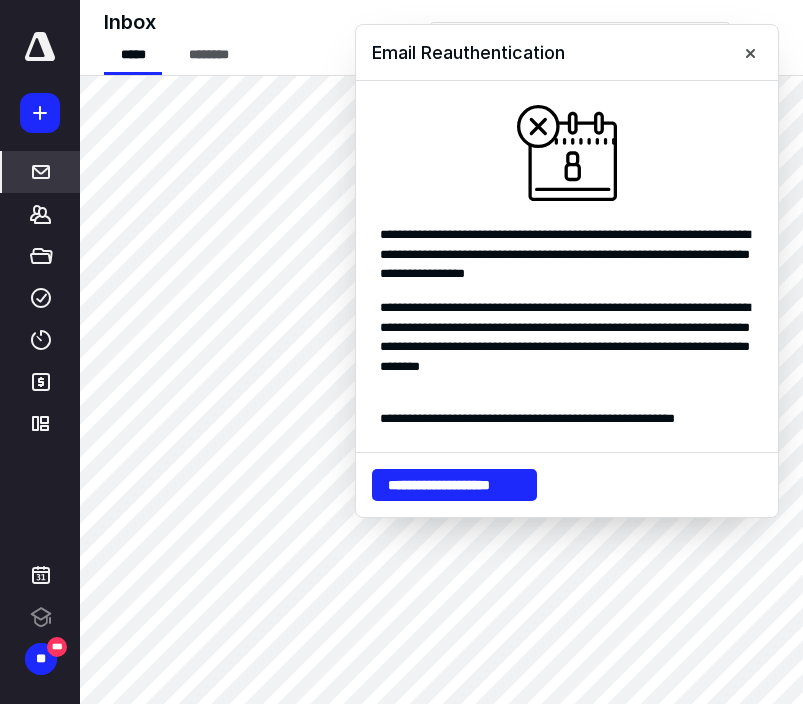click at bounding box center (40, 113) 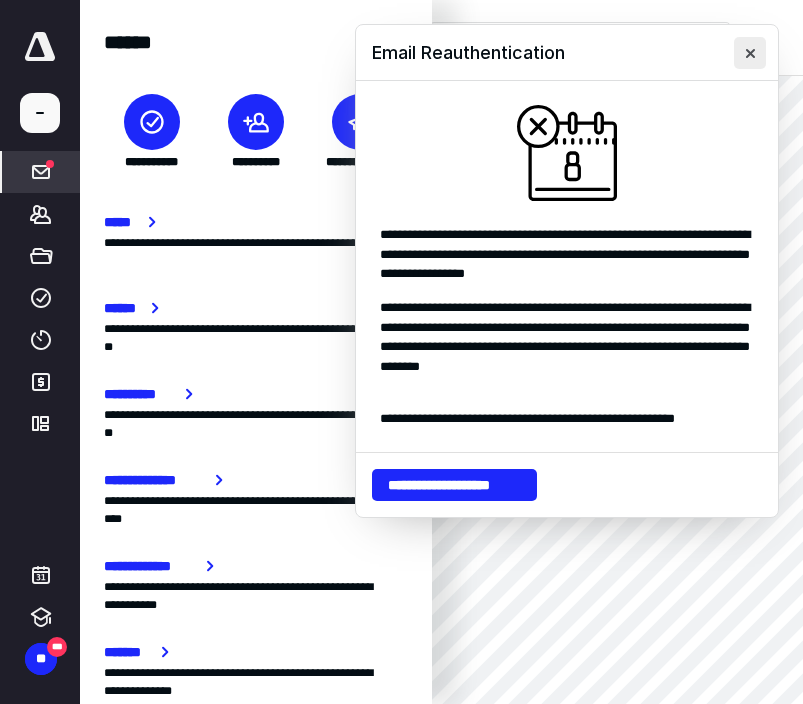 click at bounding box center (750, 53) 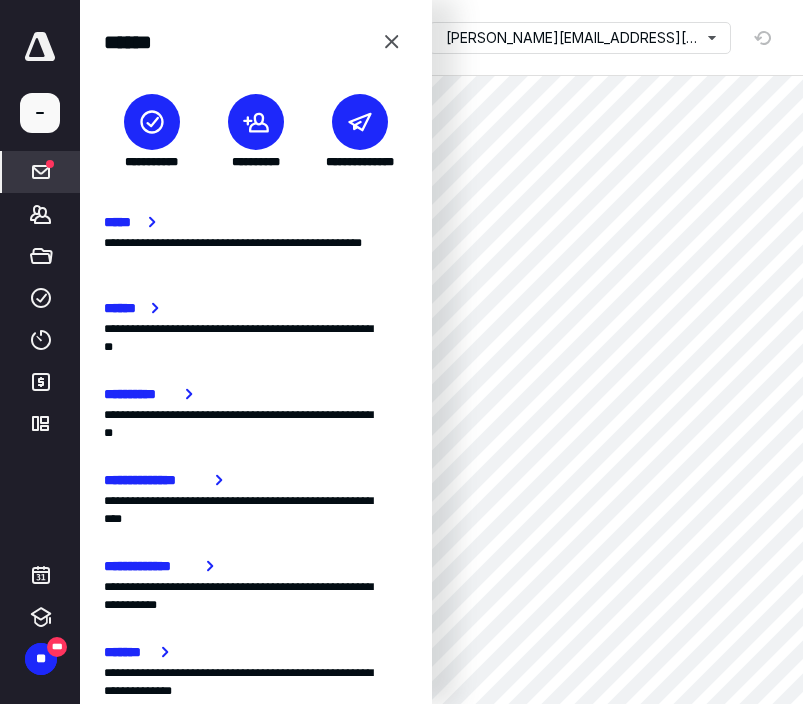 click 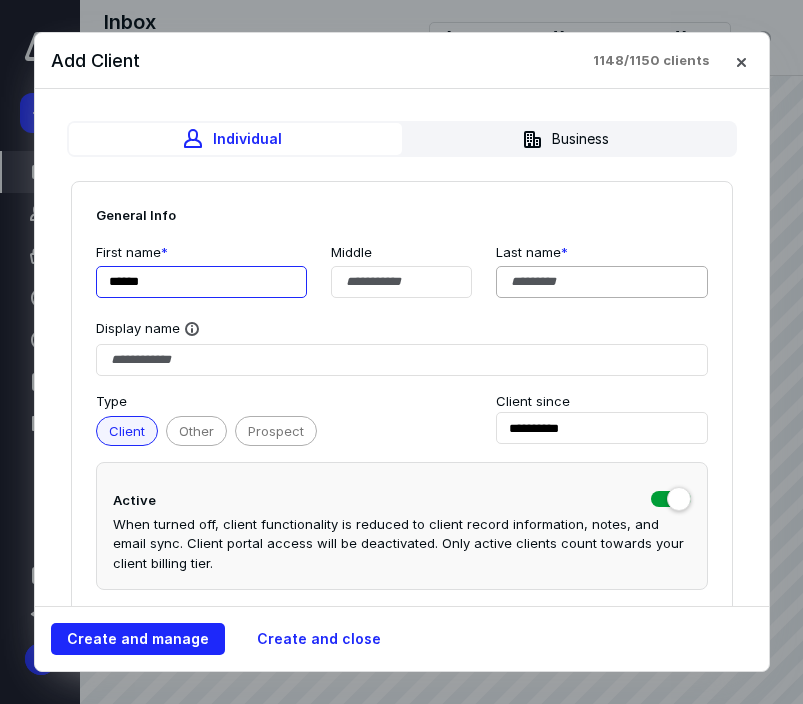 type on "******" 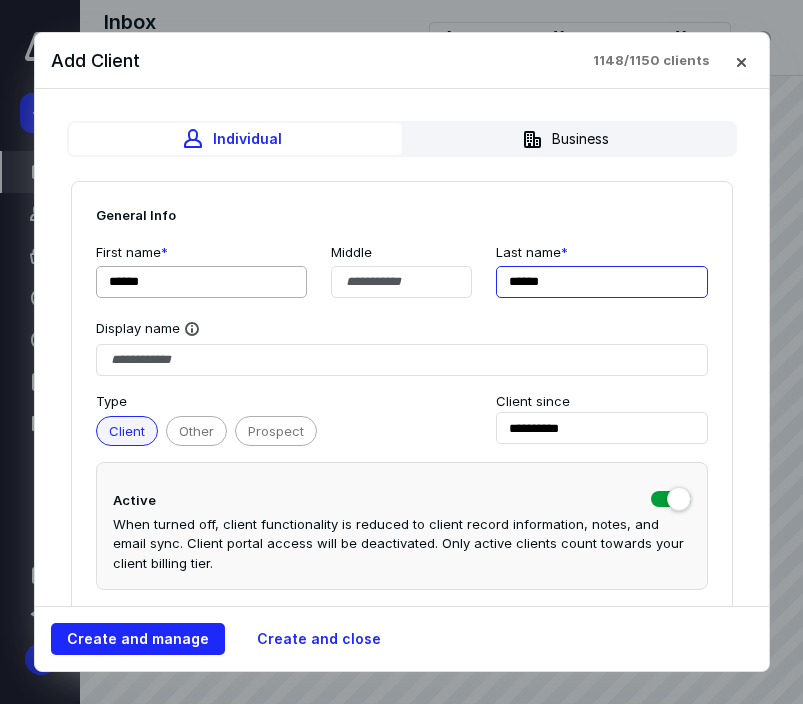 type on "******" 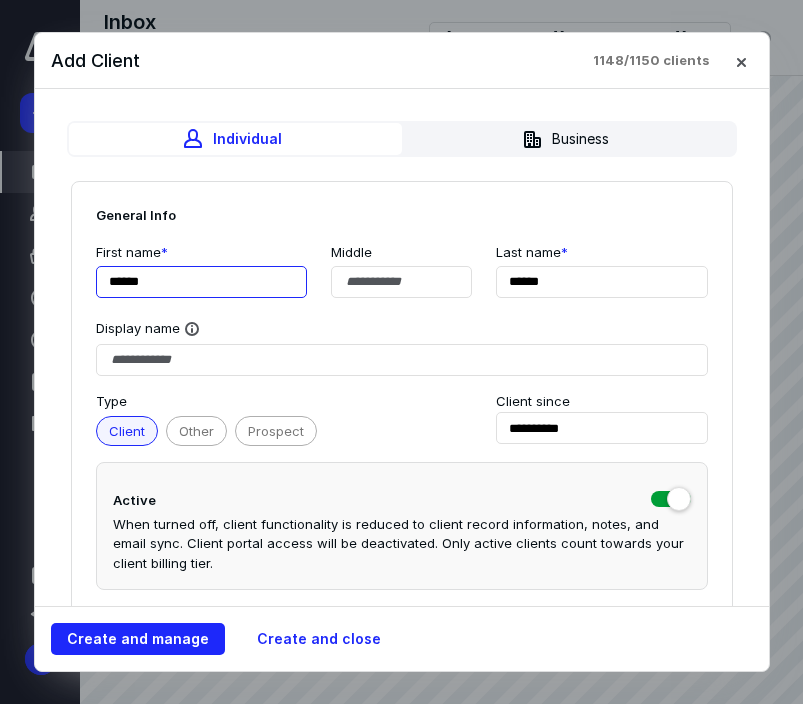 drag, startPoint x: 113, startPoint y: 281, endPoint x: 168, endPoint y: 289, distance: 55.578773 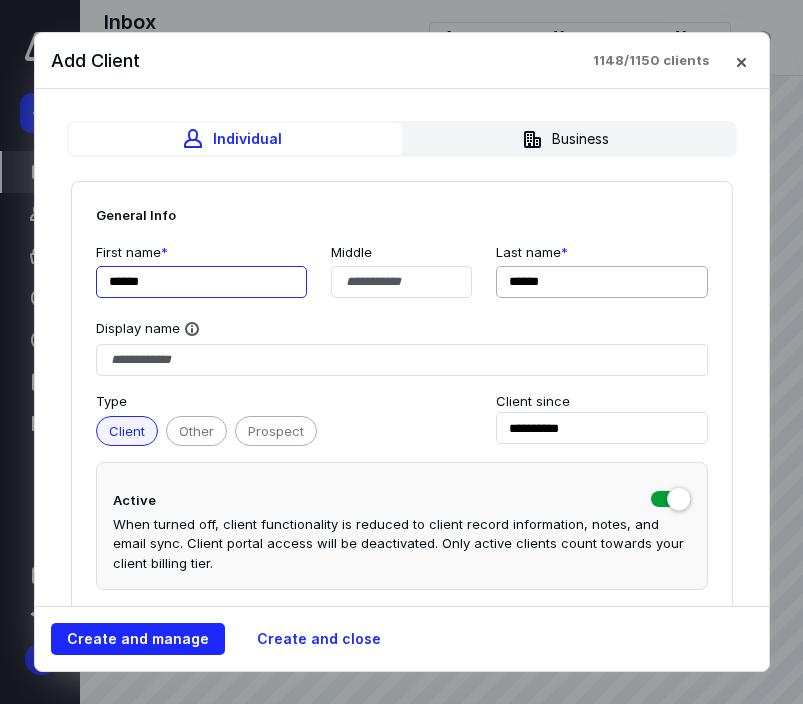 type on "******" 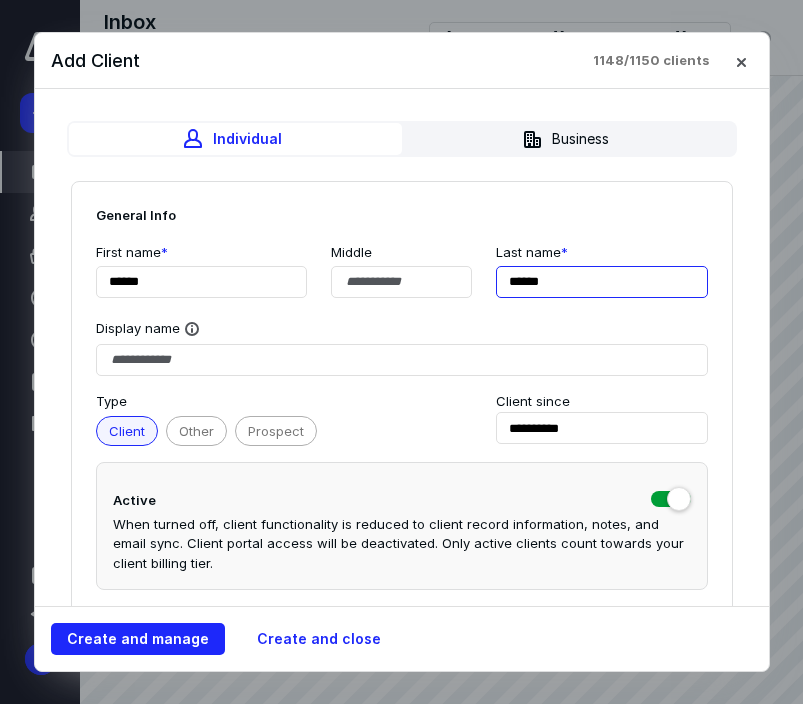 drag, startPoint x: 523, startPoint y: 283, endPoint x: 573, endPoint y: 293, distance: 50.990196 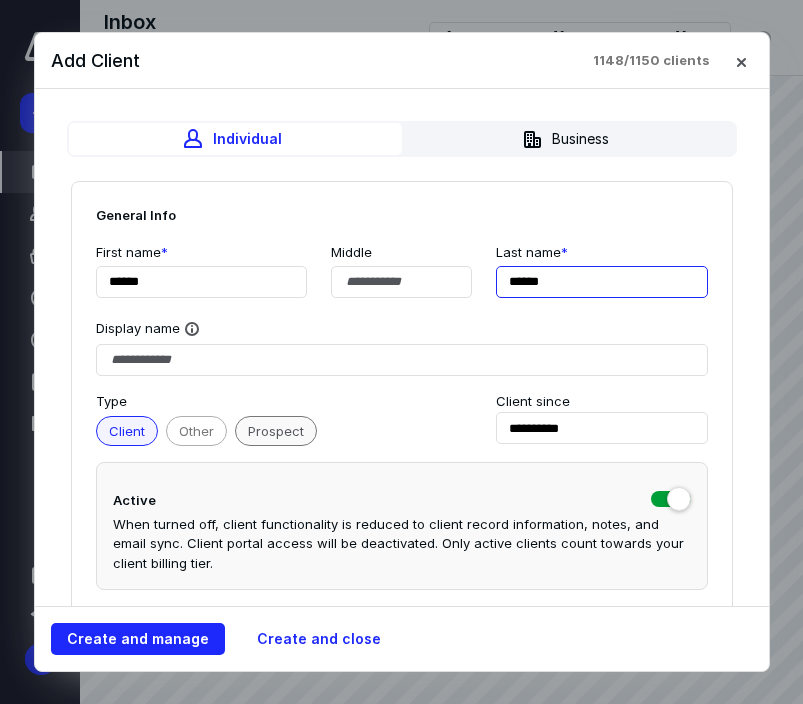 type on "******" 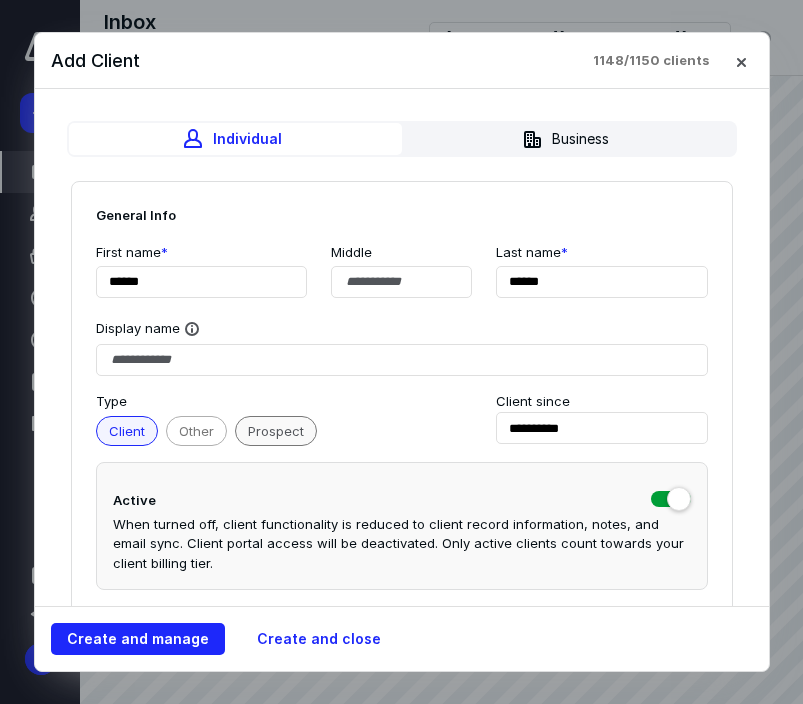 click on "Prospect" at bounding box center [276, 431] 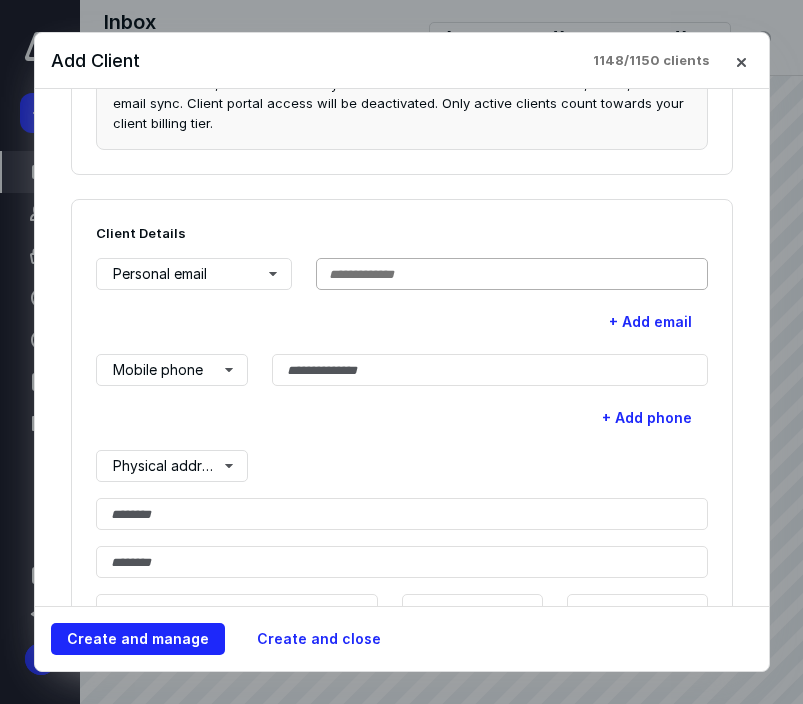 scroll, scrollTop: 450, scrollLeft: 0, axis: vertical 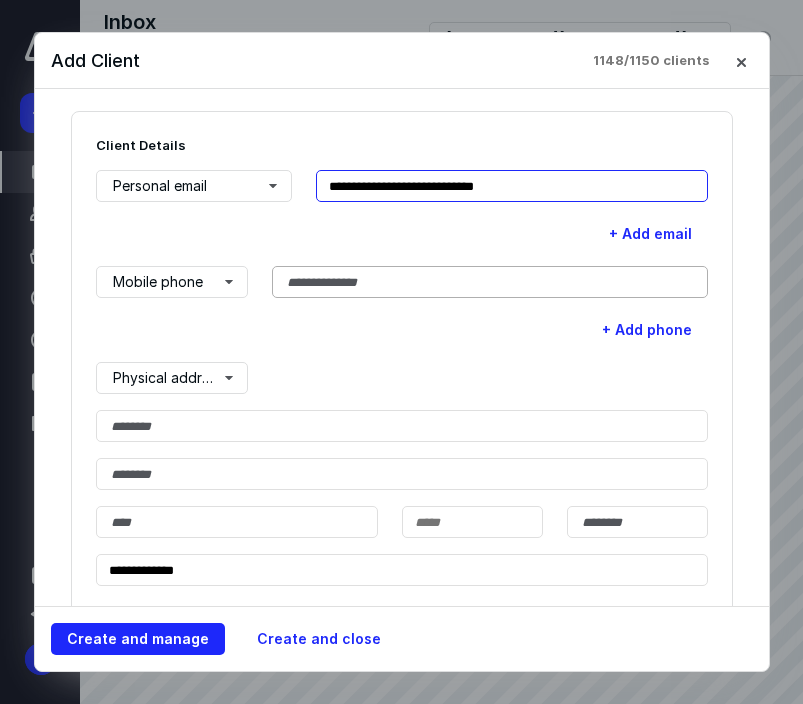 type on "**********" 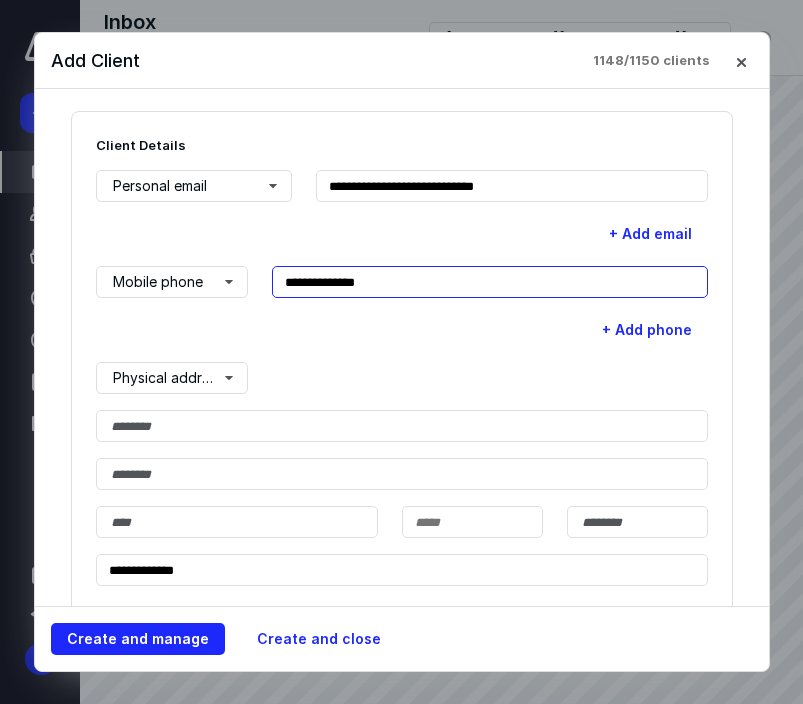 type on "**********" 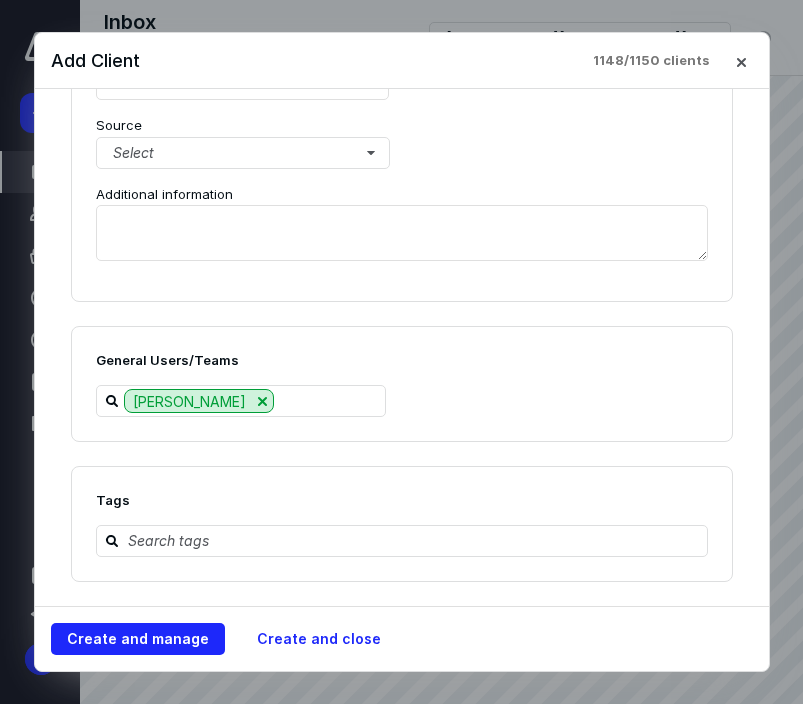 scroll, scrollTop: 2433, scrollLeft: 0, axis: vertical 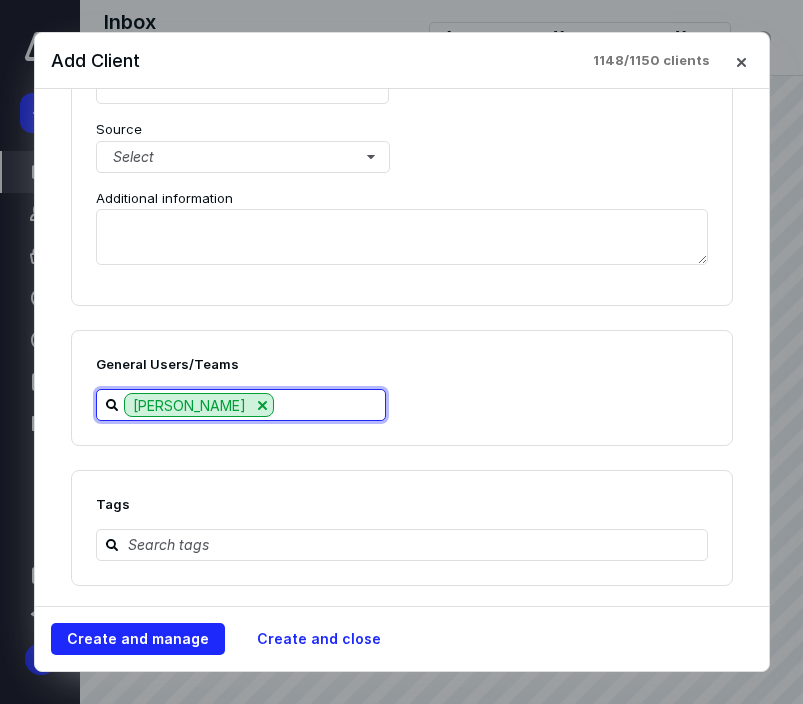 click at bounding box center (329, 404) 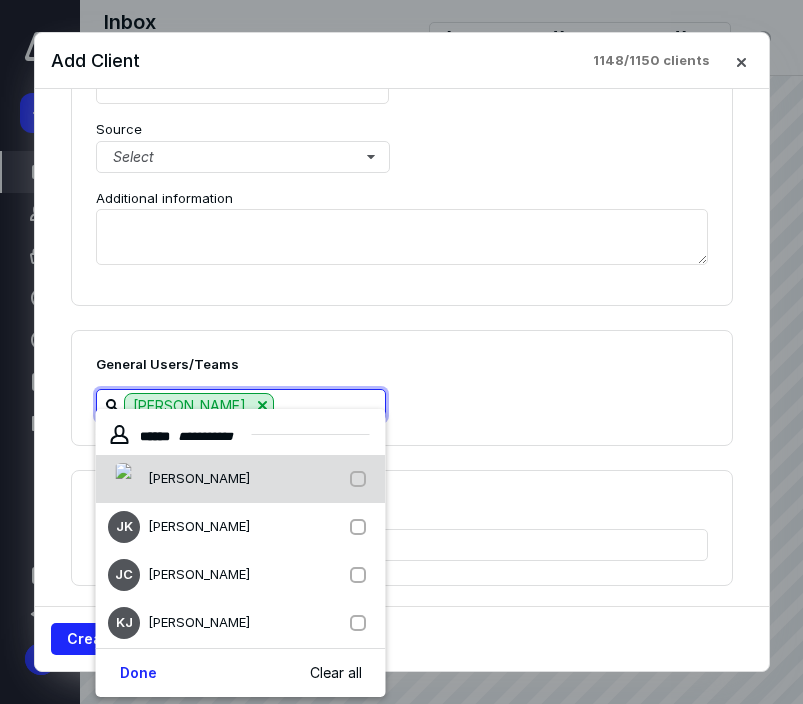 click on "[PERSON_NAME]" at bounding box center (241, 479) 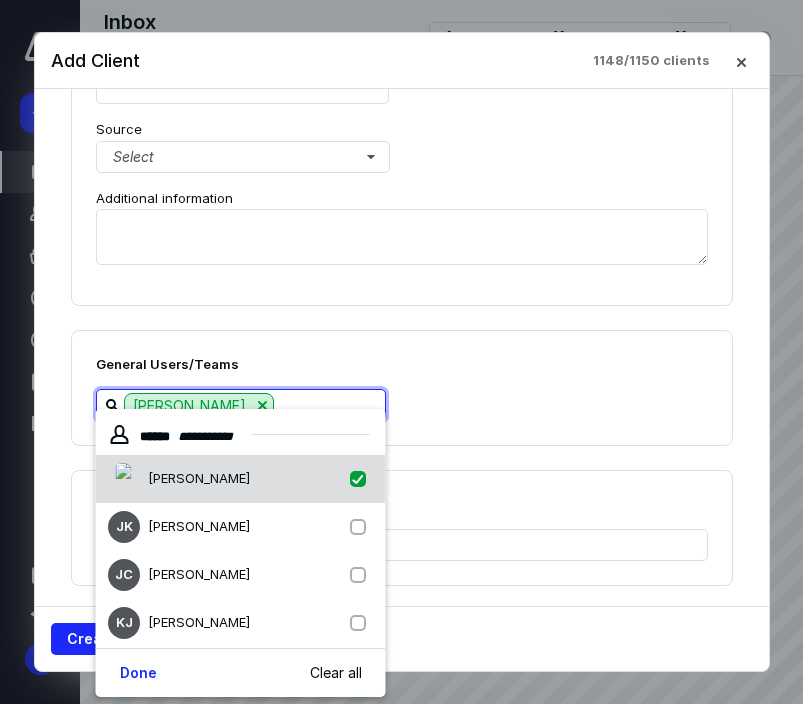 checkbox on "true" 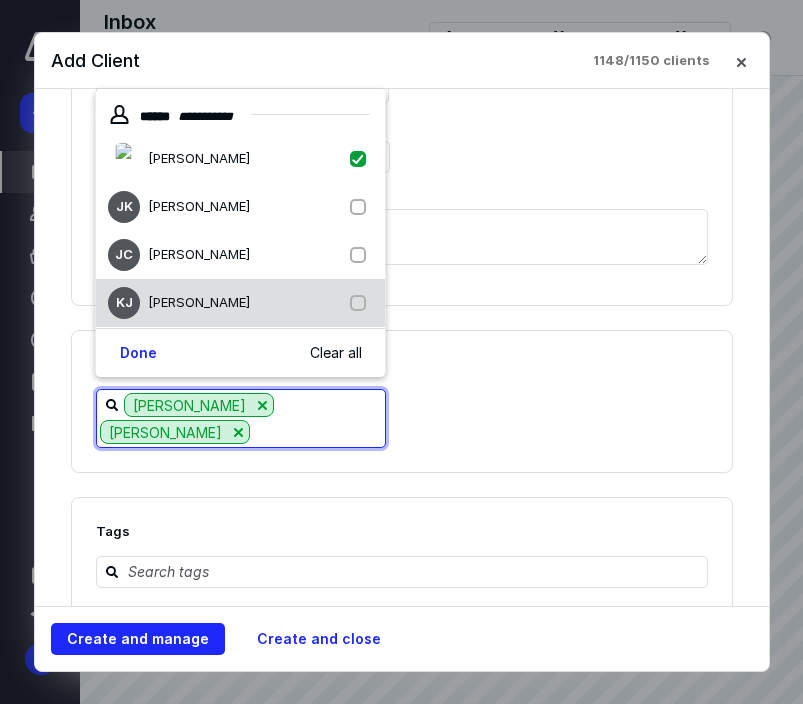 click on "KJ [PERSON_NAME]" at bounding box center (241, 303) 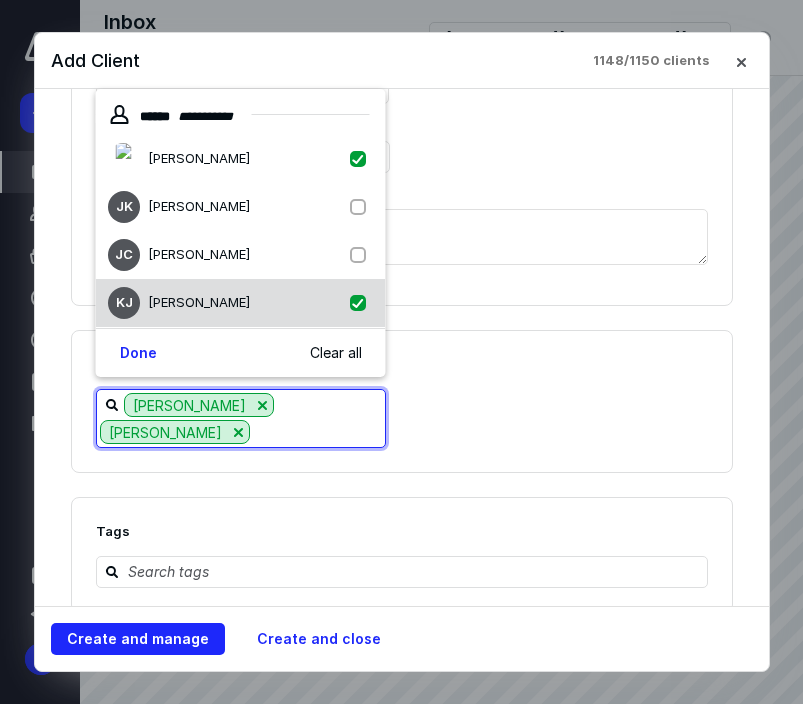 checkbox on "true" 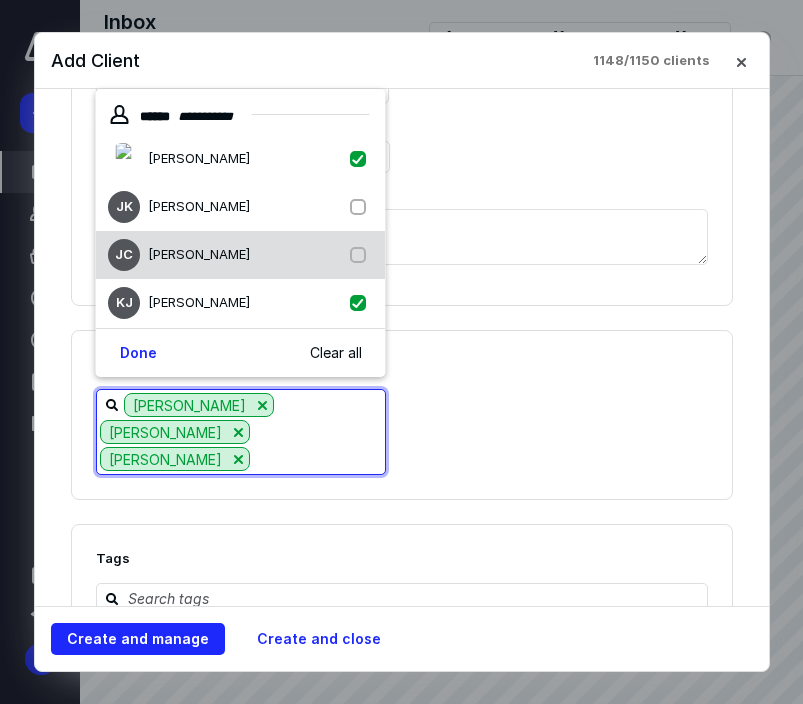 drag, startPoint x: 362, startPoint y: 265, endPoint x: 355, endPoint y: 240, distance: 25.96151 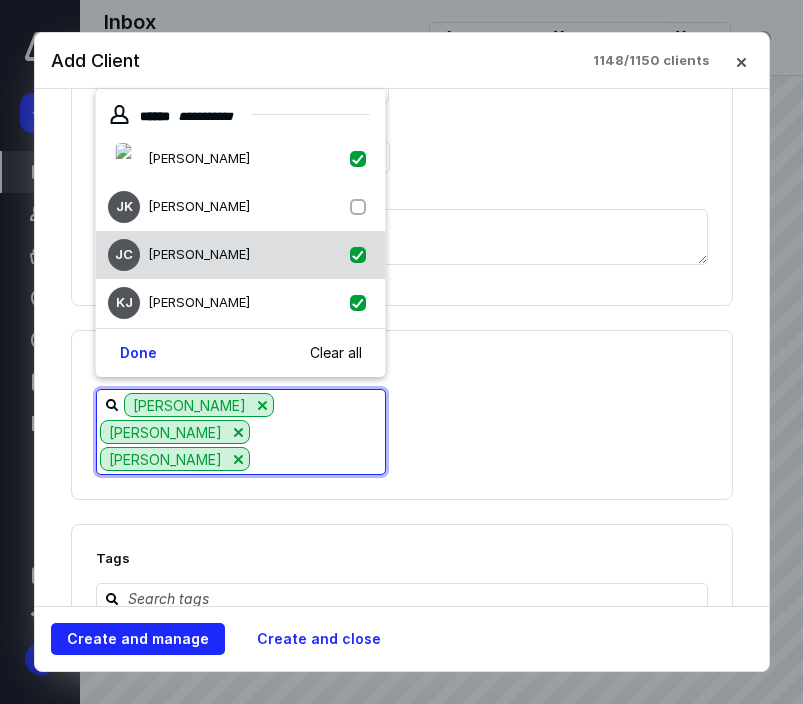 checkbox on "true" 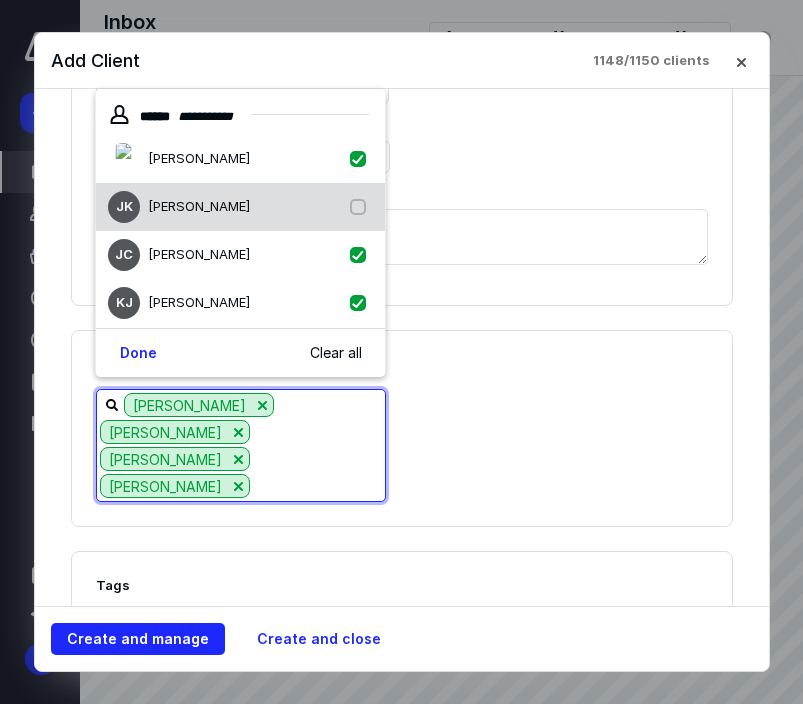 click at bounding box center (362, 207) 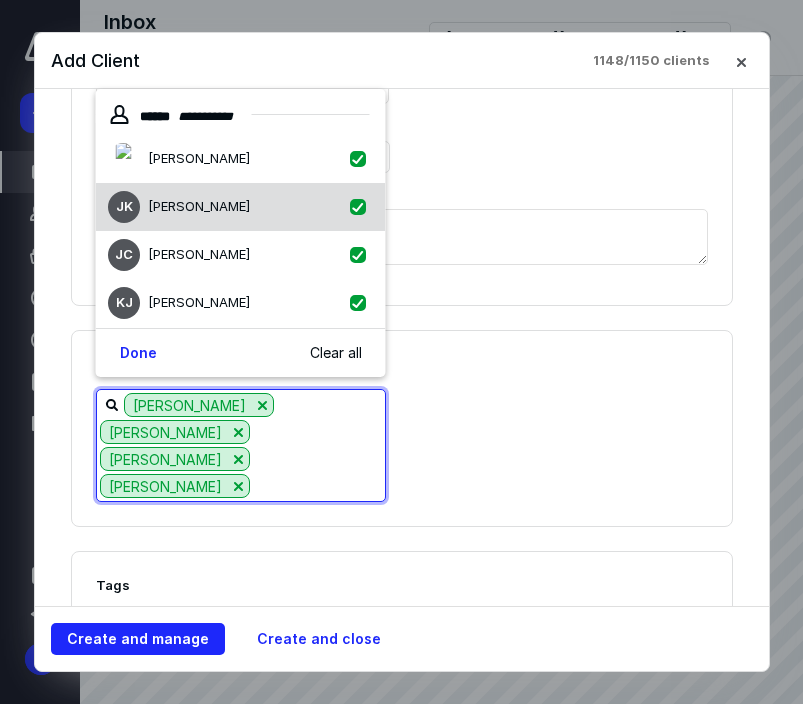 checkbox on "true" 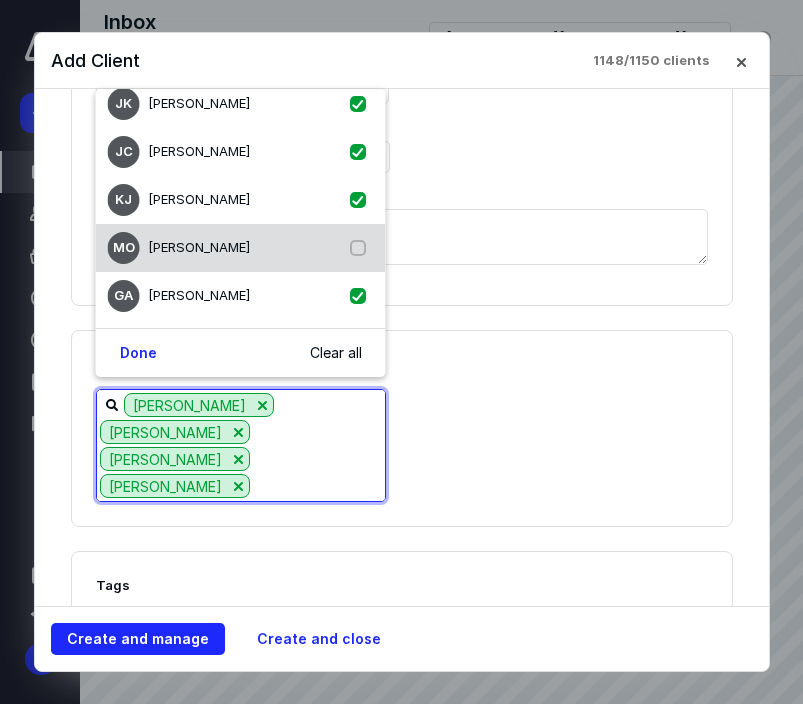 scroll, scrollTop: 103, scrollLeft: 0, axis: vertical 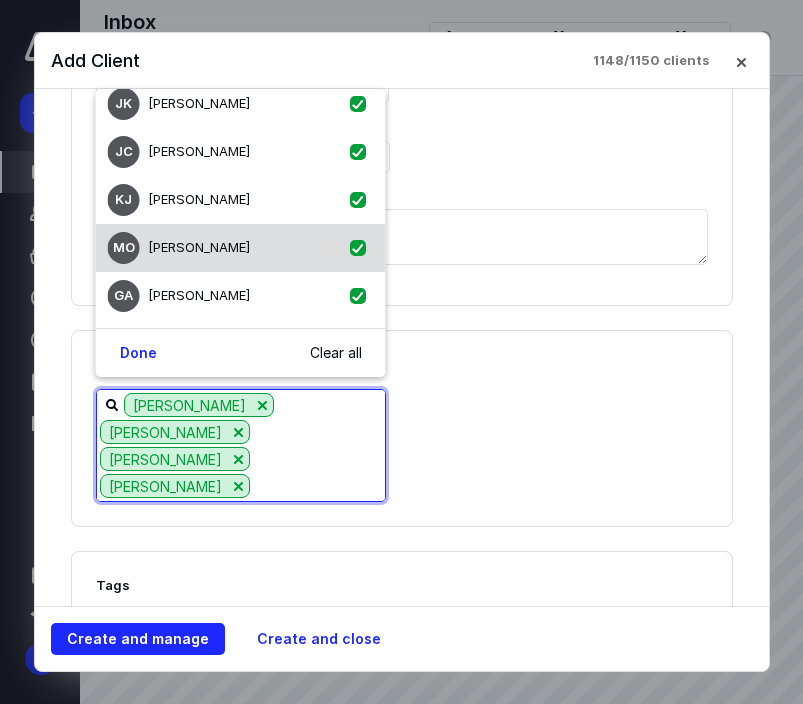 checkbox on "true" 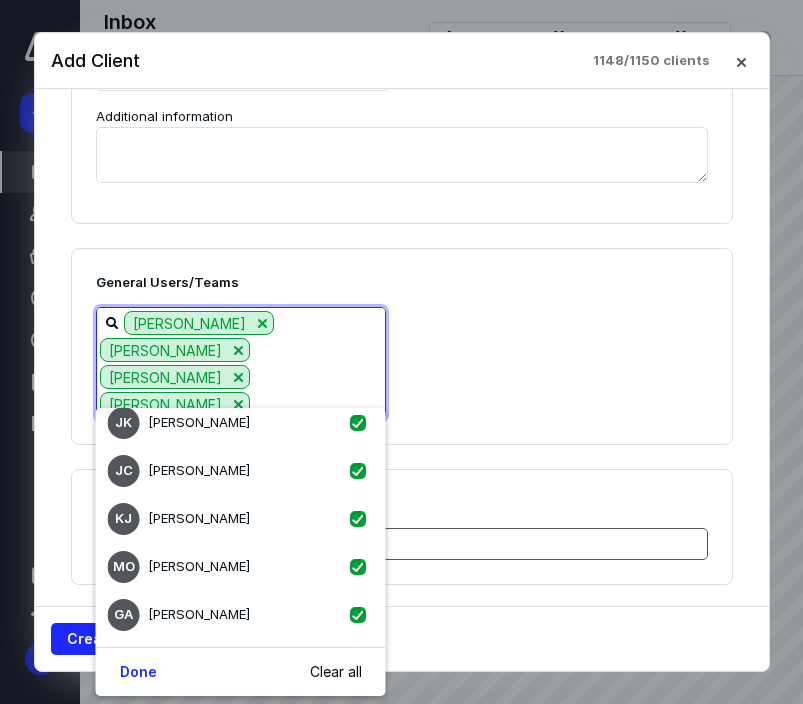 scroll, scrollTop: 2514, scrollLeft: 0, axis: vertical 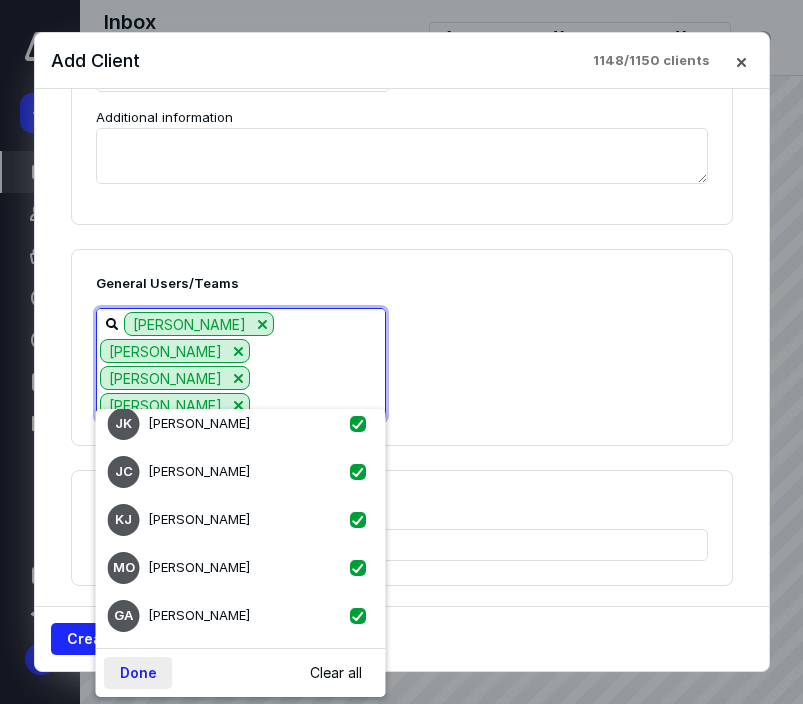click on "Done" at bounding box center (138, 673) 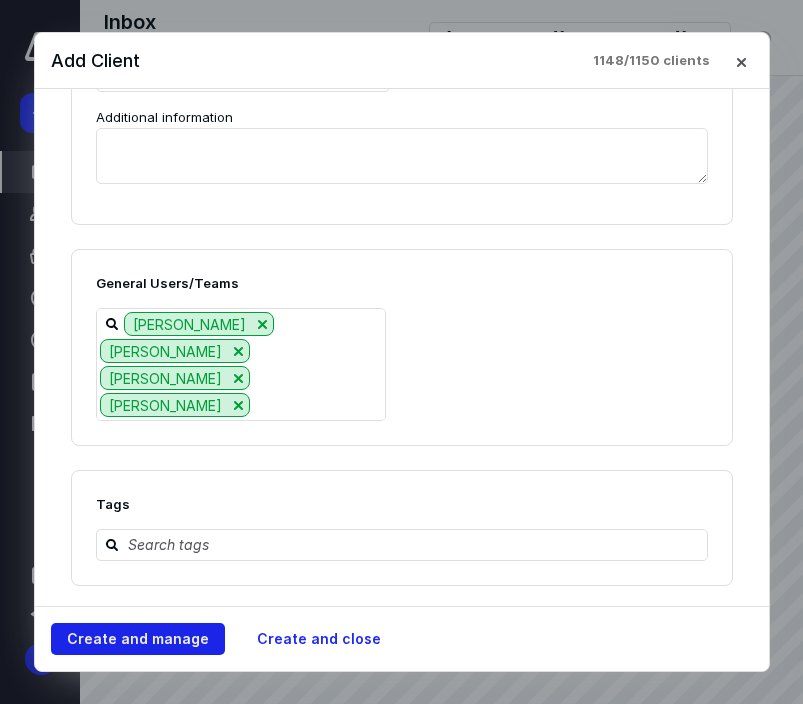 click on "Create and manage" at bounding box center (138, 639) 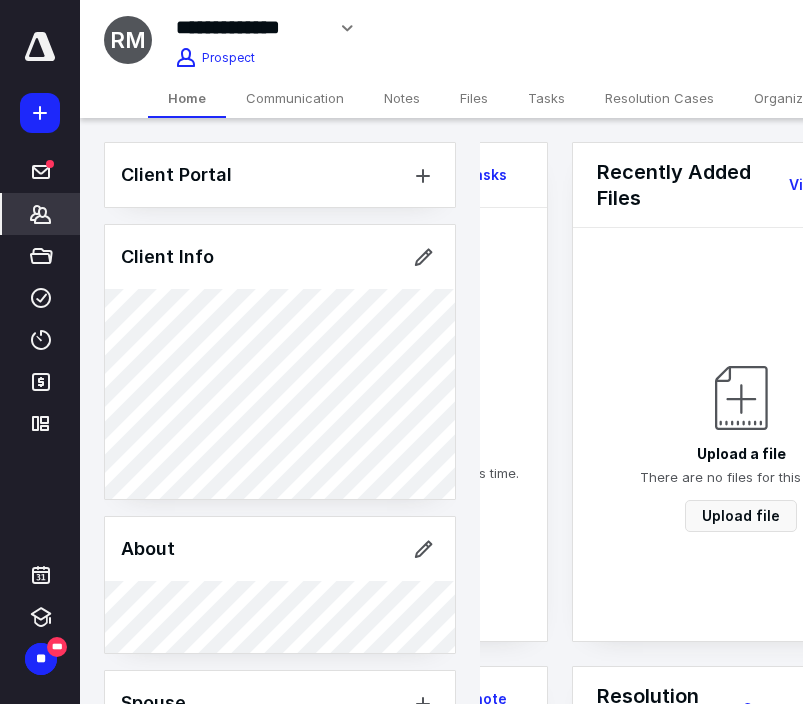 scroll, scrollTop: 0, scrollLeft: 0, axis: both 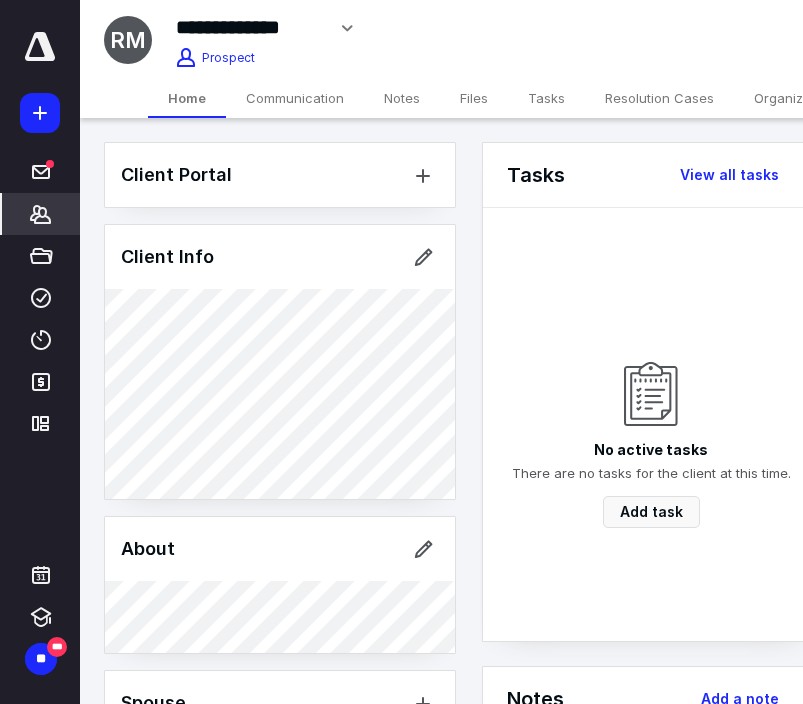 click 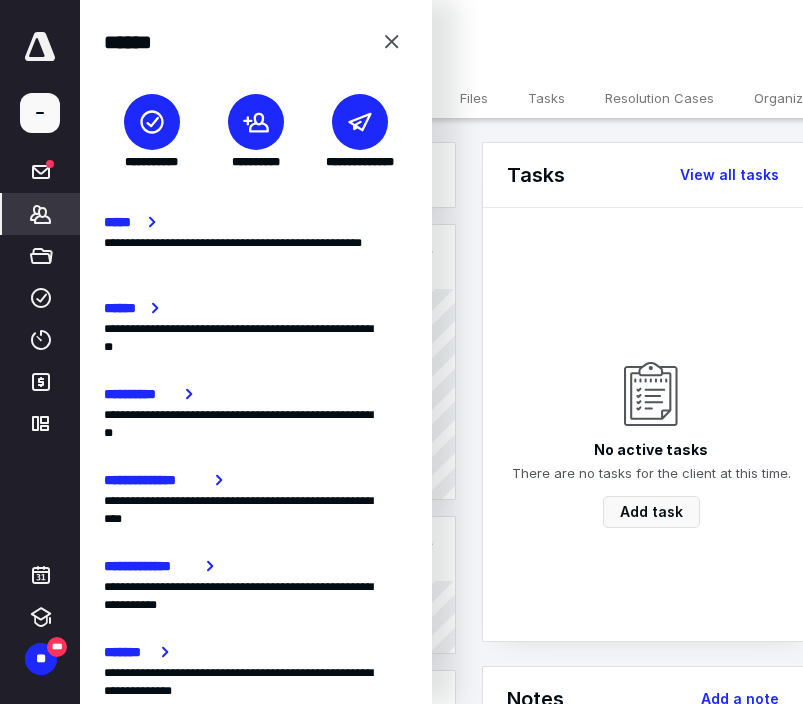 click 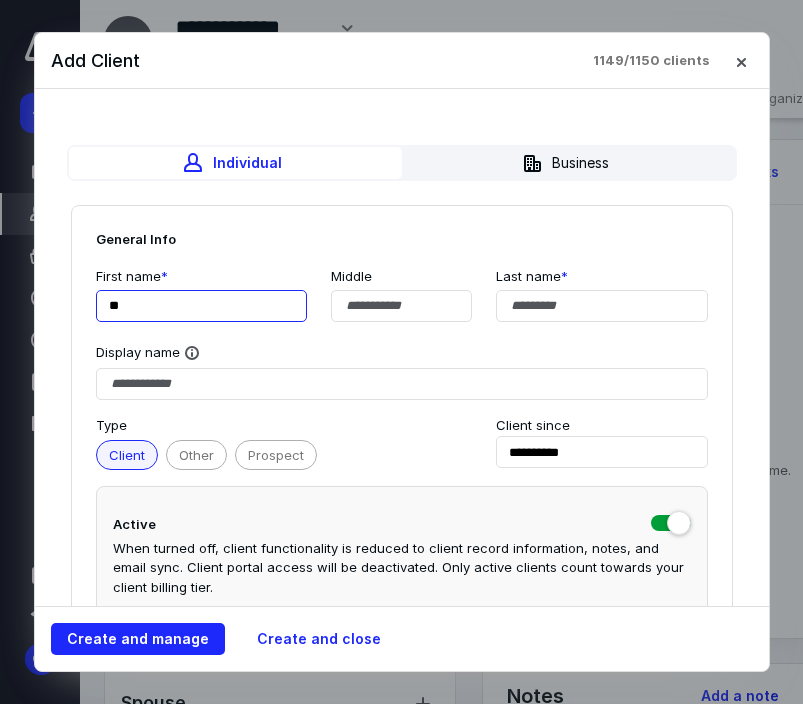 type on "*" 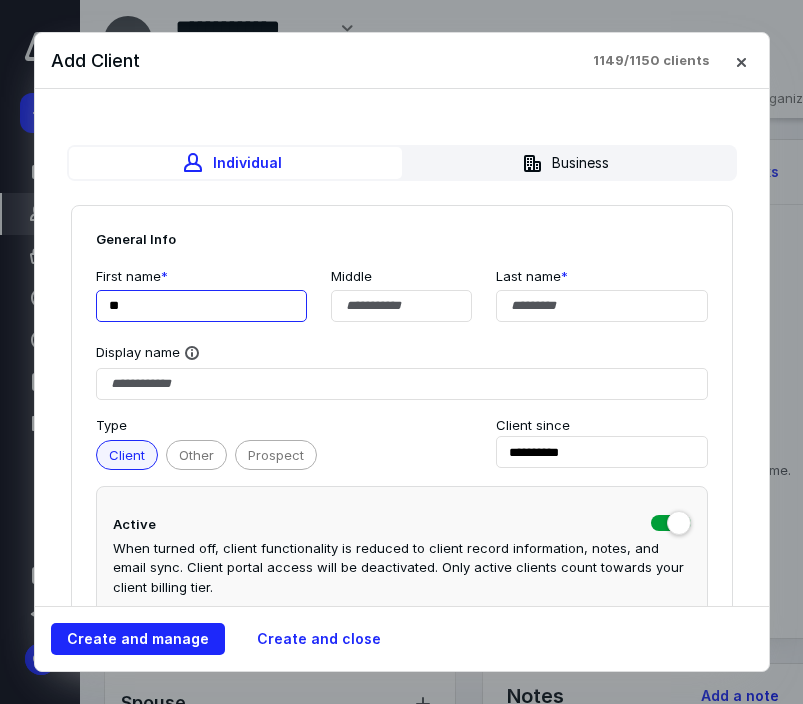 type on "*" 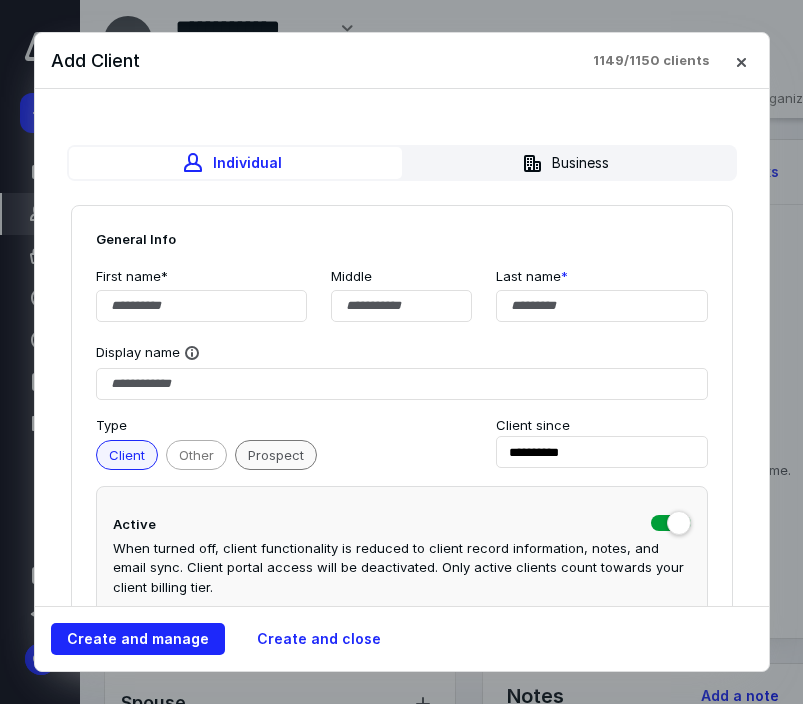 click on "Type Client Other Prospect" at bounding box center [272, 443] 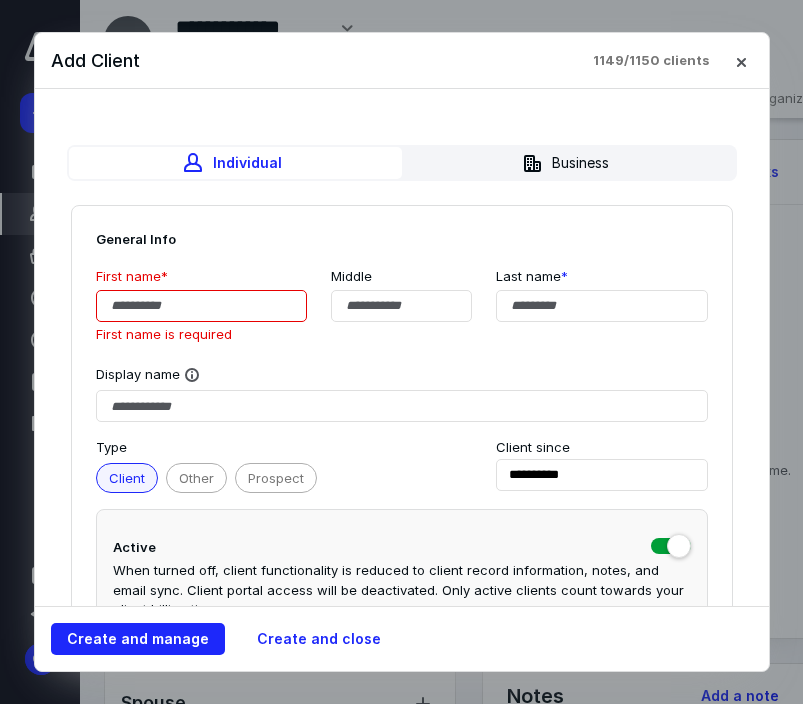 click at bounding box center (202, 306) 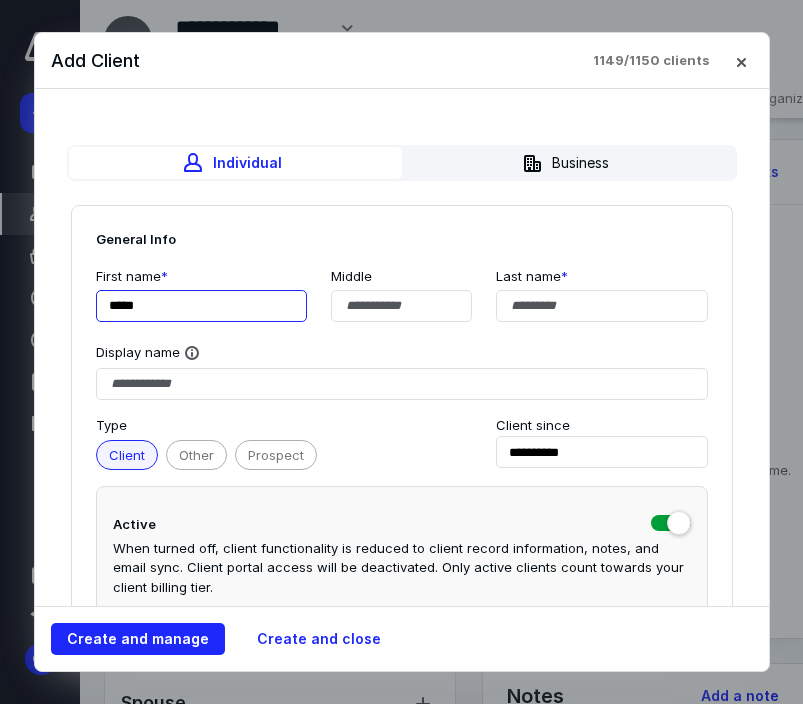 type on "*****" 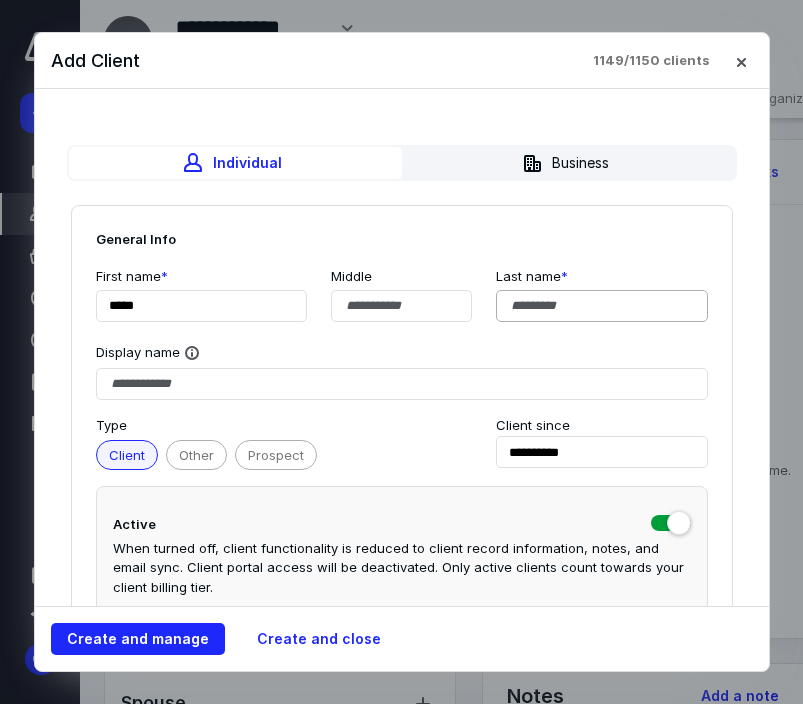 drag, startPoint x: 494, startPoint y: 302, endPoint x: 509, endPoint y: 305, distance: 15.297058 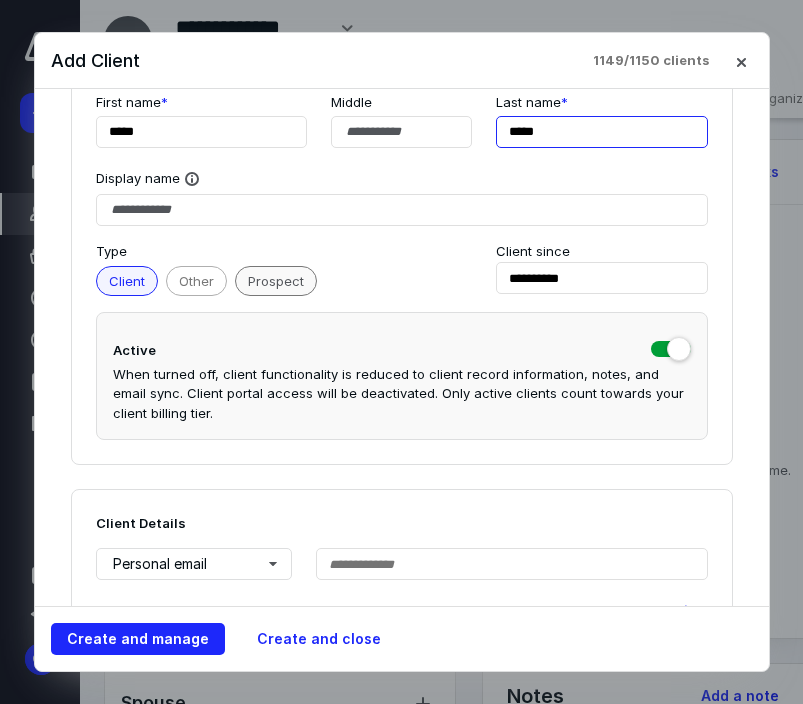 type on "*****" 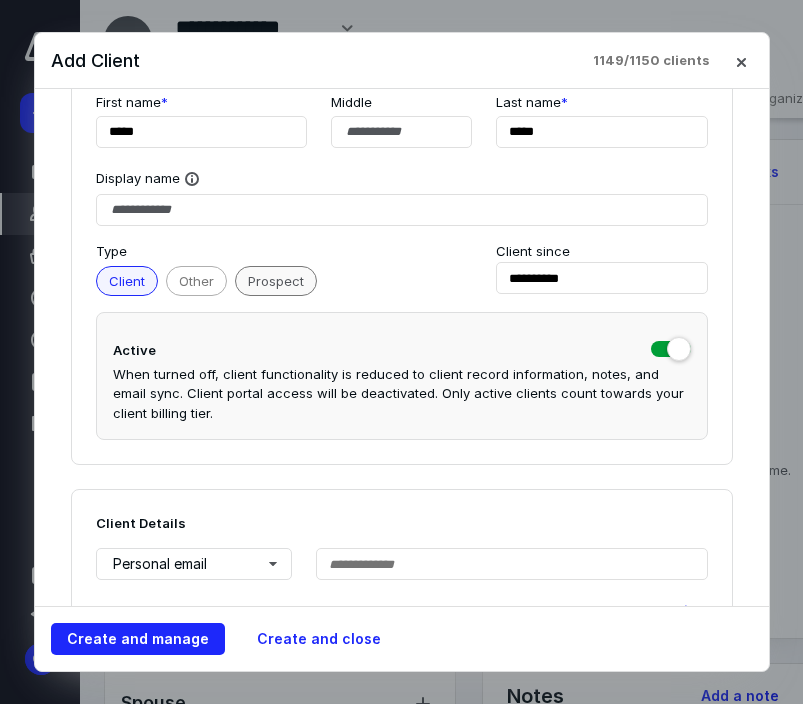 click on "Prospect" at bounding box center [276, 281] 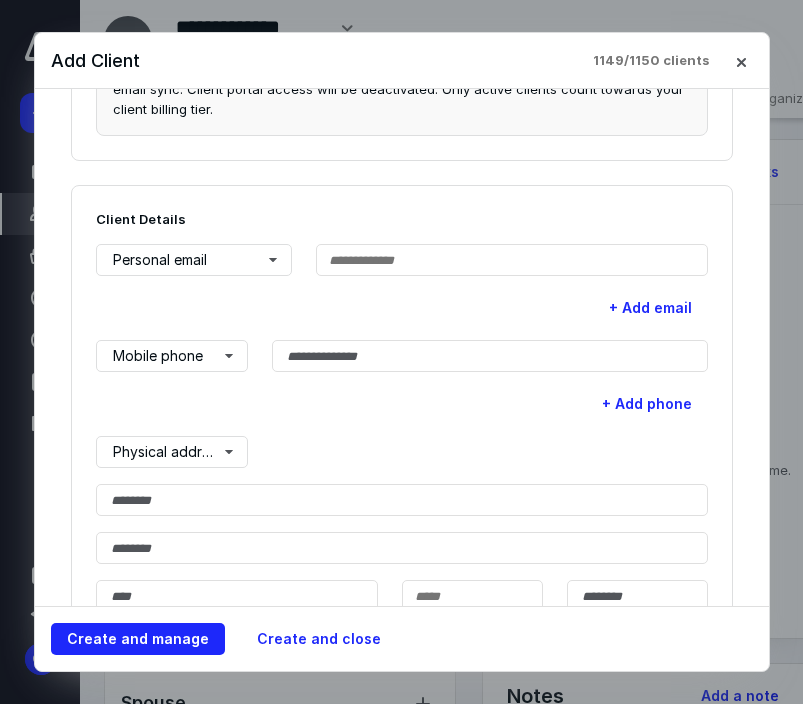 scroll, scrollTop: 468, scrollLeft: 0, axis: vertical 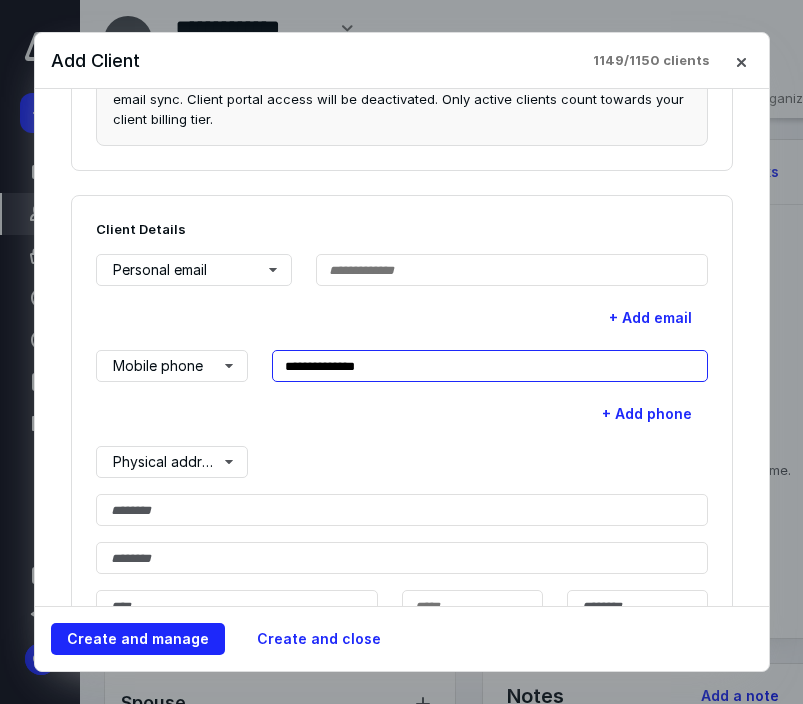 type on "**********" 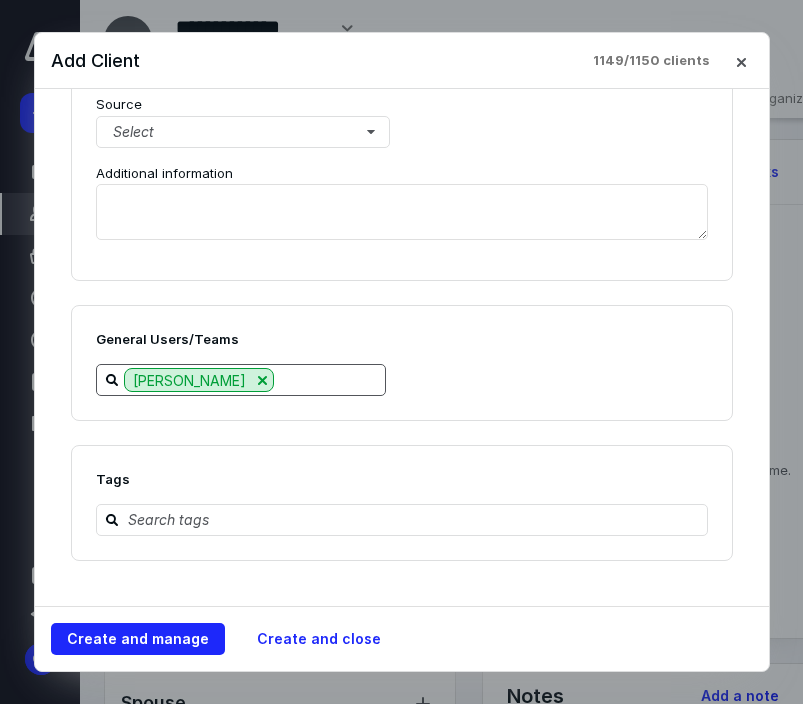 scroll, scrollTop: 2481, scrollLeft: 0, axis: vertical 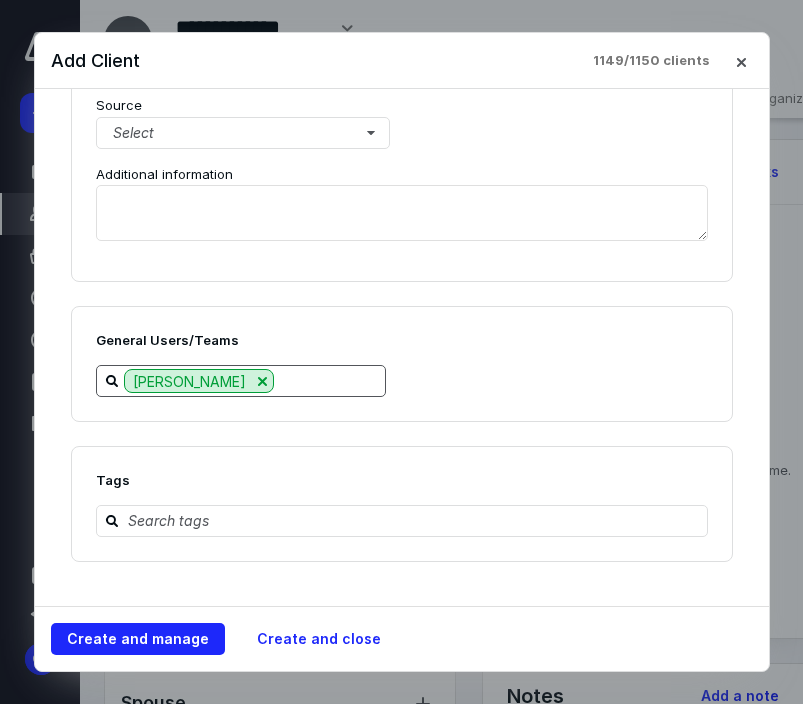 click at bounding box center [329, 380] 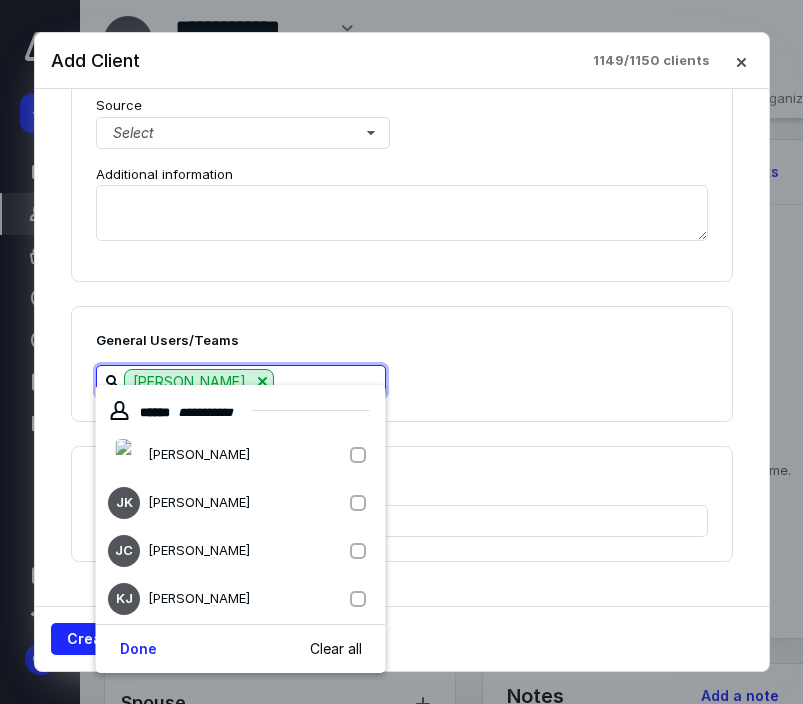 click at bounding box center (362, 455) 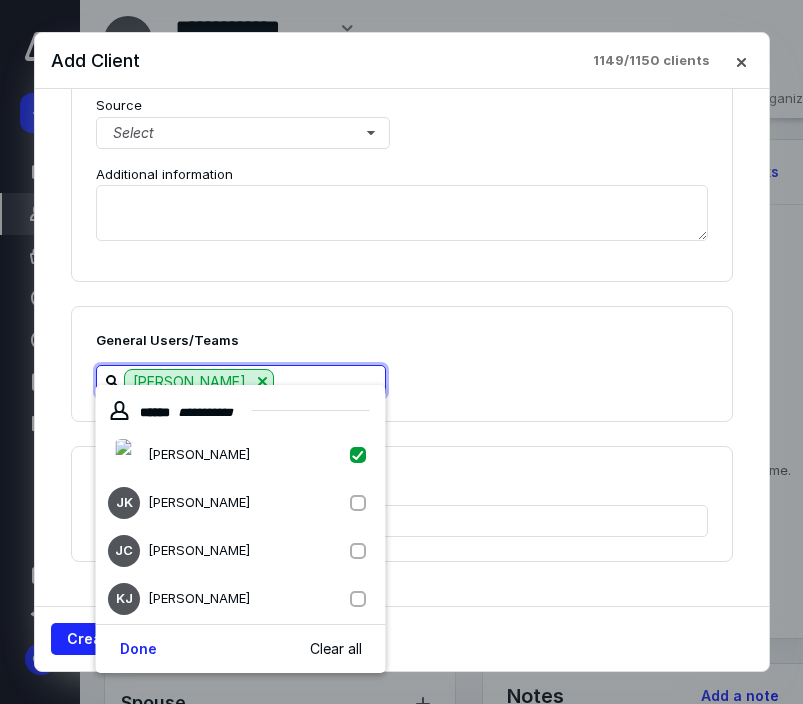 checkbox on "true" 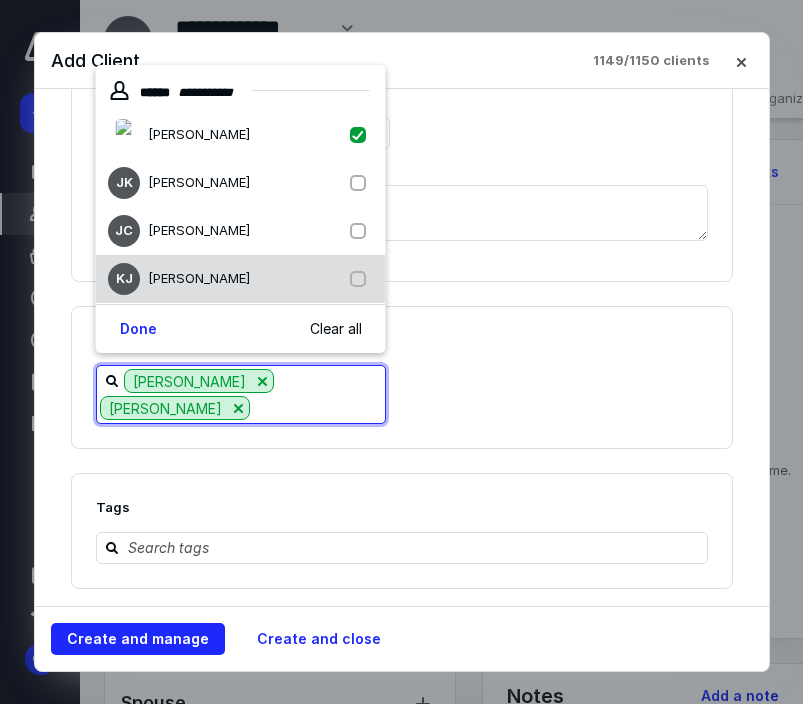 click at bounding box center [362, 279] 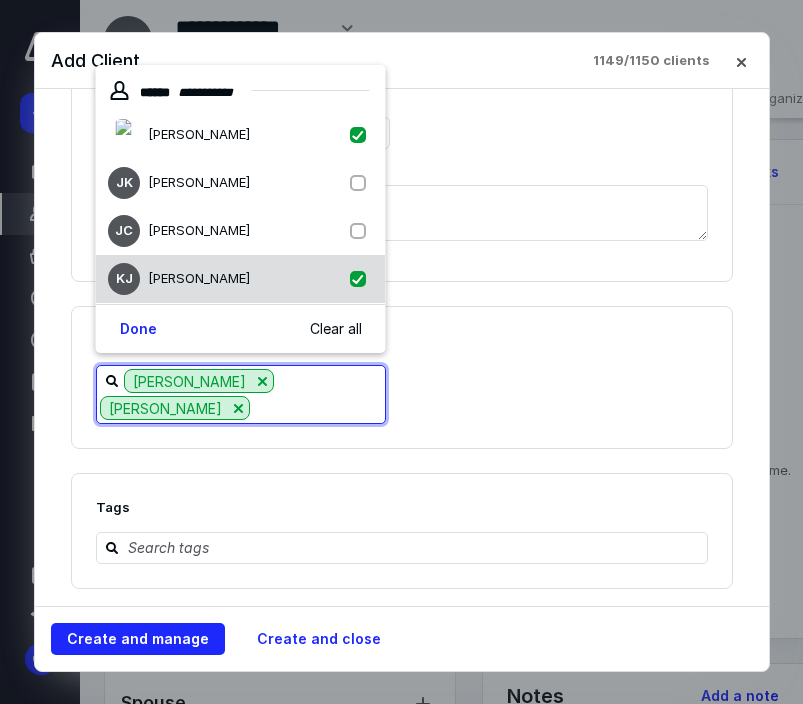 checkbox on "true" 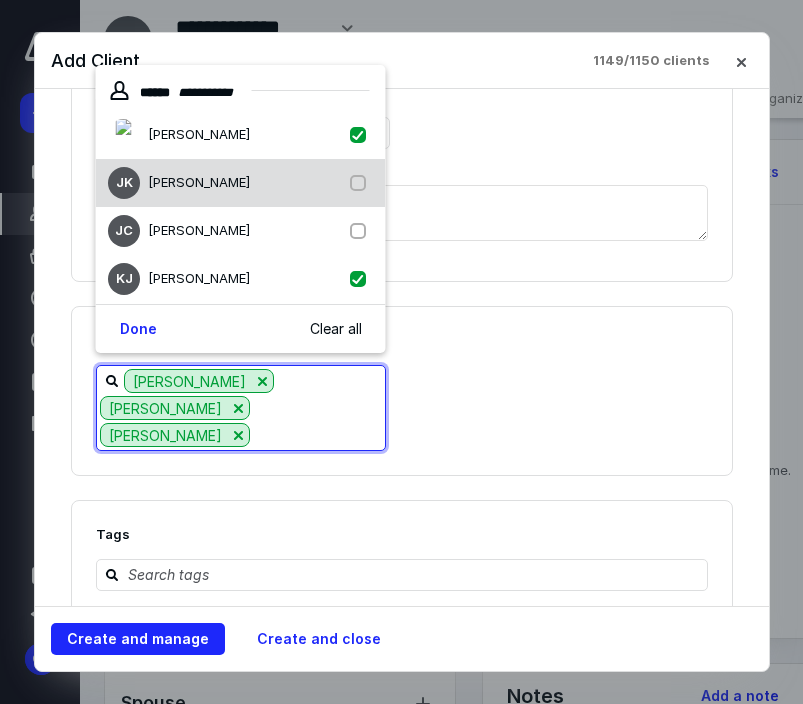 drag, startPoint x: 353, startPoint y: 221, endPoint x: 348, endPoint y: 172, distance: 49.25444 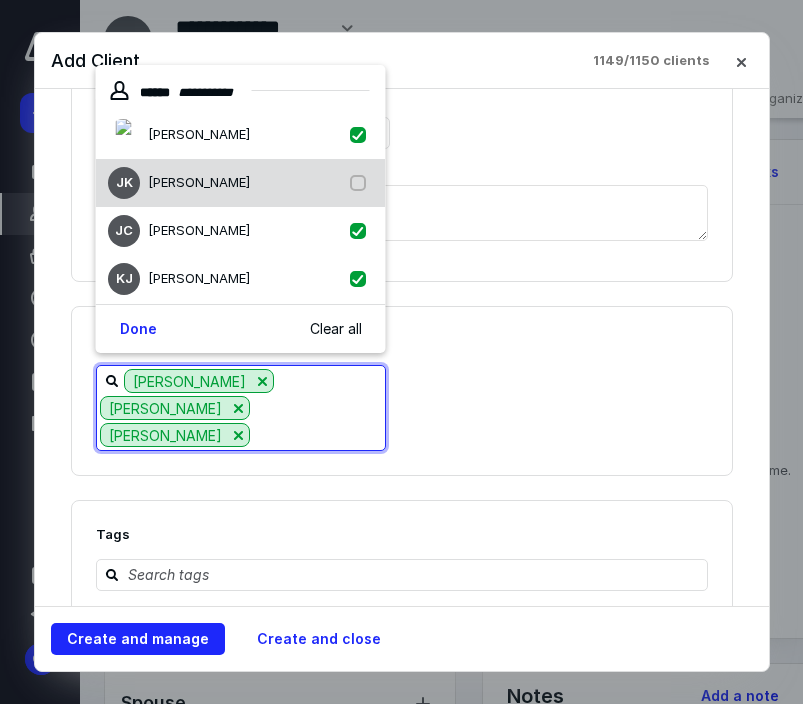 checkbox on "true" 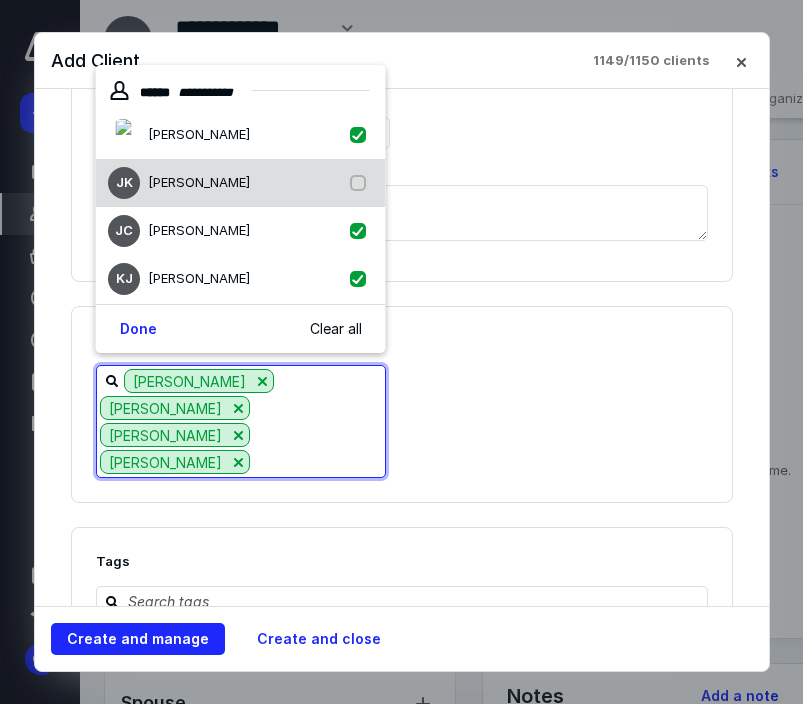 click on "[PERSON_NAME] [PERSON_NAME]" at bounding box center (241, 183) 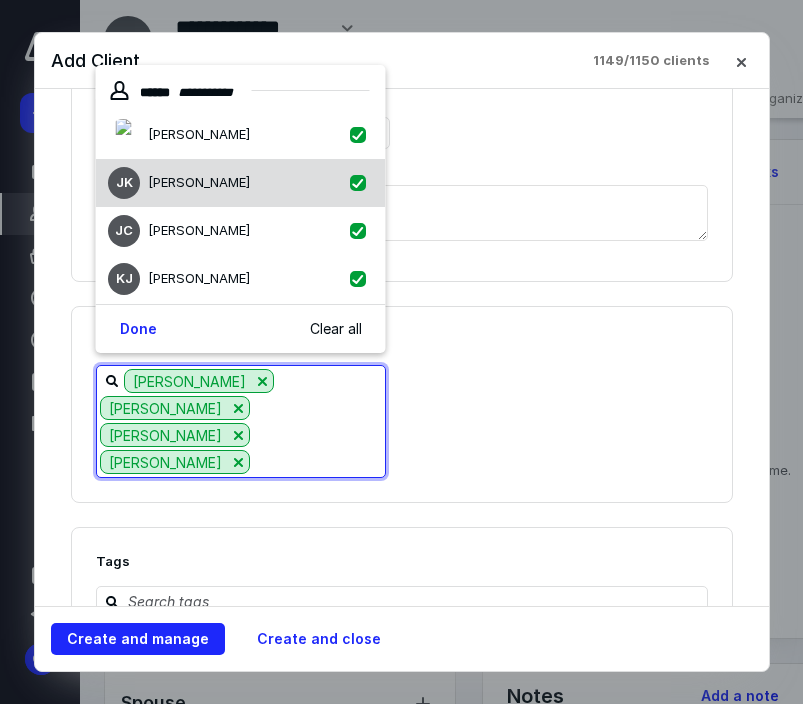 checkbox on "true" 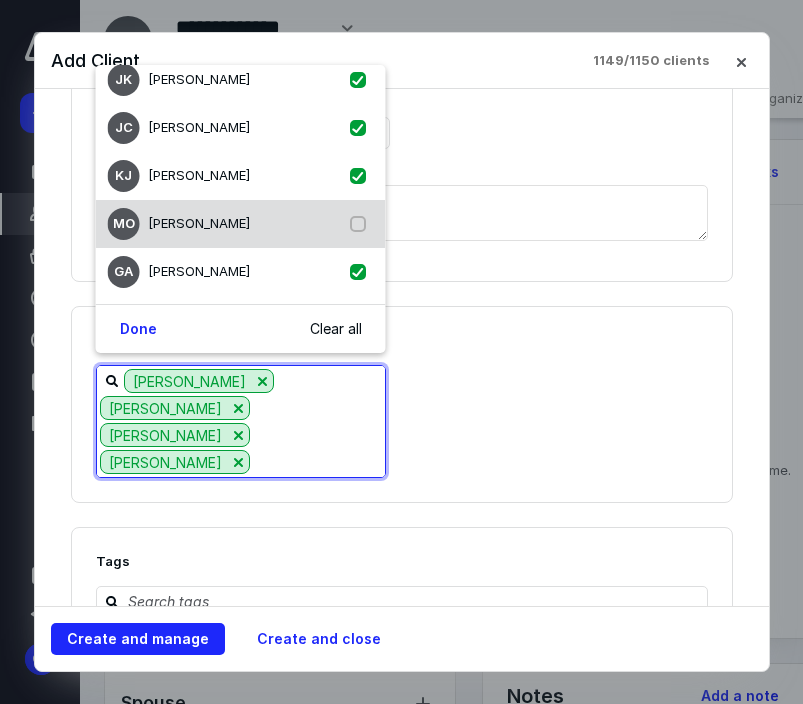 scroll, scrollTop: 103, scrollLeft: 0, axis: vertical 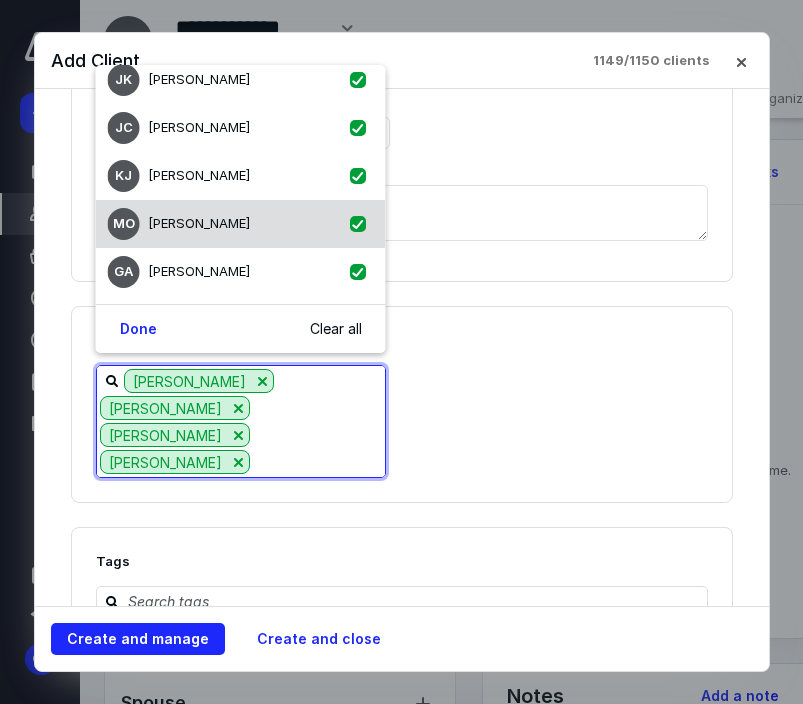 checkbox on "true" 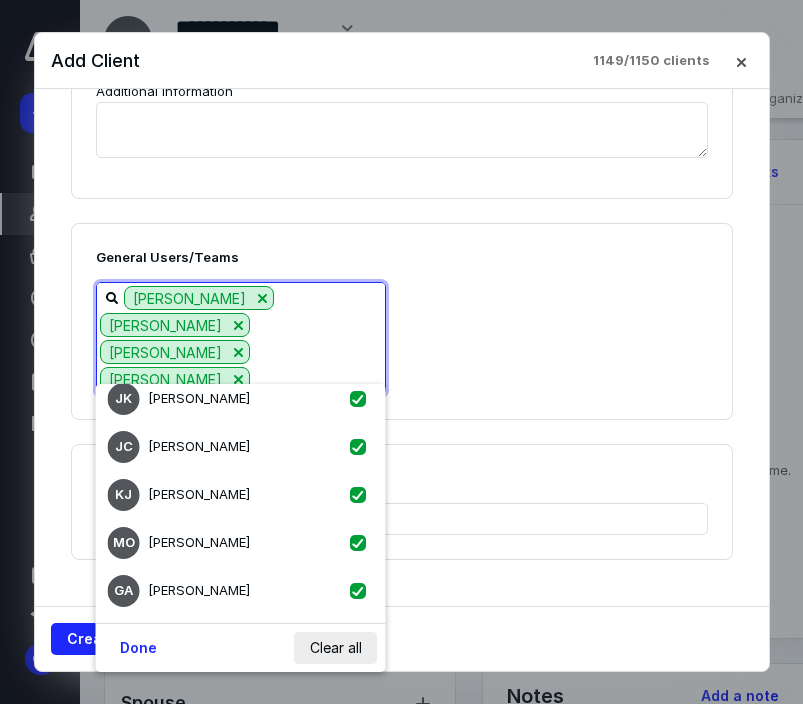 scroll, scrollTop: 2562, scrollLeft: 0, axis: vertical 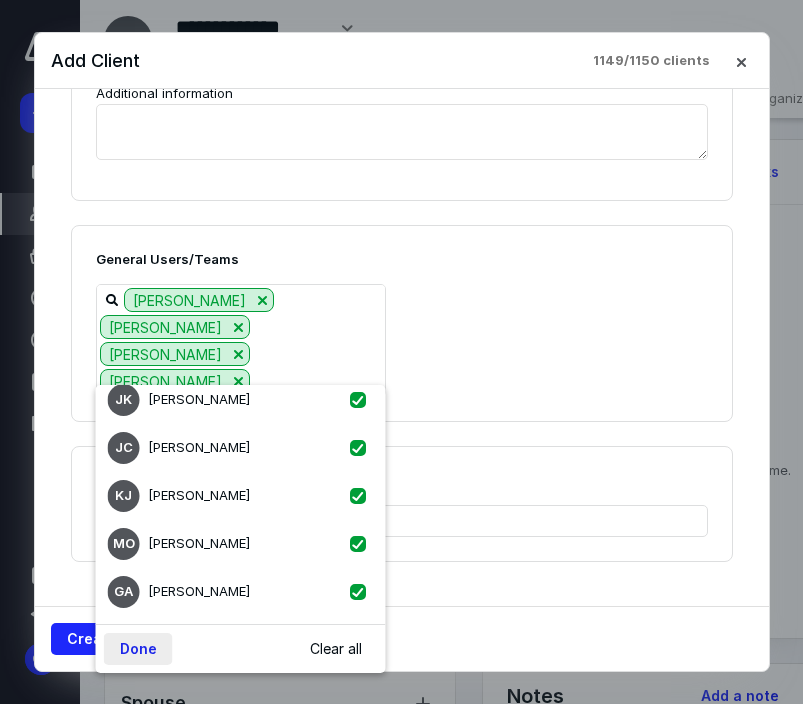 click on "Done" at bounding box center [138, 649] 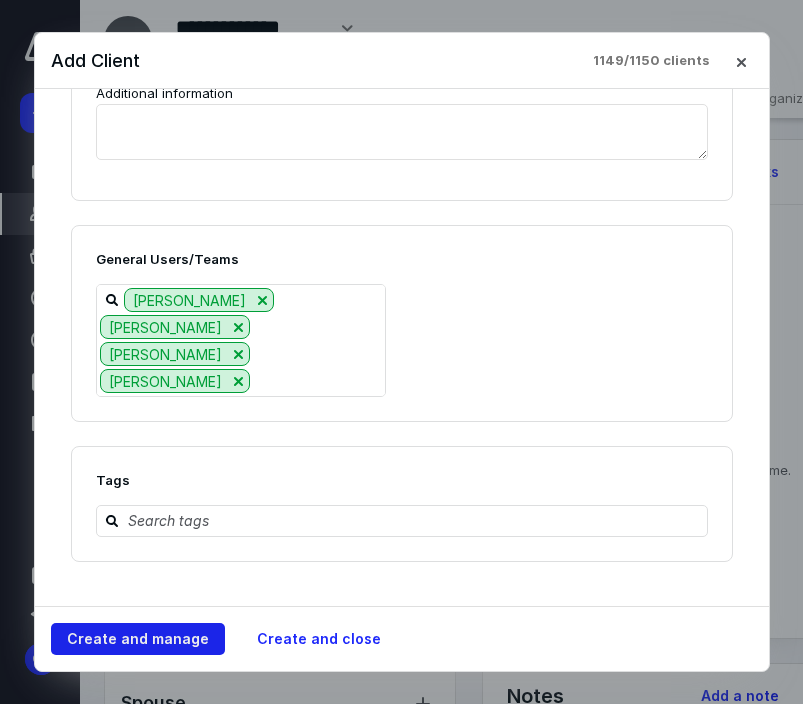 click on "Create and manage" at bounding box center [138, 639] 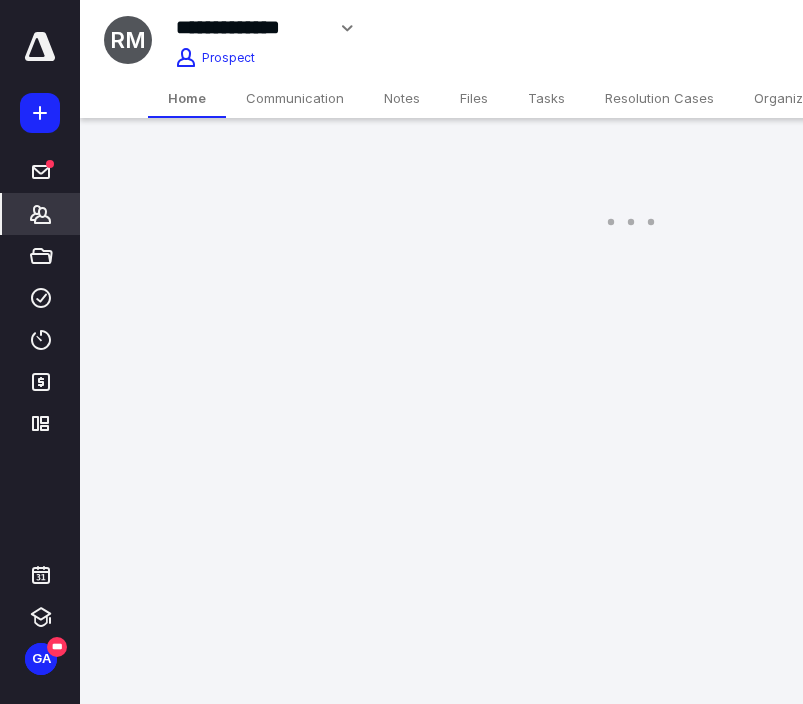 scroll, scrollTop: 0, scrollLeft: 0, axis: both 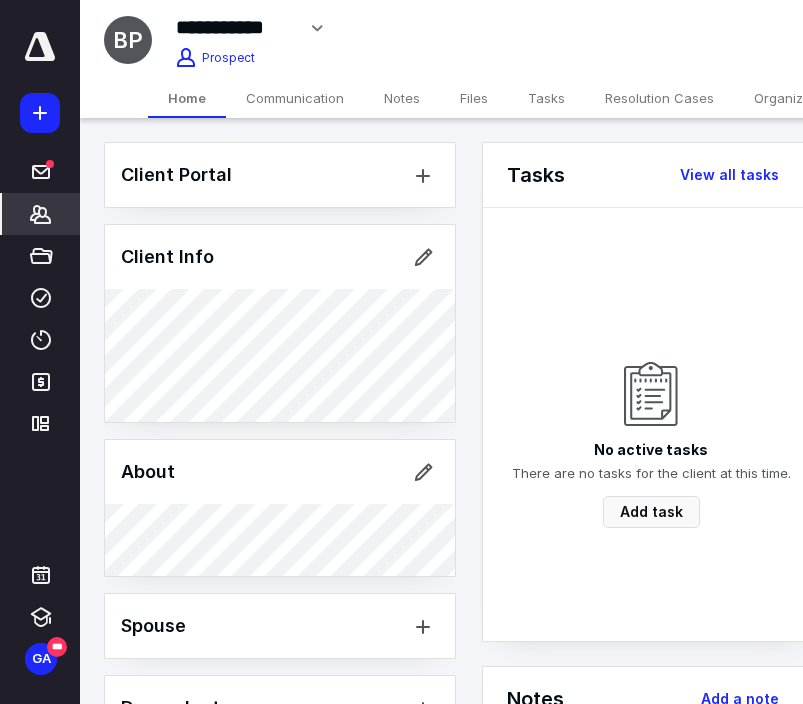 click 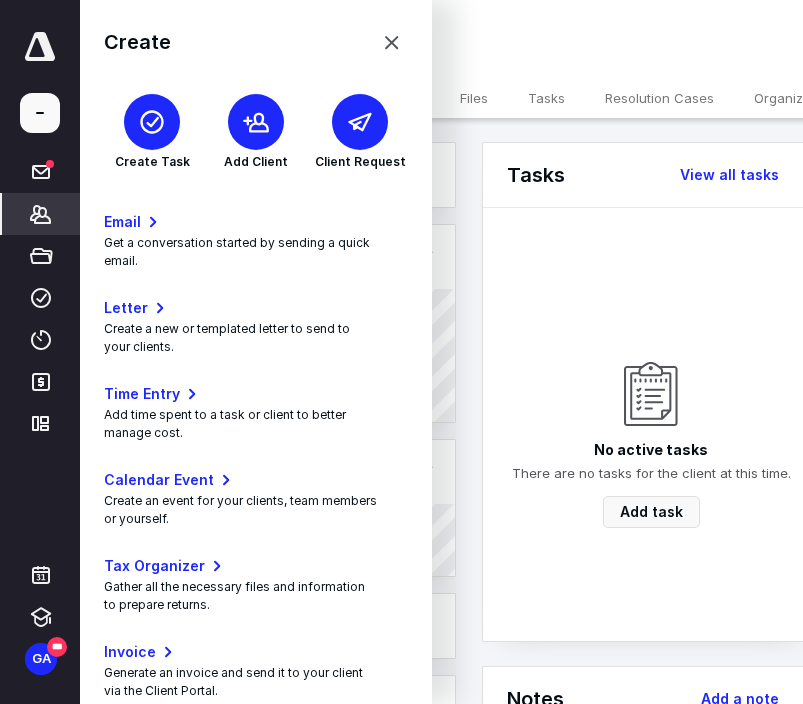 click at bounding box center [256, 122] 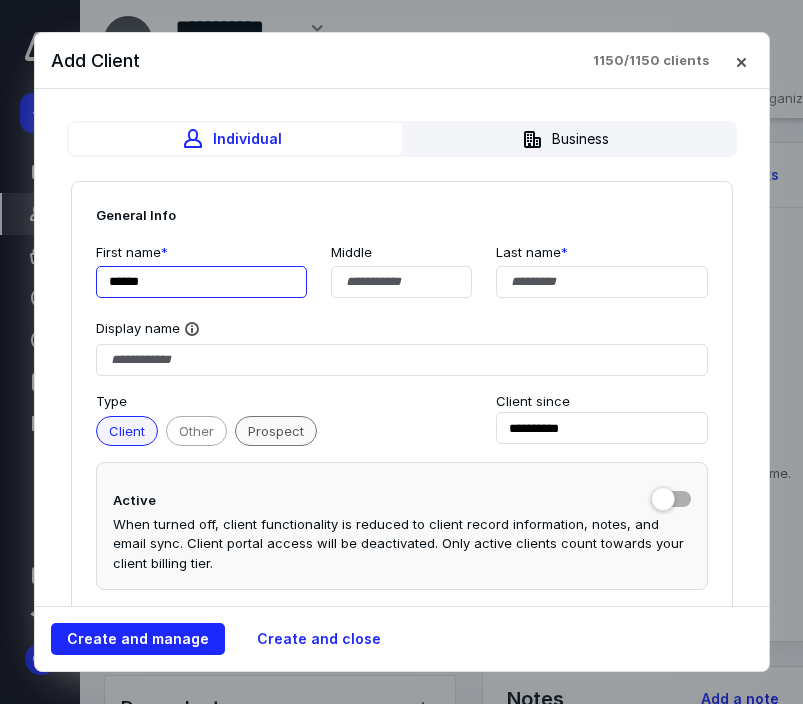 type on "******" 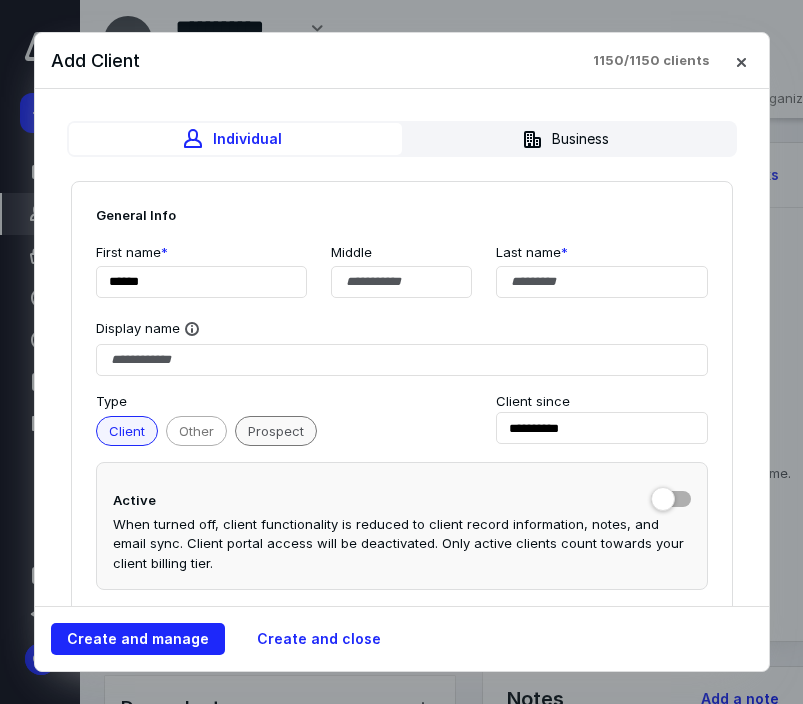 click on "Prospect" at bounding box center (276, 431) 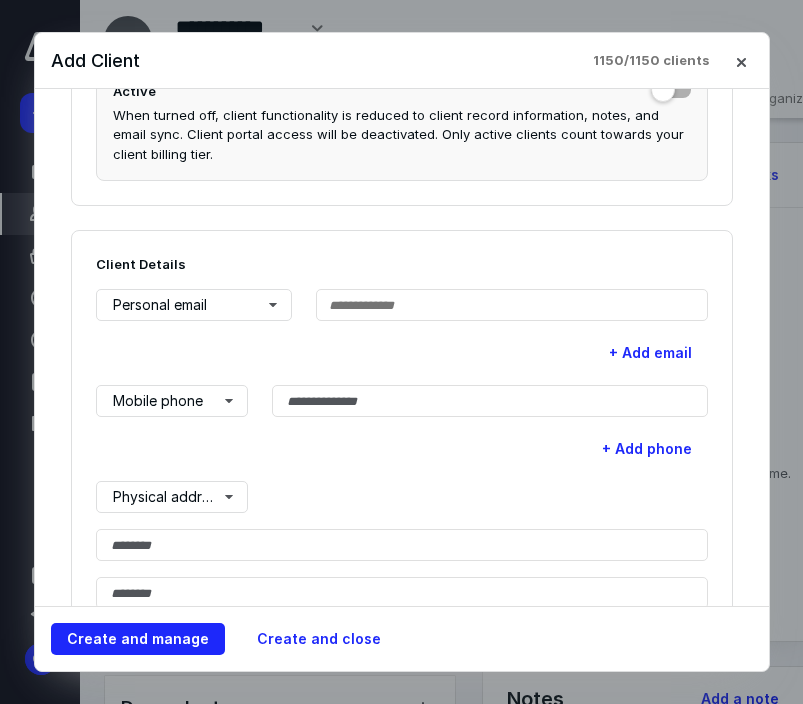 scroll, scrollTop: 423, scrollLeft: 0, axis: vertical 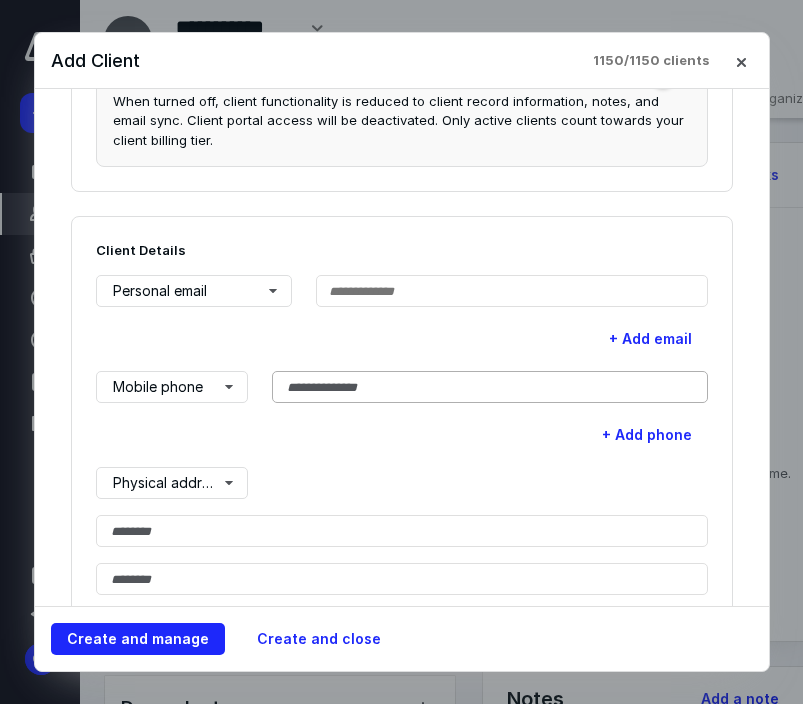 type on "****" 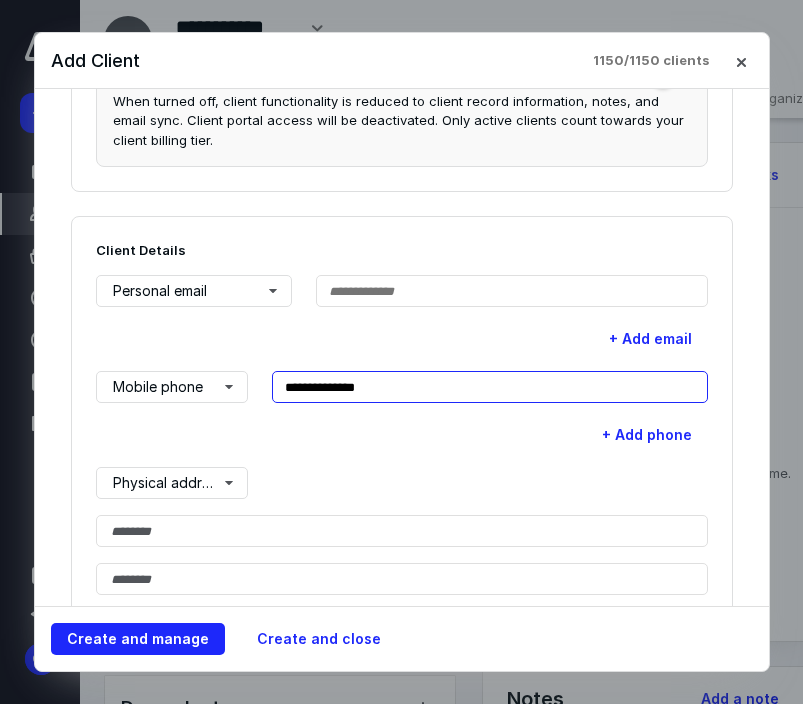 type on "**********" 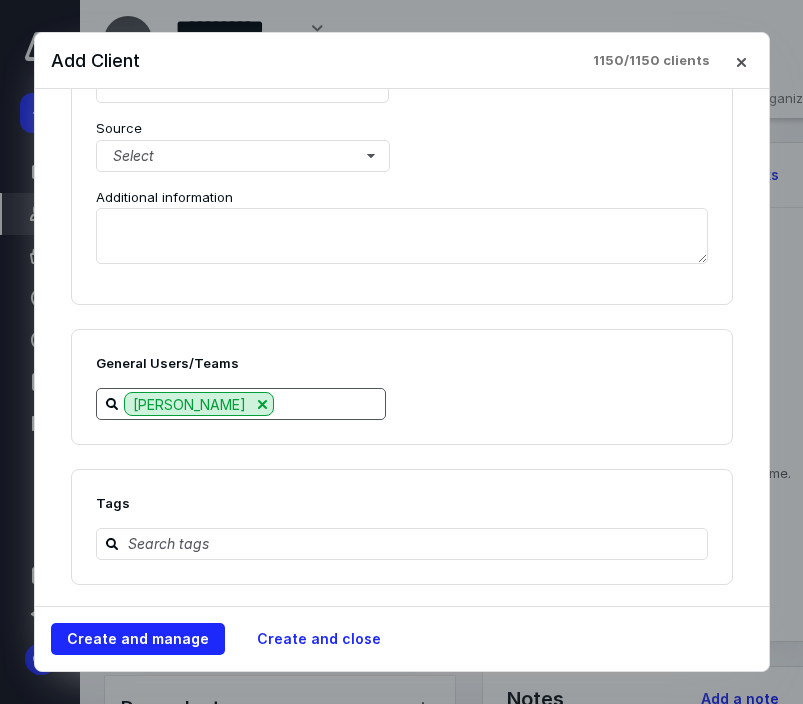 scroll, scrollTop: 2433, scrollLeft: 0, axis: vertical 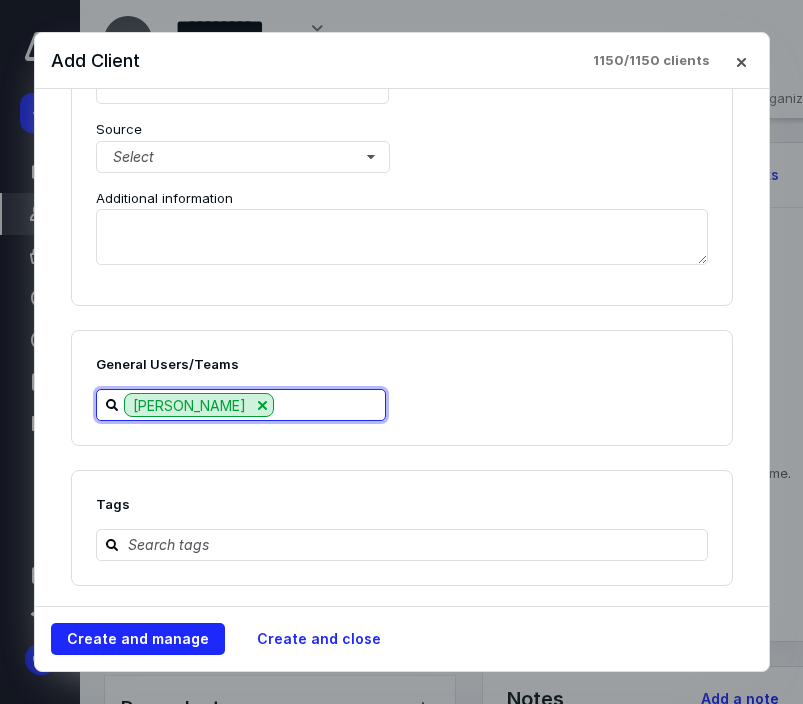 click at bounding box center [329, 404] 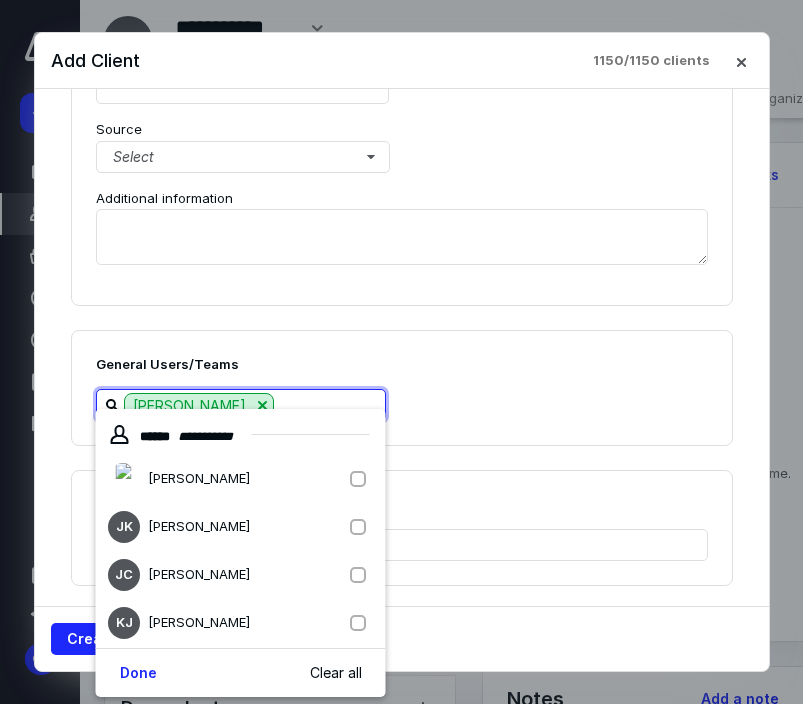 click at bounding box center (362, 479) 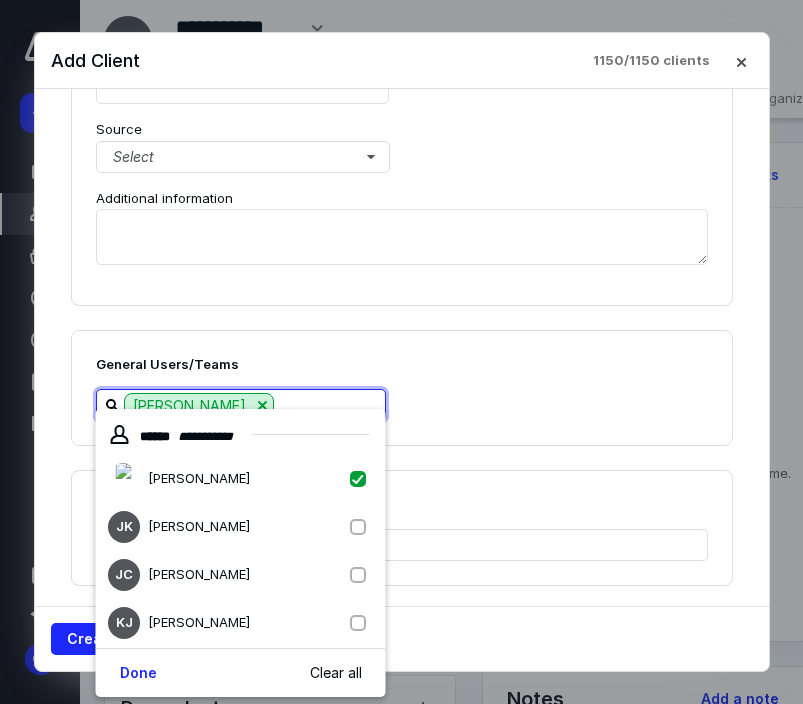 checkbox on "true" 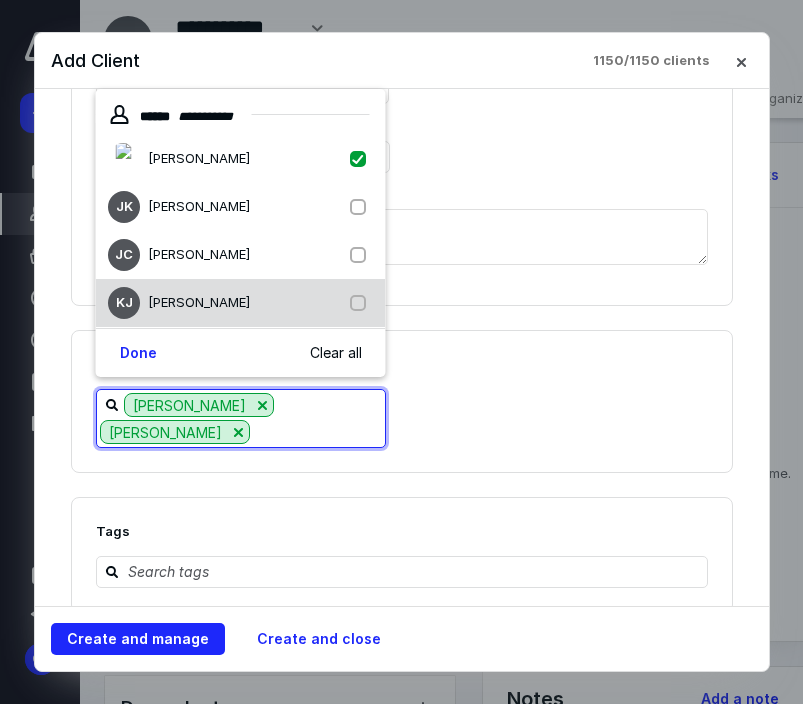 click on "KJ [PERSON_NAME]" at bounding box center (241, 303) 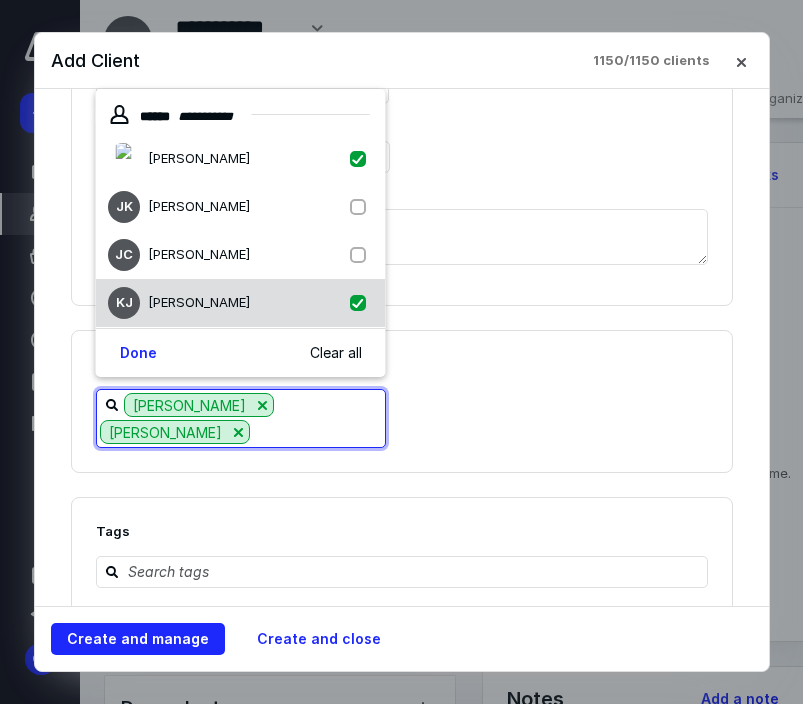 checkbox on "true" 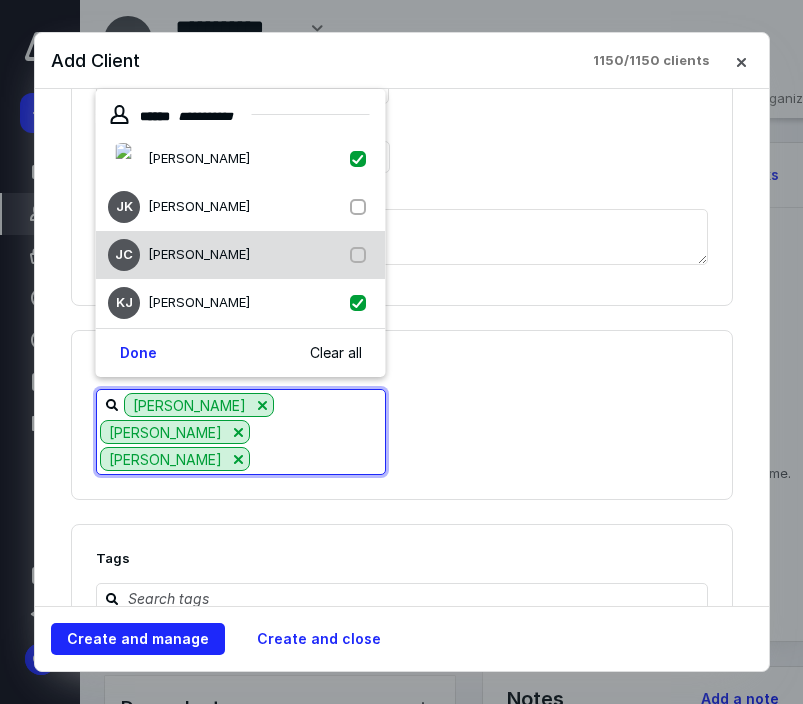 click on "[PERSON_NAME]" at bounding box center (241, 255) 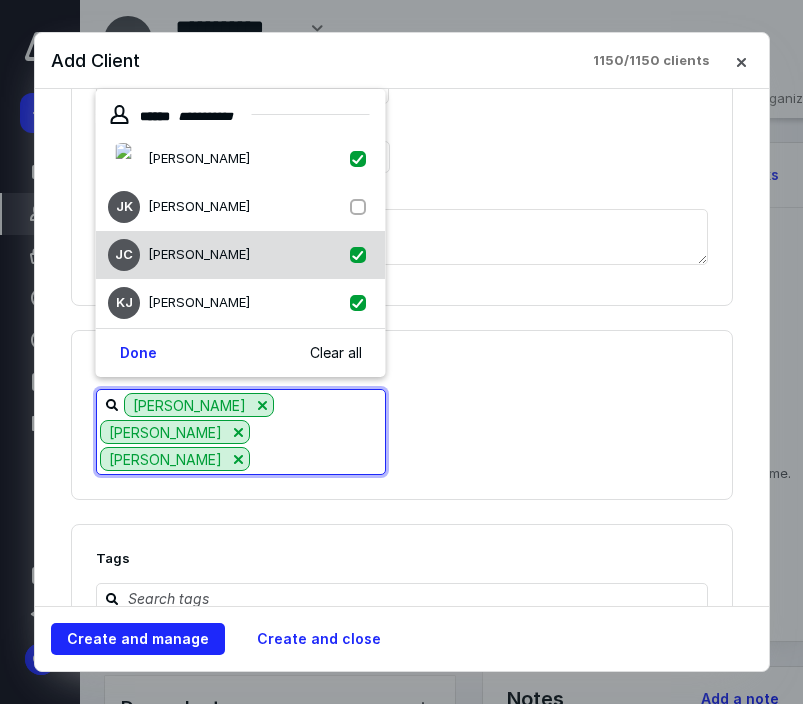 checkbox on "true" 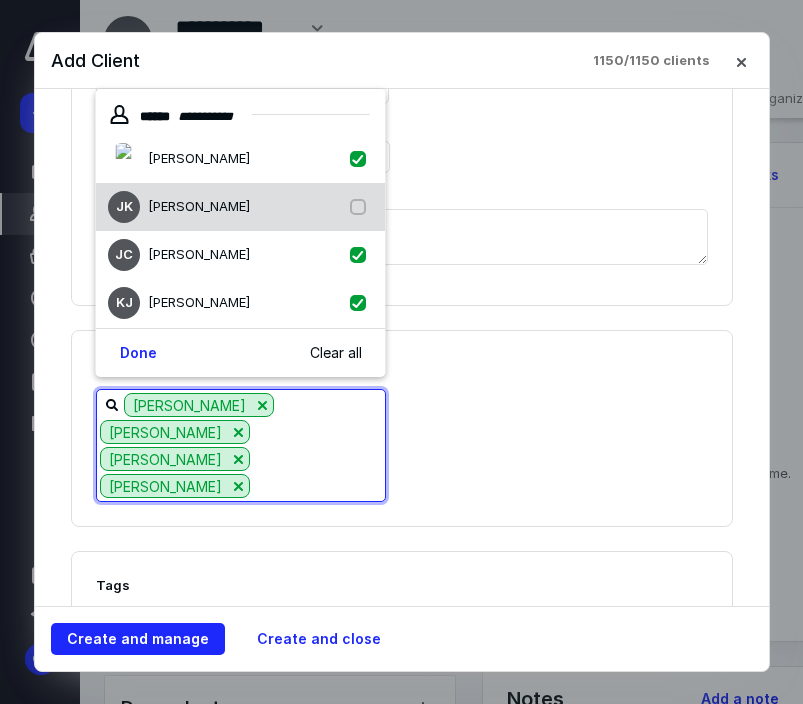 click at bounding box center (362, 207) 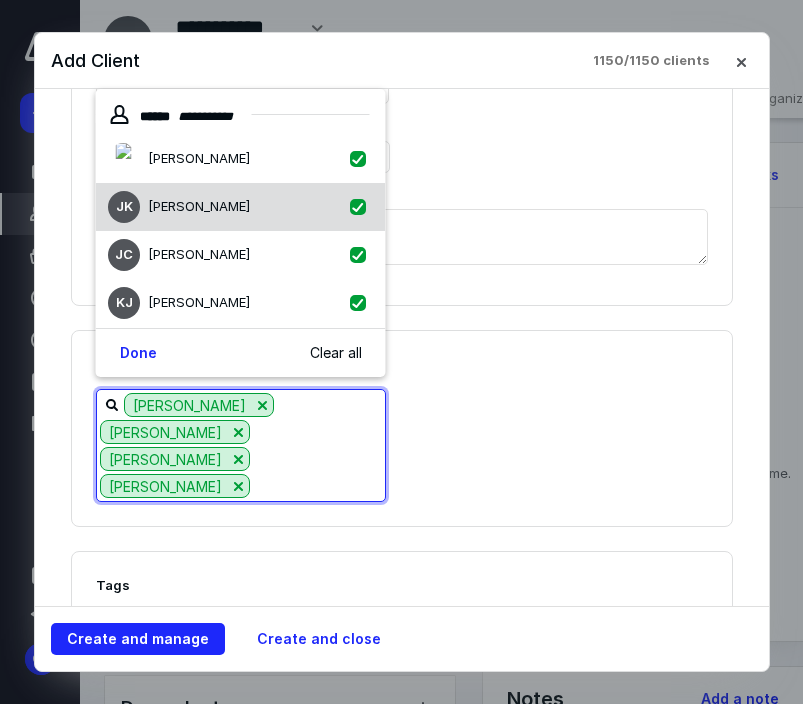 checkbox on "true" 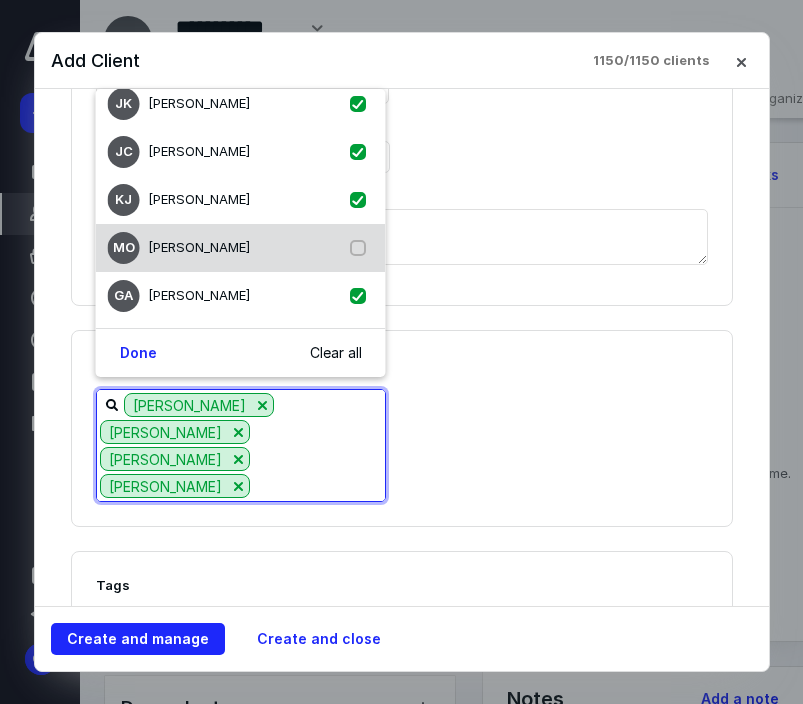 scroll, scrollTop: 103, scrollLeft: 0, axis: vertical 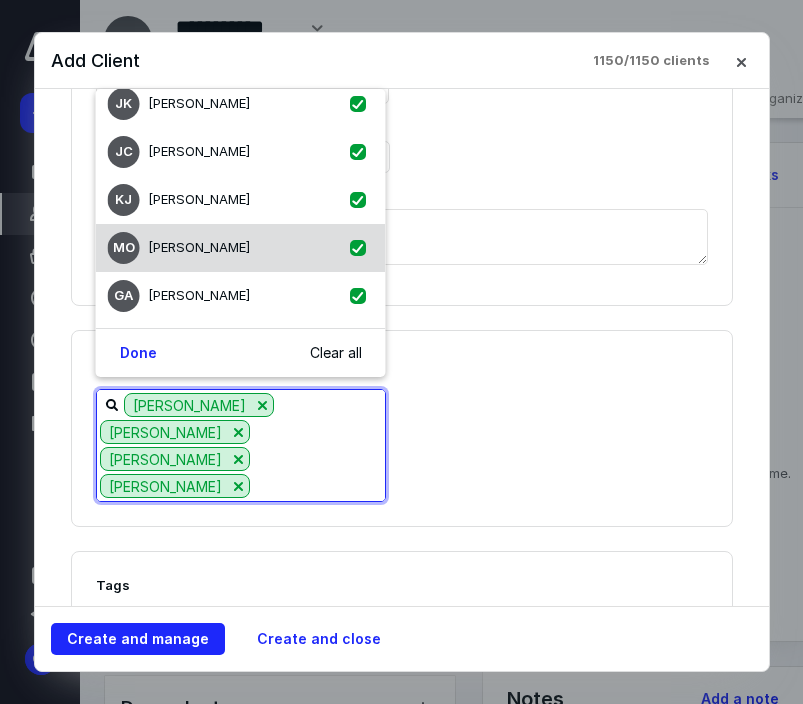 checkbox on "true" 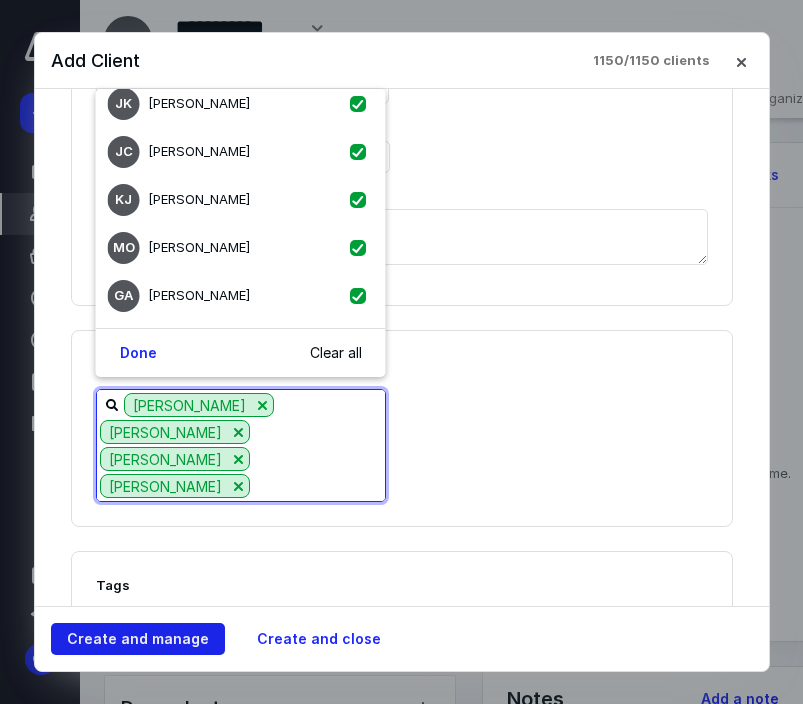 click on "Create and manage" at bounding box center [138, 639] 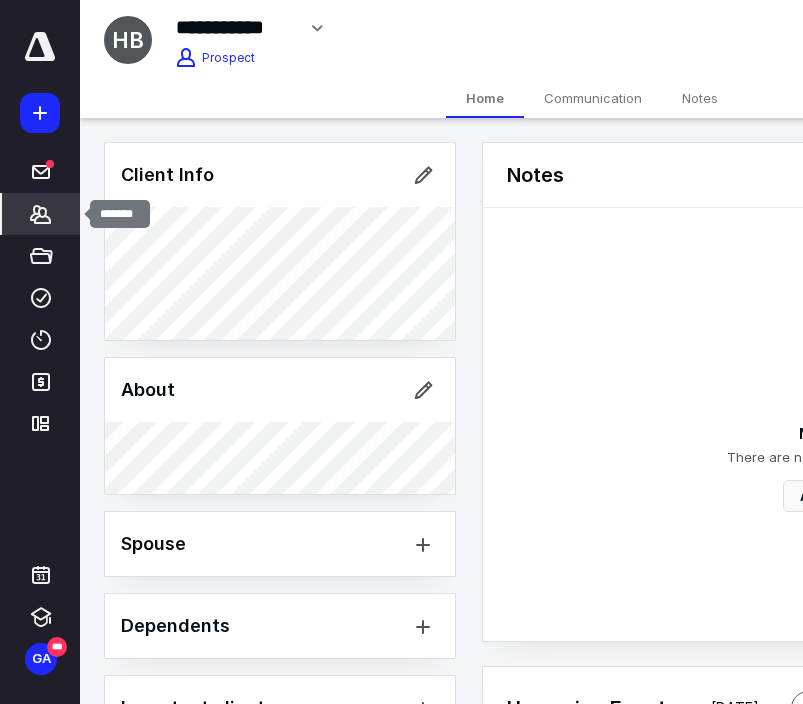click 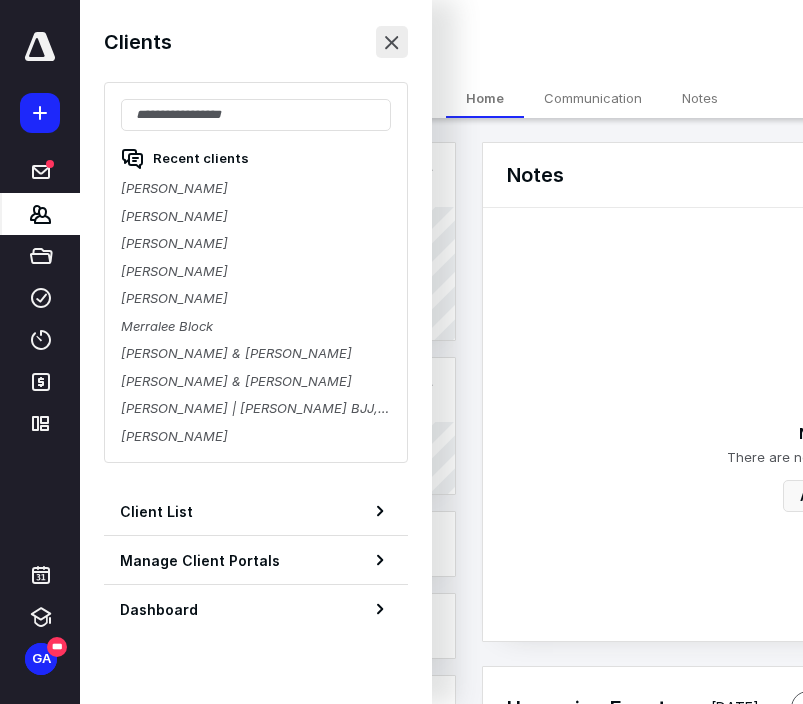 click at bounding box center [392, 42] 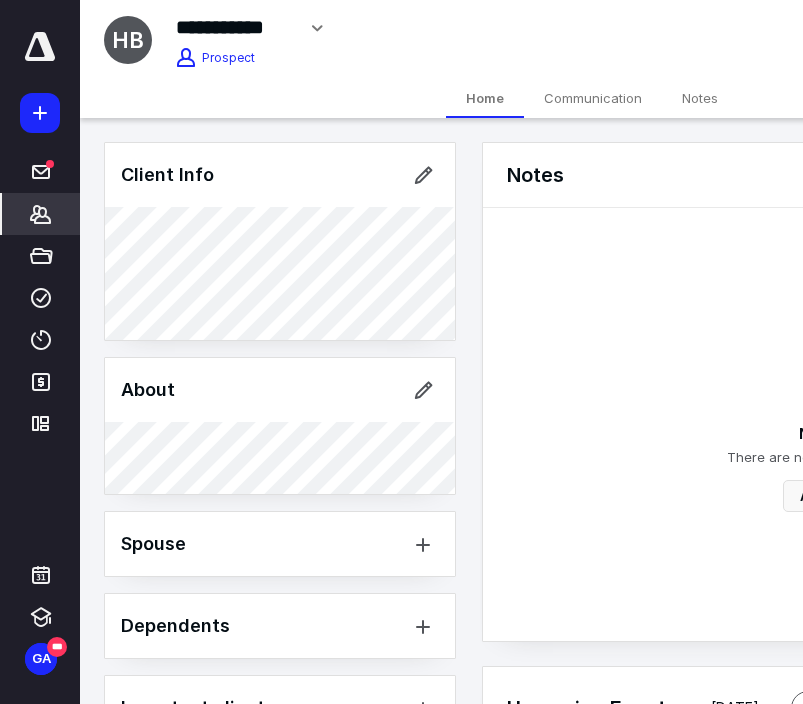 click 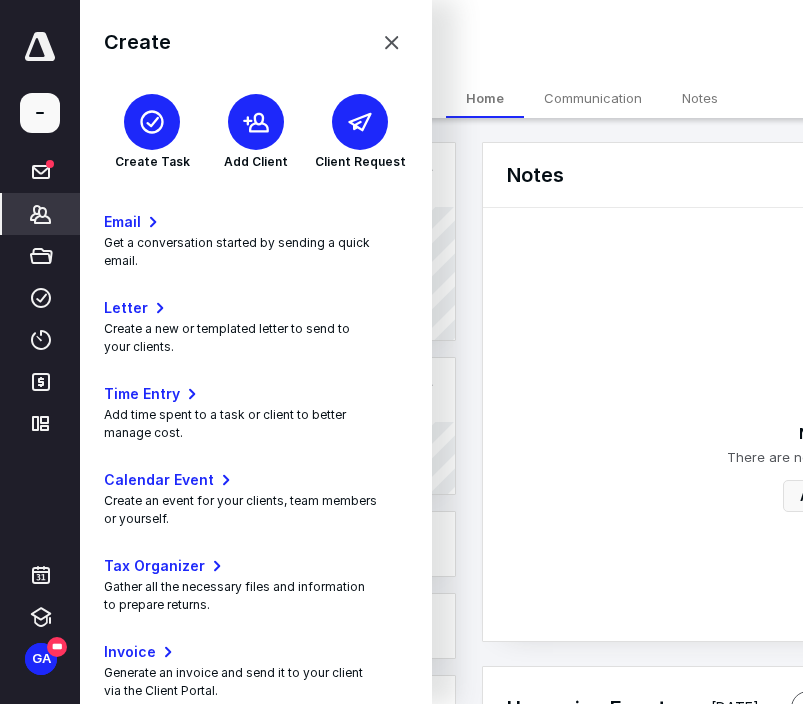 click 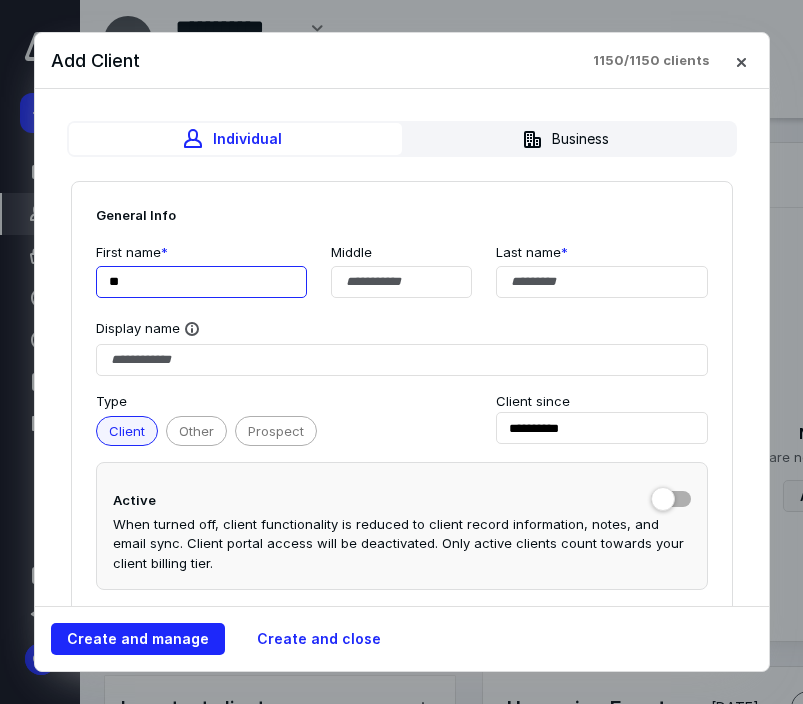 type on "*" 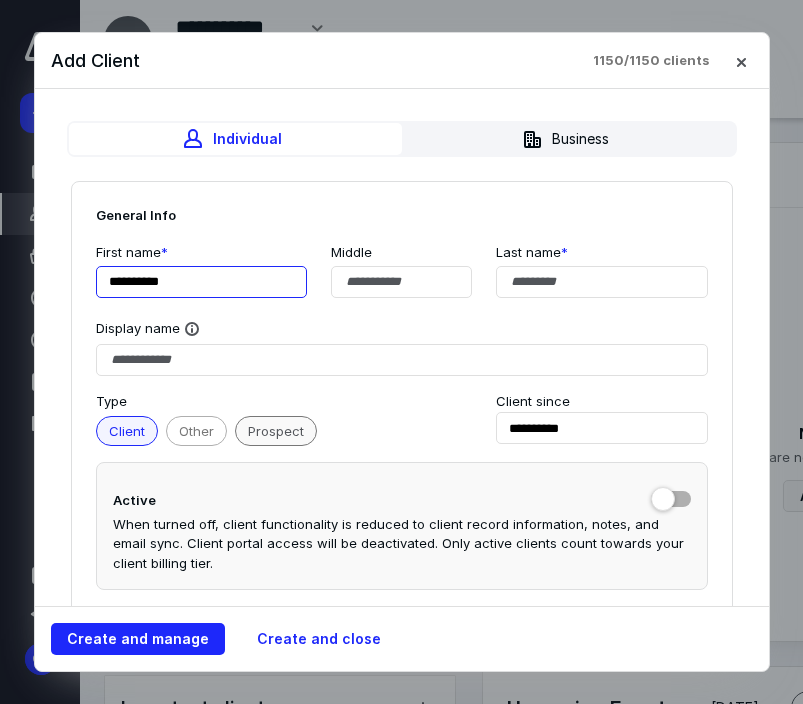 type on "*********" 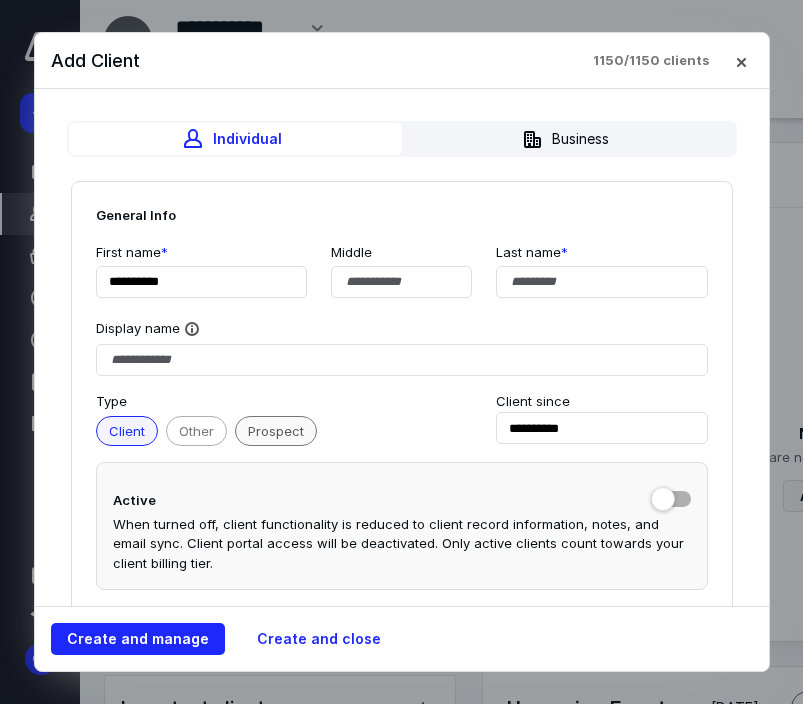 click on "Prospect" at bounding box center (276, 431) 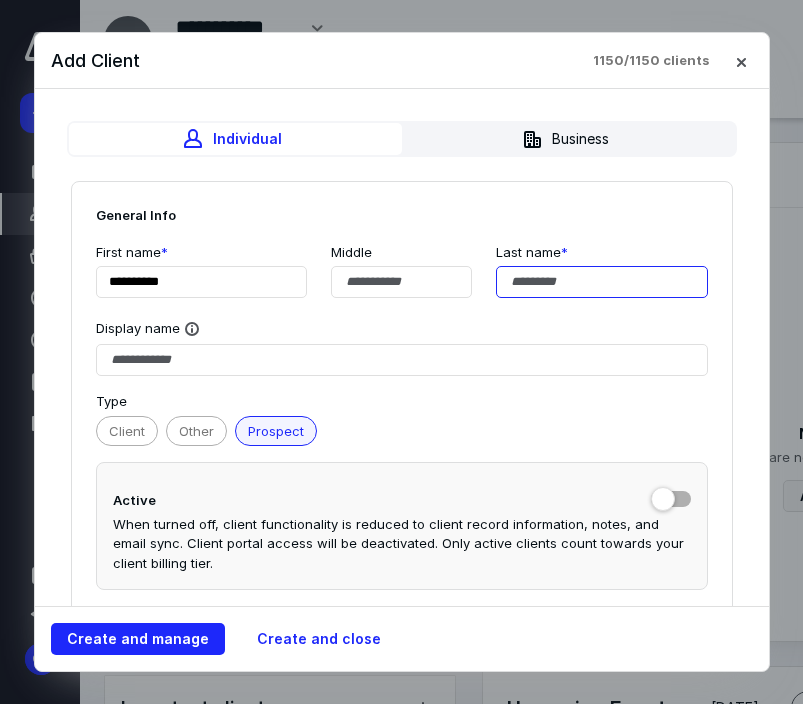 type on "*" 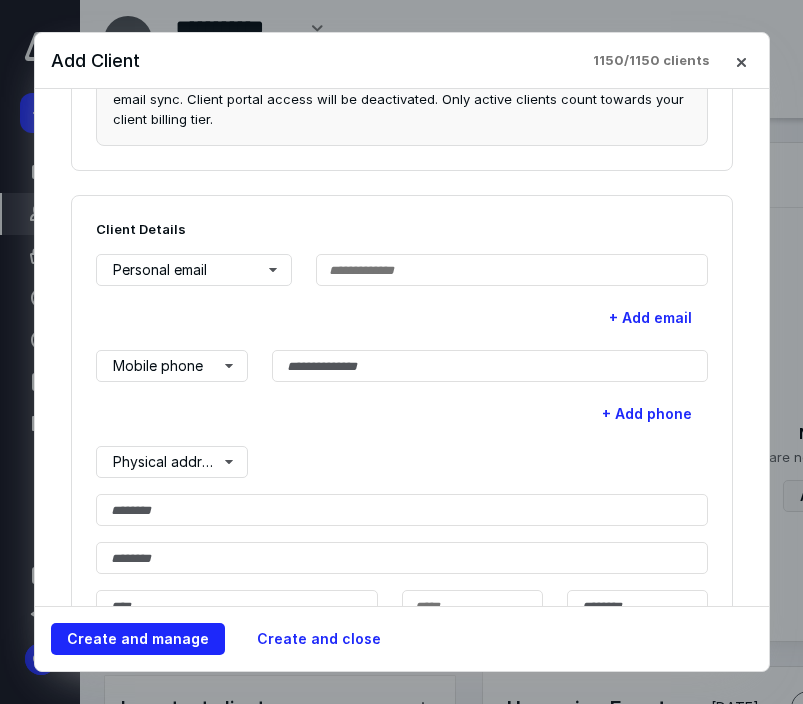 scroll, scrollTop: 453, scrollLeft: 0, axis: vertical 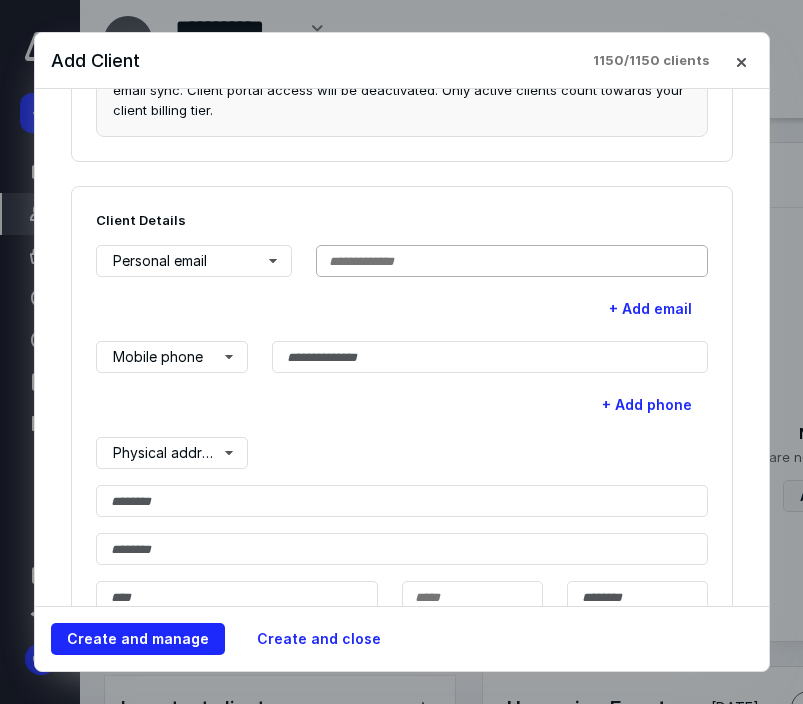 type on "*******" 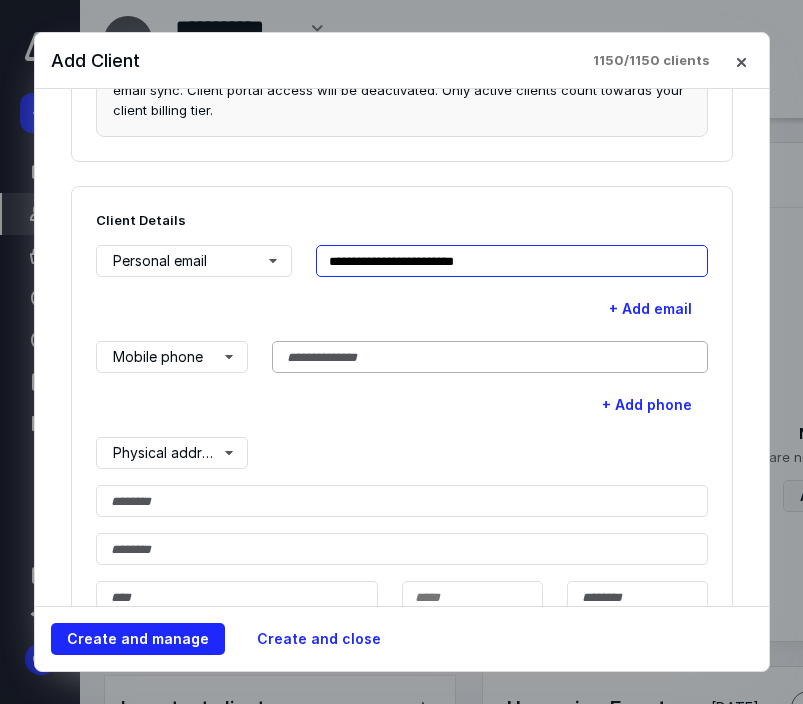 type on "**********" 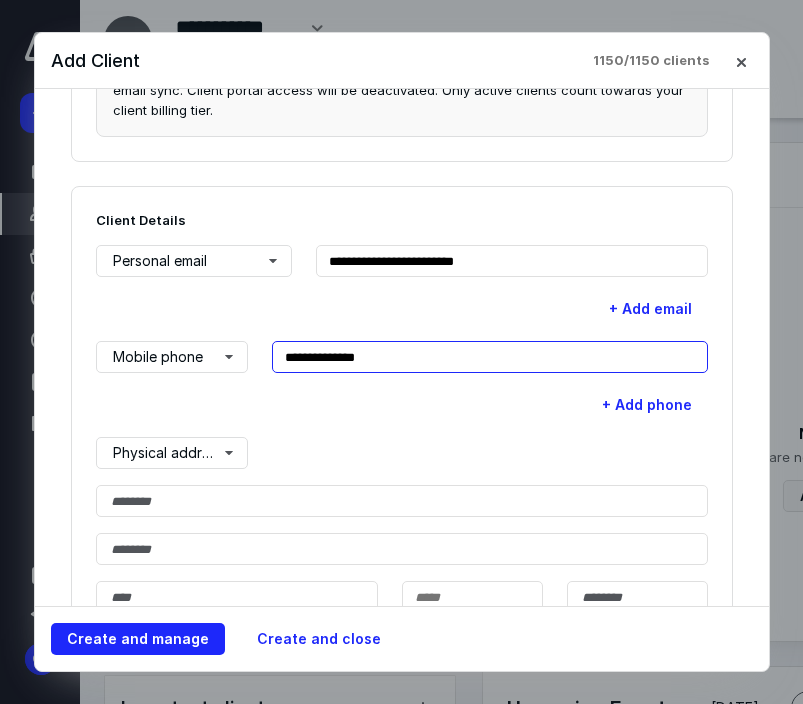 type on "**********" 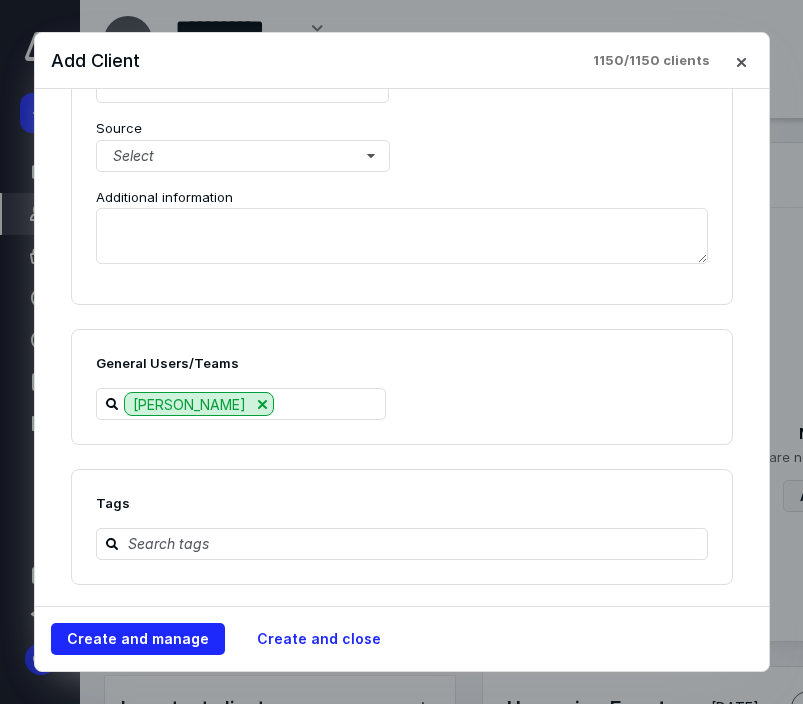 scroll, scrollTop: 2433, scrollLeft: 0, axis: vertical 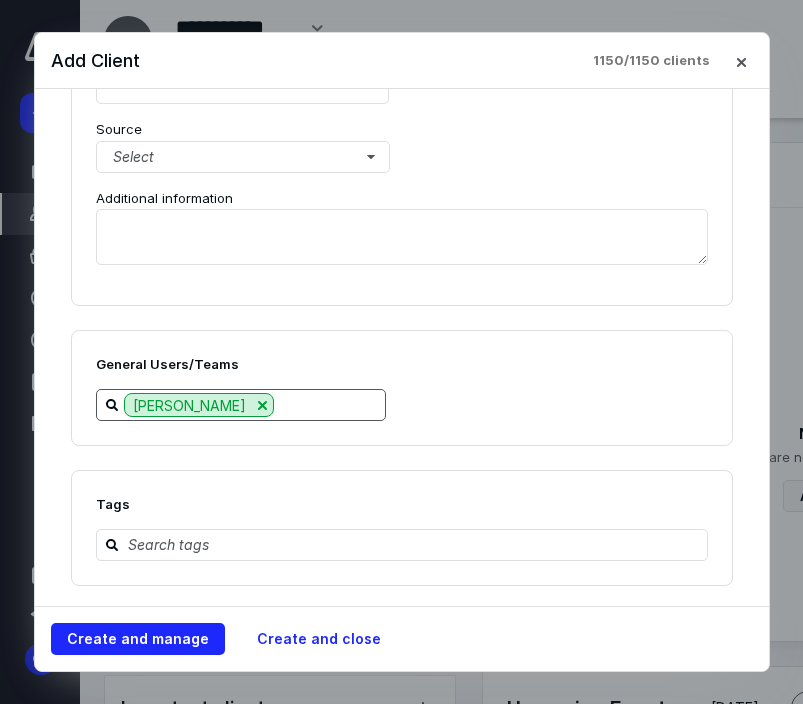 click at bounding box center (329, 404) 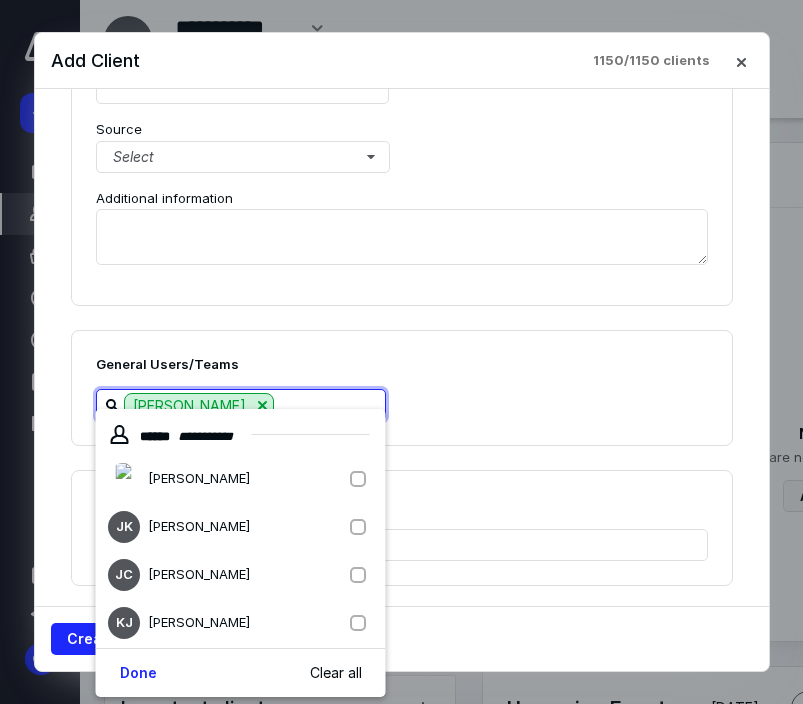 click at bounding box center (362, 479) 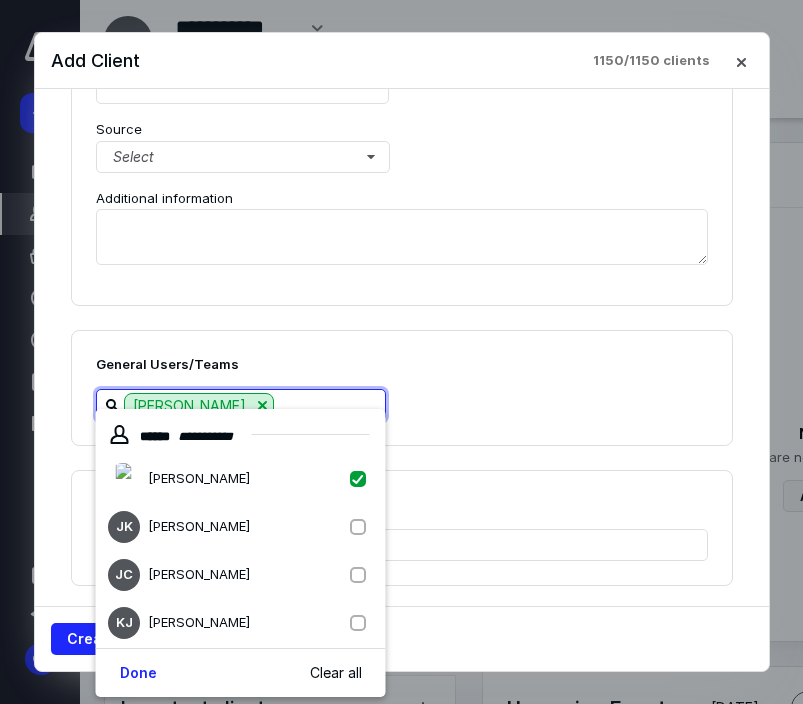 checkbox on "true" 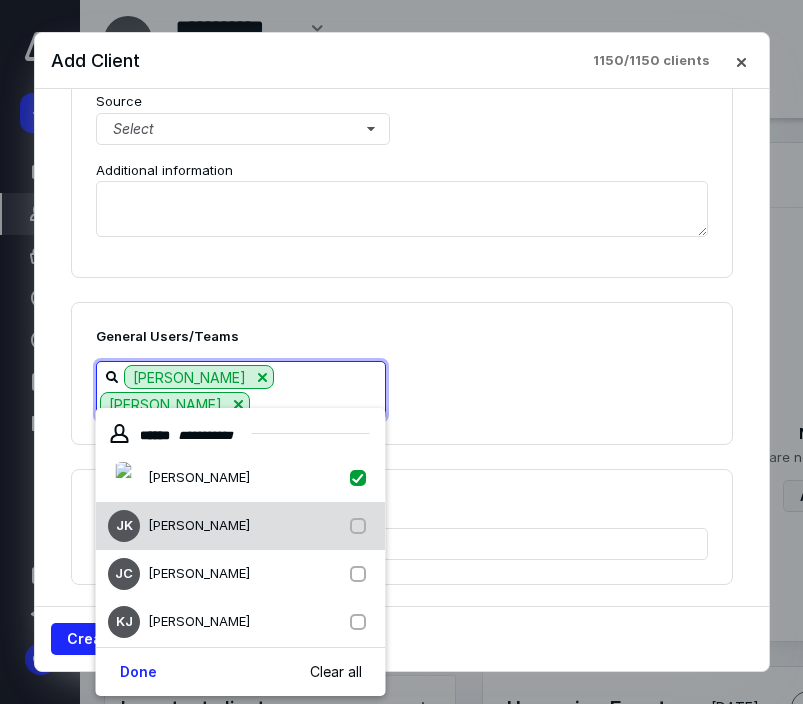 scroll, scrollTop: 2460, scrollLeft: 0, axis: vertical 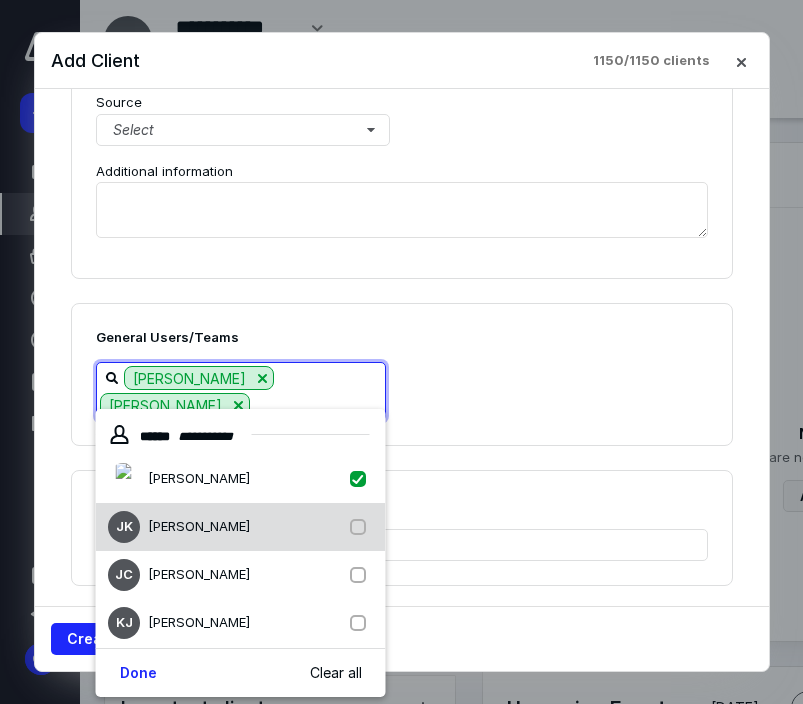 click on "[PERSON_NAME] [PERSON_NAME]" at bounding box center [241, 527] 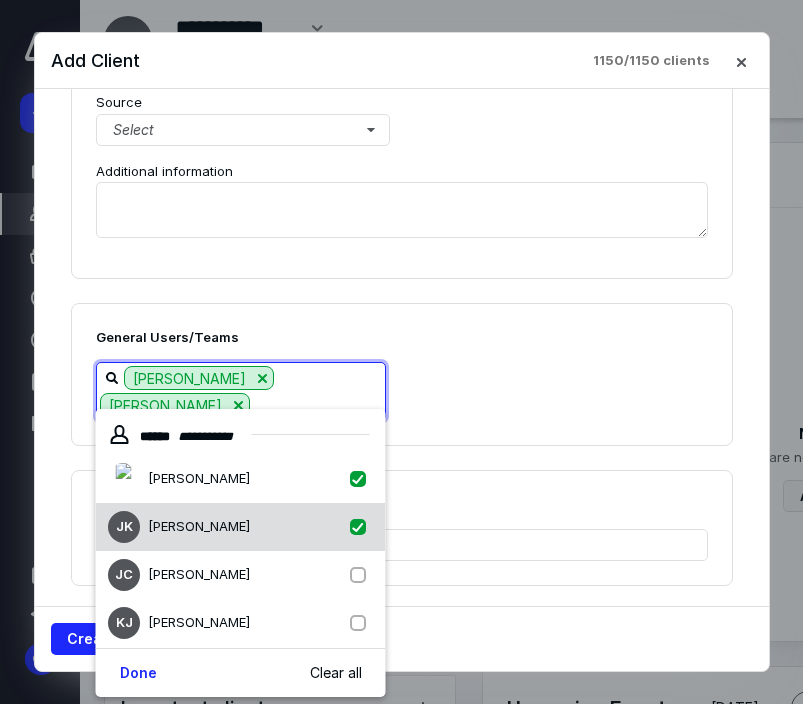 checkbox on "true" 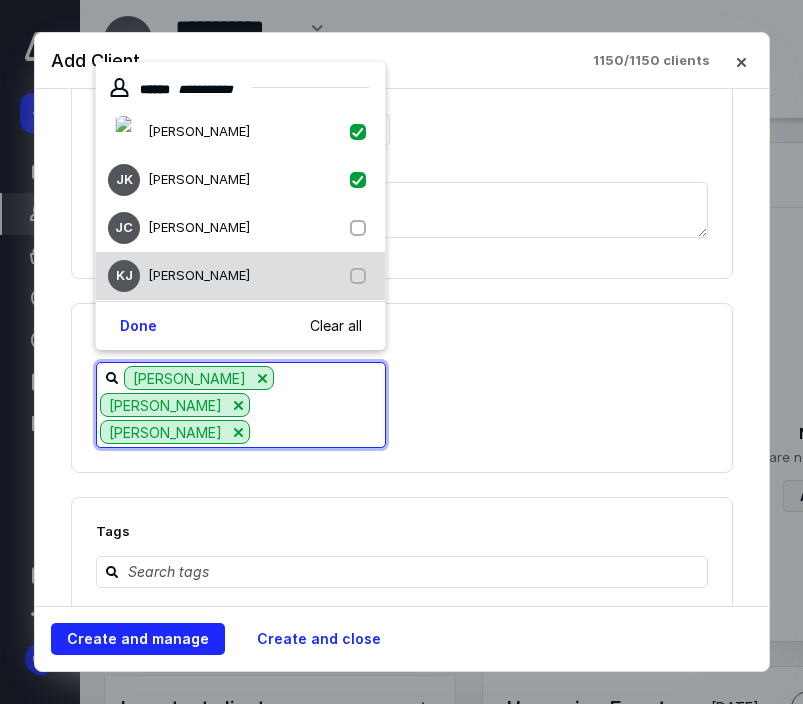 click at bounding box center (362, 276) 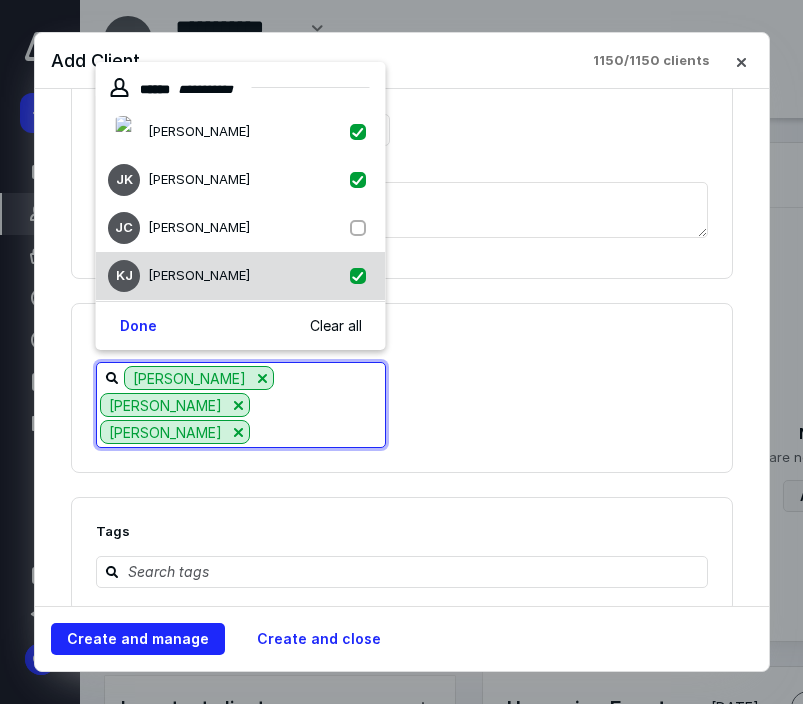 checkbox on "true" 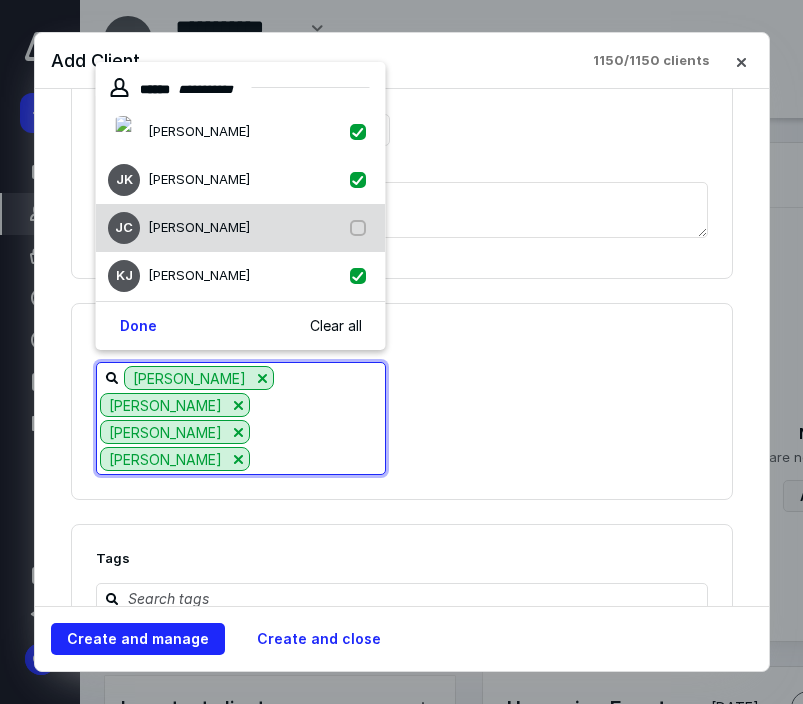 click at bounding box center (362, 228) 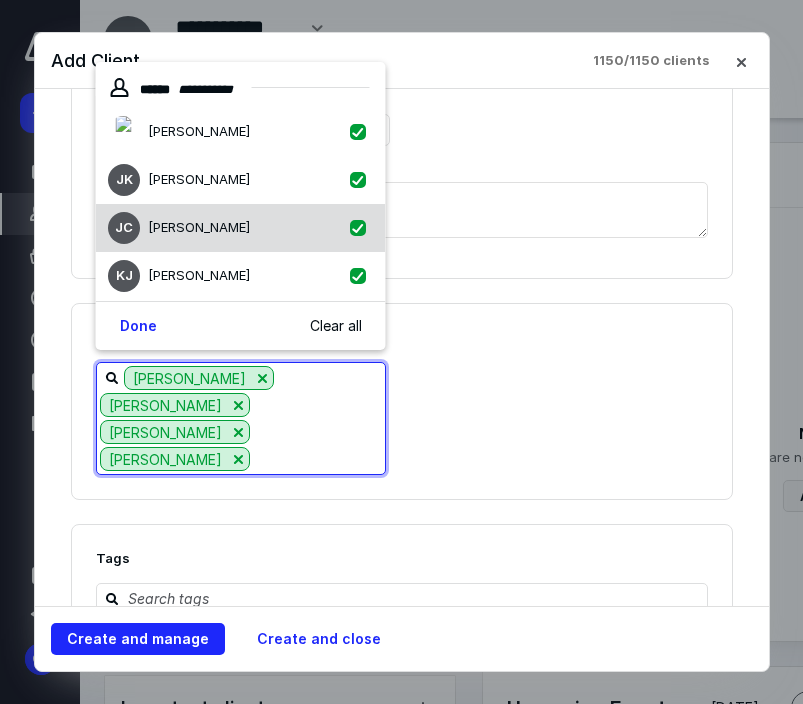 checkbox on "true" 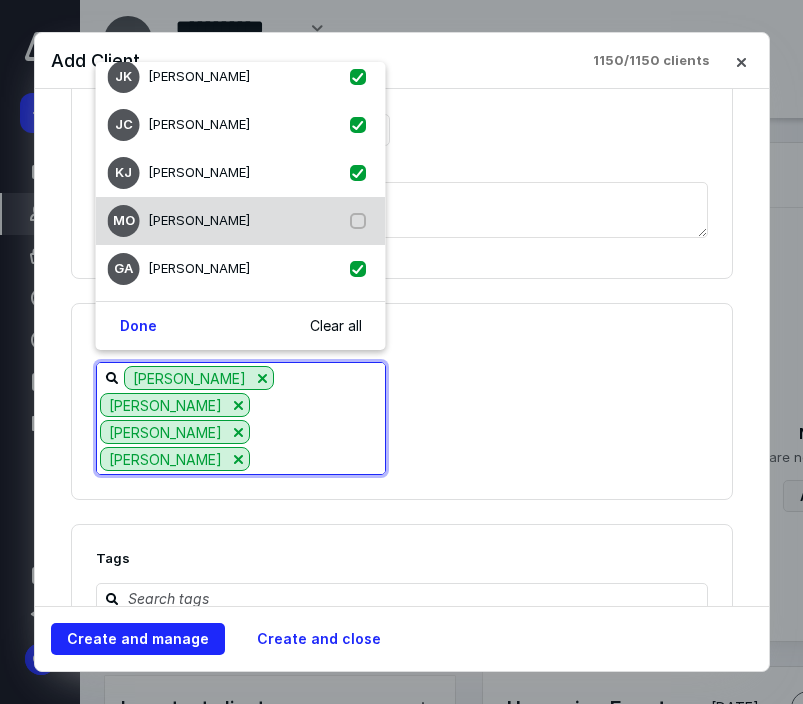 scroll, scrollTop: 103, scrollLeft: 0, axis: vertical 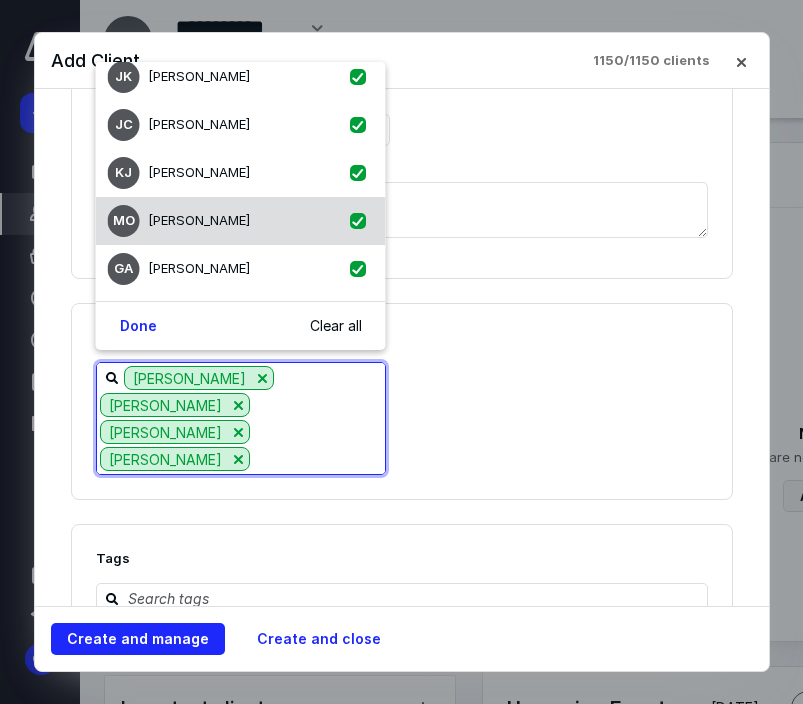 checkbox on "true" 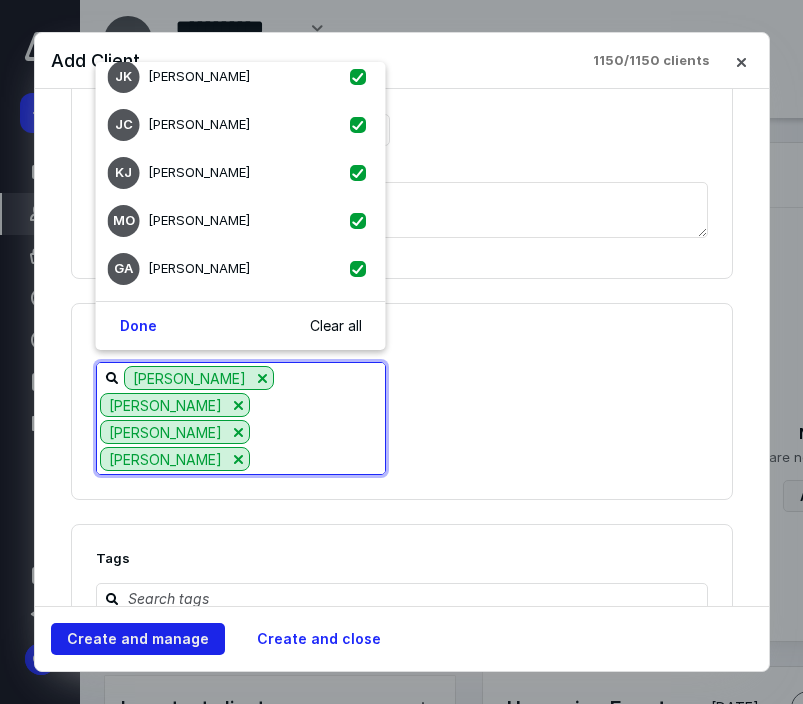 click on "Create and manage" at bounding box center [138, 639] 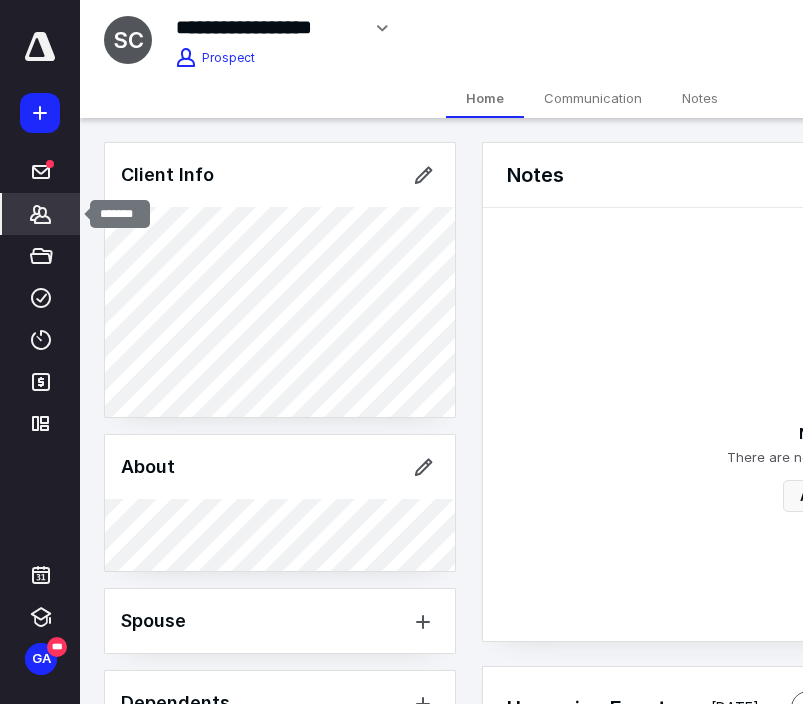 click 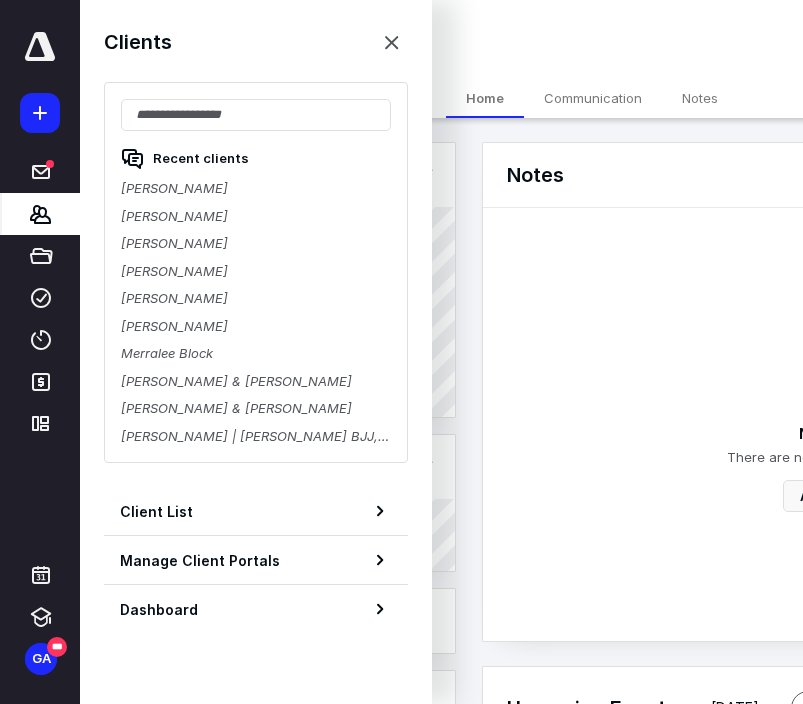 click on "***** ******* ***** **** **** ******* *********" at bounding box center (40, 238) 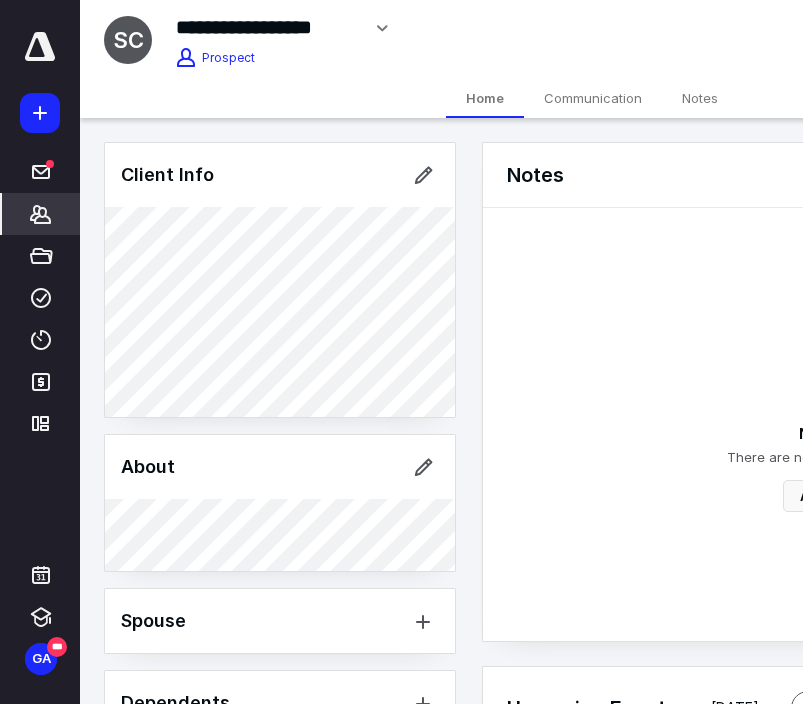 click 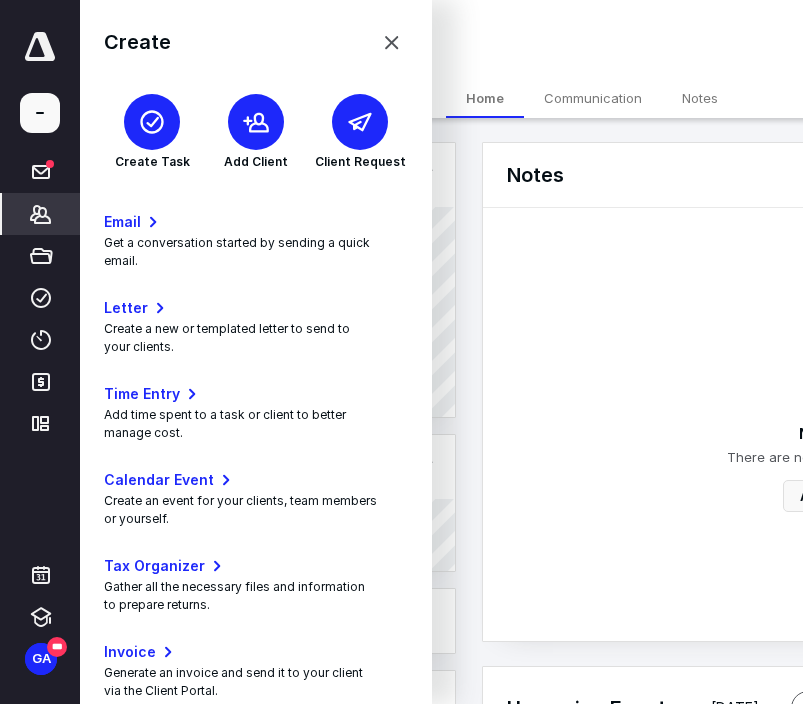 click at bounding box center [256, 122] 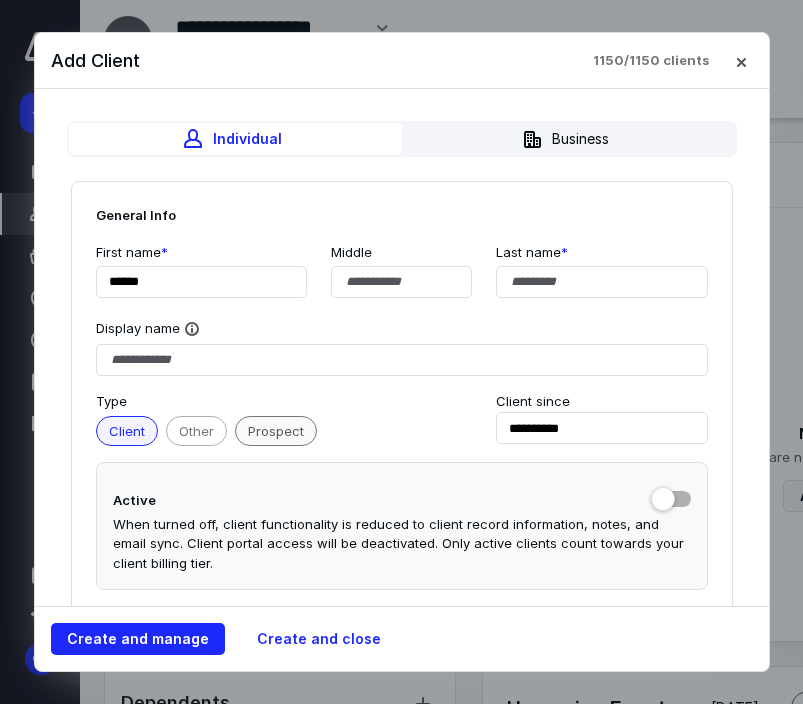 click on "Prospect" at bounding box center [276, 431] 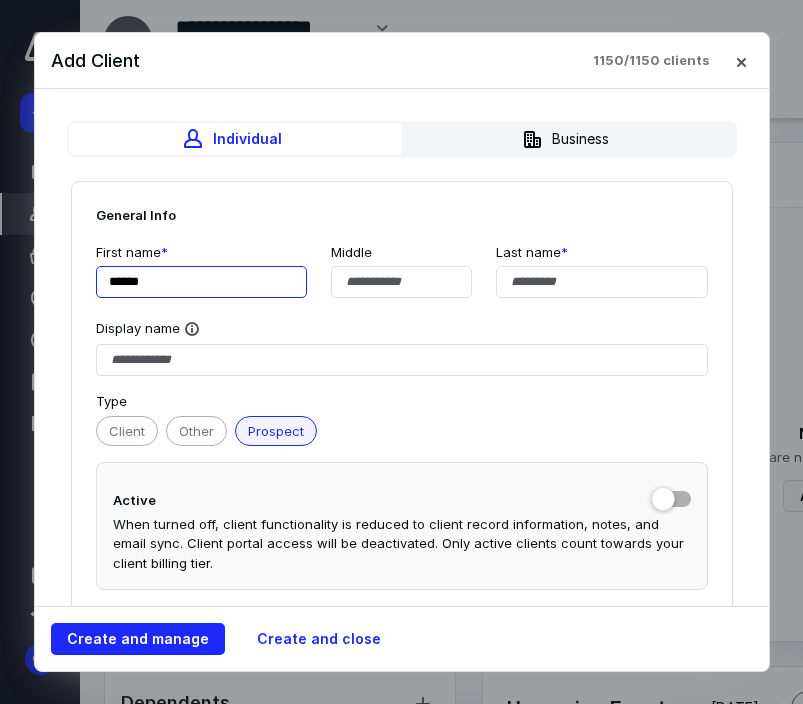 drag, startPoint x: 116, startPoint y: 284, endPoint x: 128, endPoint y: 284, distance: 12 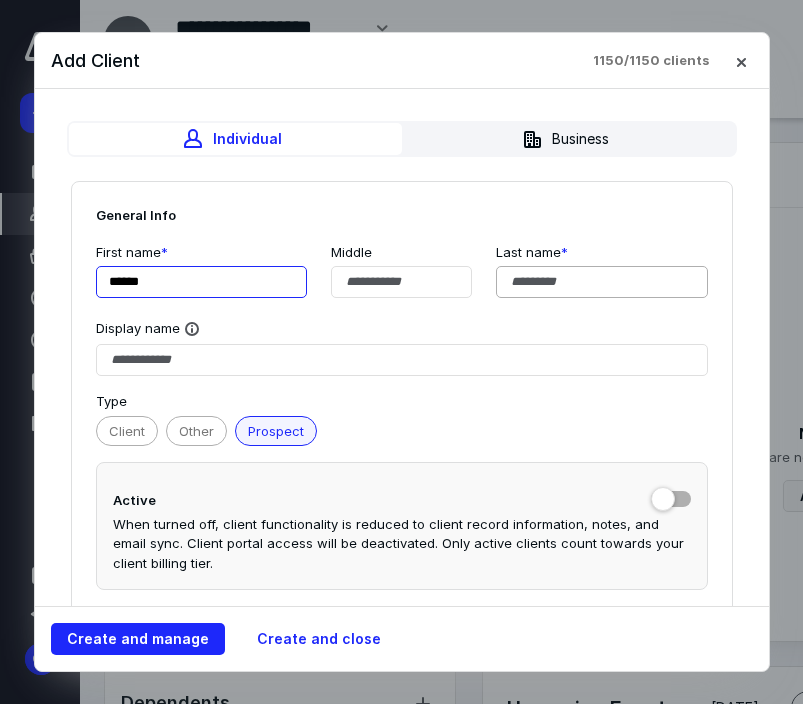 type on "******" 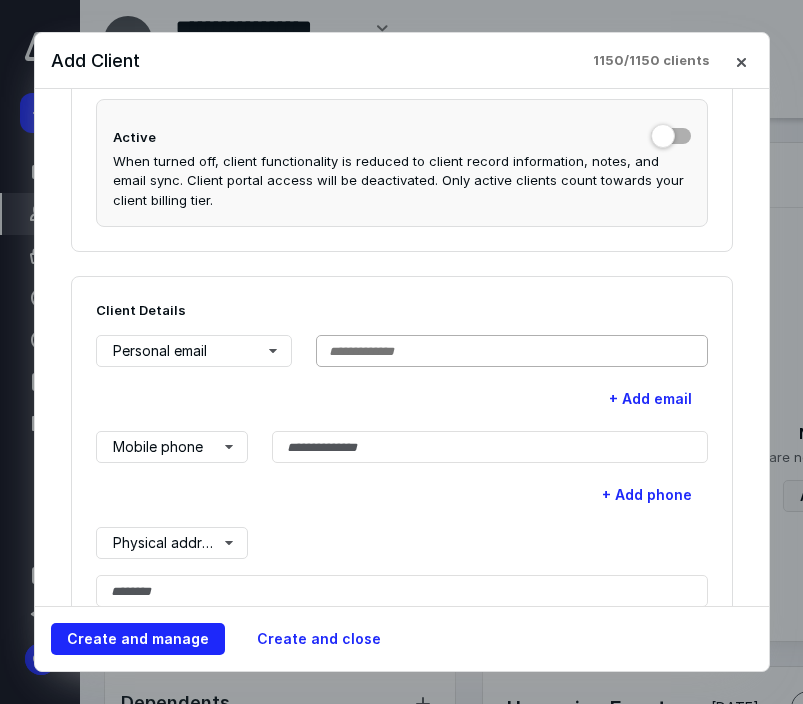 scroll, scrollTop: 364, scrollLeft: 0, axis: vertical 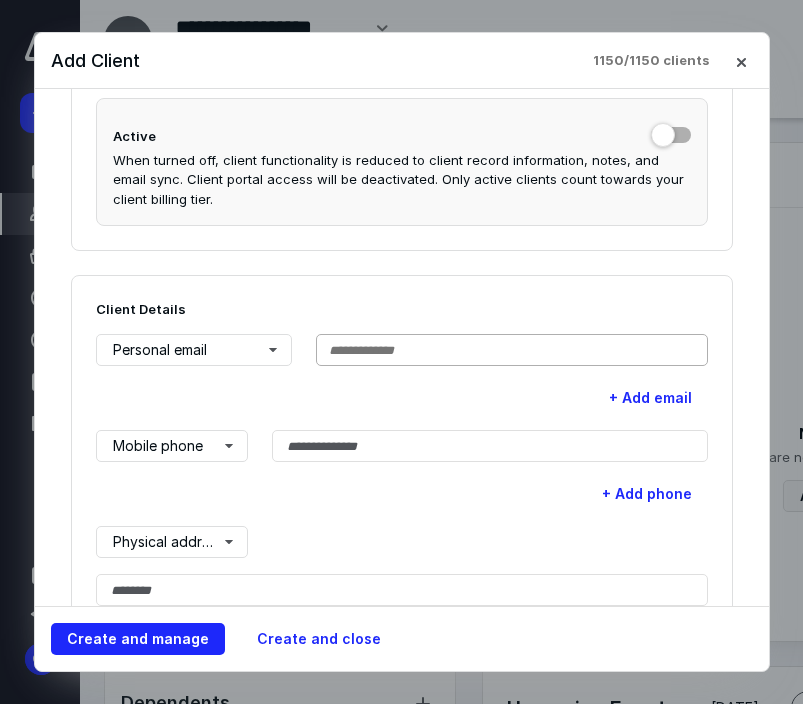 type on "********" 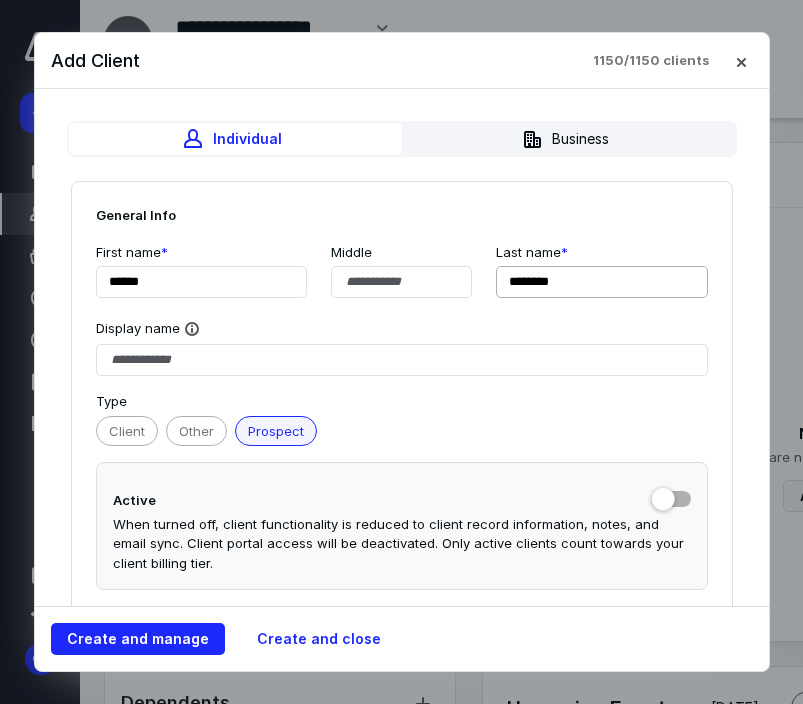 scroll, scrollTop: 0, scrollLeft: 0, axis: both 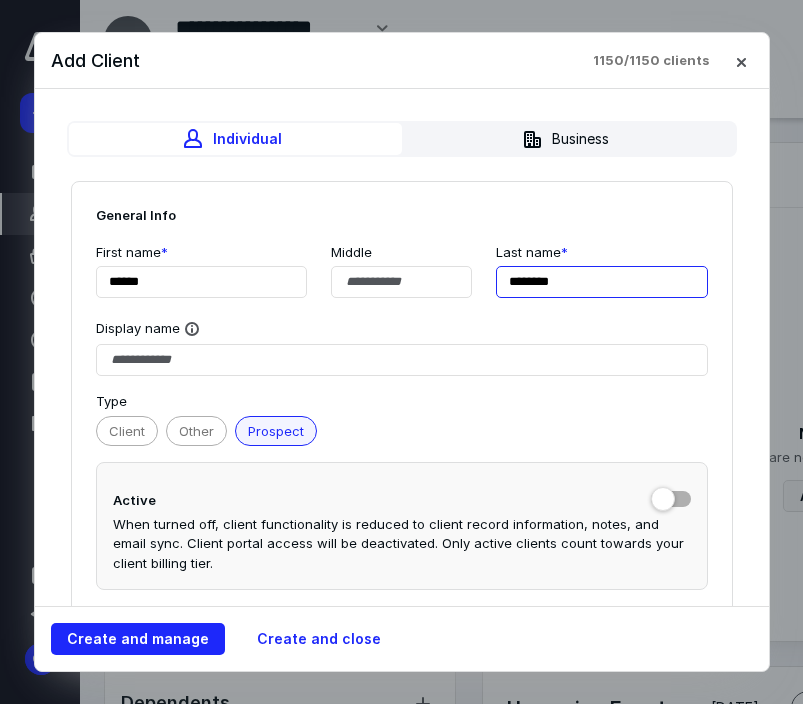 click on "********" at bounding box center (602, 282) 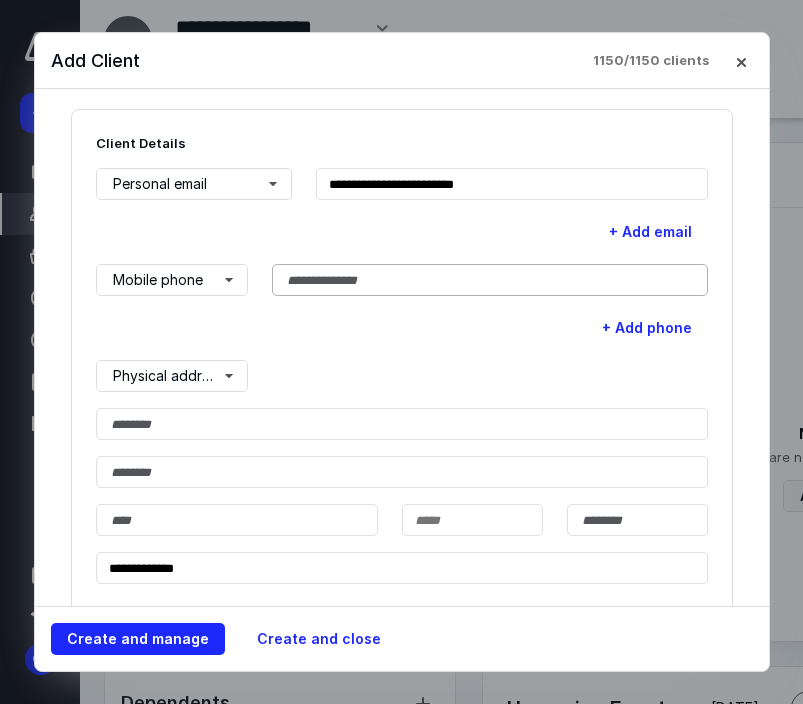 scroll, scrollTop: 546, scrollLeft: 0, axis: vertical 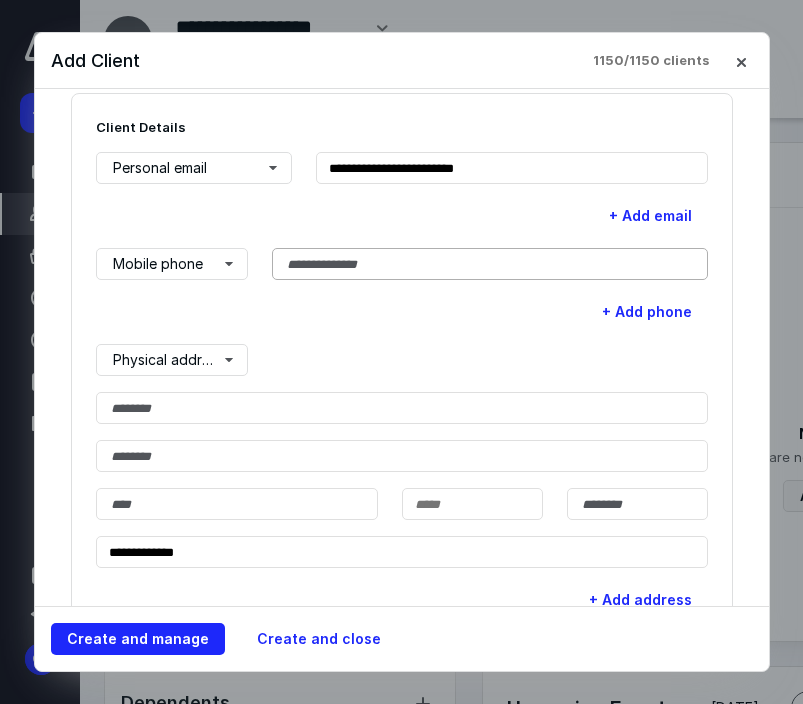 type on "********" 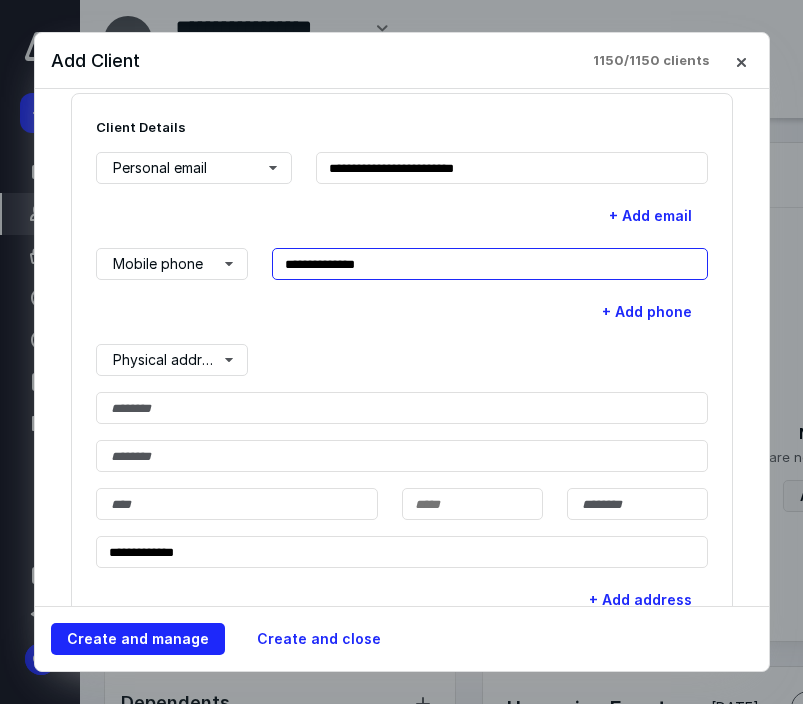 type on "**********" 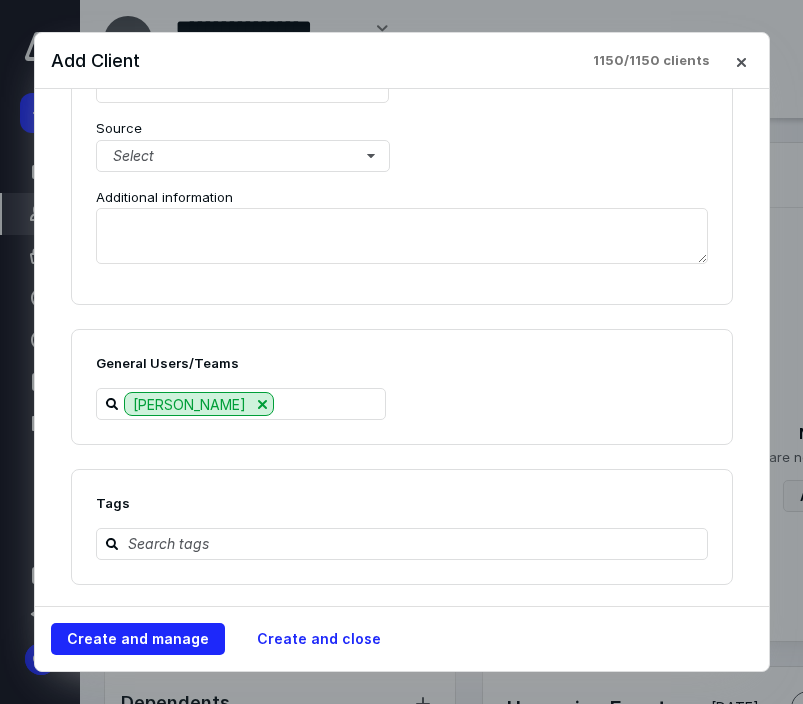 scroll, scrollTop: 2433, scrollLeft: 0, axis: vertical 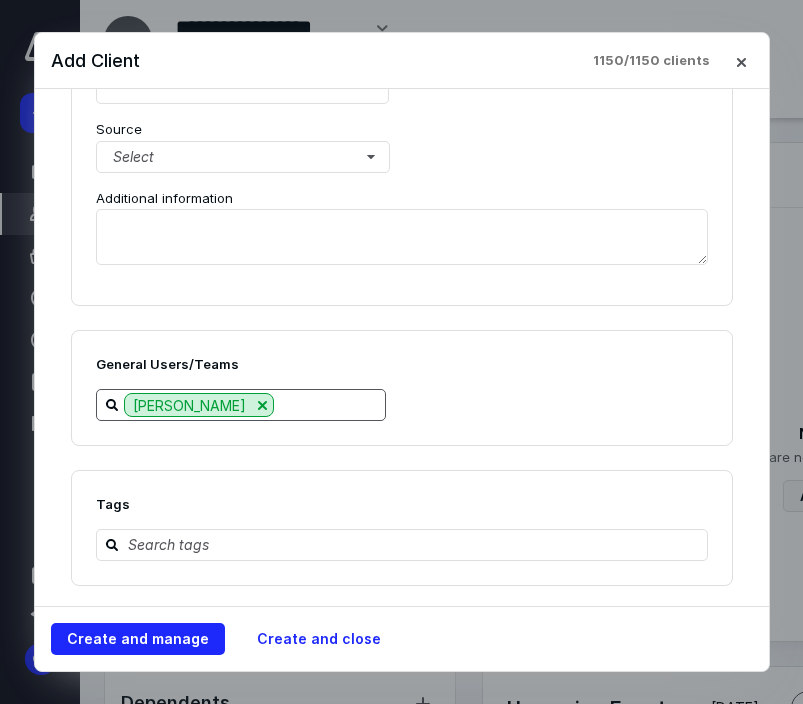 click at bounding box center (329, 404) 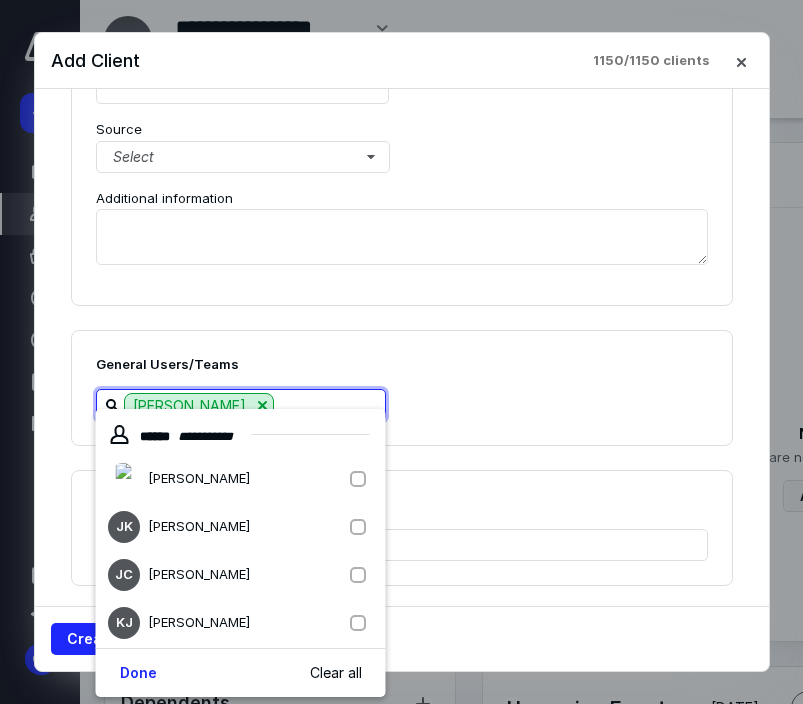 drag, startPoint x: 372, startPoint y: 483, endPoint x: 357, endPoint y: 512, distance: 32.649654 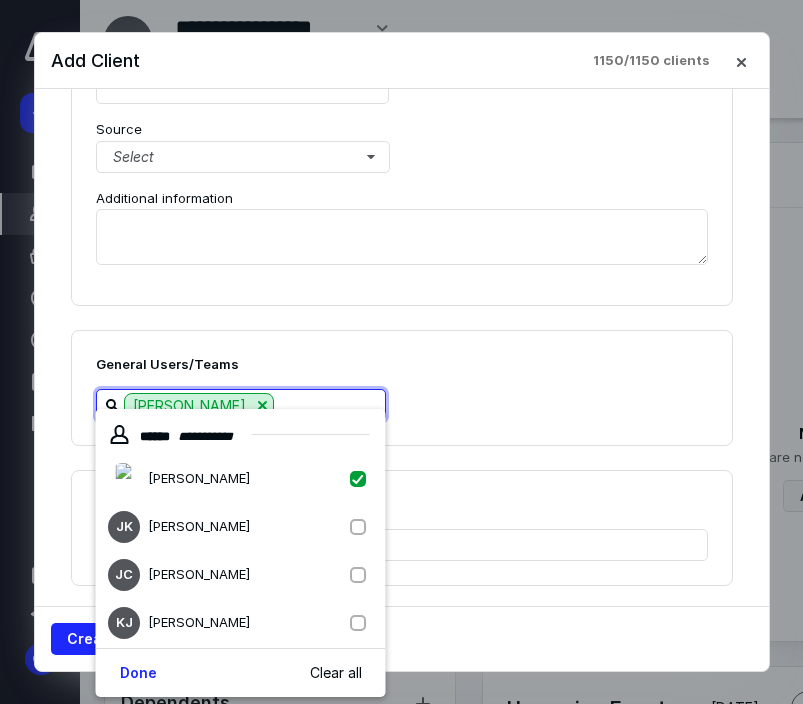 checkbox on "true" 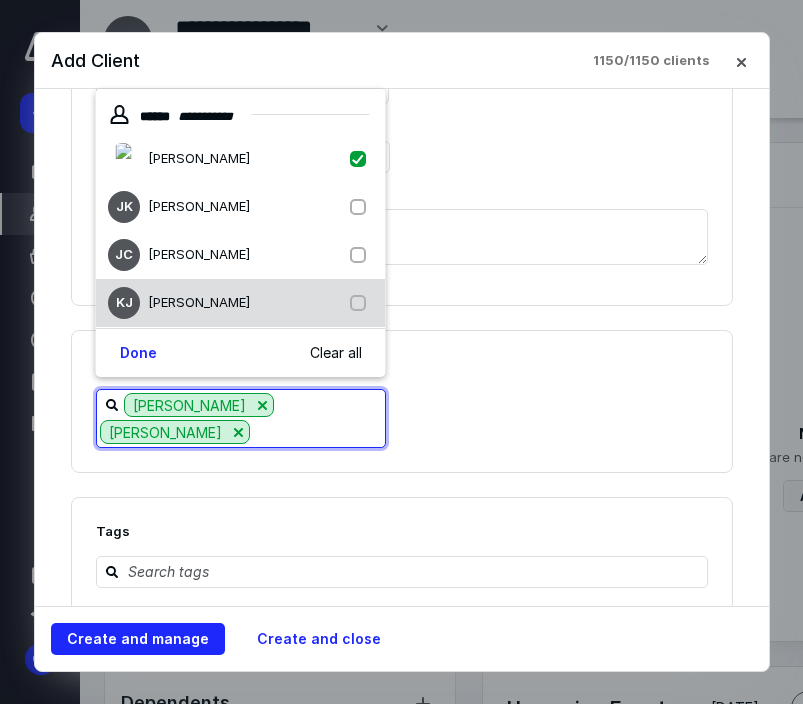 drag, startPoint x: 357, startPoint y: 310, endPoint x: 362, endPoint y: 292, distance: 18.681541 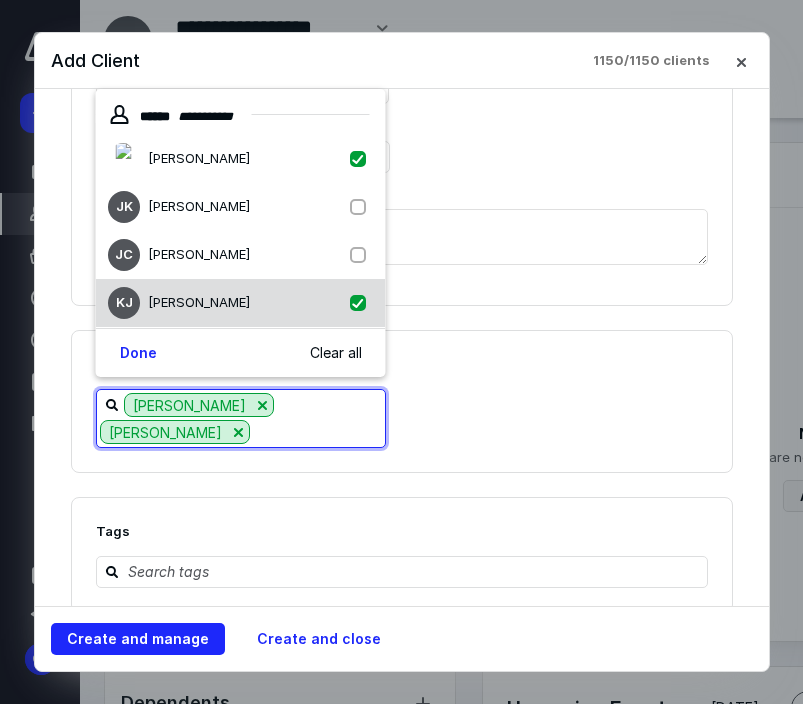 checkbox on "true" 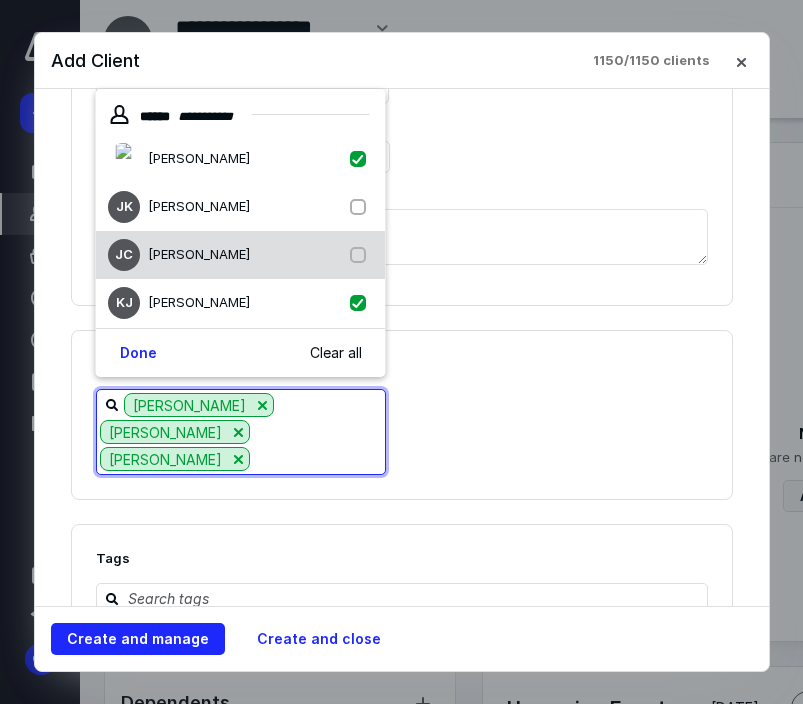 drag, startPoint x: 362, startPoint y: 265, endPoint x: 346, endPoint y: 235, distance: 34 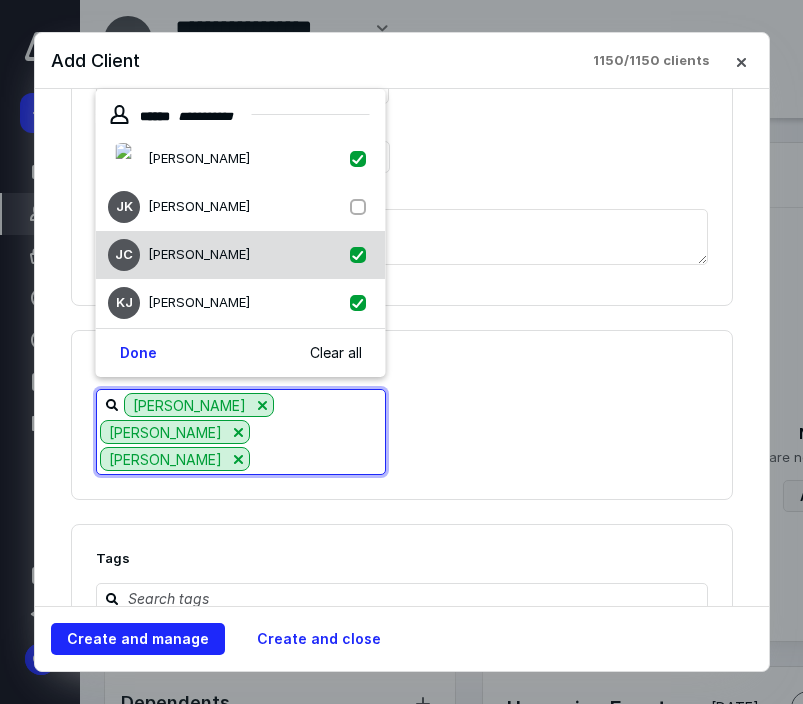 checkbox on "true" 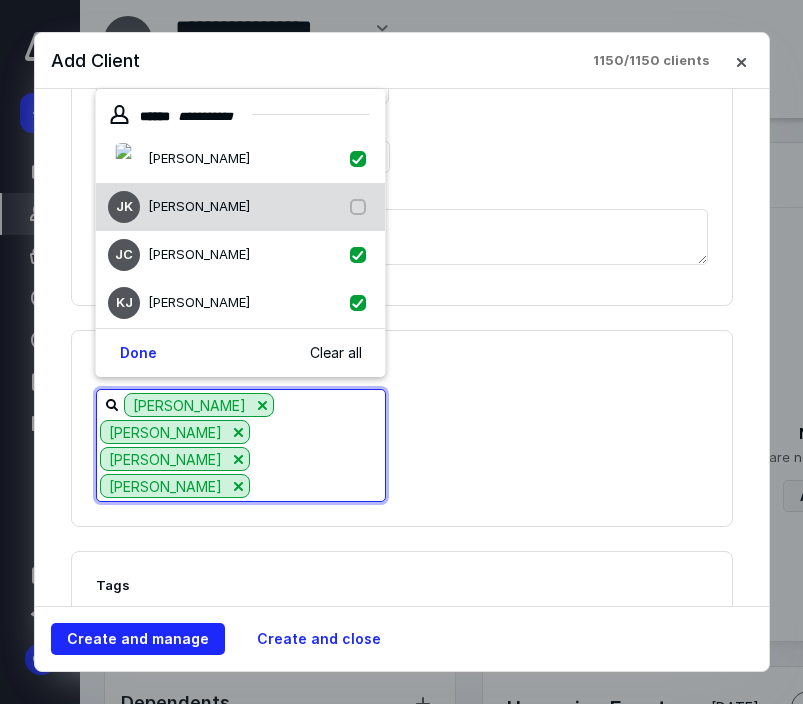 click on "[PERSON_NAME] [PERSON_NAME]" at bounding box center (241, 207) 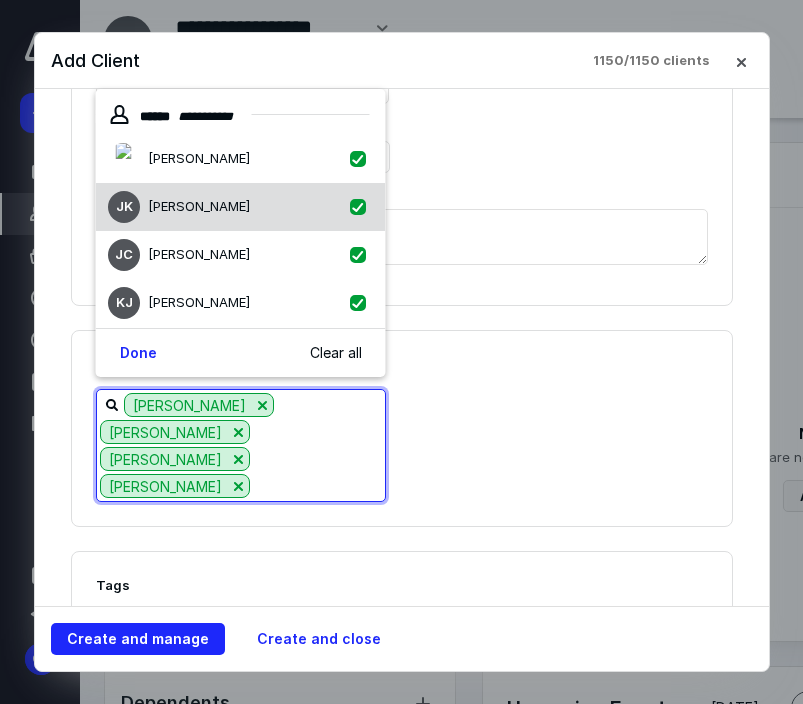 checkbox on "true" 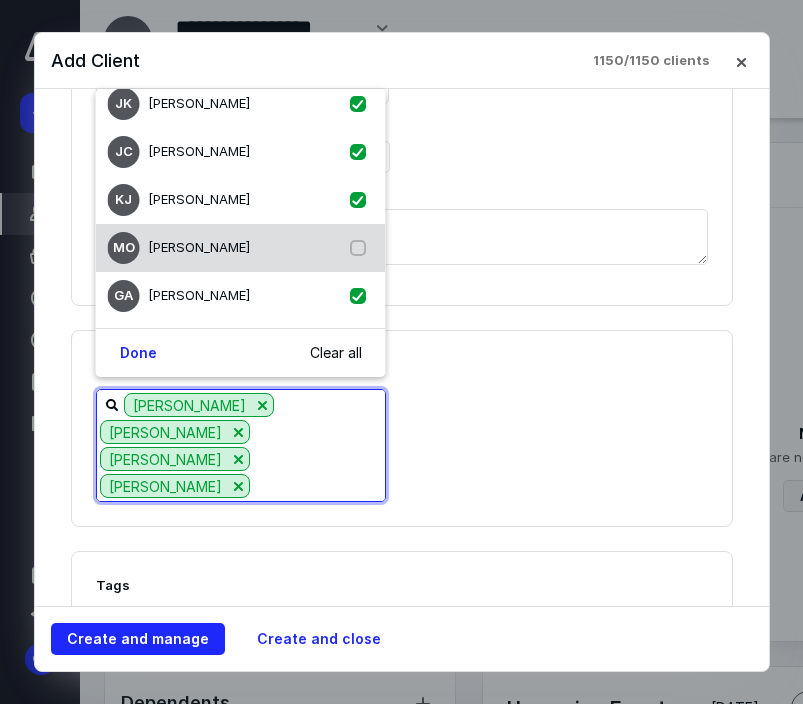 scroll, scrollTop: 103, scrollLeft: 0, axis: vertical 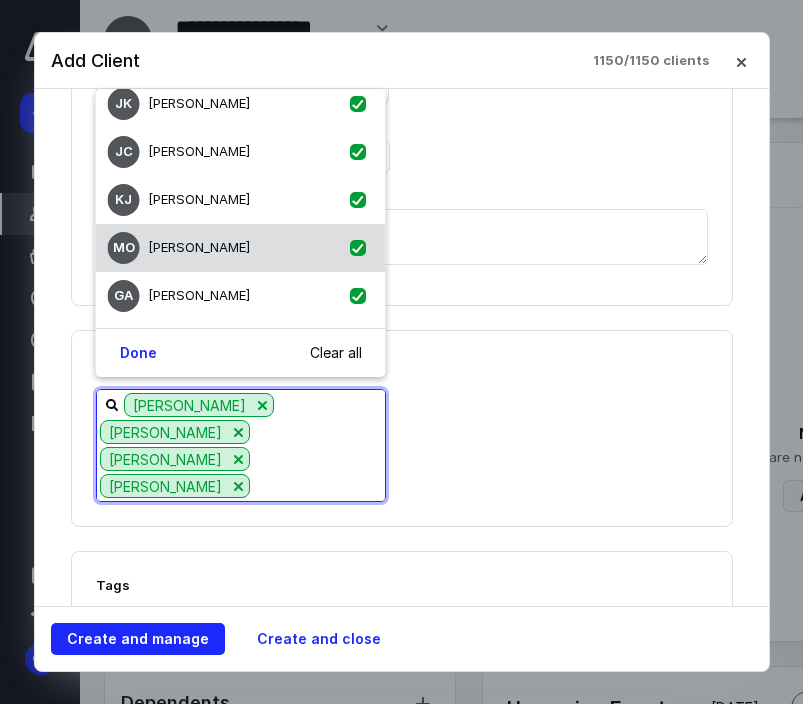 checkbox on "true" 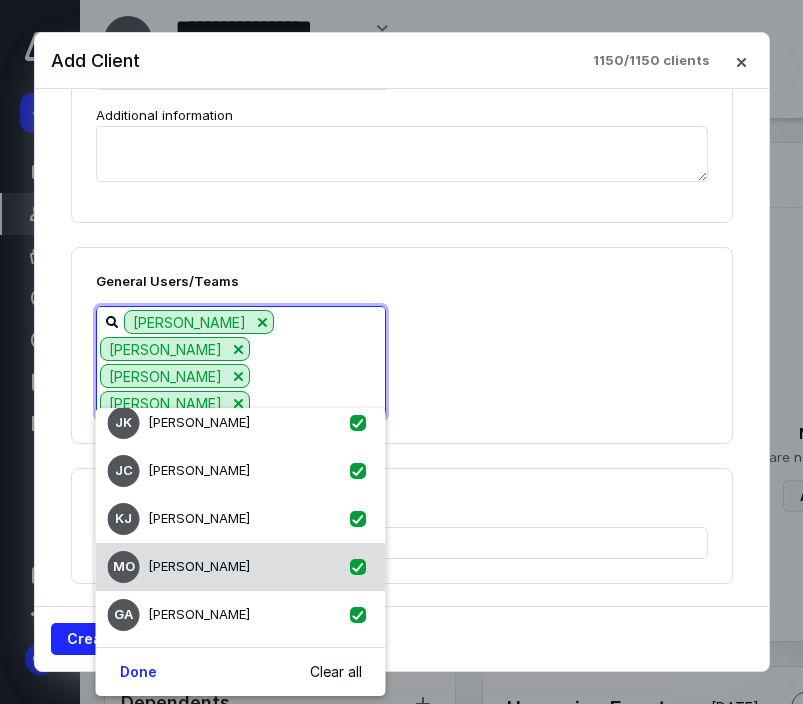 scroll, scrollTop: 2514, scrollLeft: 0, axis: vertical 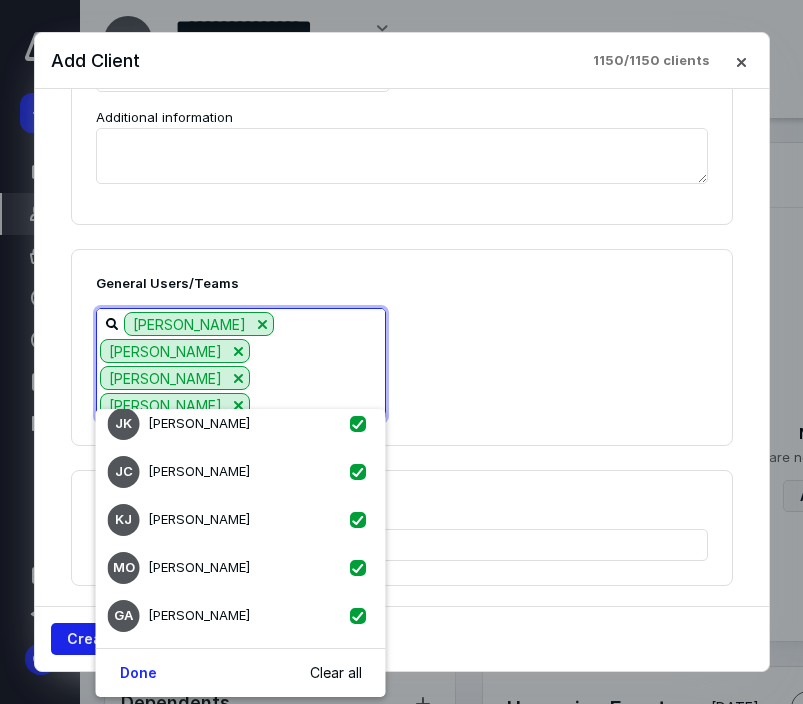 click on "Create and manage" at bounding box center [138, 639] 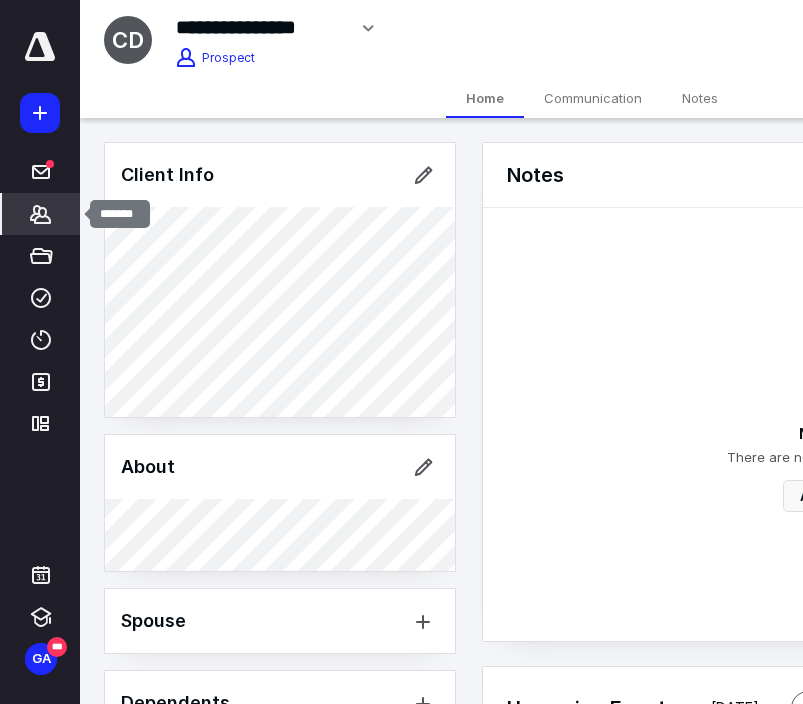 click on "*******" at bounding box center [41, 214] 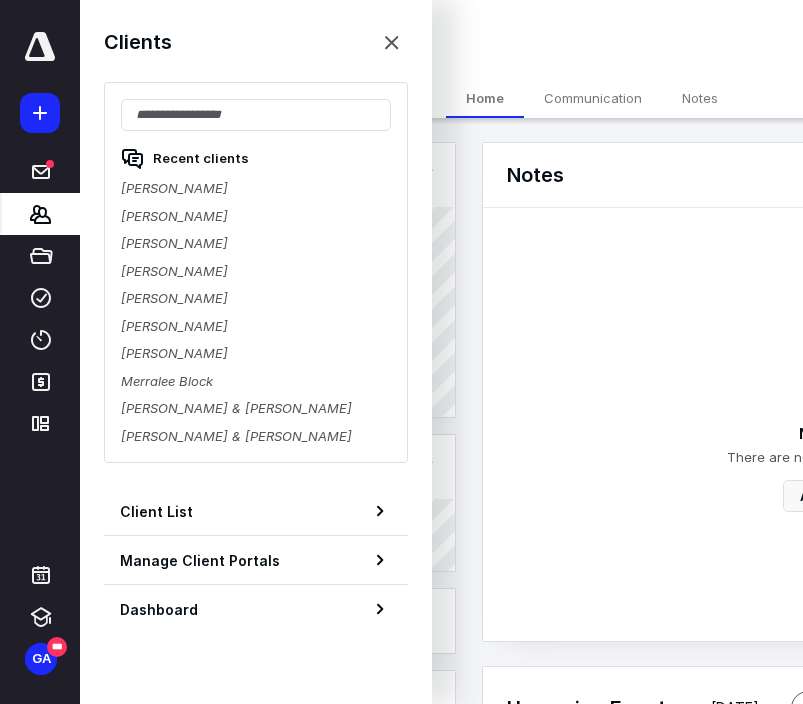 click at bounding box center (40, 113) 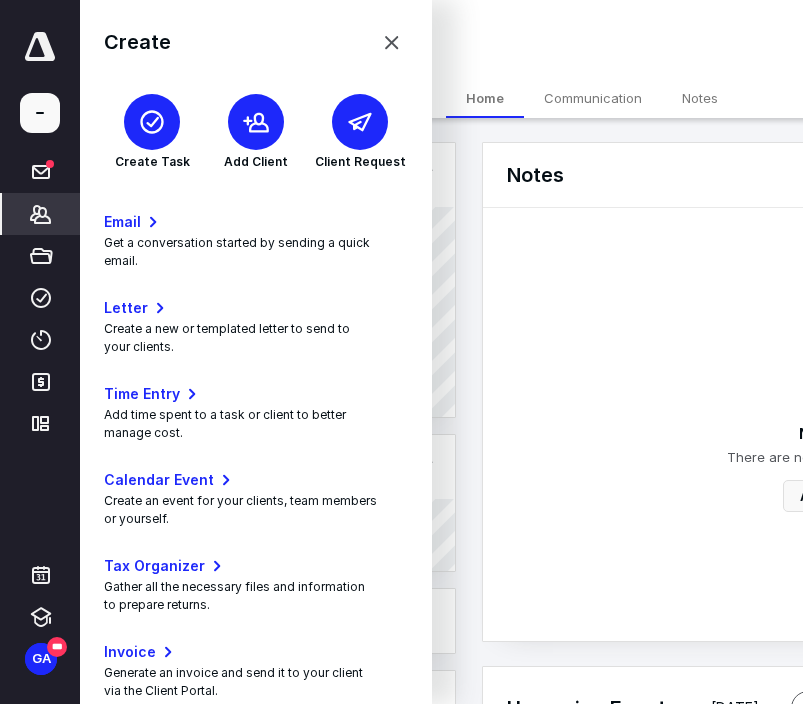 click 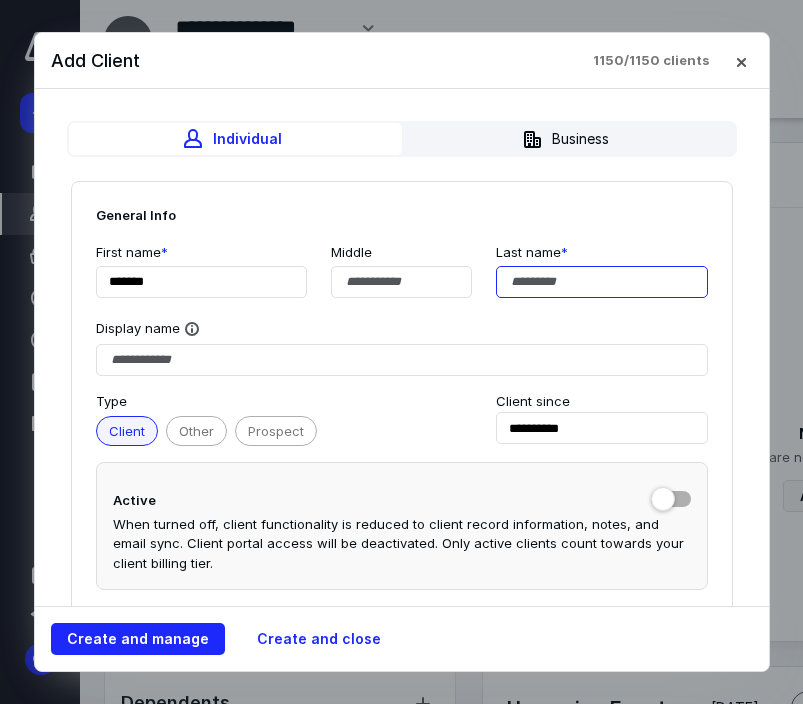 scroll, scrollTop: 8, scrollLeft: 0, axis: vertical 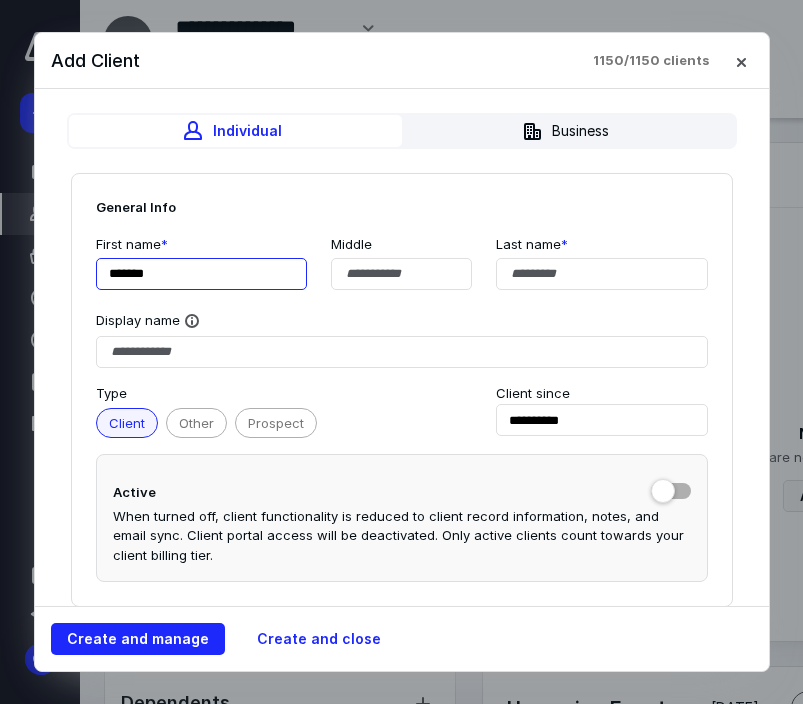 click on "*******" at bounding box center (202, 274) 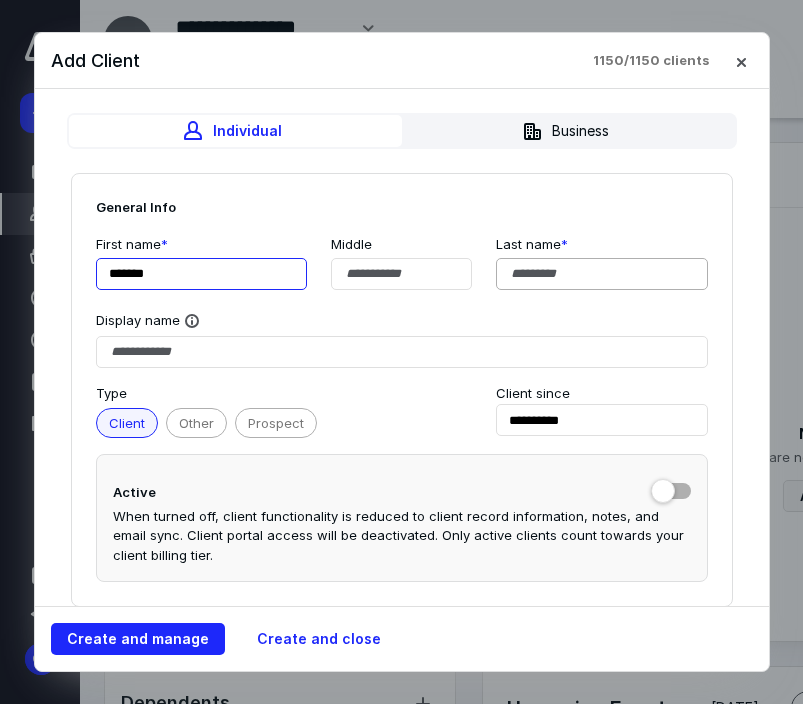 type on "*******" 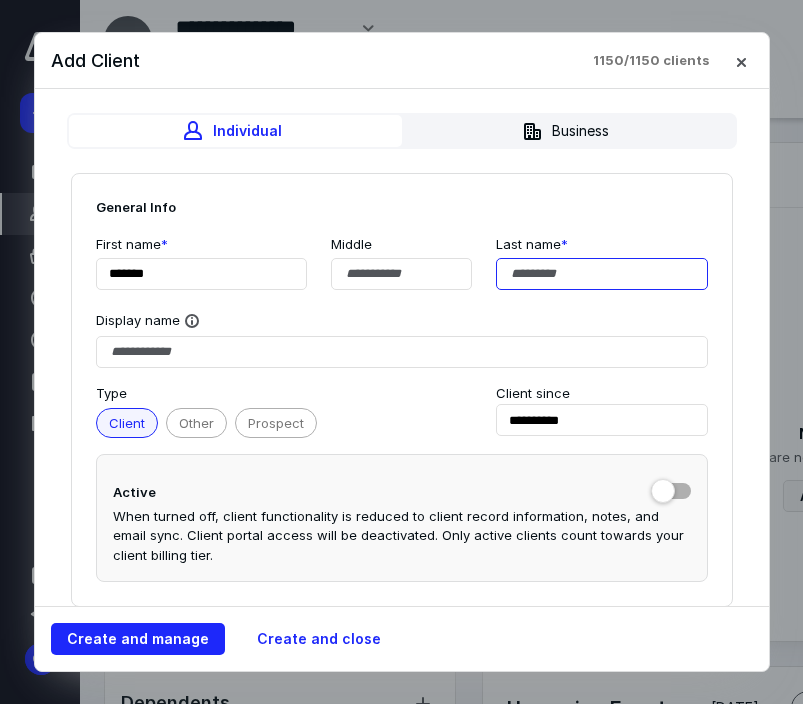 click at bounding box center (602, 274) 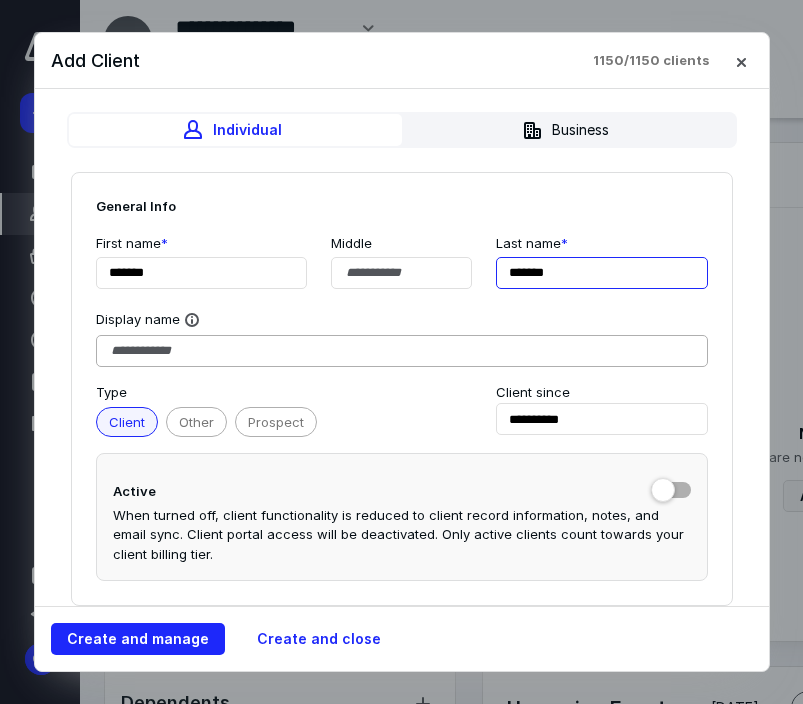 scroll, scrollTop: 12, scrollLeft: 0, axis: vertical 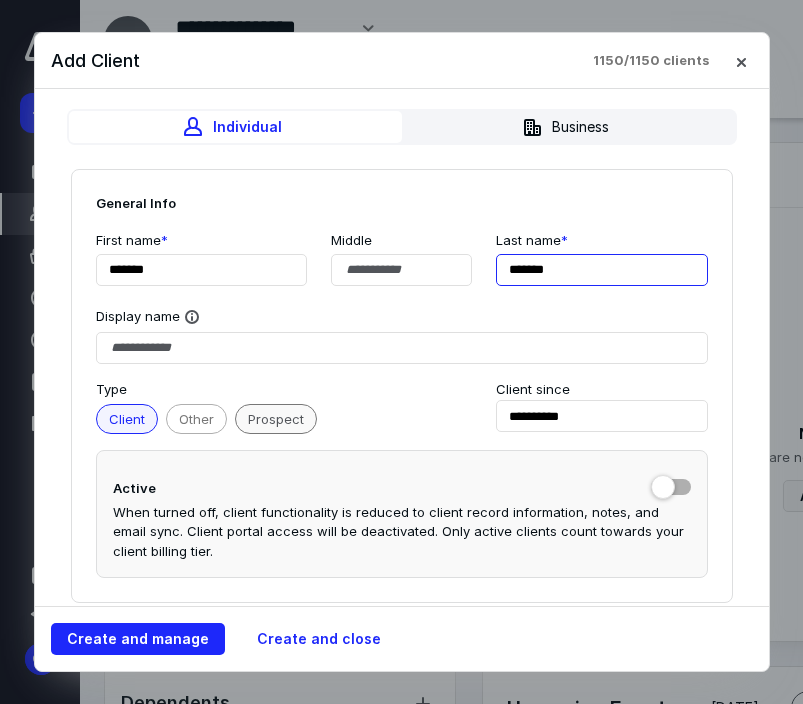 type on "*******" 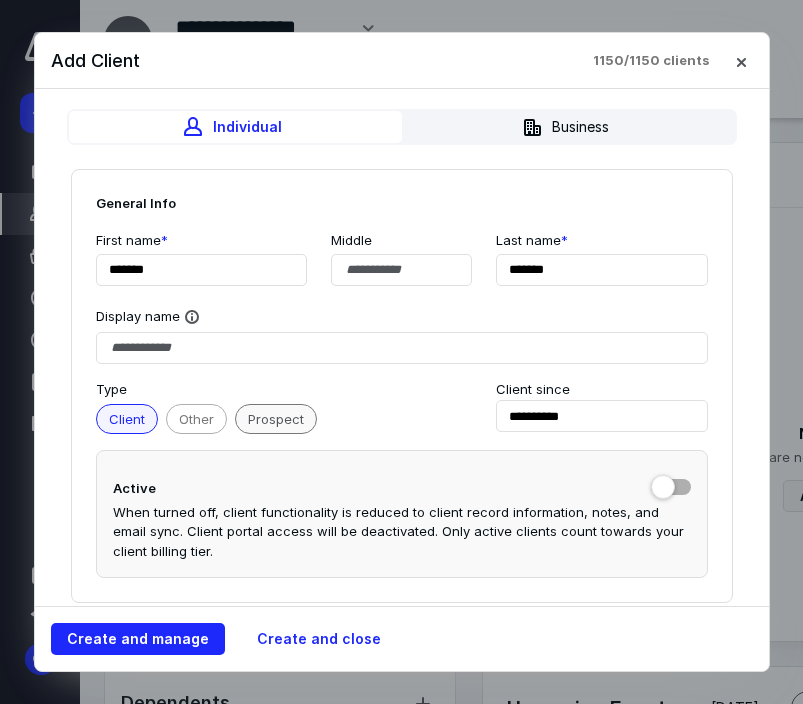 click on "Prospect" at bounding box center (276, 419) 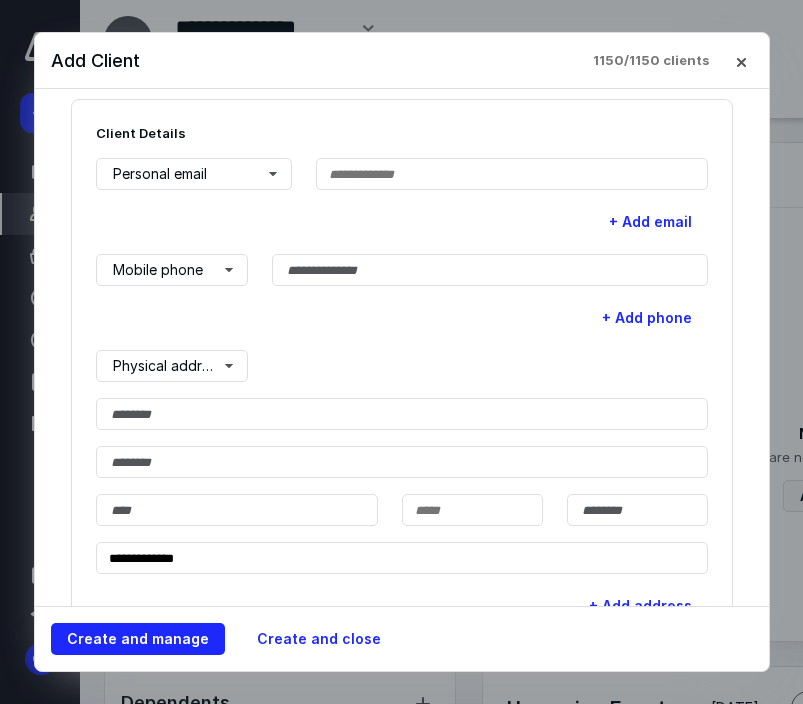 scroll, scrollTop: 502, scrollLeft: 0, axis: vertical 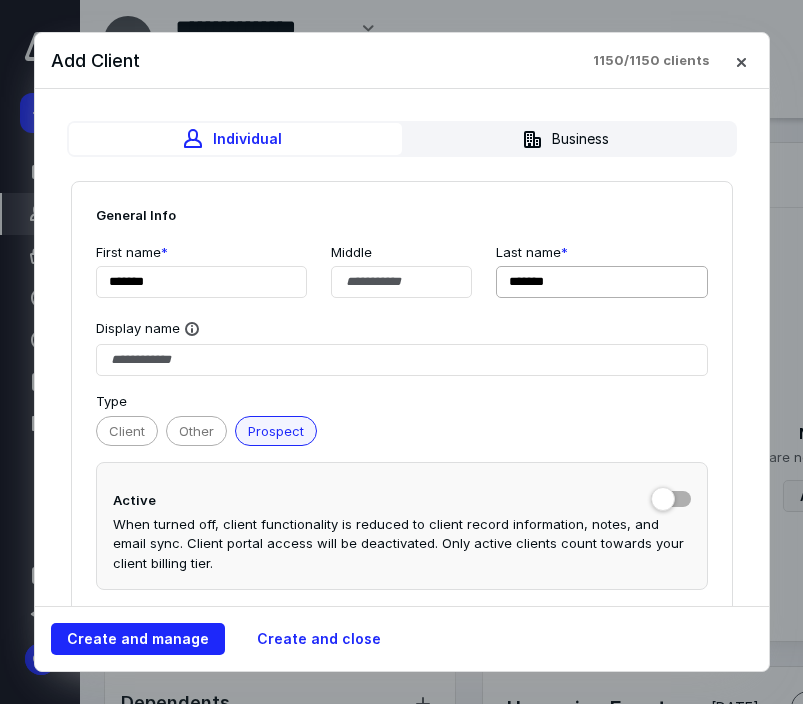type on "****" 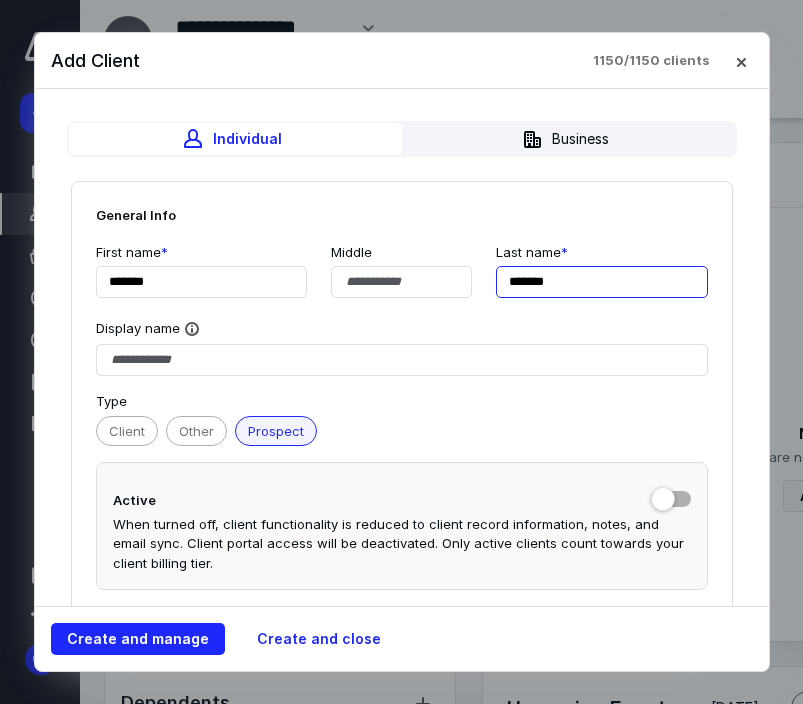 click on "*******" at bounding box center [602, 282] 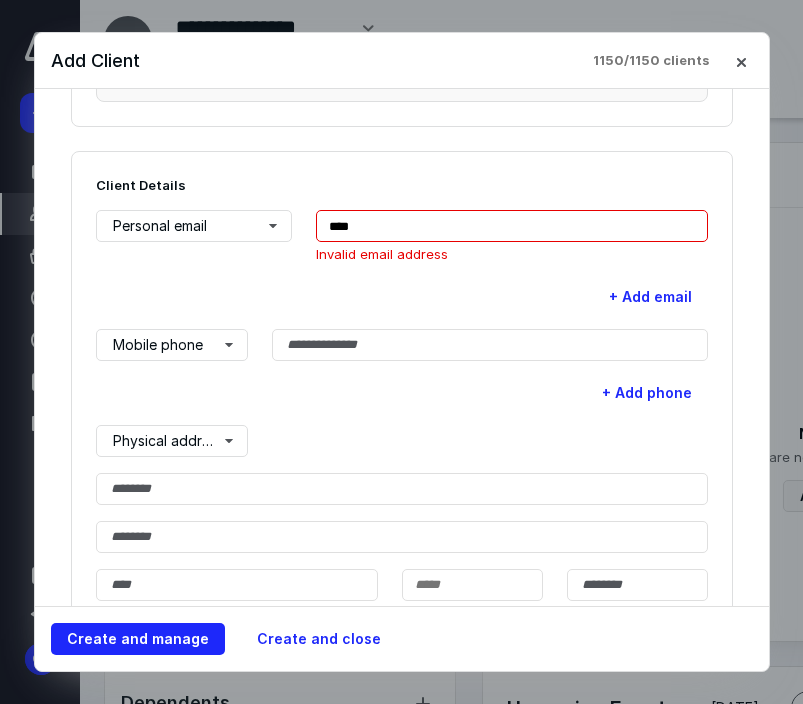 scroll, scrollTop: 489, scrollLeft: 0, axis: vertical 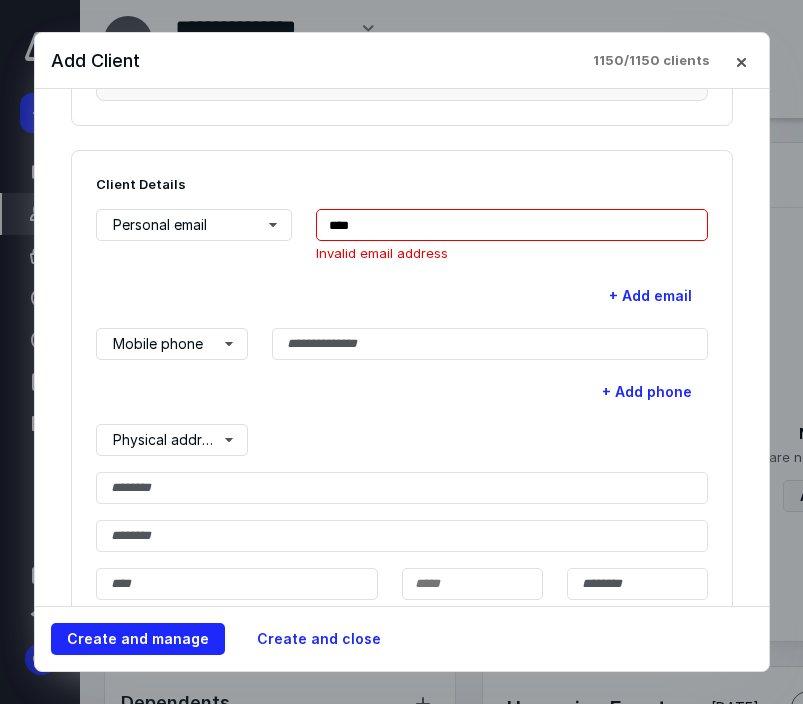 type on "******" 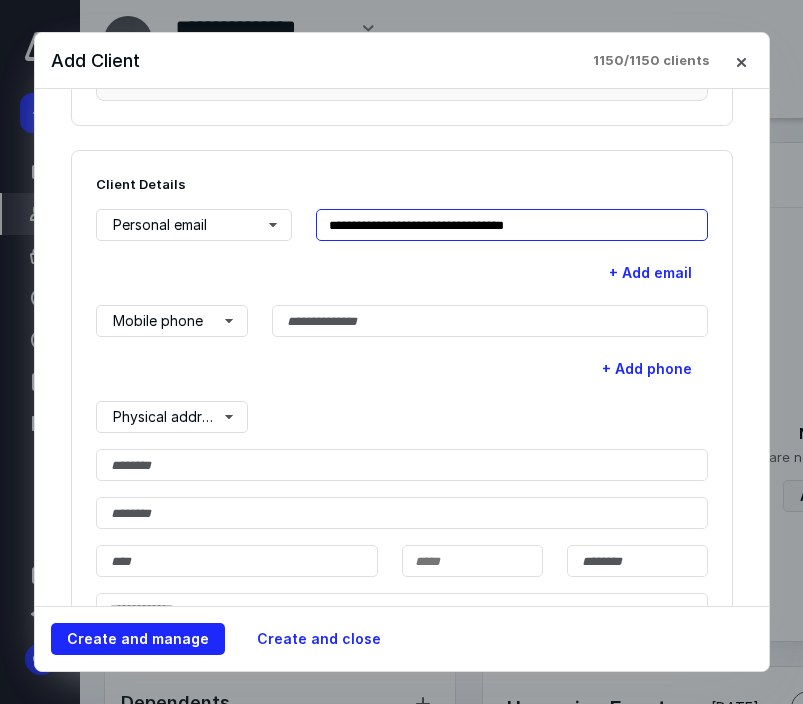 click on "**********" at bounding box center [512, 225] 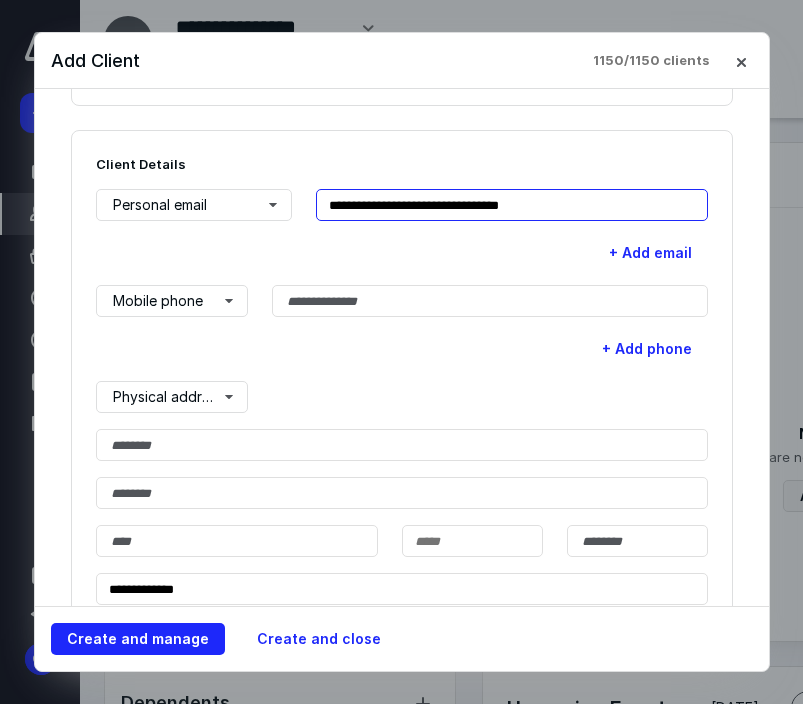 click on "**********" at bounding box center [402, 229] 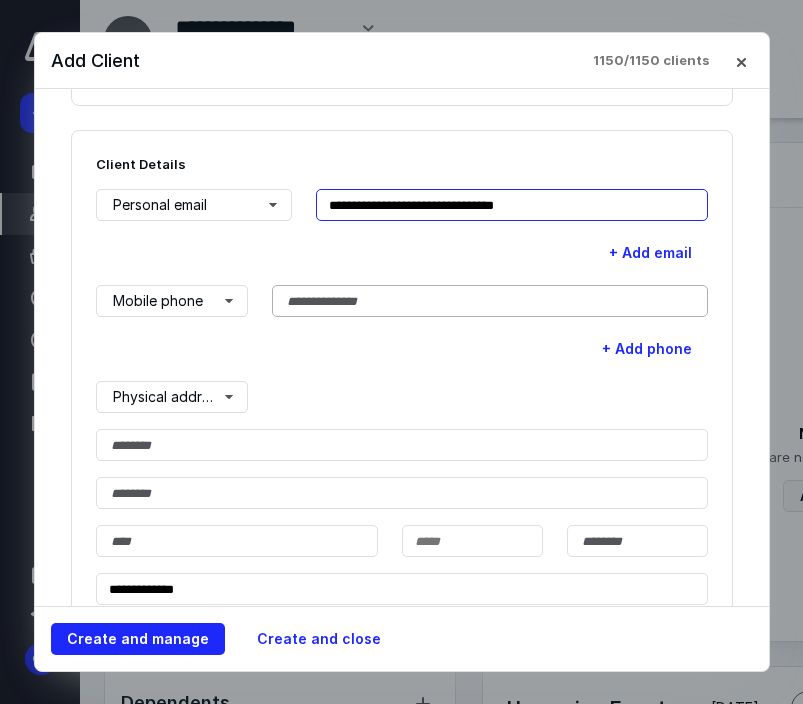 type on "**********" 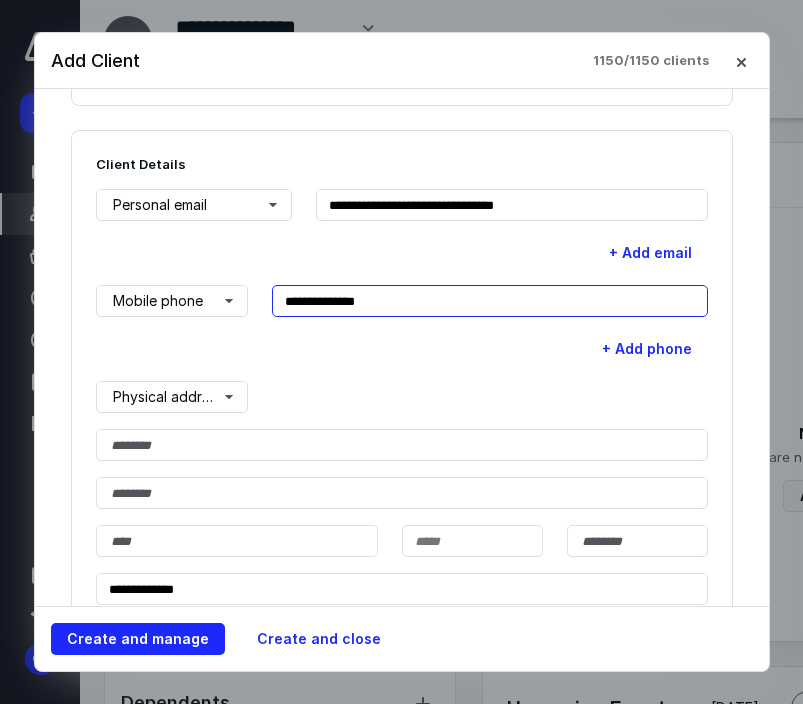 type on "**********" 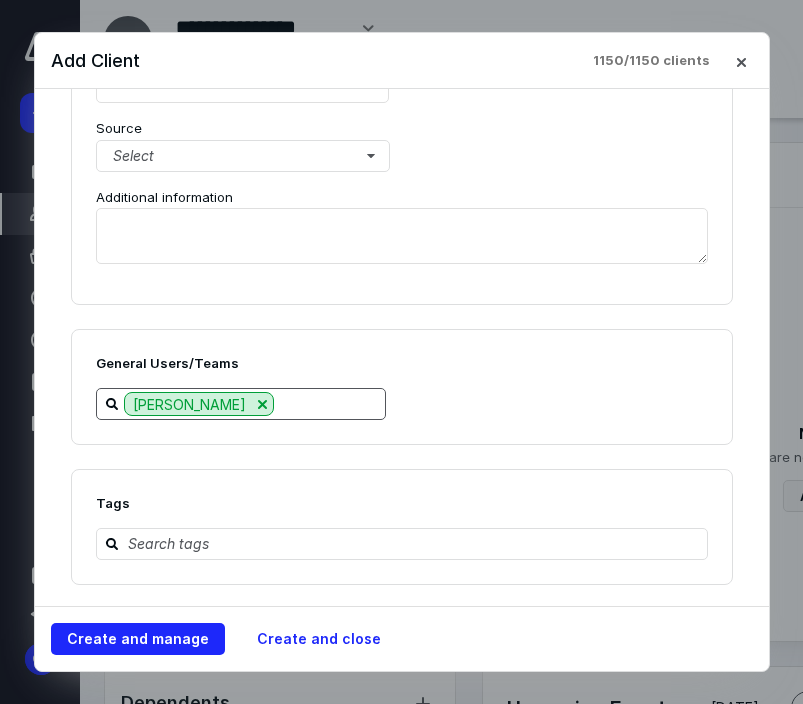 scroll, scrollTop: 2433, scrollLeft: 0, axis: vertical 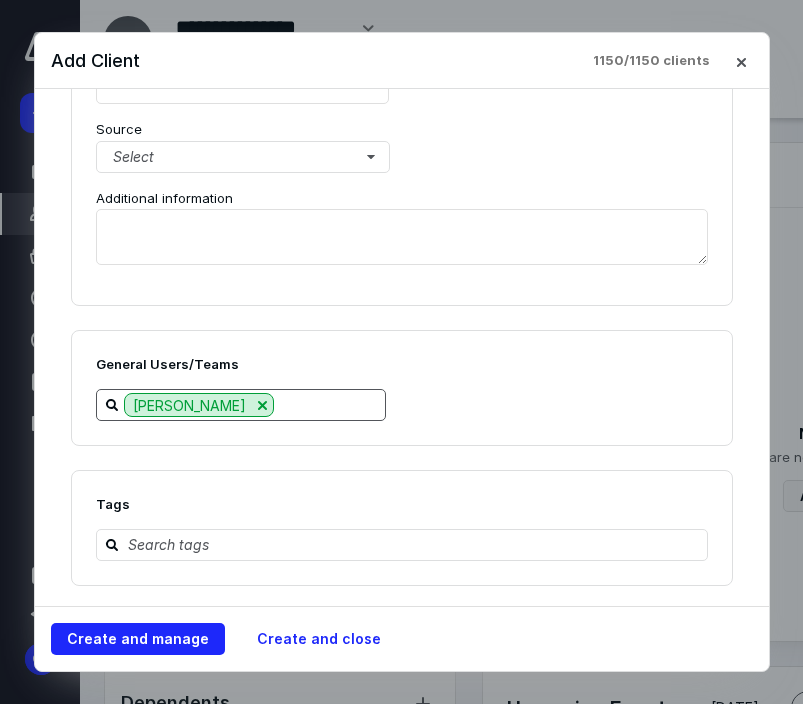 click at bounding box center [329, 404] 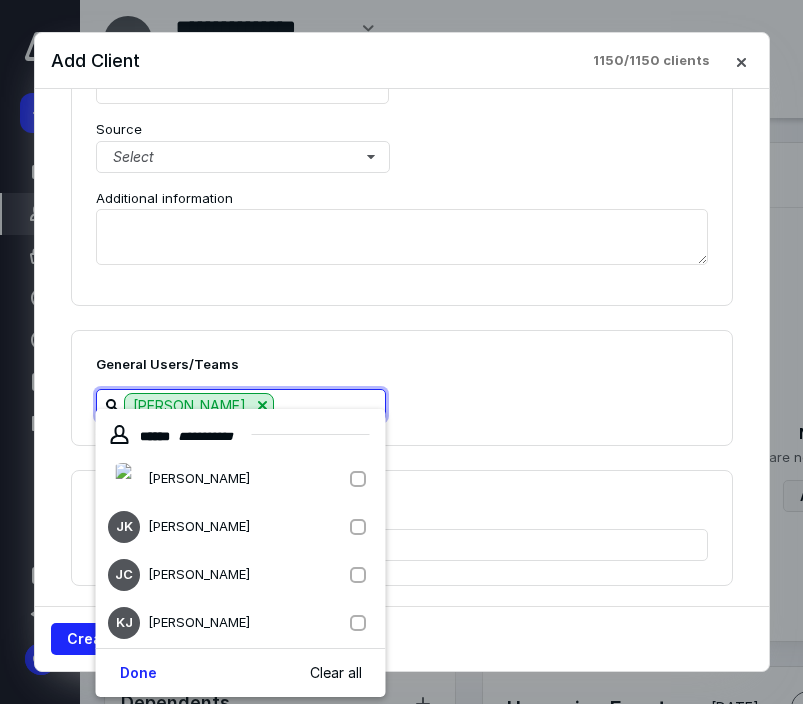 drag, startPoint x: 373, startPoint y: 484, endPoint x: 363, endPoint y: 487, distance: 10.440307 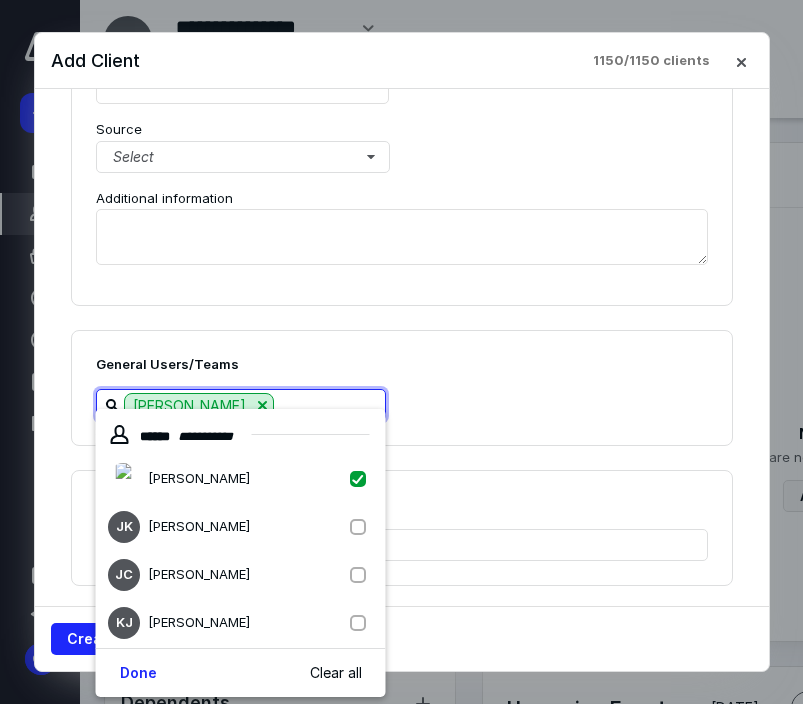 checkbox on "true" 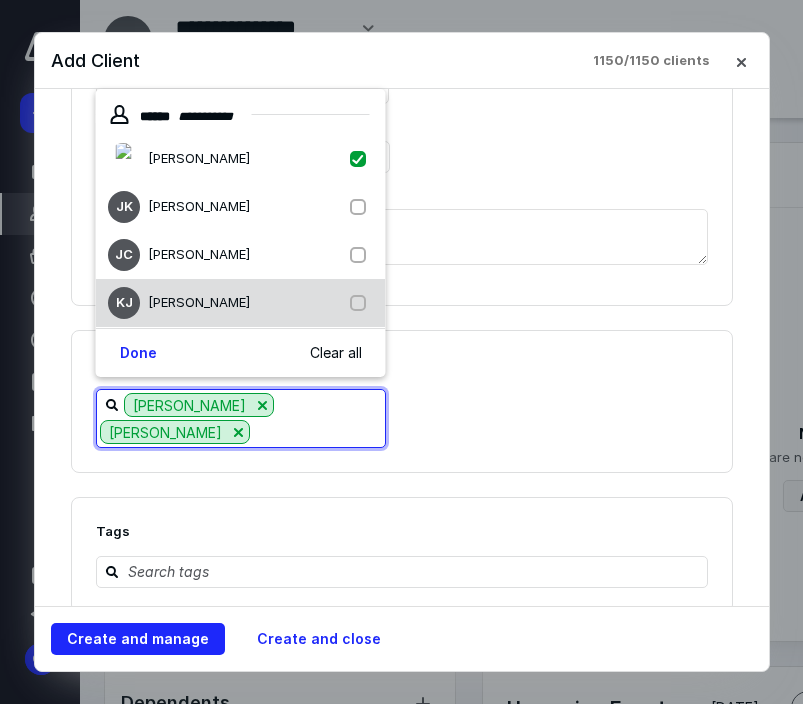 click at bounding box center [362, 303] 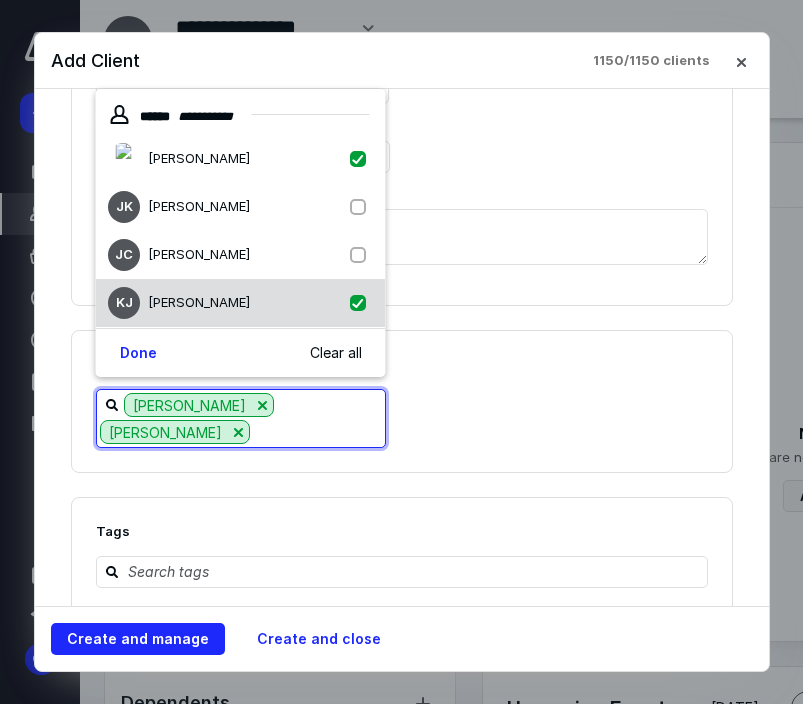 checkbox on "true" 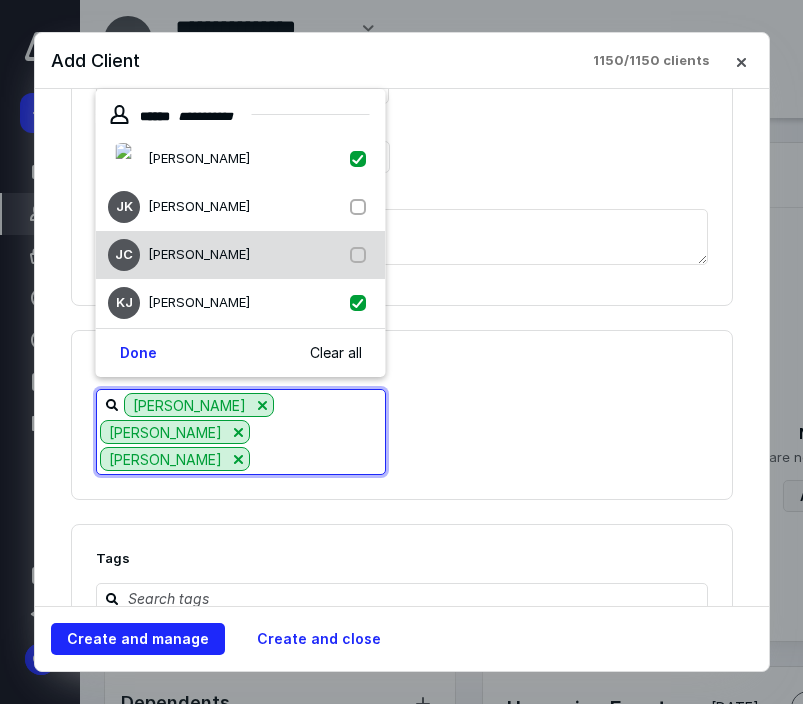 click at bounding box center [362, 255] 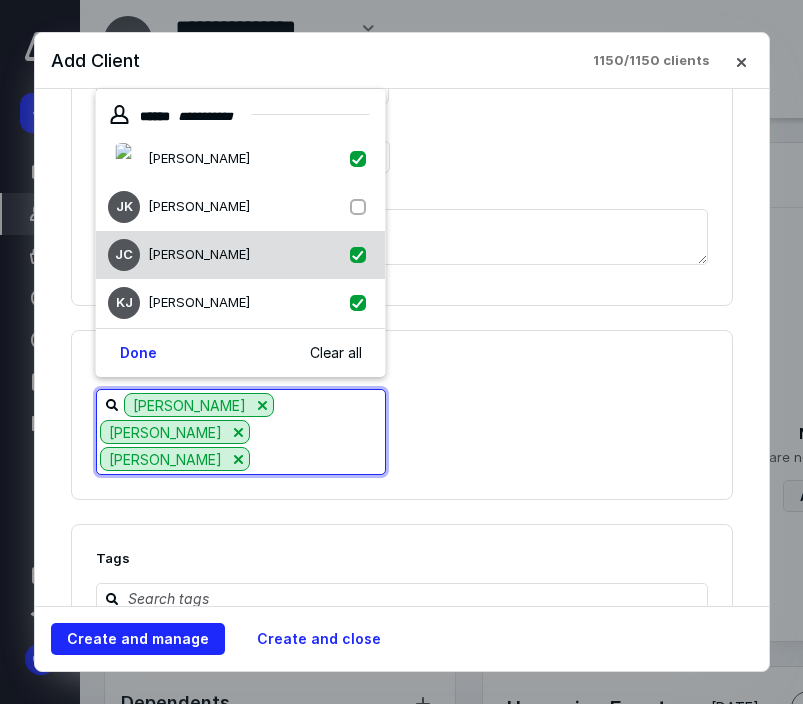checkbox on "true" 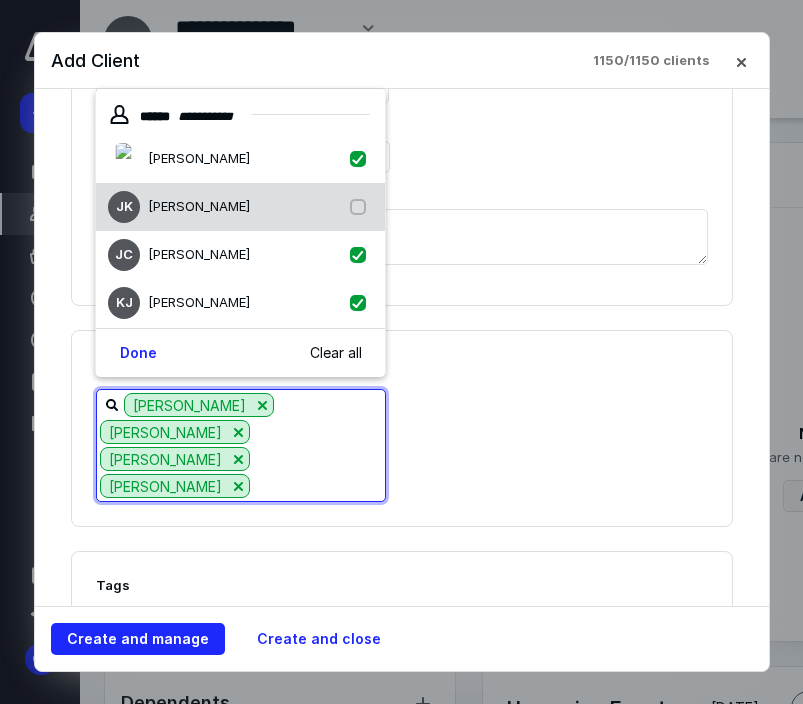 click at bounding box center (362, 207) 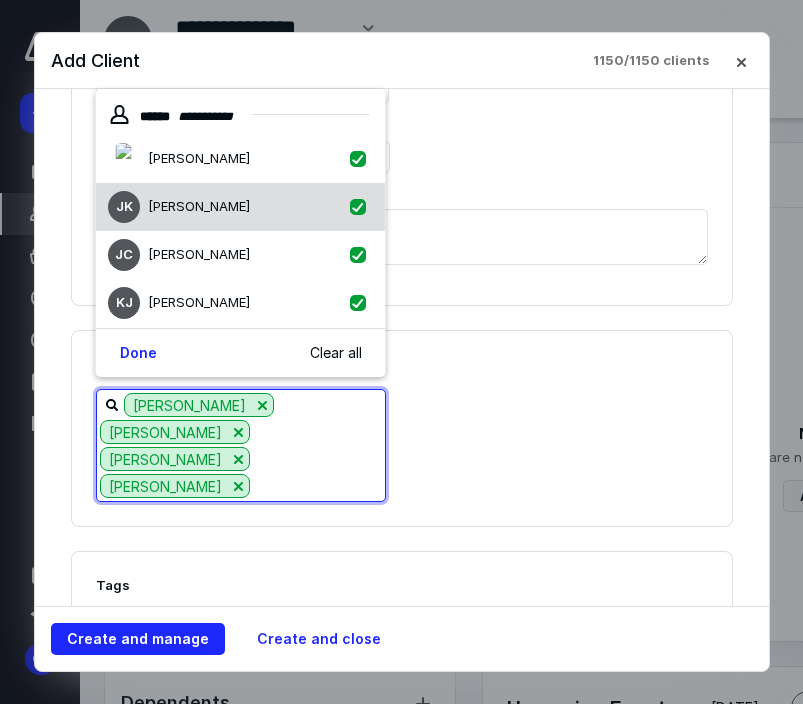 checkbox on "true" 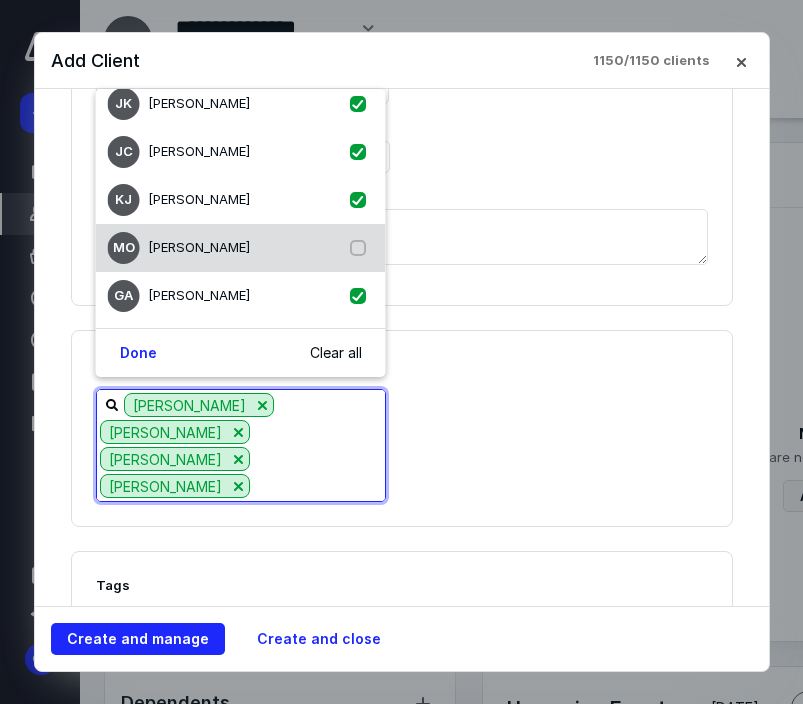 scroll, scrollTop: 103, scrollLeft: 0, axis: vertical 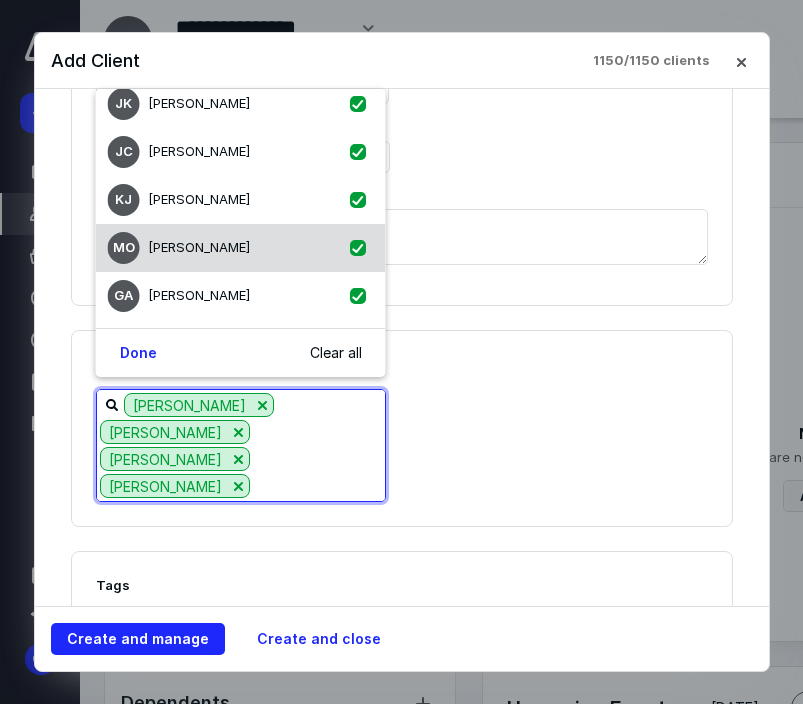 checkbox on "true" 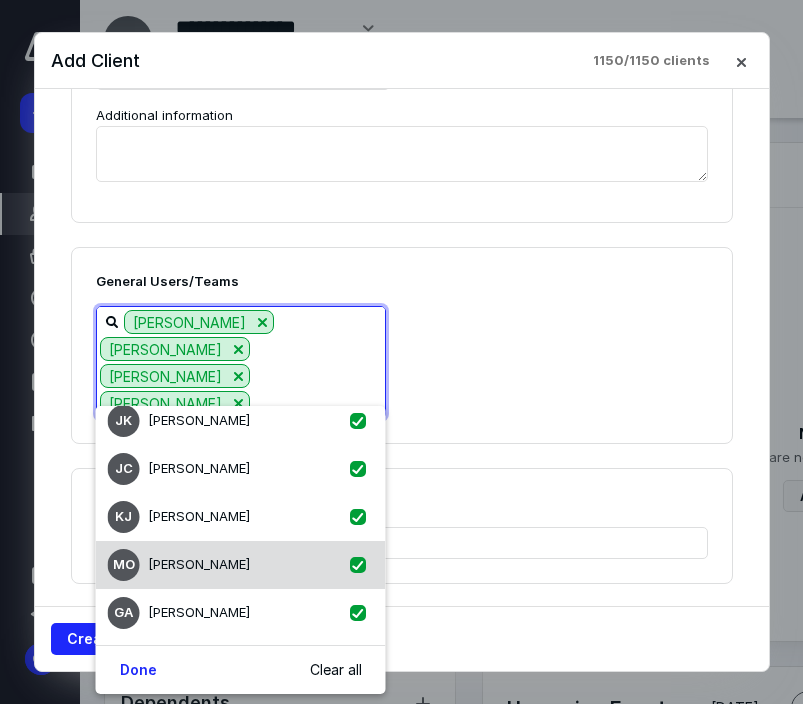 scroll, scrollTop: 2514, scrollLeft: 0, axis: vertical 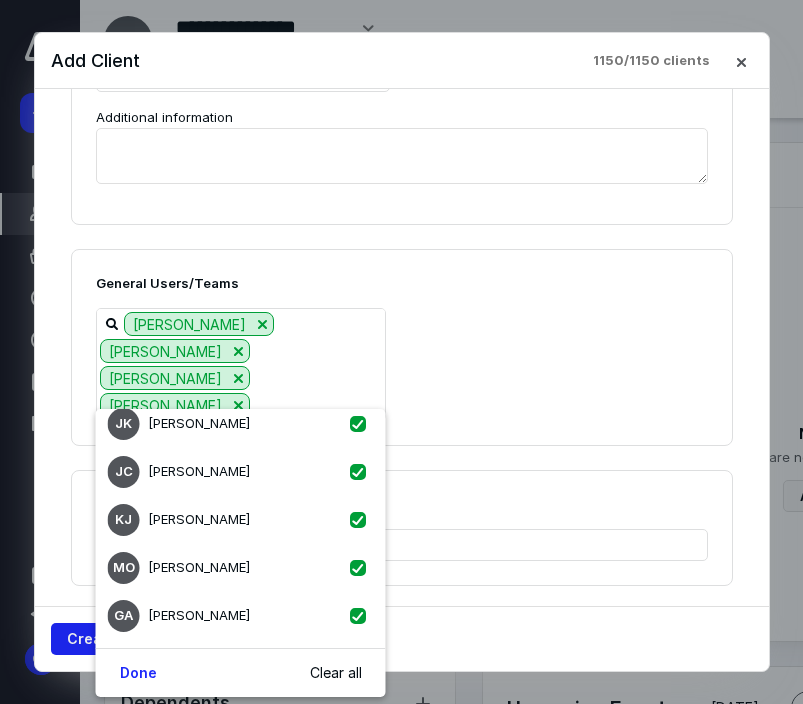 click on "Create and manage" at bounding box center [138, 639] 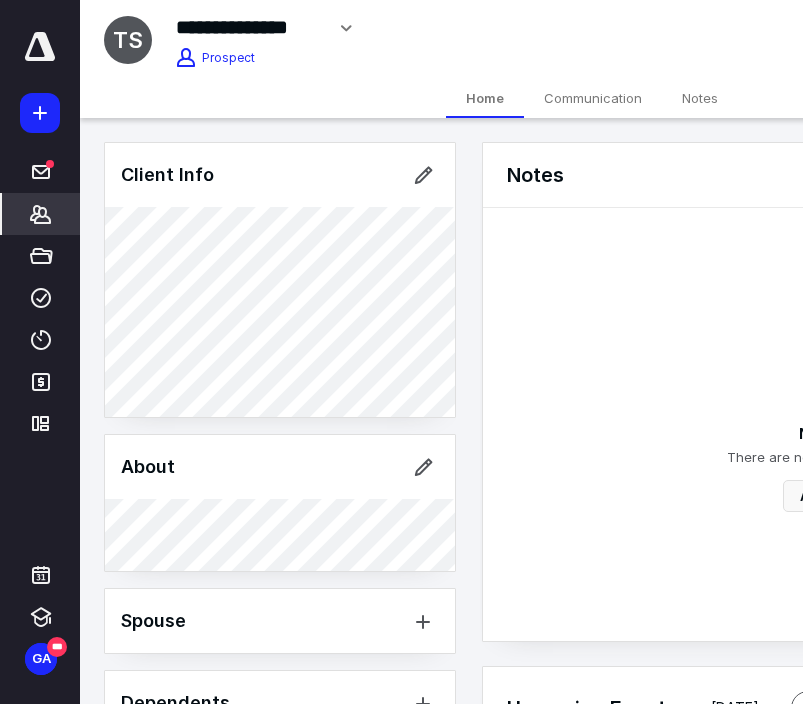 click at bounding box center [40, 113] 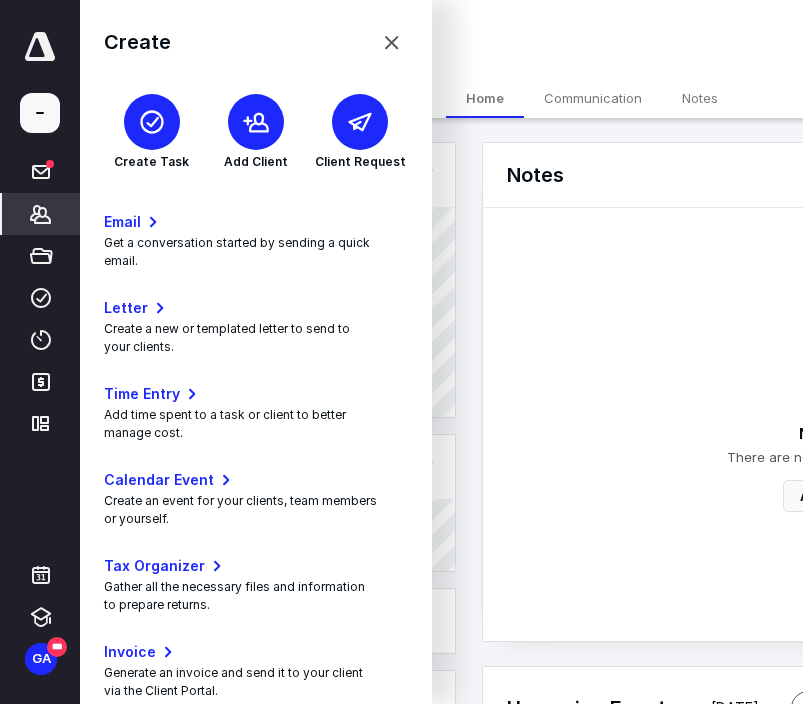 click 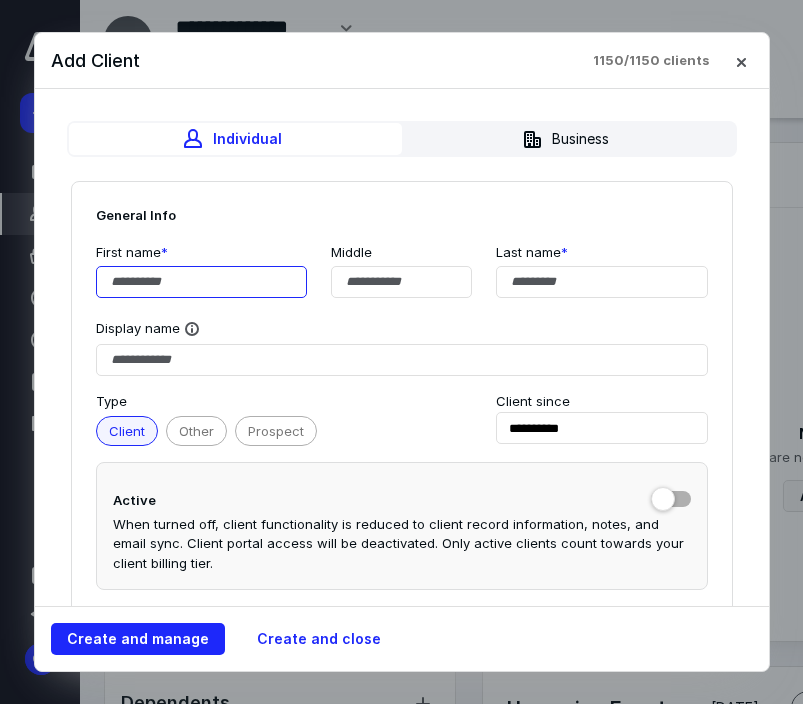 drag, startPoint x: 256, startPoint y: 271, endPoint x: 228, endPoint y: 264, distance: 28.86174 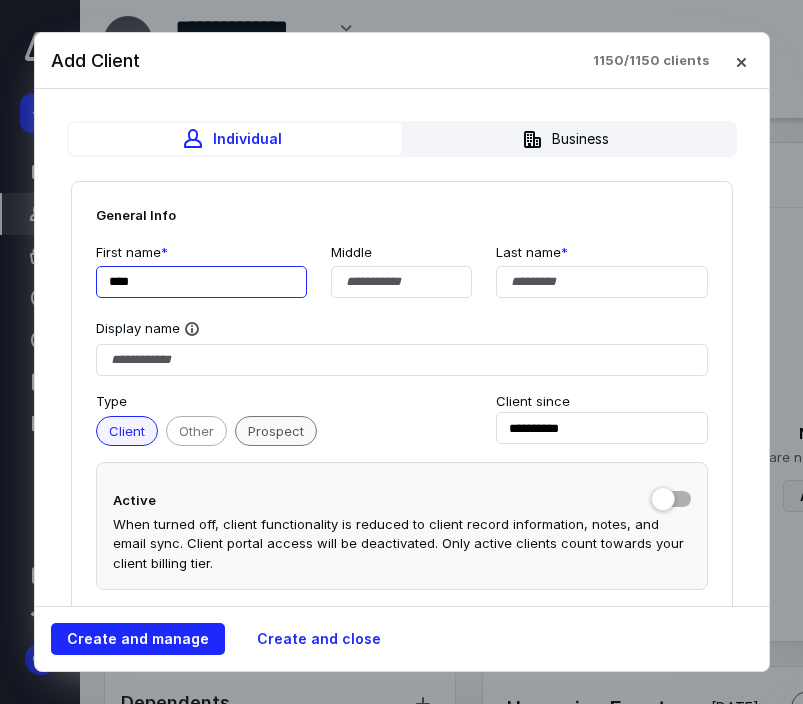 type on "****" 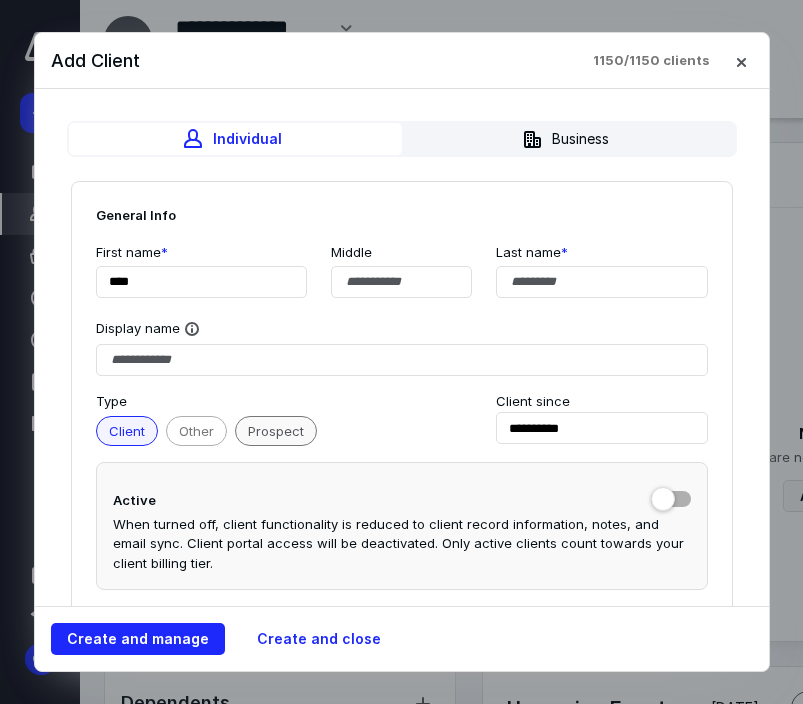 click on "Prospect" at bounding box center [276, 431] 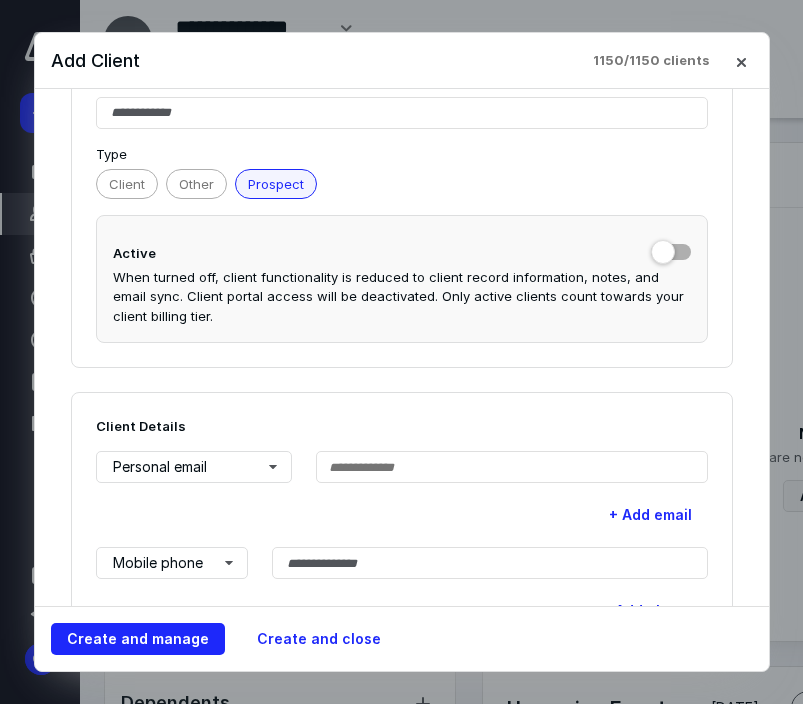 scroll, scrollTop: 270, scrollLeft: 0, axis: vertical 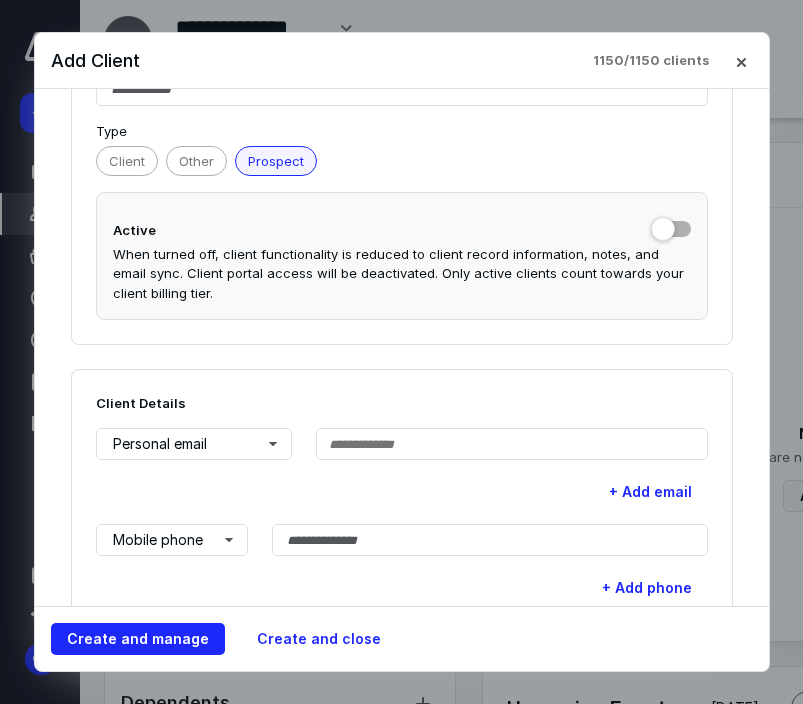 type on "********" 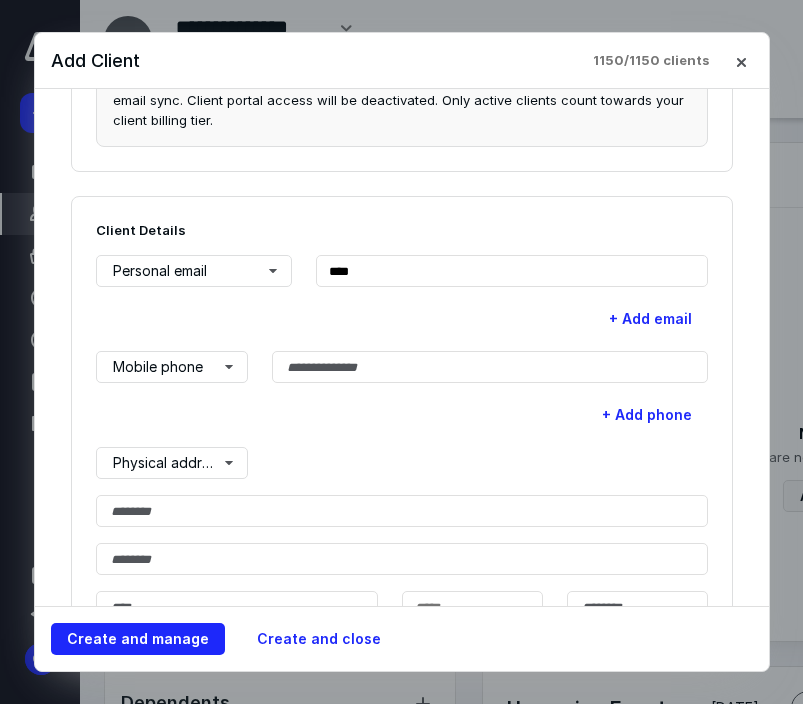 scroll, scrollTop: 447, scrollLeft: 0, axis: vertical 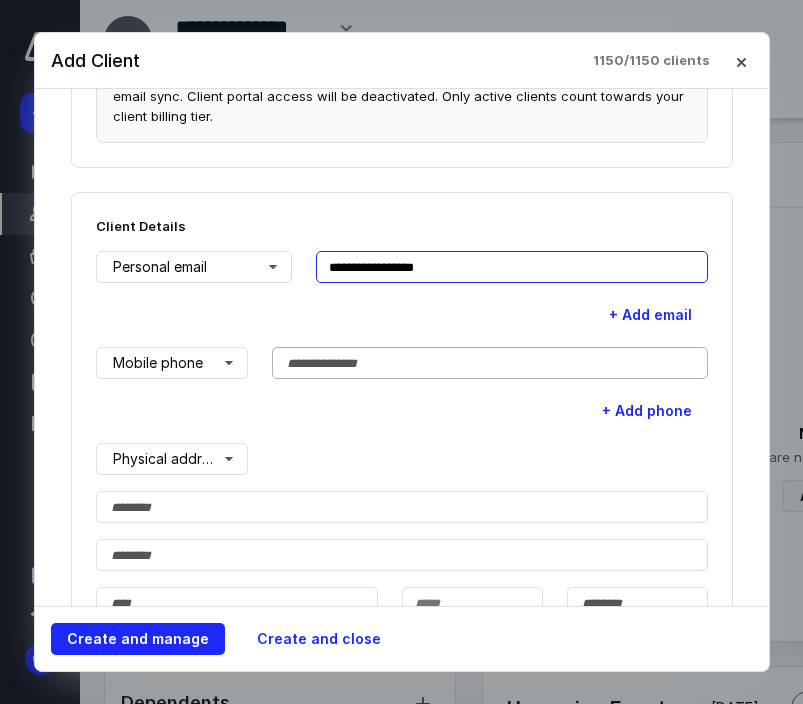 type on "**********" 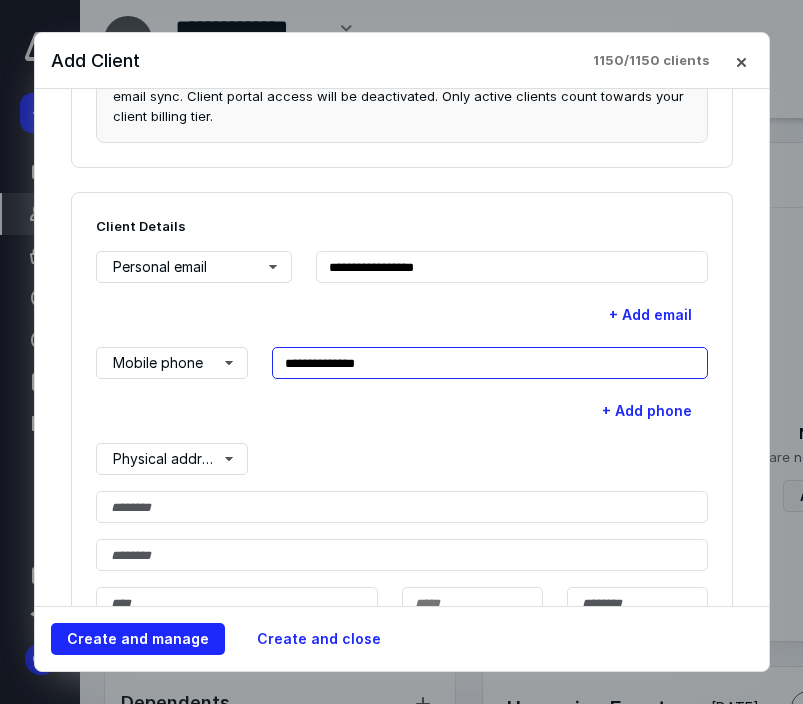 type on "**********" 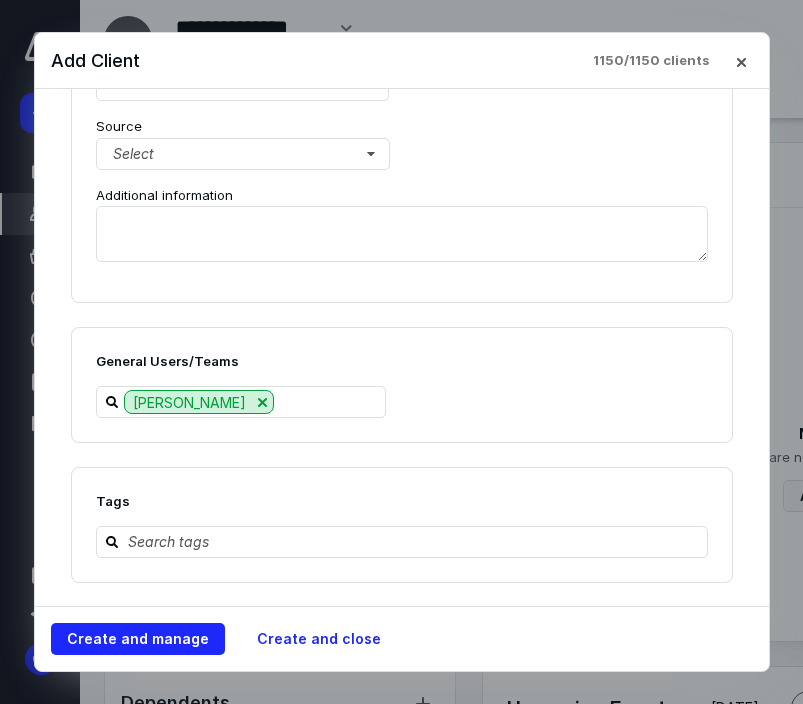 scroll, scrollTop: 2433, scrollLeft: 0, axis: vertical 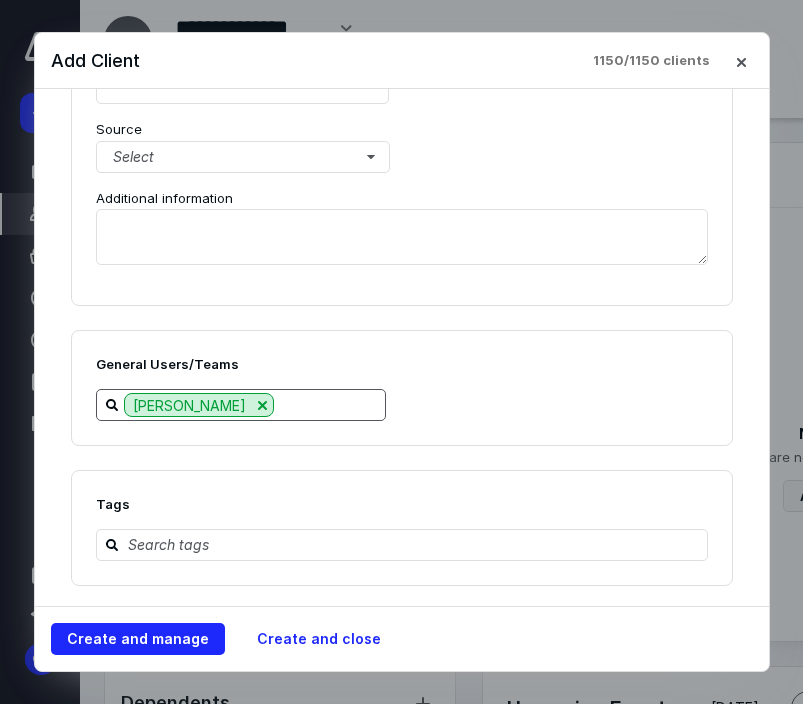 click at bounding box center [329, 404] 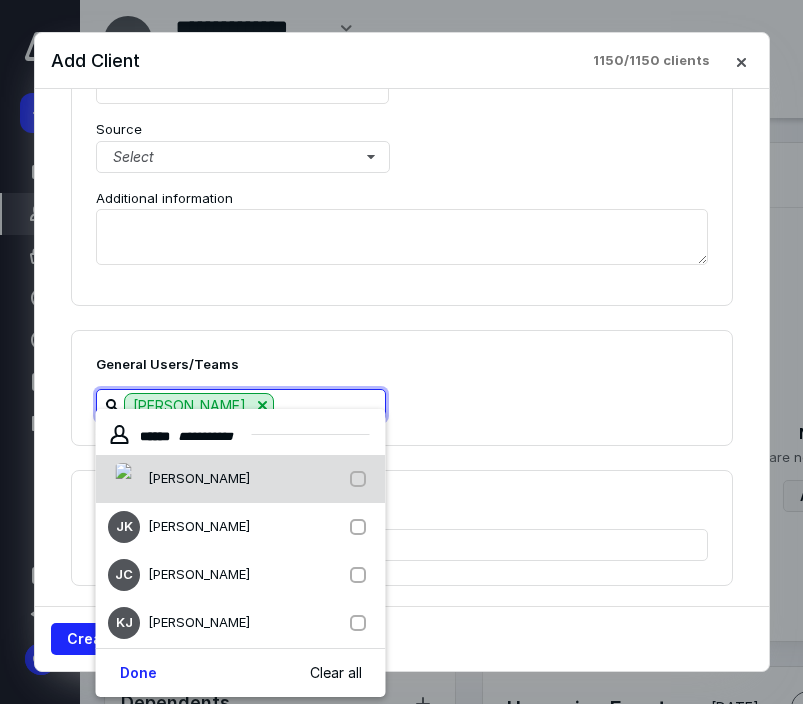 click at bounding box center (362, 479) 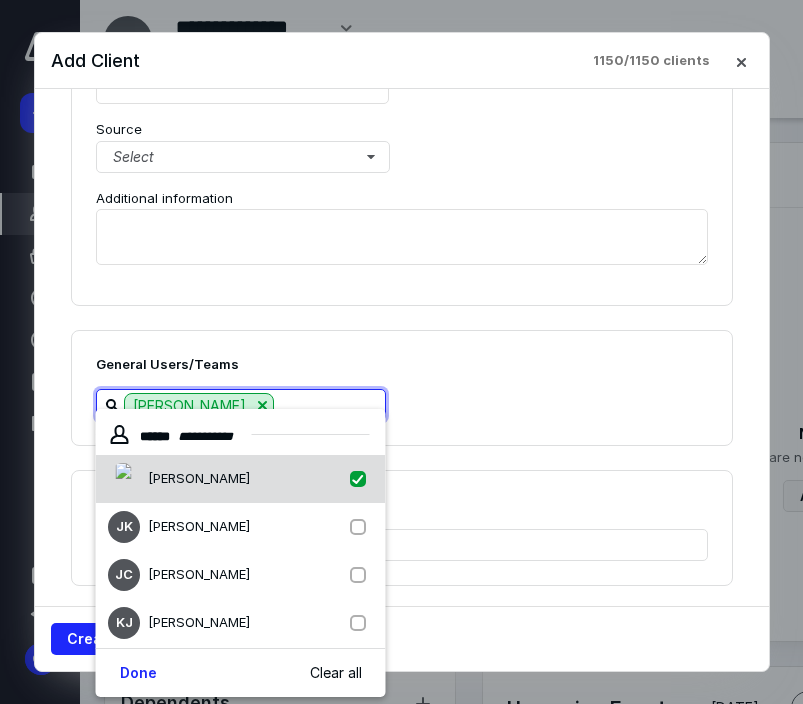 checkbox on "true" 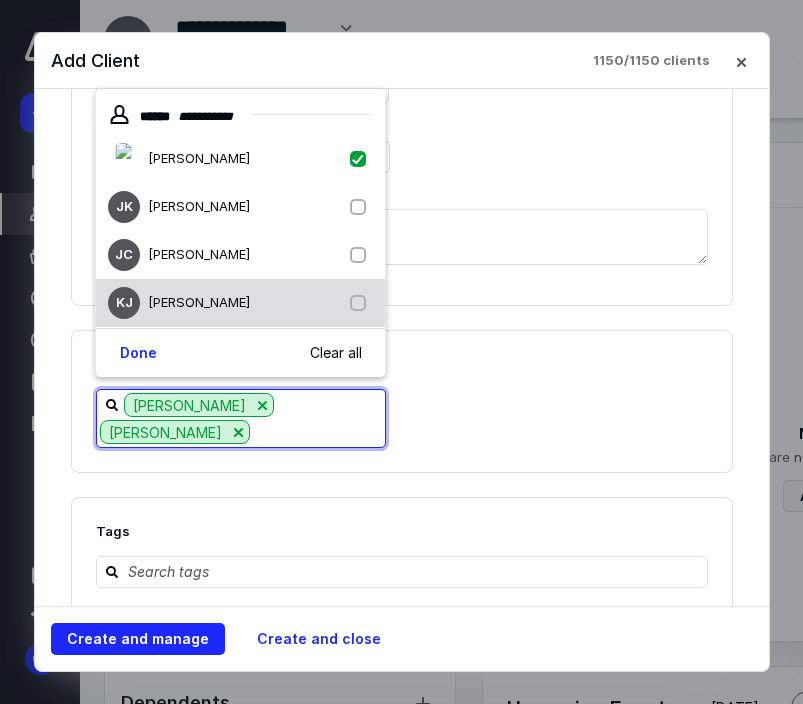 click at bounding box center [362, 303] 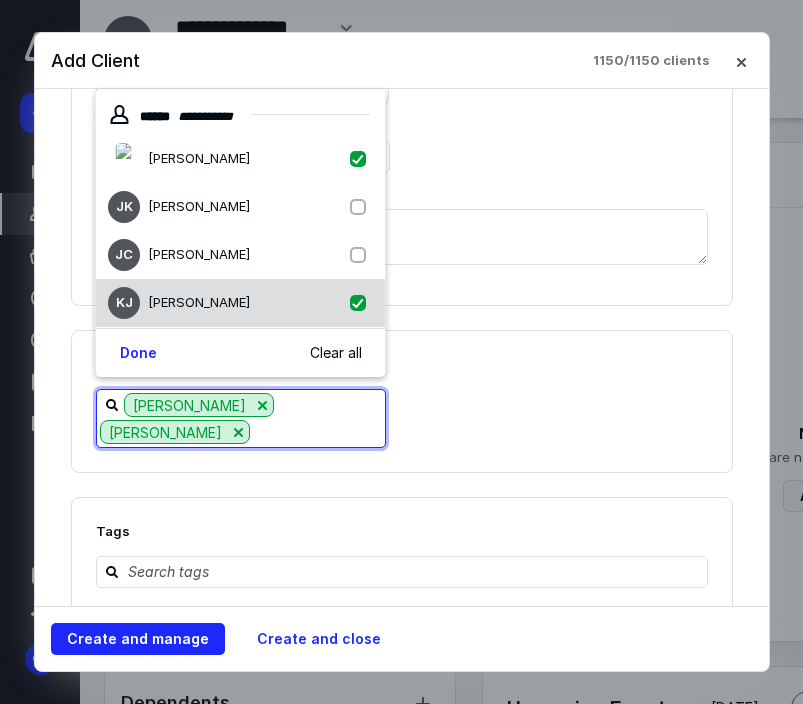 checkbox on "true" 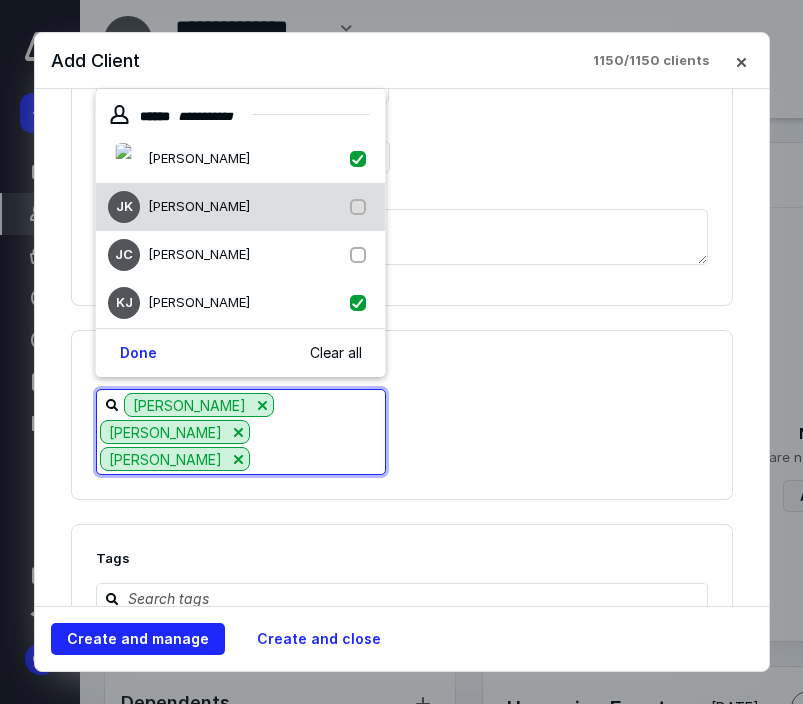 drag, startPoint x: 353, startPoint y: 262, endPoint x: 355, endPoint y: 228, distance: 34.058773 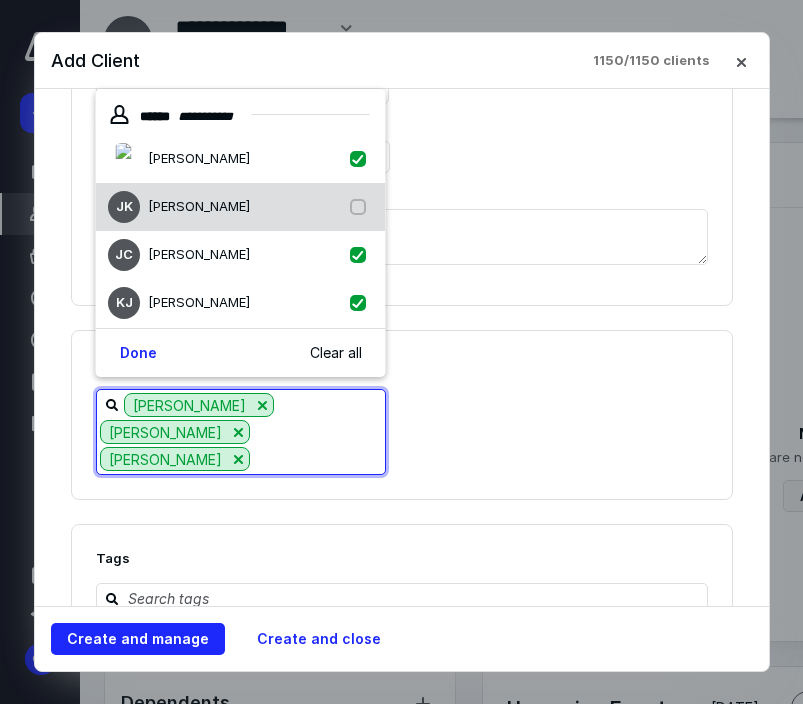 checkbox on "true" 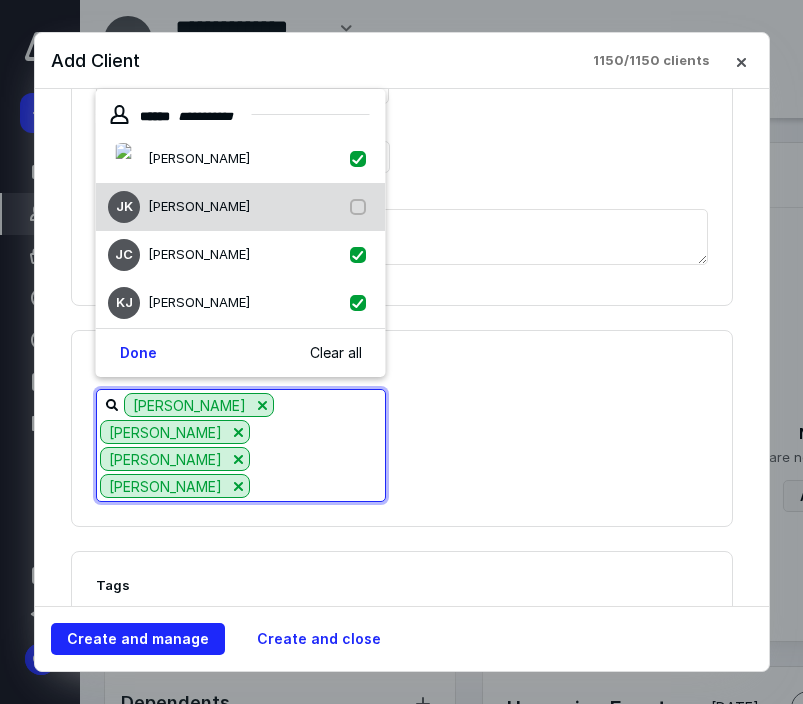 click on "[PERSON_NAME] [PERSON_NAME]" at bounding box center [241, 207] 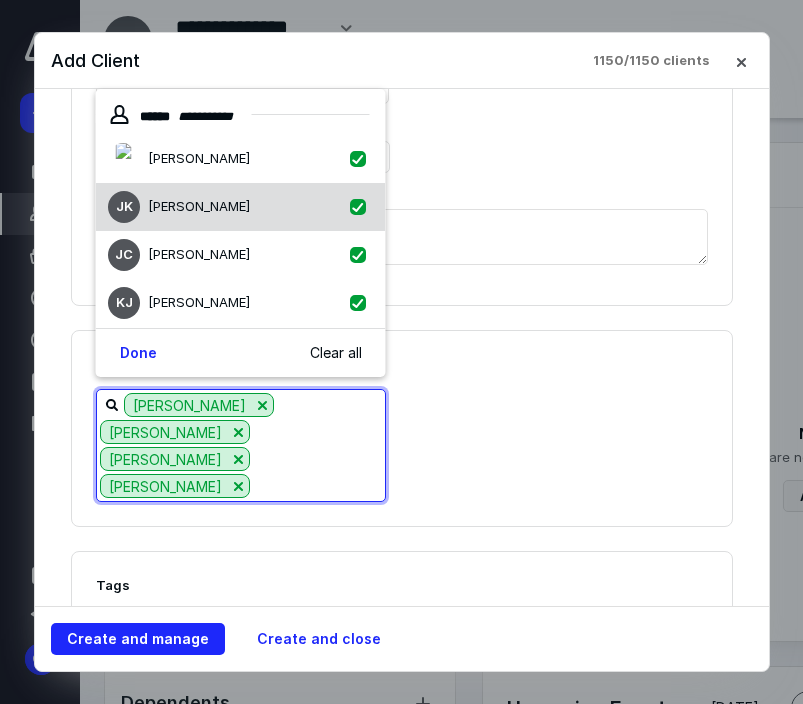 checkbox on "true" 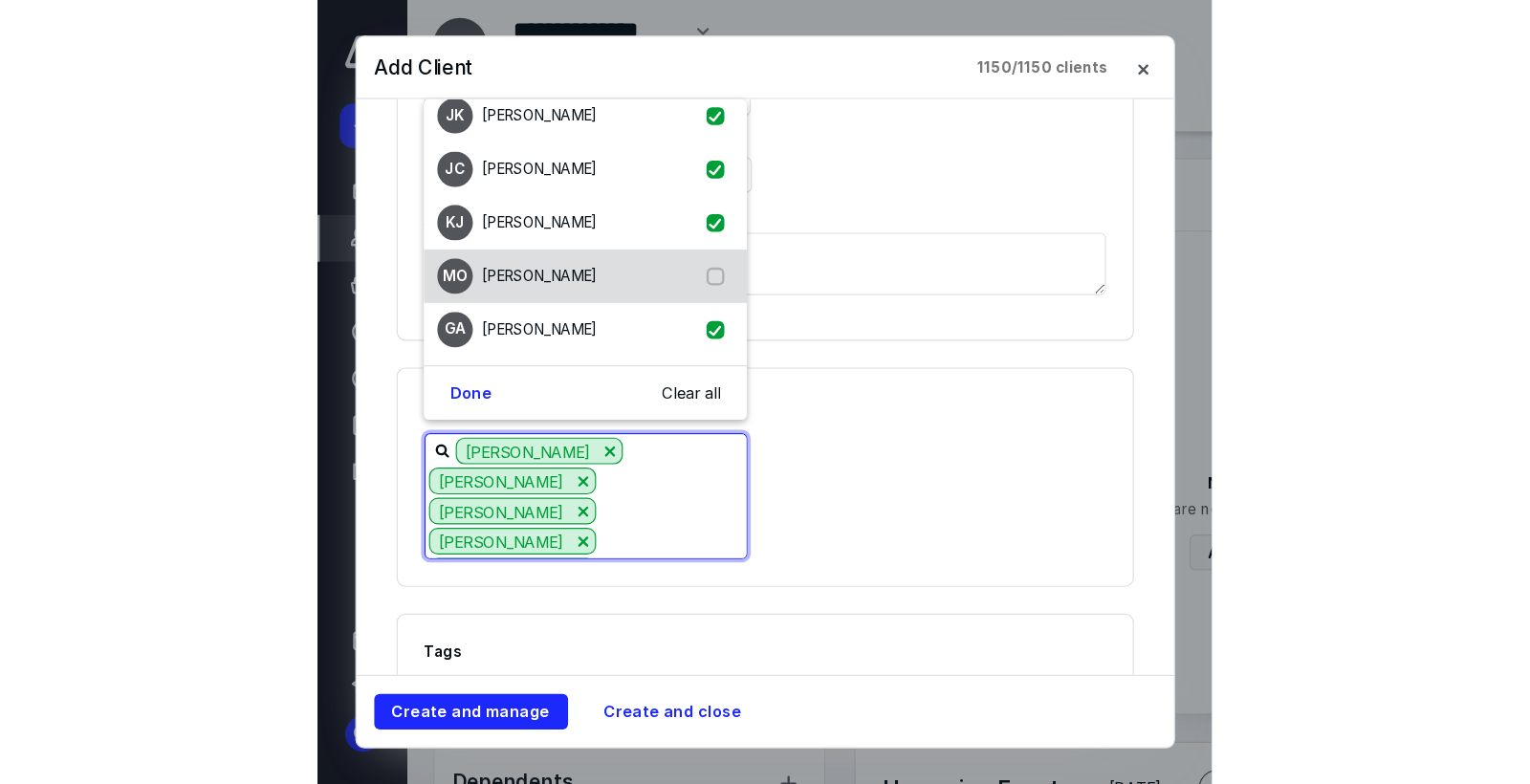 scroll, scrollTop: 98, scrollLeft: 0, axis: vertical 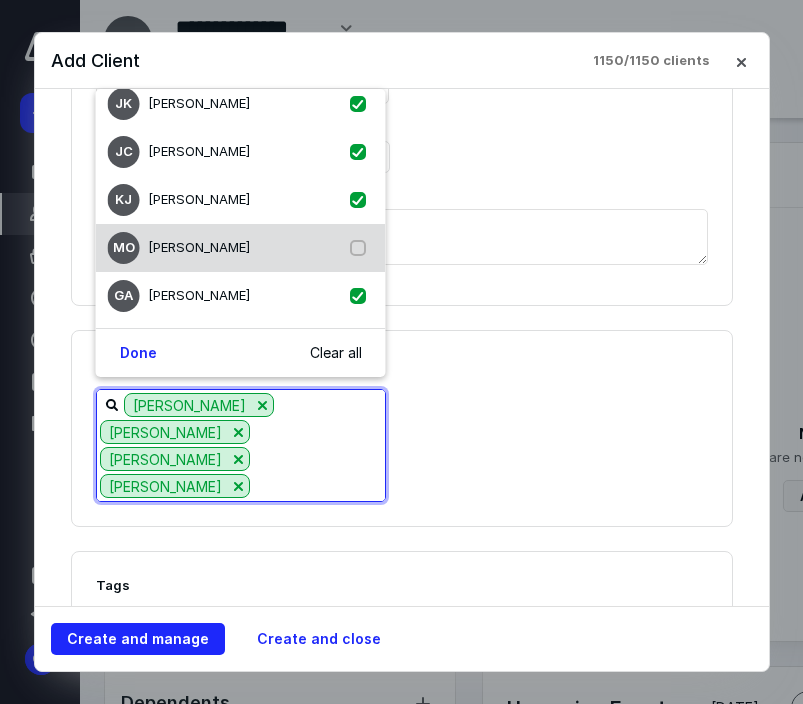 click at bounding box center [362, 248] 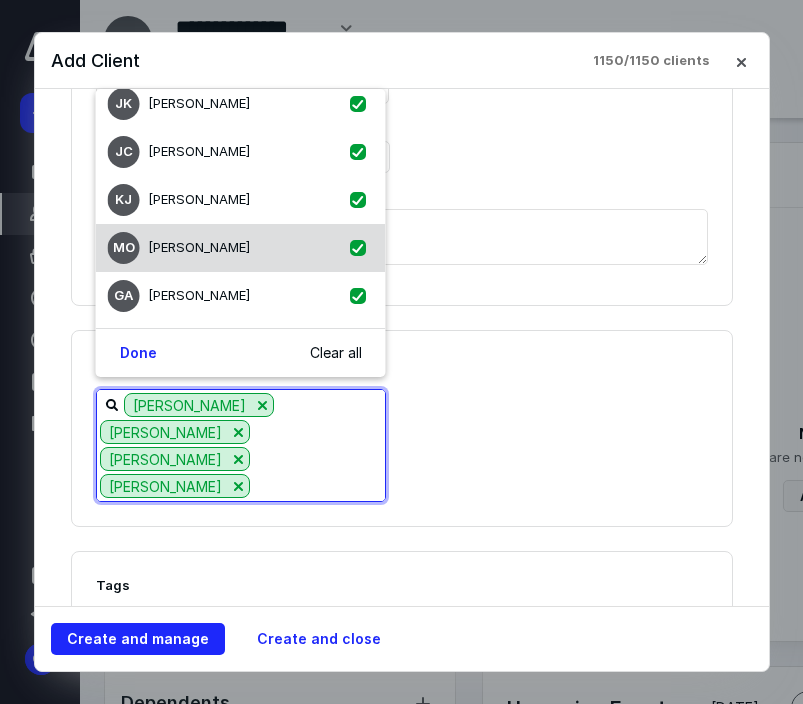 checkbox on "true" 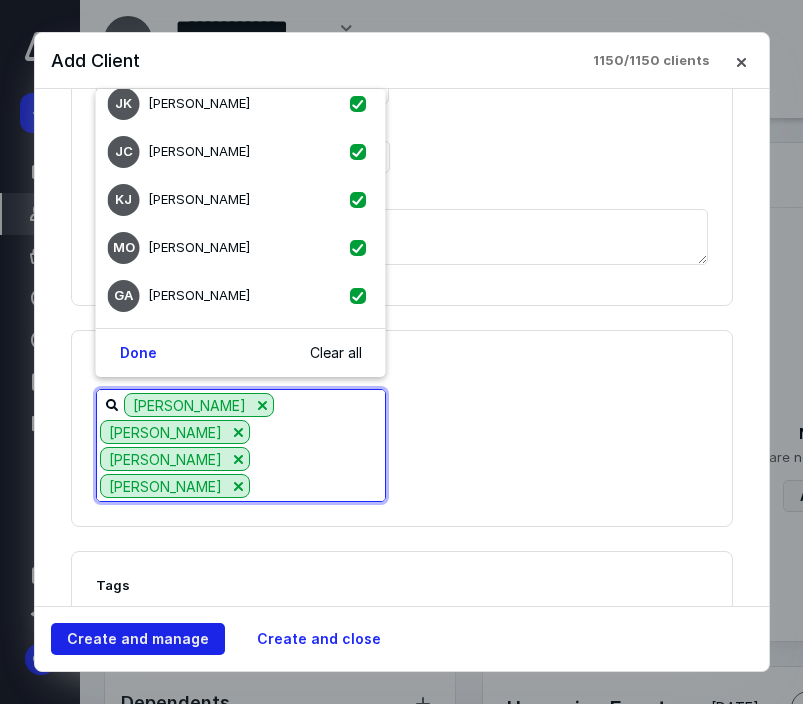 click on "Create and manage" at bounding box center [138, 639] 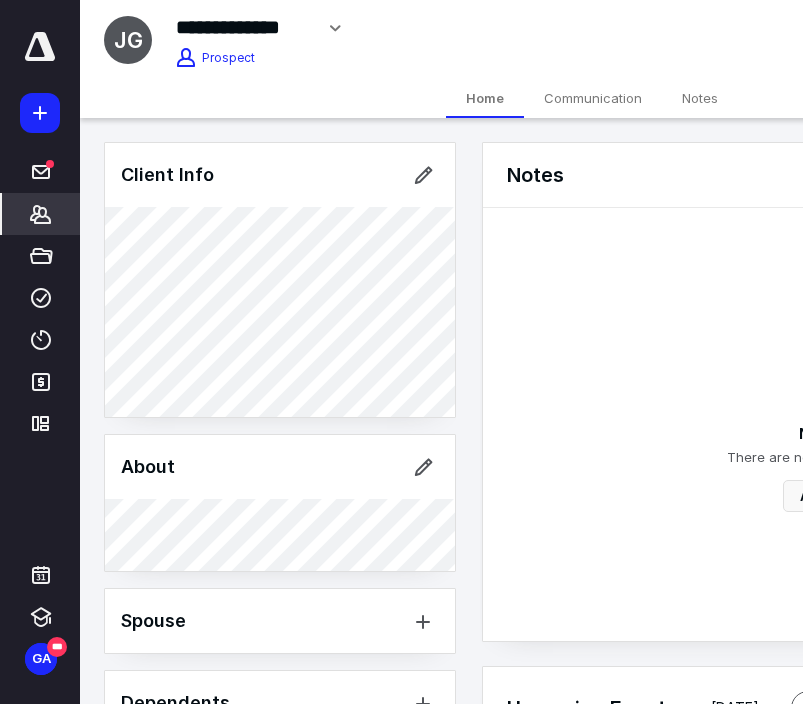 click on "*******" at bounding box center (41, 214) 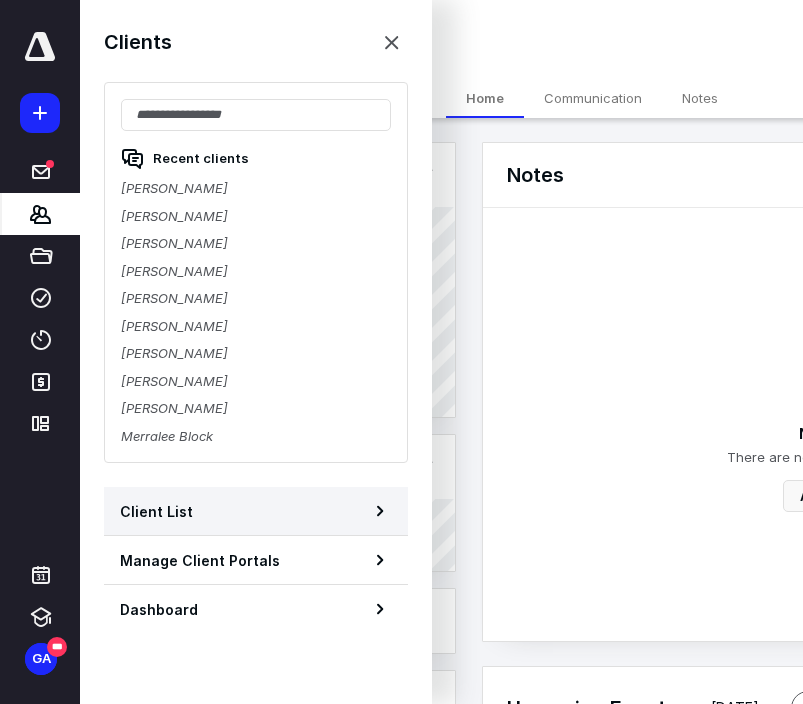 click on "Client List" at bounding box center [256, 511] 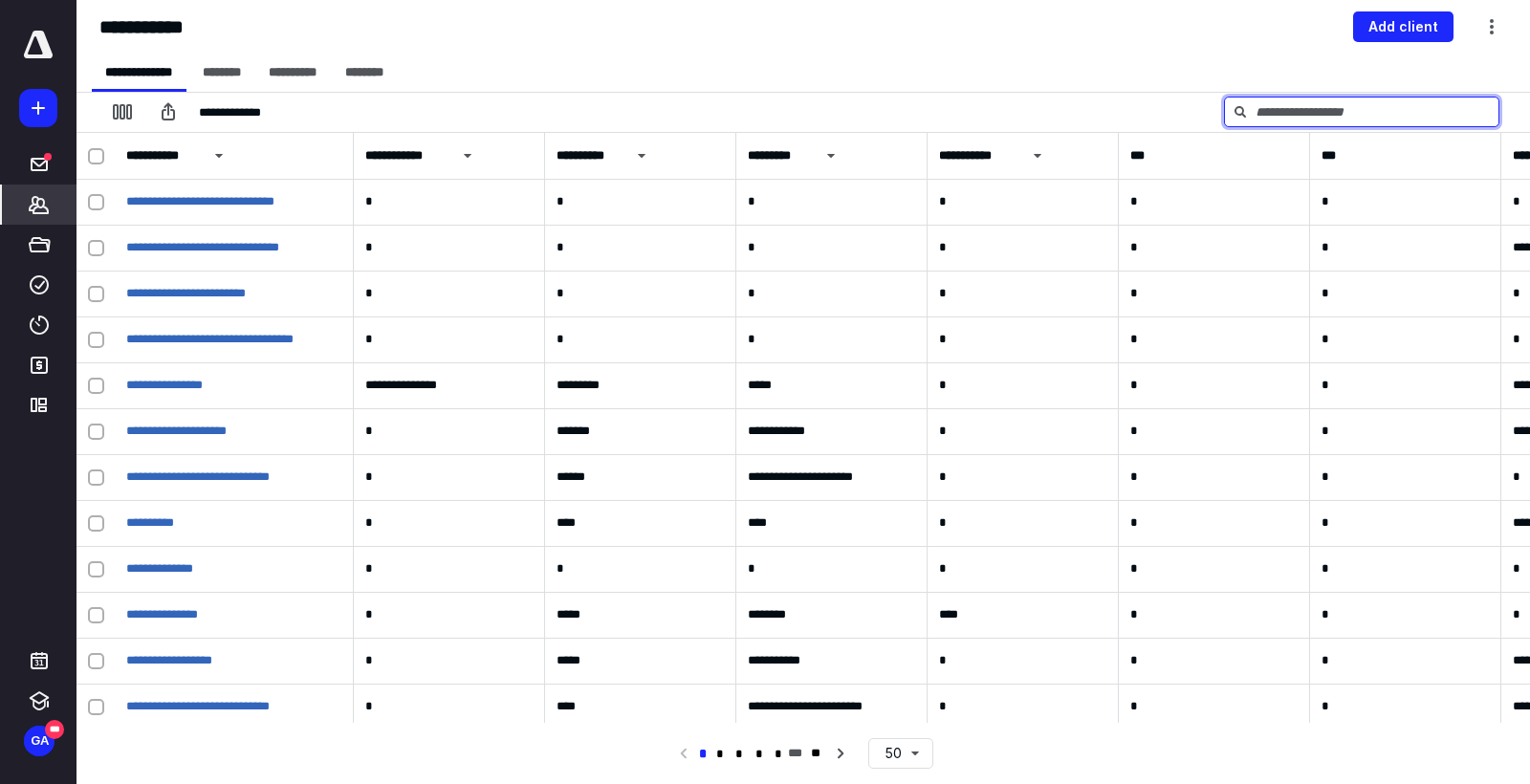 click at bounding box center (1362, 112) 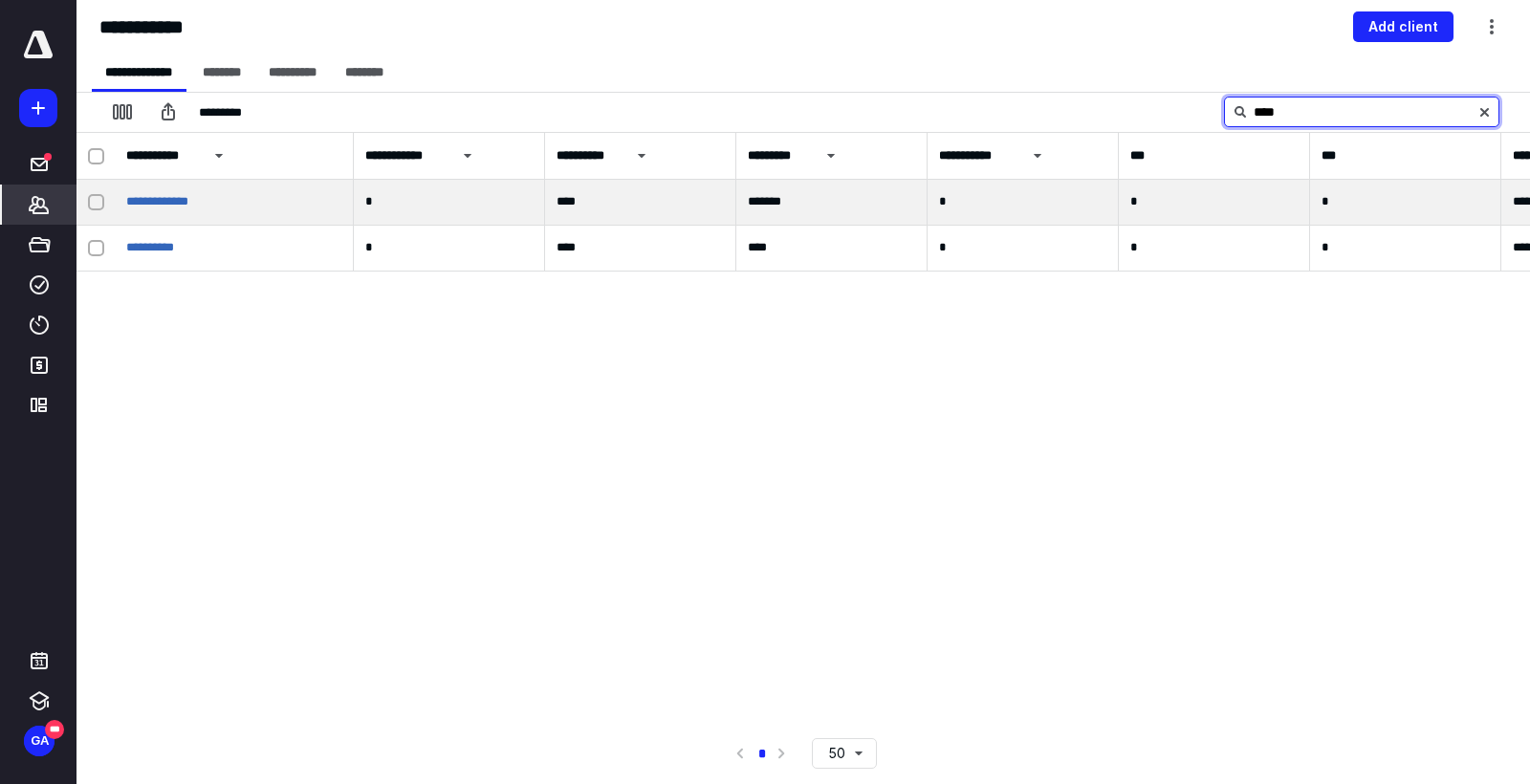 type on "****" 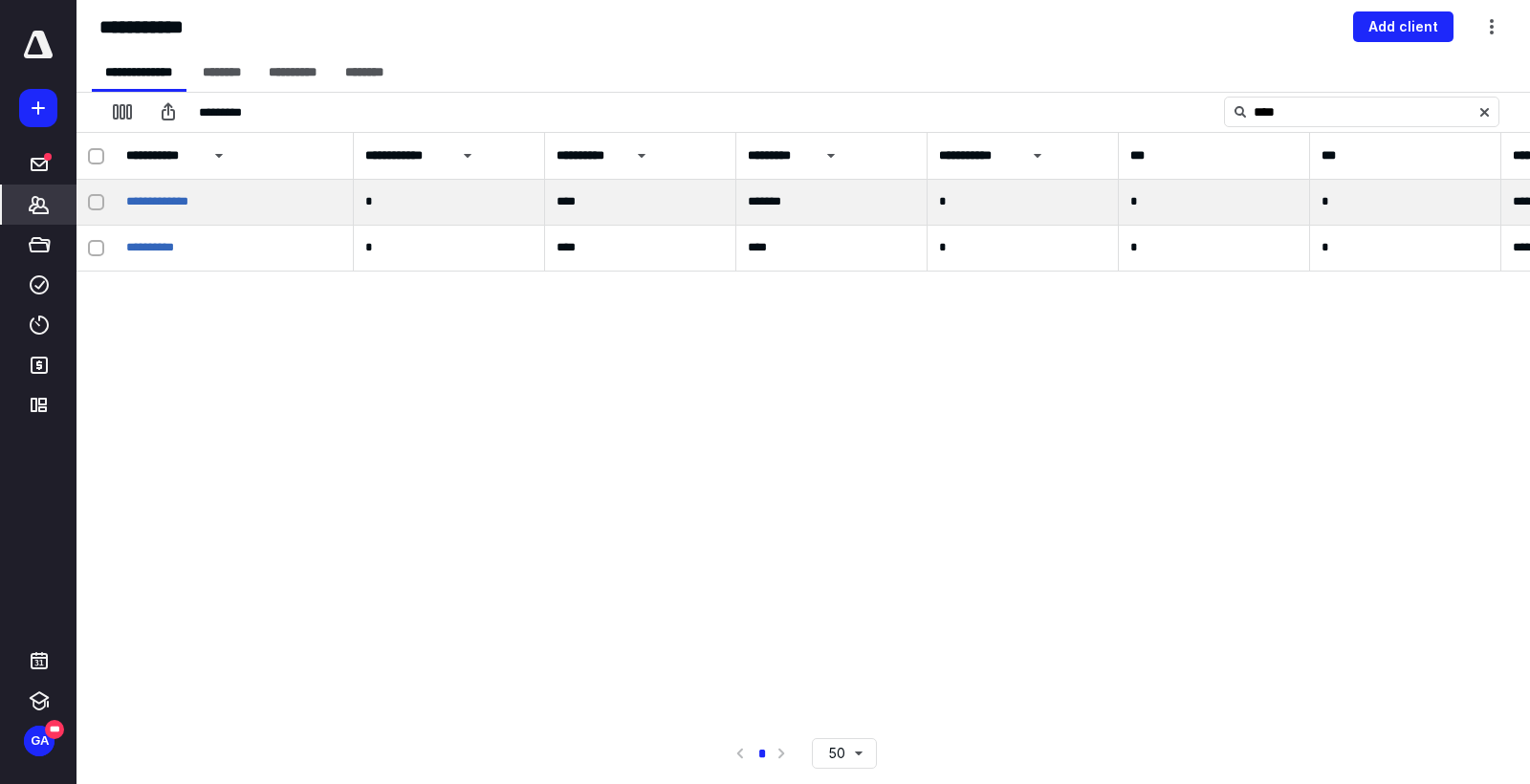 click 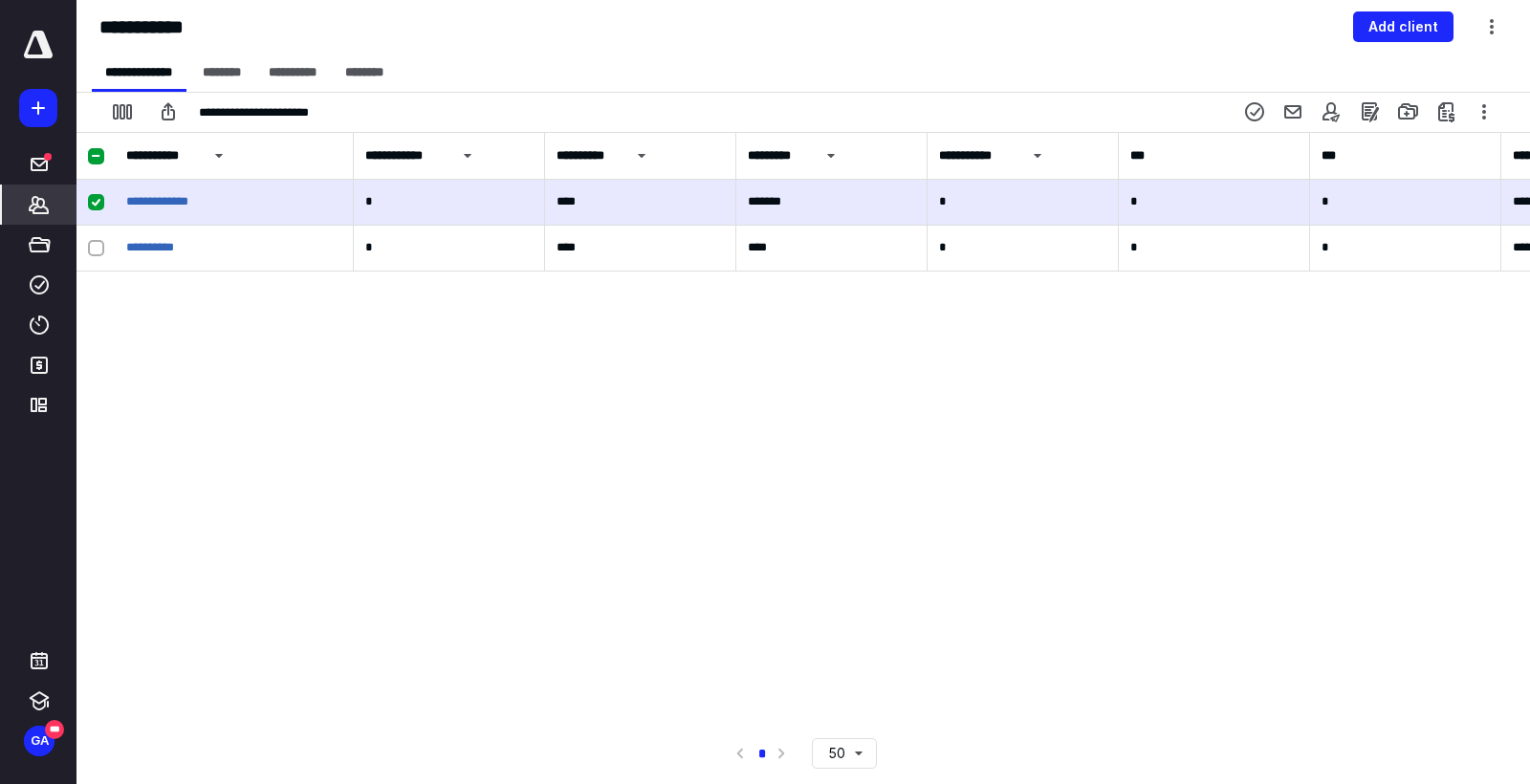scroll, scrollTop: 0, scrollLeft: 0, axis: both 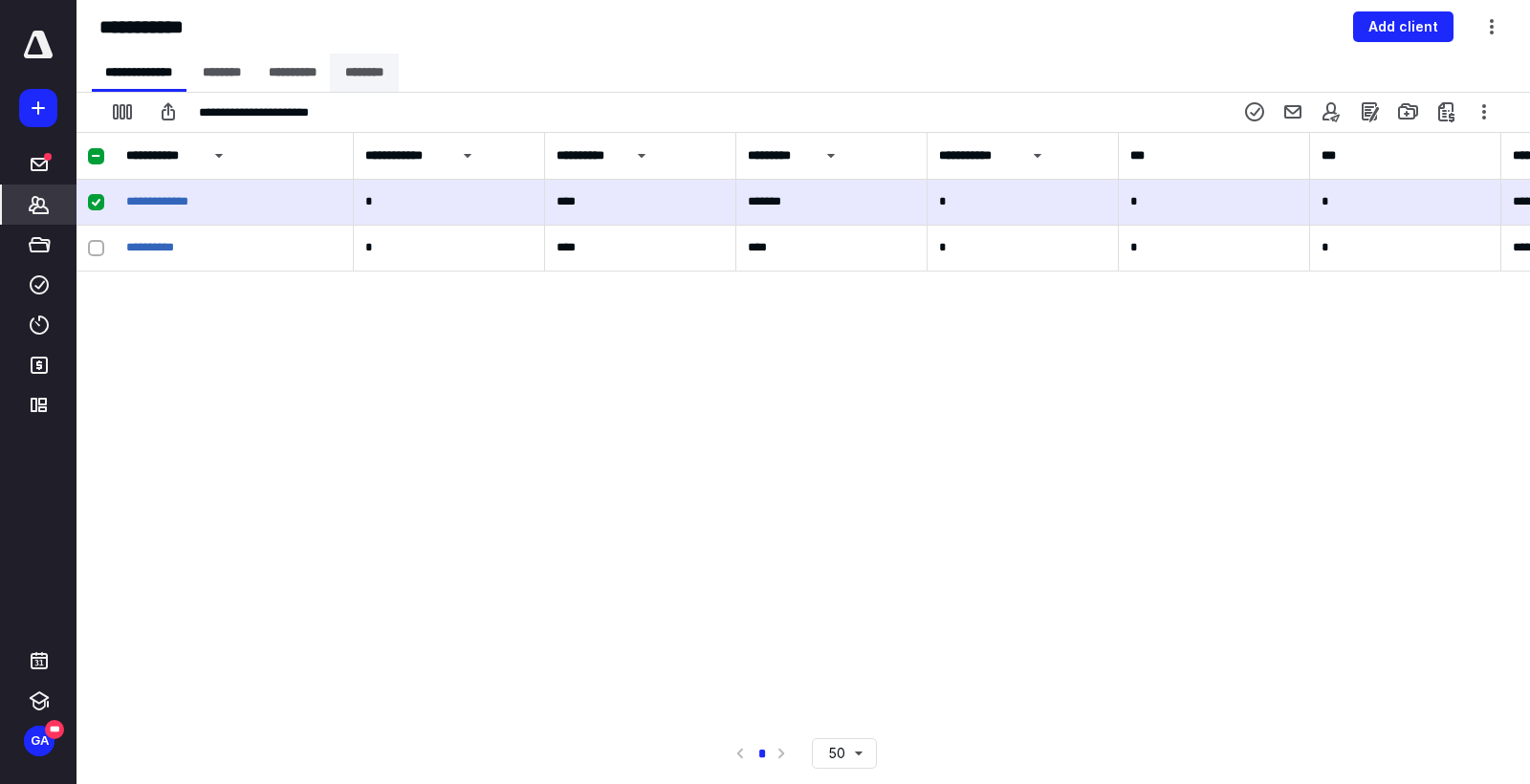 click on "********" at bounding box center (364, 73) 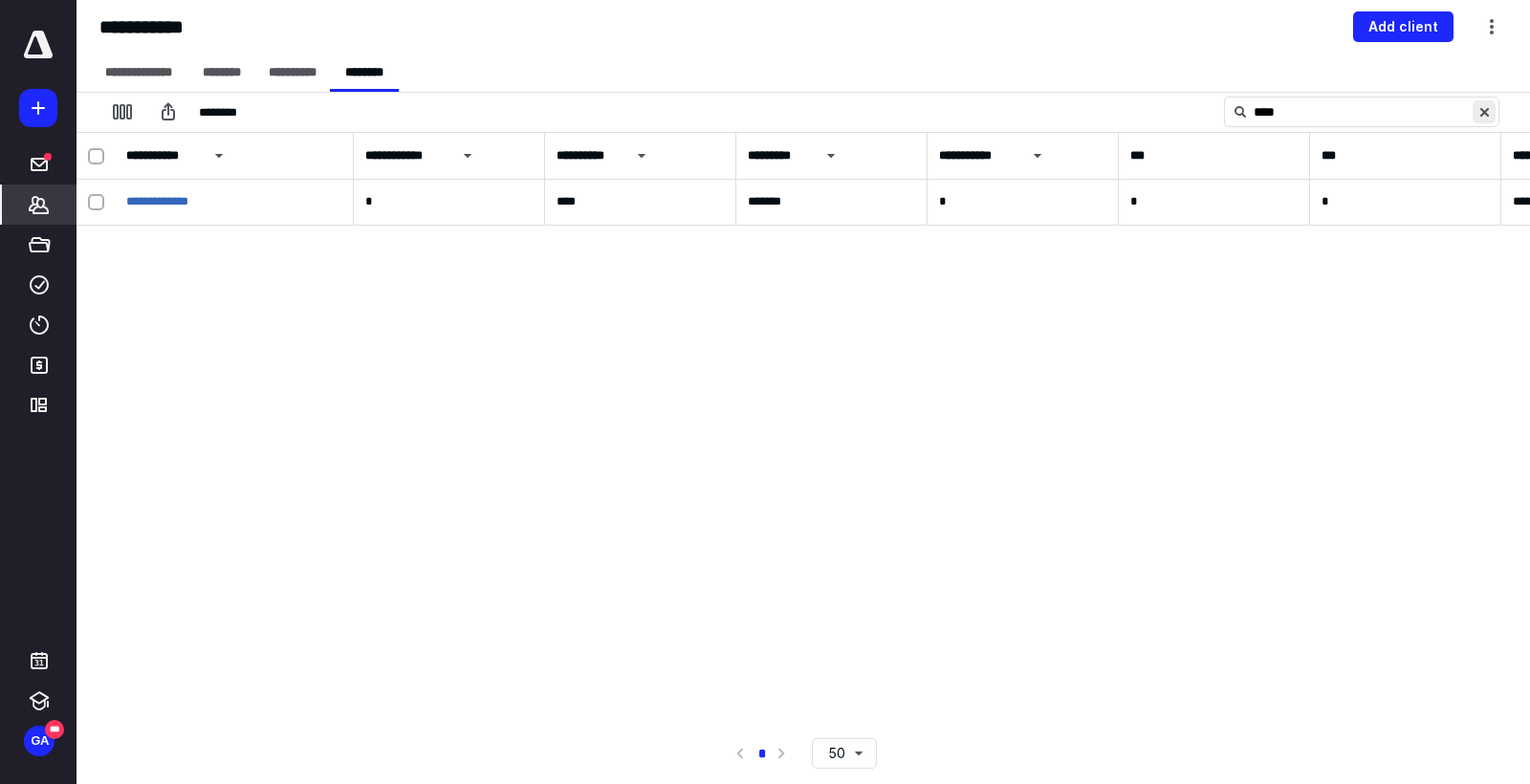 click at bounding box center (1484, 112) 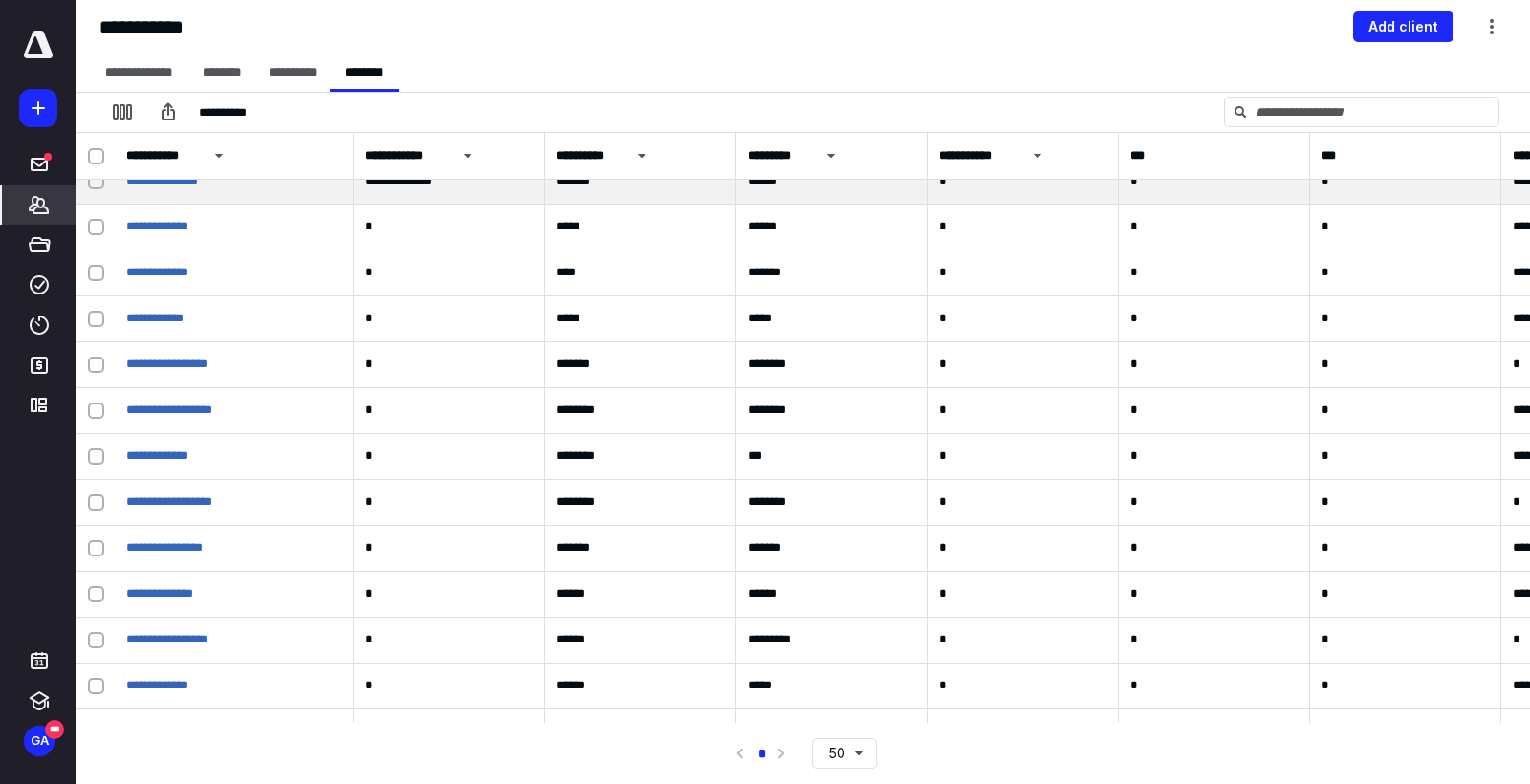 scroll, scrollTop: 87, scrollLeft: 0, axis: vertical 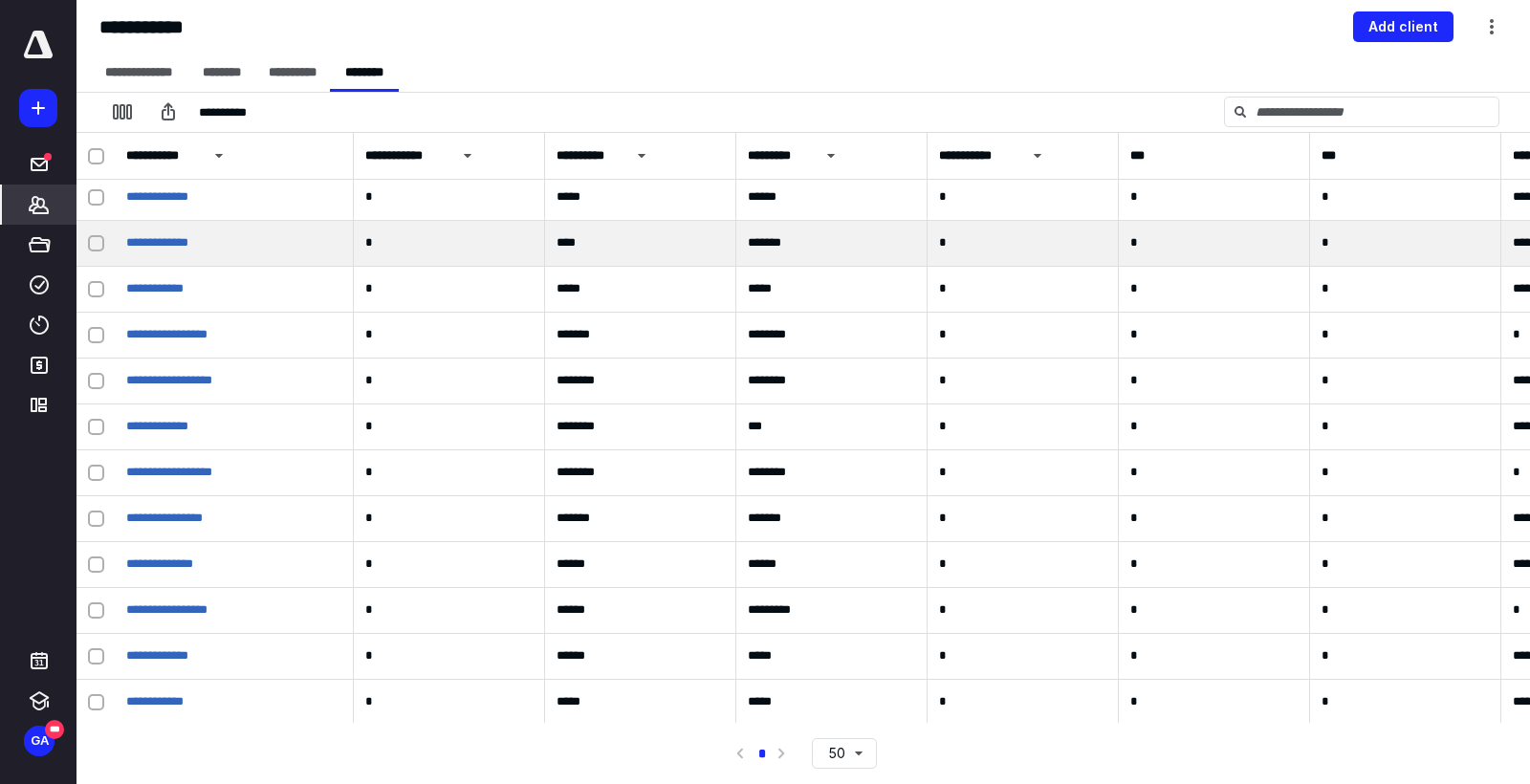 click at bounding box center [96, 244] 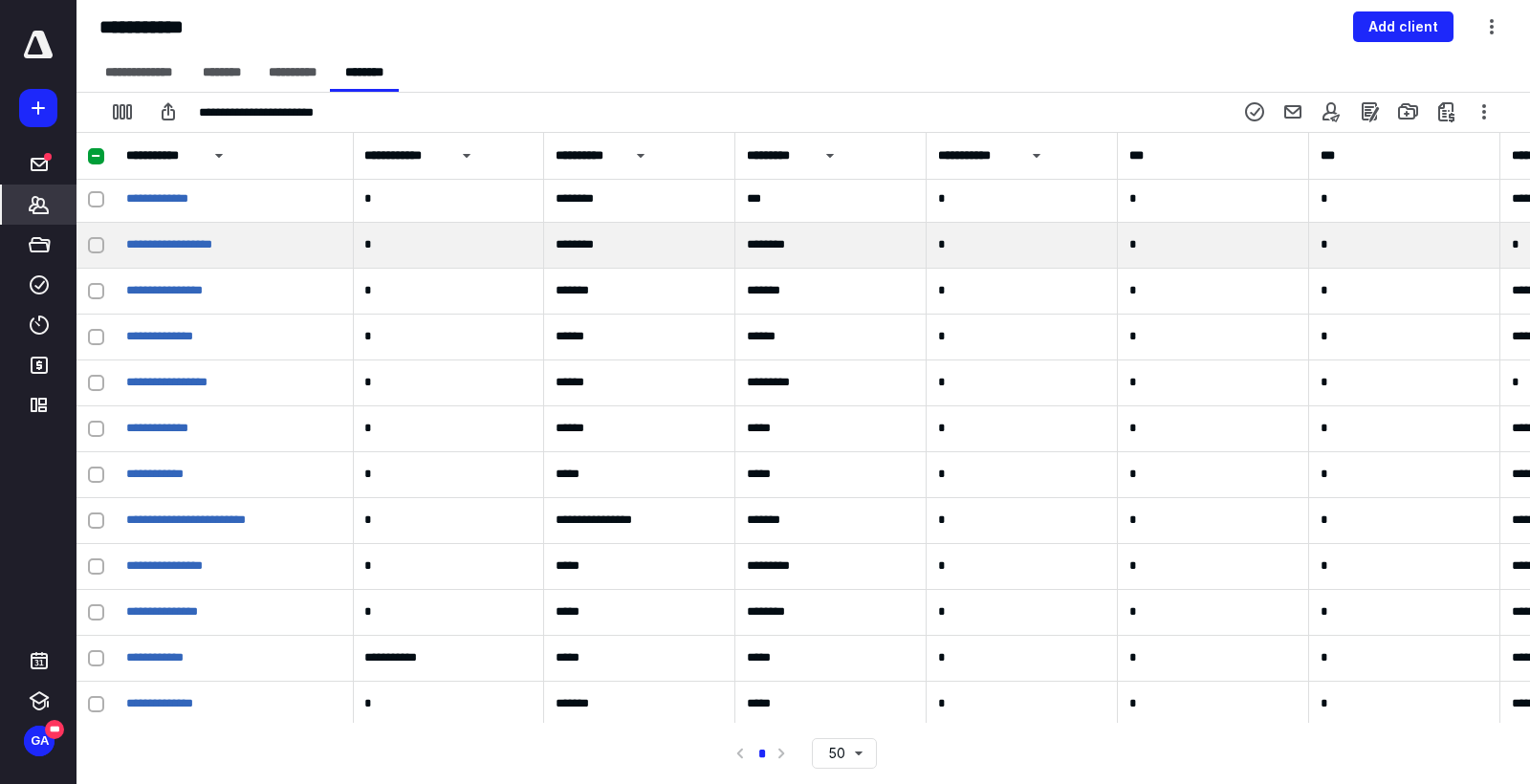 scroll, scrollTop: 329, scrollLeft: 1, axis: both 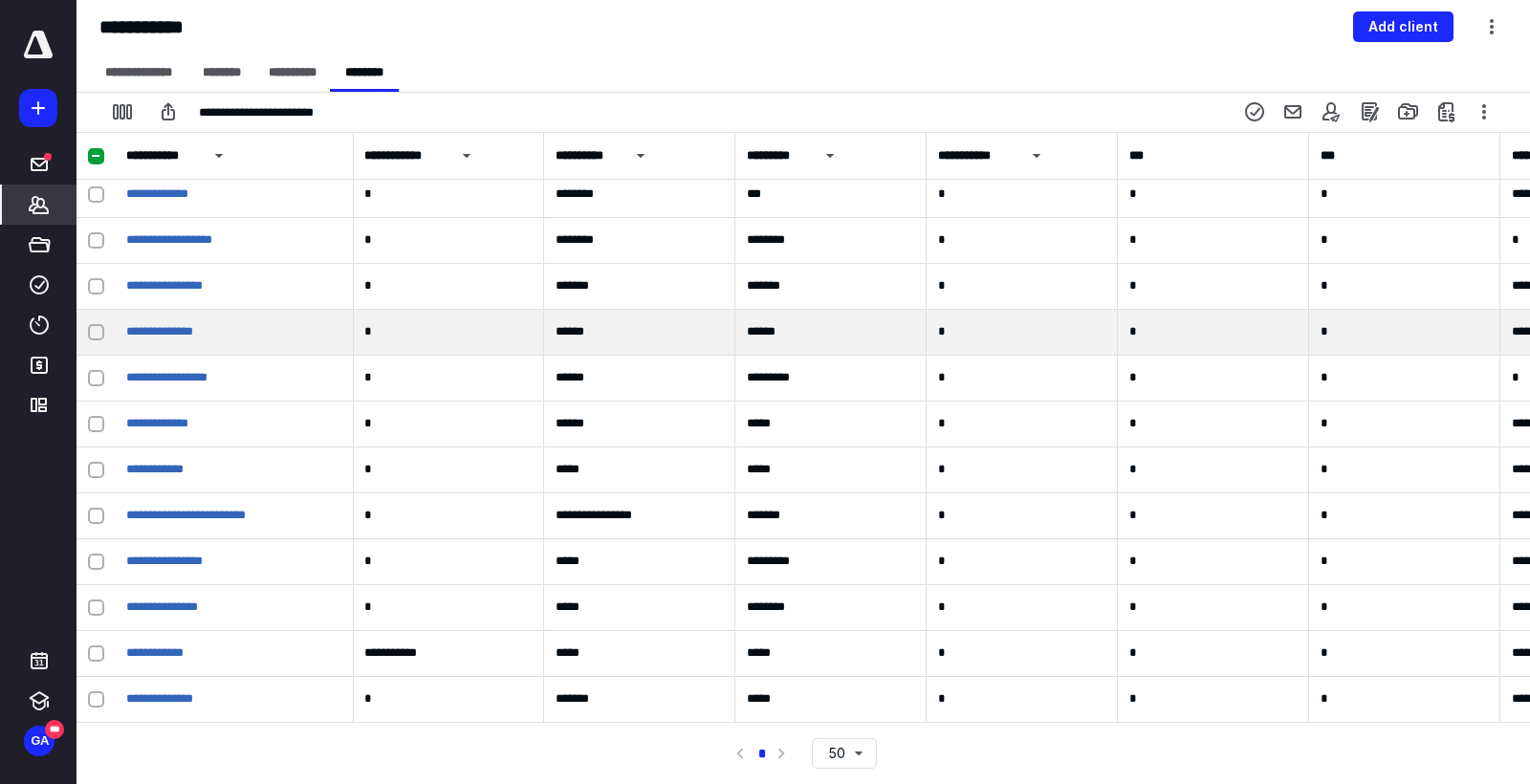 click at bounding box center [96, 333] 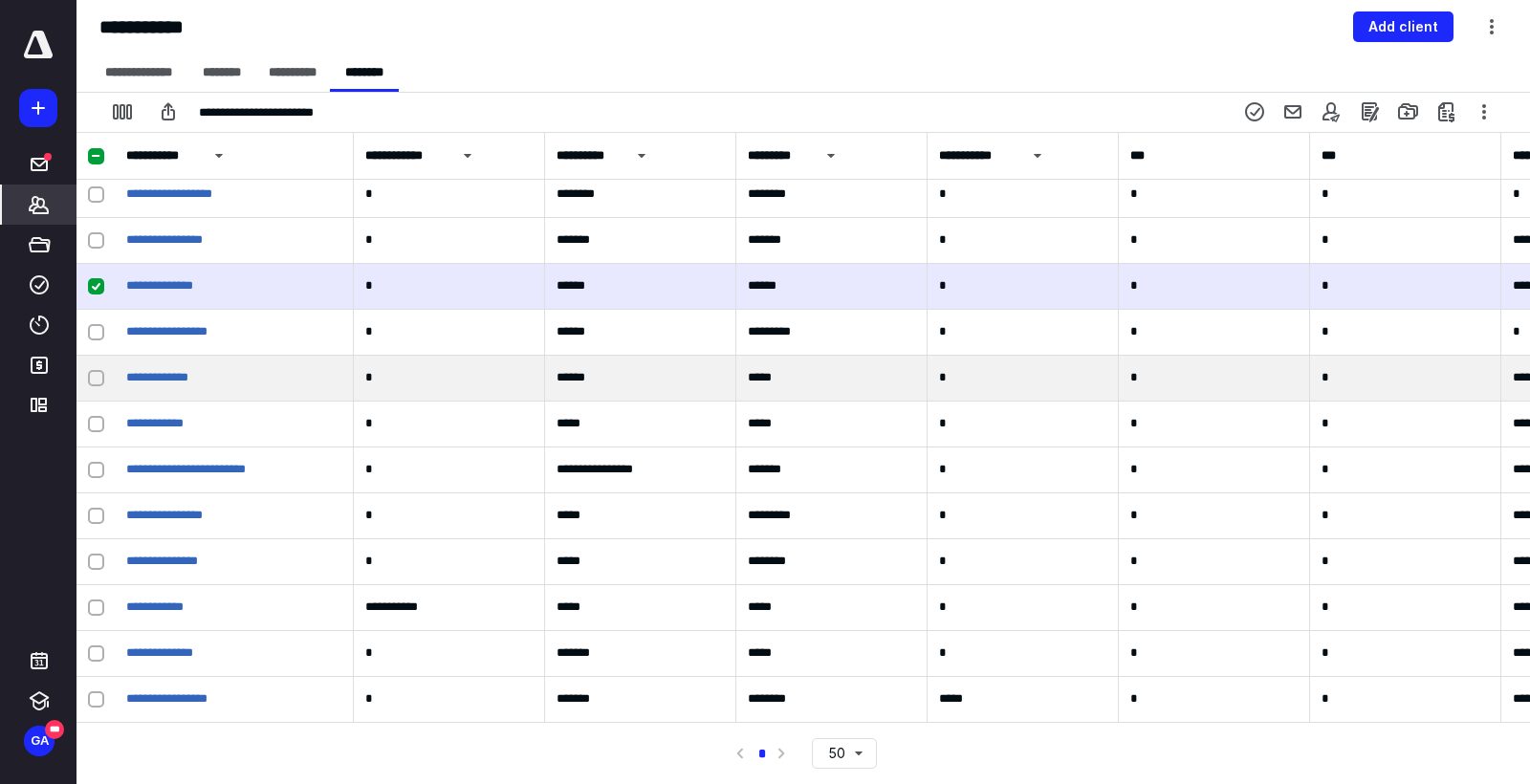 scroll, scrollTop: 375, scrollLeft: 0, axis: vertical 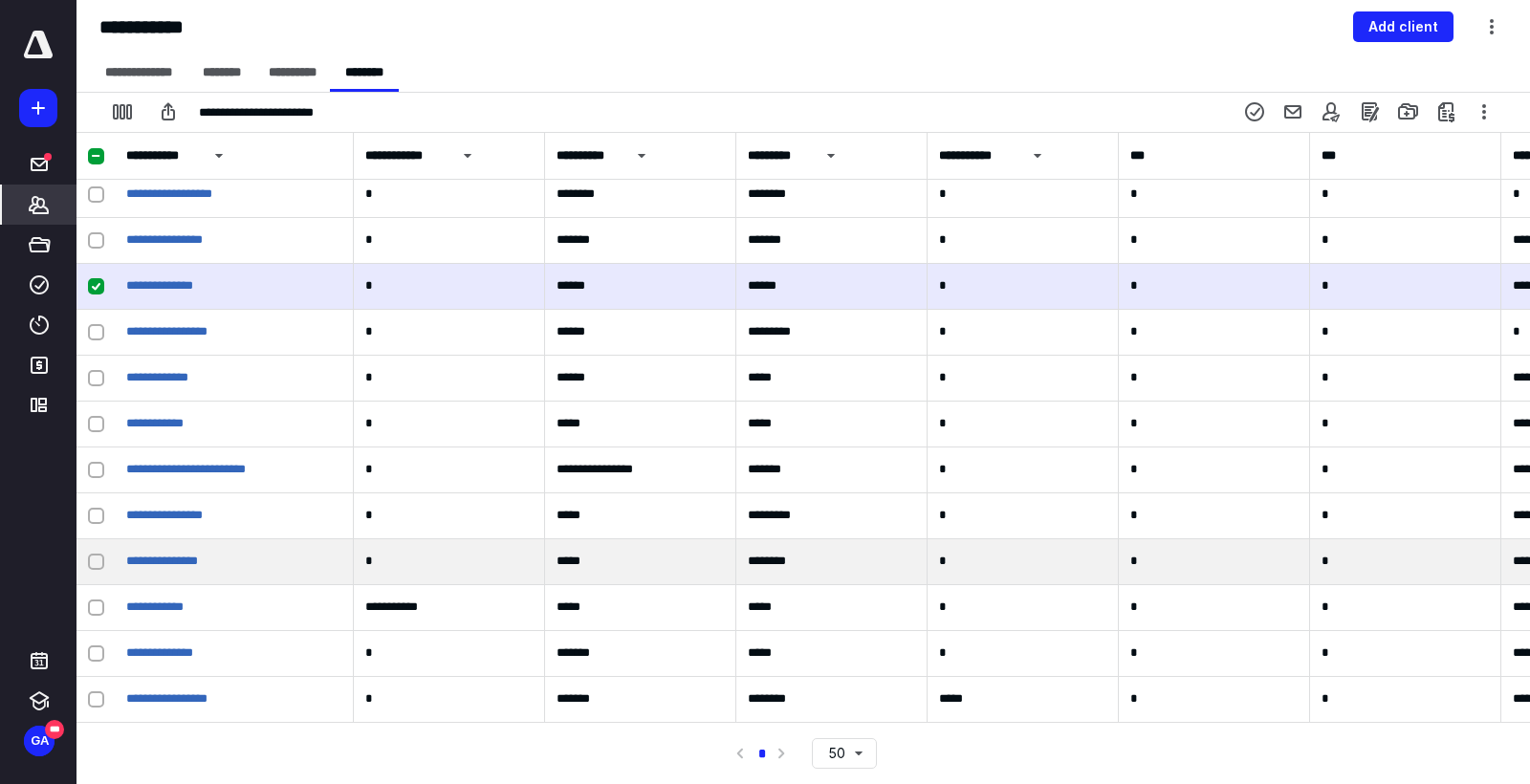 click at bounding box center [96, 562] 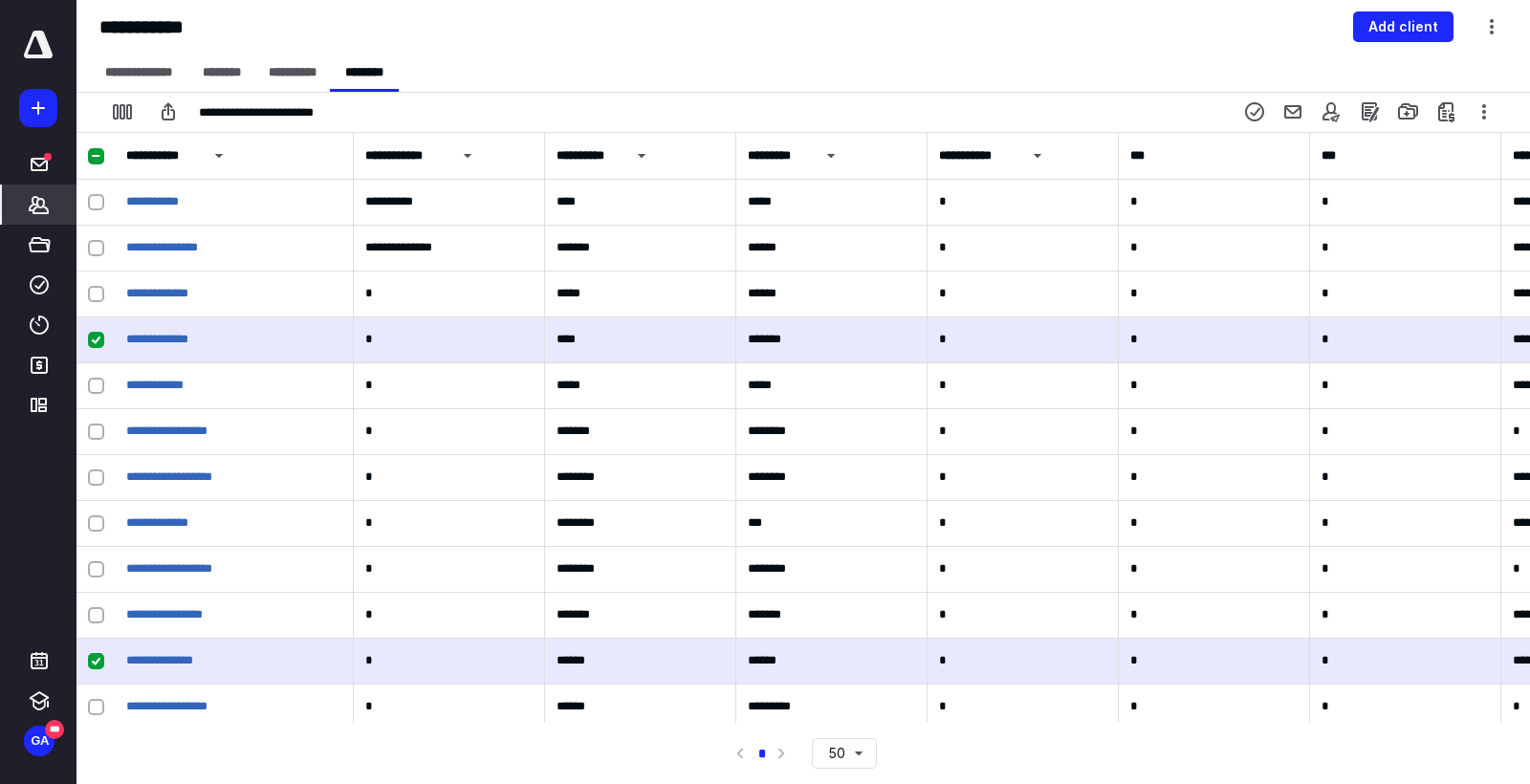 scroll, scrollTop: 0, scrollLeft: 0, axis: both 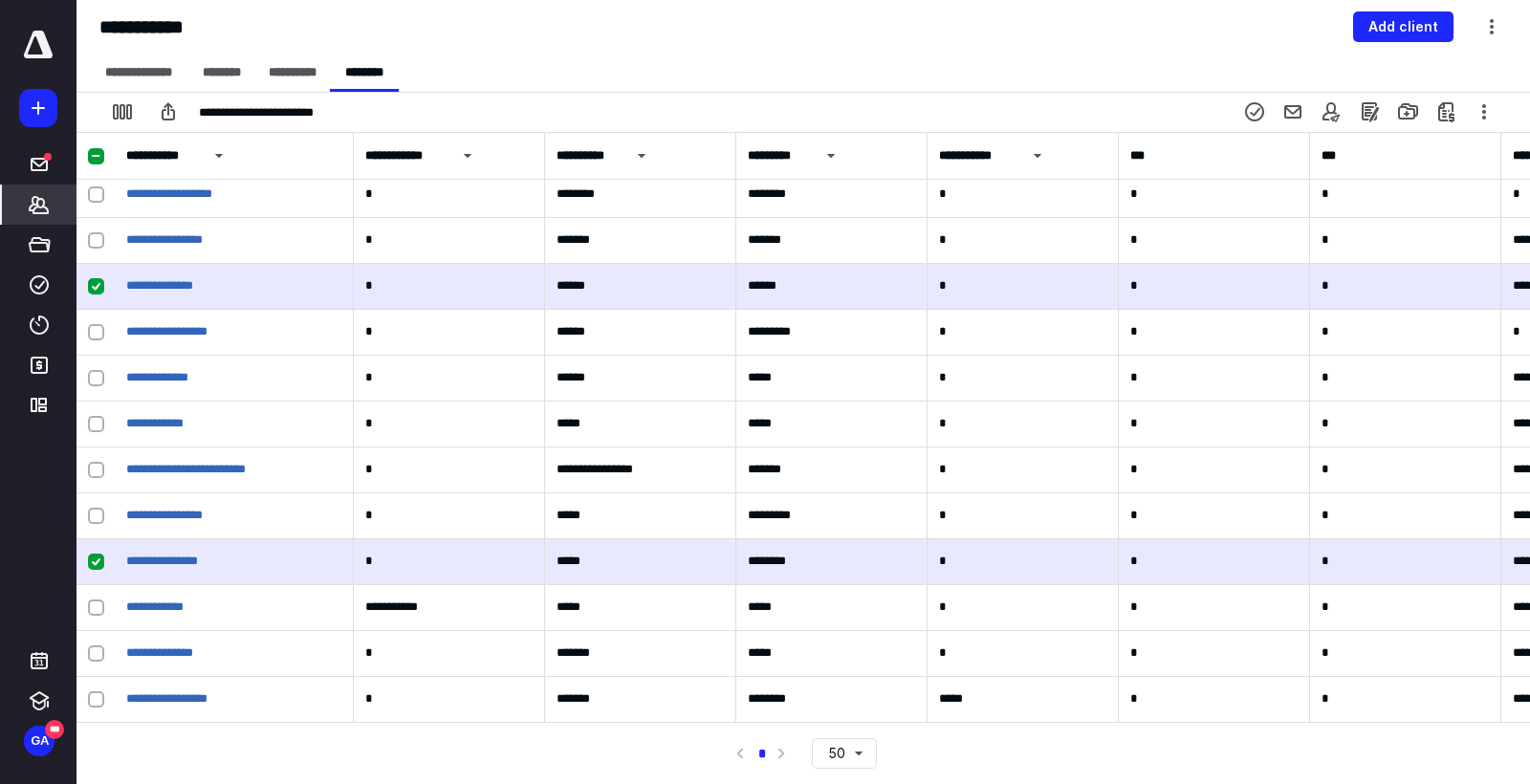 click 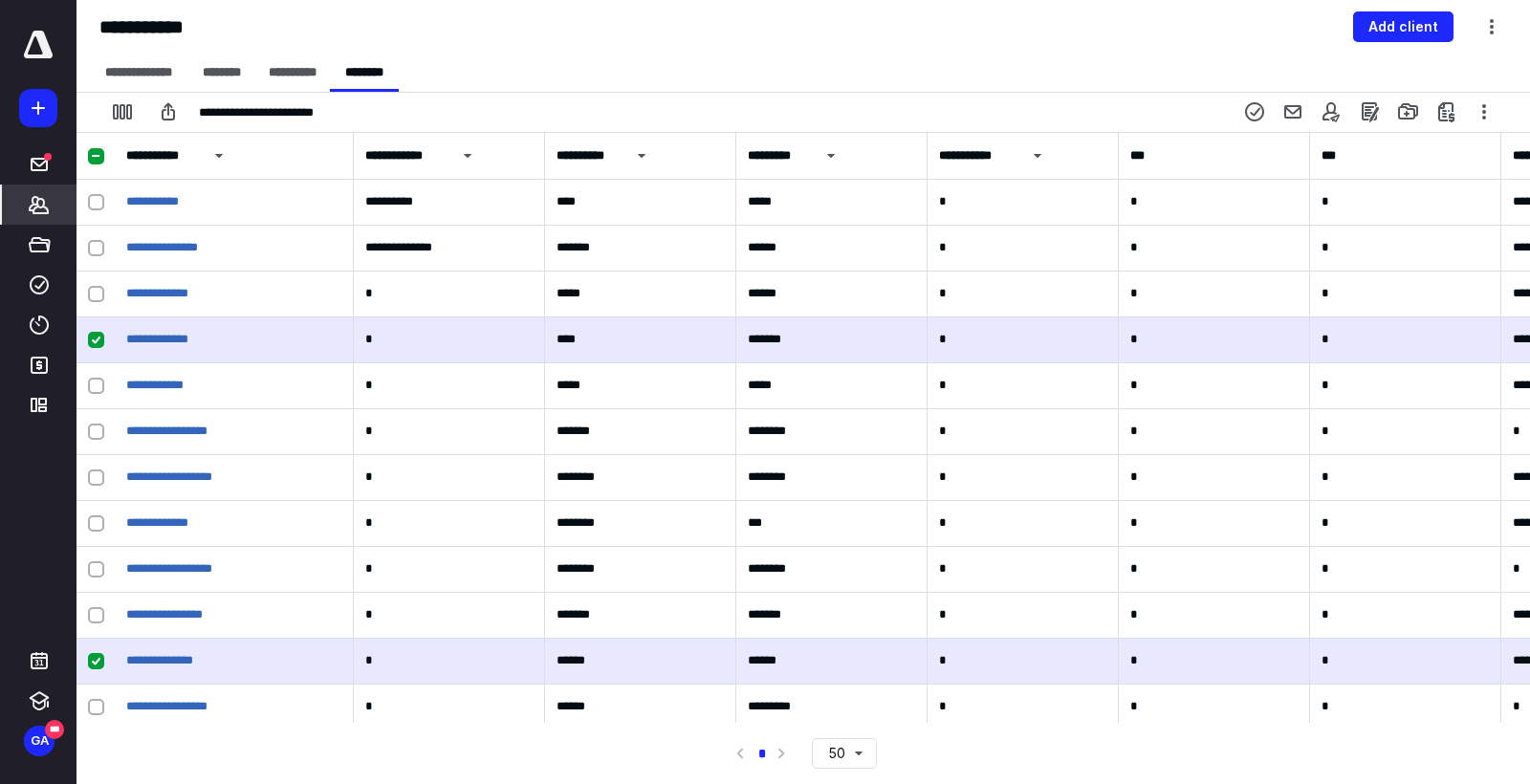 scroll, scrollTop: 0, scrollLeft: 0, axis: both 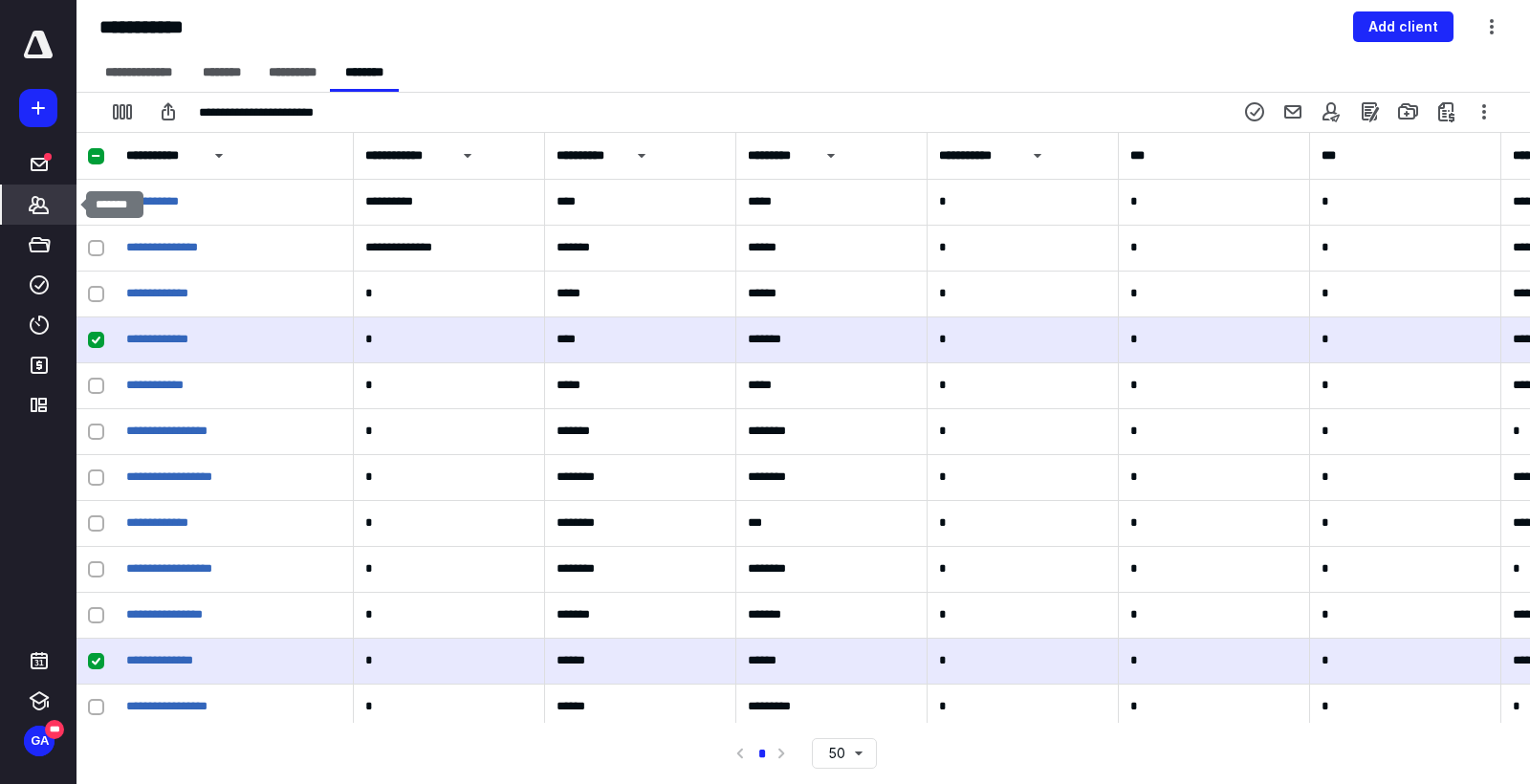 click on "*******" at bounding box center (39, 205) 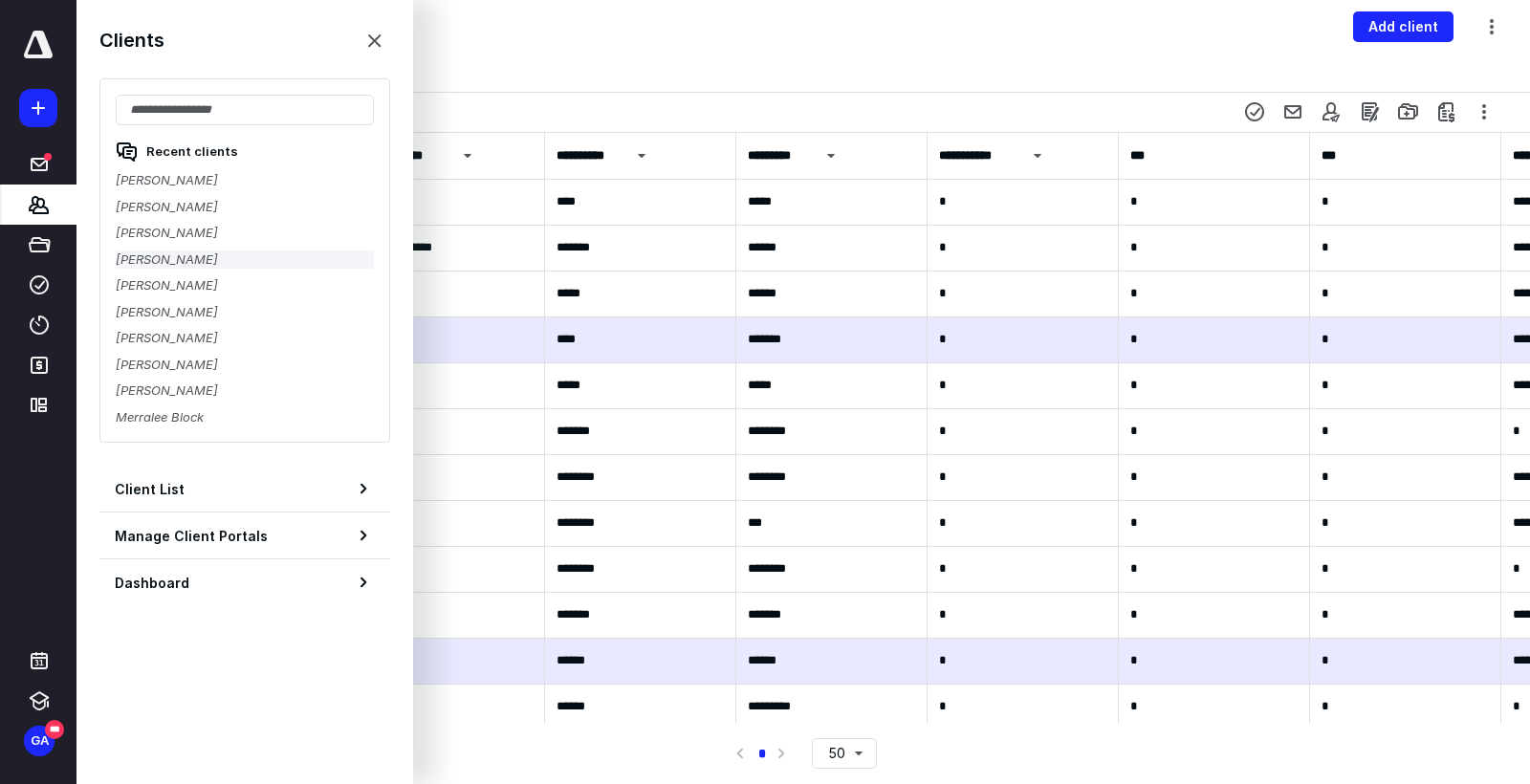 click on "[PERSON_NAME]" at bounding box center (245, 260) 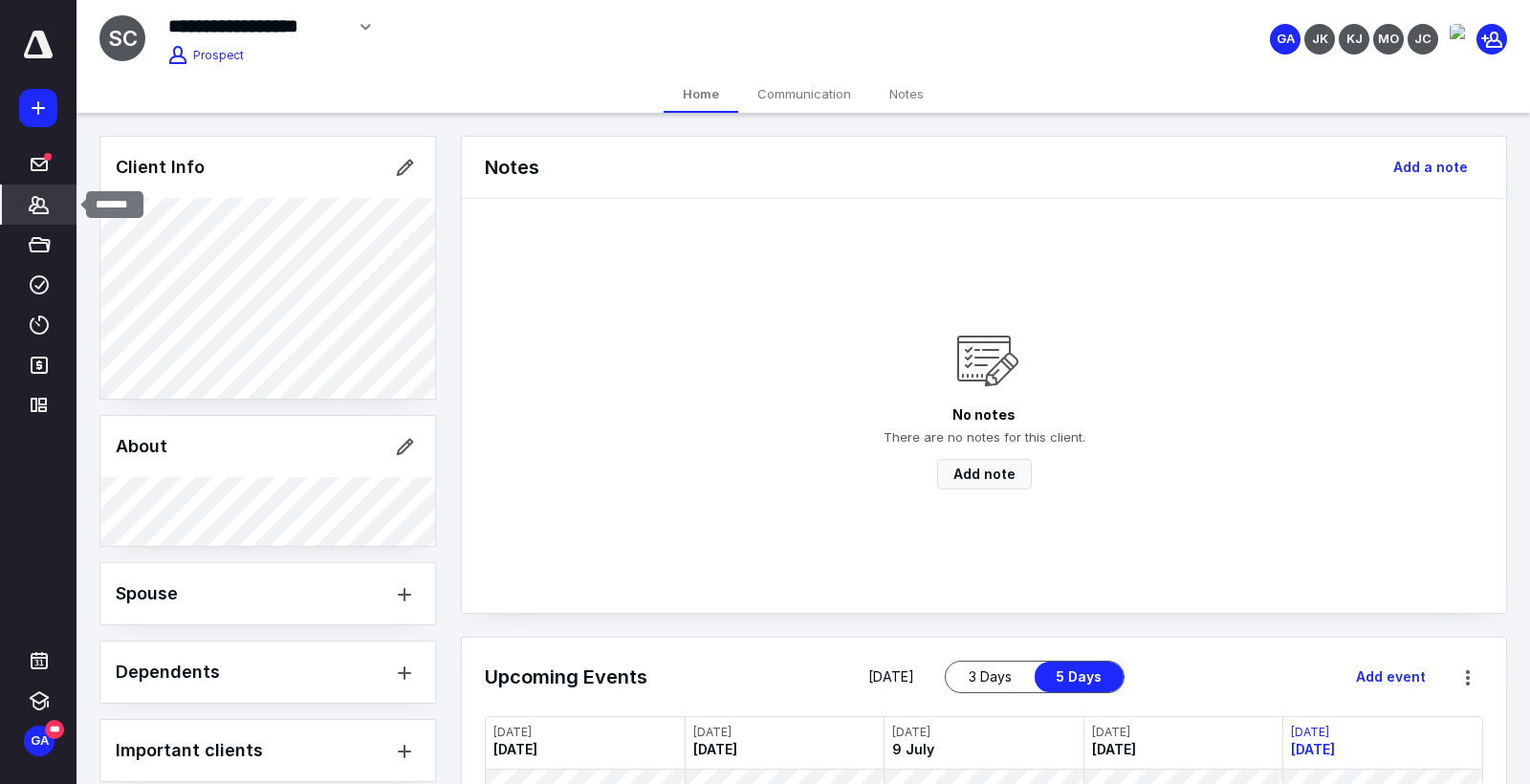 click on "*******" at bounding box center [39, 205] 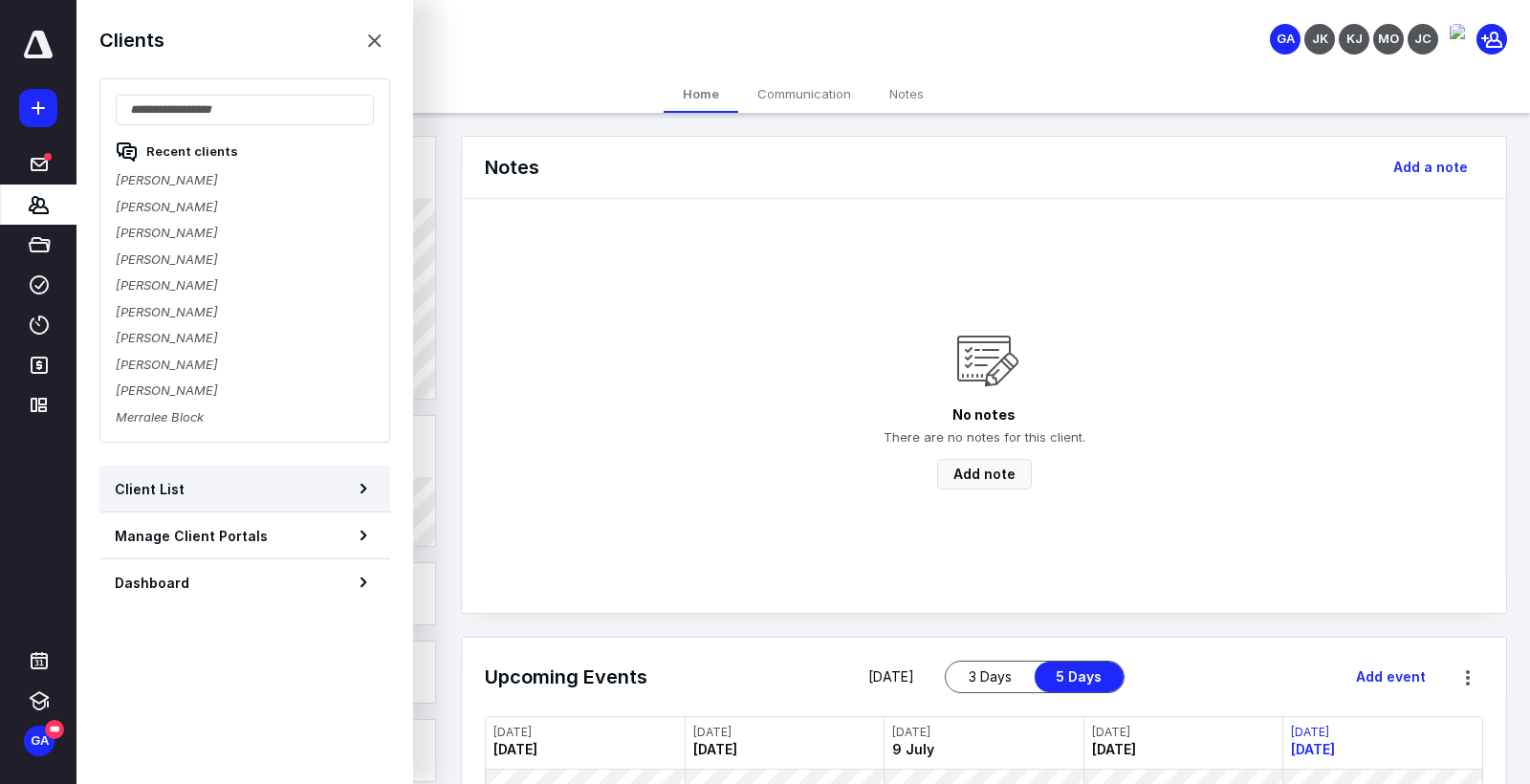 scroll, scrollTop: 10, scrollLeft: 0, axis: vertical 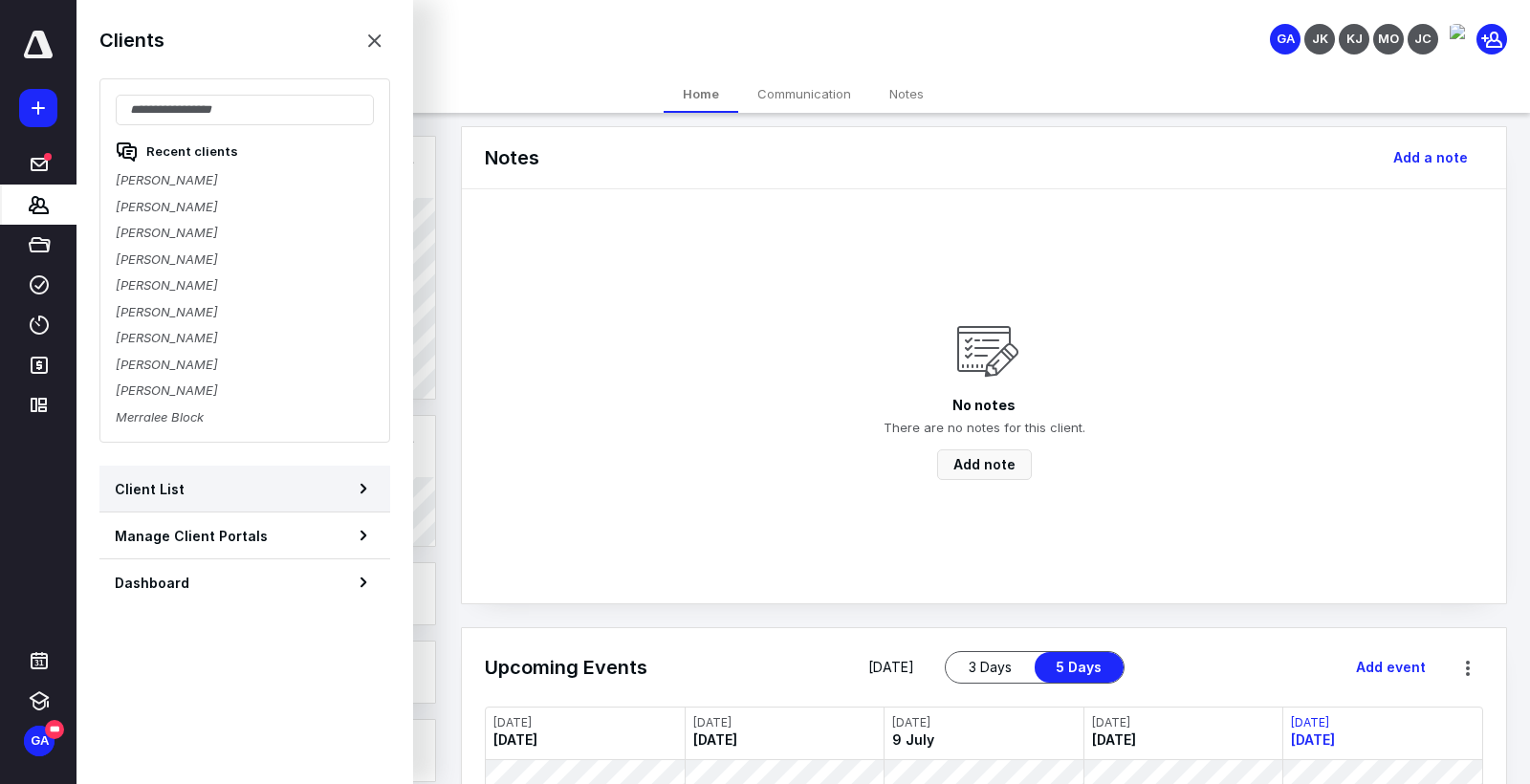 click on "Client List" at bounding box center [245, 489] 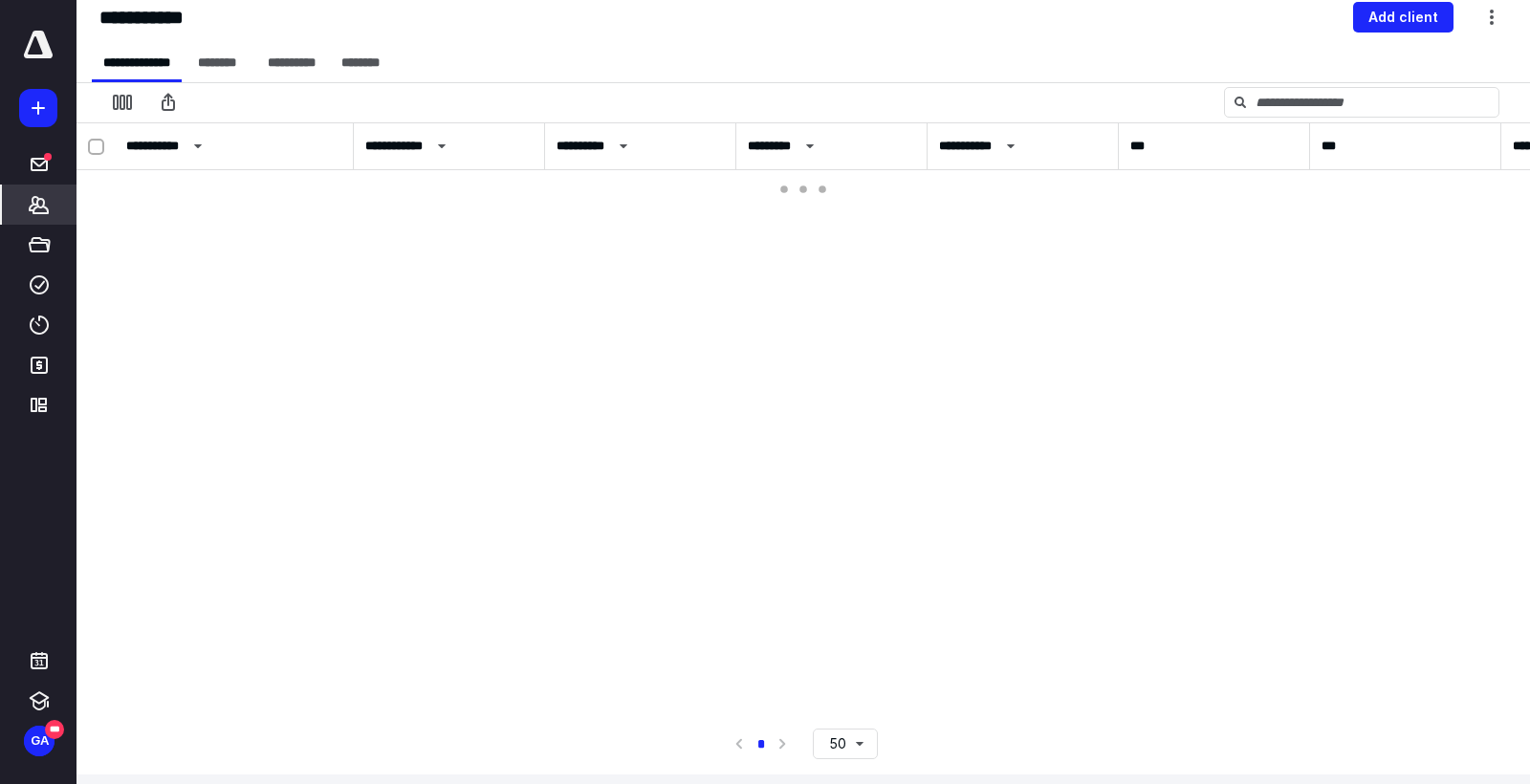scroll, scrollTop: 0, scrollLeft: 0, axis: both 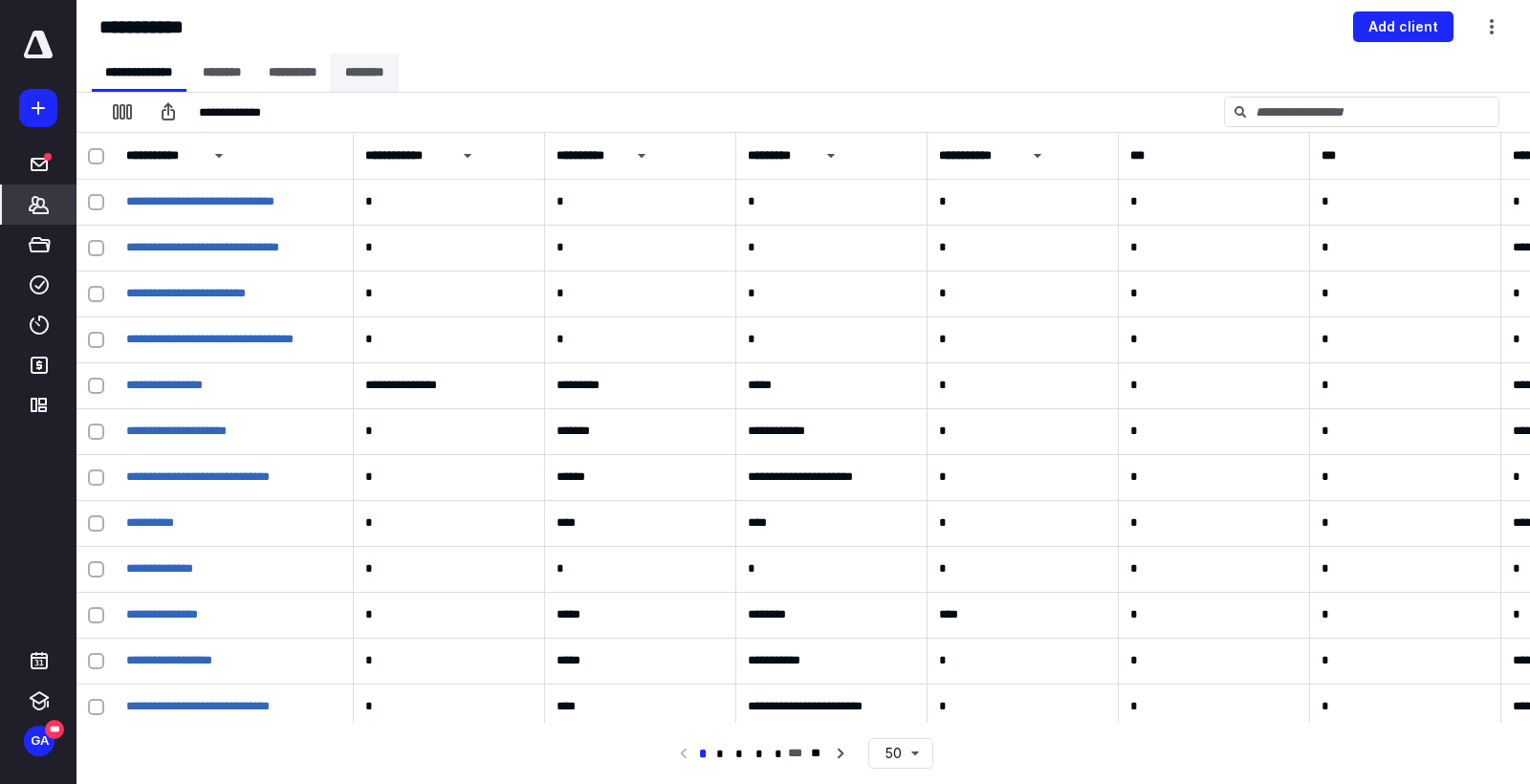 click on "********" at bounding box center (364, 73) 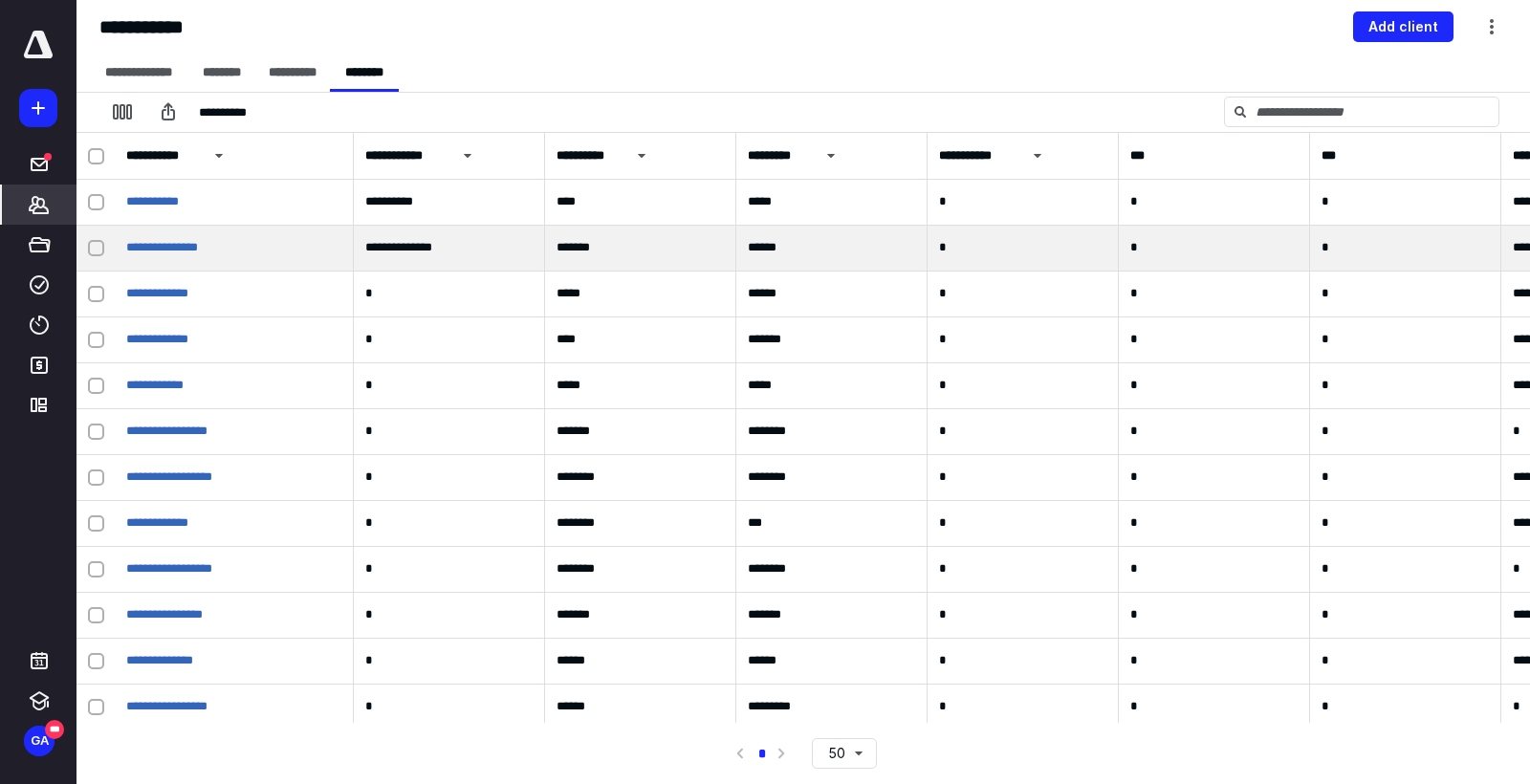 scroll, scrollTop: 0, scrollLeft: 0, axis: both 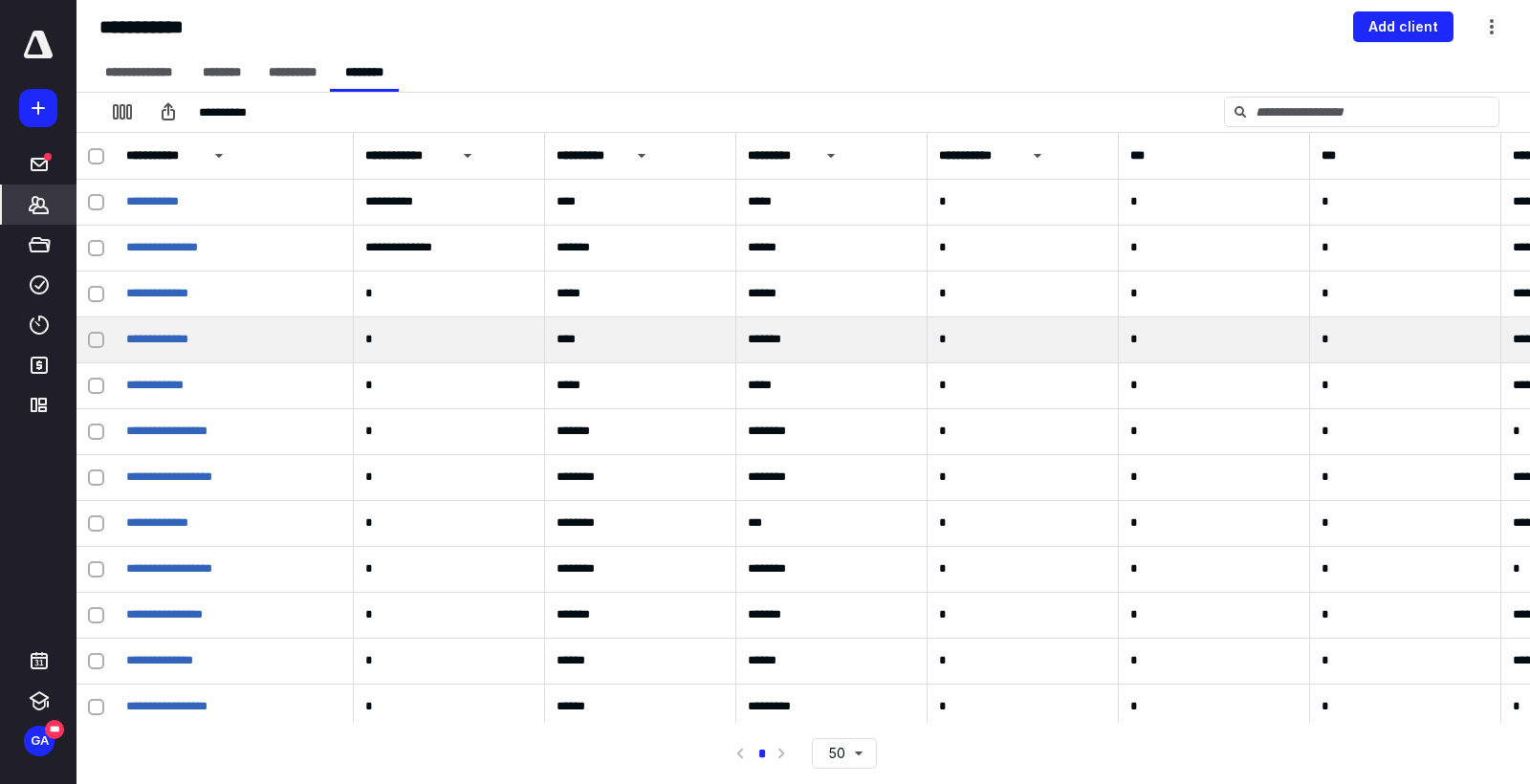 click at bounding box center (96, 339) 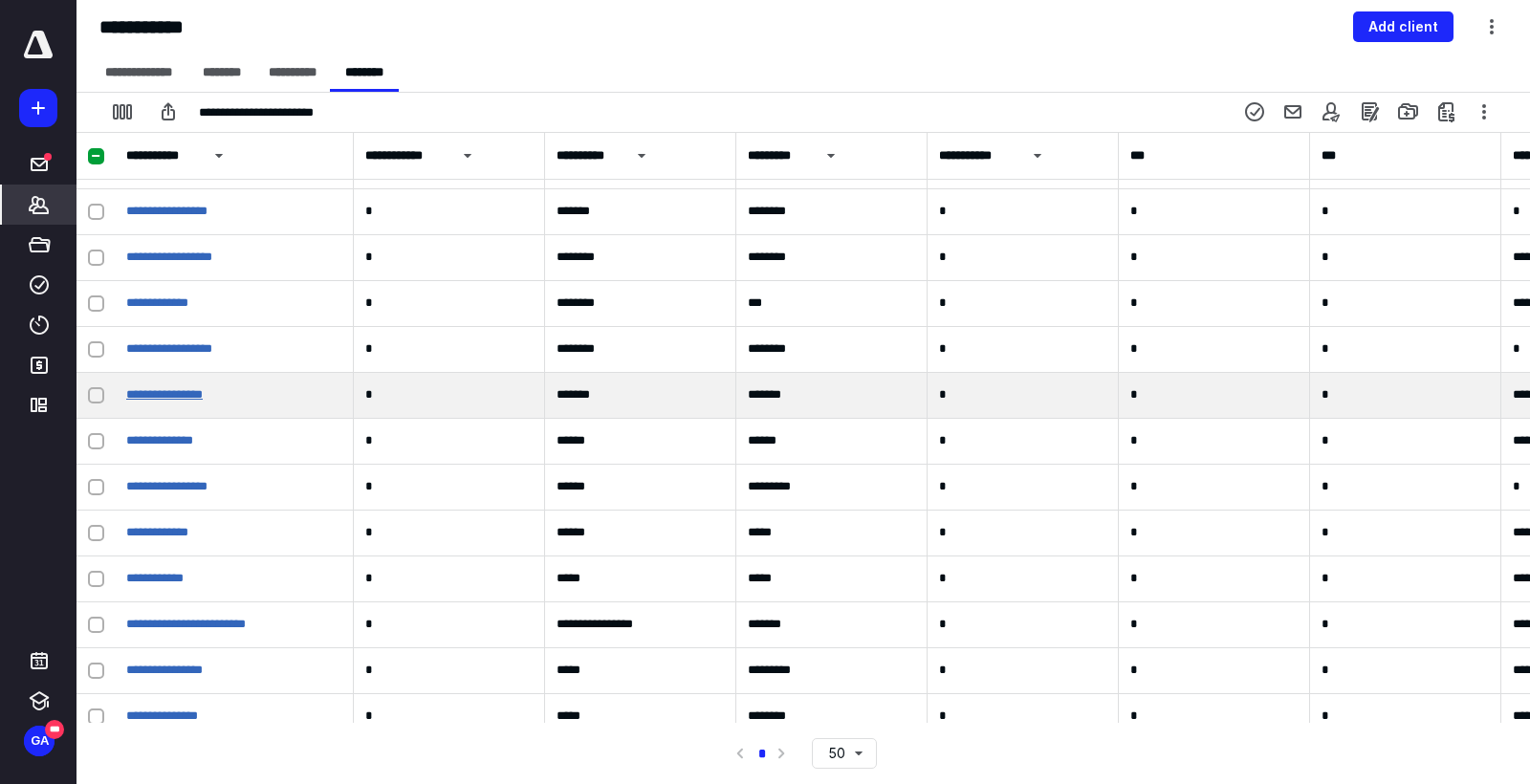 scroll, scrollTop: 227, scrollLeft: 0, axis: vertical 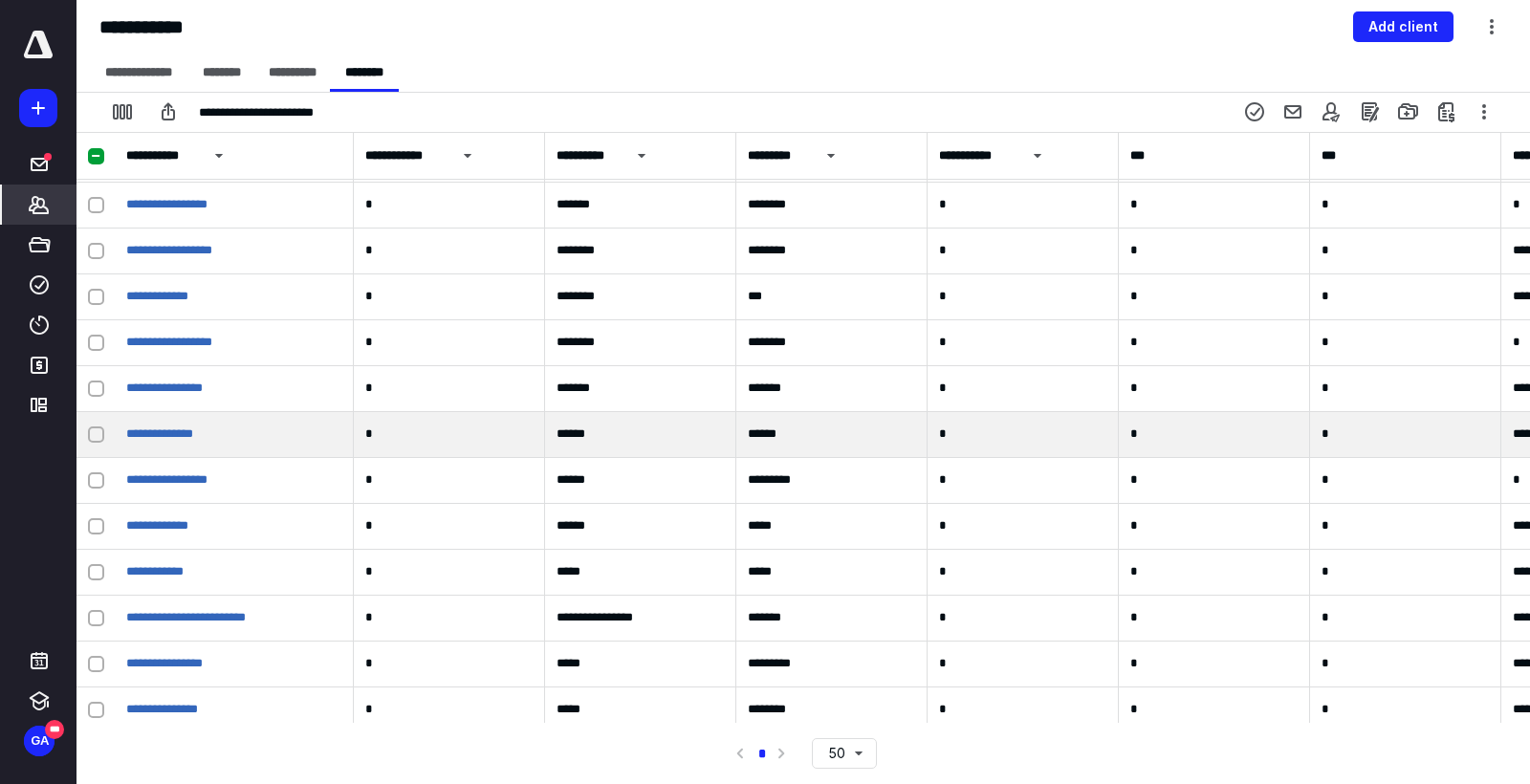 click at bounding box center (96, 435) 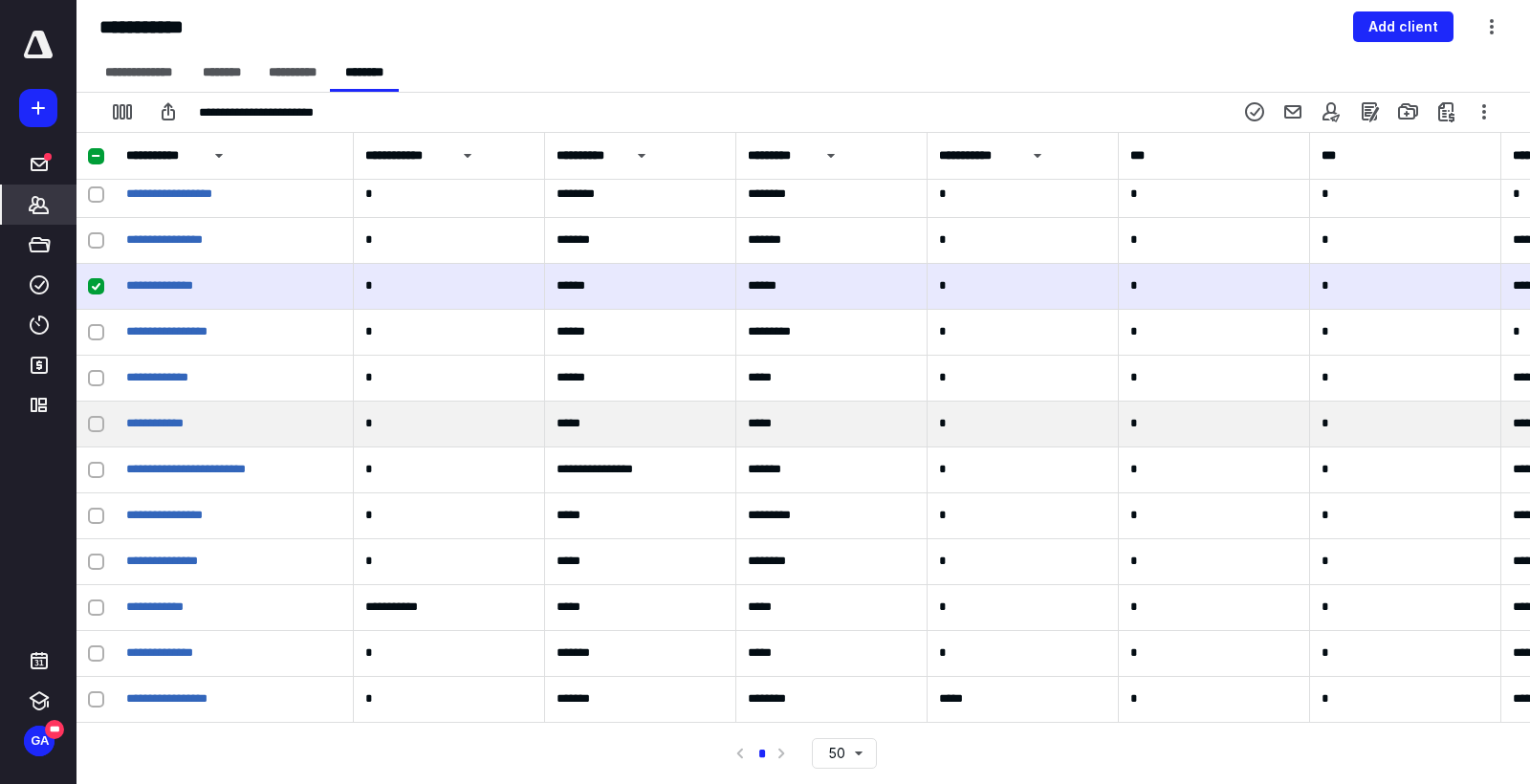 scroll, scrollTop: 375, scrollLeft: 0, axis: vertical 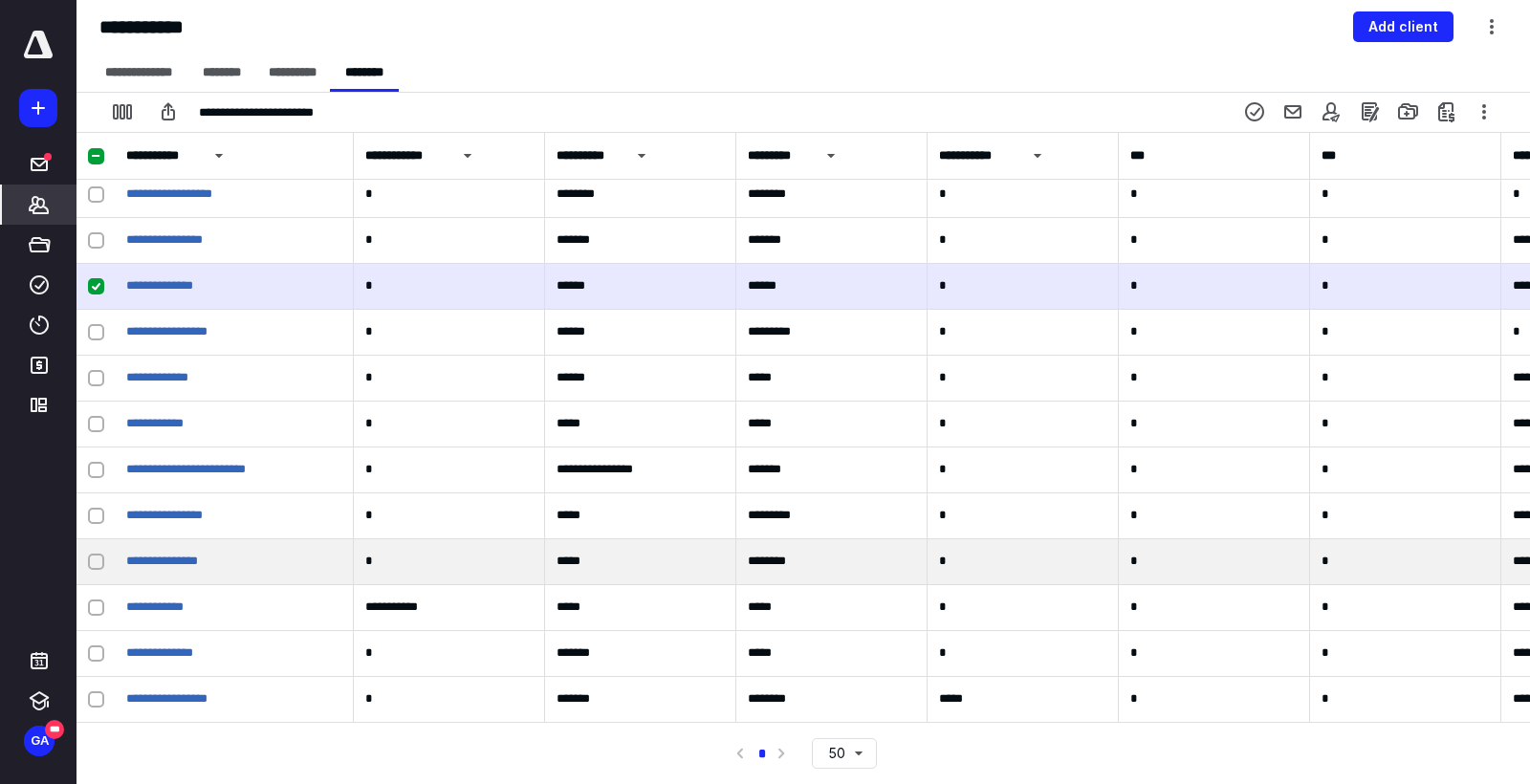 click 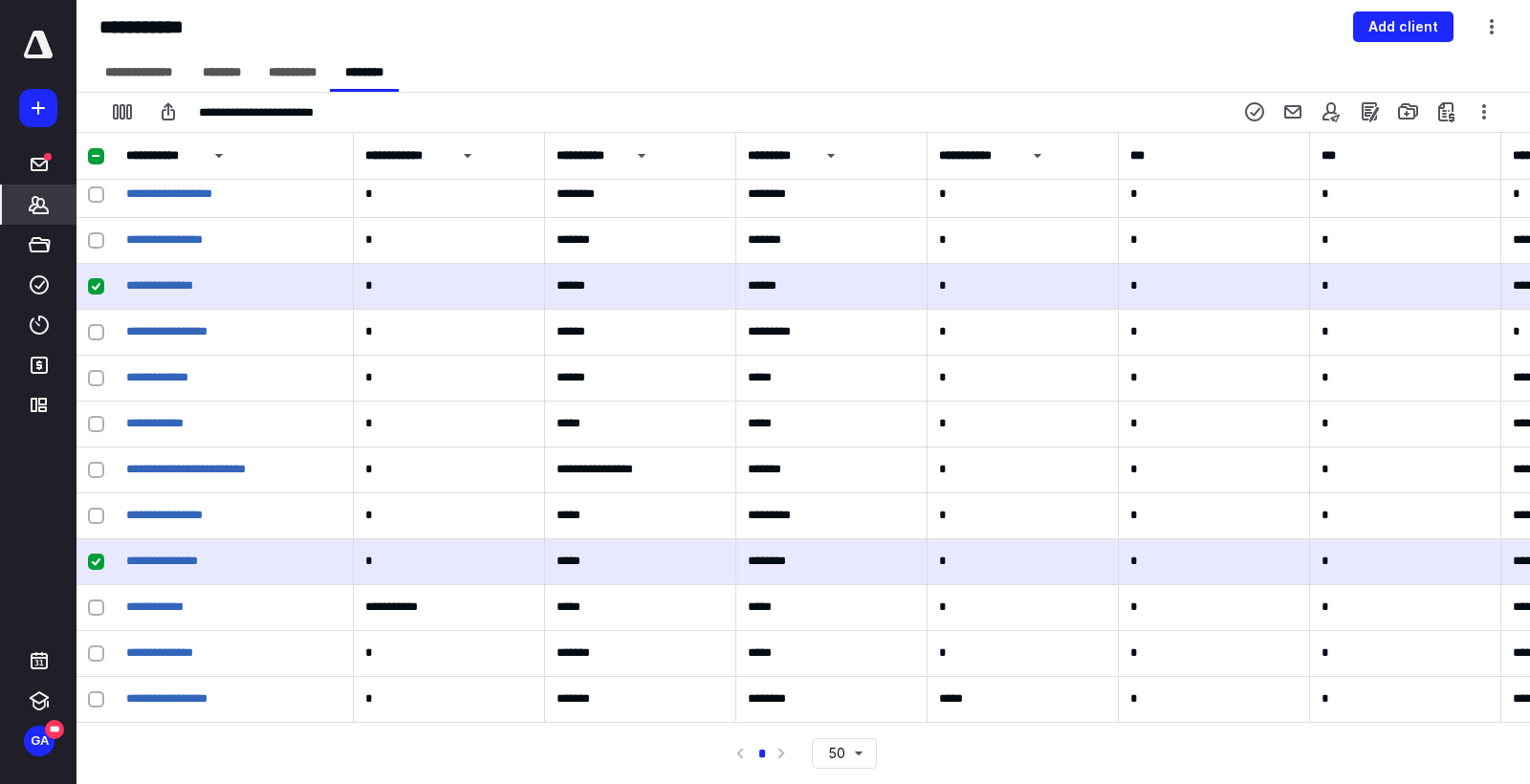 scroll, scrollTop: 375, scrollLeft: 0, axis: vertical 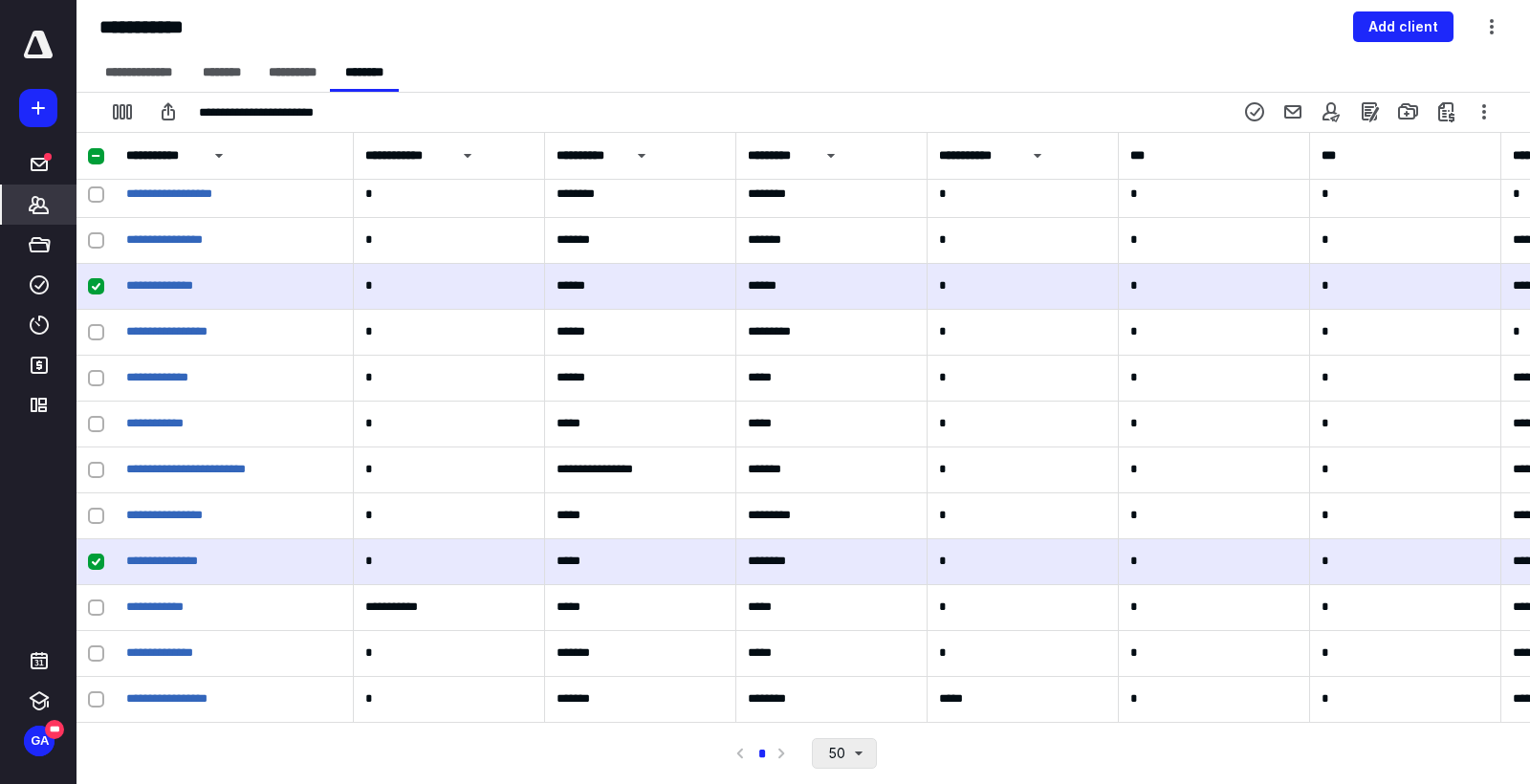 click on "50" at bounding box center [844, 753] 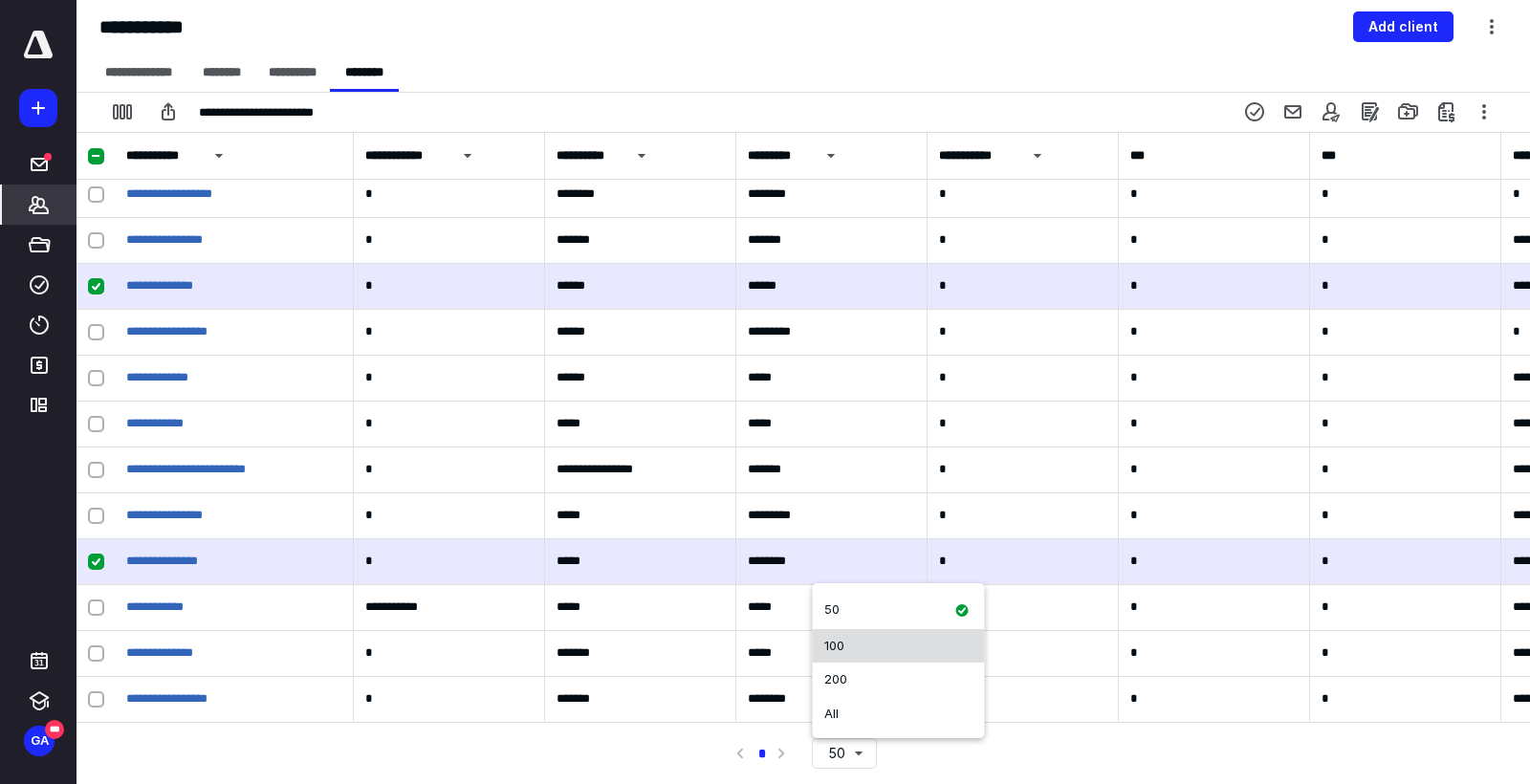 click on "100" at bounding box center [899, 646] 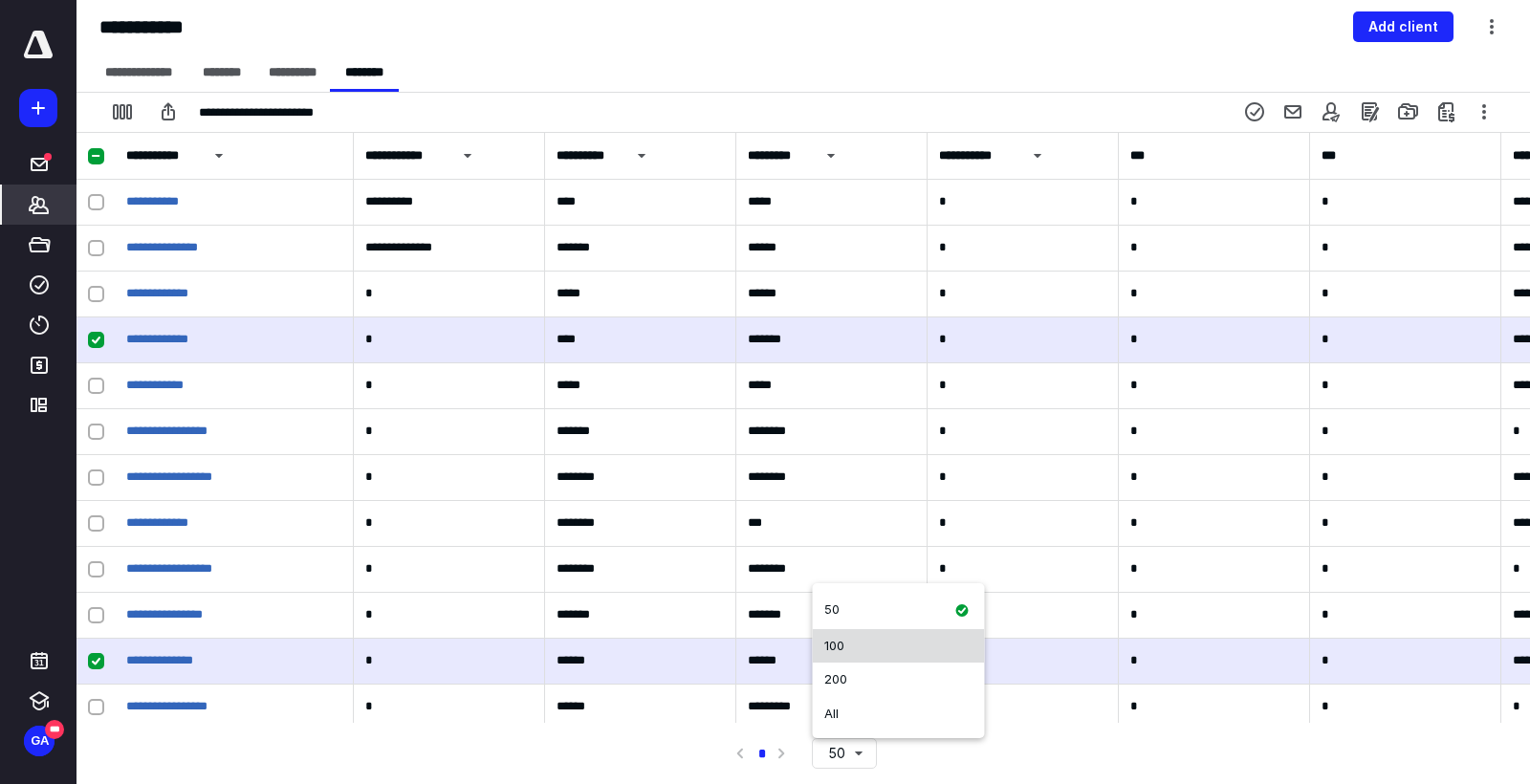 scroll, scrollTop: 0, scrollLeft: 0, axis: both 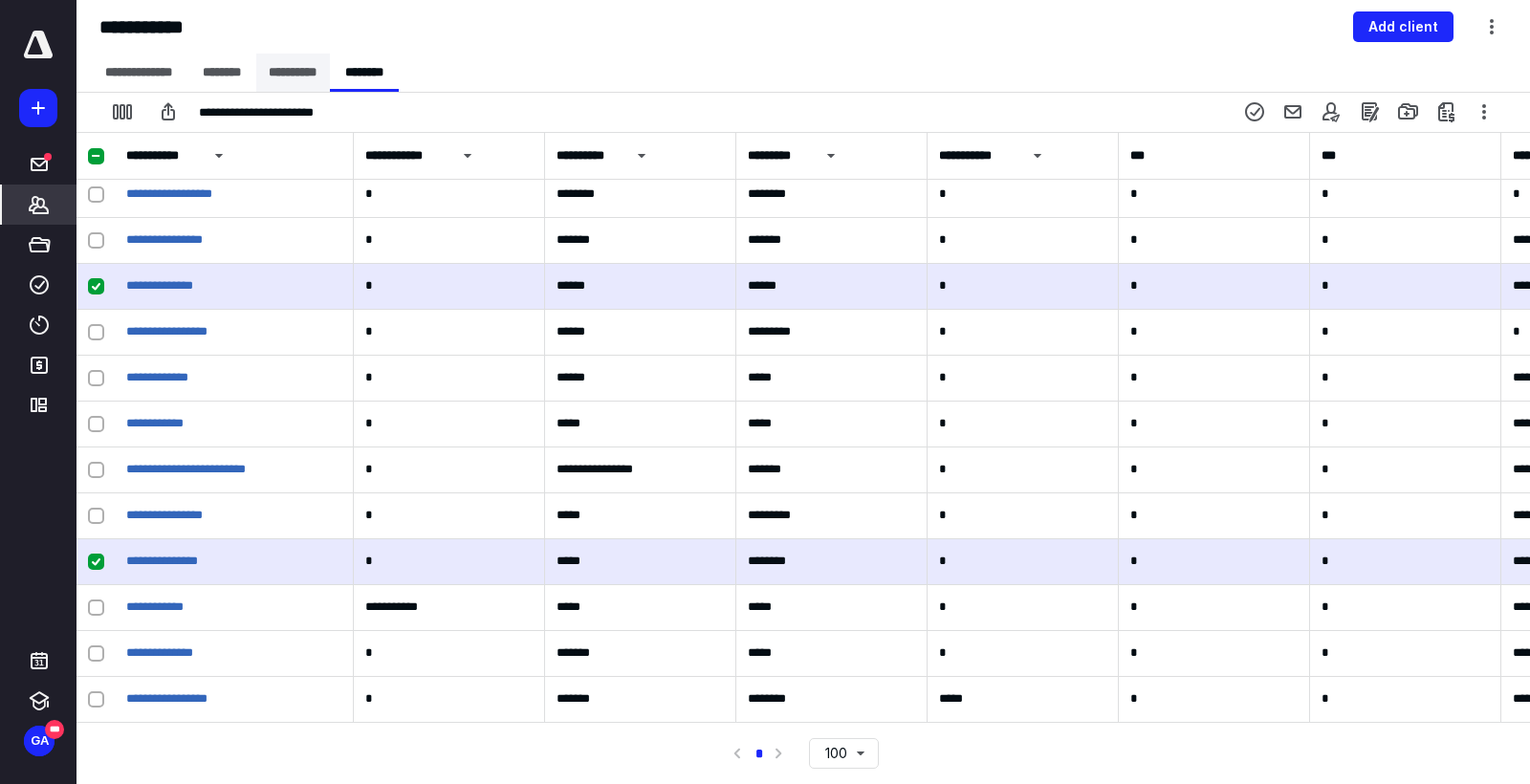 click on "**********" at bounding box center [293, 73] 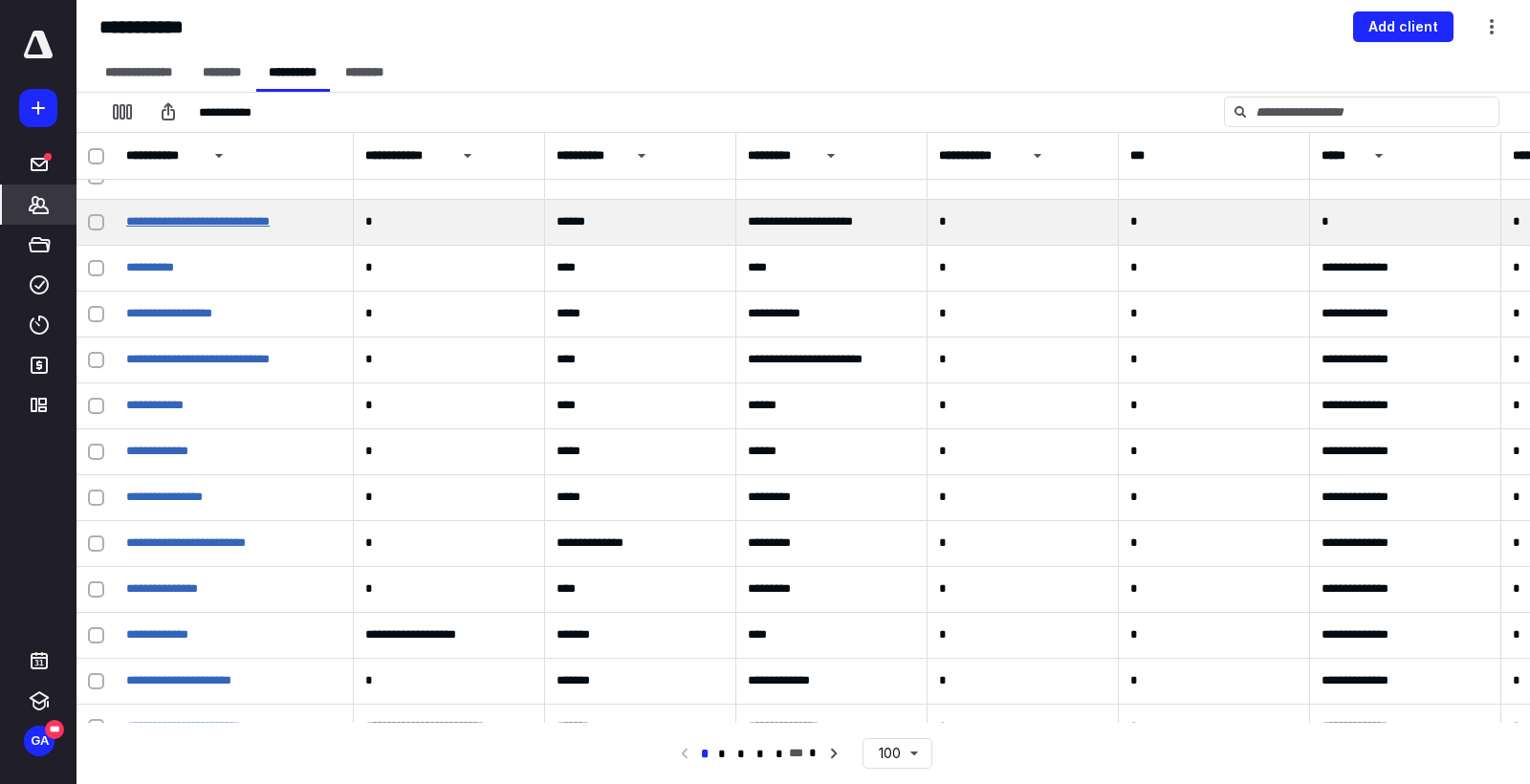 scroll, scrollTop: 77, scrollLeft: 0, axis: vertical 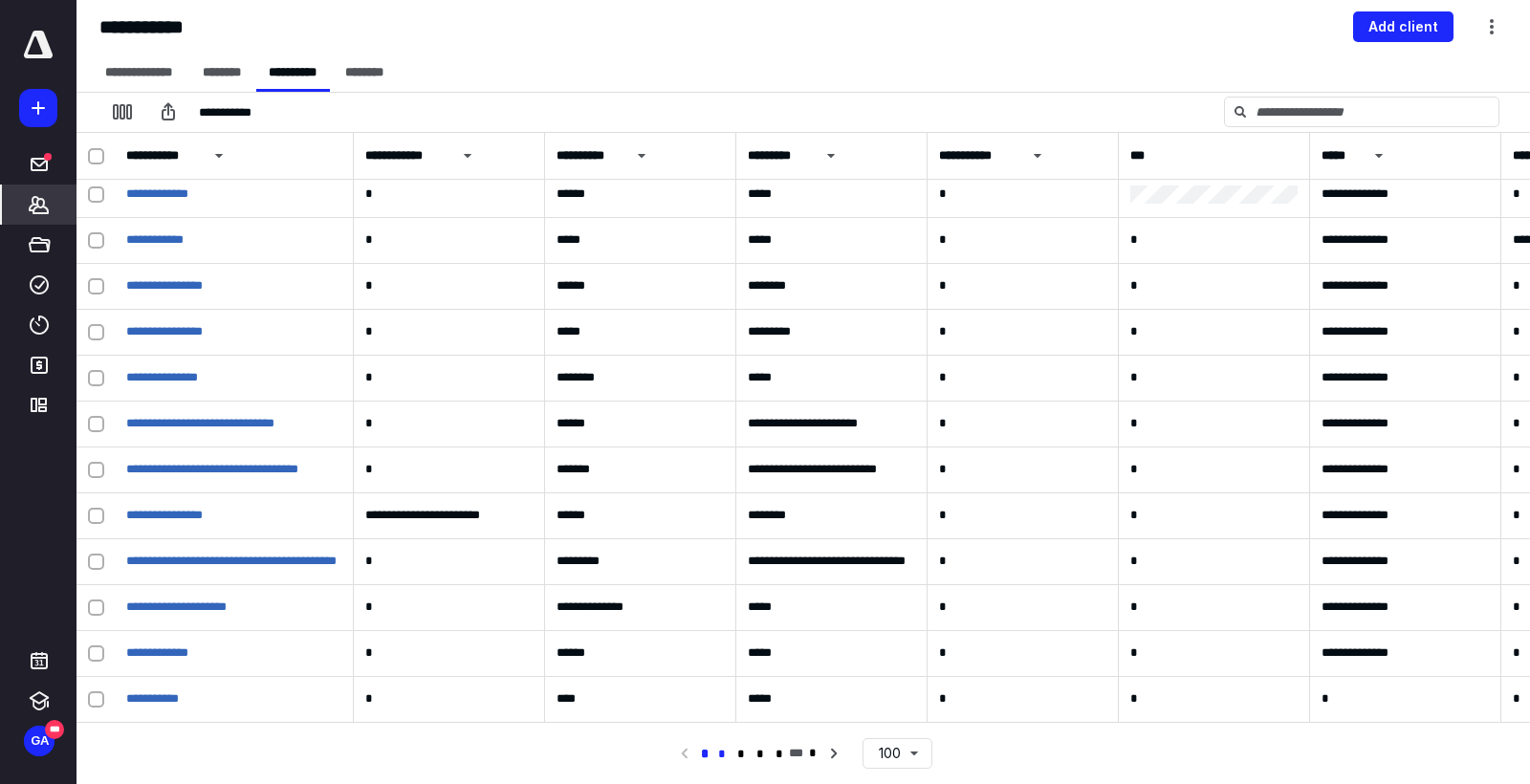 click on "*" at bounding box center (722, 754) 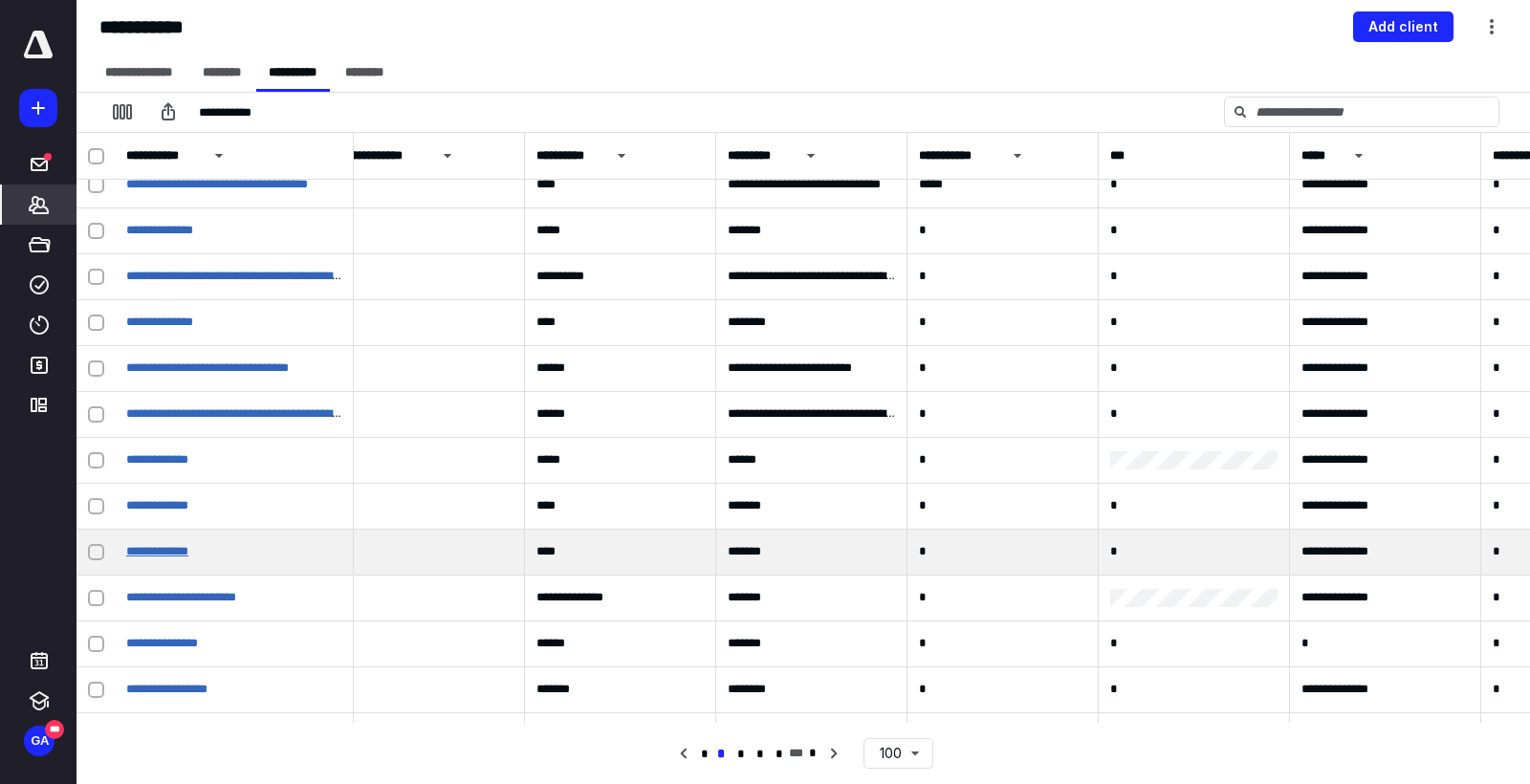 scroll, scrollTop: 1071, scrollLeft: 20, axis: both 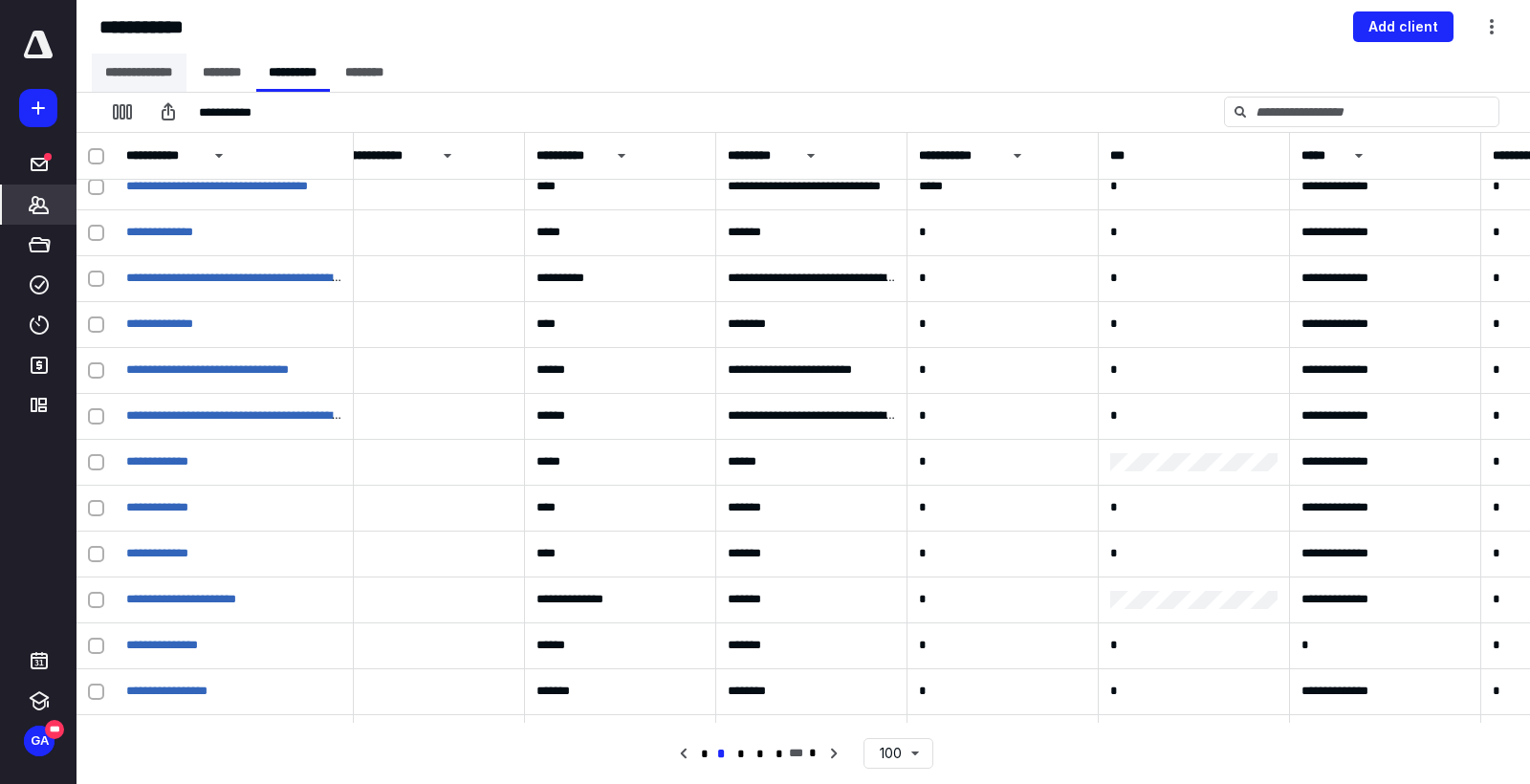 click on "**********" at bounding box center (139, 73) 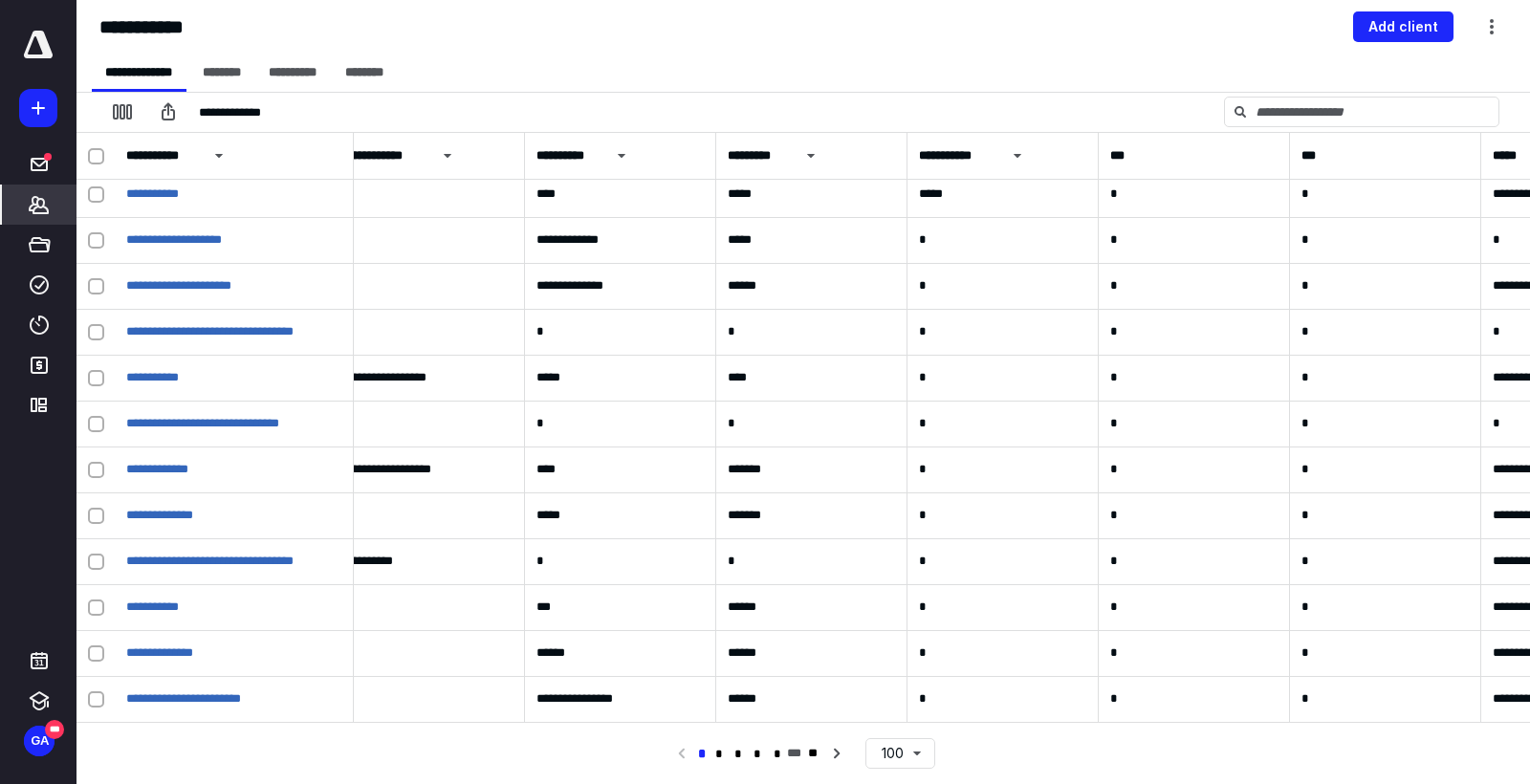 scroll, scrollTop: 4046, scrollLeft: 20, axis: both 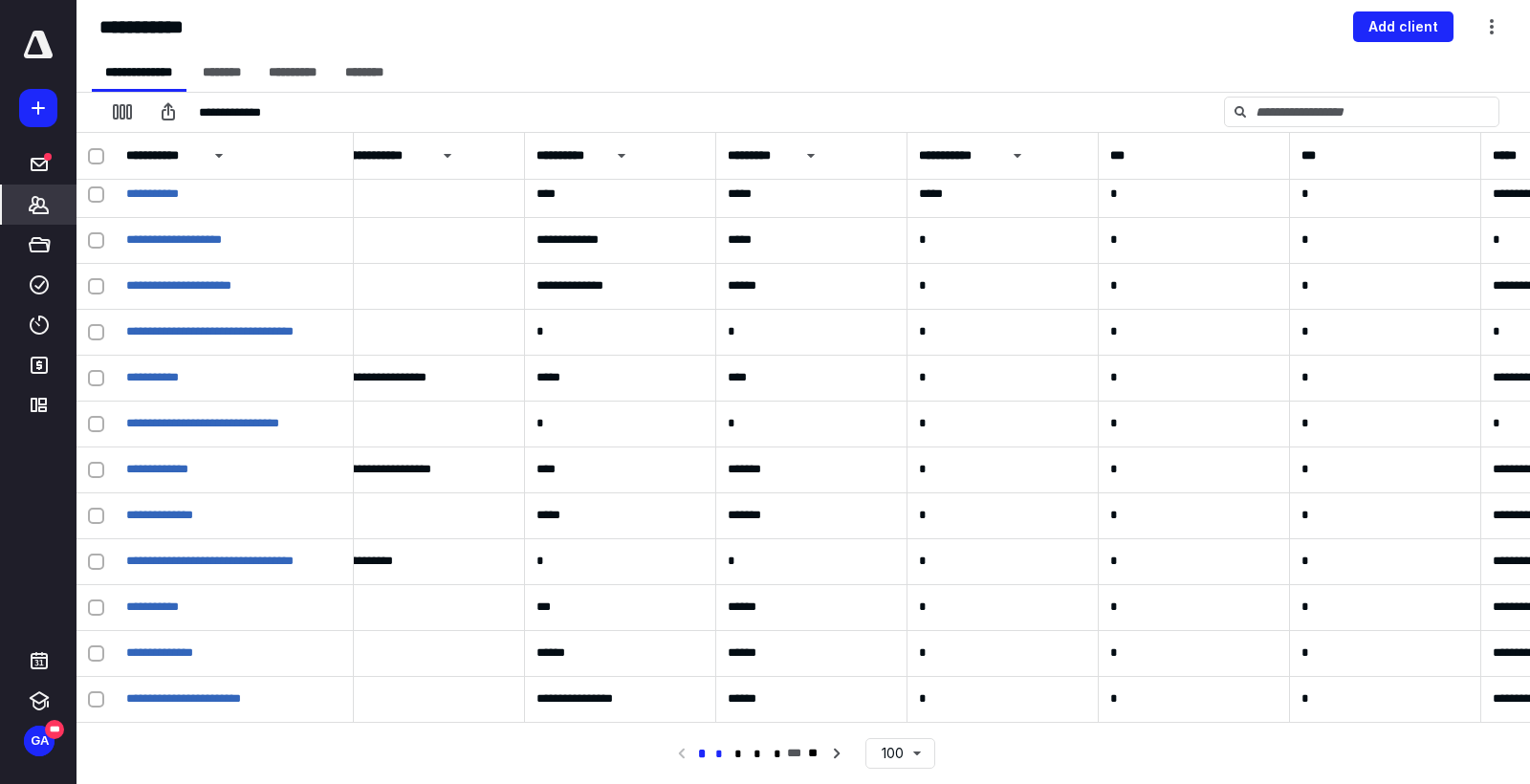 click on "*" at bounding box center (719, 754) 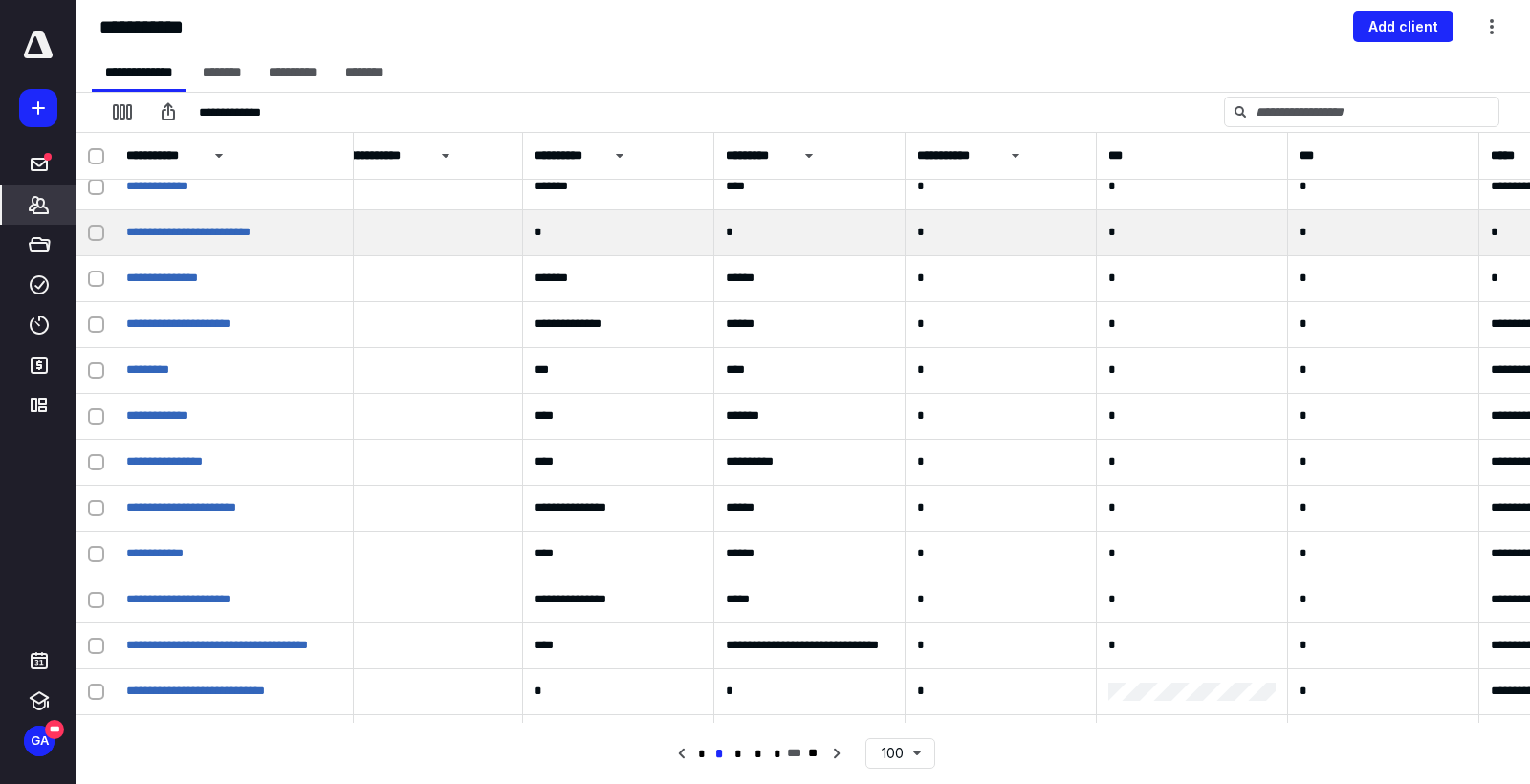 scroll, scrollTop: 3780, scrollLeft: 22, axis: both 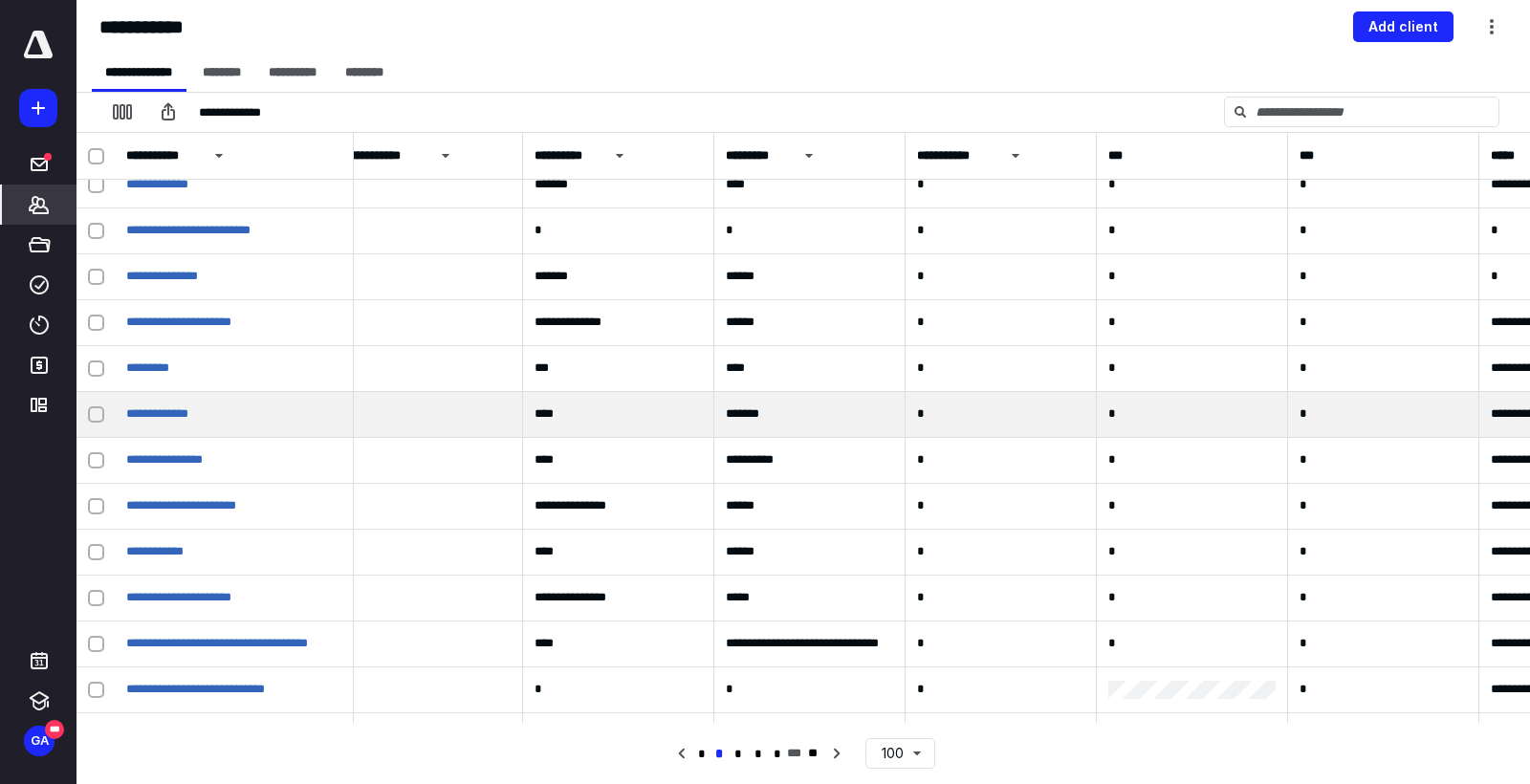 click 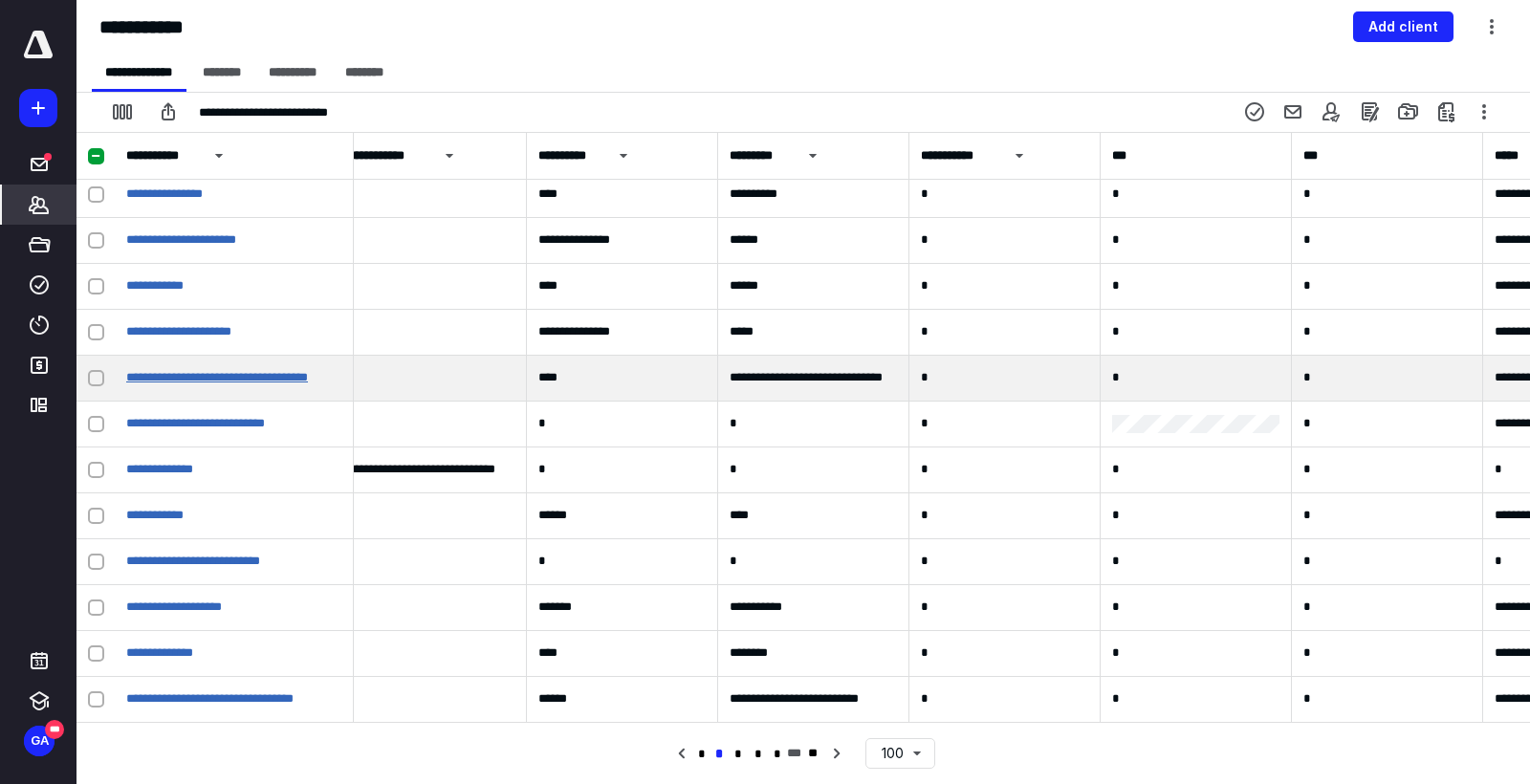 scroll, scrollTop: 4046, scrollLeft: 18, axis: both 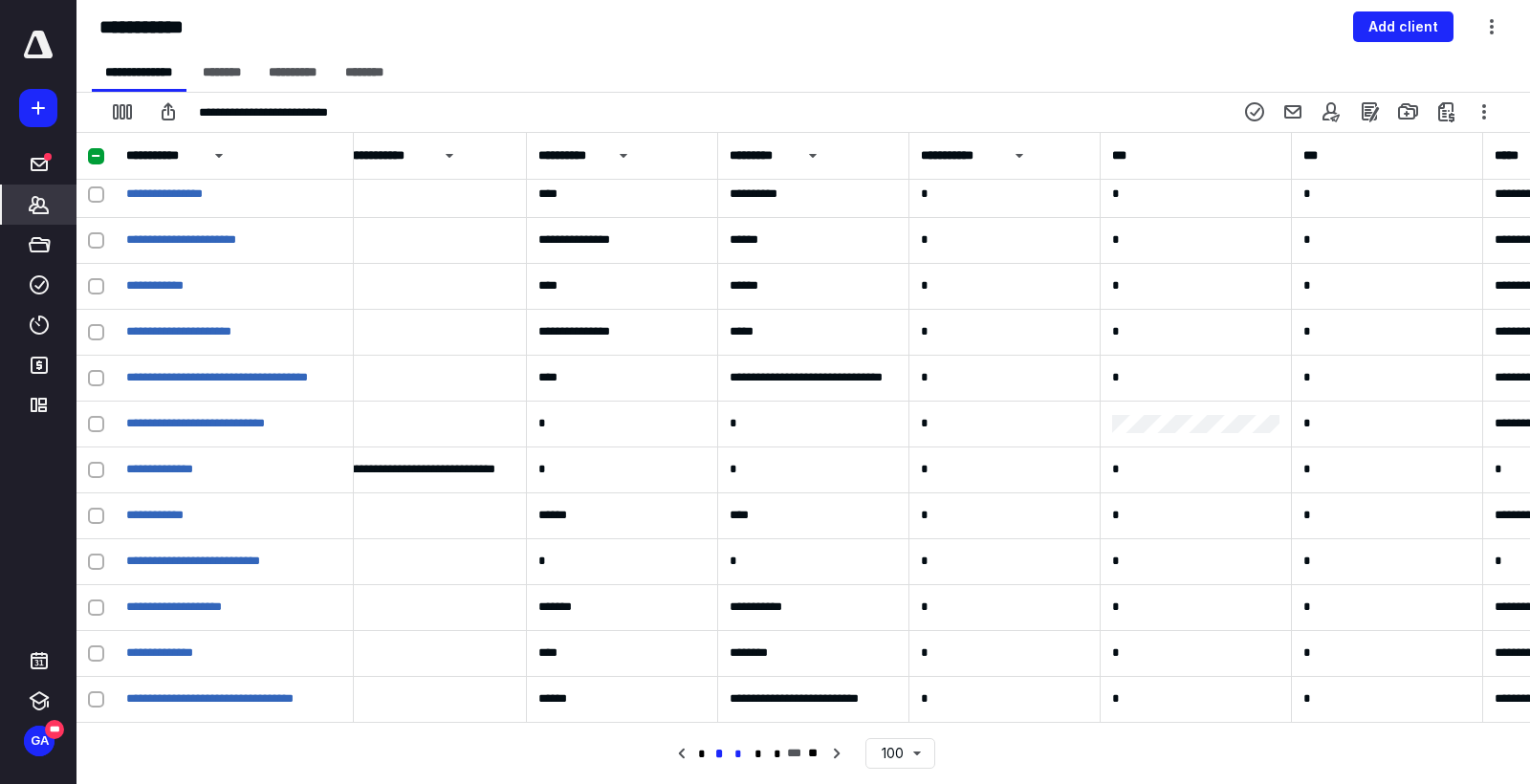 click on "*" at bounding box center [738, 754] 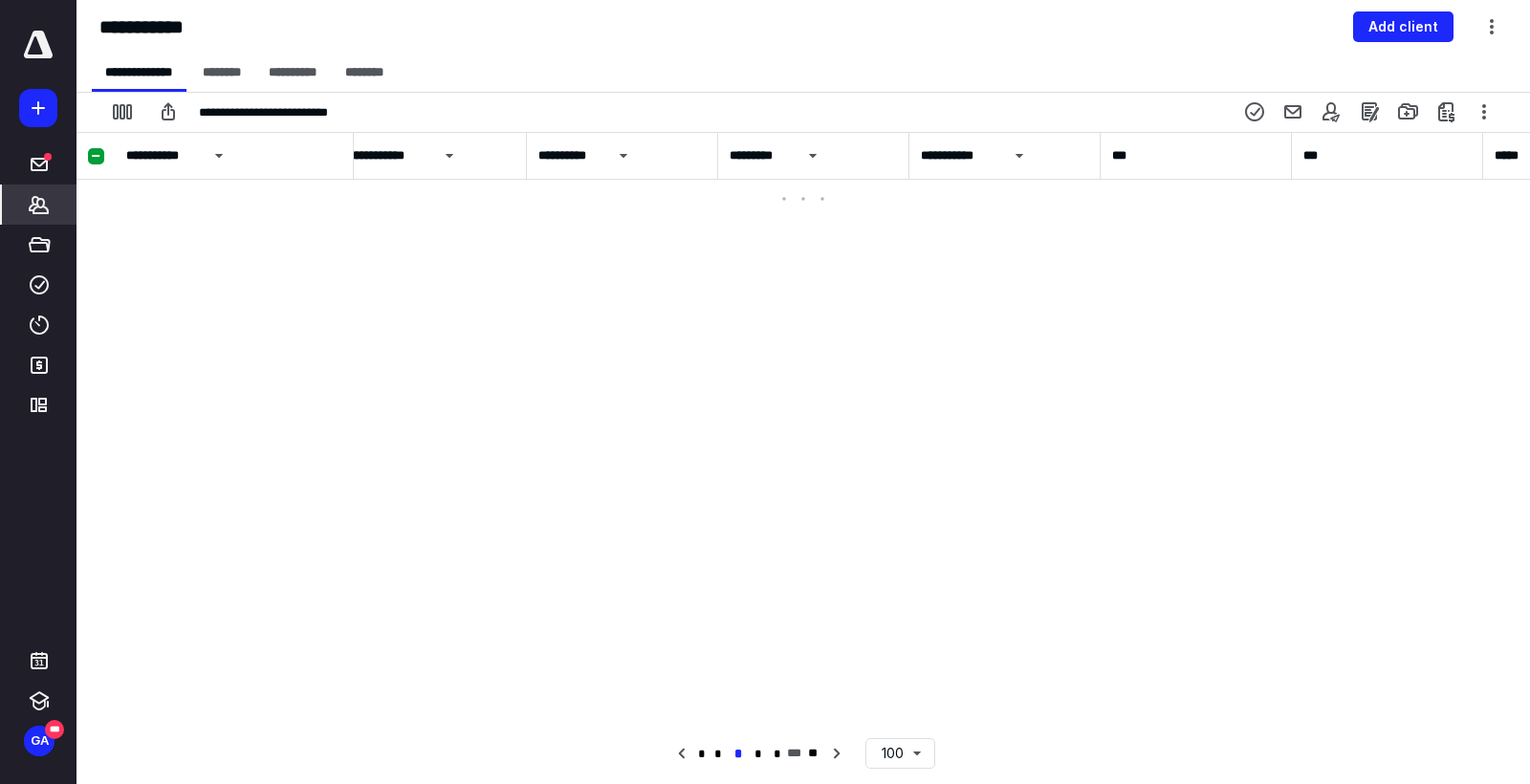 scroll, scrollTop: 0, scrollLeft: 18, axis: horizontal 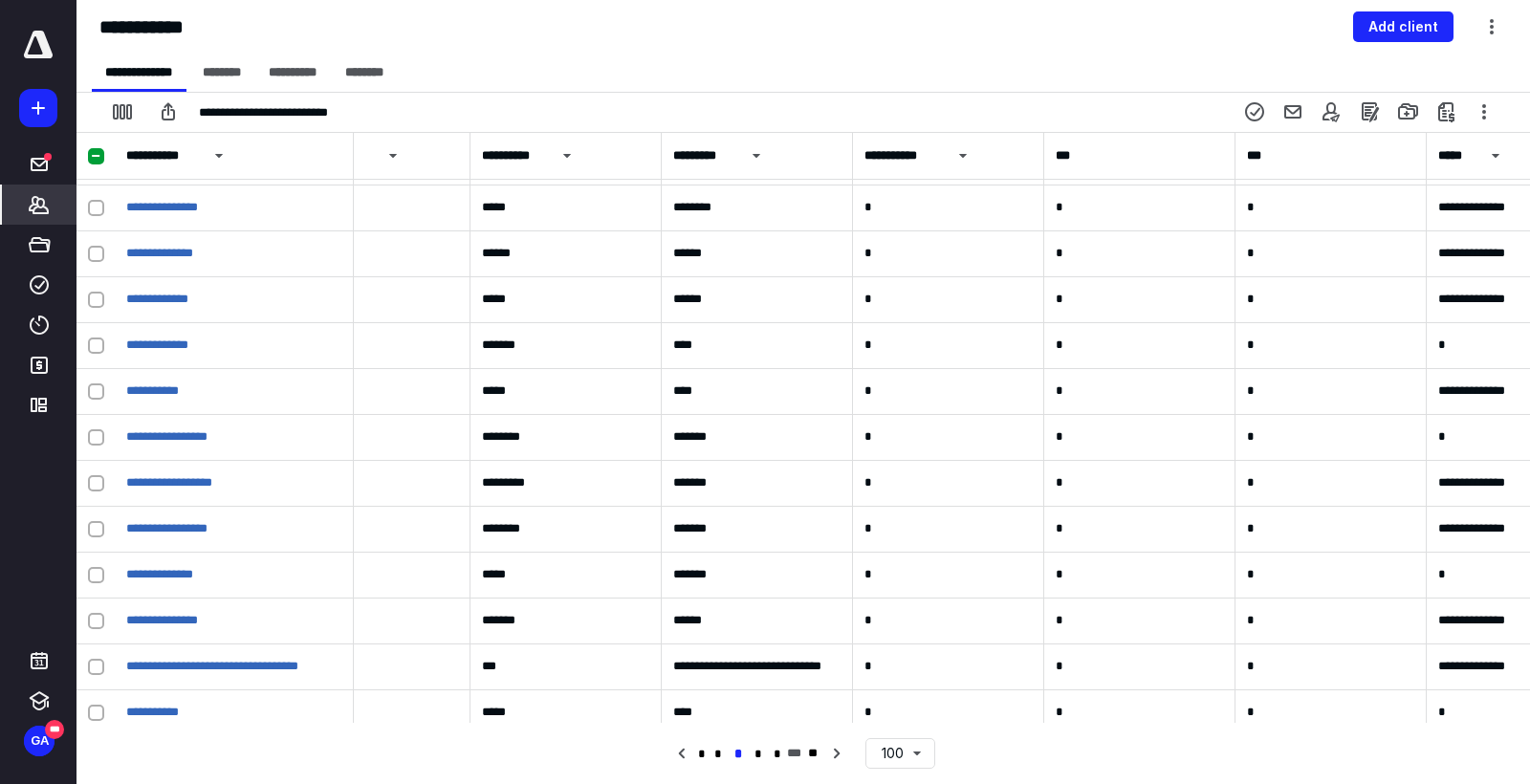 click 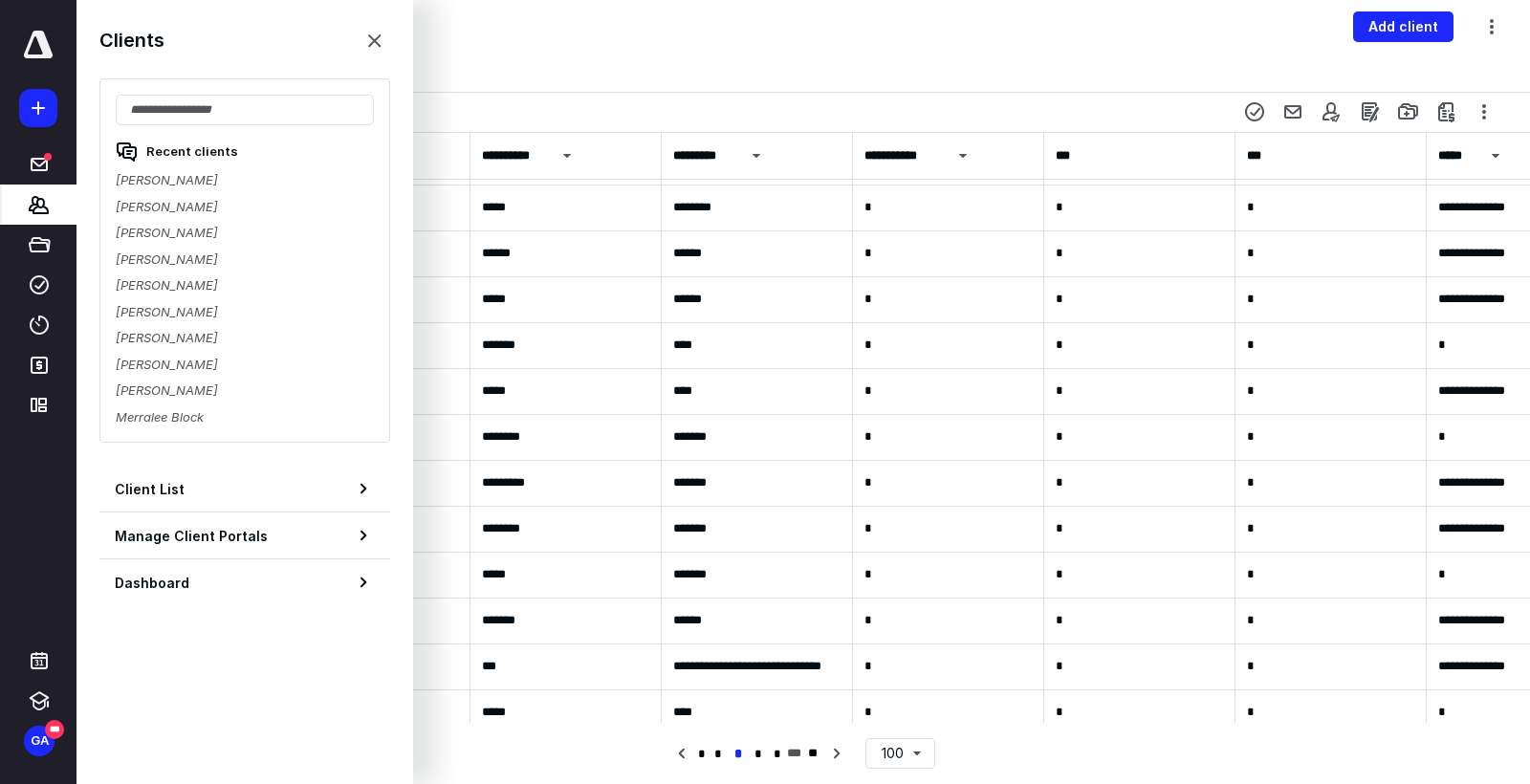 click on "[PERSON_NAME]" at bounding box center (245, 181) 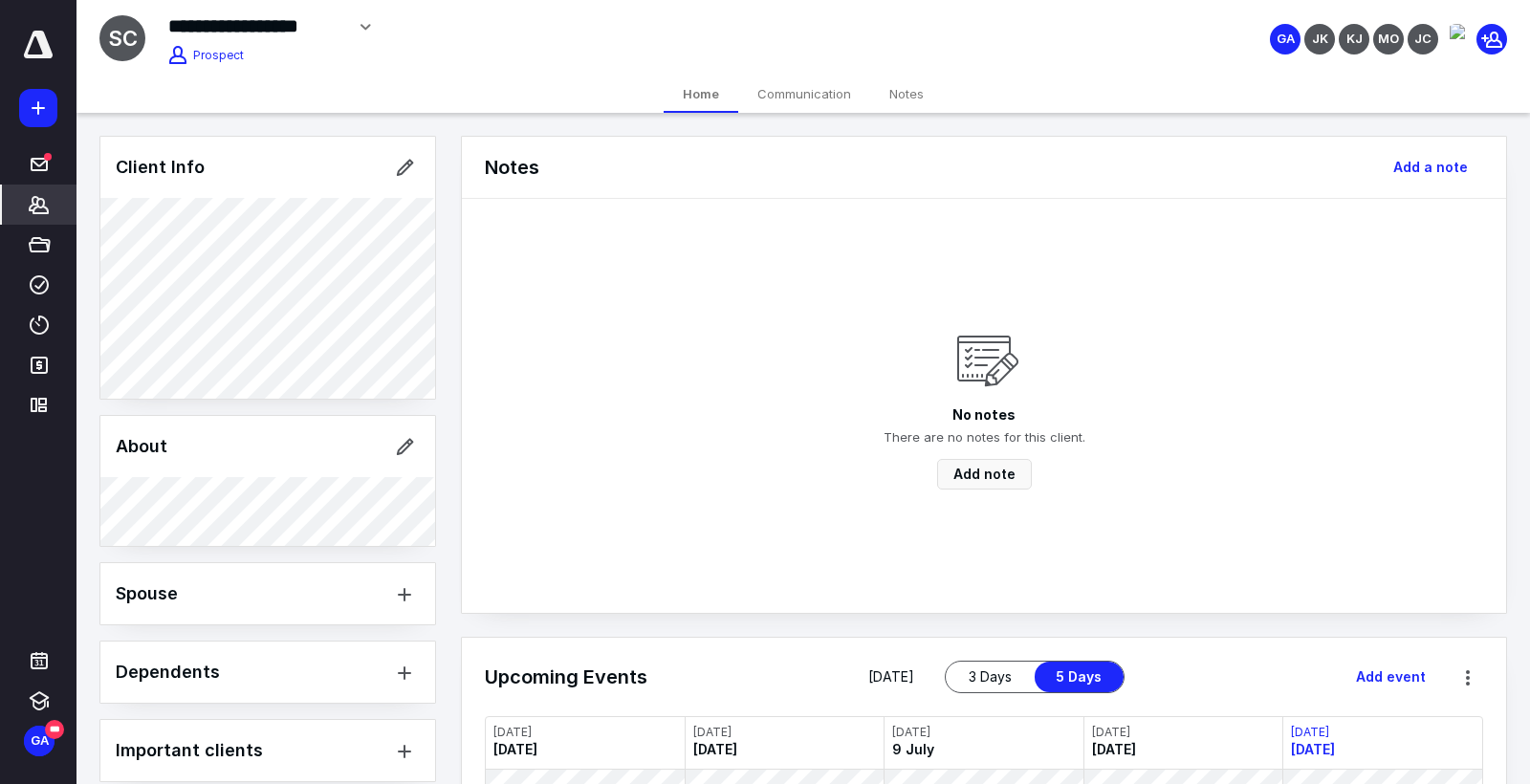scroll, scrollTop: 0, scrollLeft: 0, axis: both 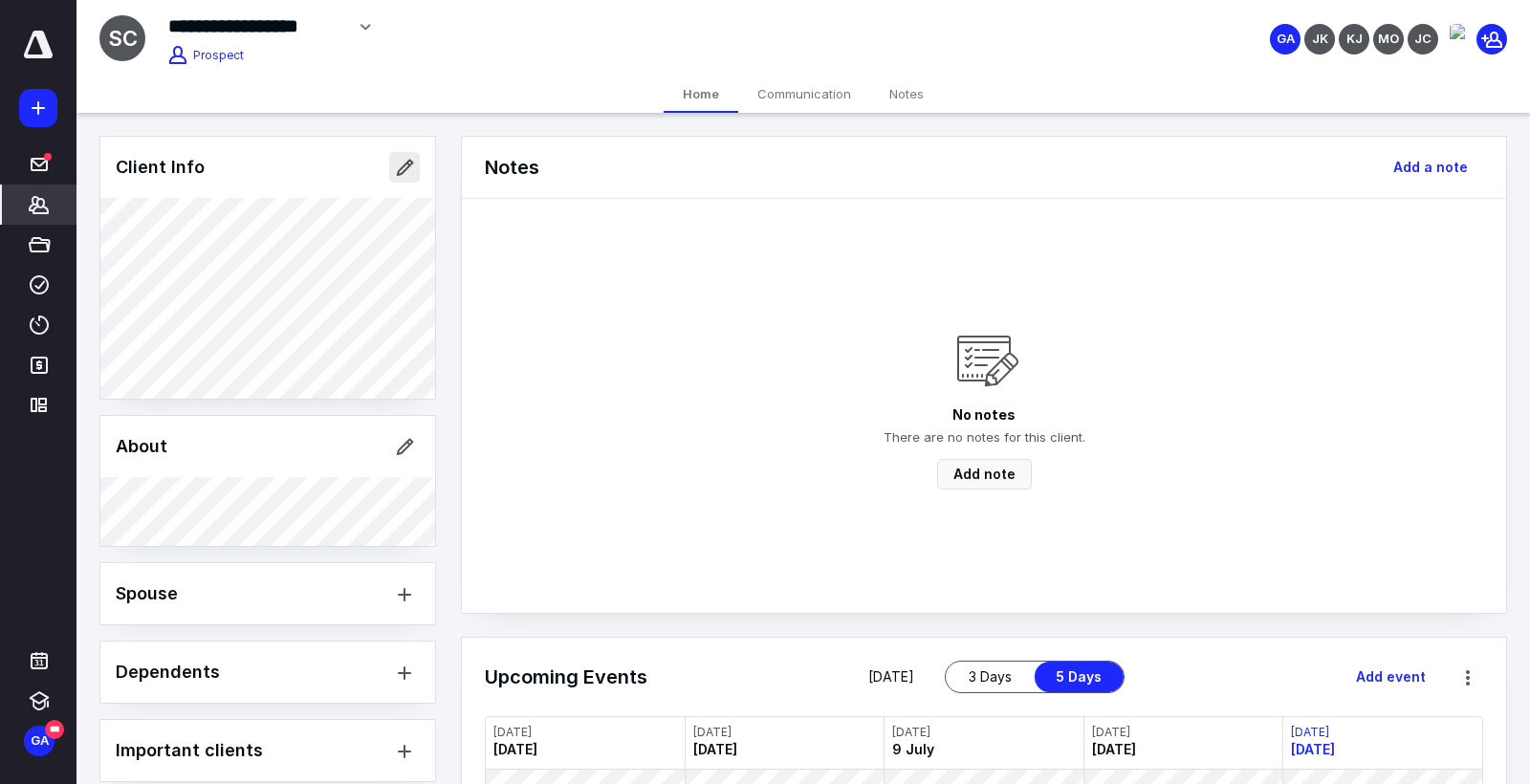 click at bounding box center [404, 167] 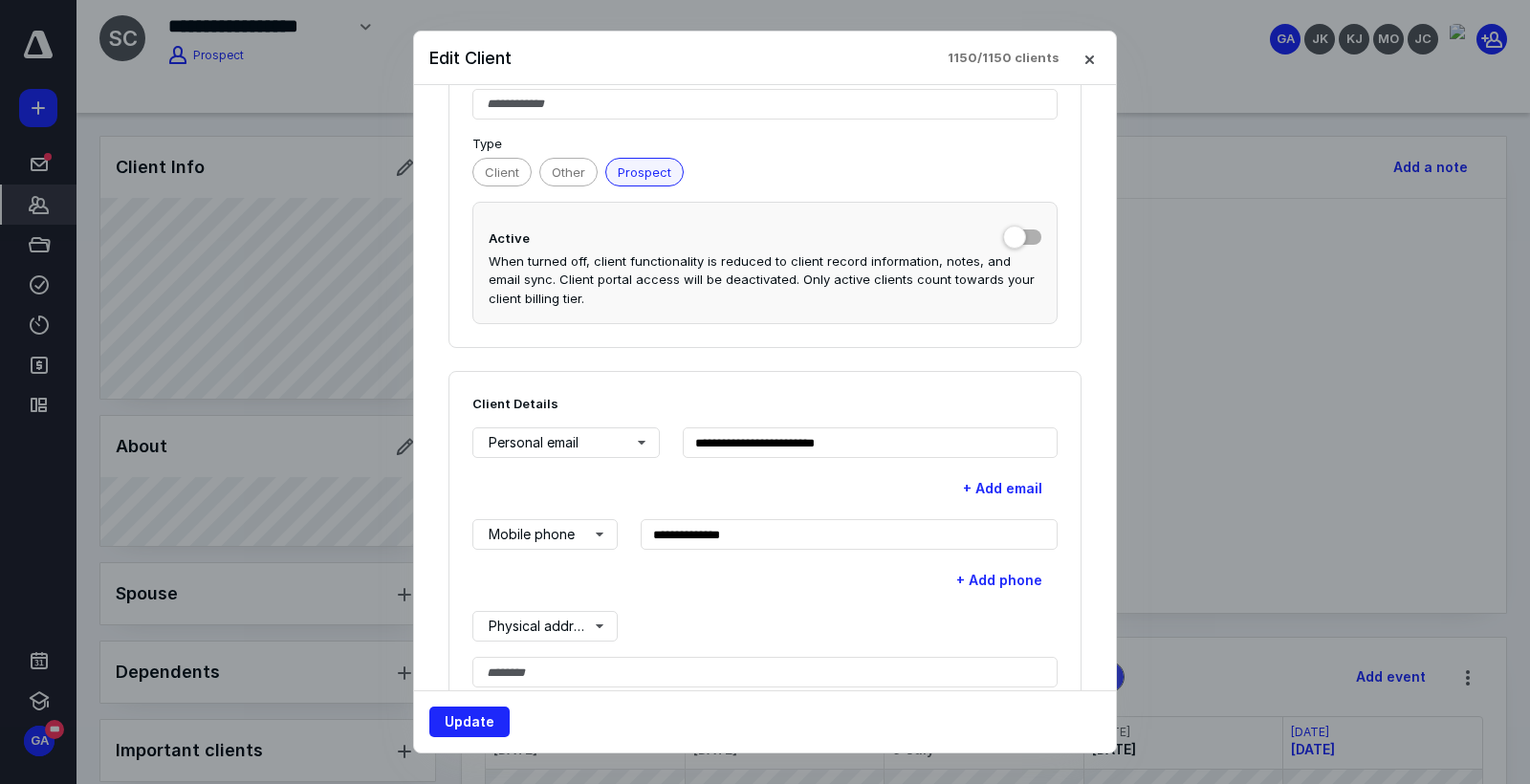 scroll, scrollTop: 185, scrollLeft: 0, axis: vertical 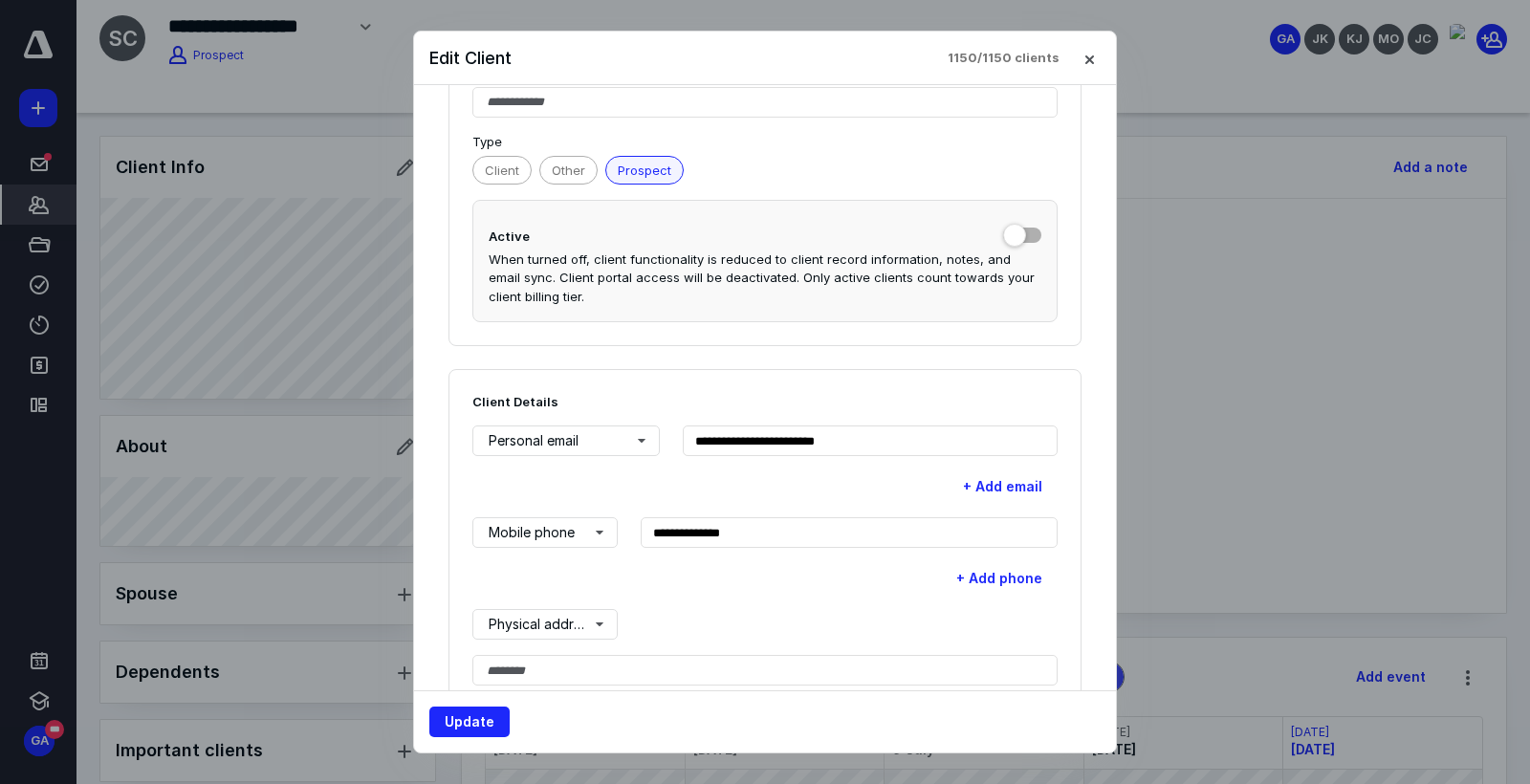 click at bounding box center [1022, 233] 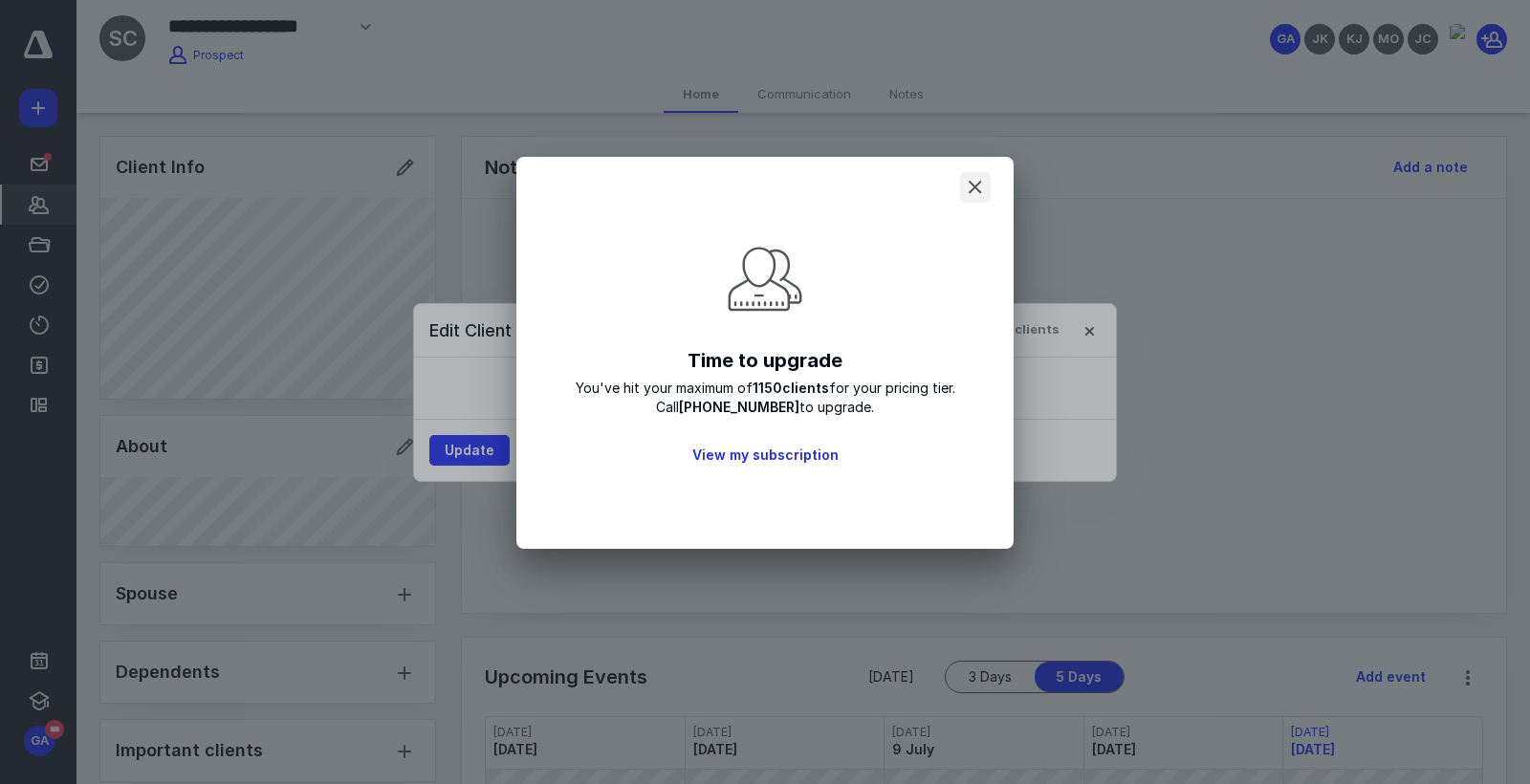 click 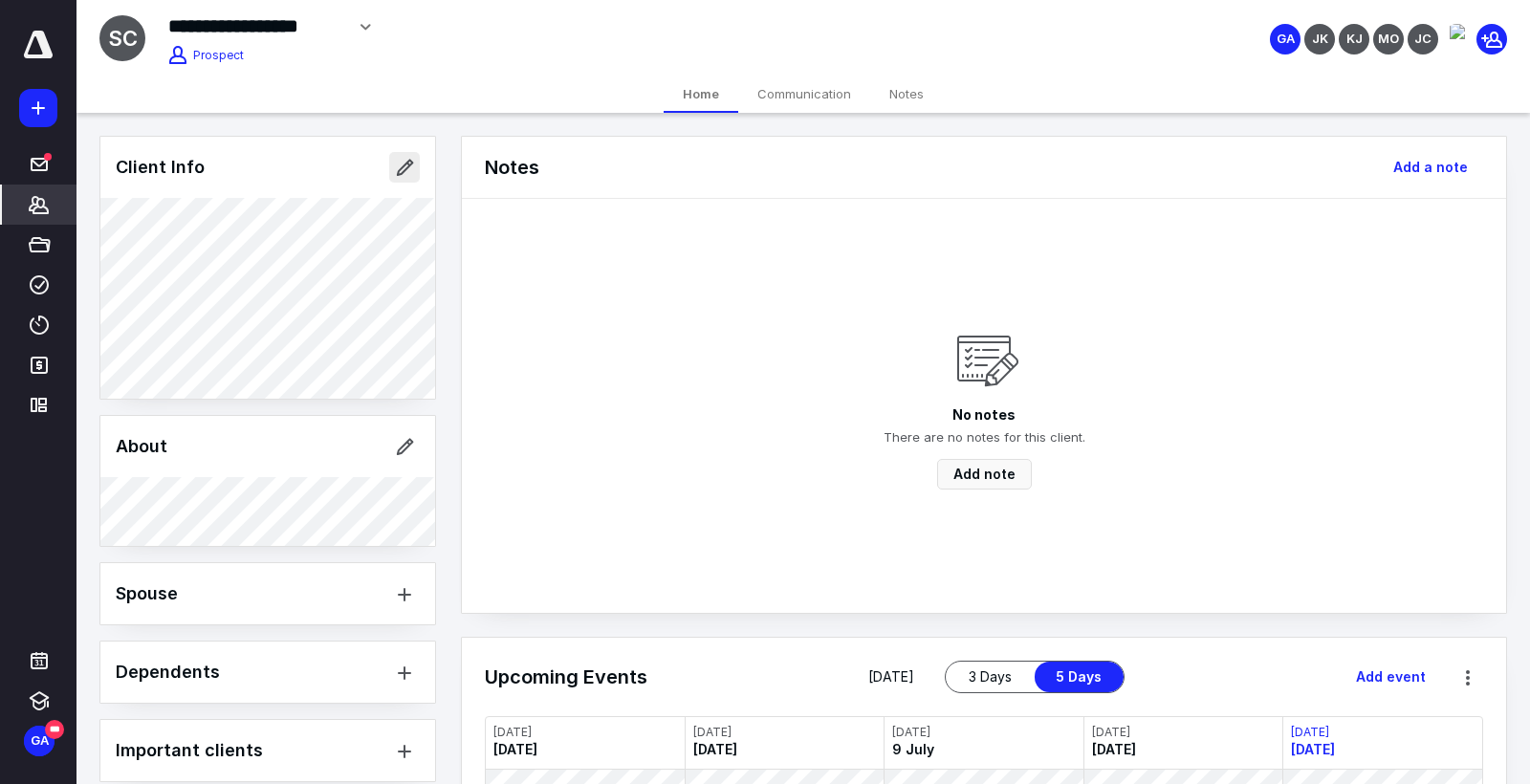 scroll, scrollTop: 0, scrollLeft: 1, axis: horizontal 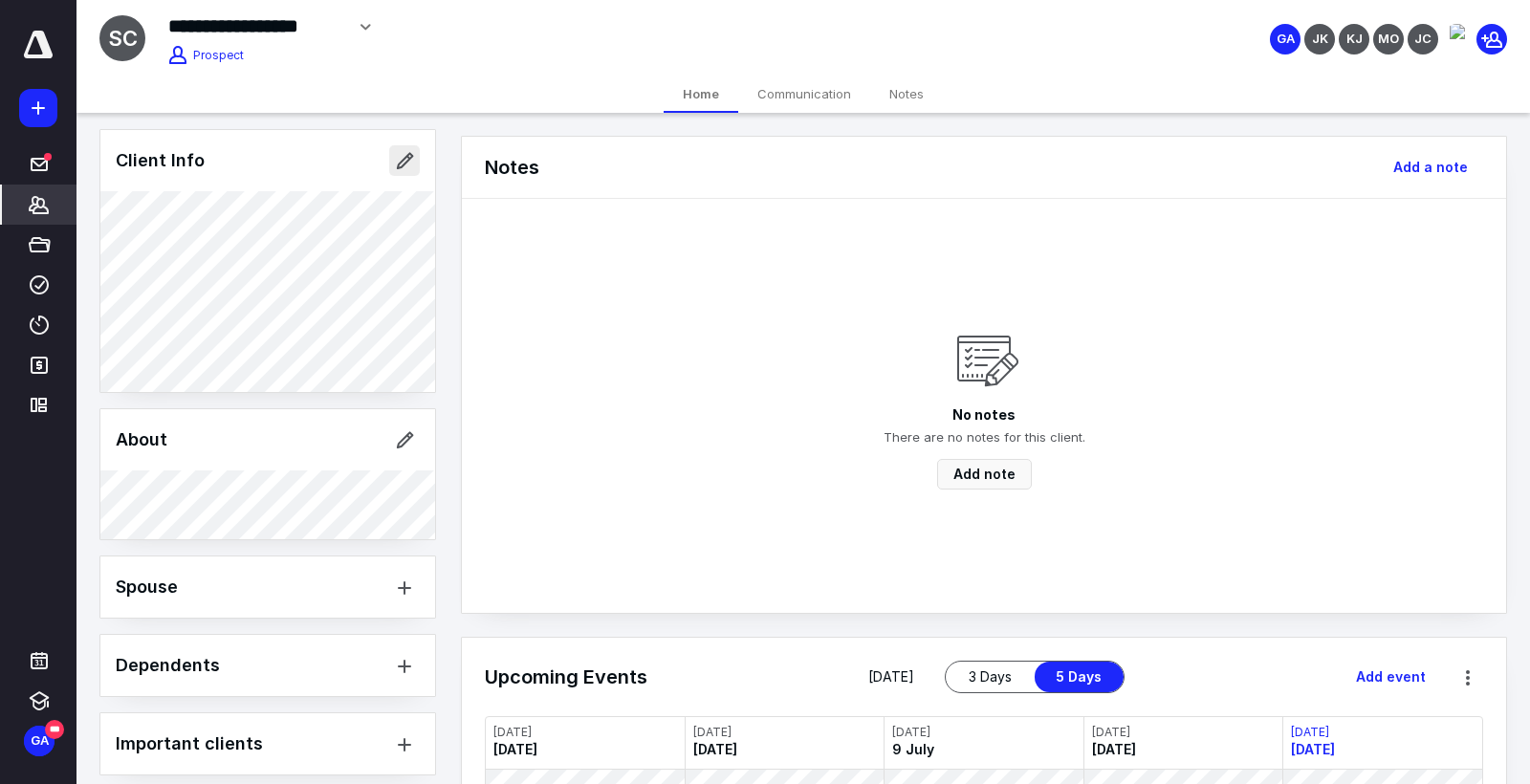 click at bounding box center (404, 161) 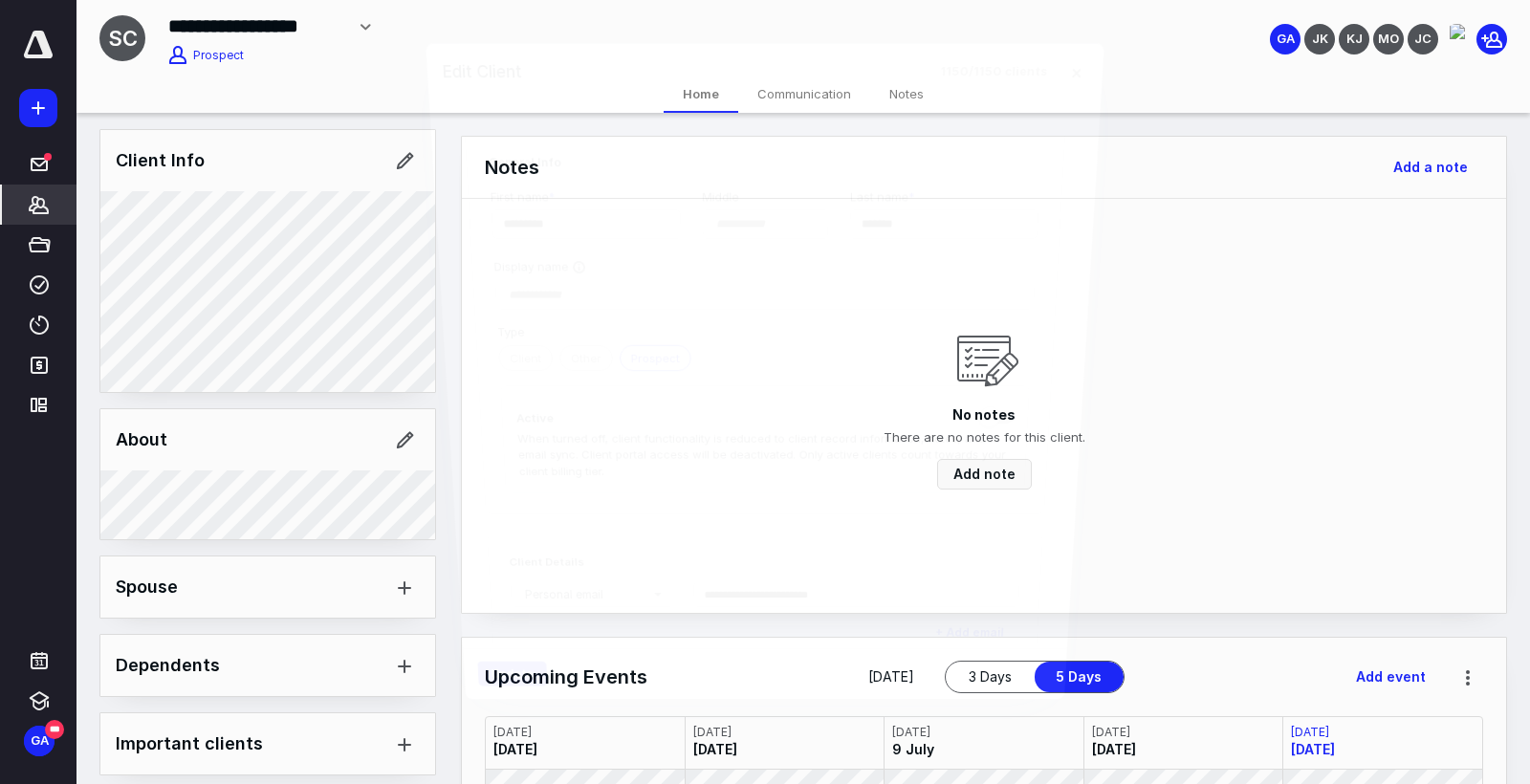 scroll, scrollTop: 0, scrollLeft: 0, axis: both 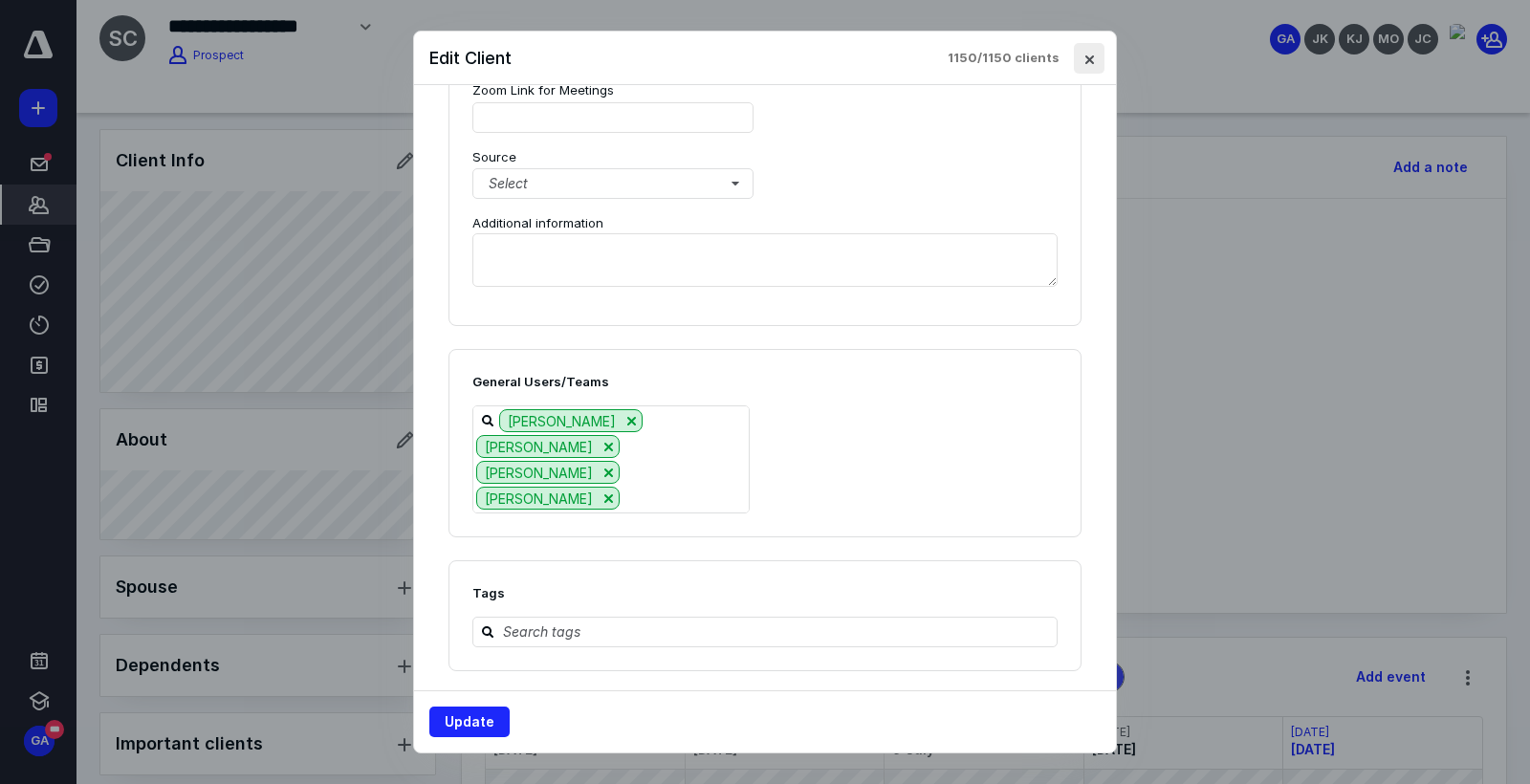 click at bounding box center [1089, 58] 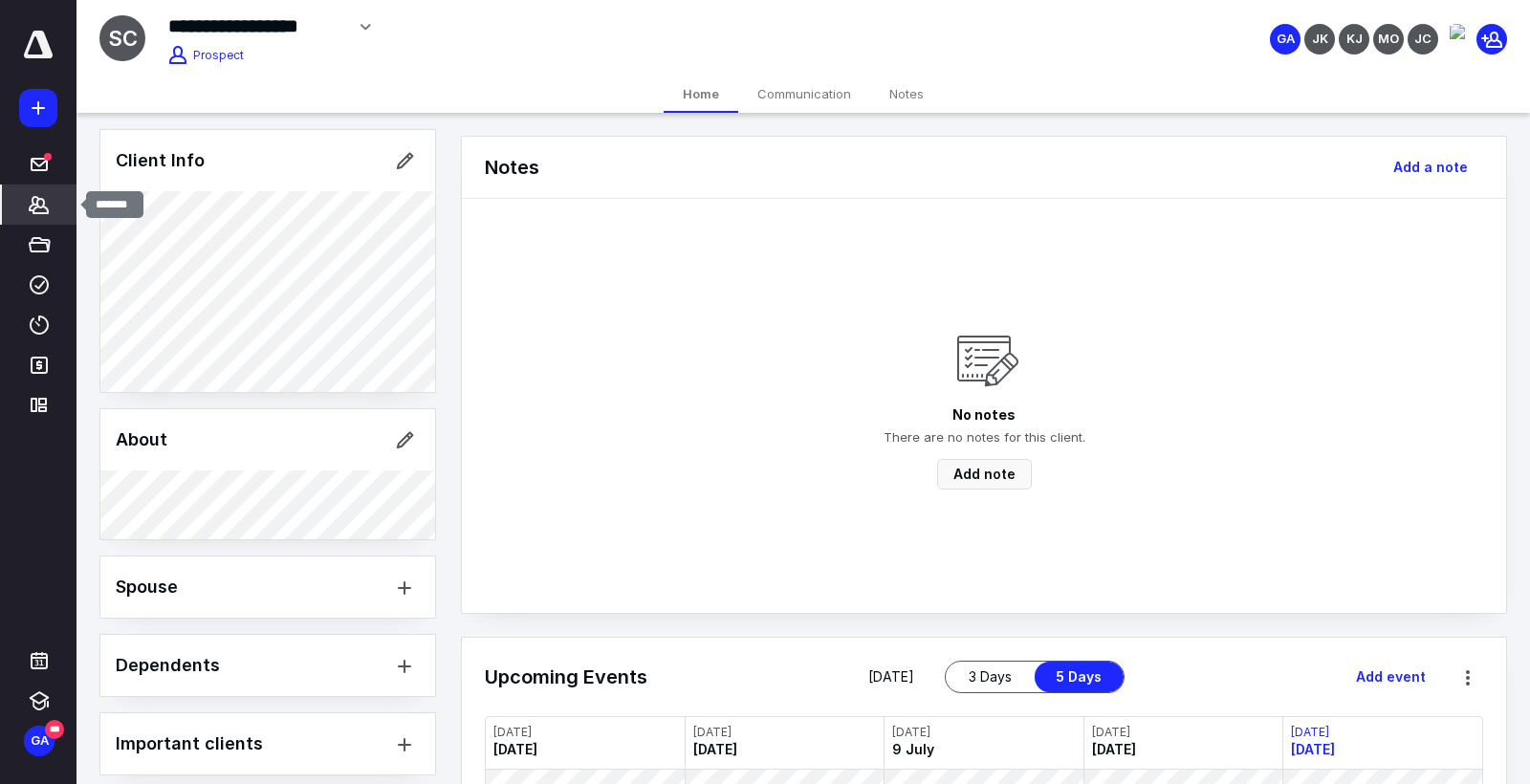 click on "*******" at bounding box center (39, 205) 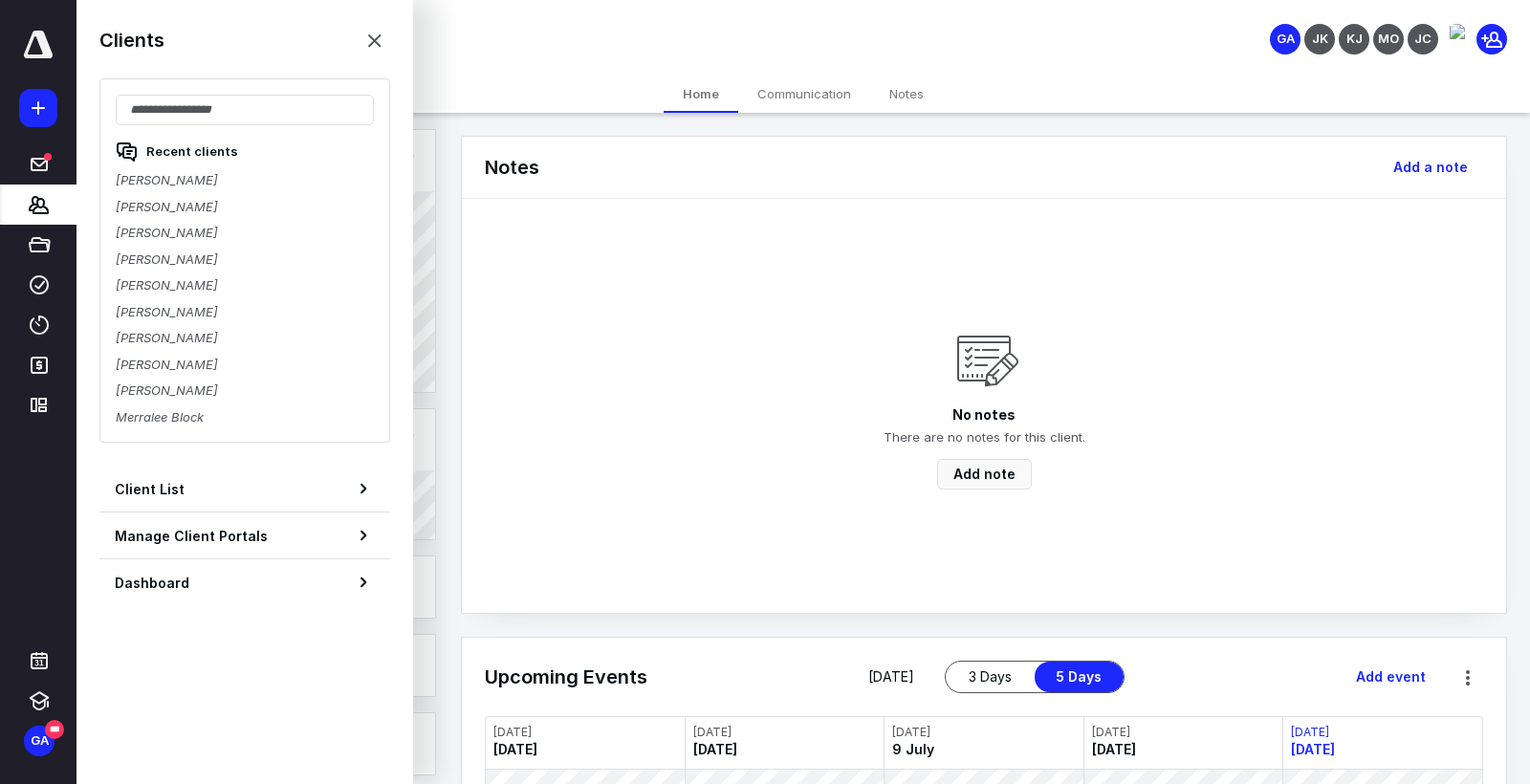 click on "[PERSON_NAME]" at bounding box center (245, 391) 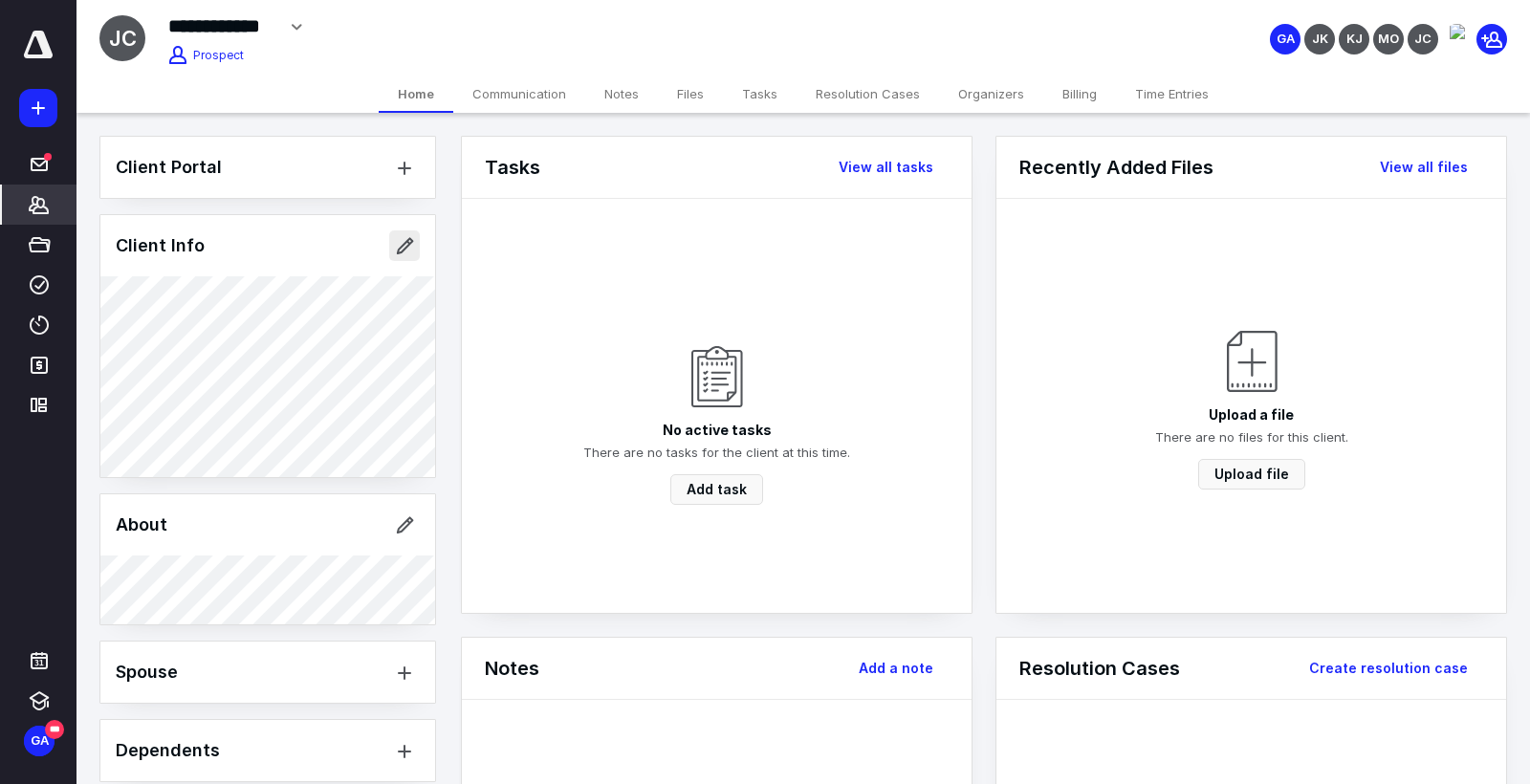 click at bounding box center (404, 246) 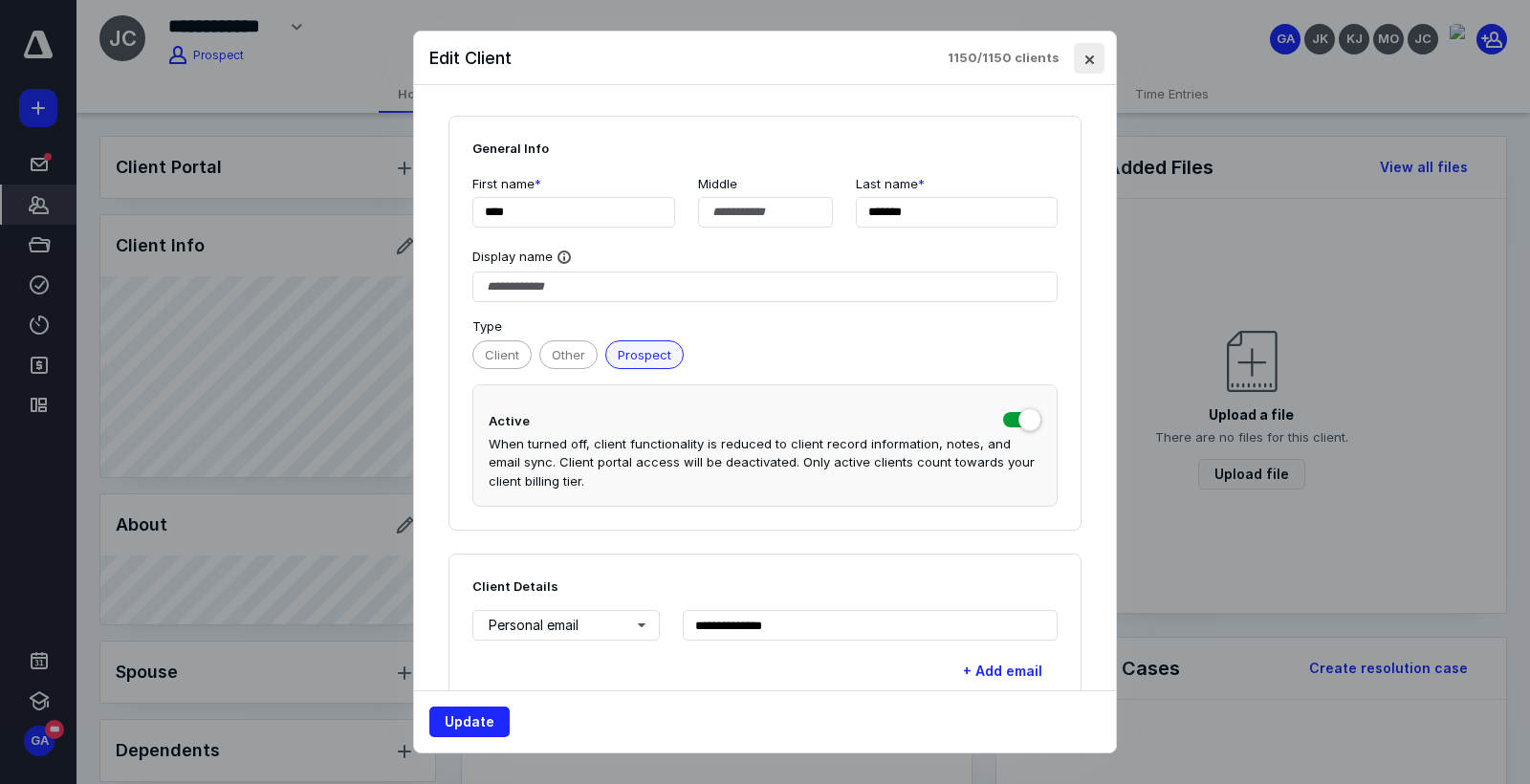 click at bounding box center [1089, 58] 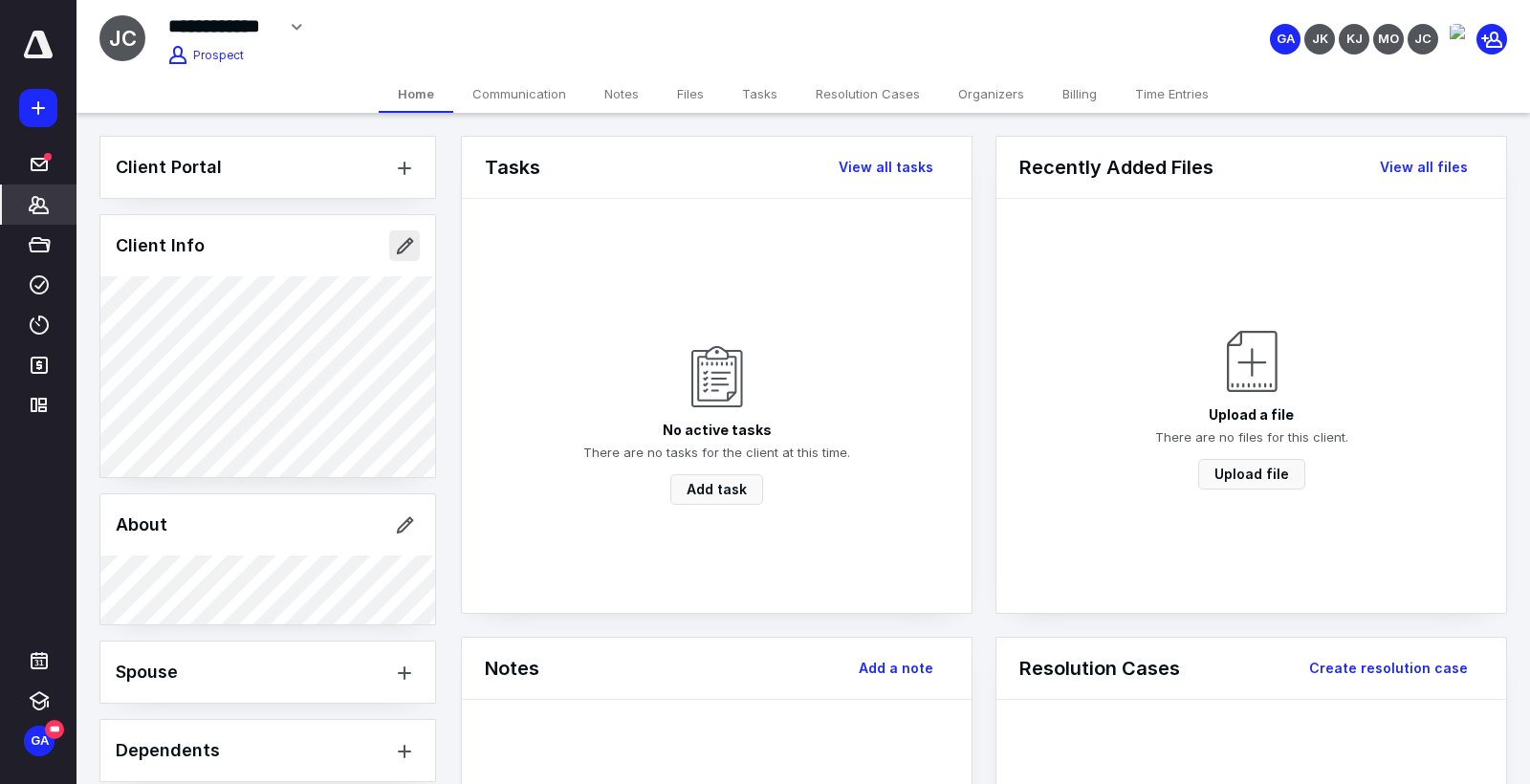 click at bounding box center (404, 246) 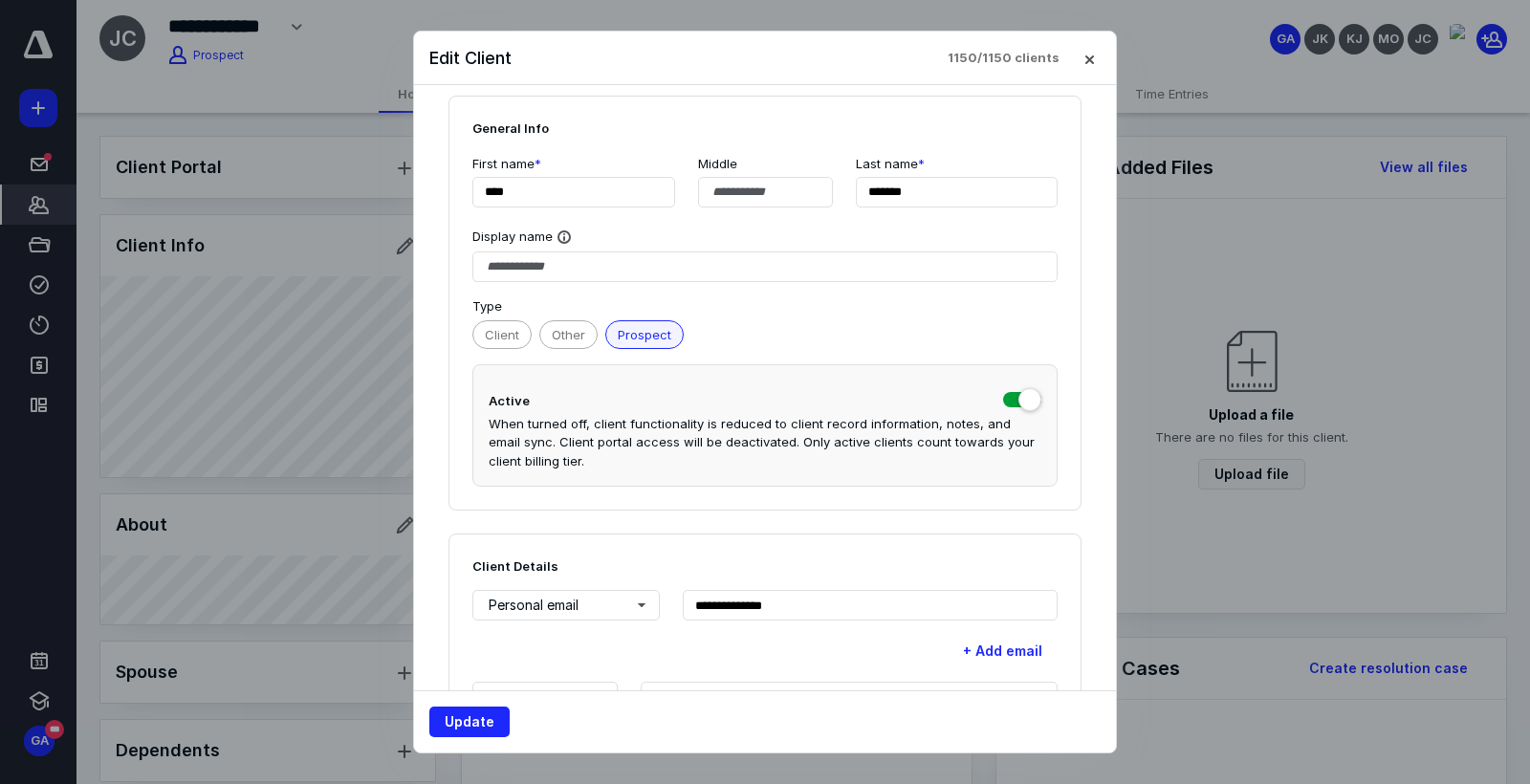 scroll, scrollTop: 0, scrollLeft: 0, axis: both 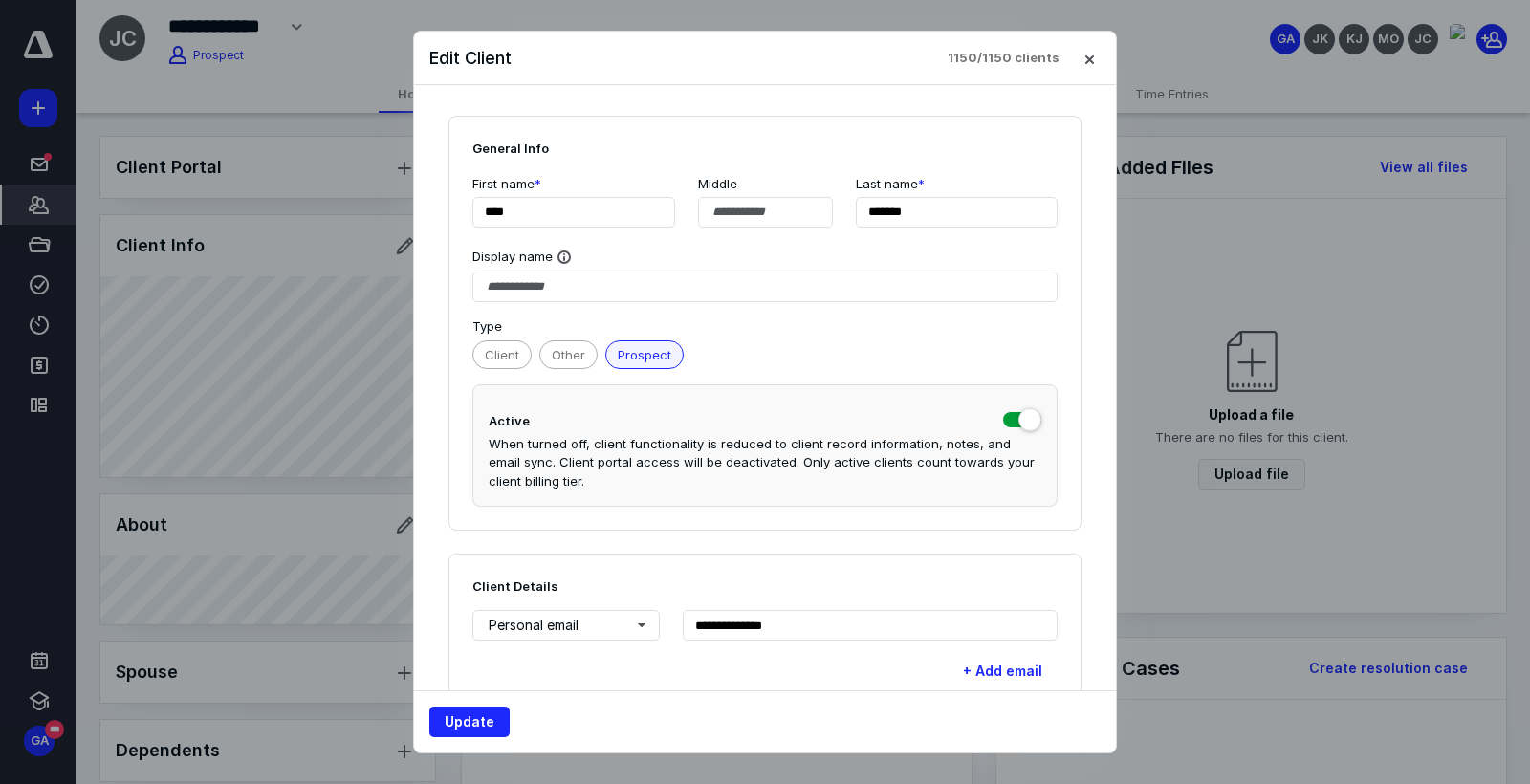 click at bounding box center (1089, 58) 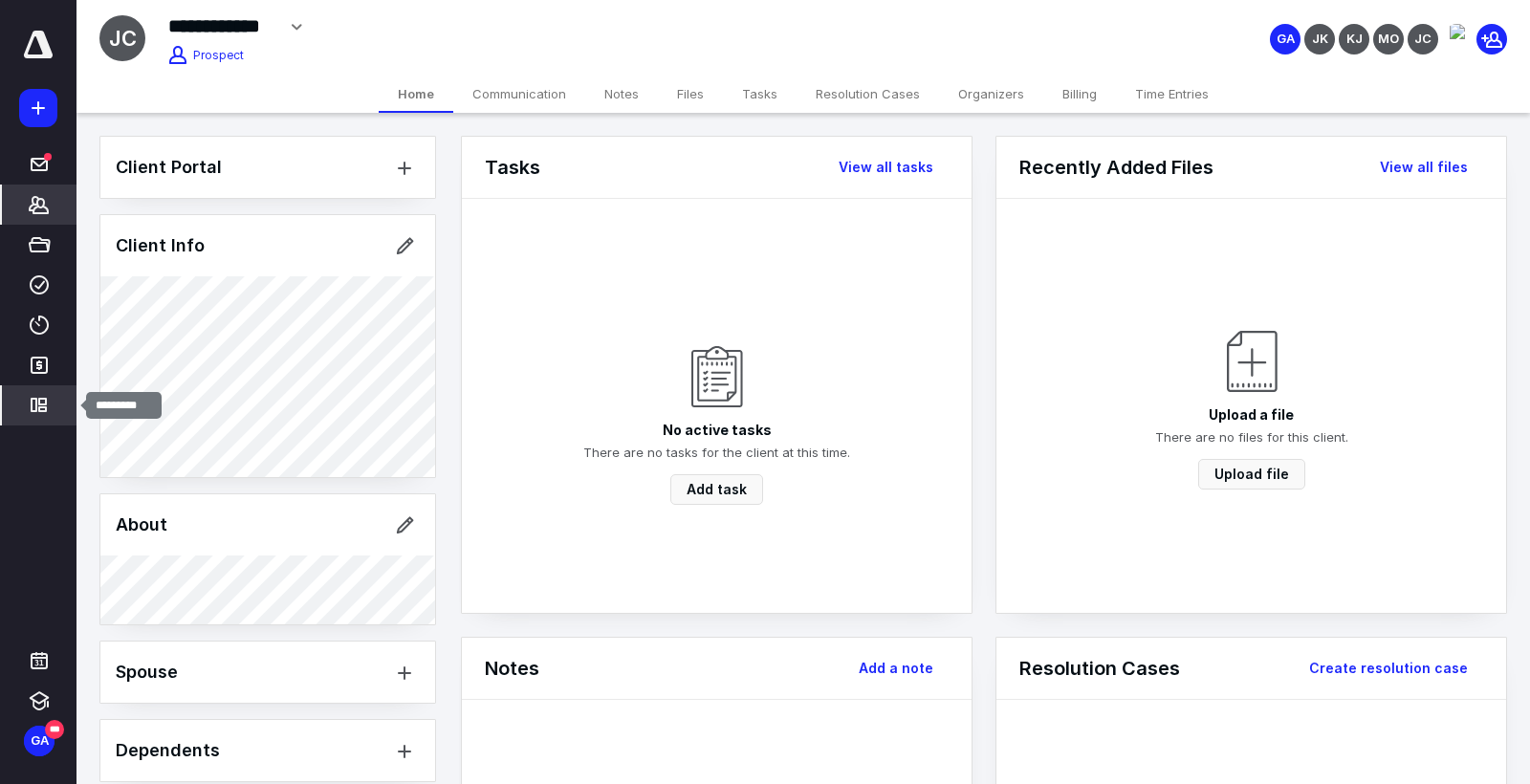 click on "*********" at bounding box center [39, 405] 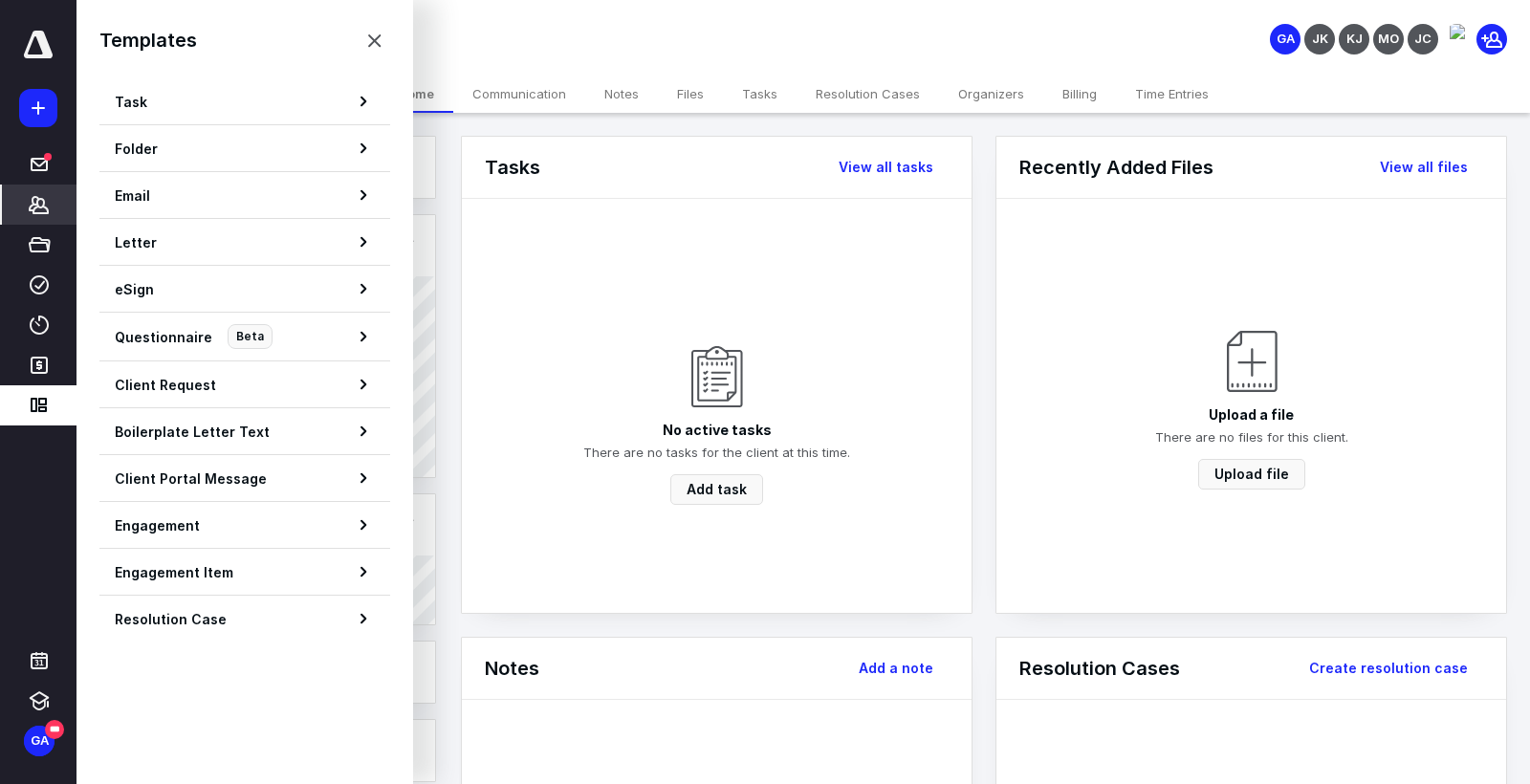 click on "Email" at bounding box center (245, 195) 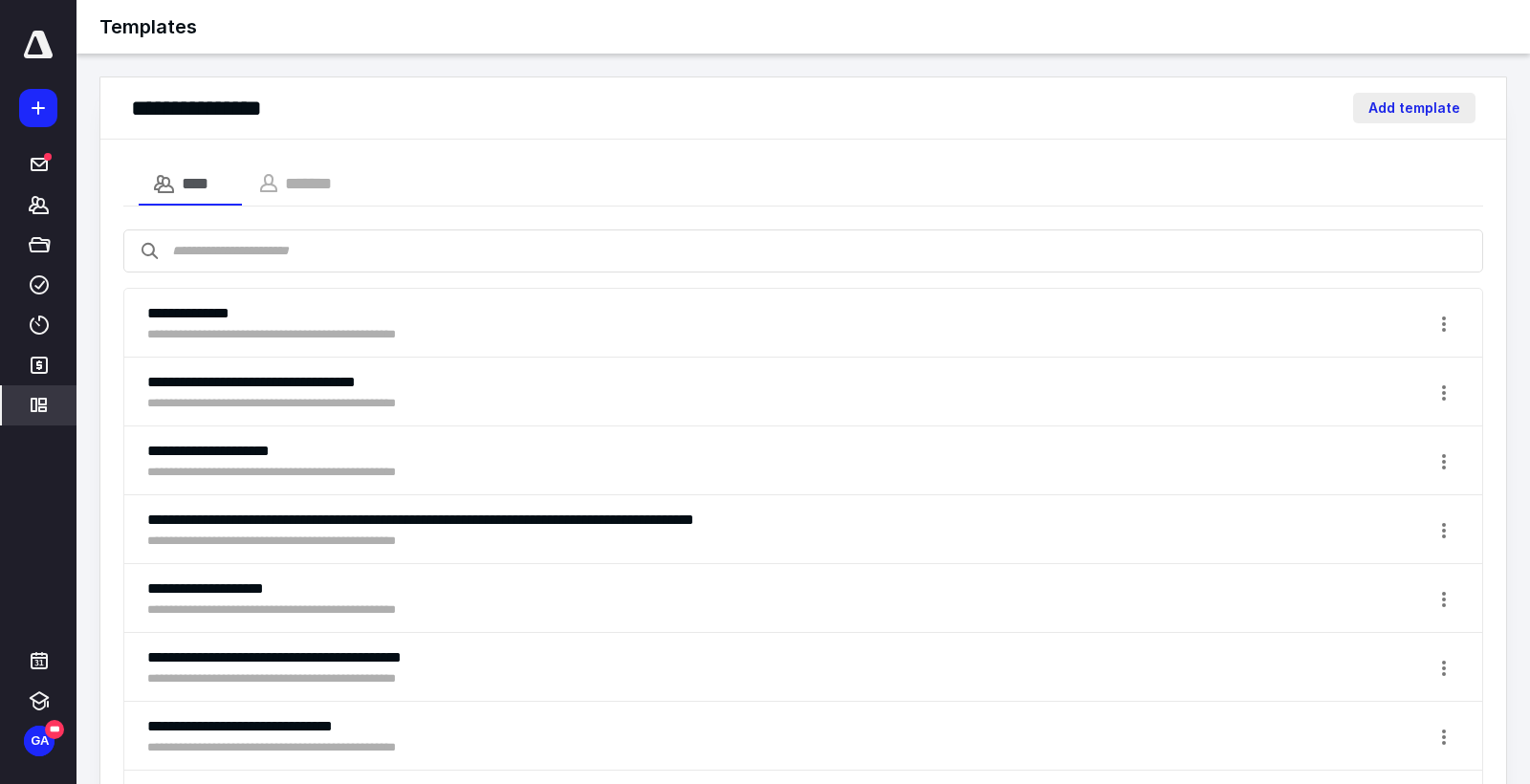 click on "Add template" at bounding box center [1414, 108] 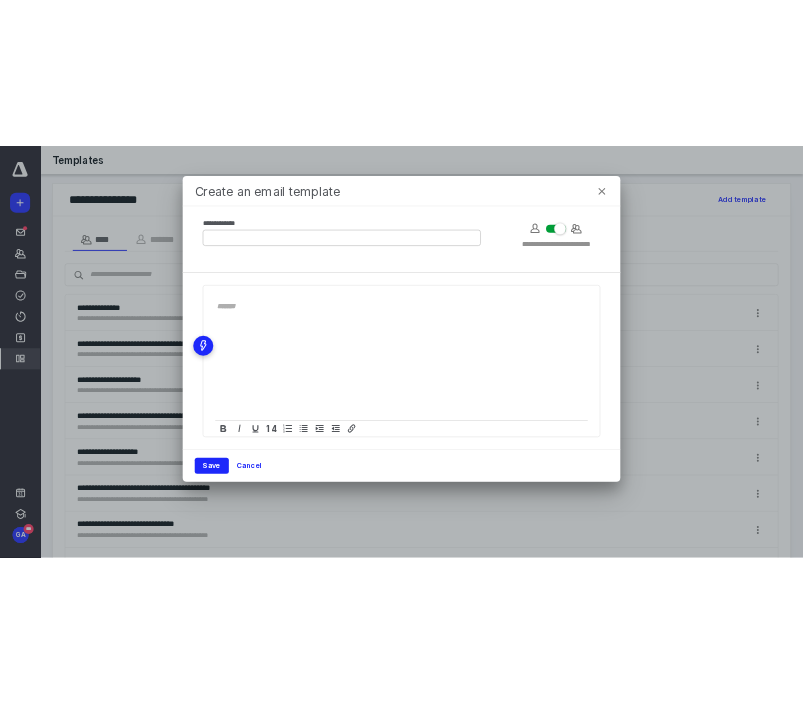 scroll, scrollTop: 6, scrollLeft: 0, axis: vertical 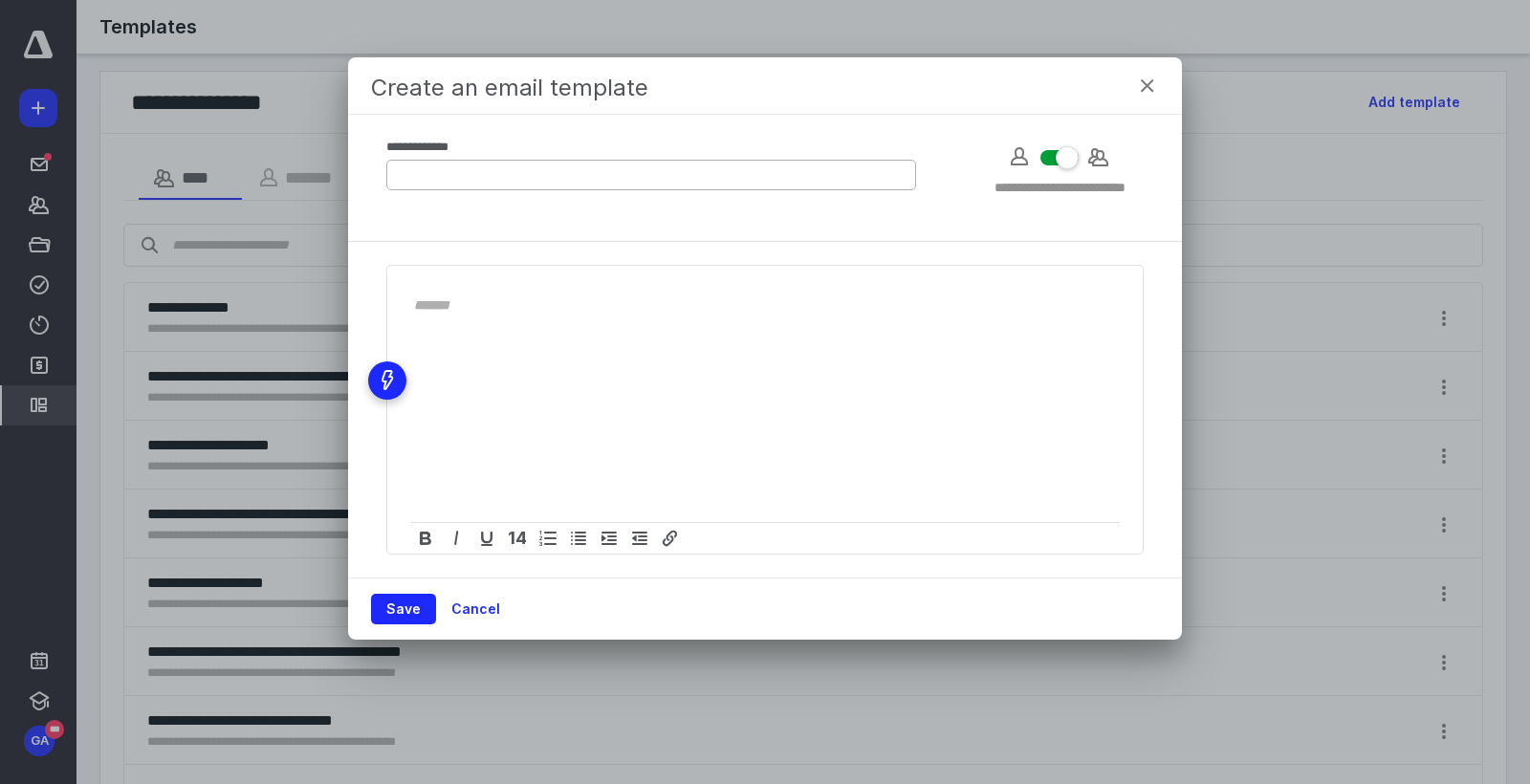 click at bounding box center (651, 175) 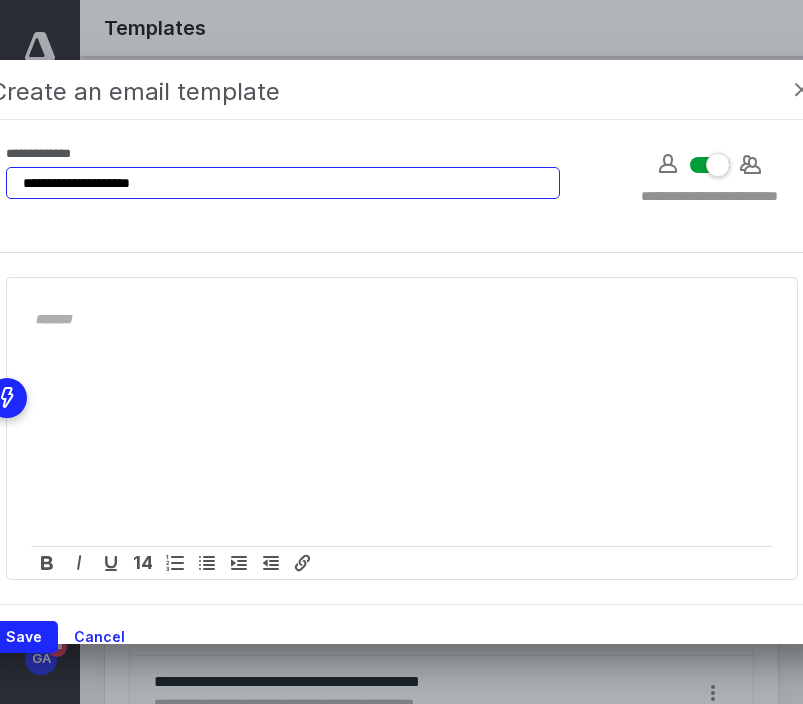 type on "**********" 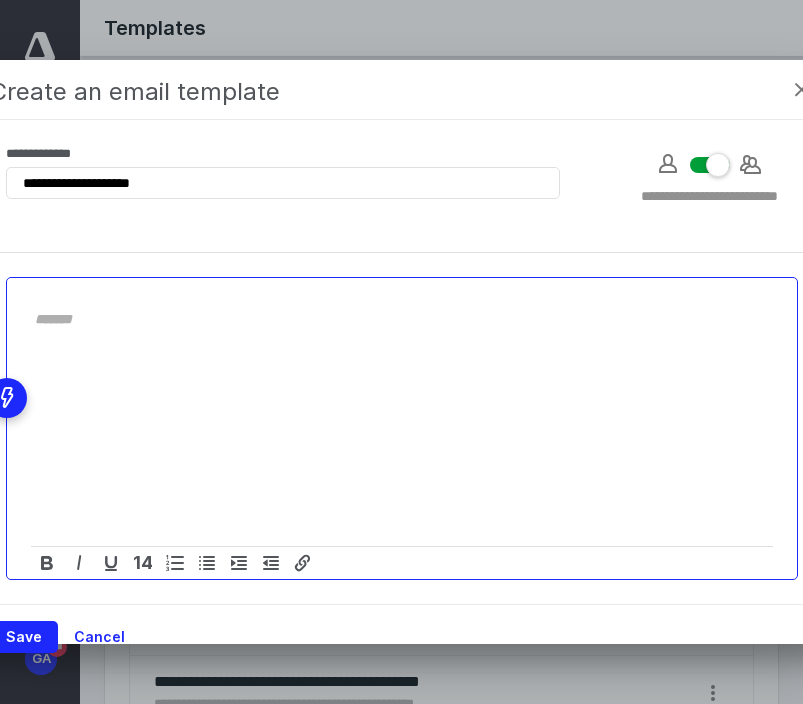 click at bounding box center (390, 319) 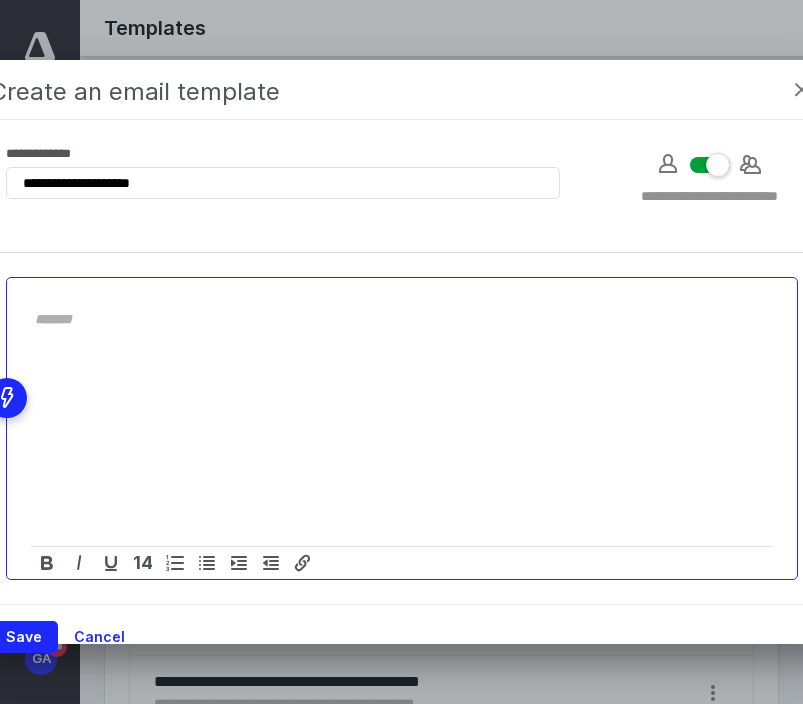 paste on "**********" 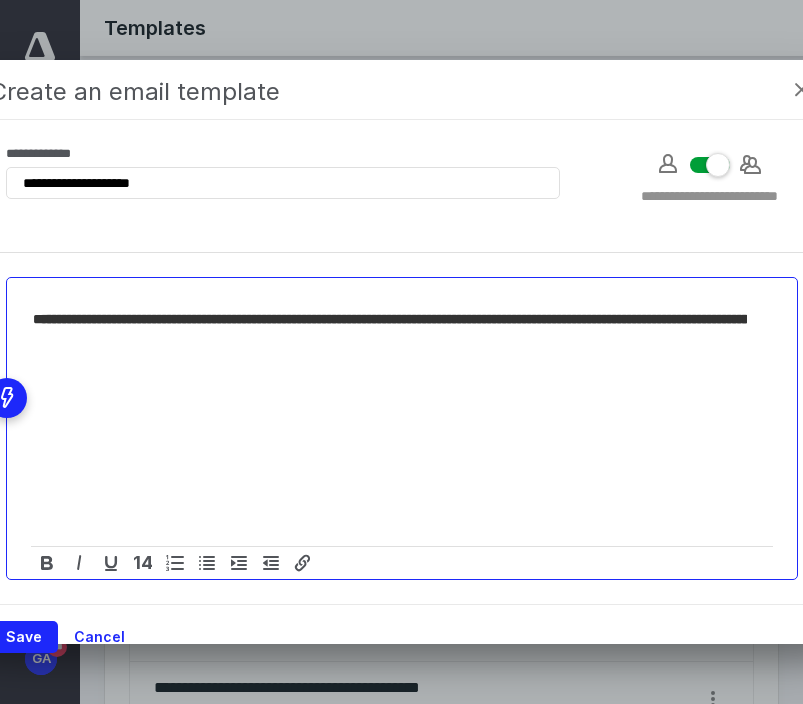 scroll, scrollTop: 0, scrollLeft: 0, axis: both 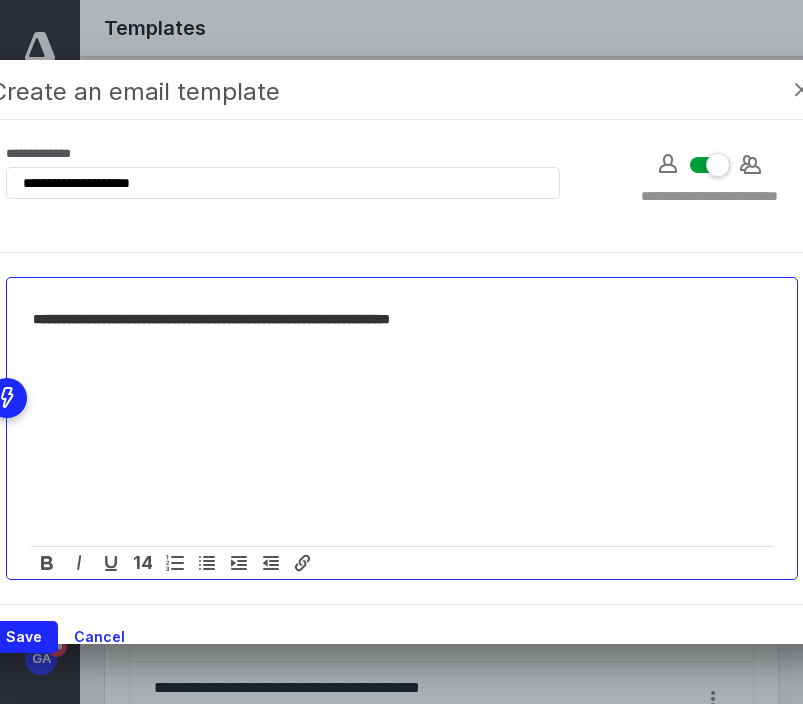 click on "**********" at bounding box center (390, 319) 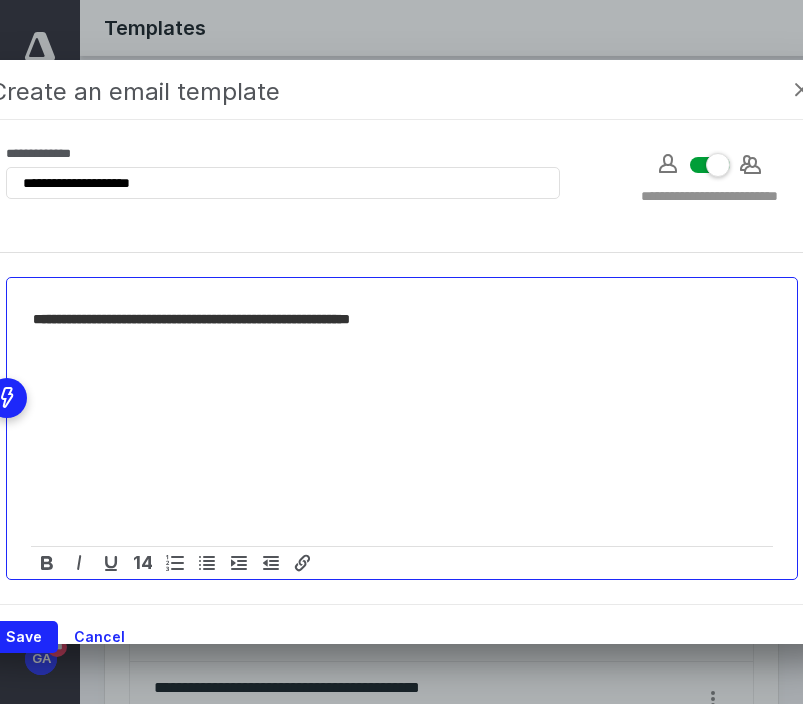 type on "**********" 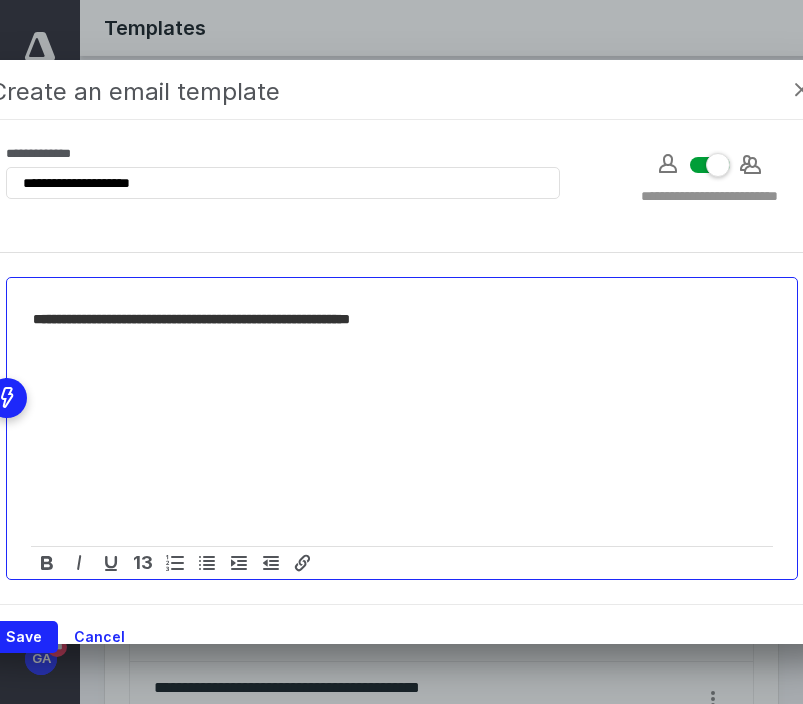 click at bounding box center [402, 446] 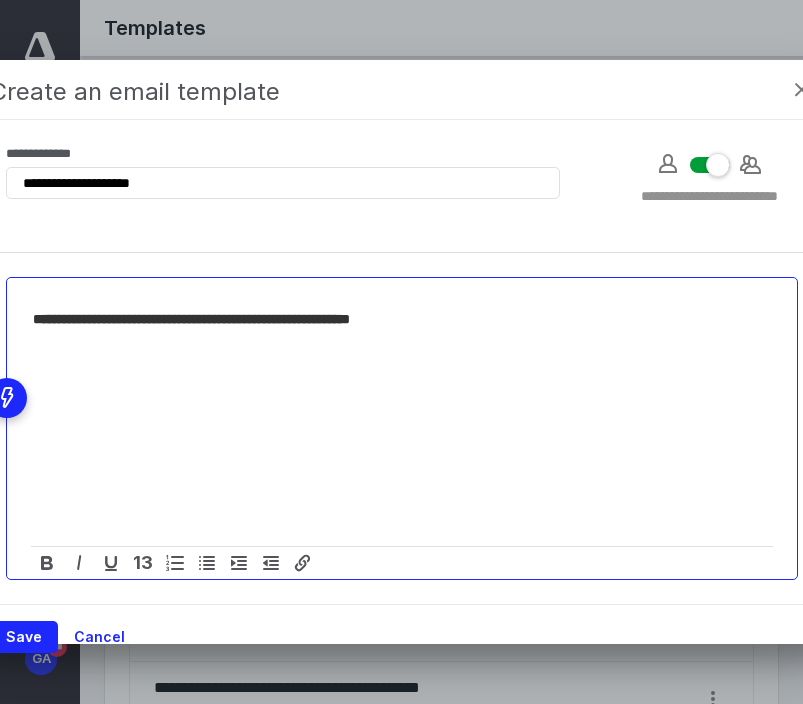 type 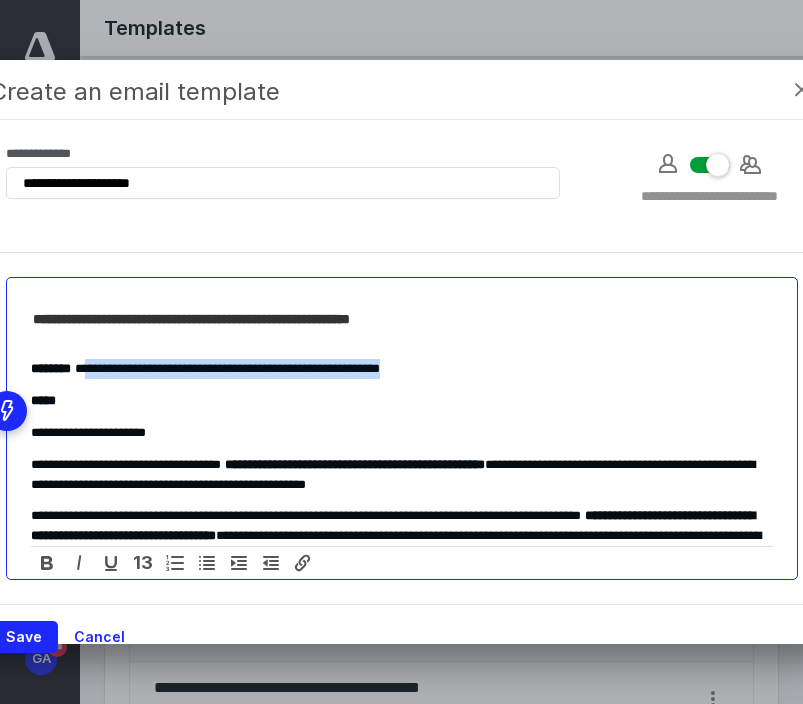 drag, startPoint x: 466, startPoint y: 365, endPoint x: 98, endPoint y: 367, distance: 368.00543 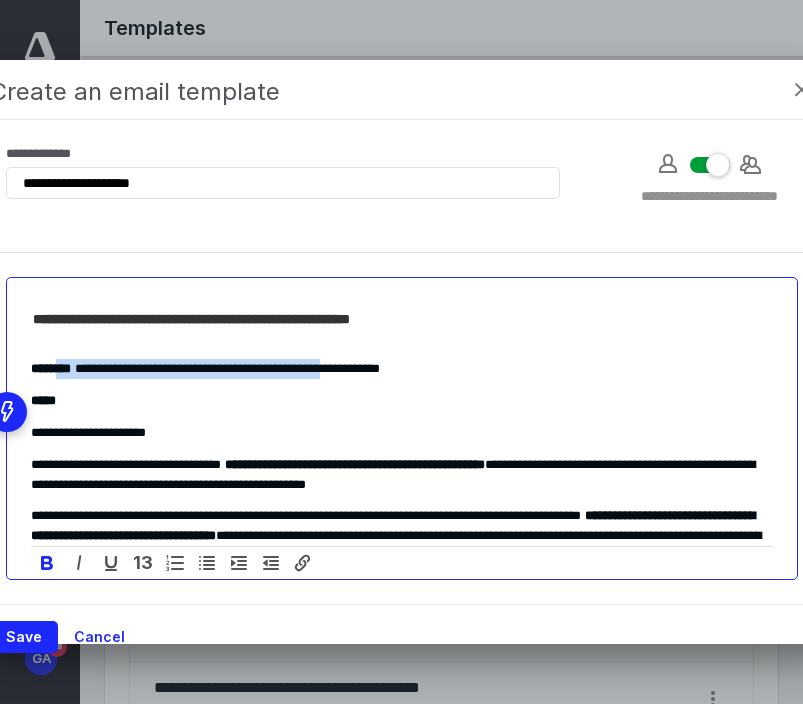 drag, startPoint x: 48, startPoint y: 365, endPoint x: 489, endPoint y: 377, distance: 441.16324 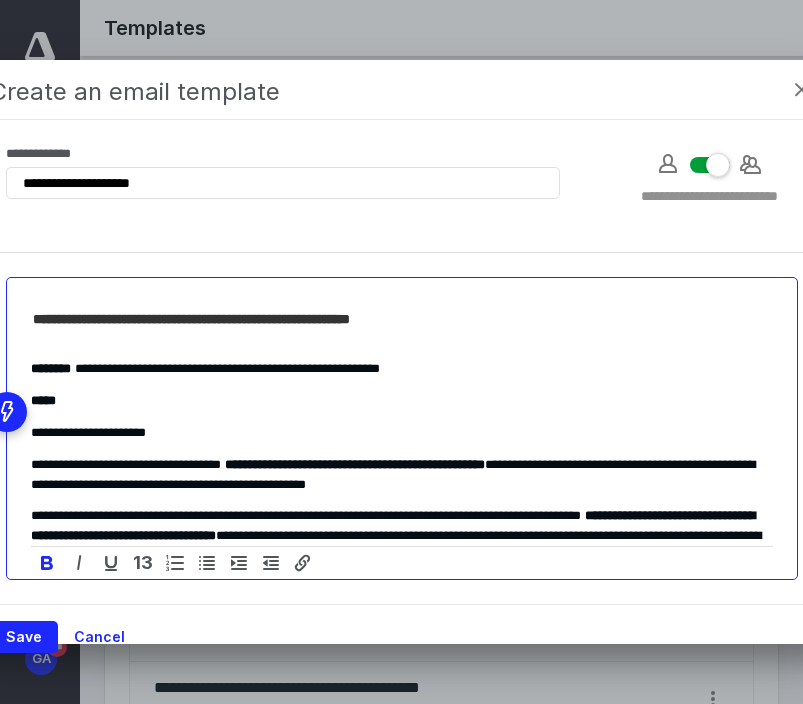 click on "**********" at bounding box center (402, 368) 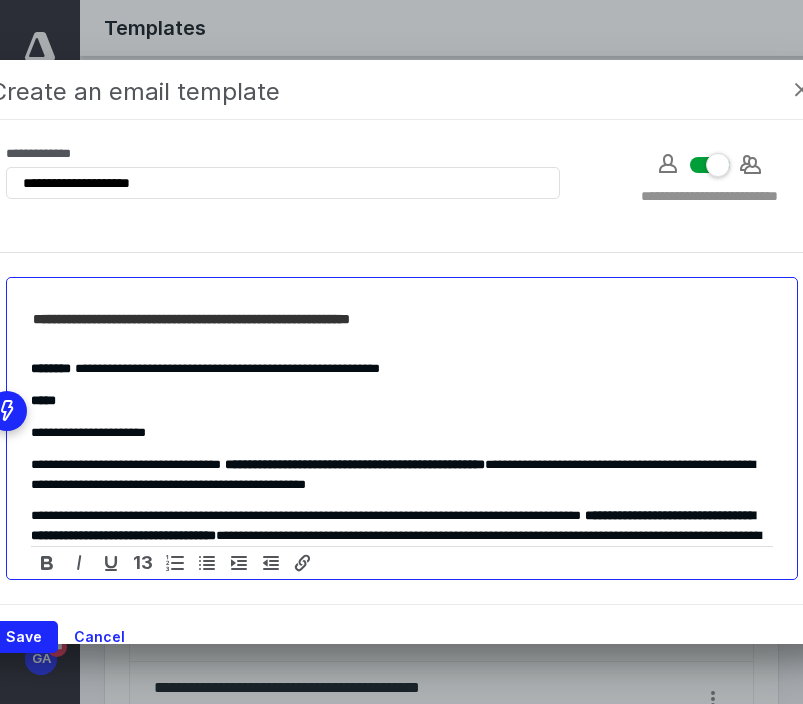 click on "**********" at bounding box center (402, 368) 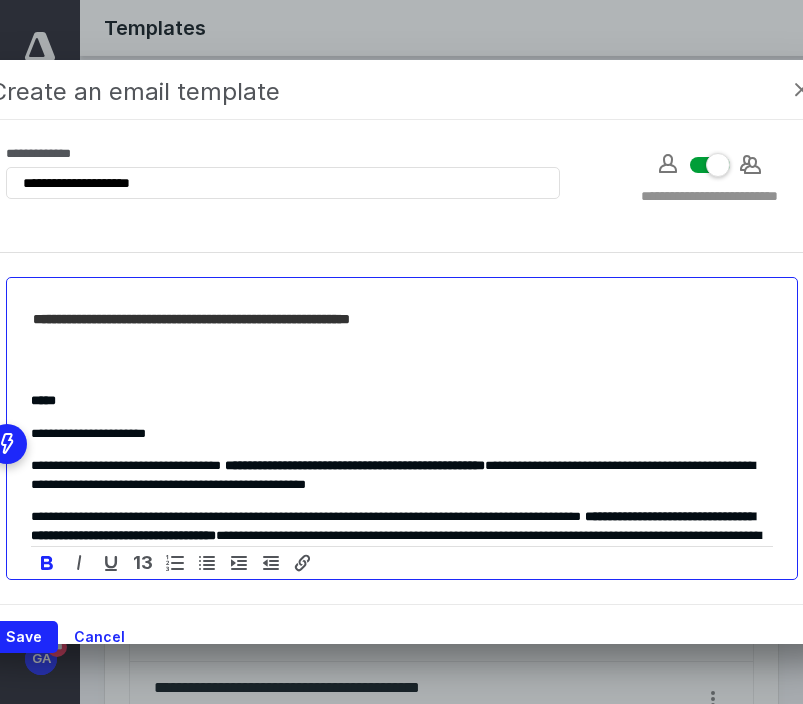 click on "*****" at bounding box center (402, 401) 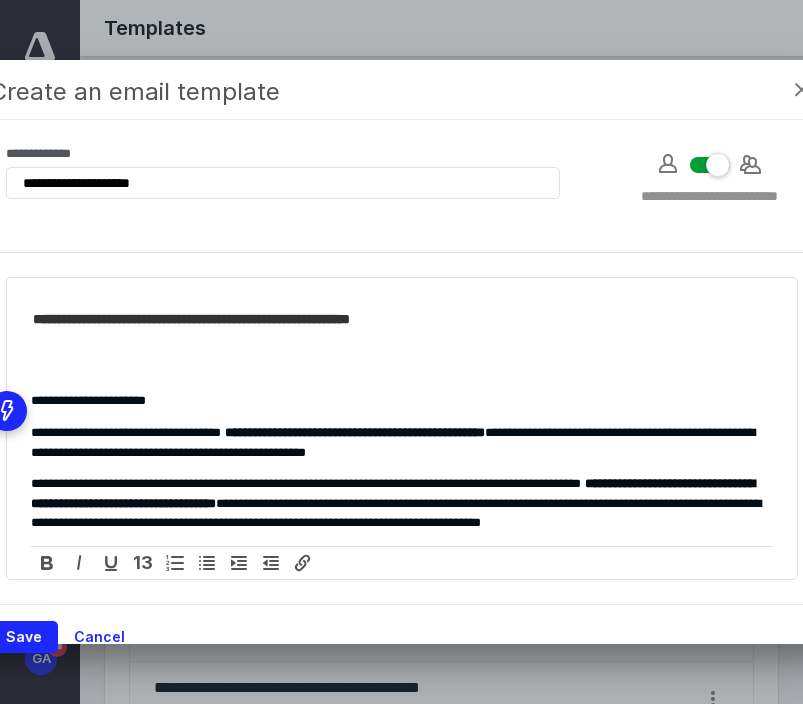 click 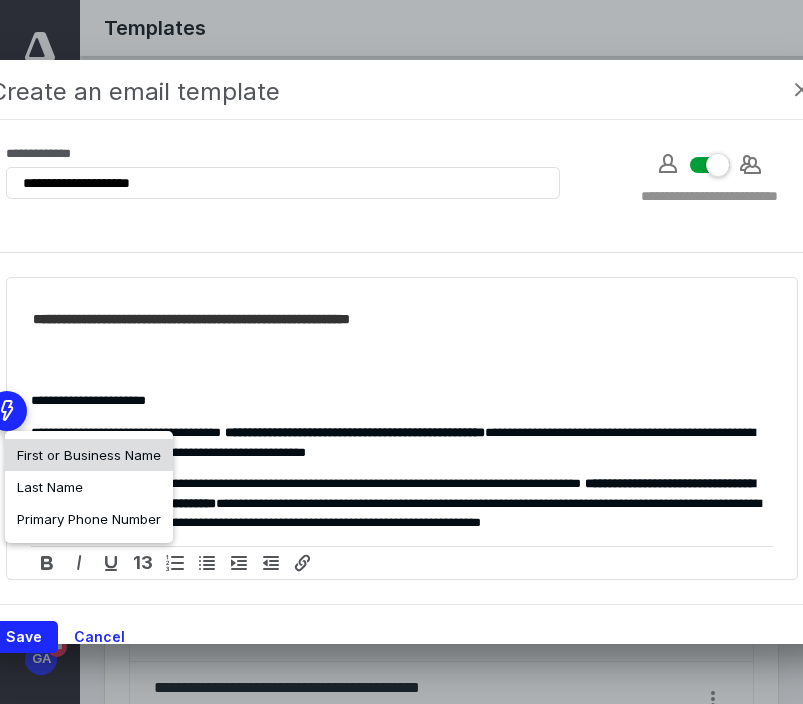click on "First or Business Name" at bounding box center [89, 455] 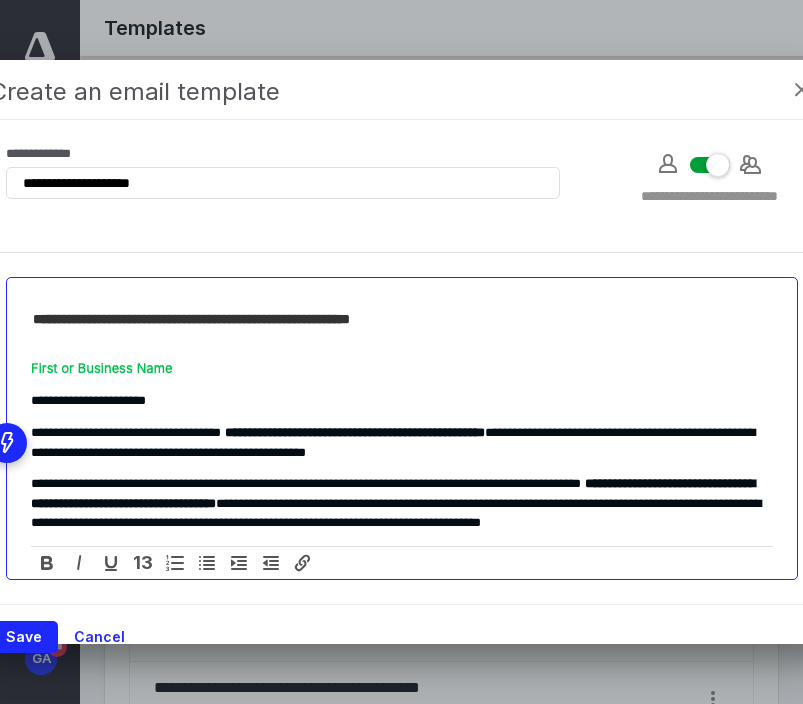 click on "**********" at bounding box center (402, 400) 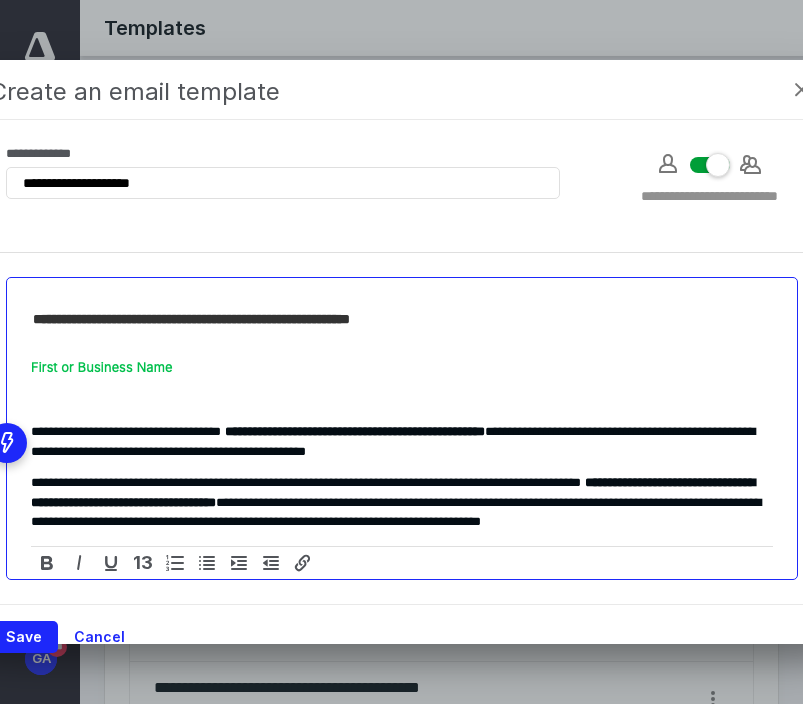 scroll, scrollTop: 0, scrollLeft: 0, axis: both 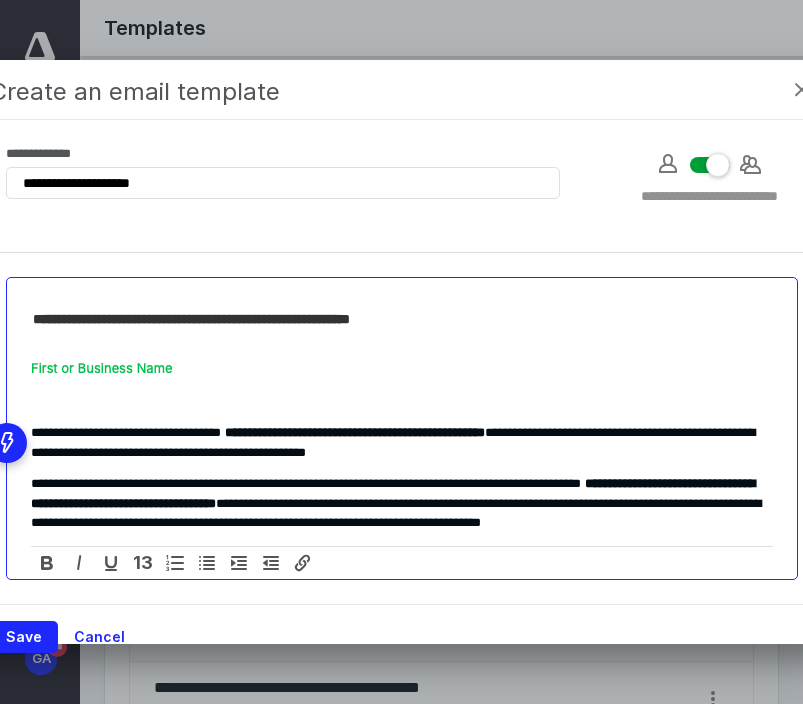 click on "**********" at bounding box center (390, 319) 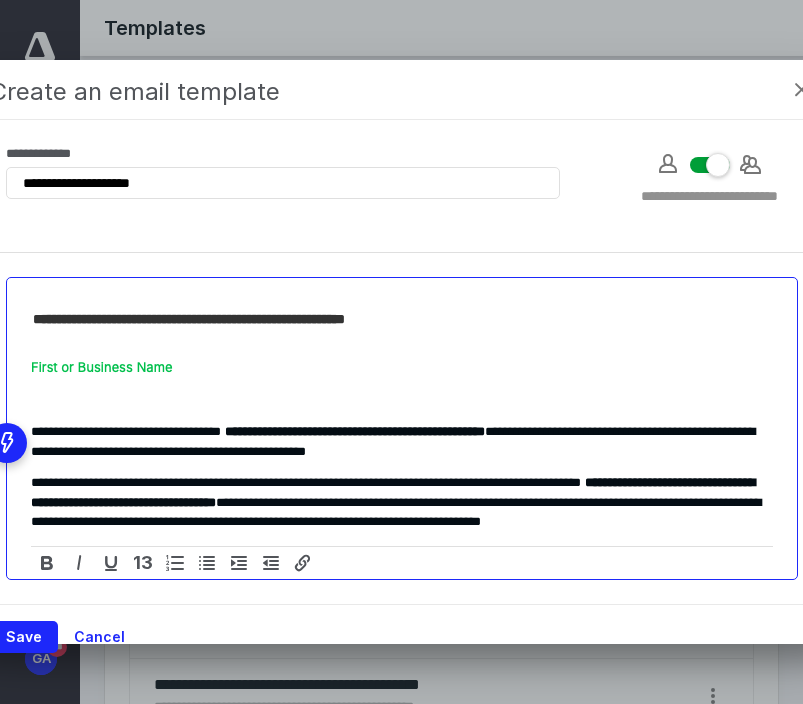 scroll, scrollTop: 1, scrollLeft: 0, axis: vertical 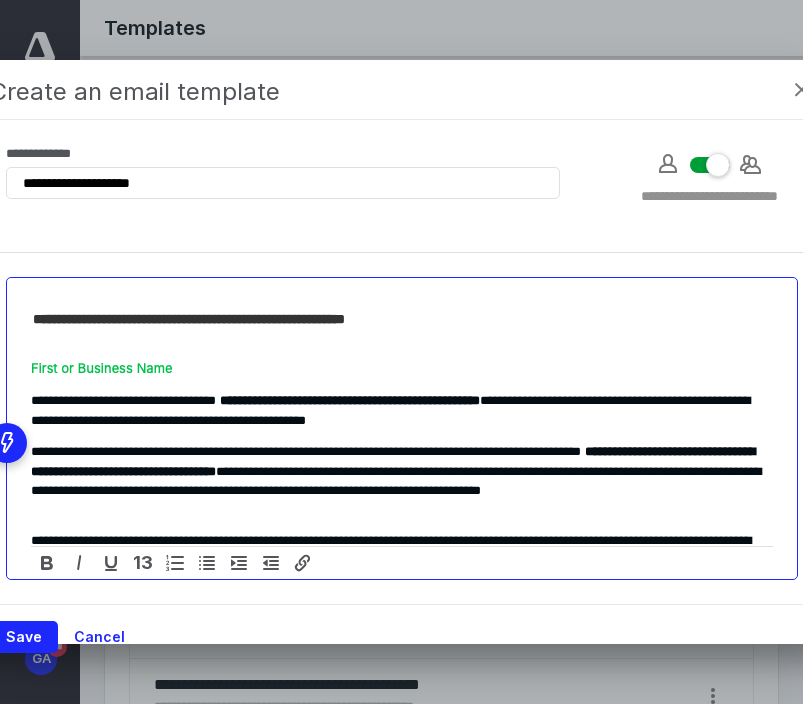 click on "**********" at bounding box center (402, 410) 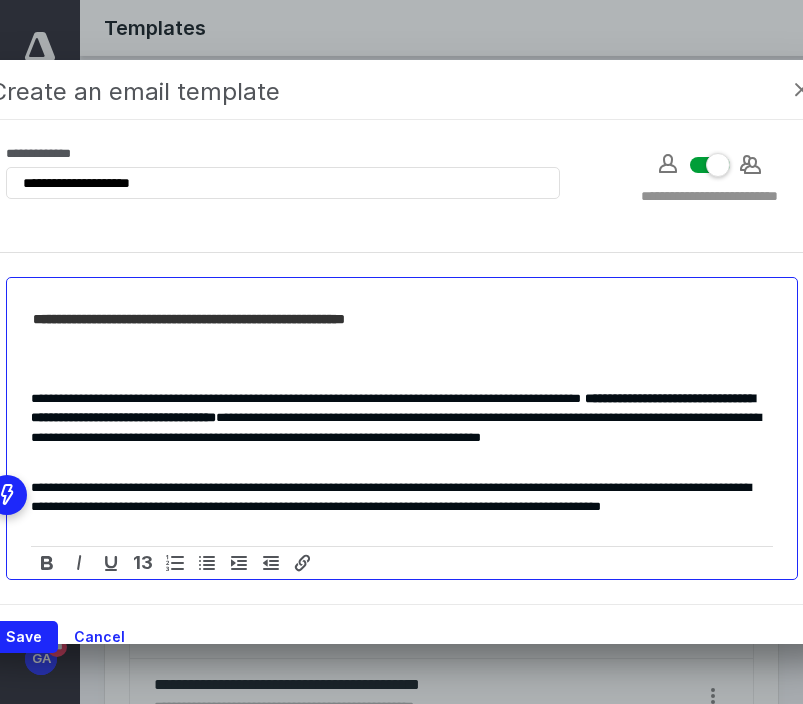 scroll, scrollTop: 90, scrollLeft: 0, axis: vertical 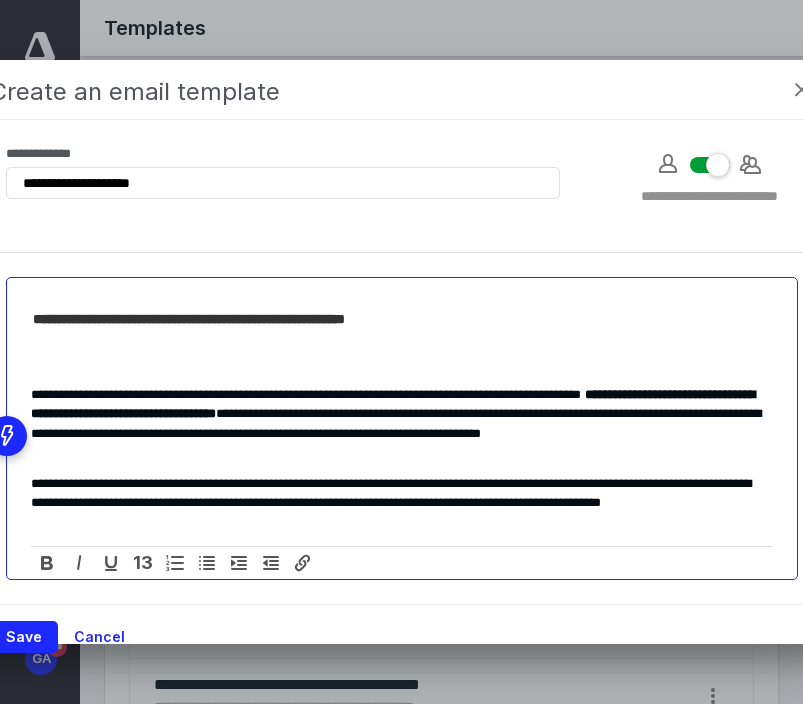 click on "**********" at bounding box center (402, 423) 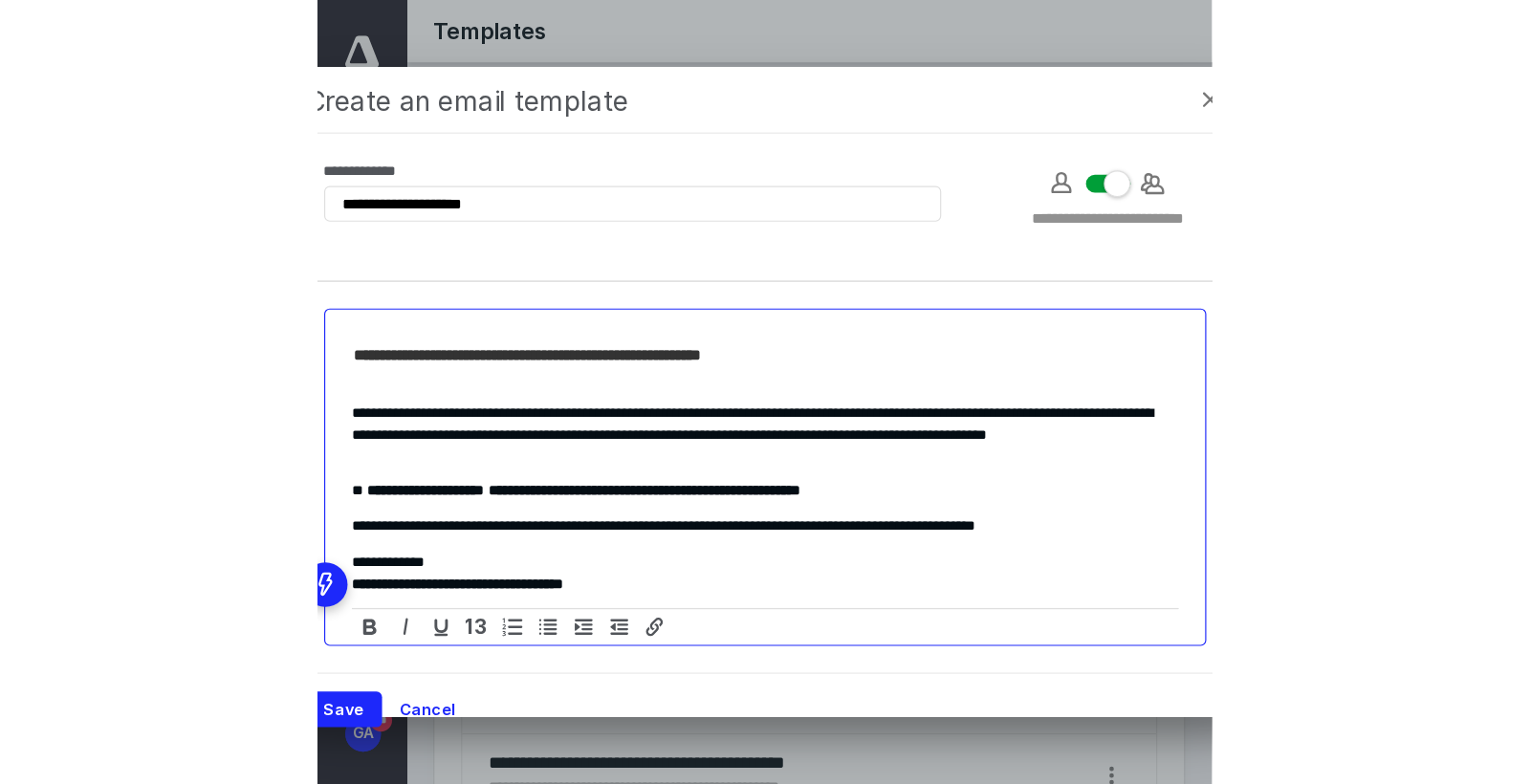 scroll, scrollTop: 224, scrollLeft: 0, axis: vertical 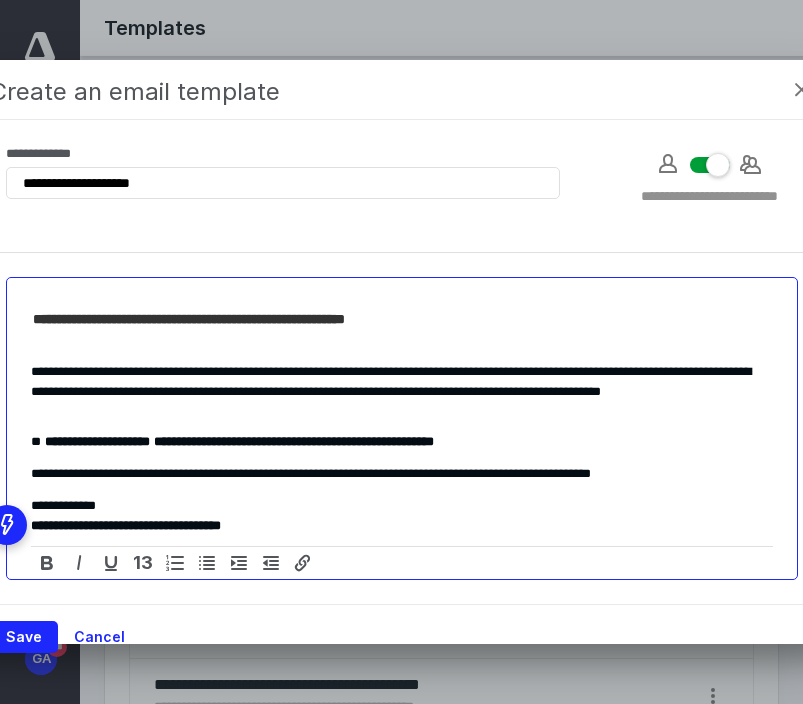 click on "**********" at bounding box center [402, 390] 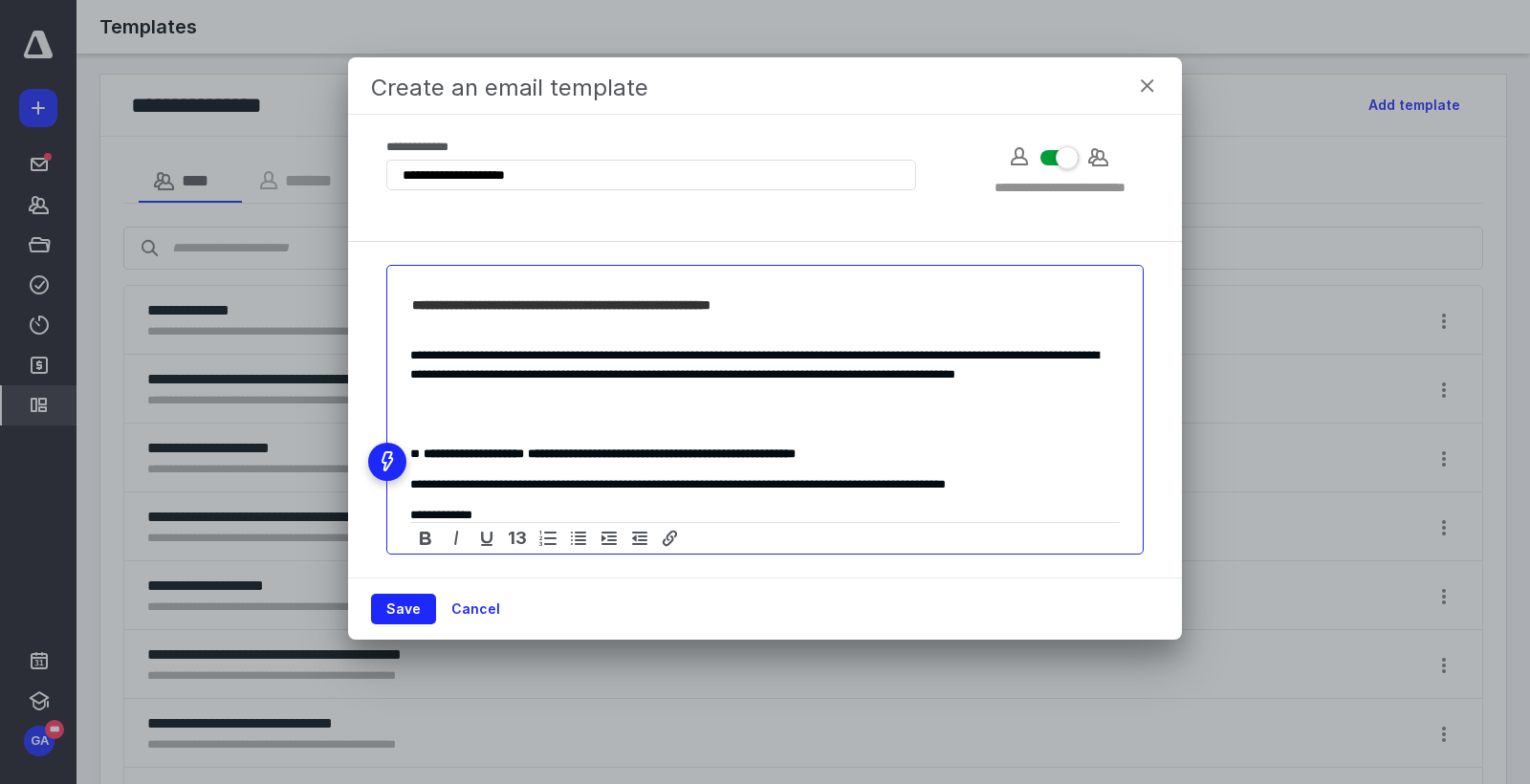 click on "**********" at bounding box center (765, 453) 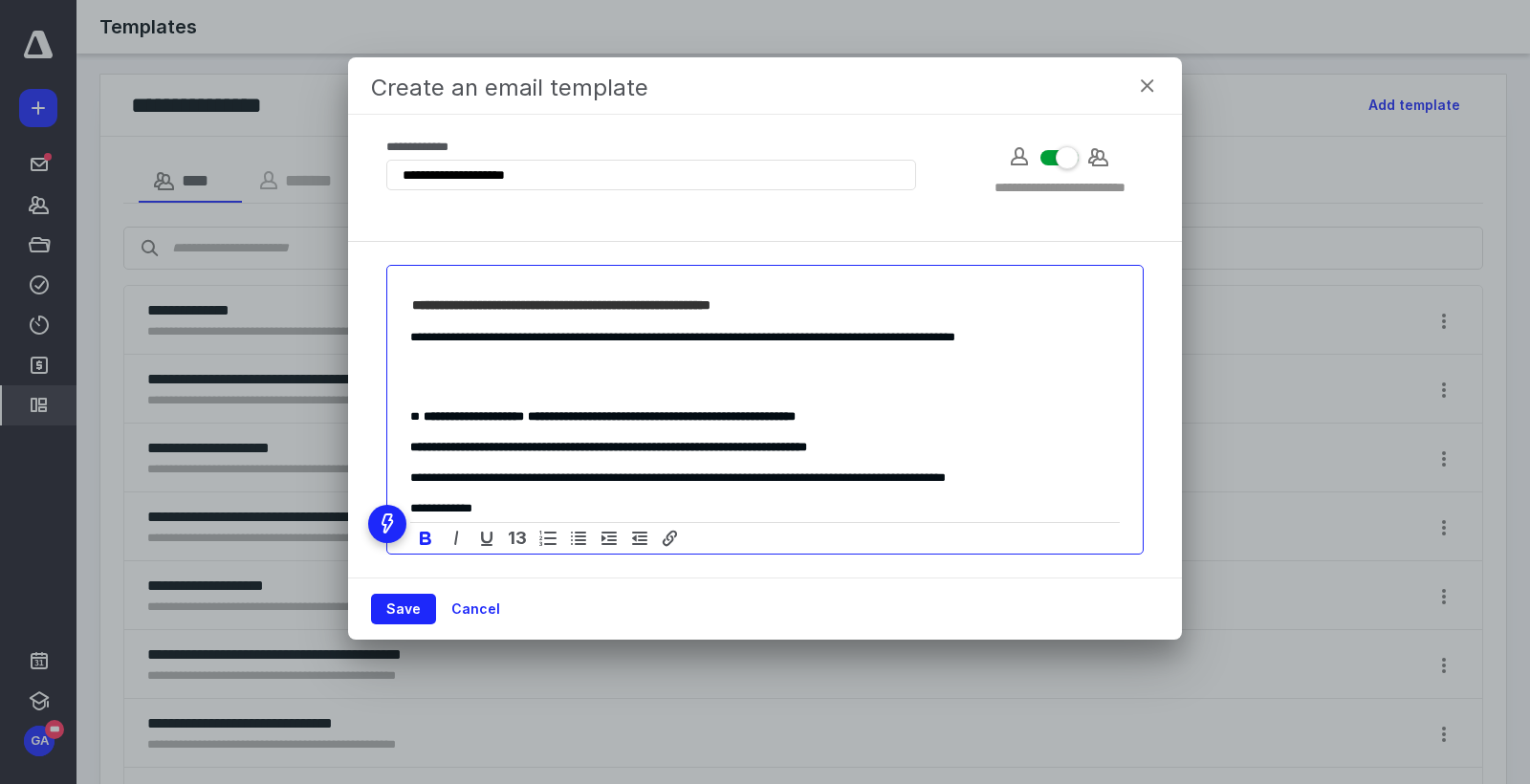 scroll, scrollTop: 267, scrollLeft: 0, axis: vertical 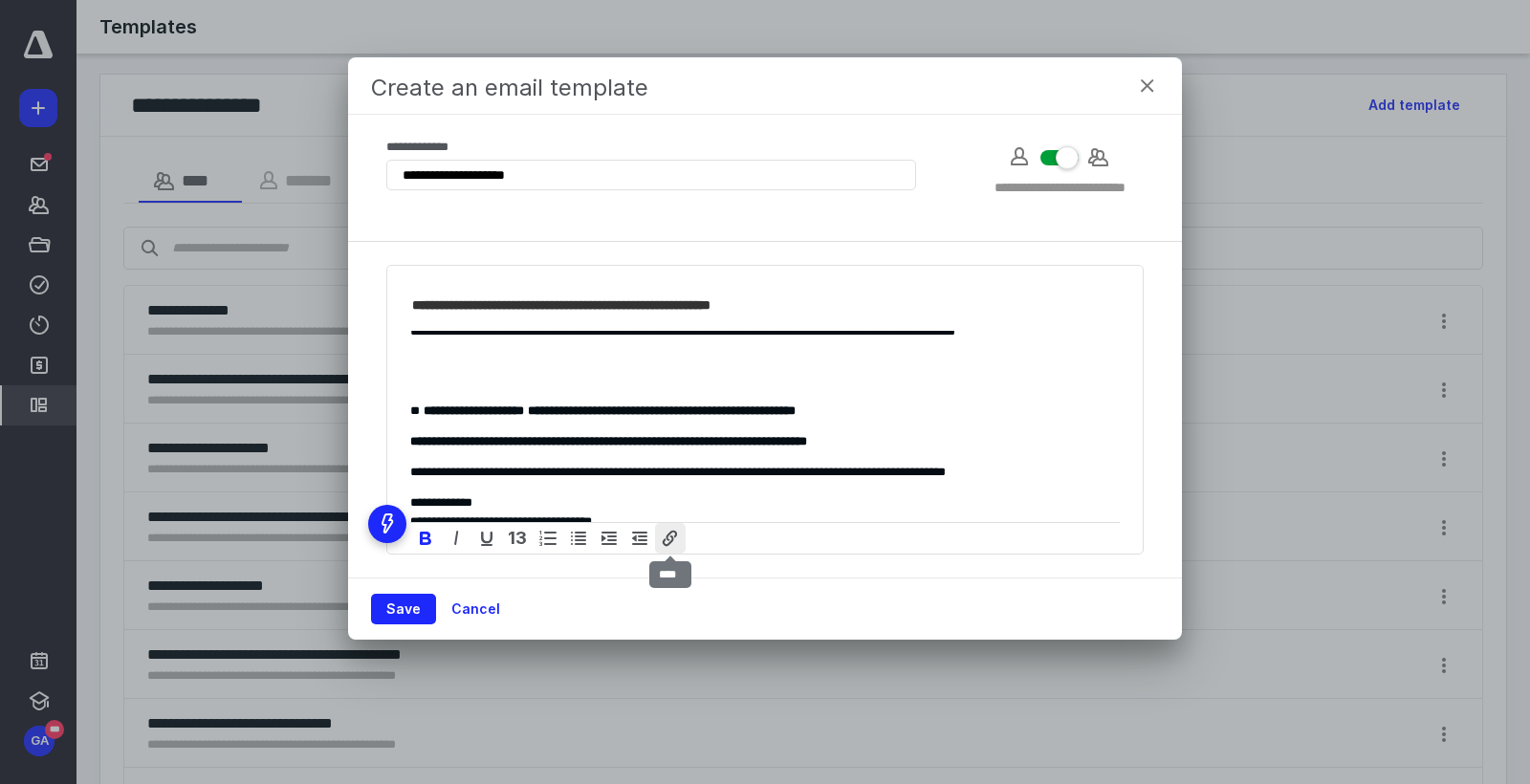 click at bounding box center [670, 538] 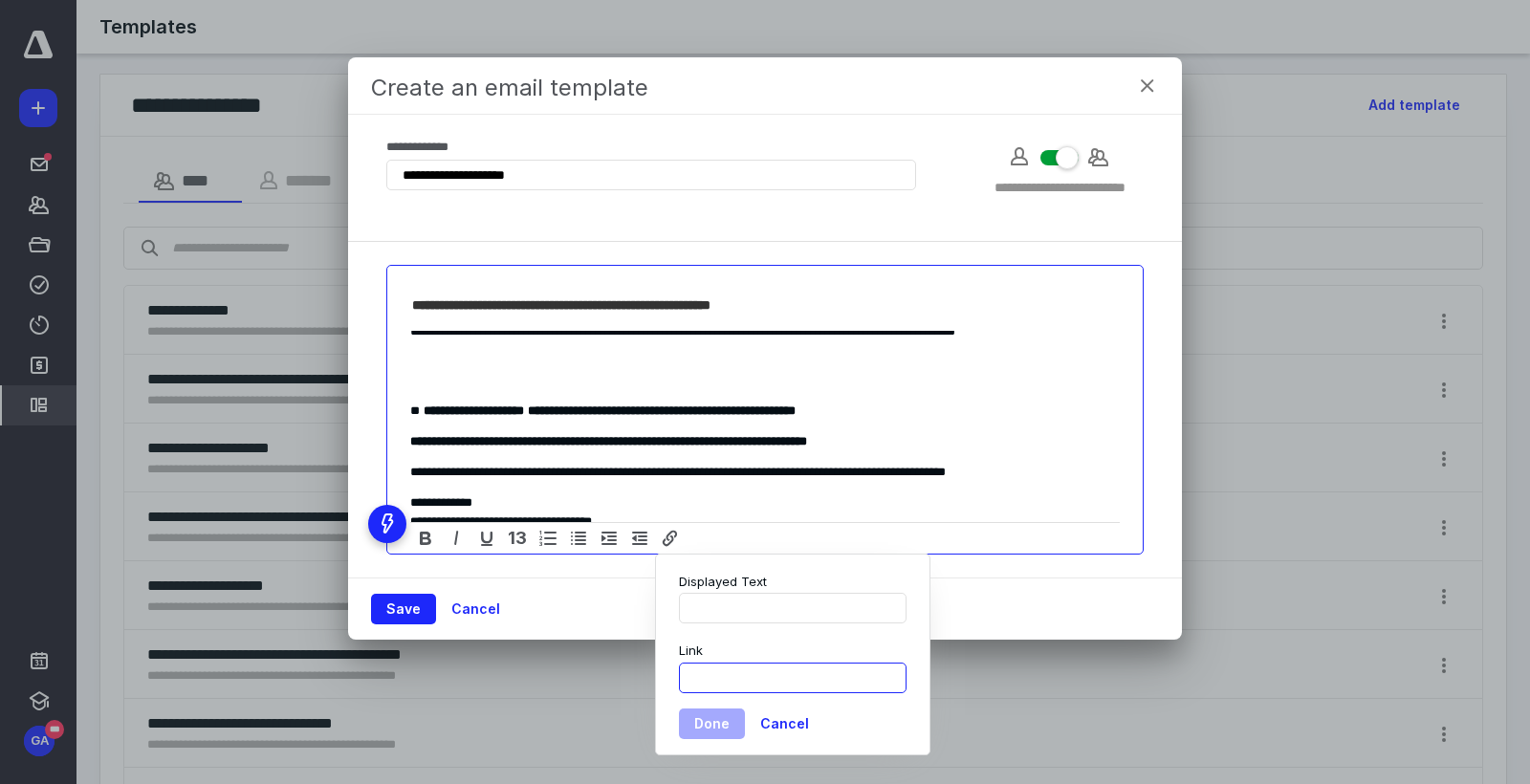 click on "Link" at bounding box center [793, 678] 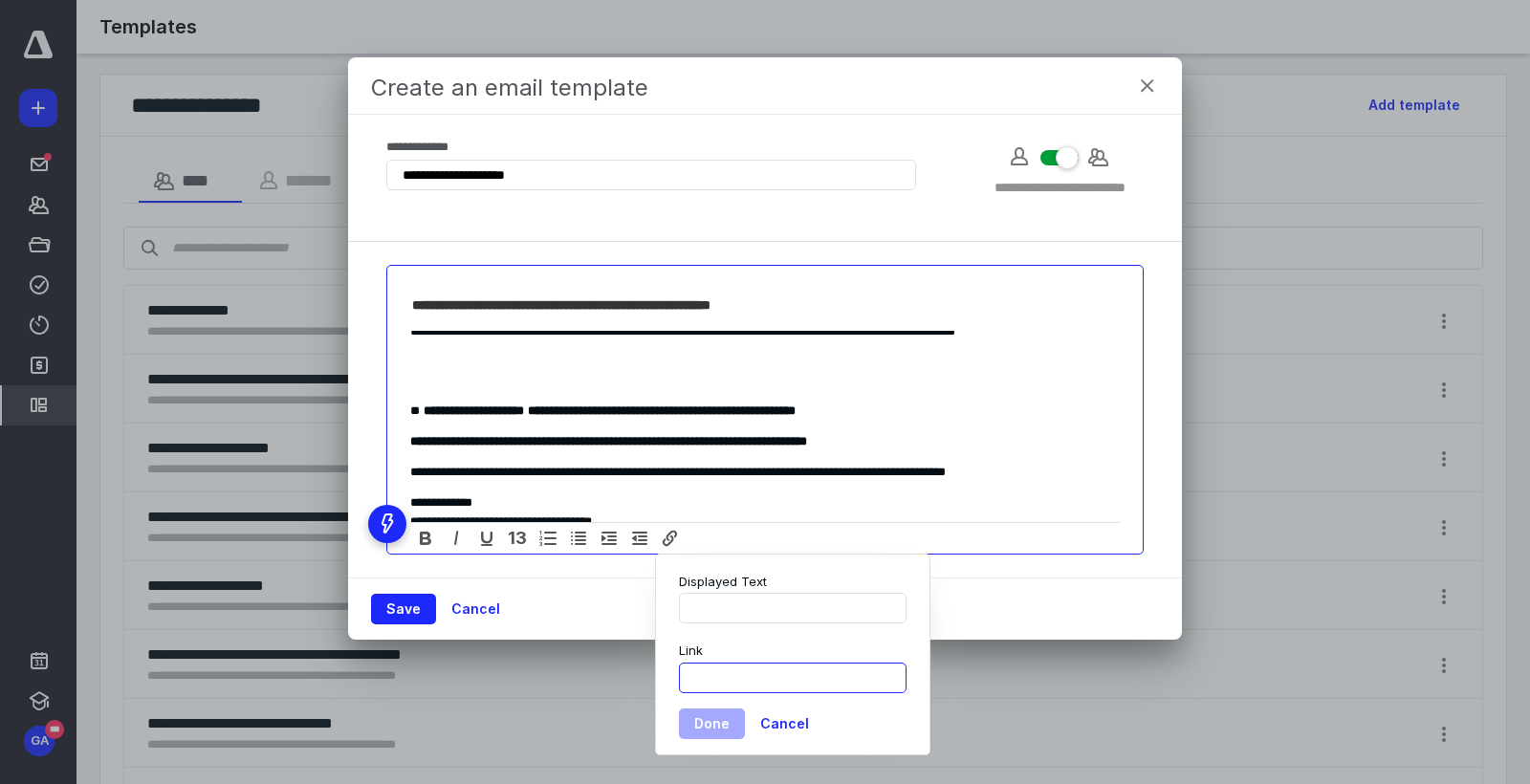 paste on "**********" 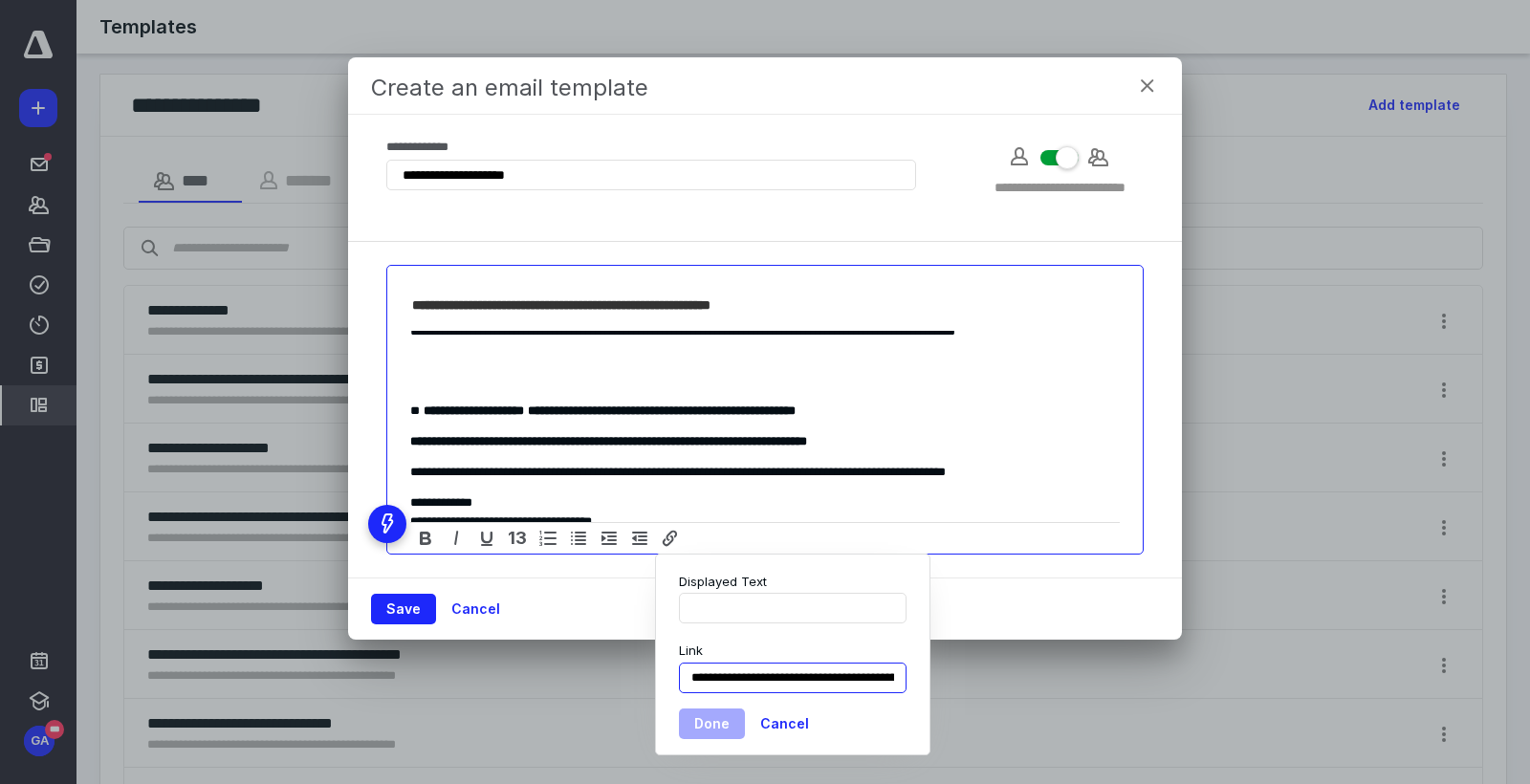 type on "**********" 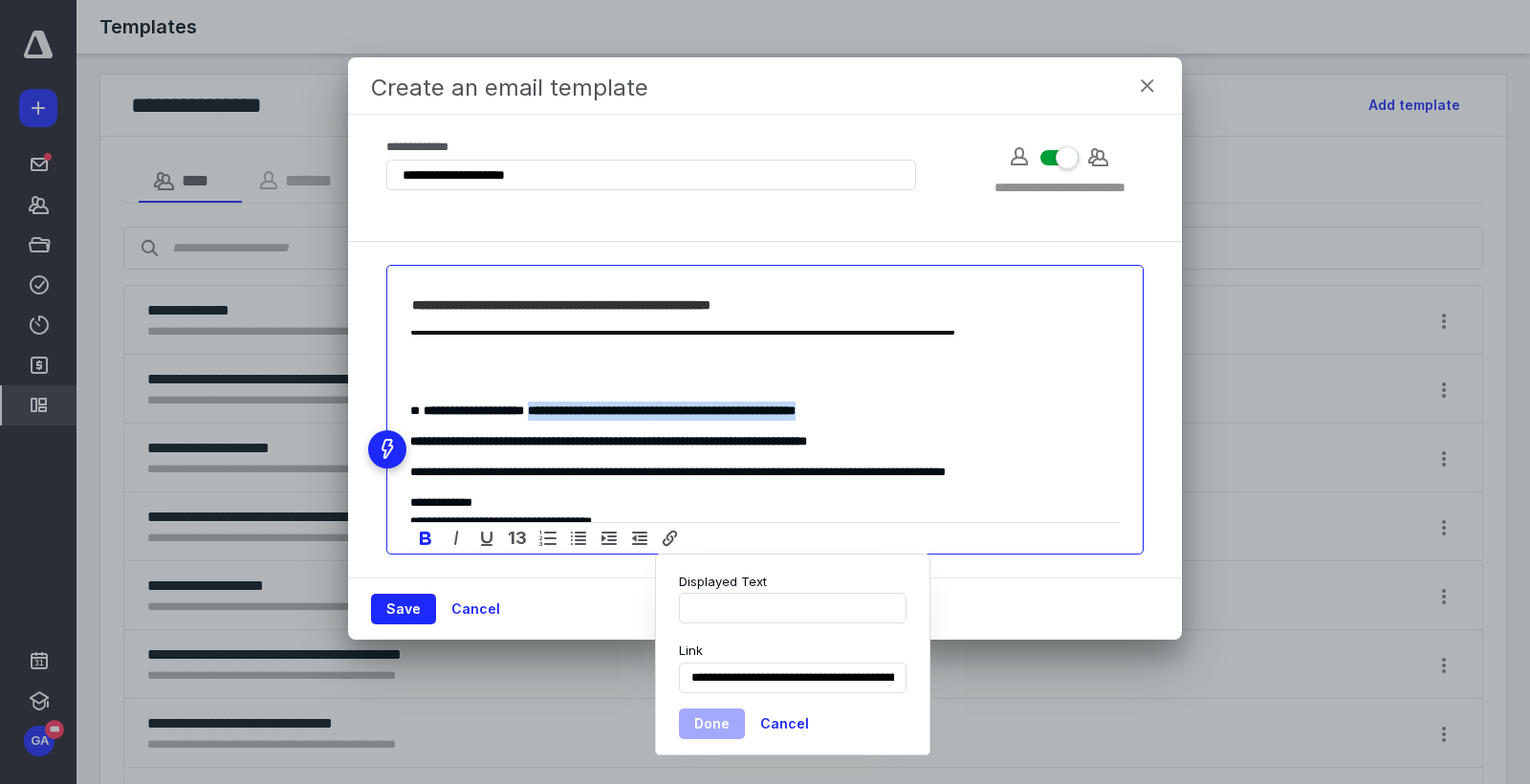 drag, startPoint x: 895, startPoint y: 408, endPoint x: 558, endPoint y: 411, distance: 337.0134 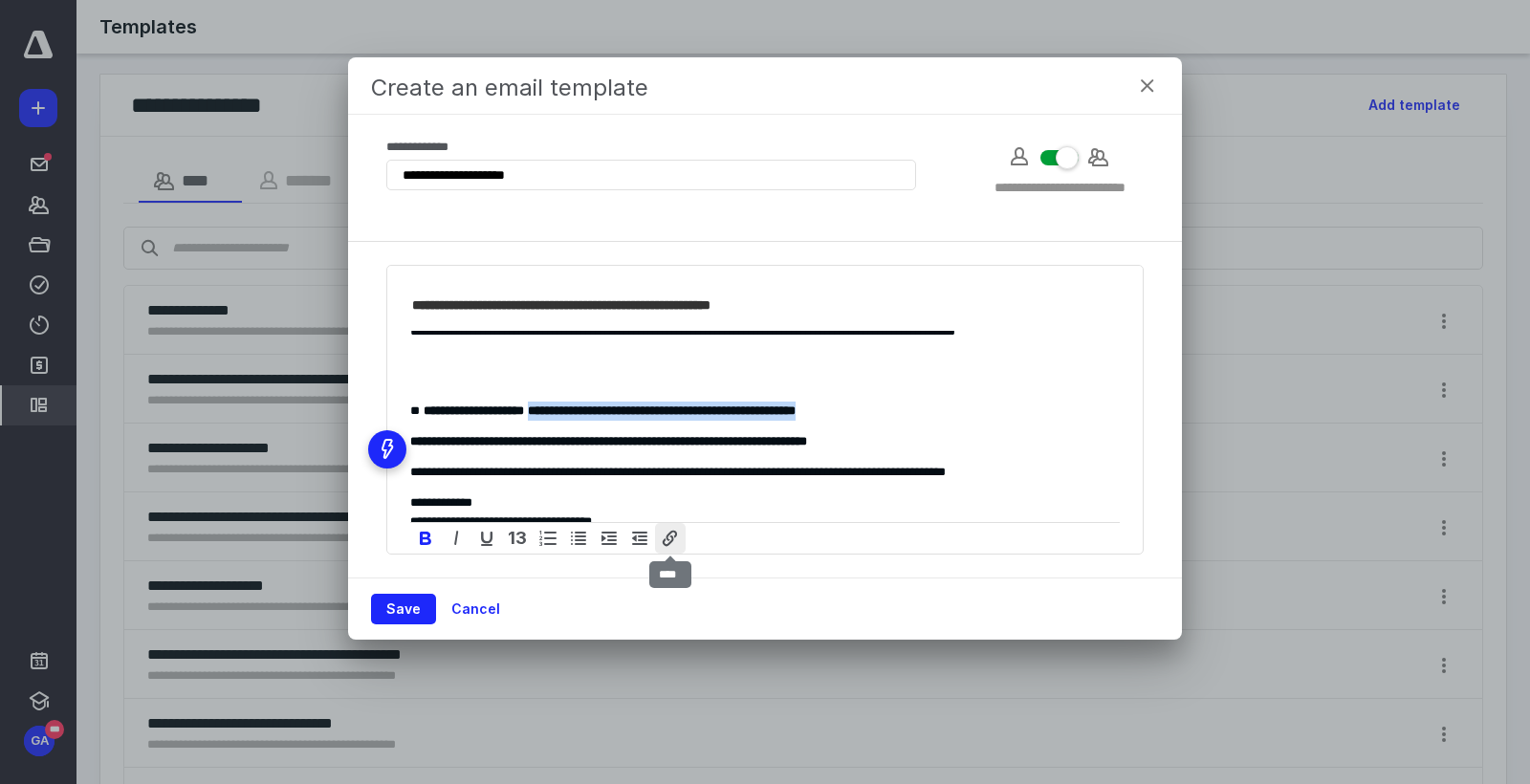 click at bounding box center (670, 538) 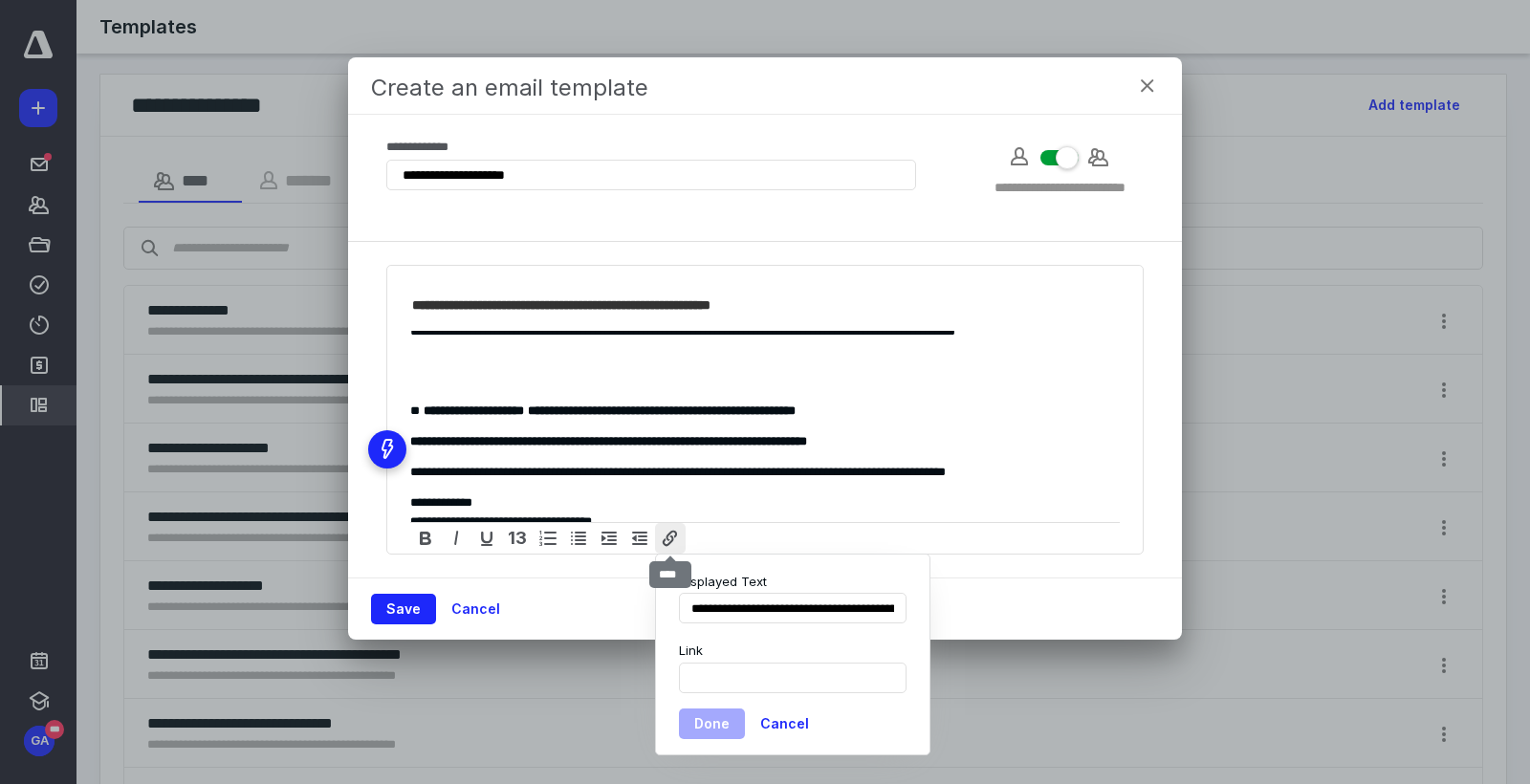 scroll, scrollTop: 0, scrollLeft: 126, axis: horizontal 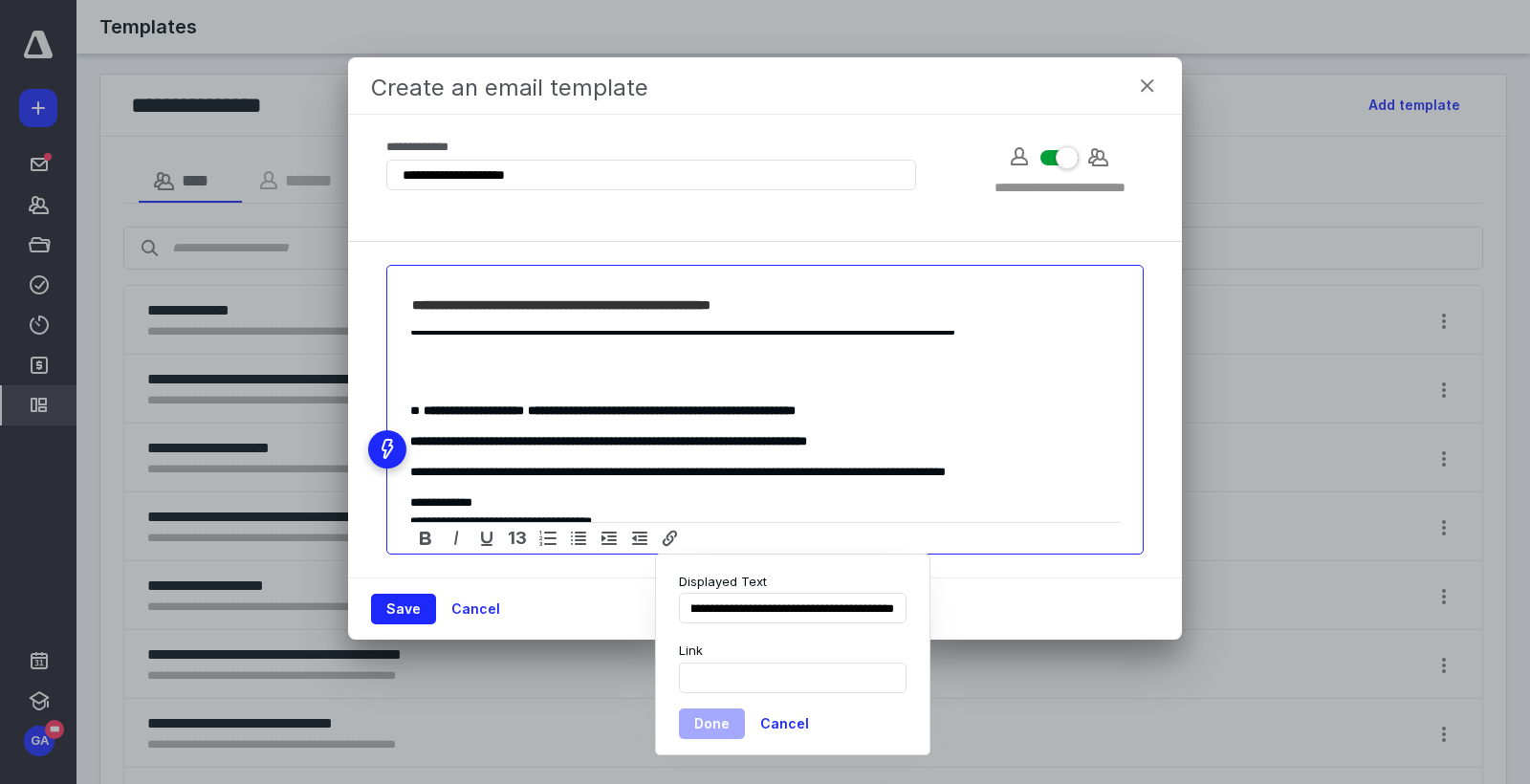 click on "**********" at bounding box center (765, 442) 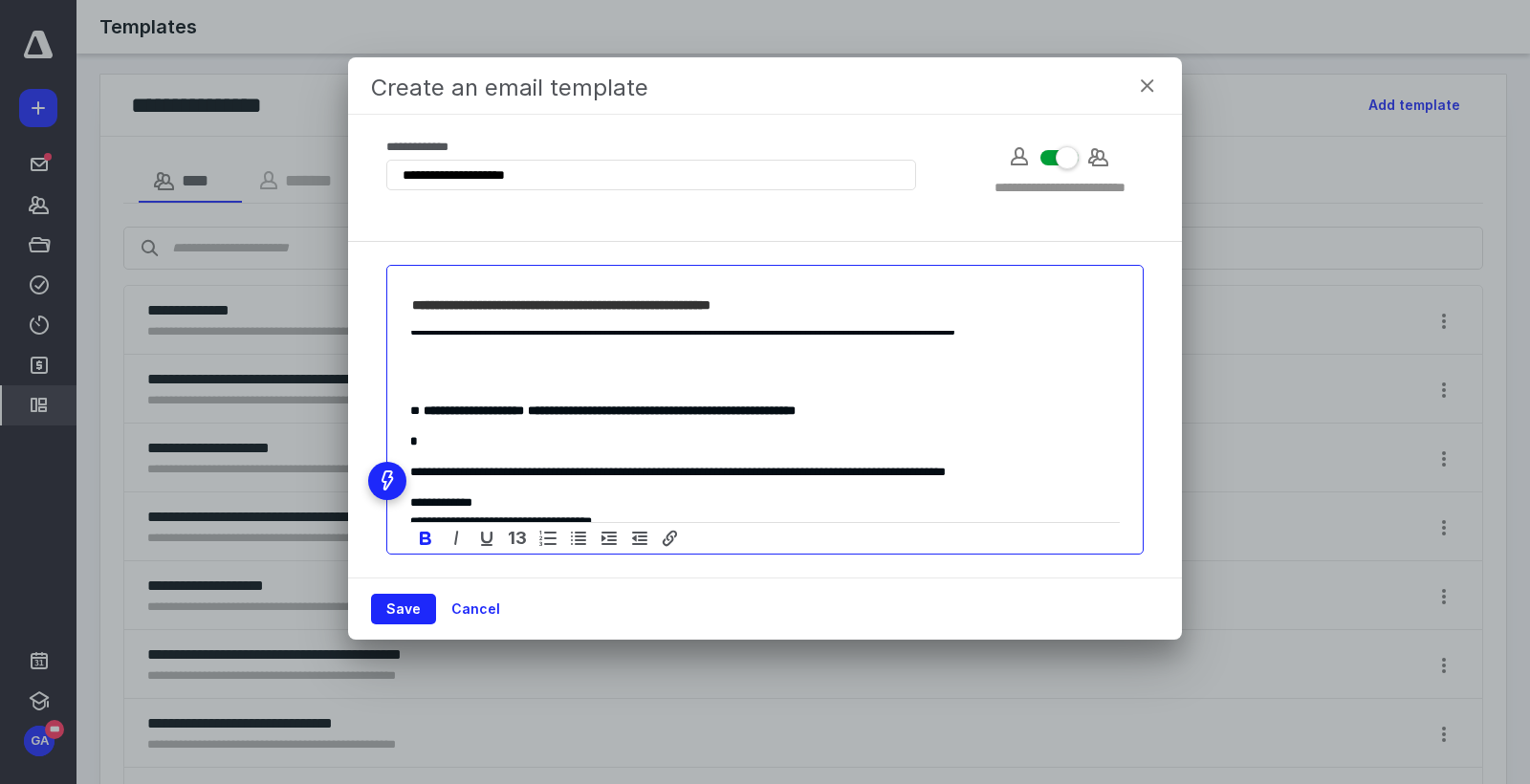 scroll, scrollTop: 254, scrollLeft: 0, axis: vertical 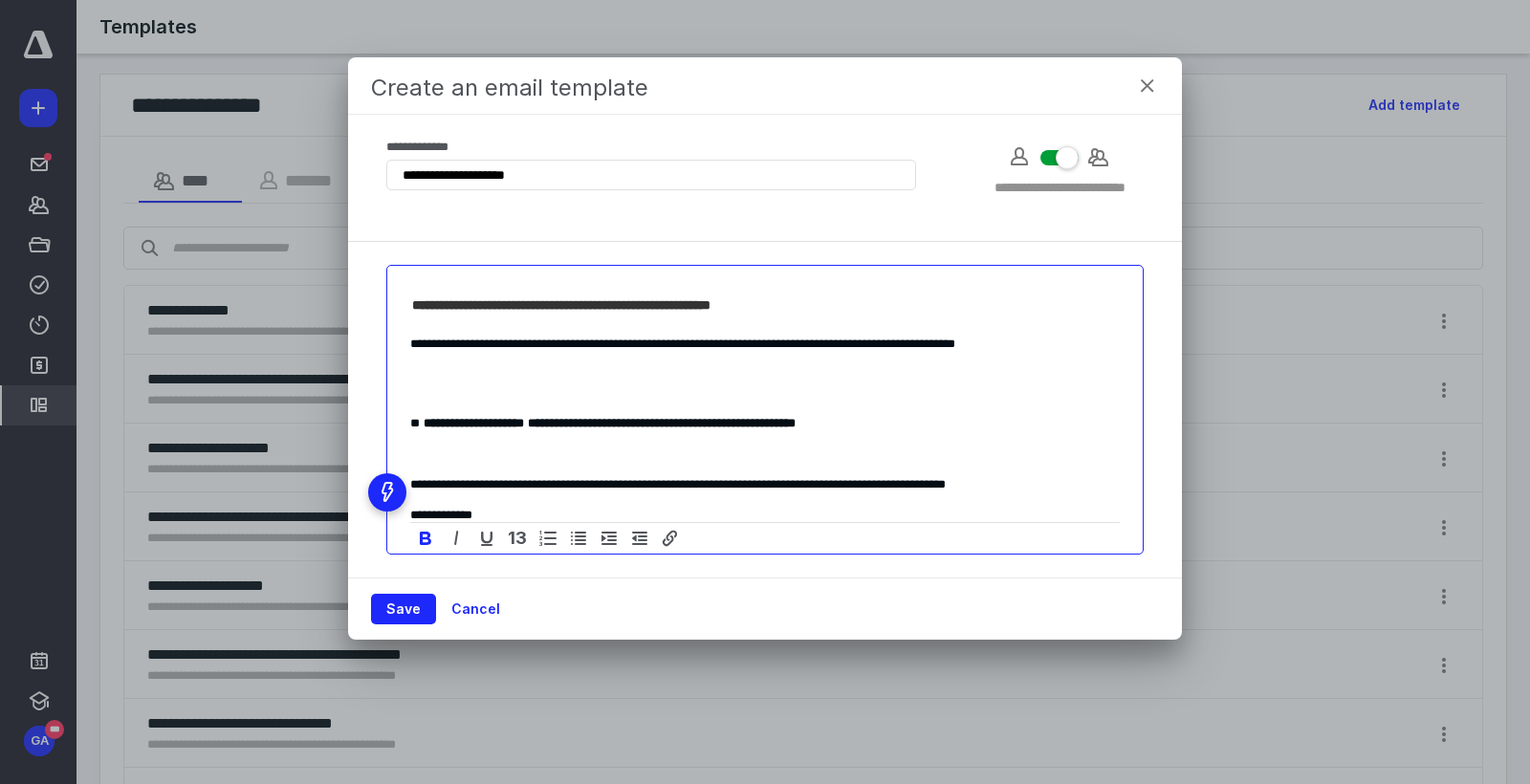 click on "**********" at bounding box center [662, 423] 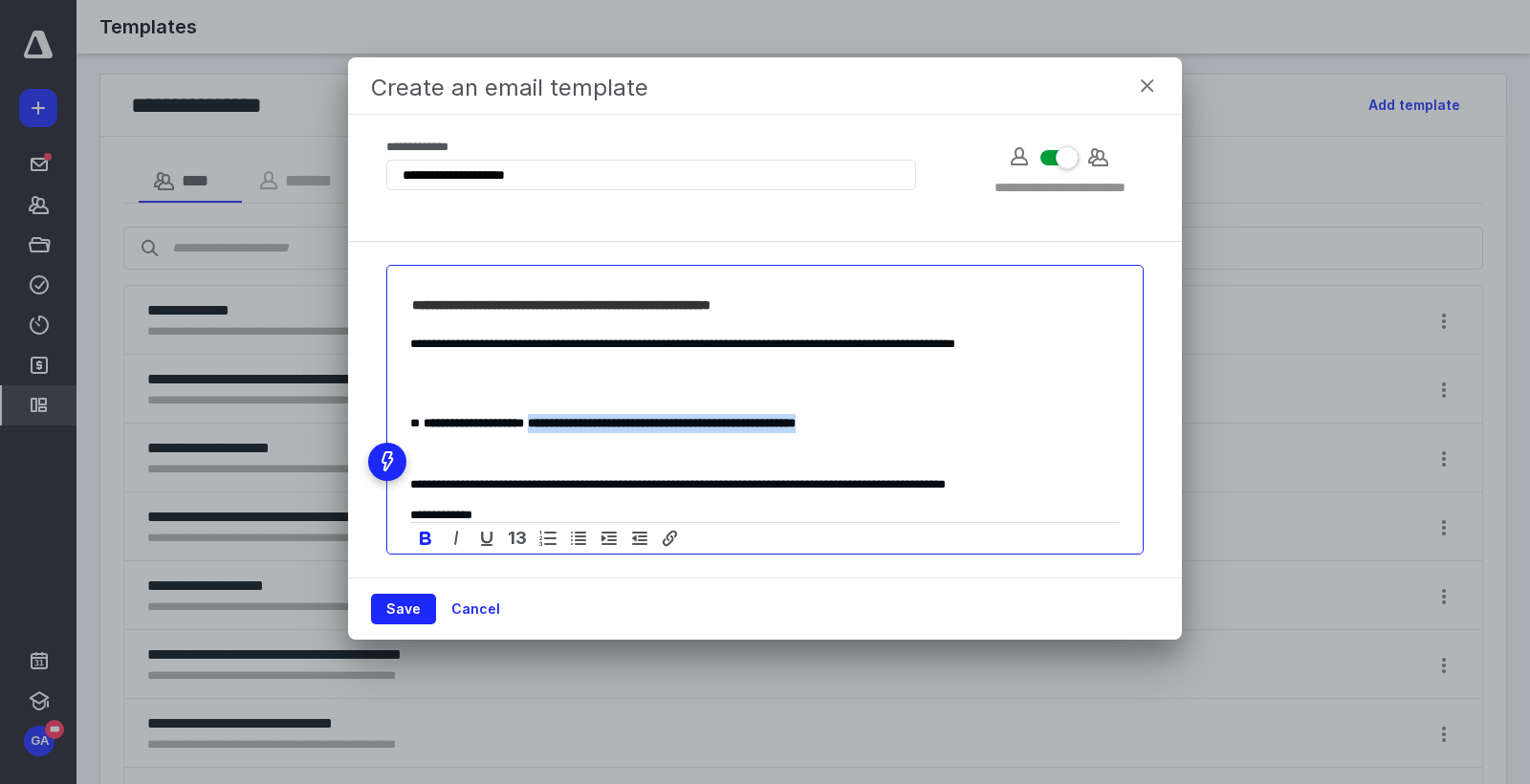 drag, startPoint x: 557, startPoint y: 418, endPoint x: 901, endPoint y: 423, distance: 344.03634 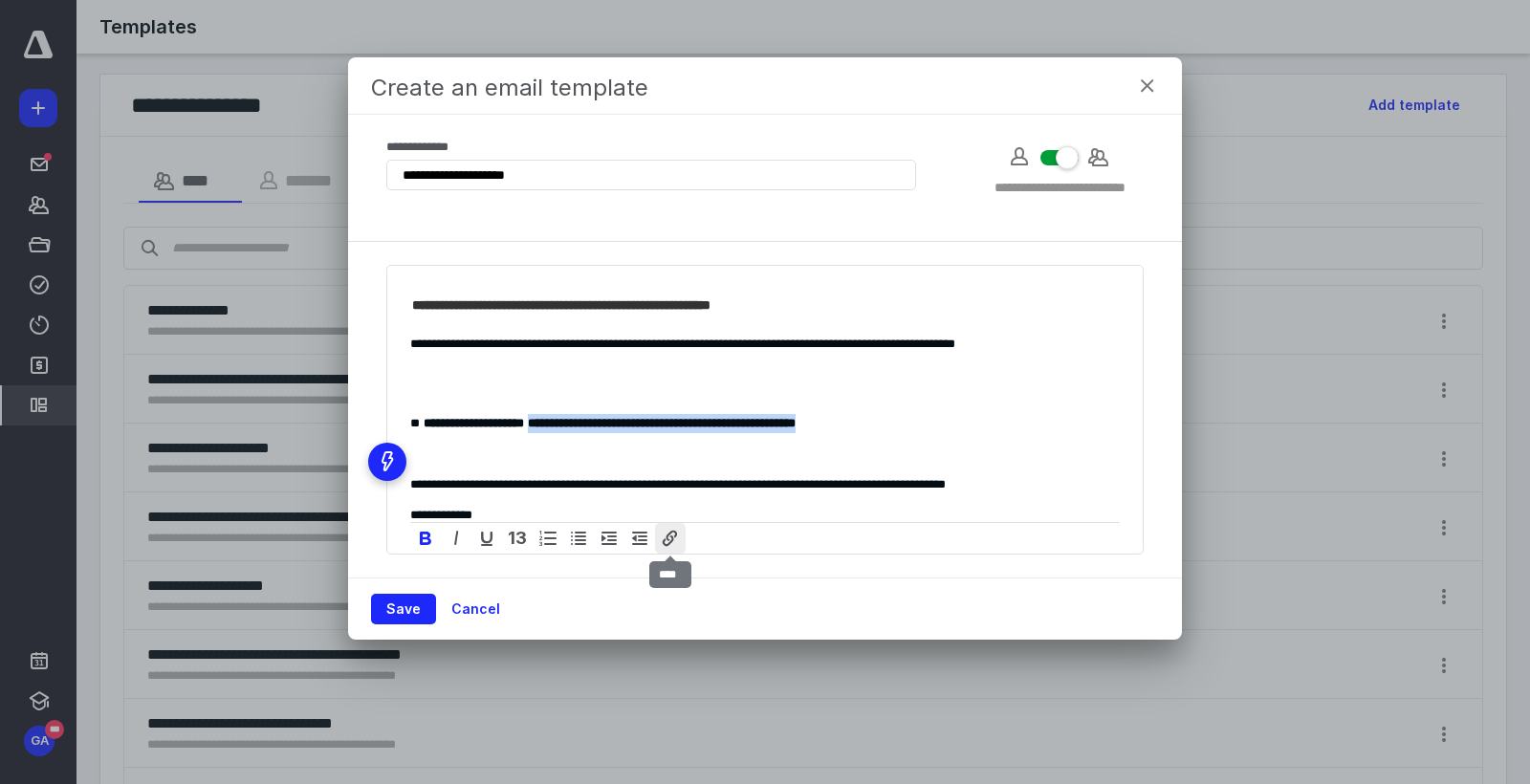 click at bounding box center [670, 538] 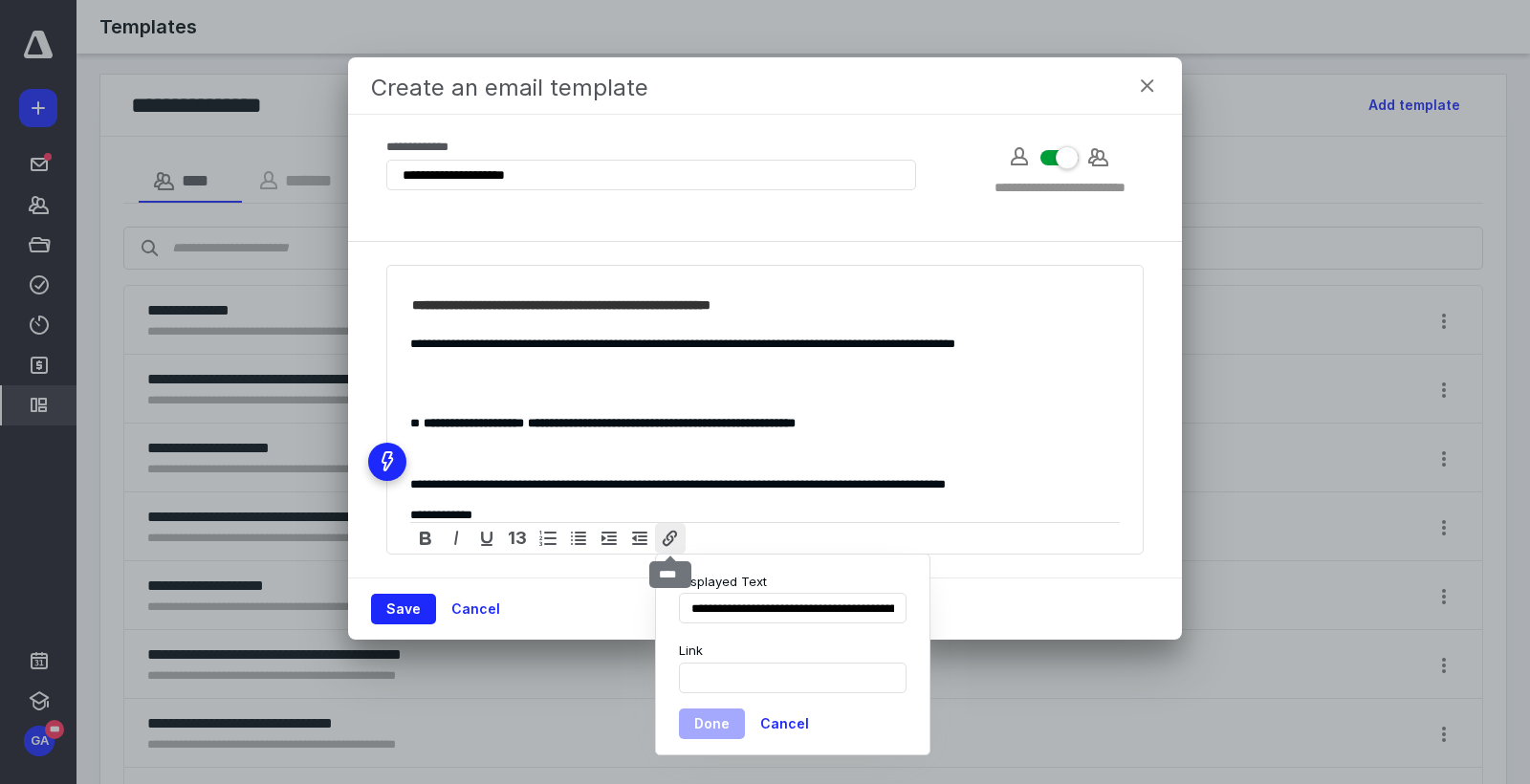 scroll, scrollTop: 0, scrollLeft: 126, axis: horizontal 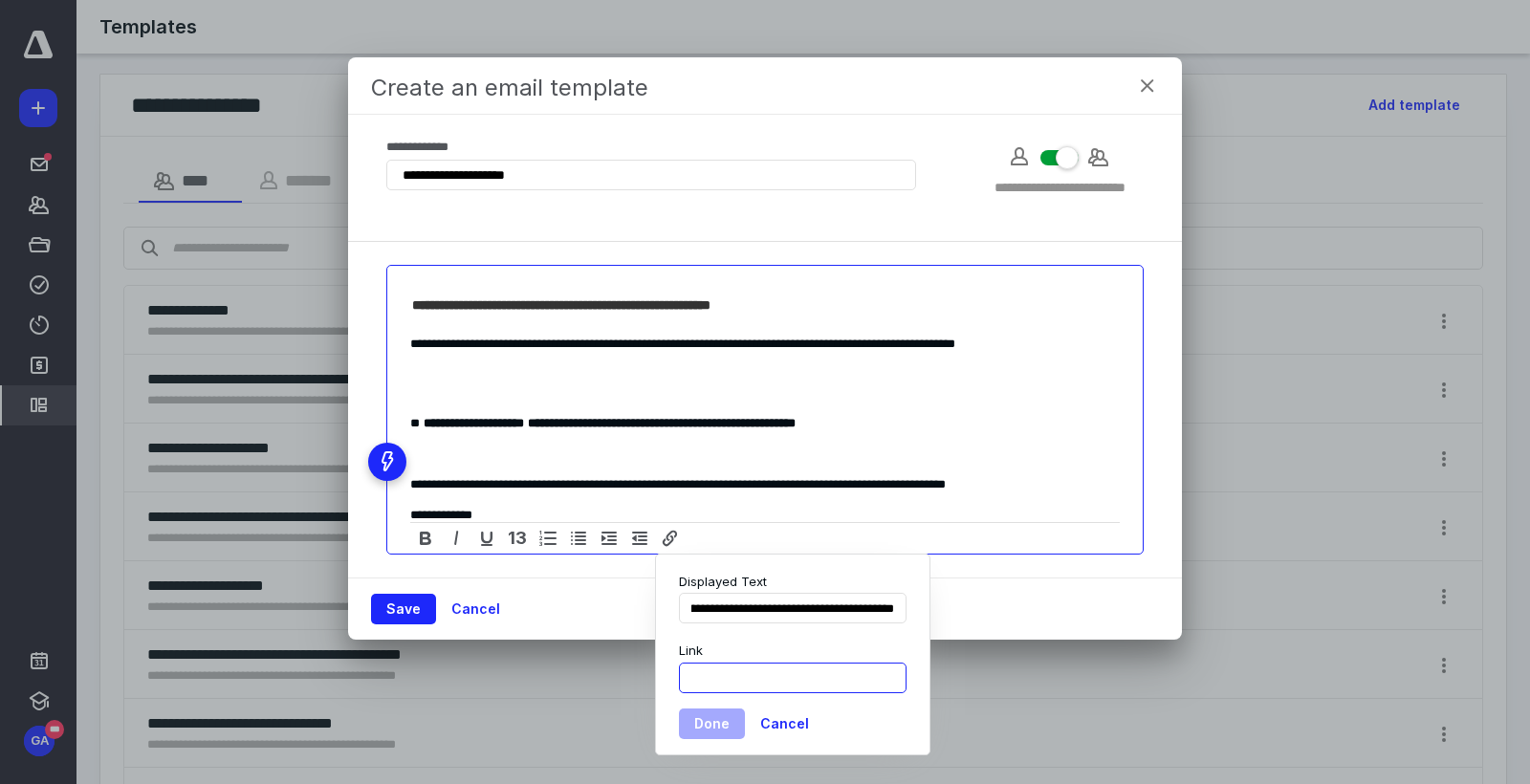 click on "Link" at bounding box center [793, 678] 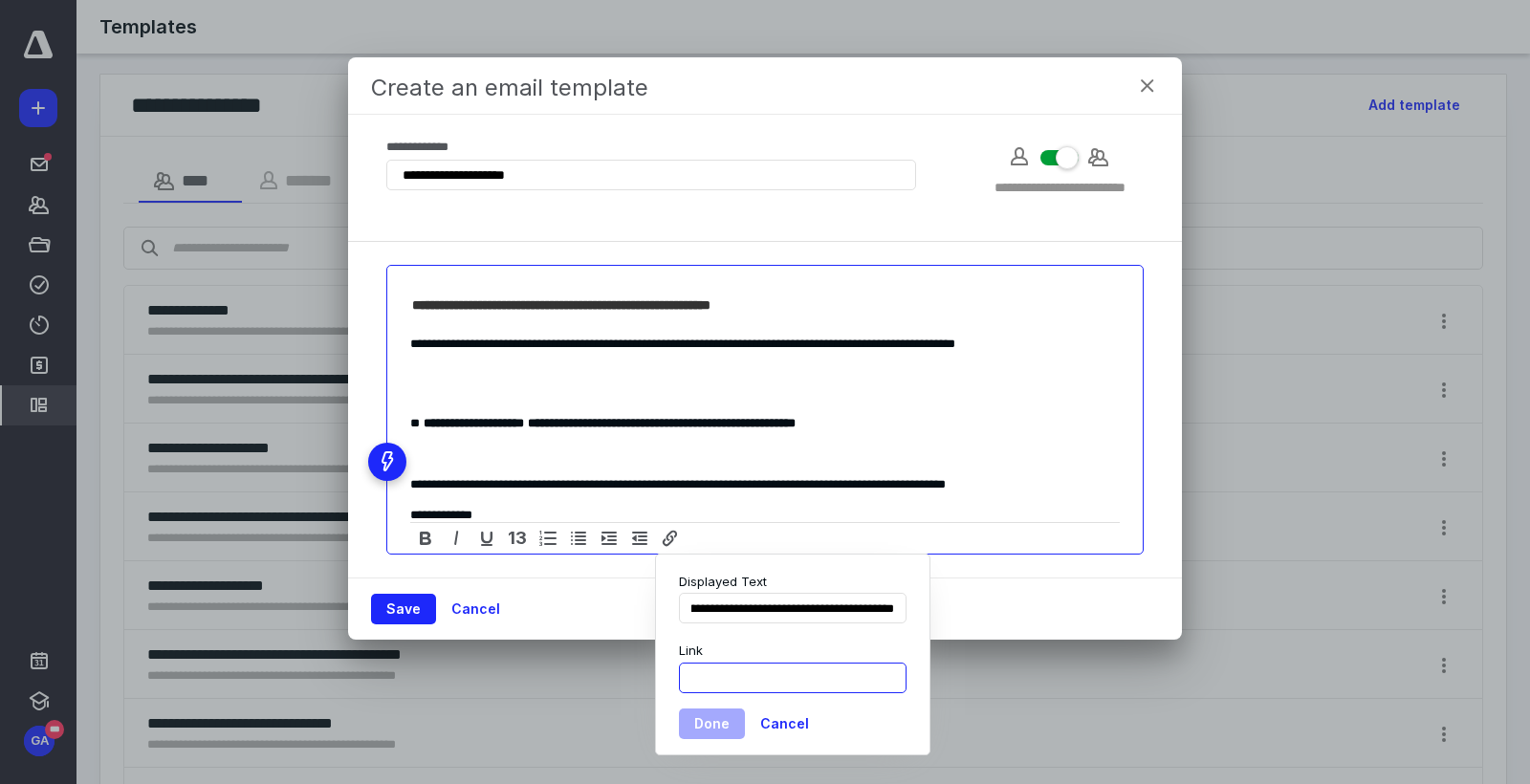 paste on "**********" 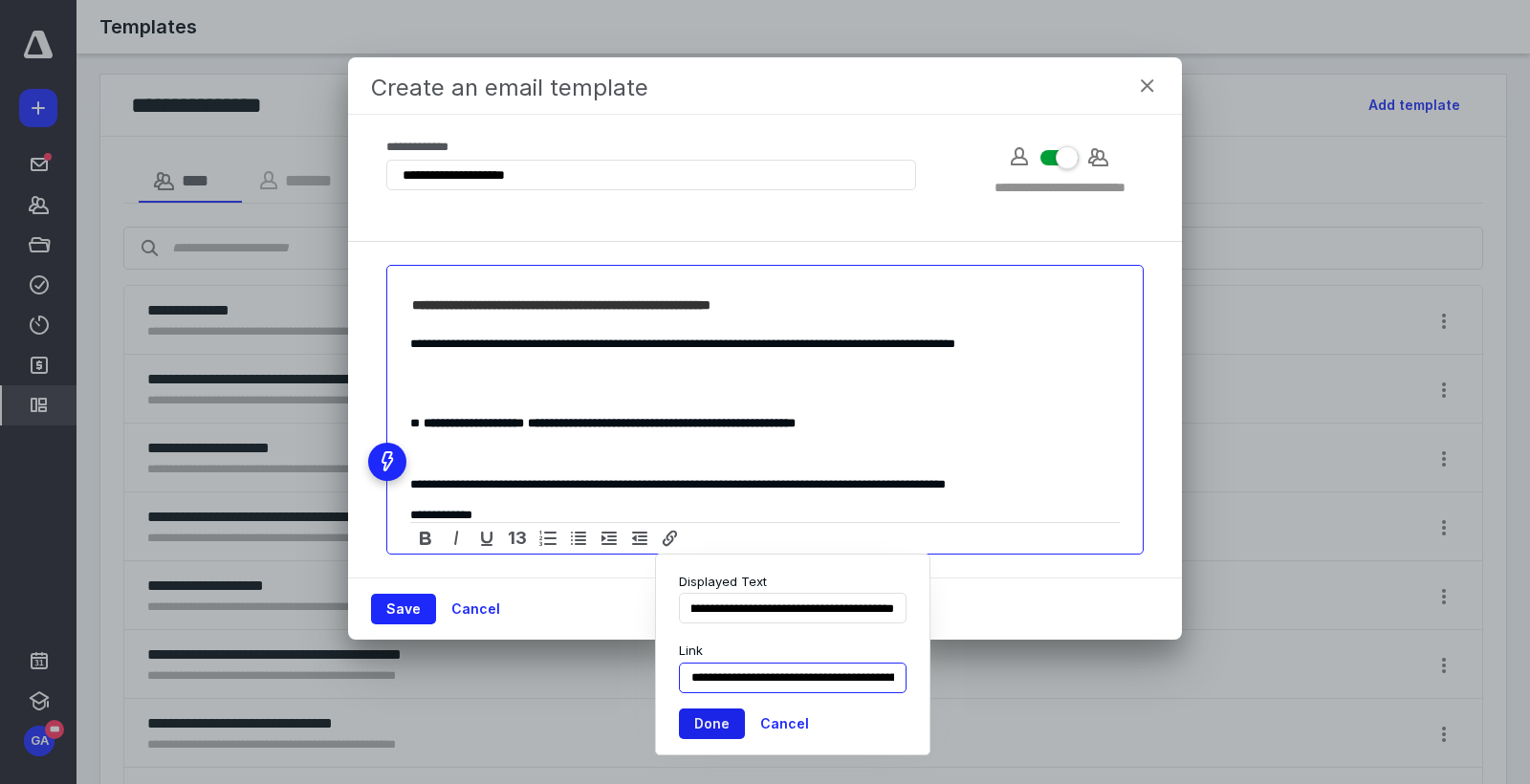 type on "**********" 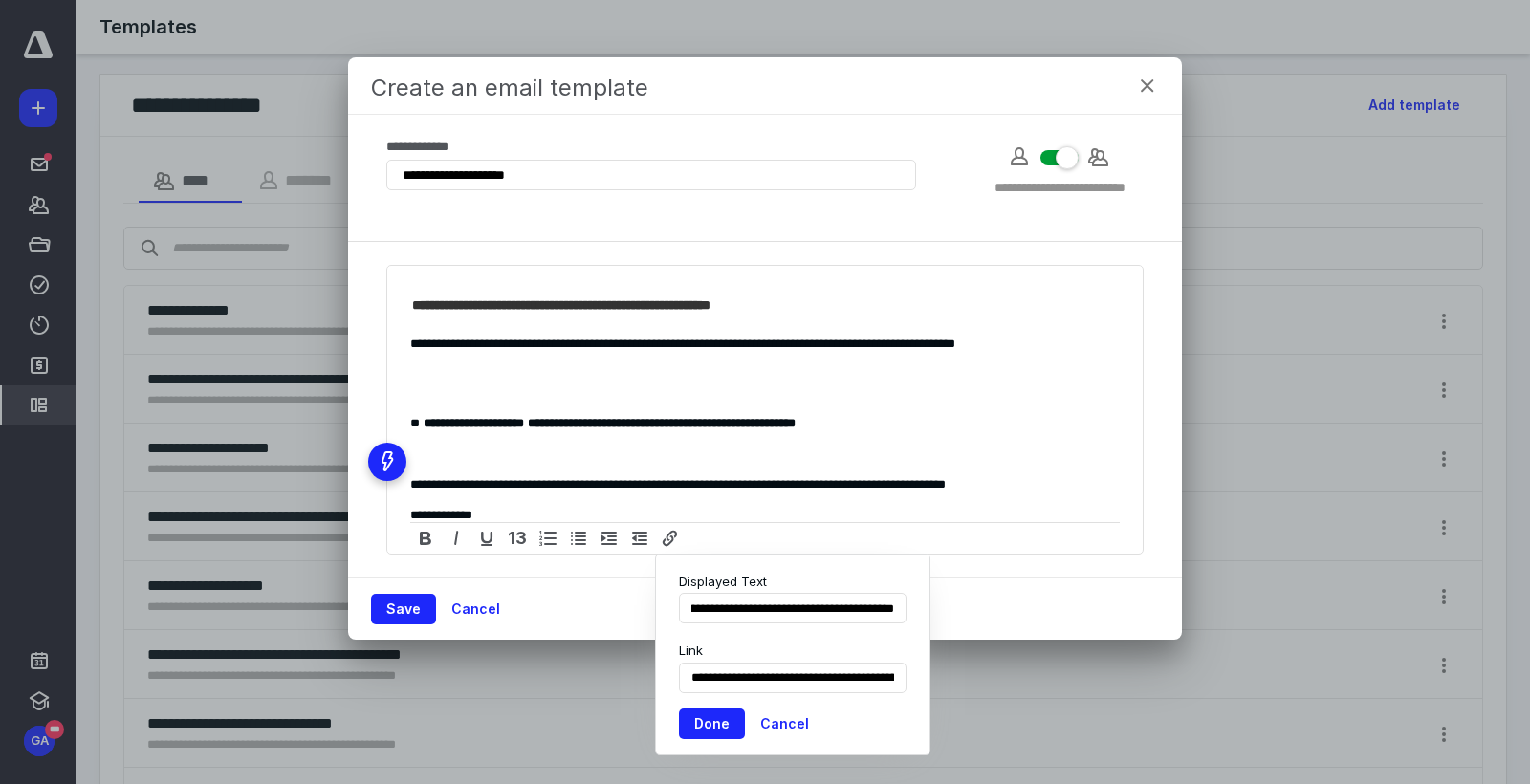click on "Done" at bounding box center (711, 724) 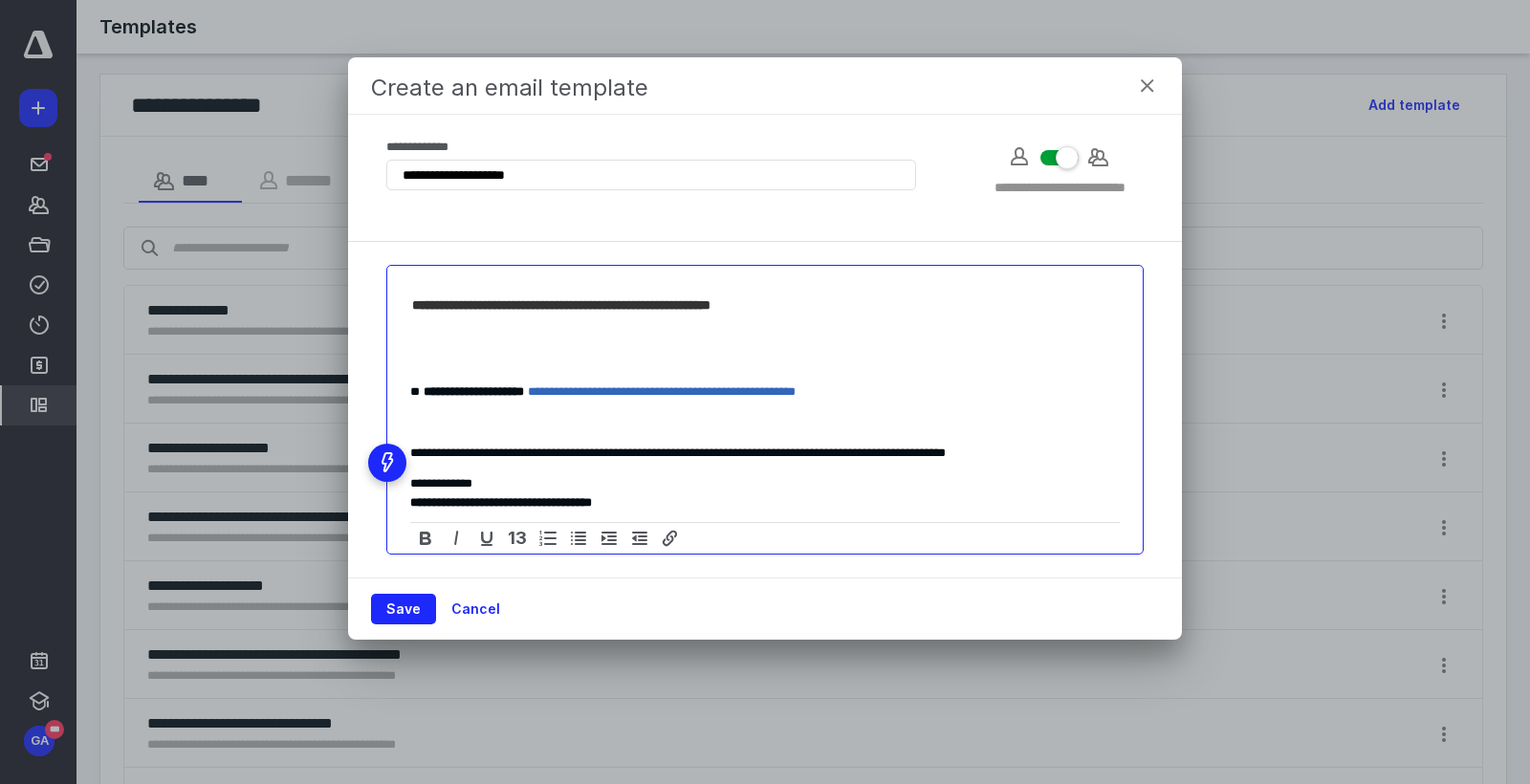 scroll, scrollTop: 285, scrollLeft: 0, axis: vertical 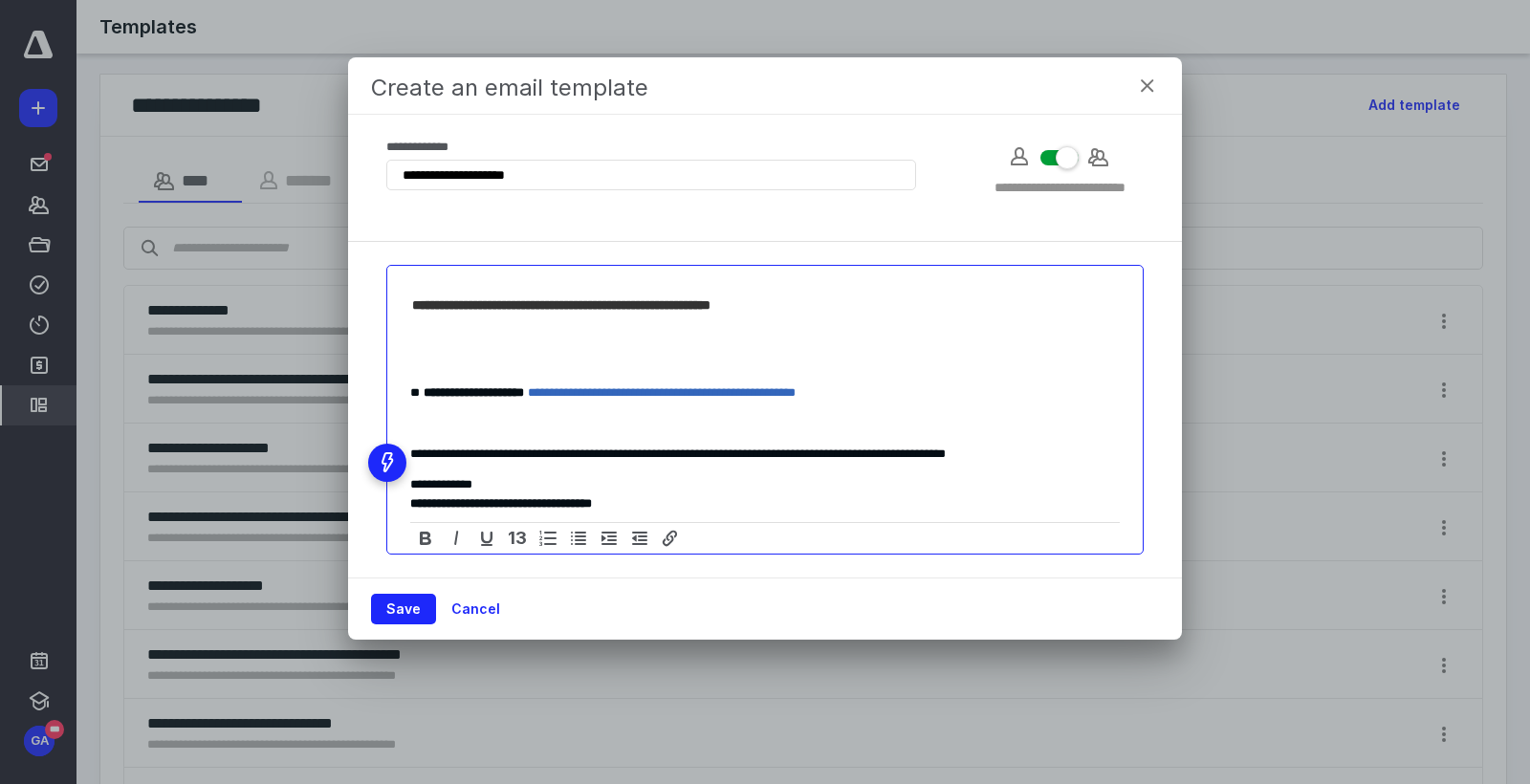 click on "**********" at bounding box center [765, 453] 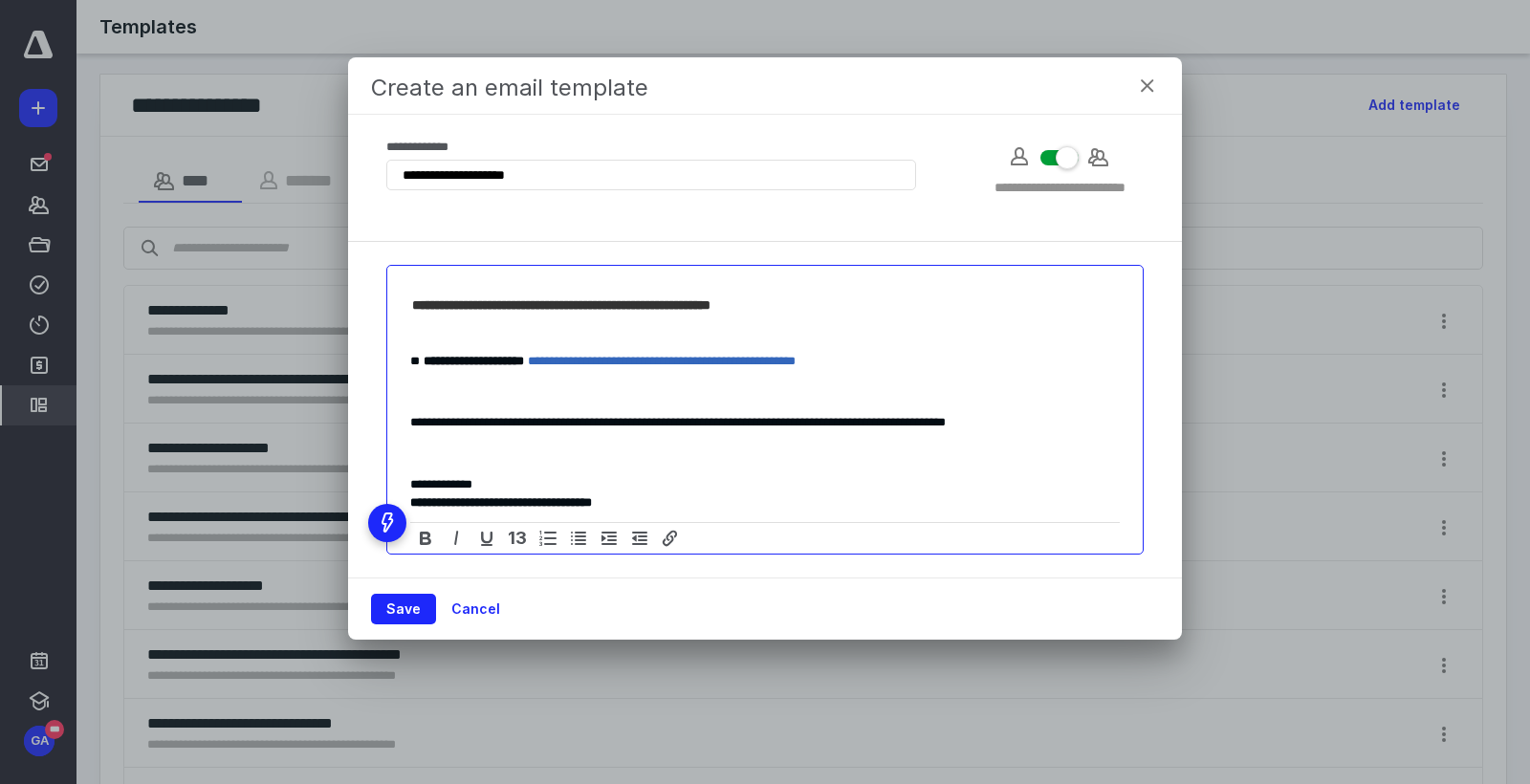 scroll, scrollTop: 316, scrollLeft: 0, axis: vertical 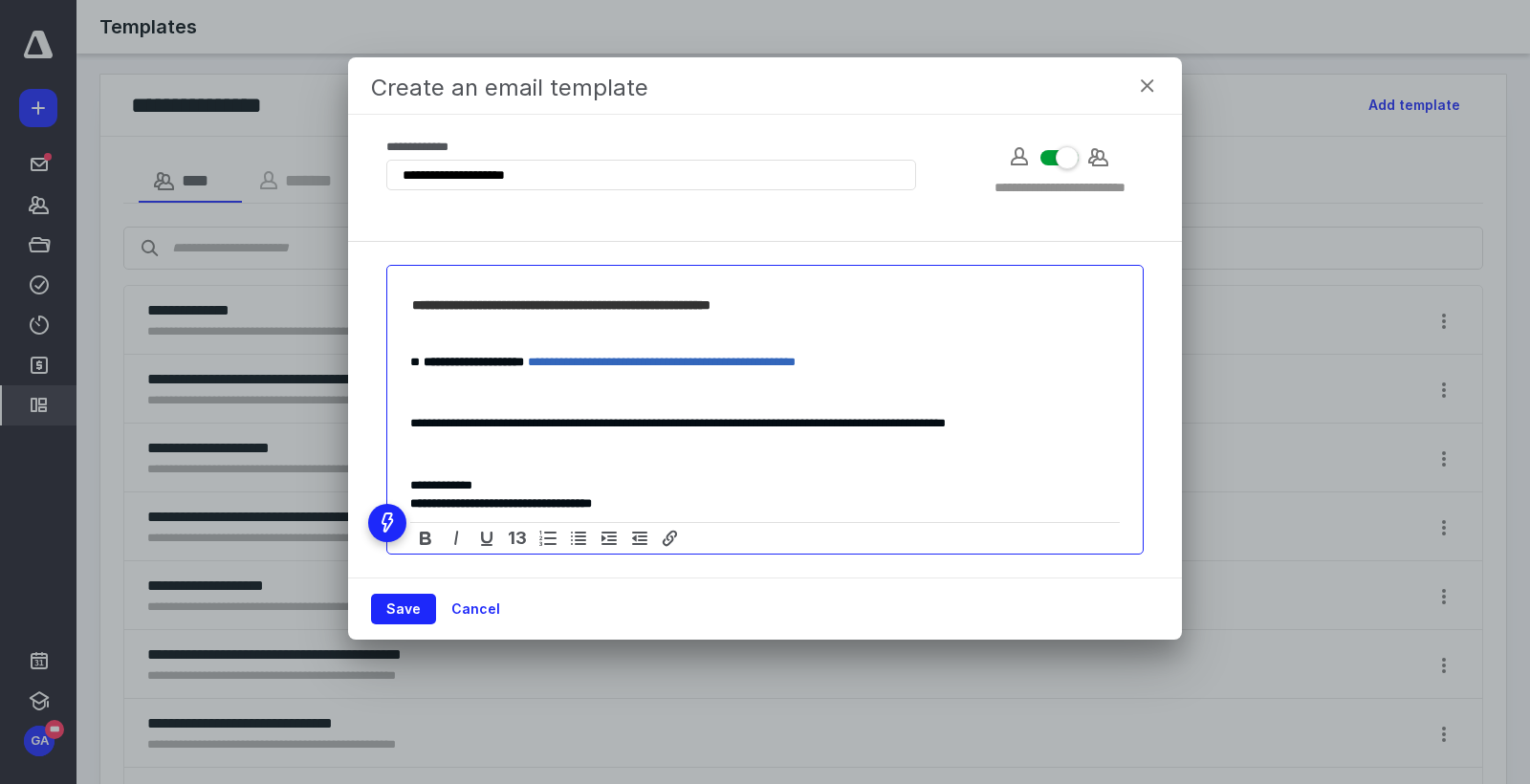 click on "**********" at bounding box center (765, 494) 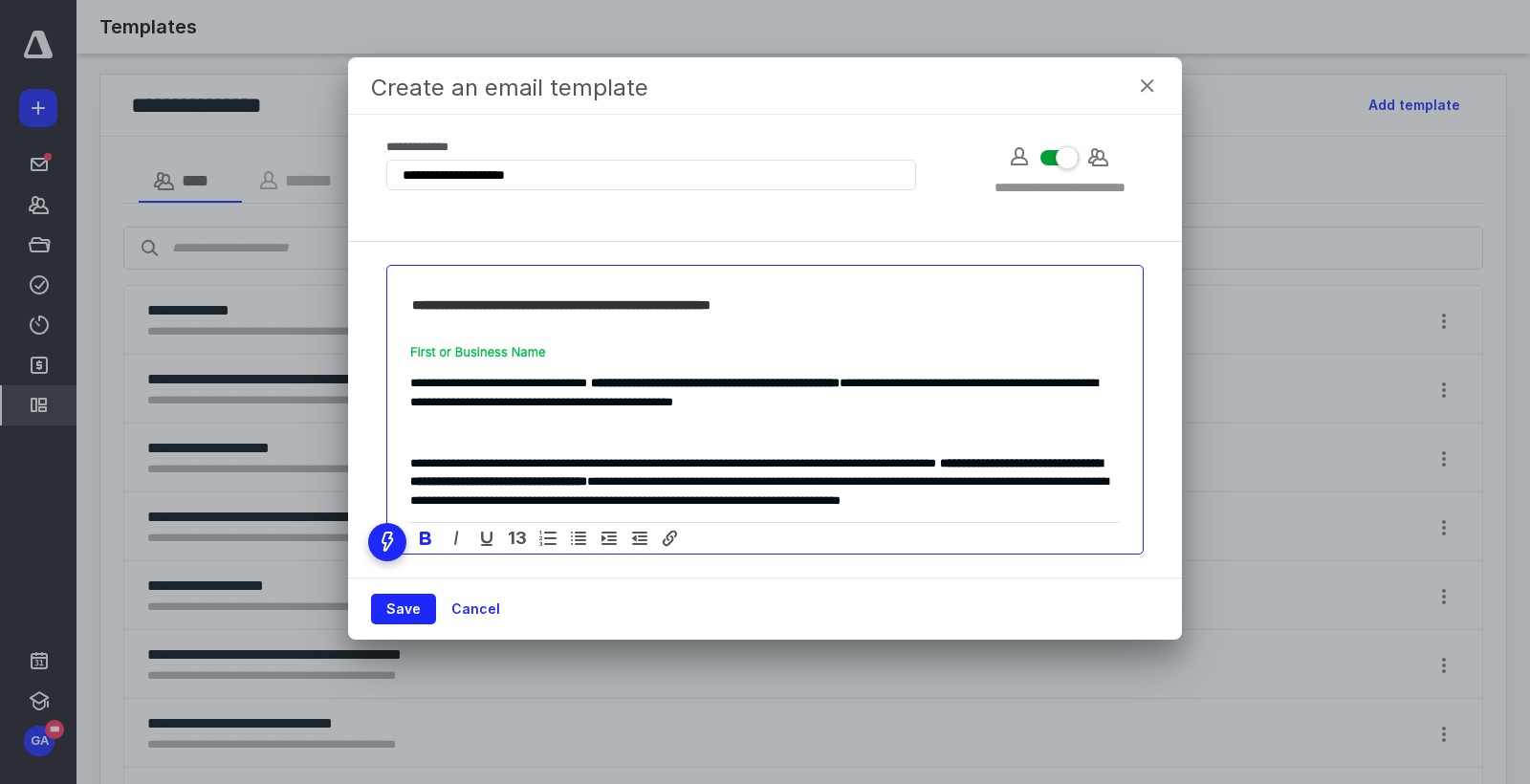 scroll, scrollTop: 0, scrollLeft: 1, axis: horizontal 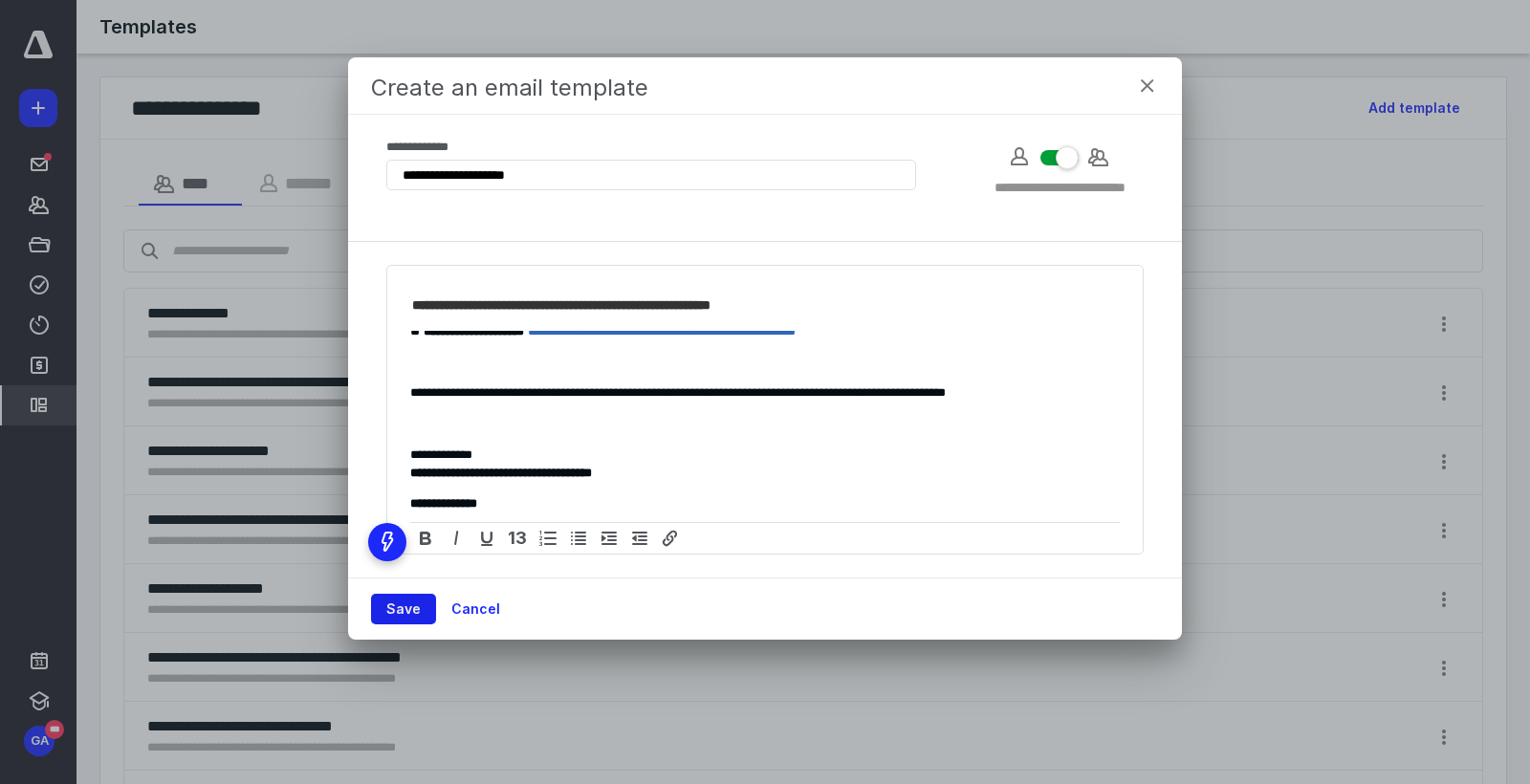 click on "Save" at bounding box center (404, 609) 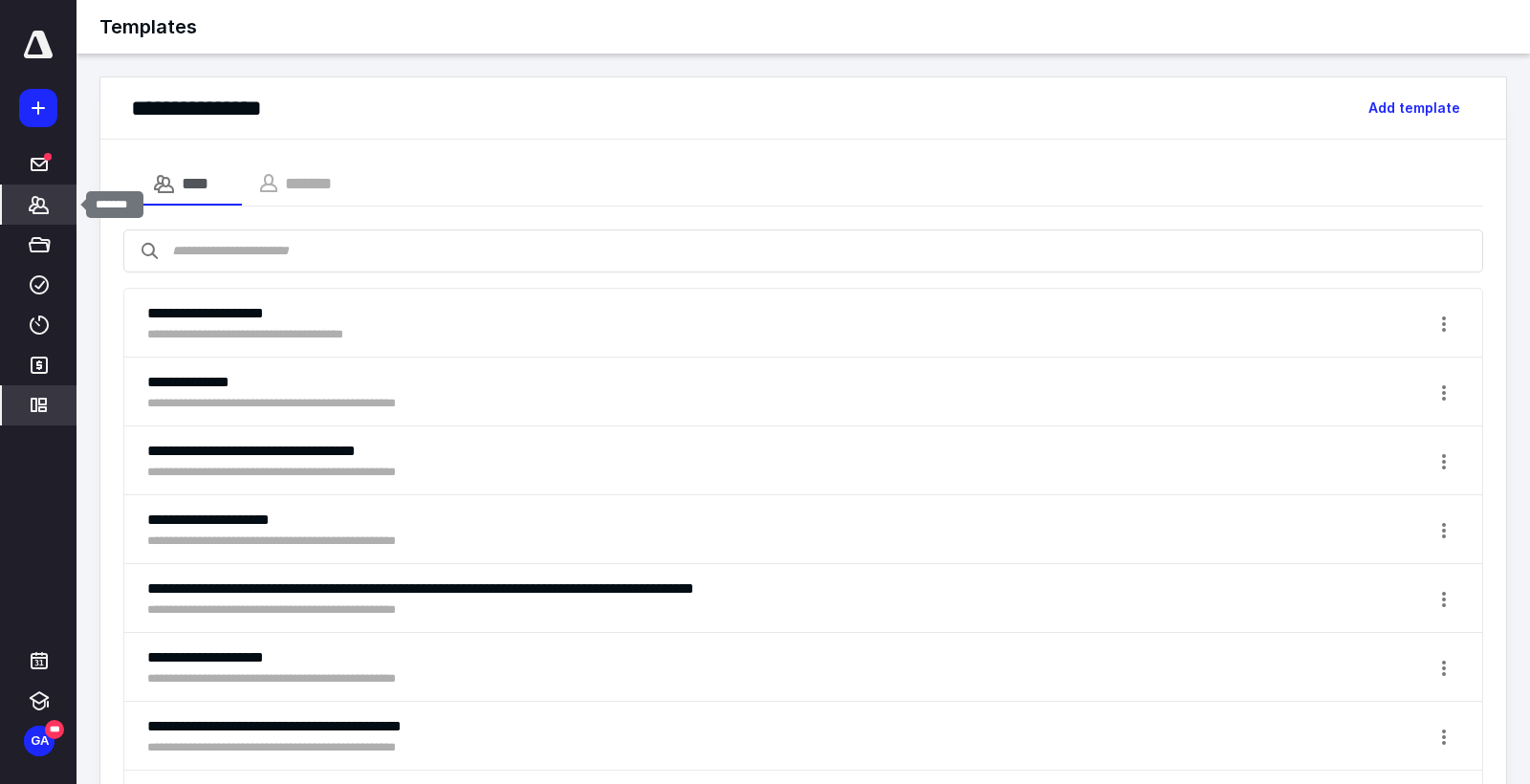 click on "*******" at bounding box center (39, 205) 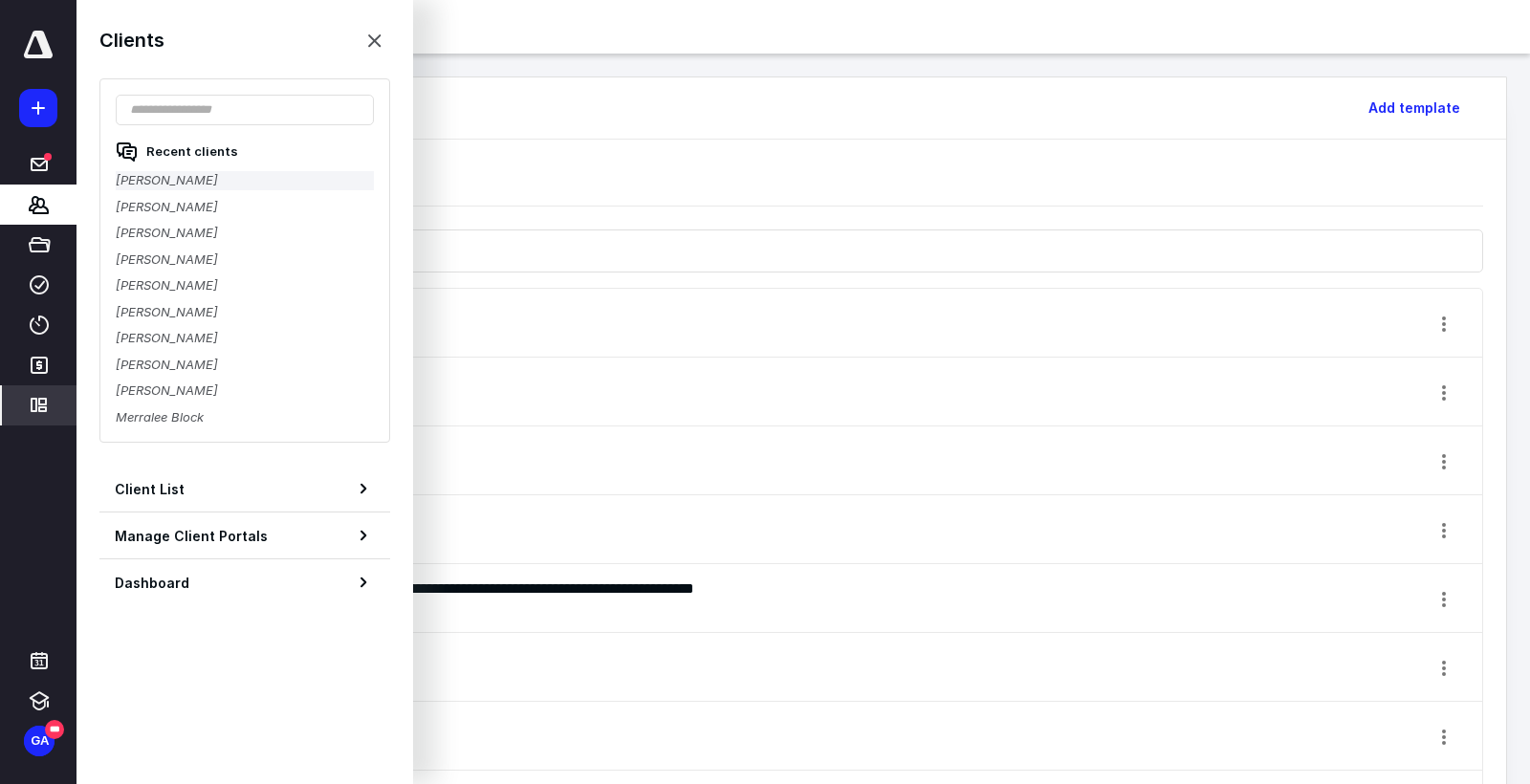 click on "[PERSON_NAME]" at bounding box center [245, 181] 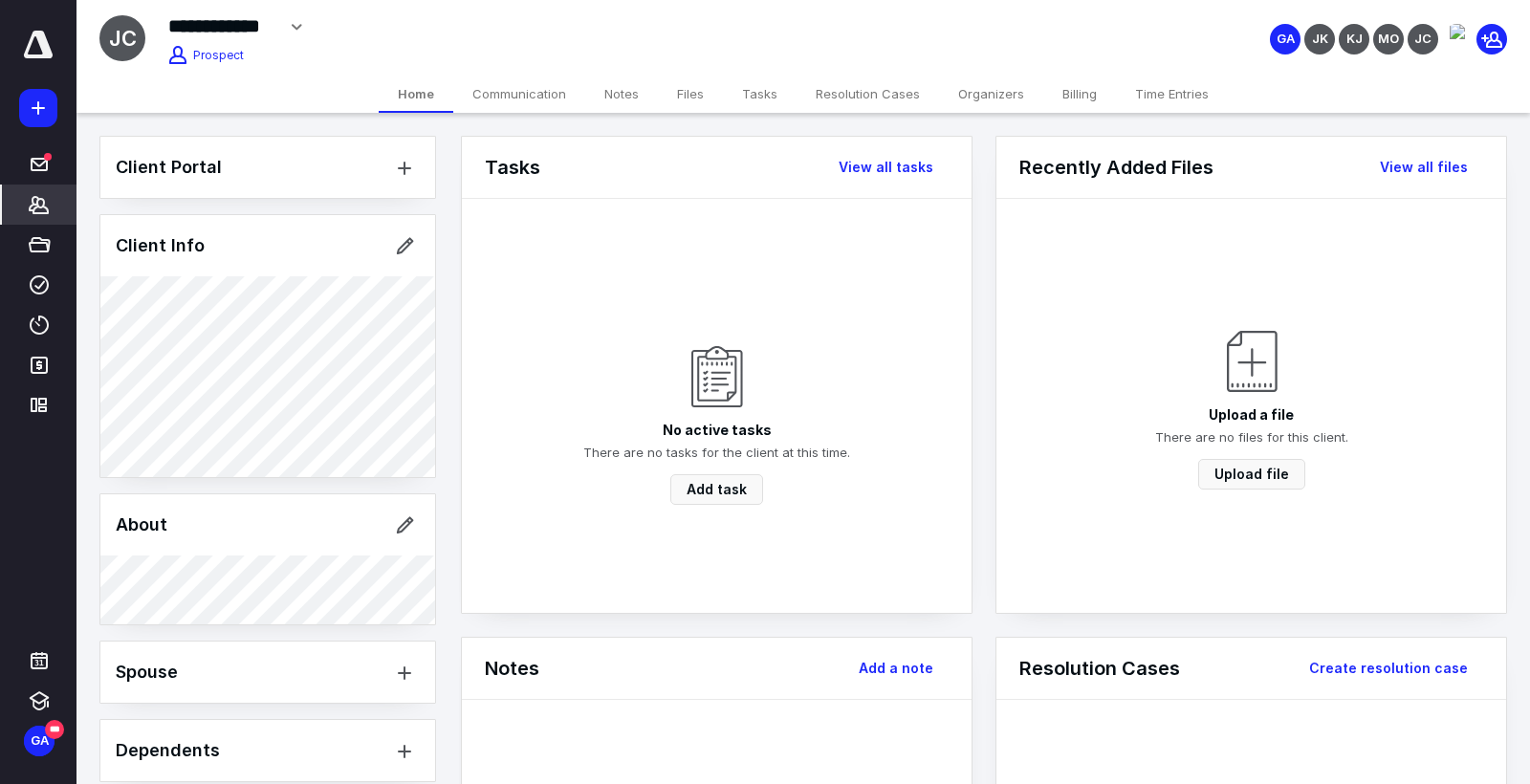 click on "Communication" at bounding box center (519, 94) 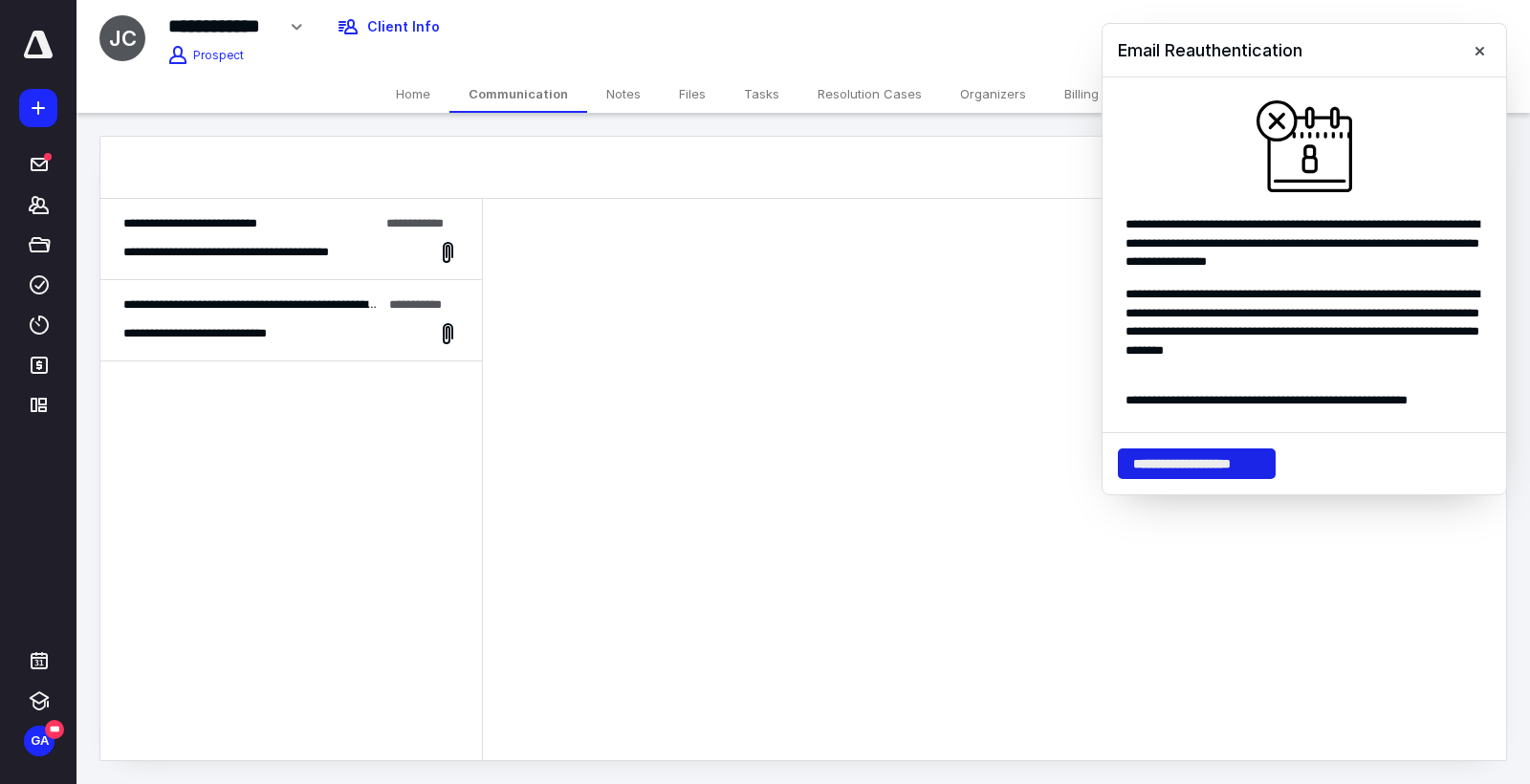 click on "**********" at bounding box center (1196, 464) 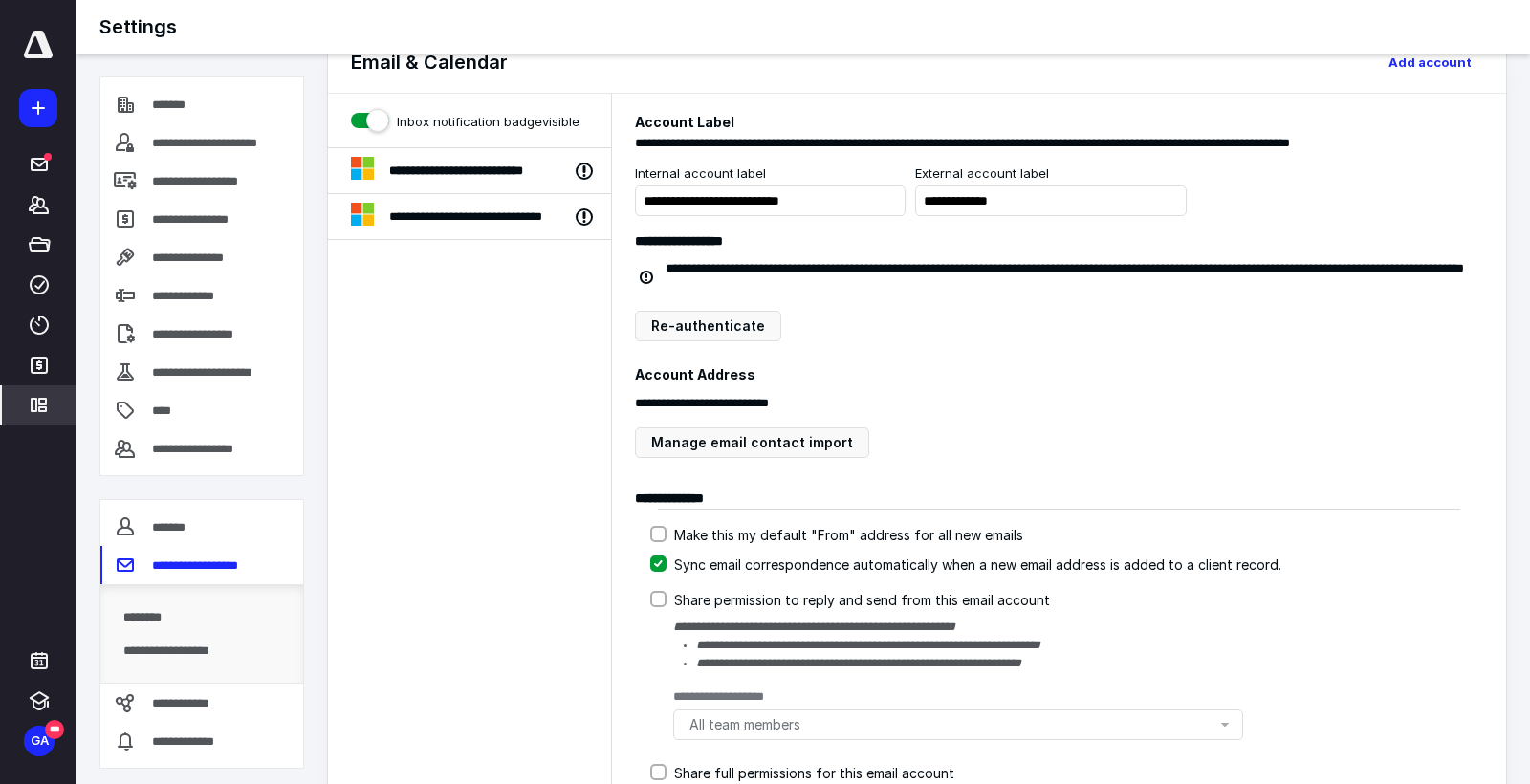 scroll, scrollTop: 45, scrollLeft: 0, axis: vertical 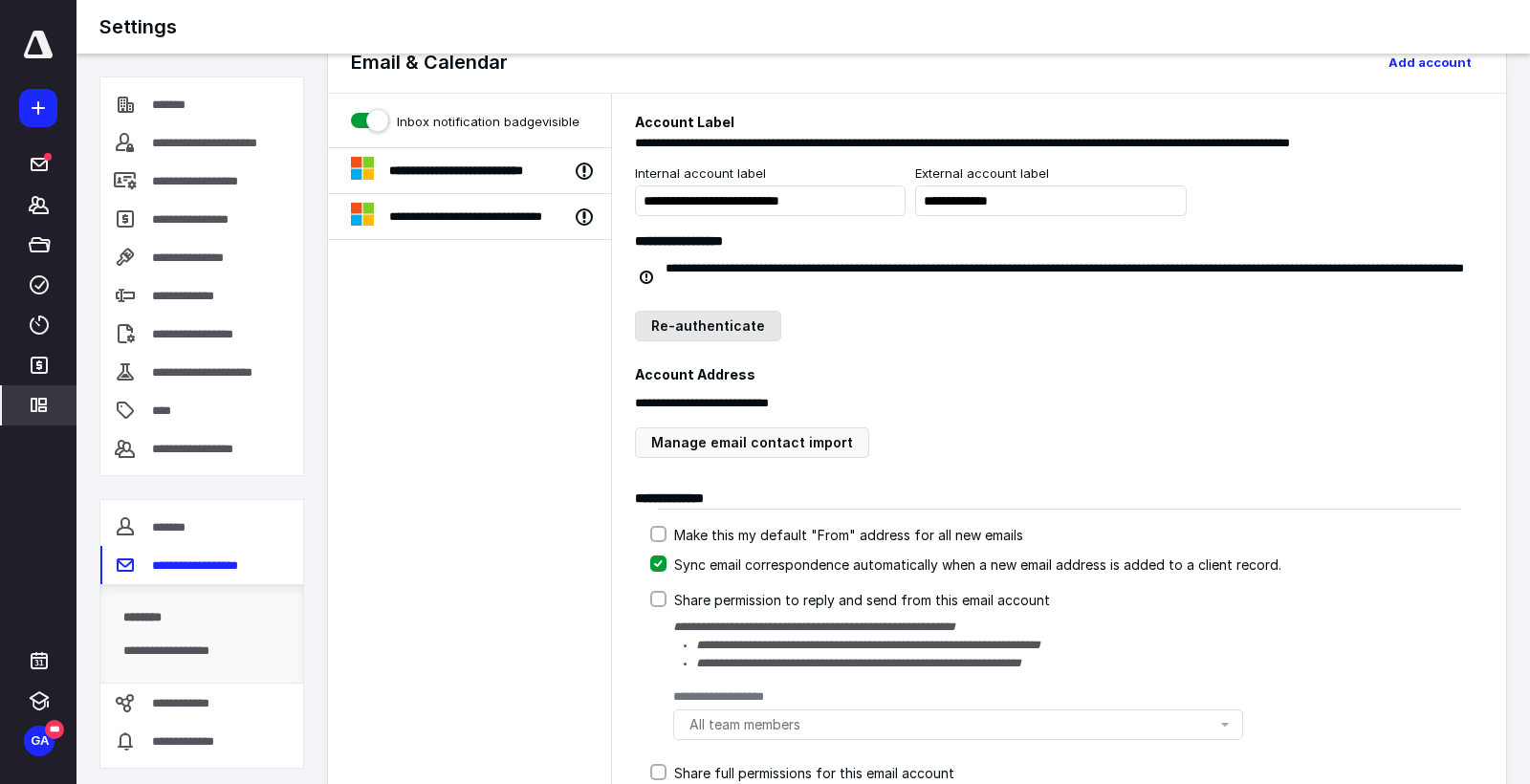 click on "Re-authenticate" at bounding box center [708, 326] 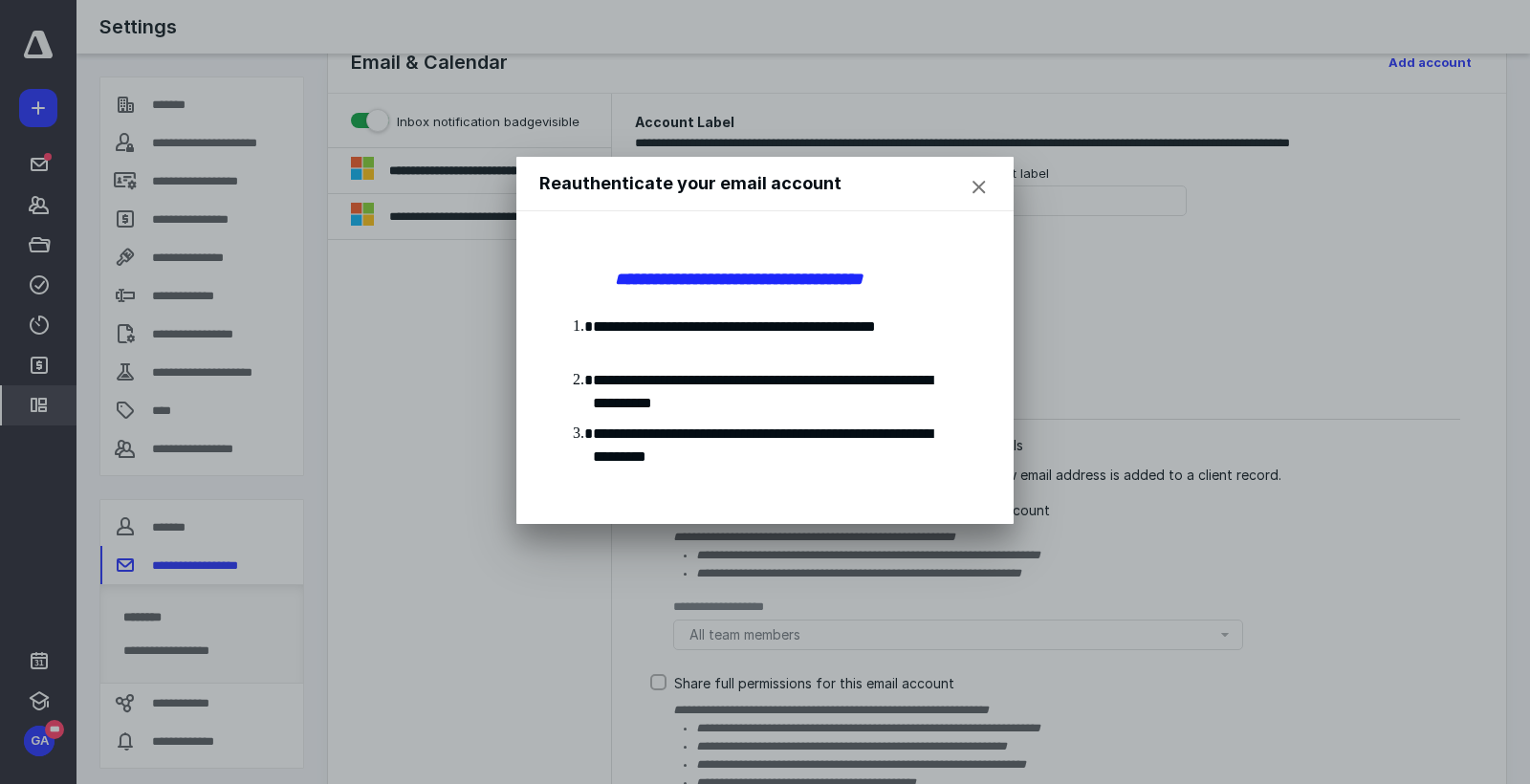 click at bounding box center (979, 187) 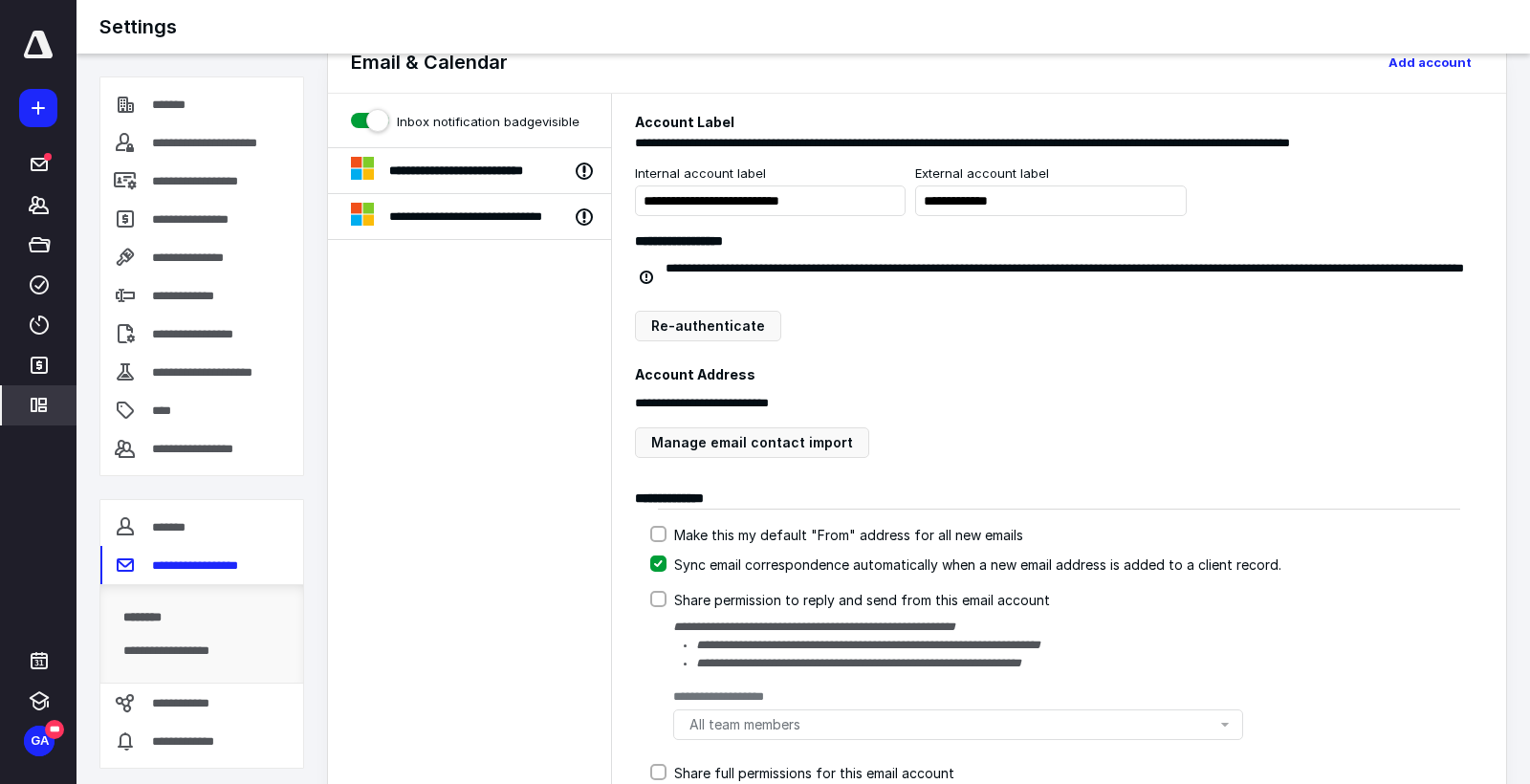 scroll, scrollTop: 66, scrollLeft: 0, axis: vertical 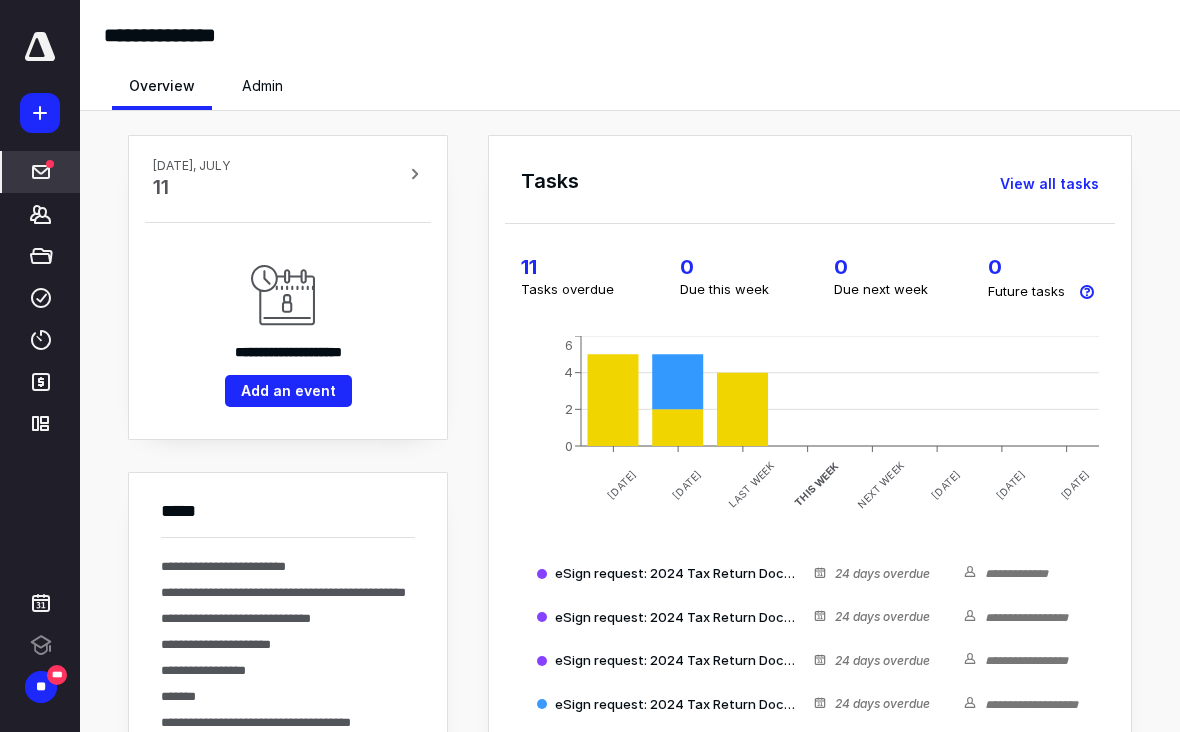 click on "*****" at bounding box center (41, 172) 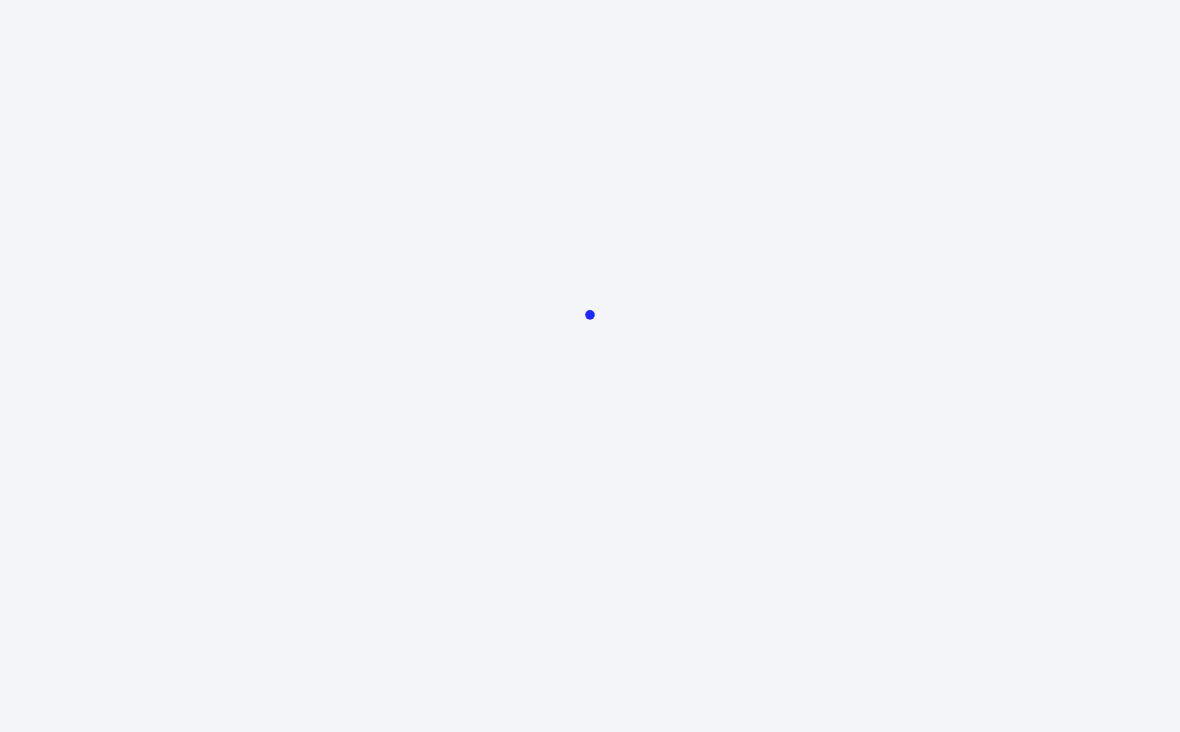 scroll, scrollTop: 0, scrollLeft: 0, axis: both 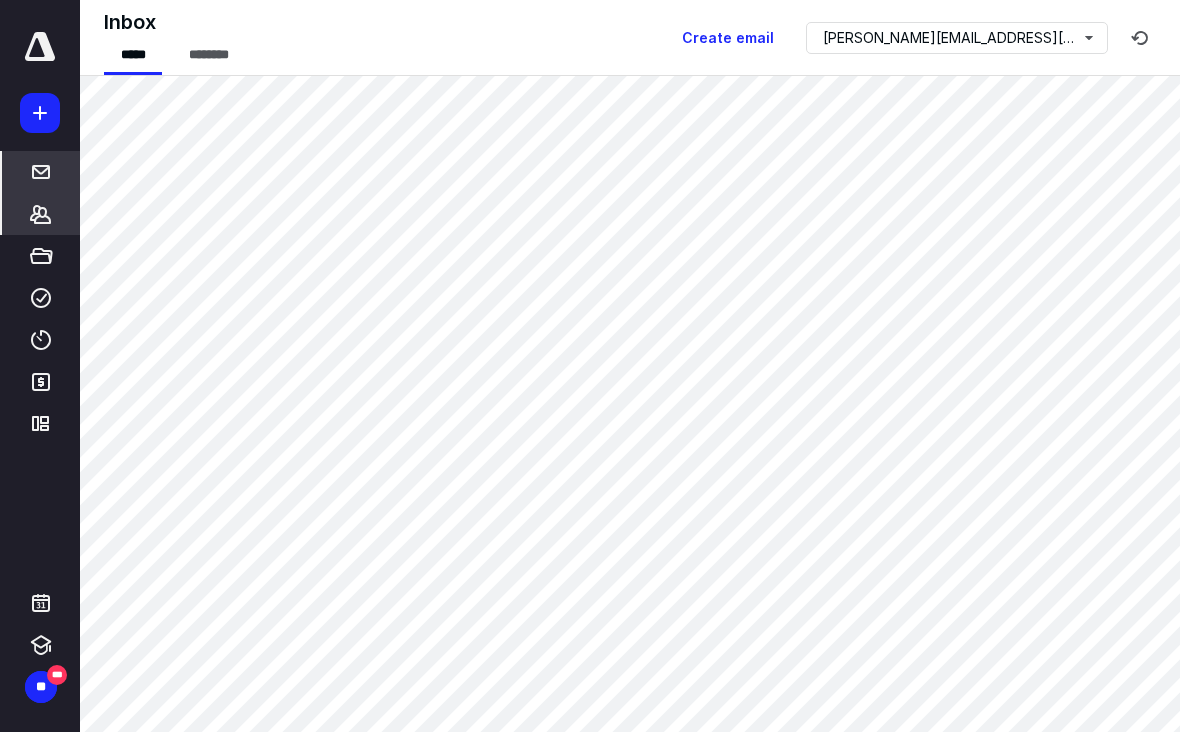 click on "*******" at bounding box center [41, 214] 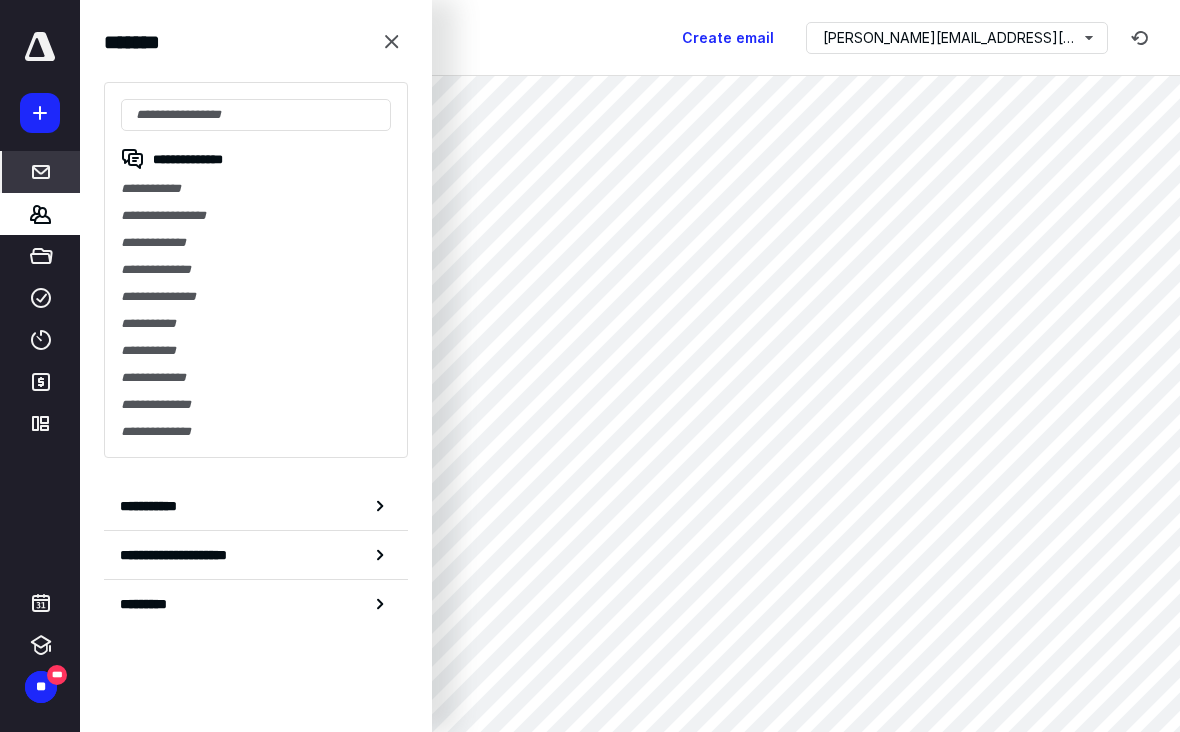 click on "**********" at bounding box center [256, 188] 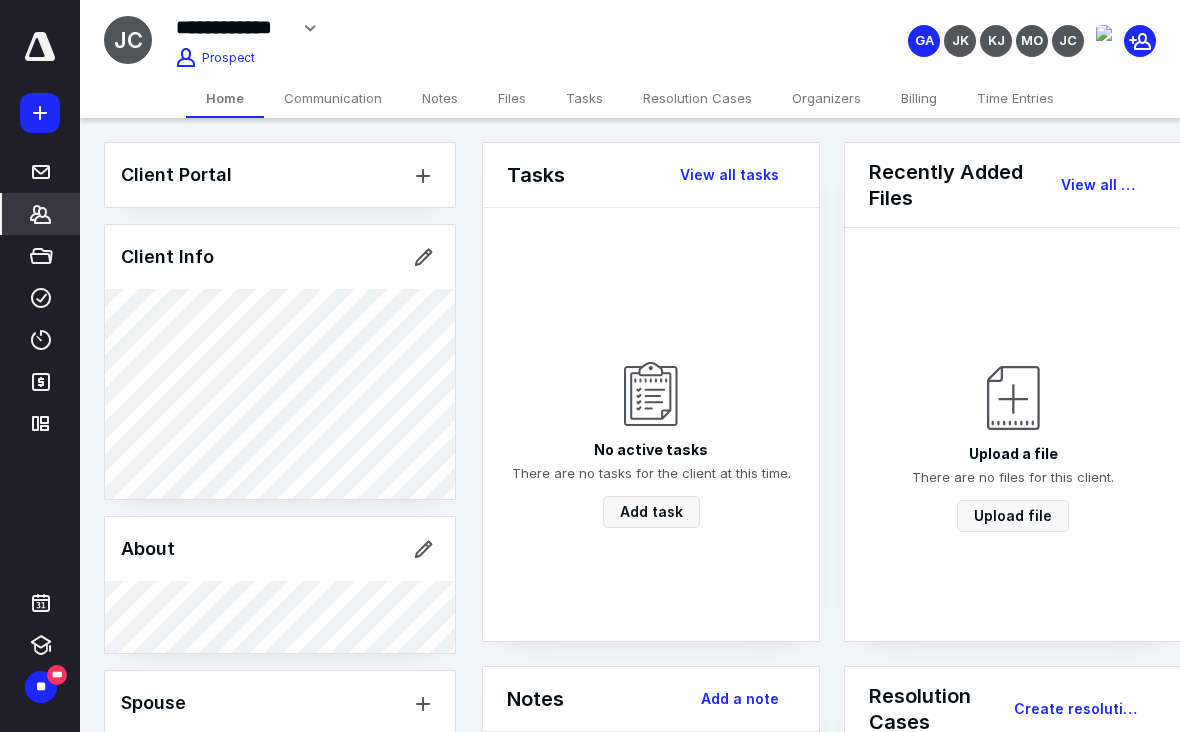 click on "Communication" at bounding box center (333, 98) 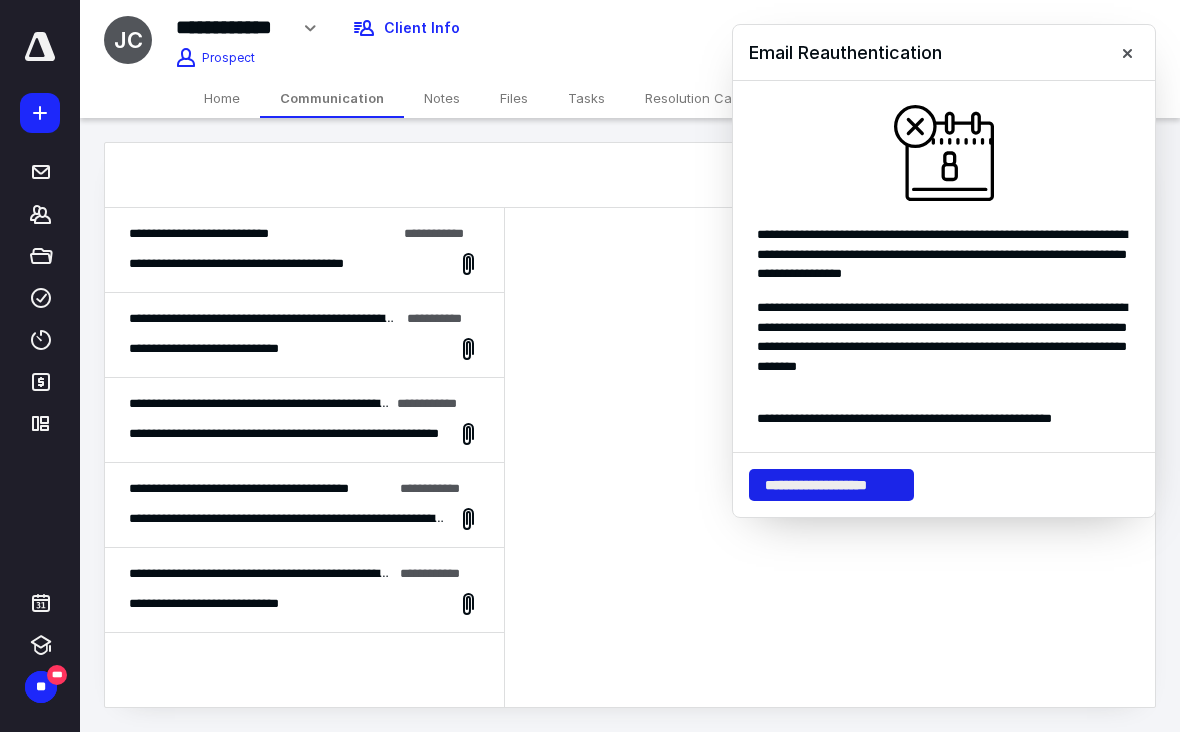 click on "**********" at bounding box center (831, 485) 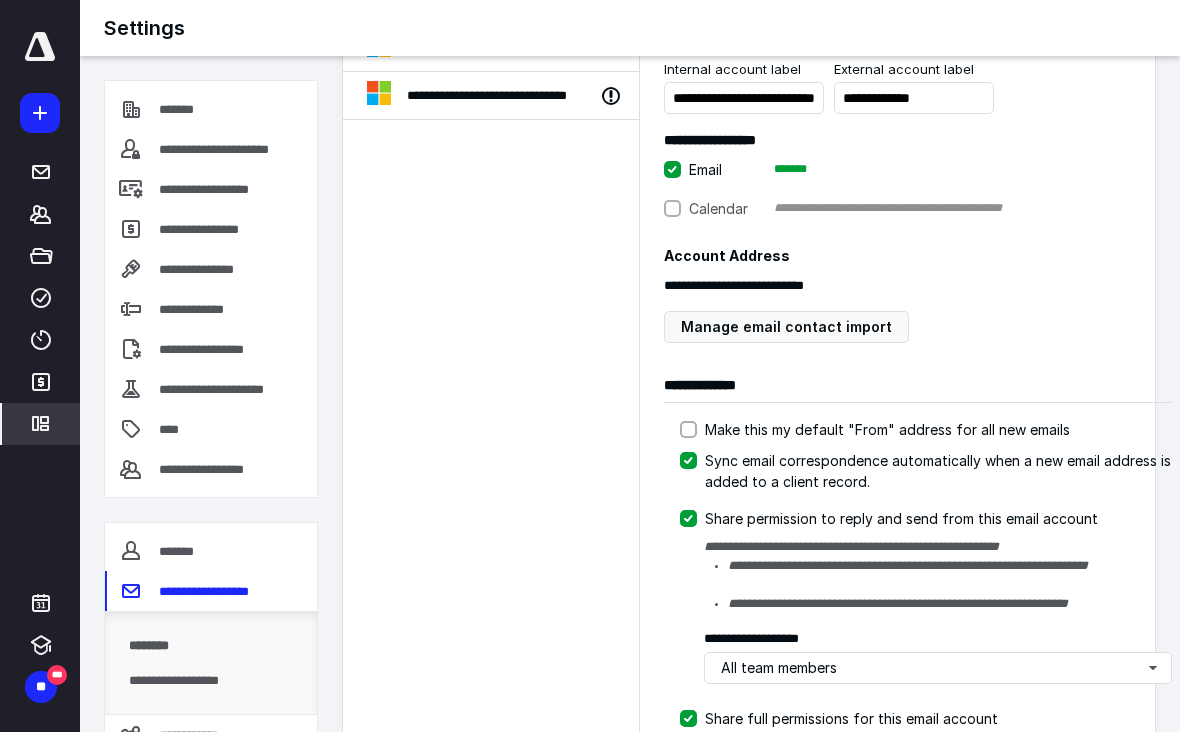 scroll, scrollTop: 180, scrollLeft: 0, axis: vertical 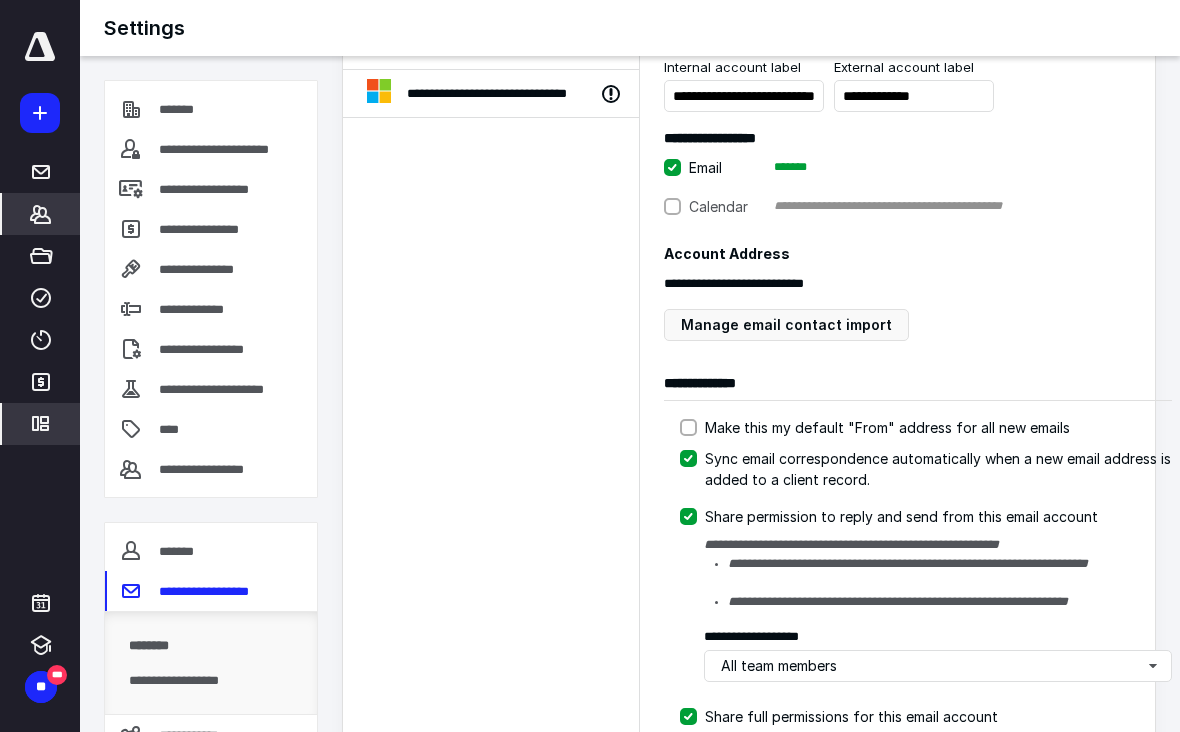 click on "*******" at bounding box center [41, 214] 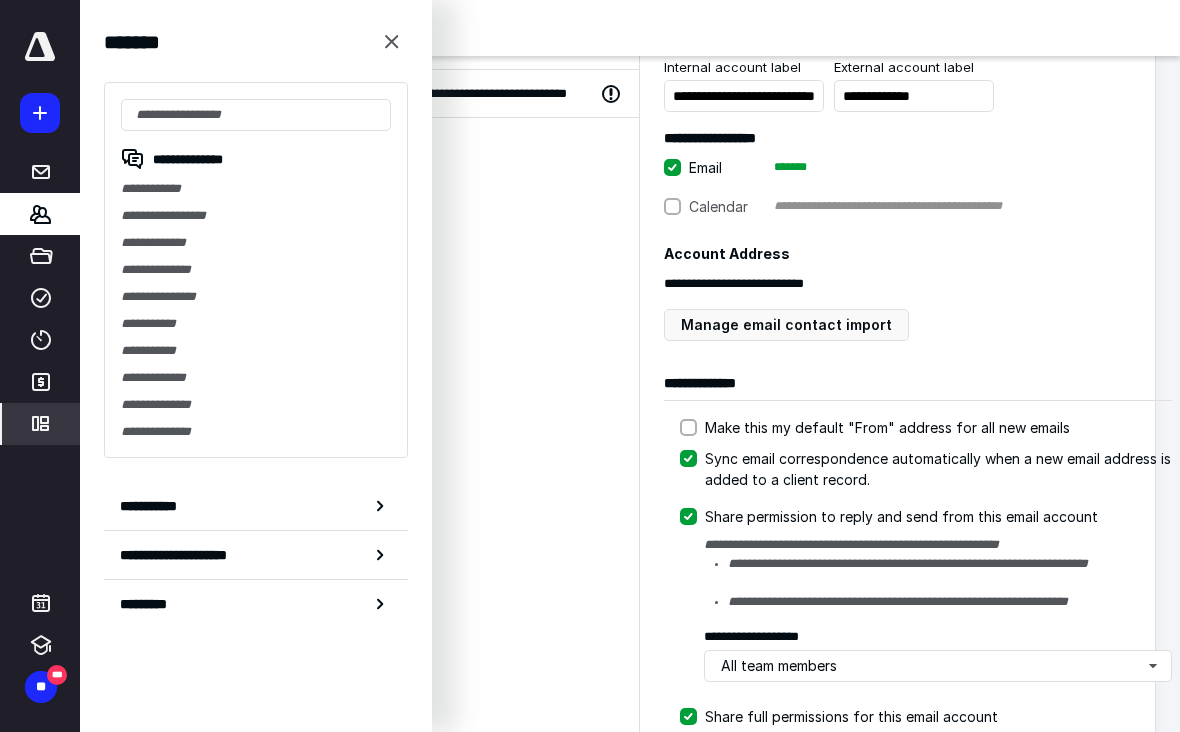 click at bounding box center (392, 42) 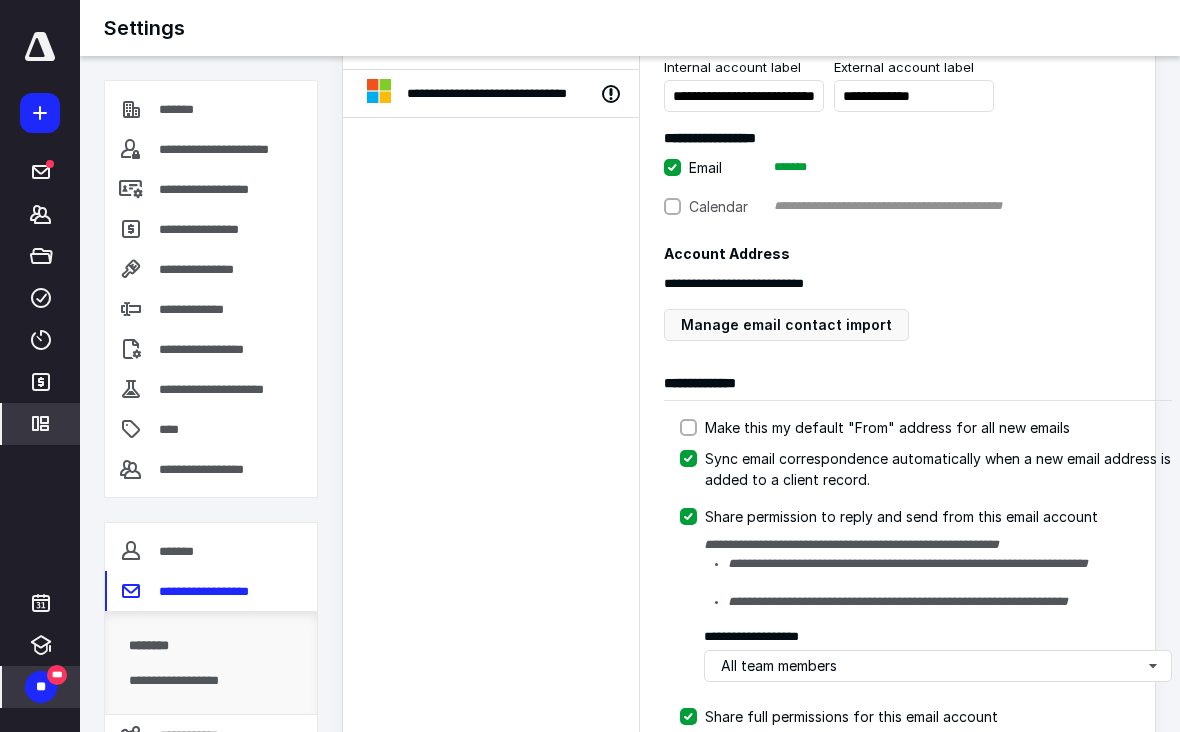 click on "**" at bounding box center (41, 687) 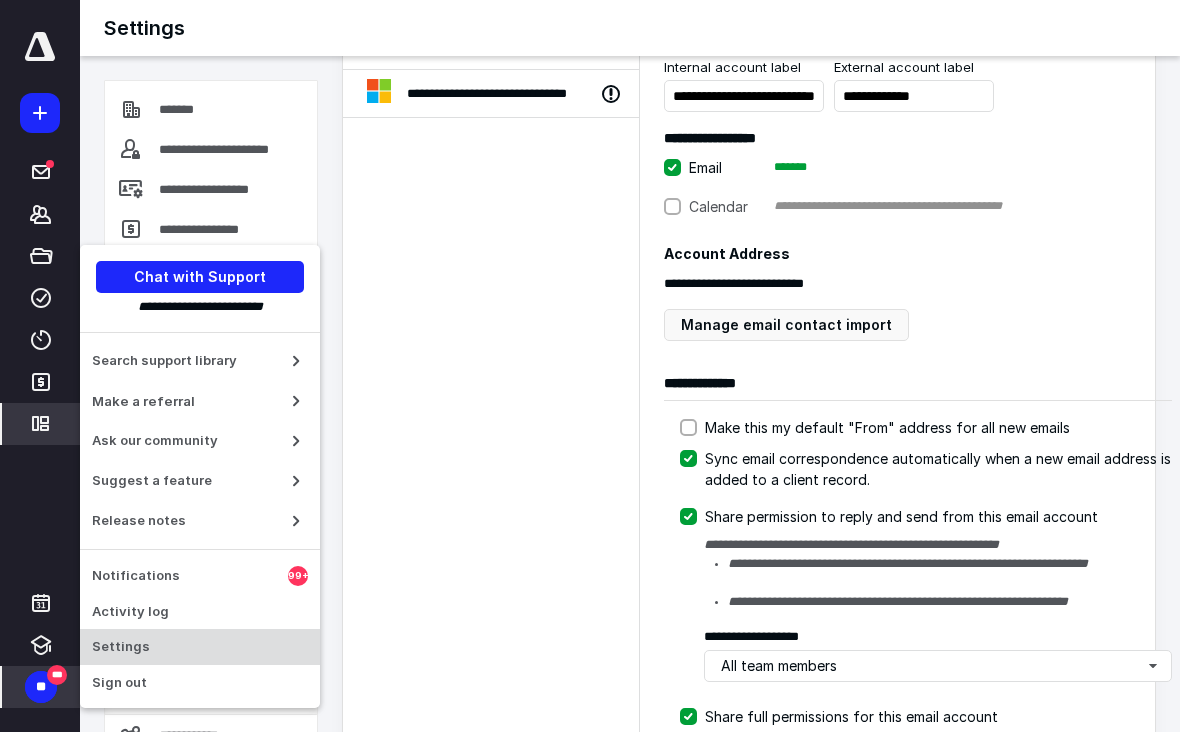 click on "Settings" at bounding box center (200, 647) 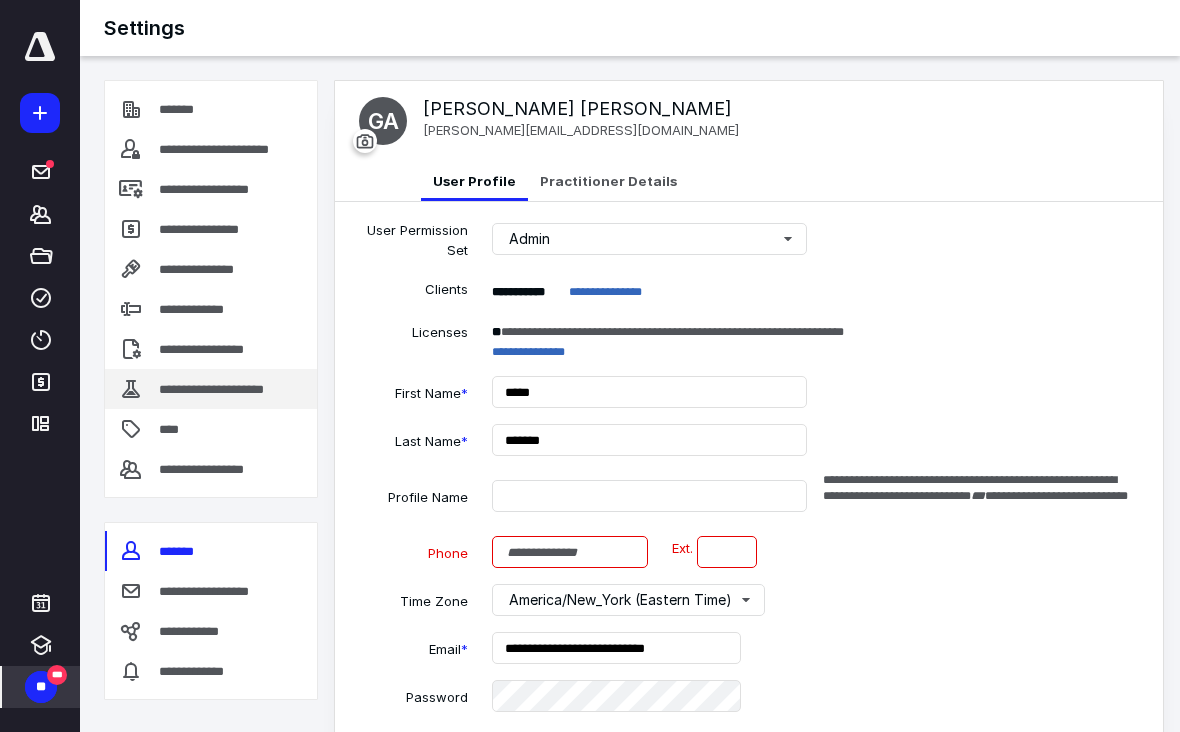 type on "**********" 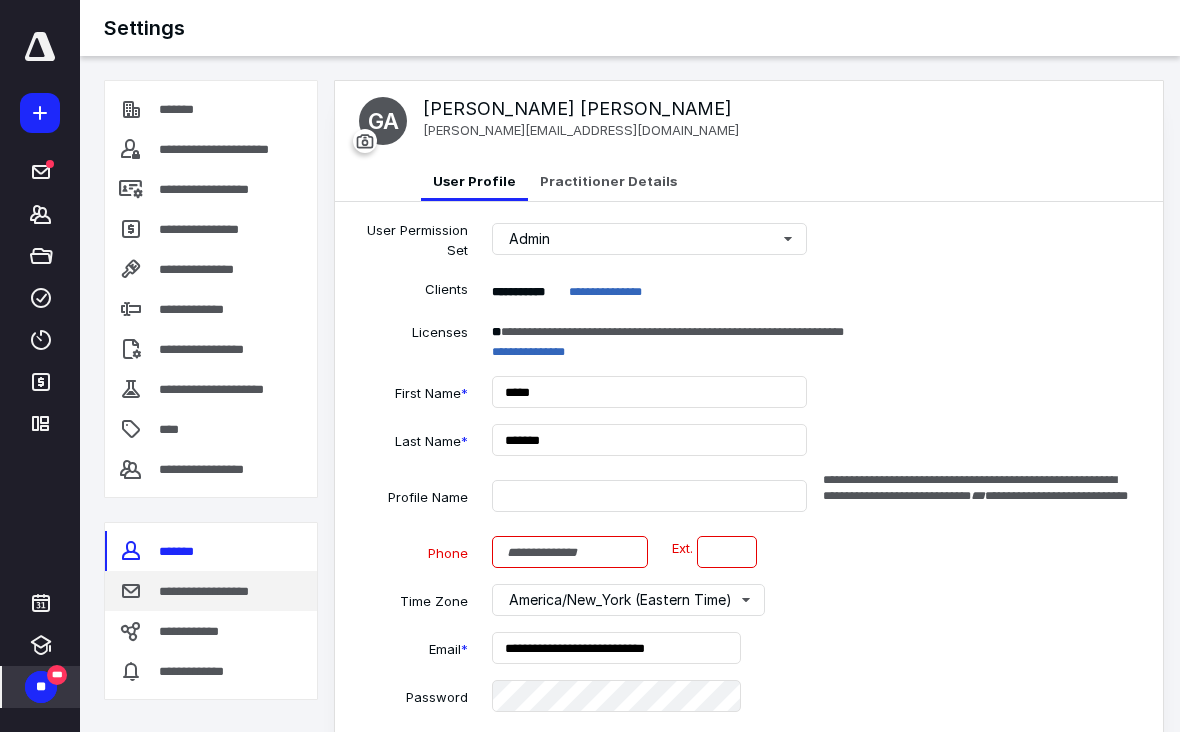 click on "**********" at bounding box center [211, 591] 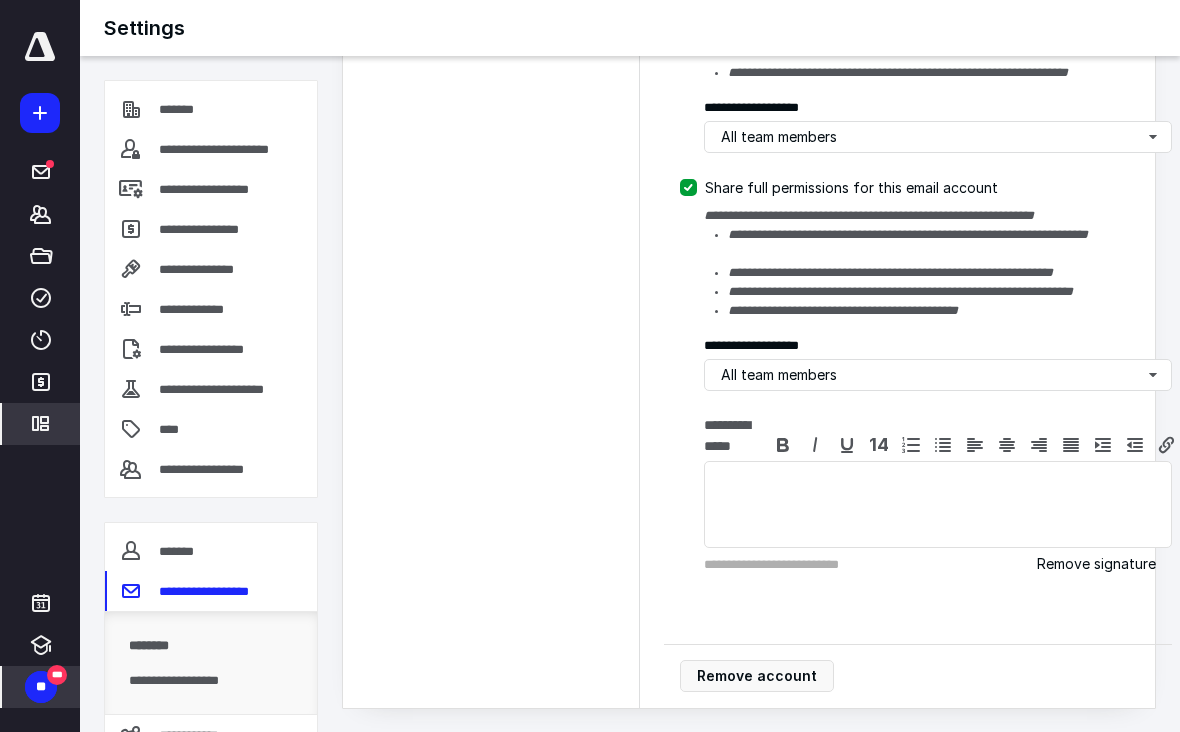 scroll, scrollTop: 707, scrollLeft: 0, axis: vertical 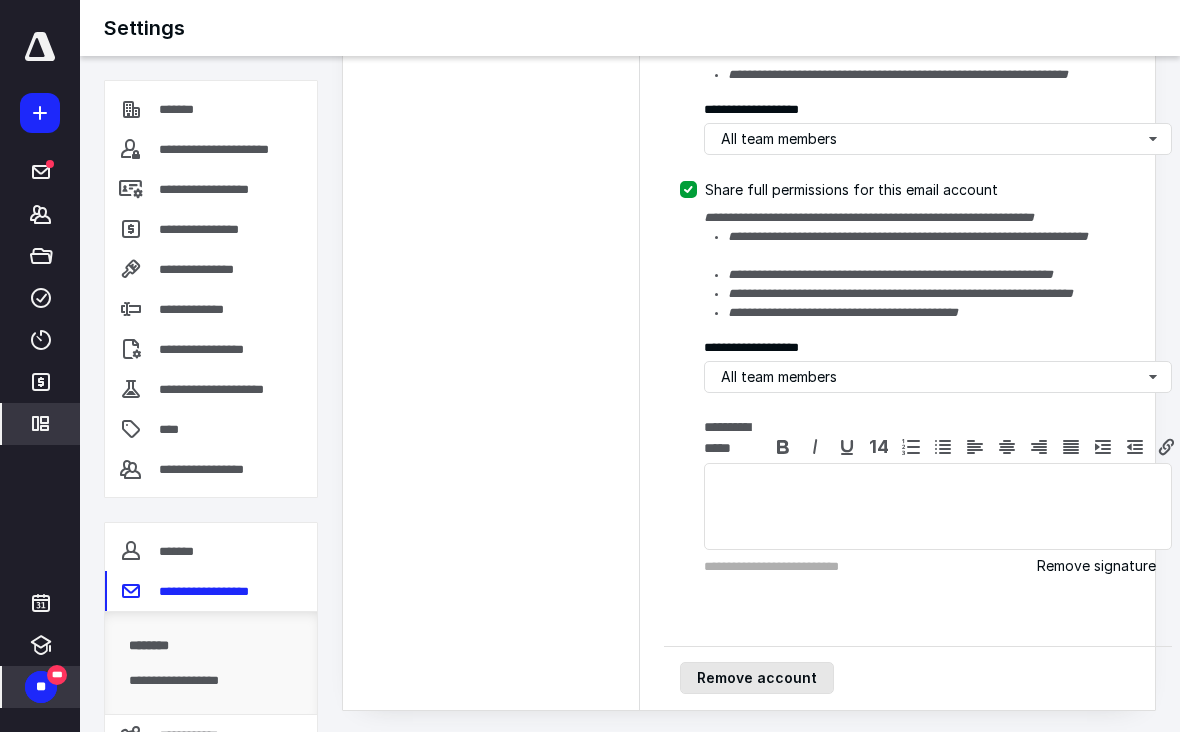 click on "Remove account" at bounding box center (757, 678) 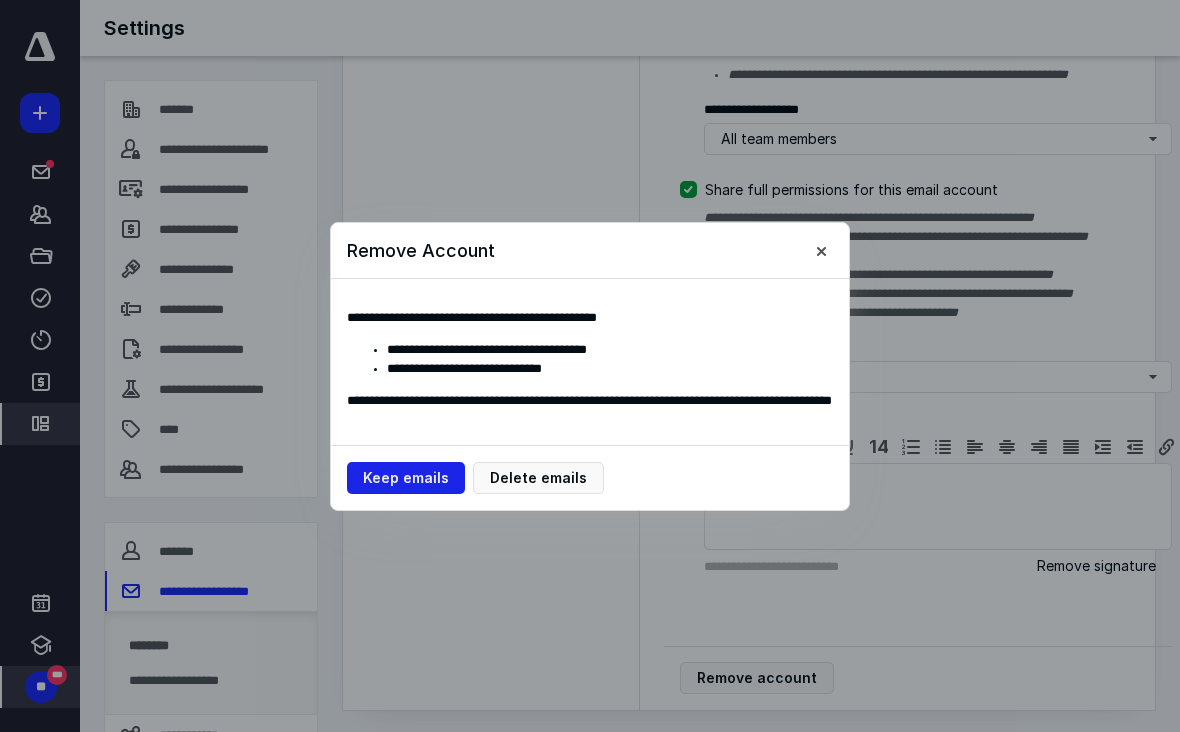click on "Keep emails" at bounding box center (406, 478) 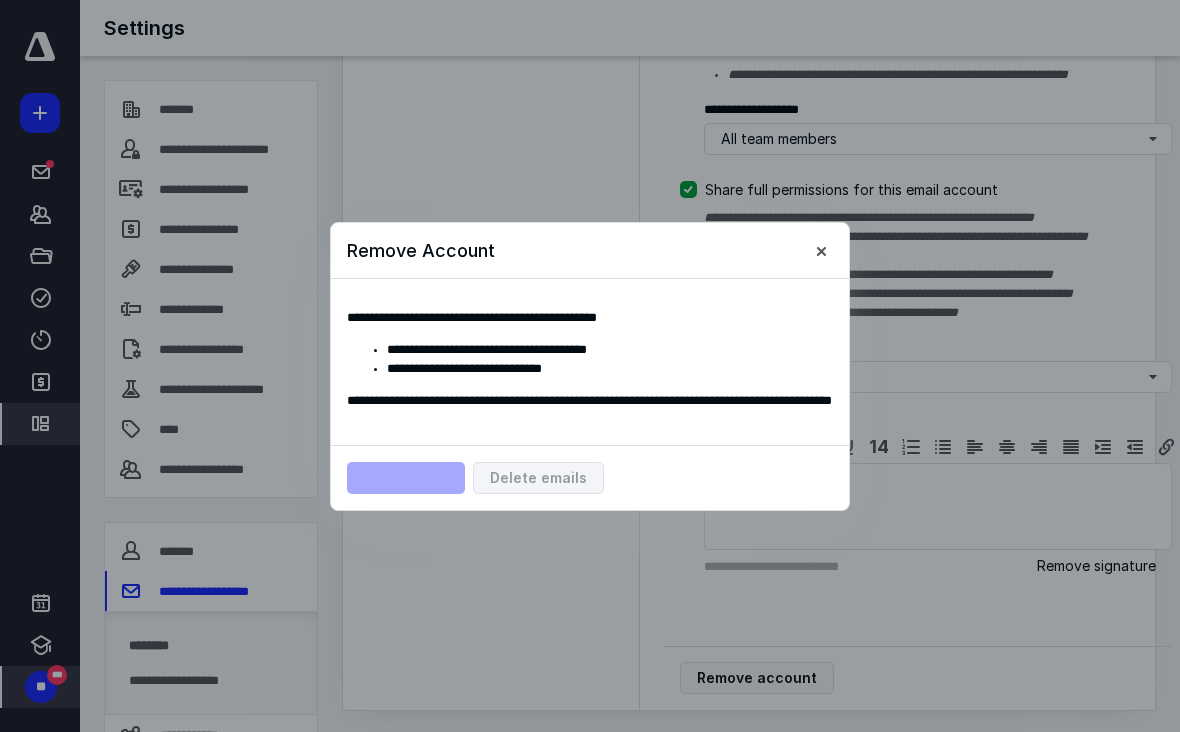 scroll, scrollTop: 0, scrollLeft: 0, axis: both 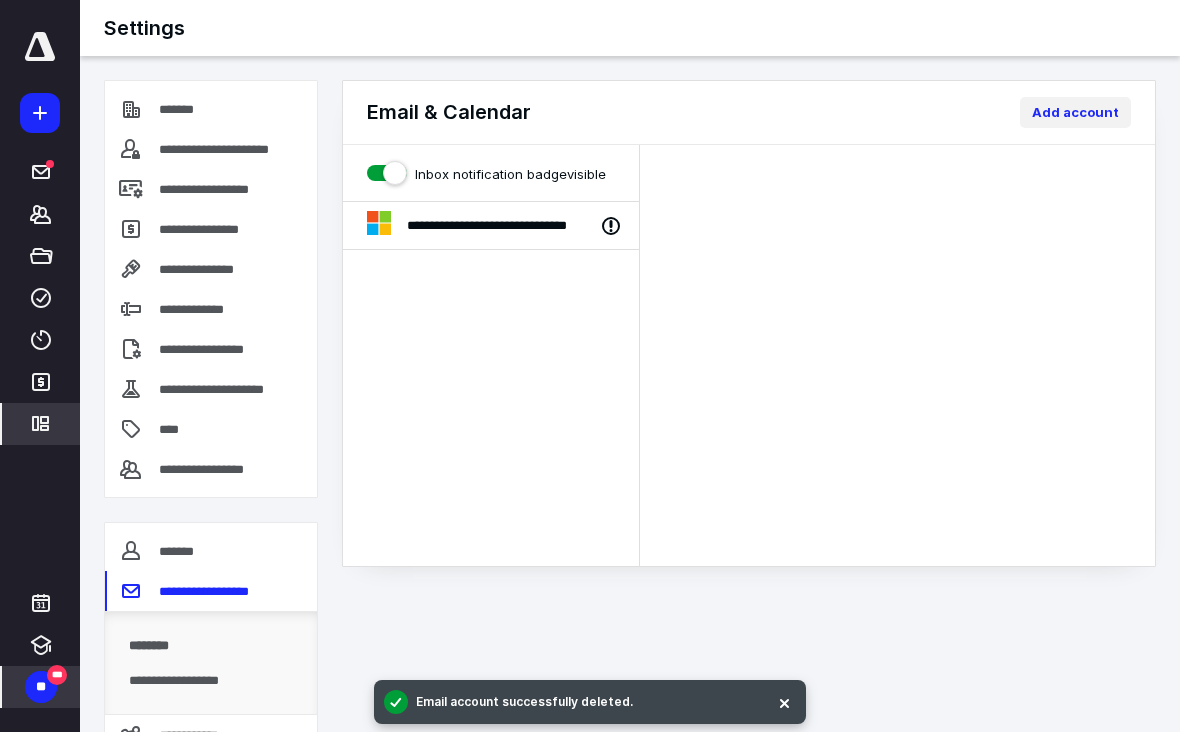 click on "Add account" at bounding box center (1075, 112) 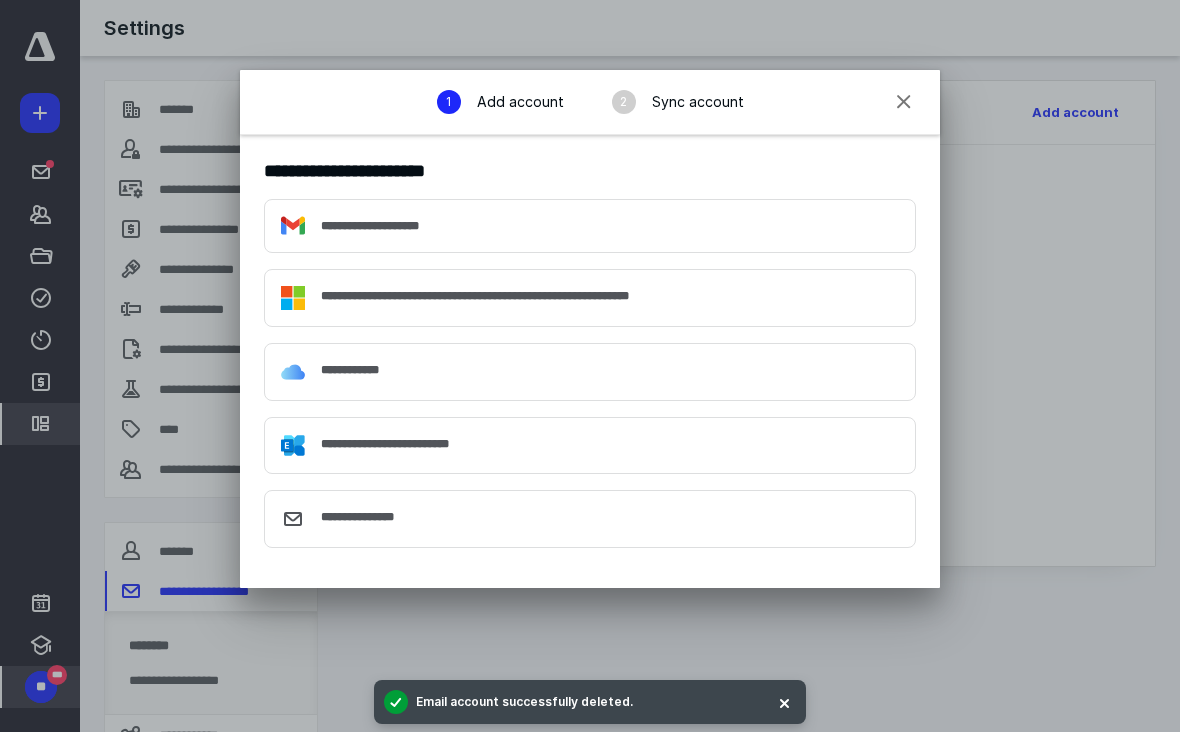 click on "**********" at bounding box center (590, 226) 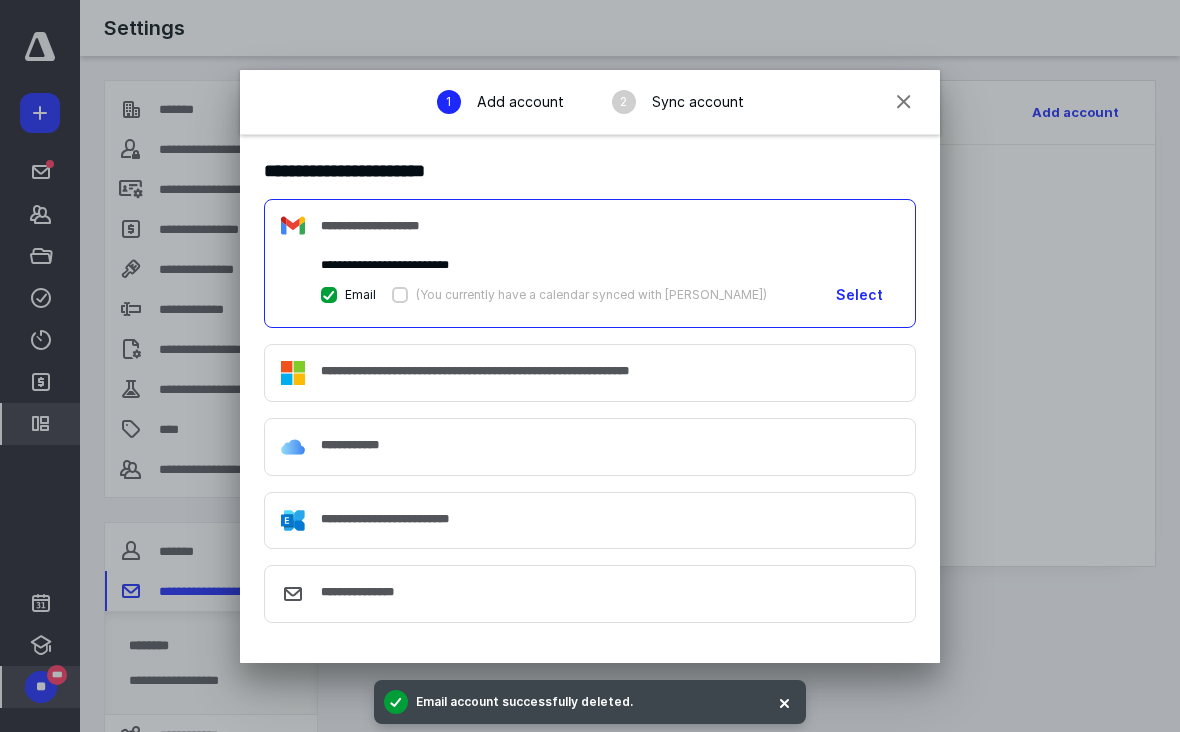 scroll, scrollTop: 0, scrollLeft: 0, axis: both 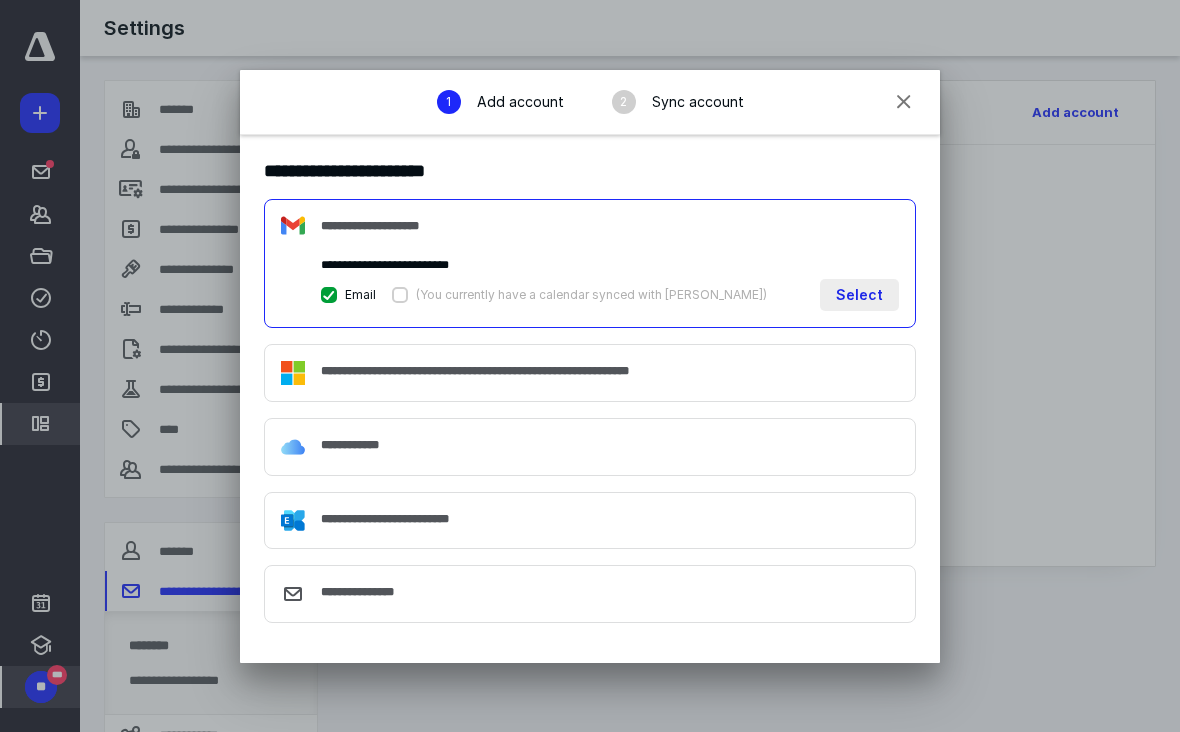 click on "Select" at bounding box center [859, 295] 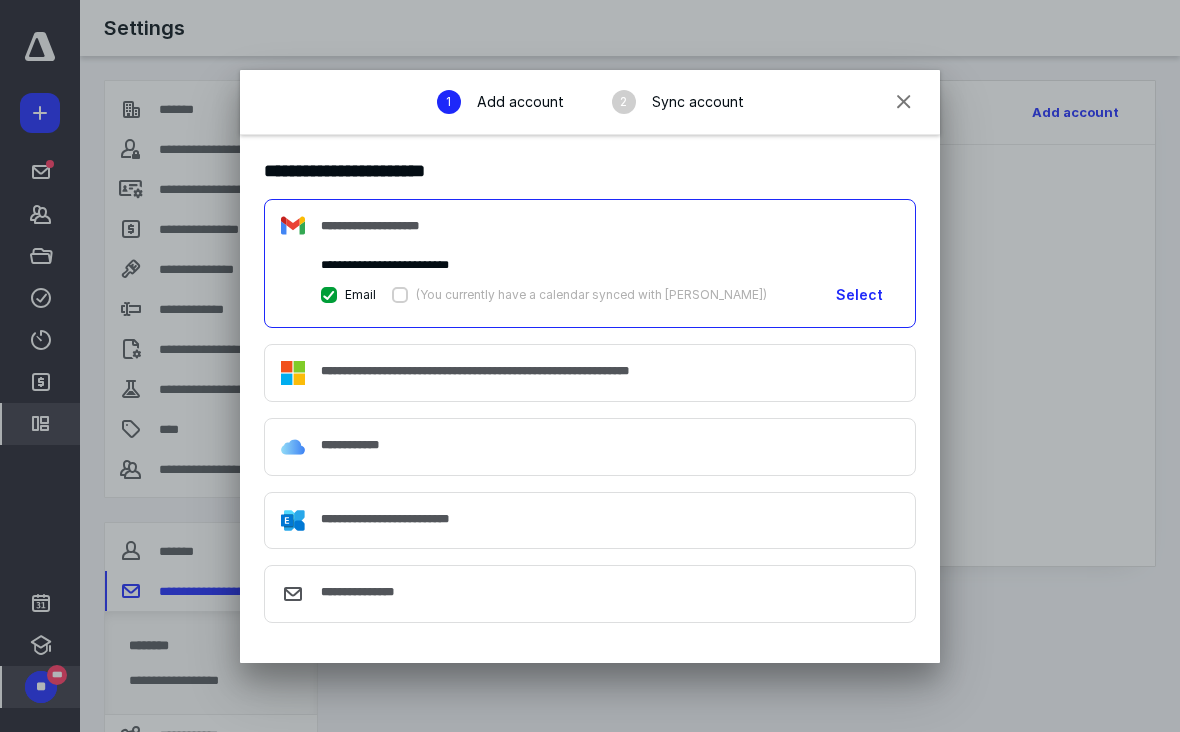 click at bounding box center (590, 366) 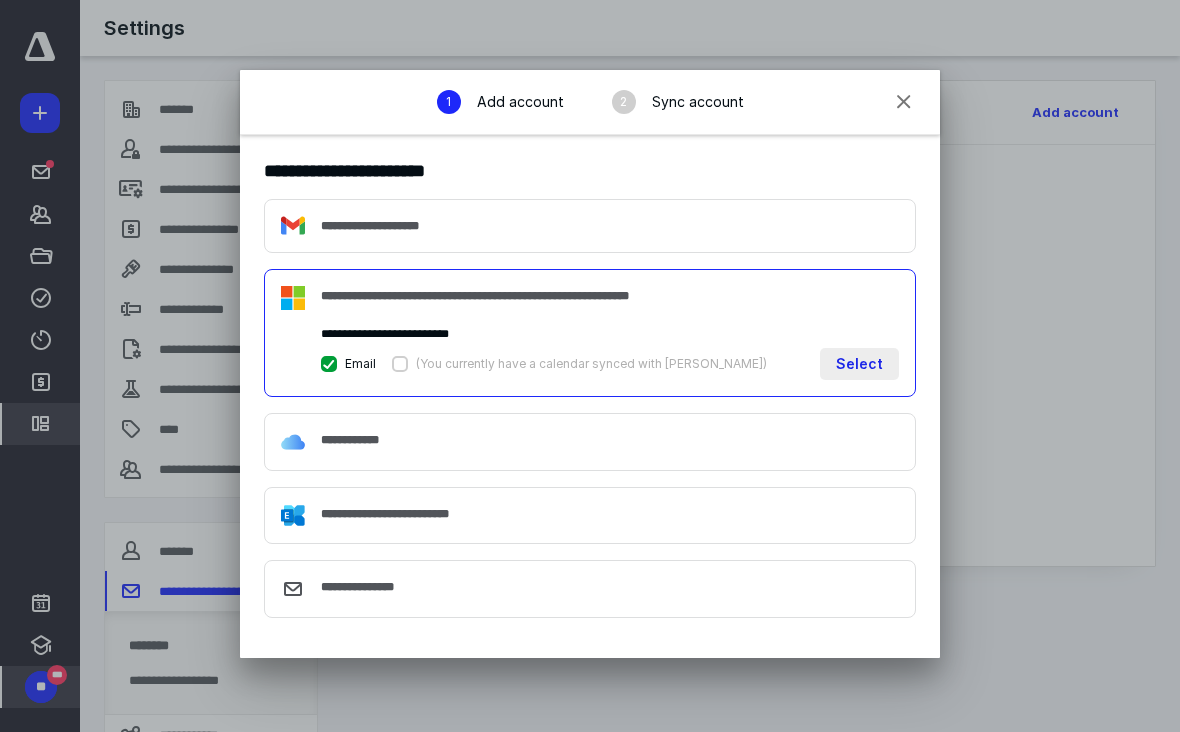 click on "Select" at bounding box center (859, 364) 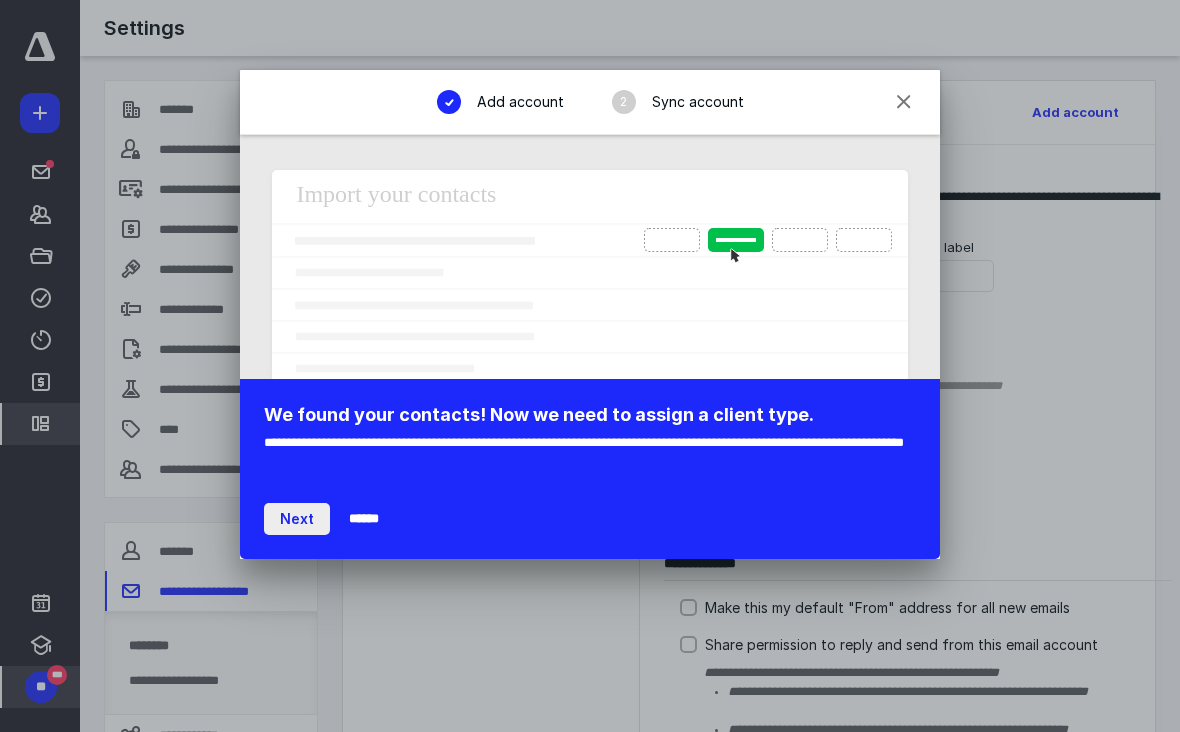 click on "Next" at bounding box center (297, 519) 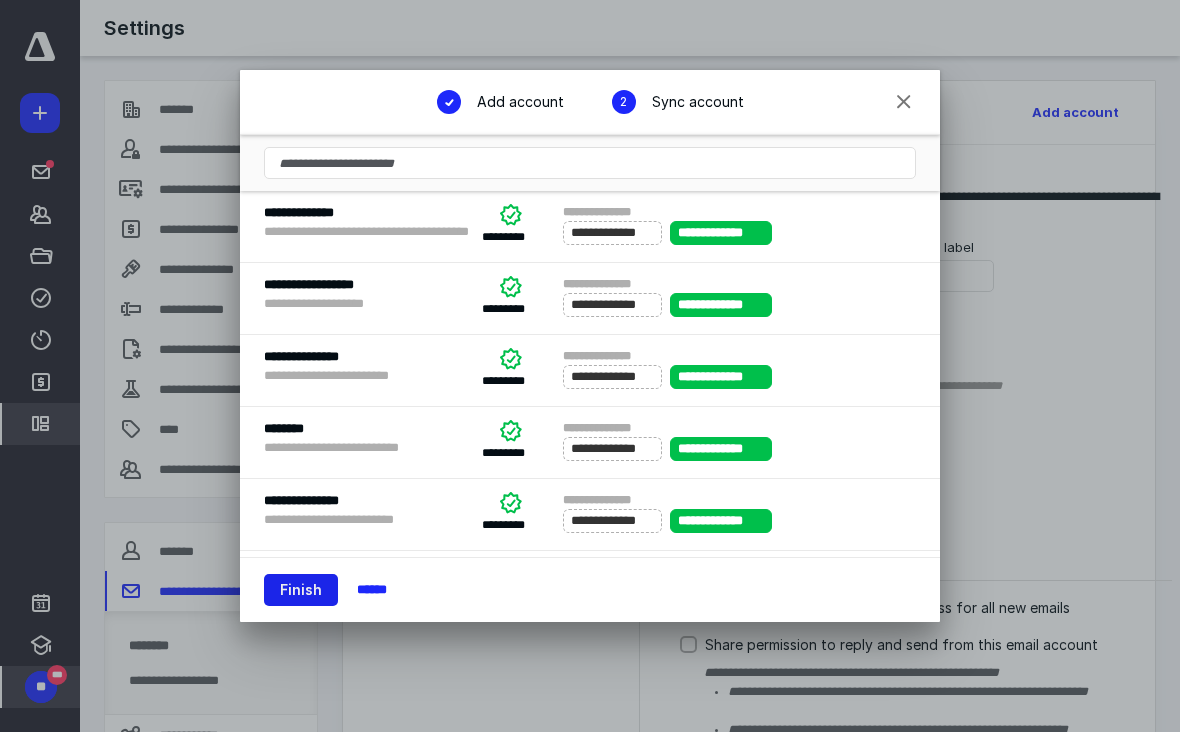 click on "Finish" at bounding box center (301, 590) 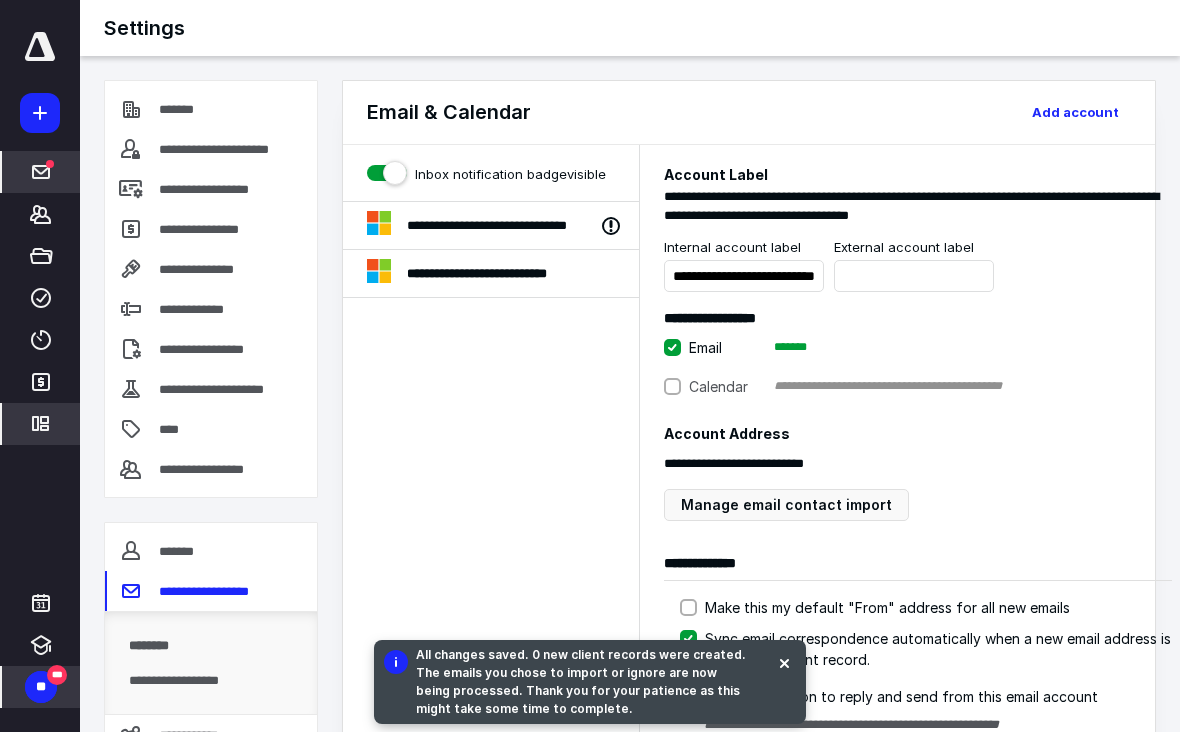 click on "*****" at bounding box center (41, 172) 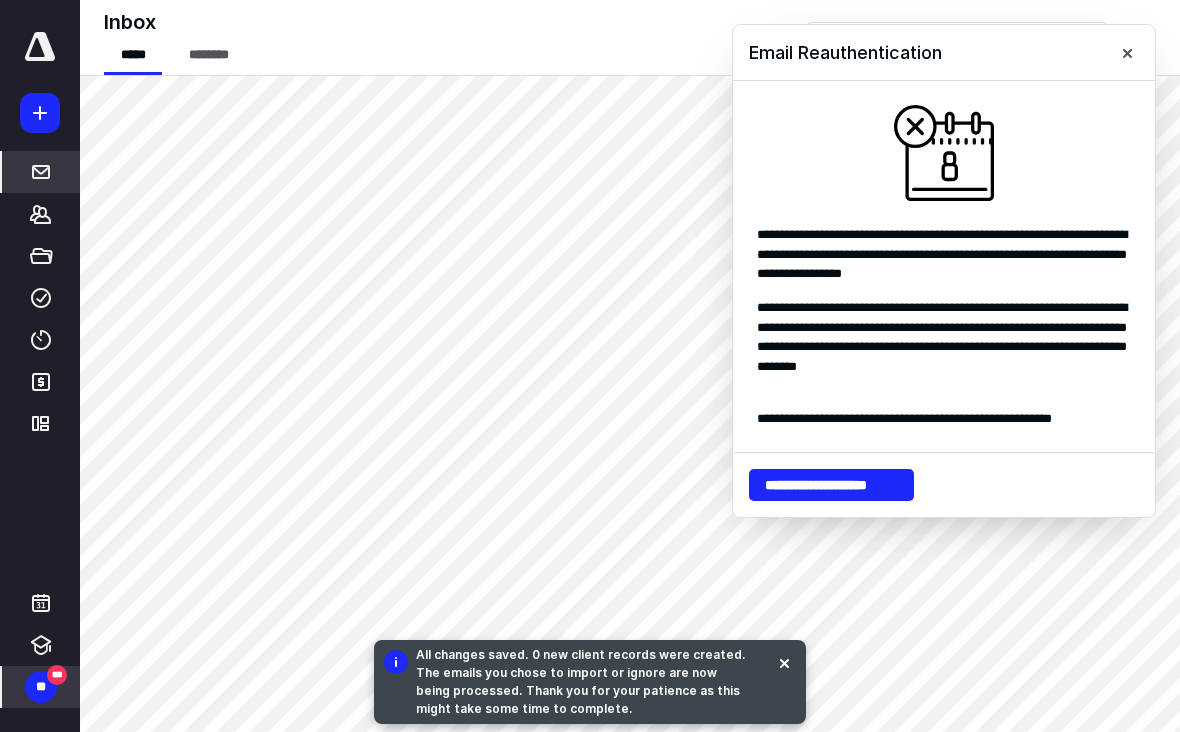 click on "**********" at bounding box center (831, 485) 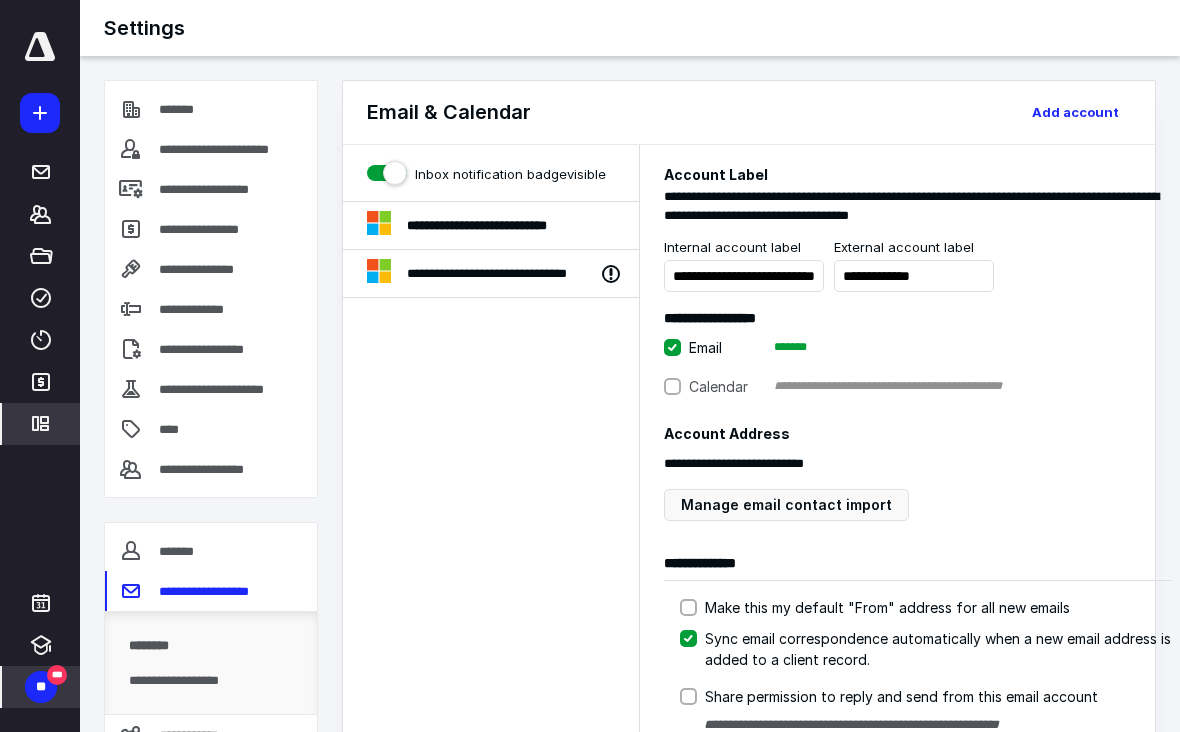 click 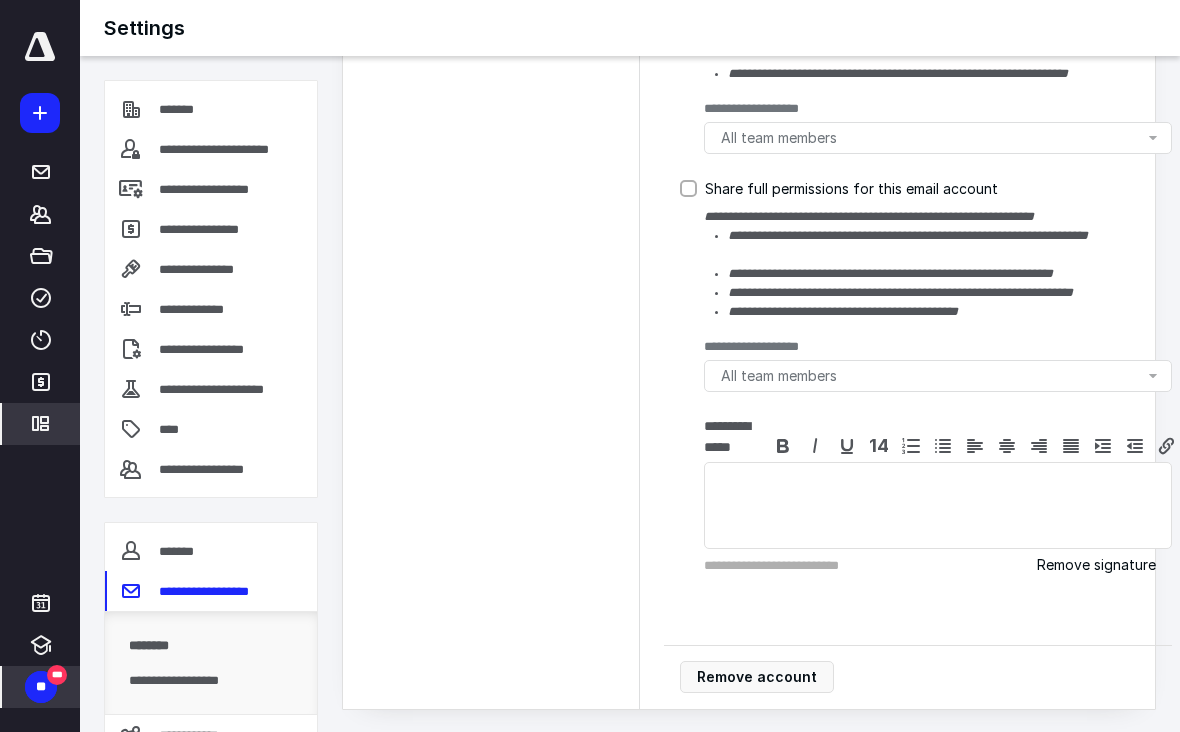 scroll, scrollTop: 707, scrollLeft: 0, axis: vertical 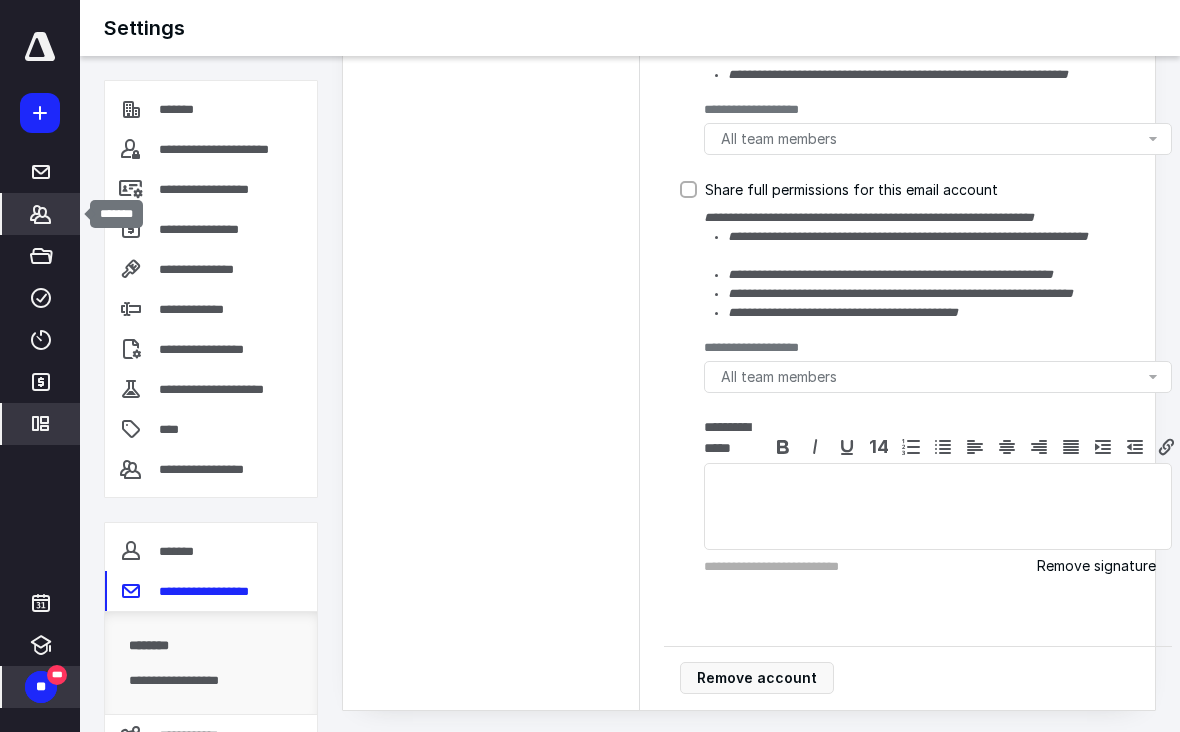 click 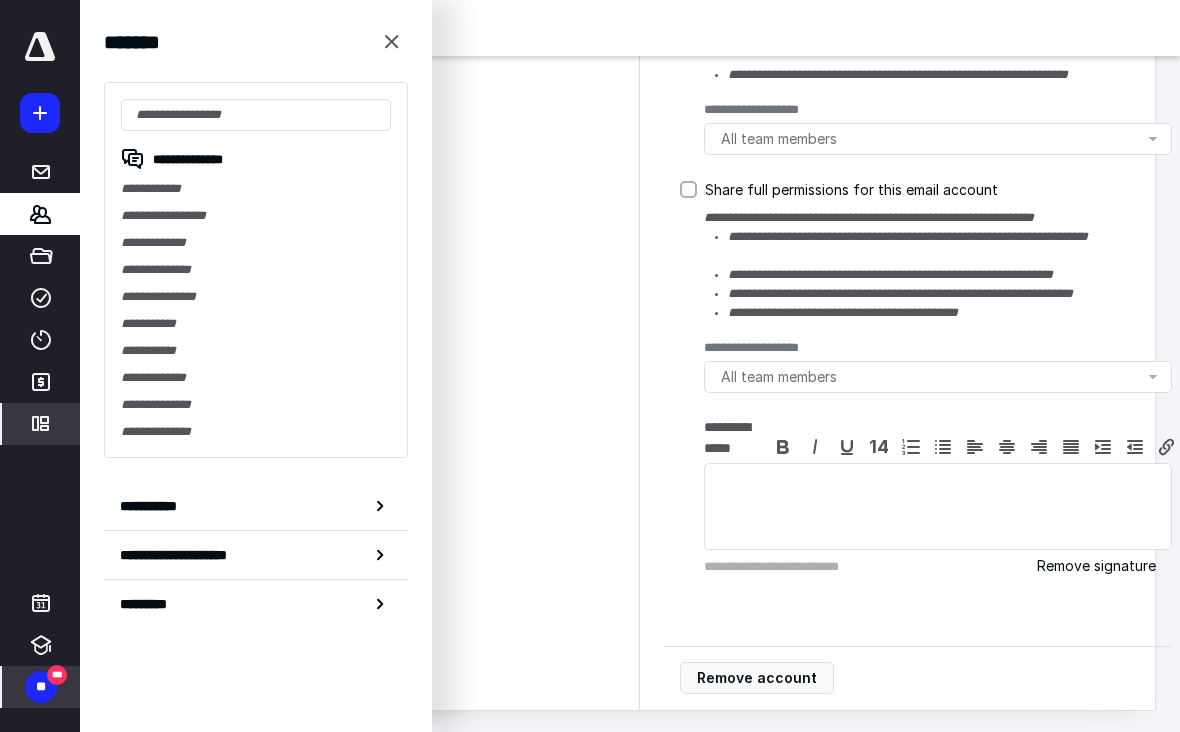 click on "**********" at bounding box center (256, 188) 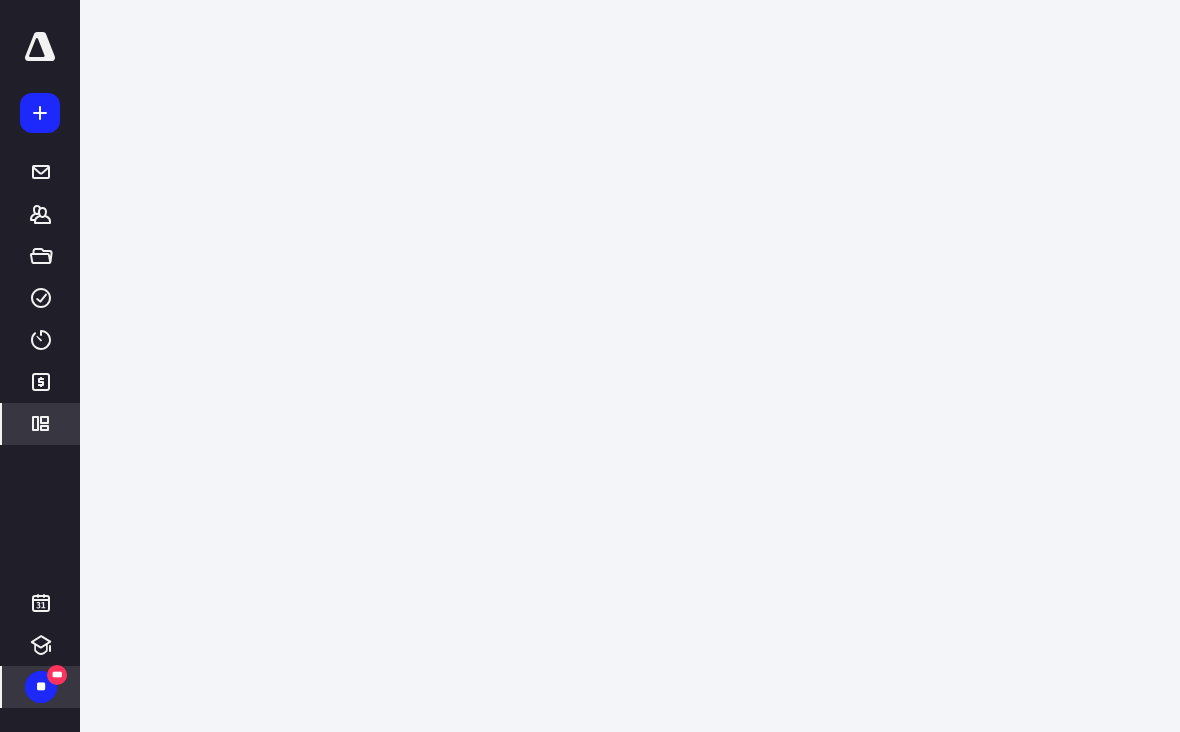 scroll, scrollTop: 0, scrollLeft: 0, axis: both 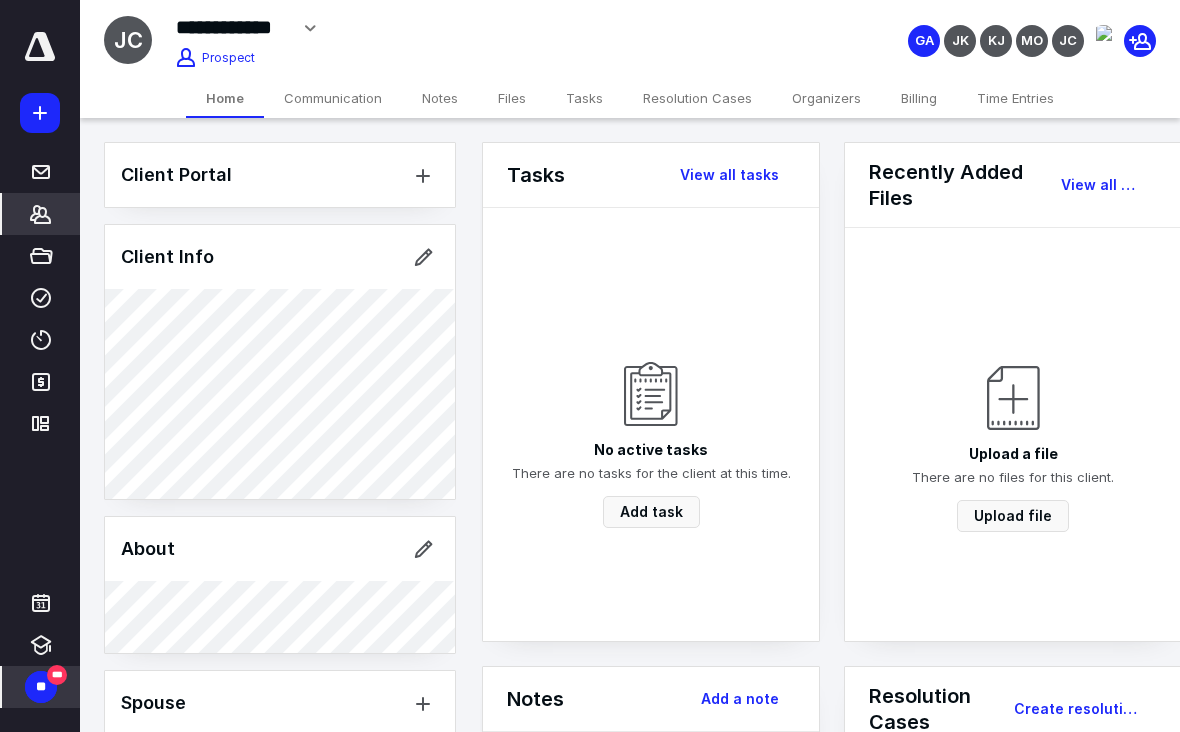 click on "Communication" at bounding box center [333, 98] 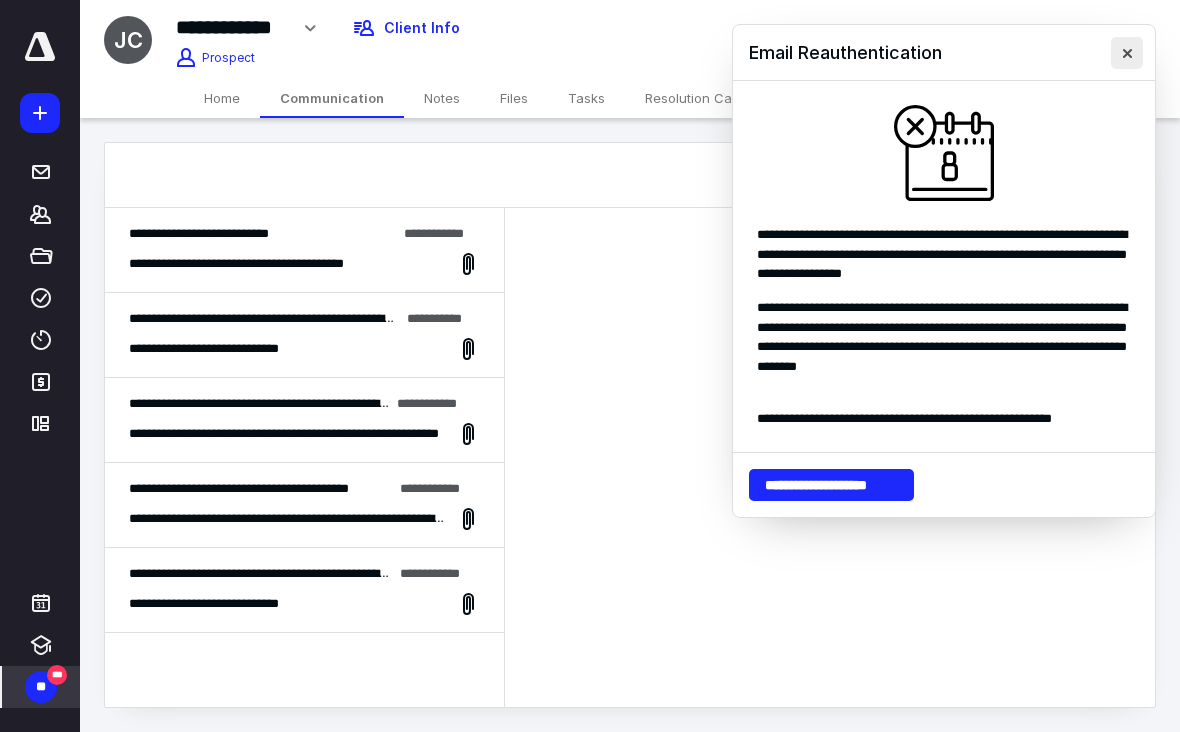 click at bounding box center [1127, 53] 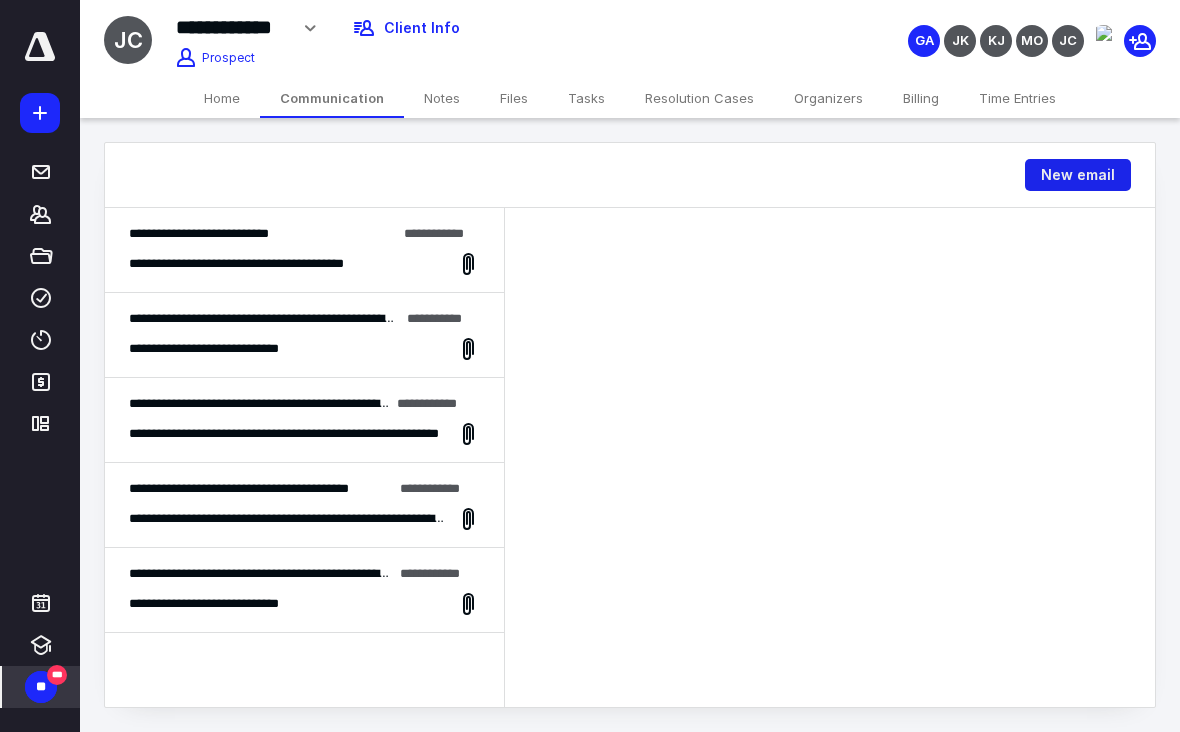 click on "New email" at bounding box center [1078, 175] 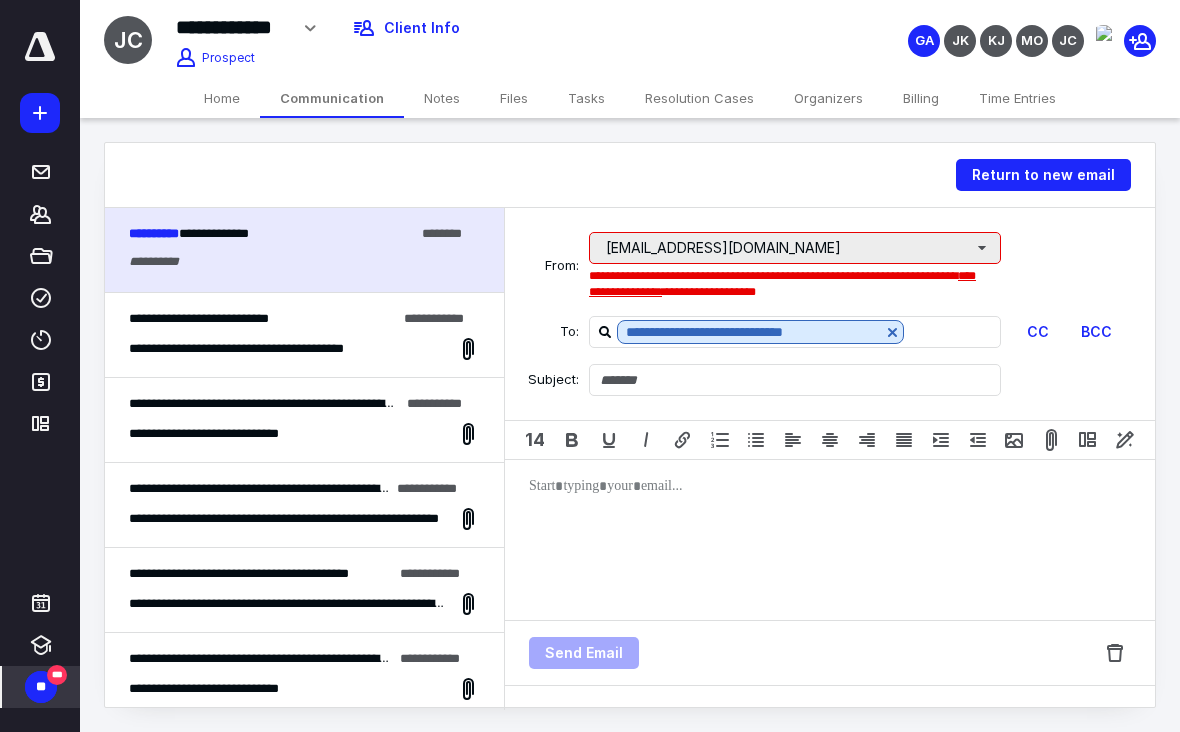 click on "reception@jacobsonaccounting.com" at bounding box center (795, 248) 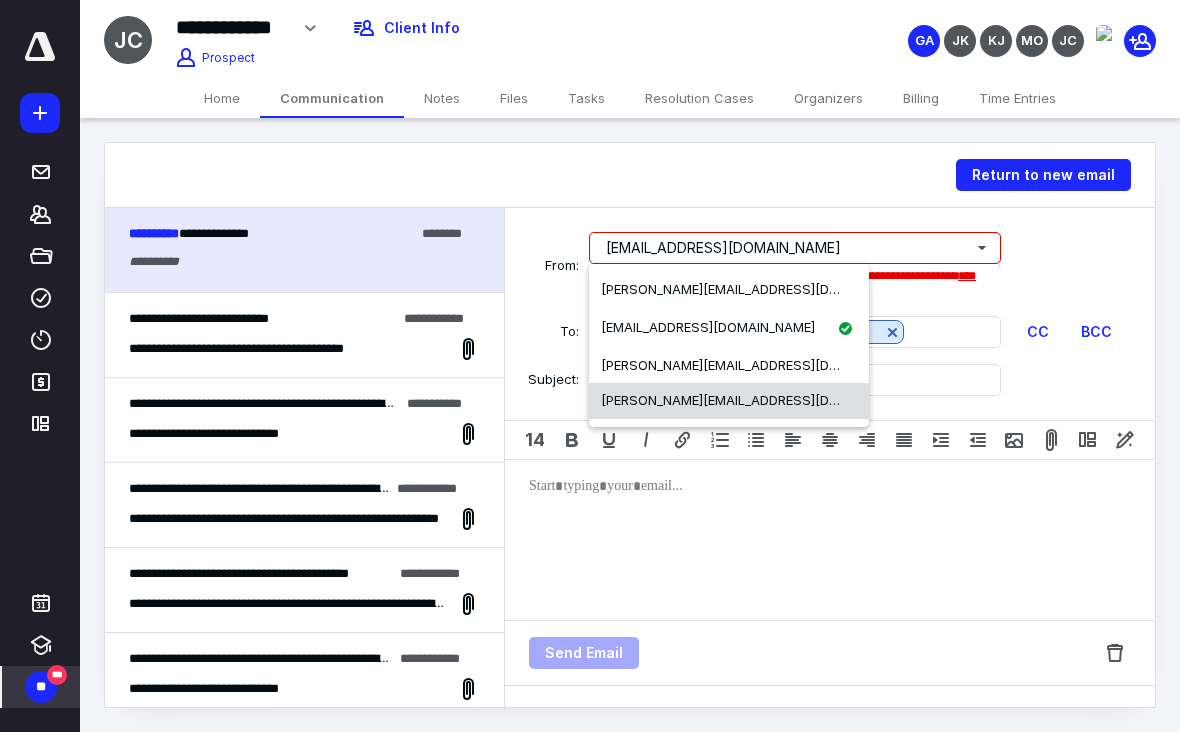 click on "[PERSON_NAME][EMAIL_ADDRESS][DOMAIN_NAME]" at bounding box center (759, 400) 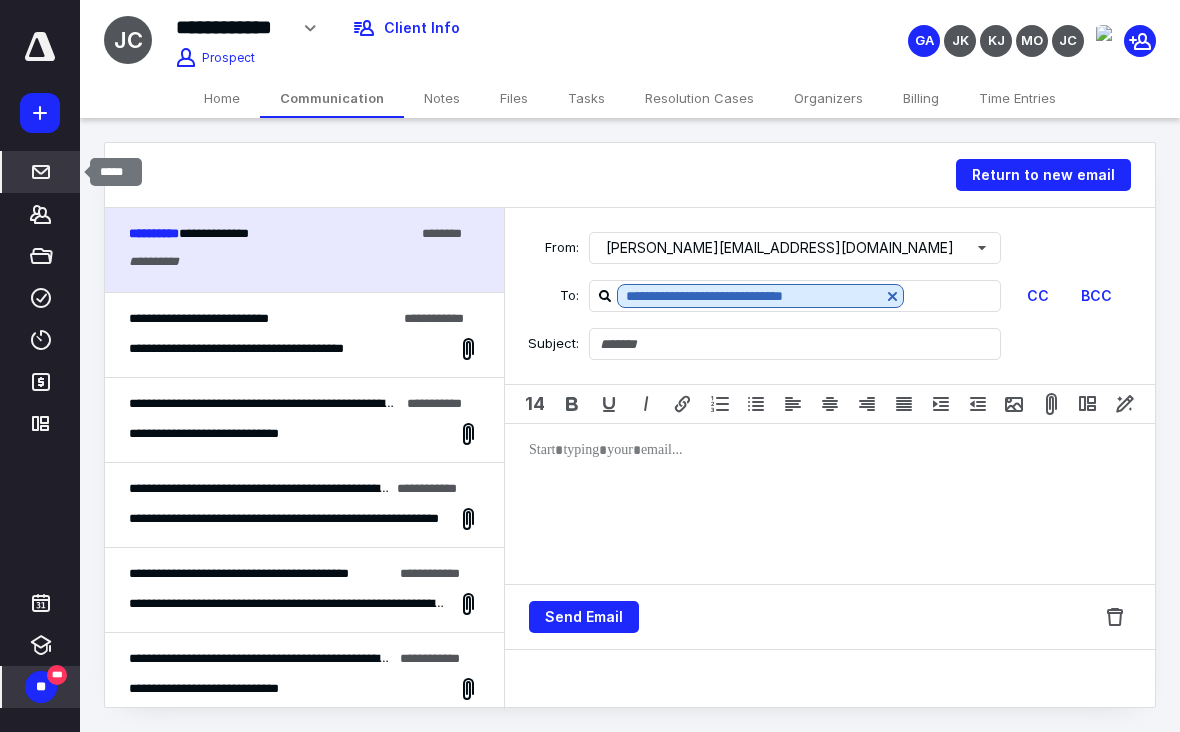 click 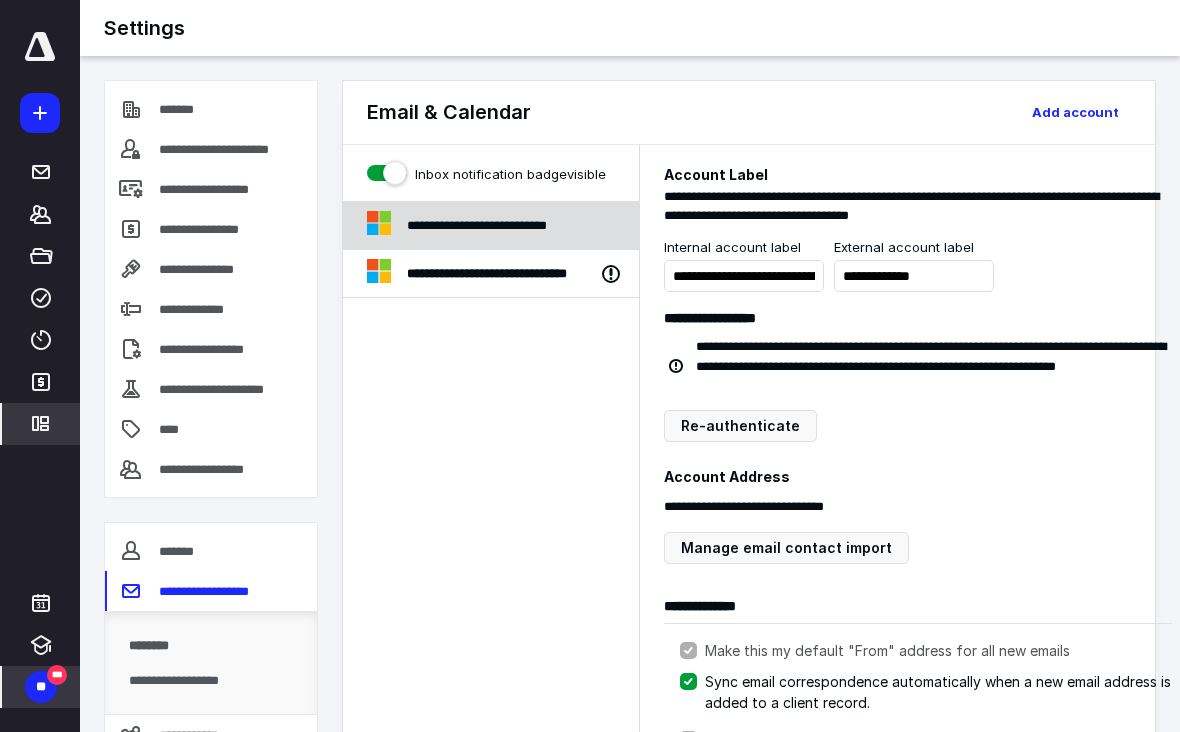 click on "**********" at bounding box center (505, 225) 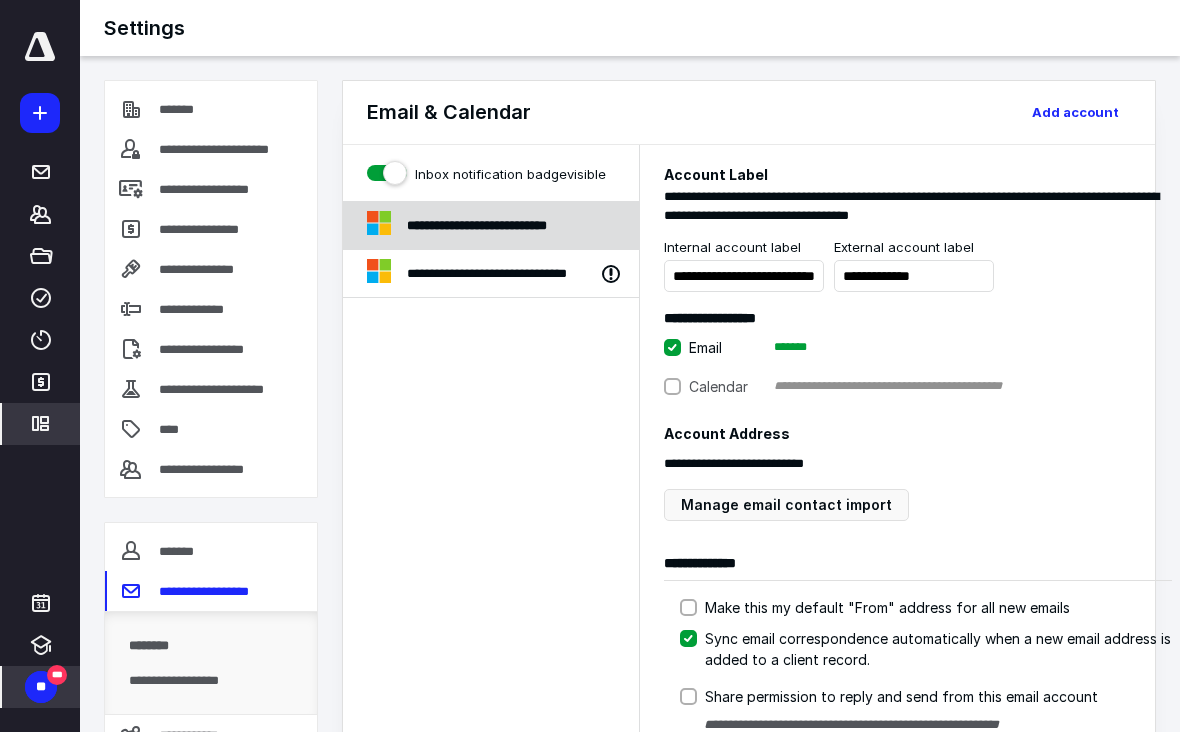 type on "**********" 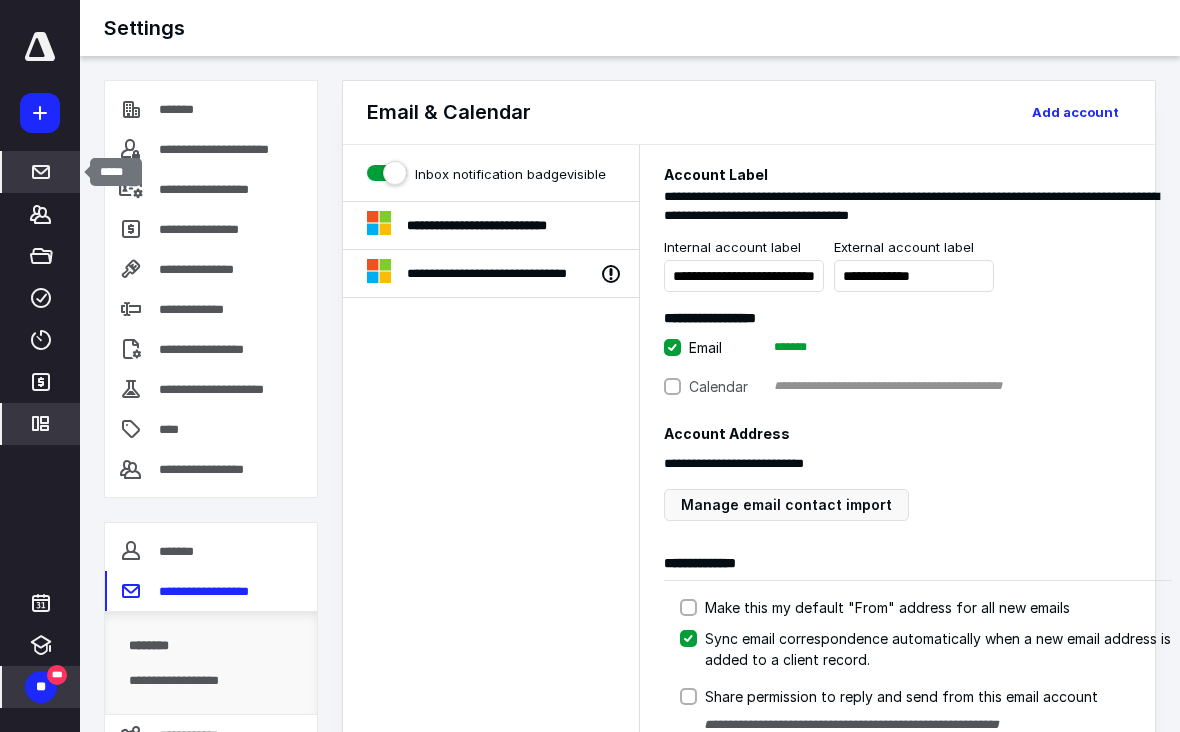 click on "*****" at bounding box center [41, 172] 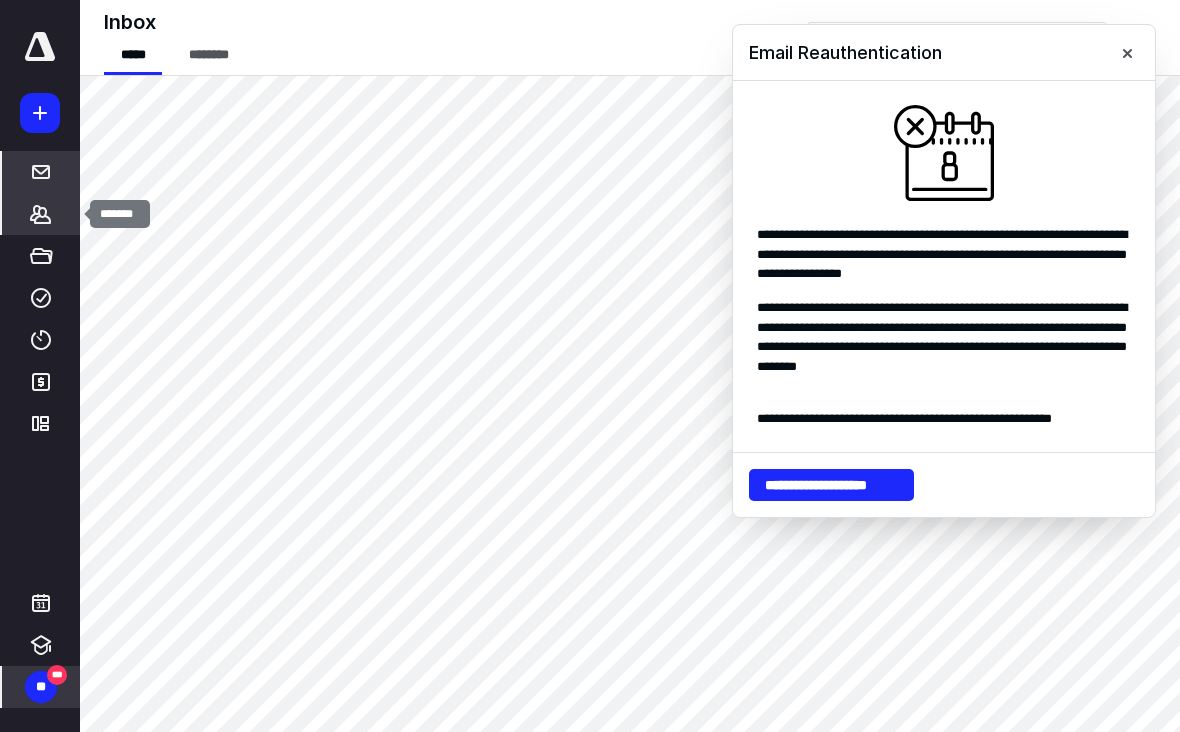 click 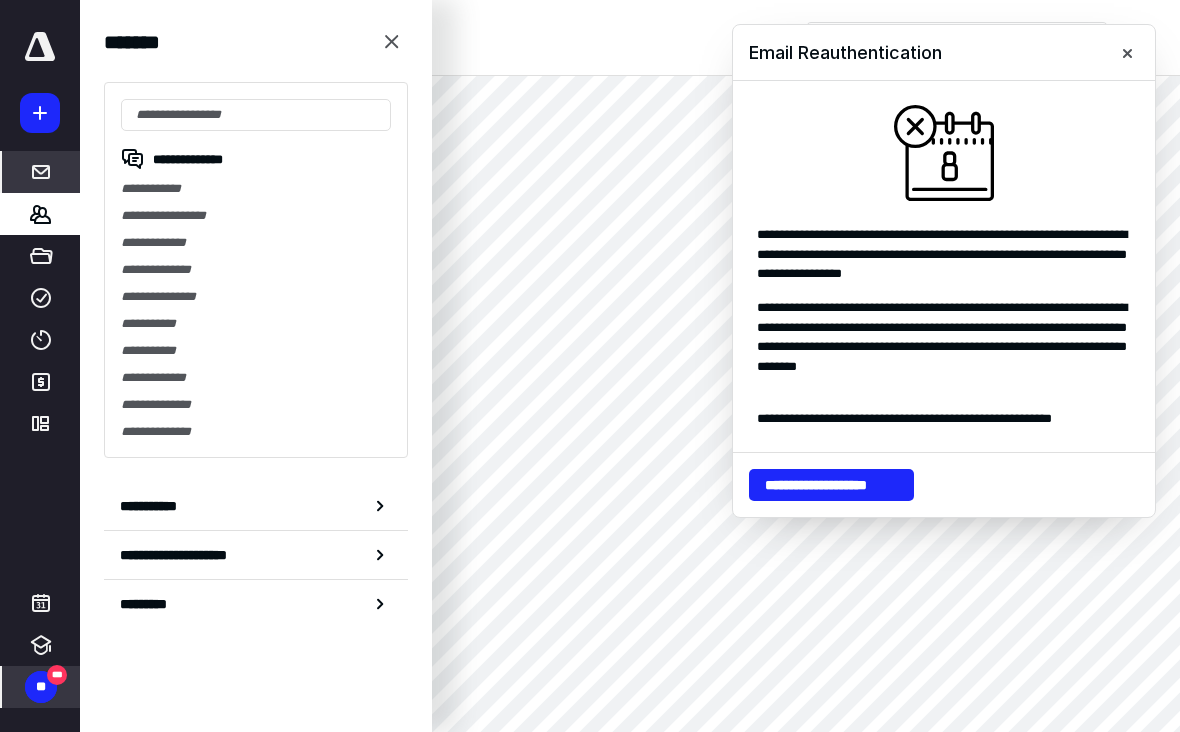 click 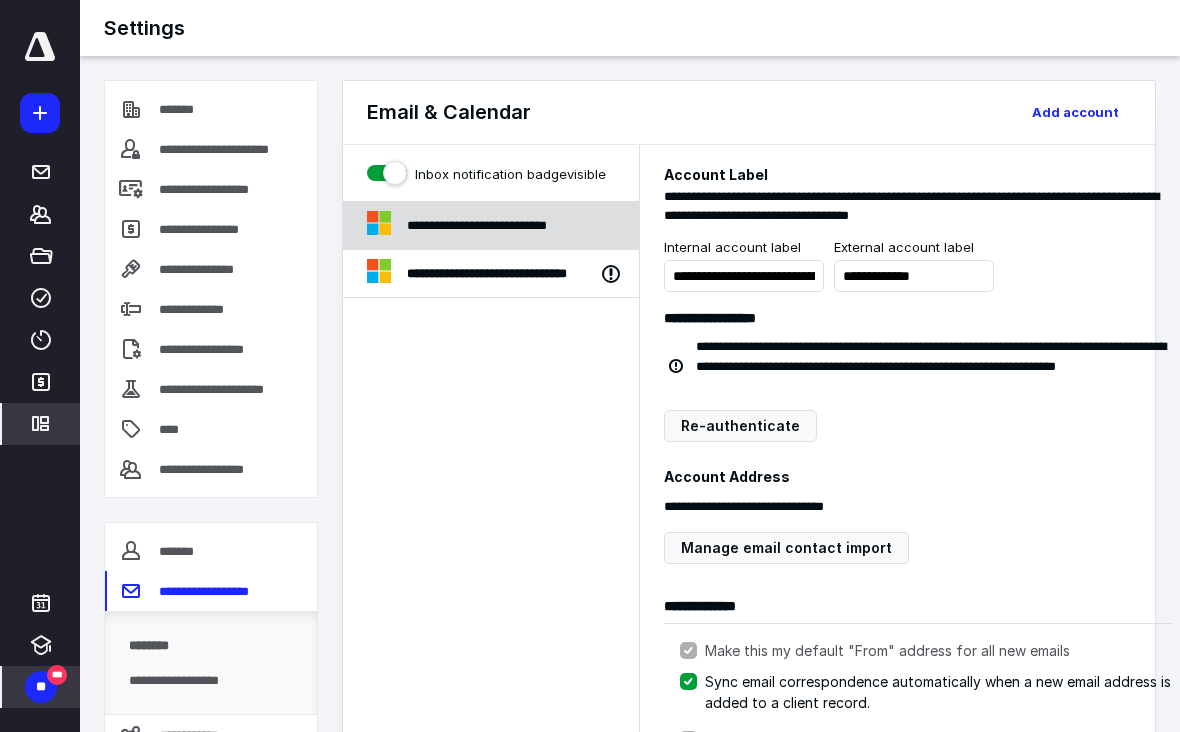 click on "**********" at bounding box center (491, 226) 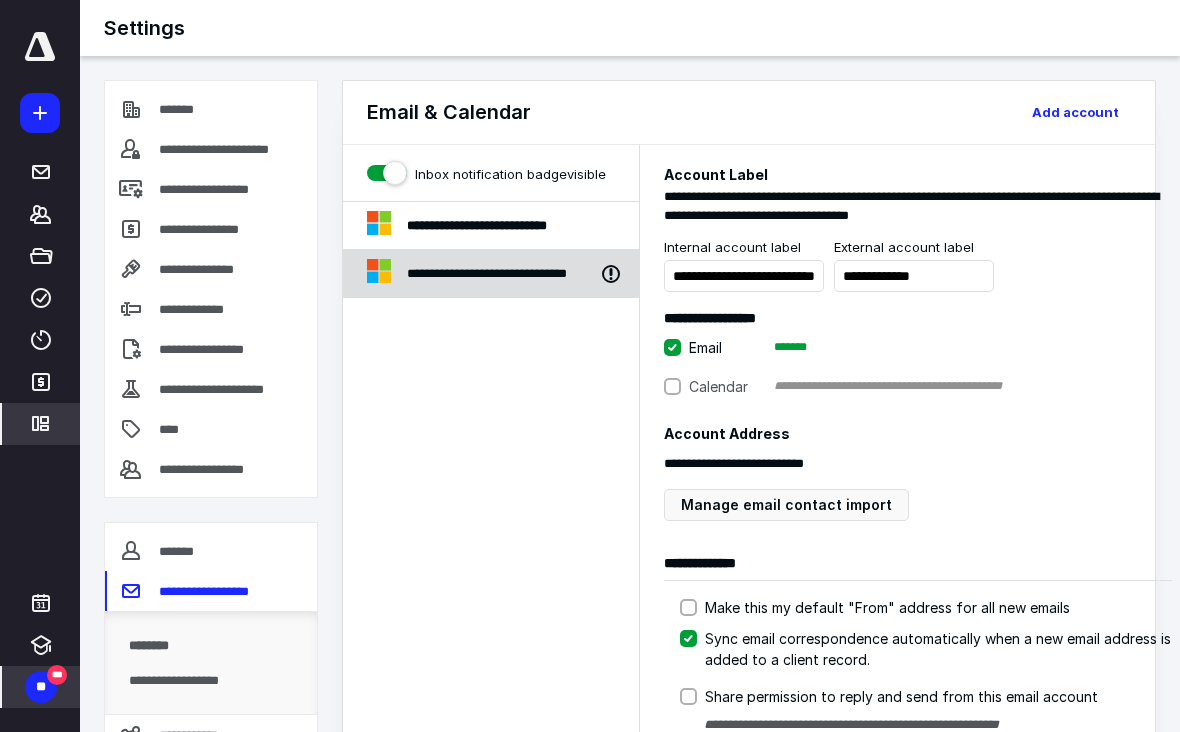 click on "**********" at bounding box center [503, 273] 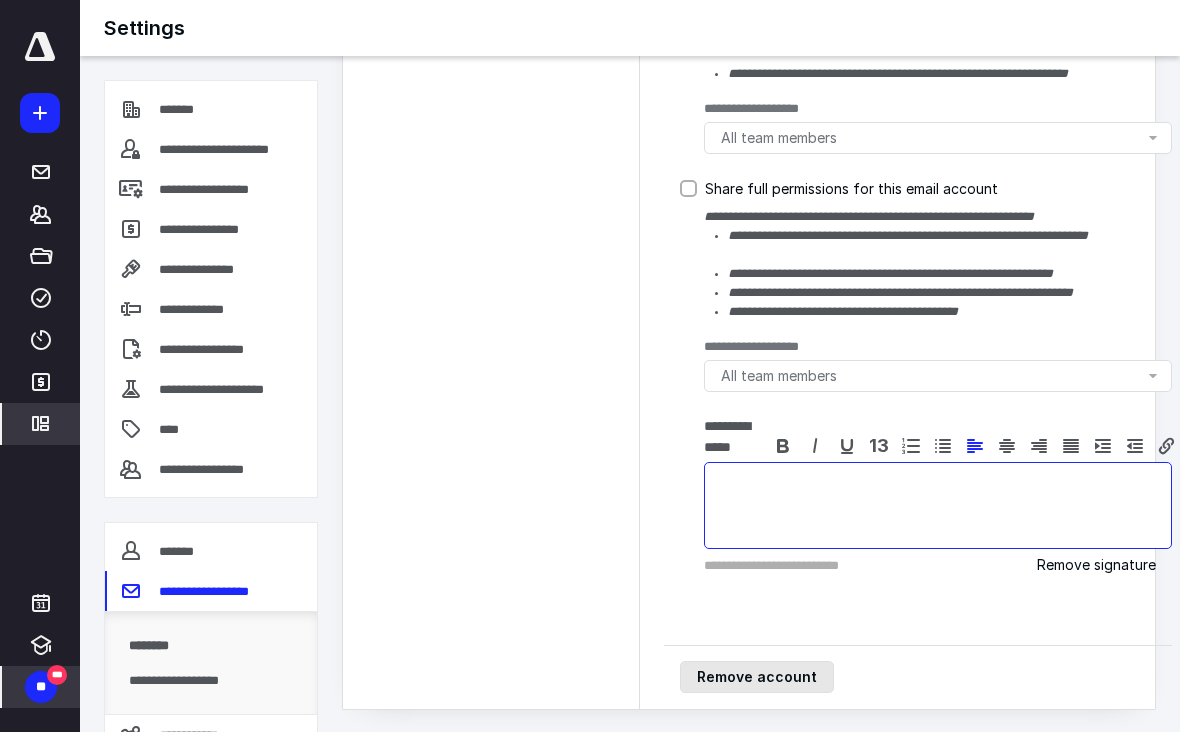 scroll, scrollTop: 750, scrollLeft: 0, axis: vertical 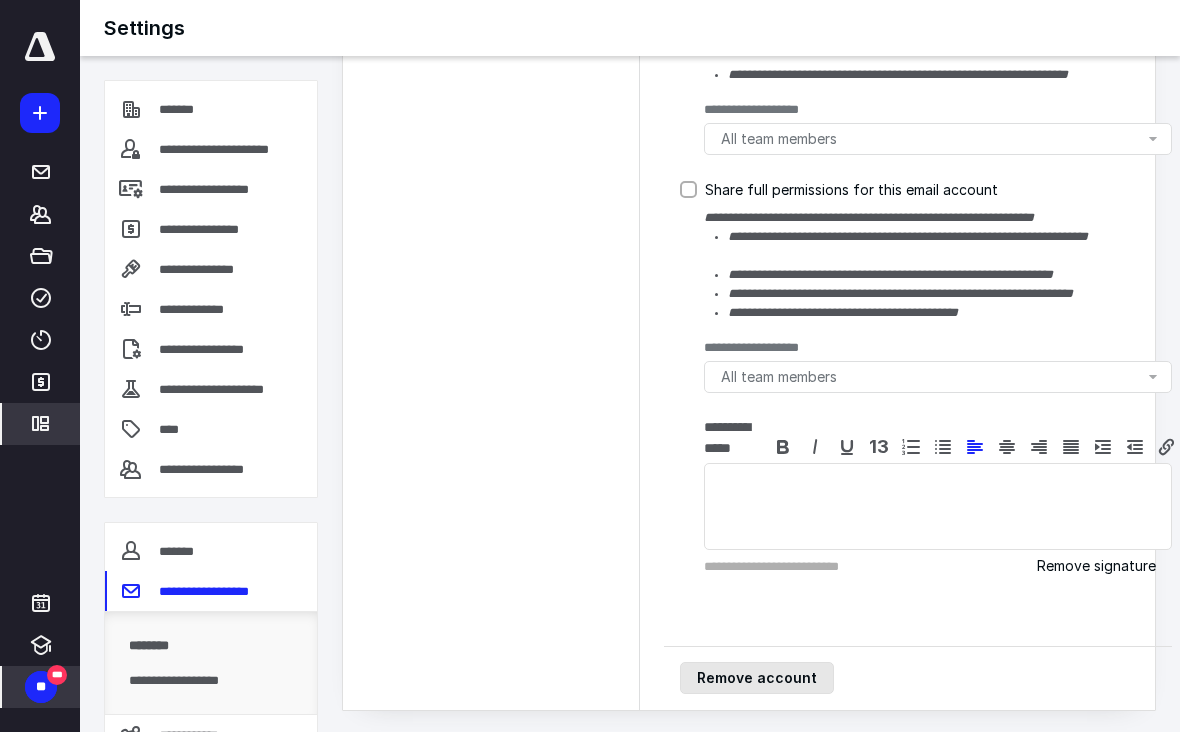 click on "Remove account" at bounding box center [757, 678] 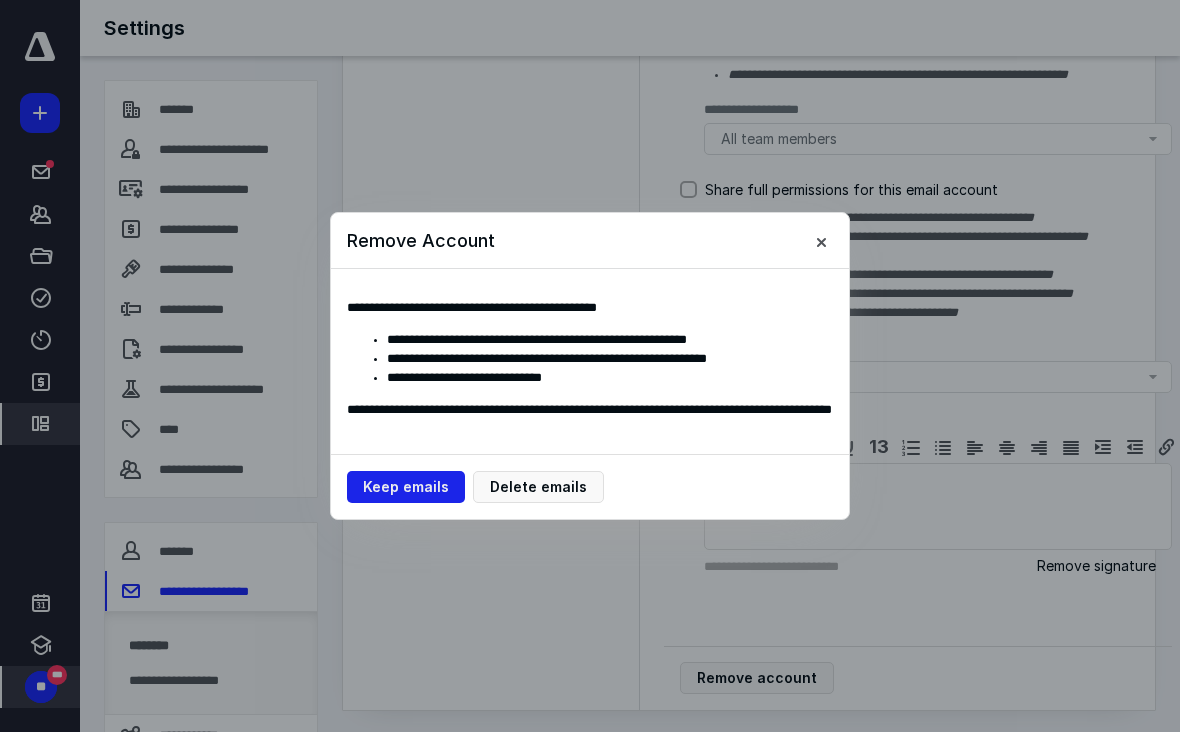 click on "Keep emails" at bounding box center (406, 487) 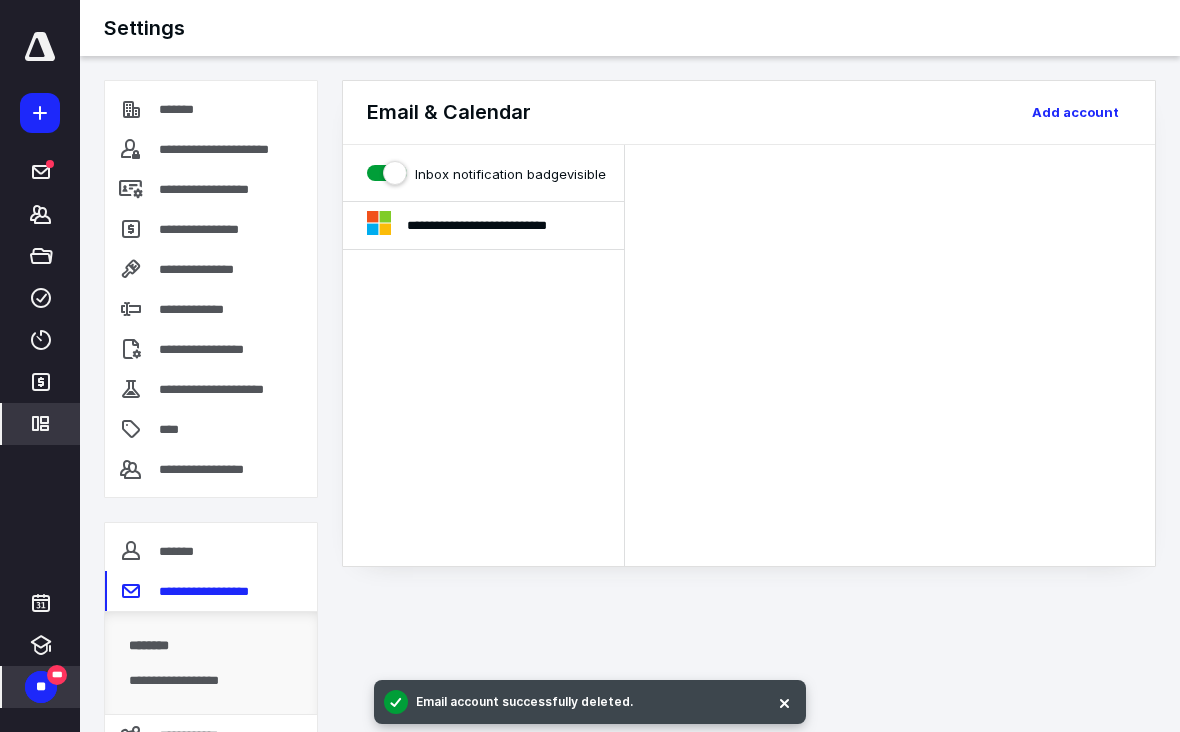 scroll, scrollTop: 0, scrollLeft: 0, axis: both 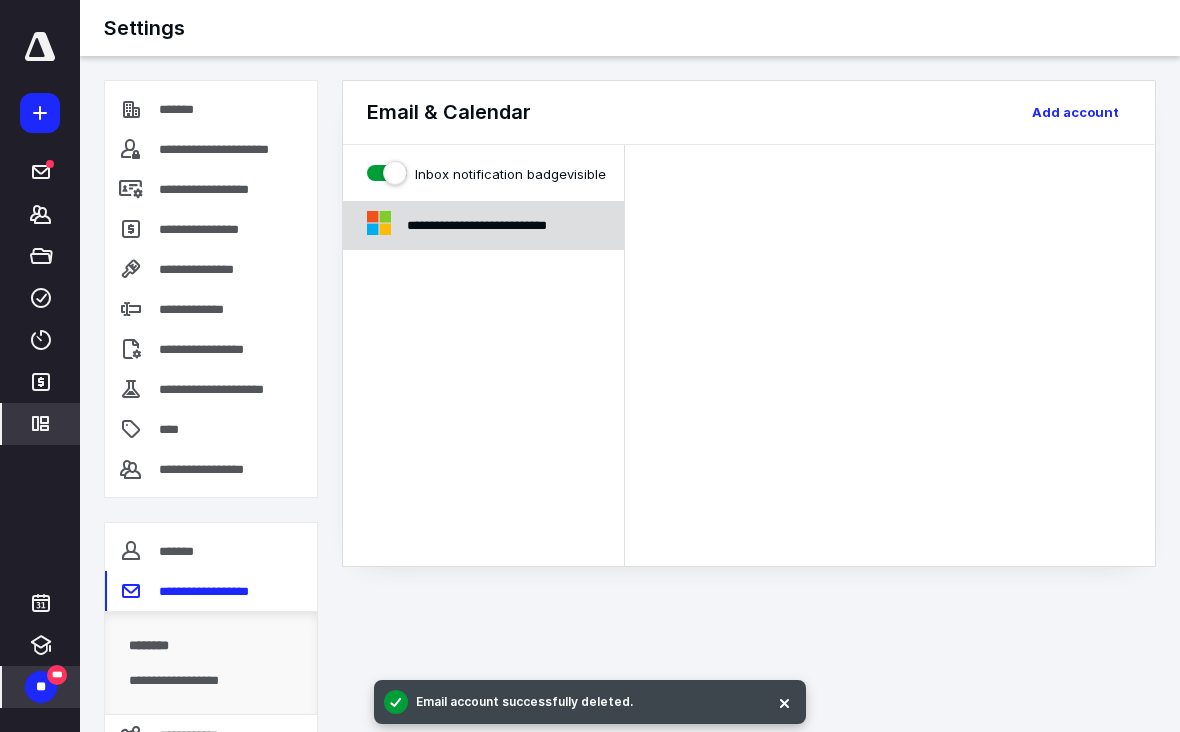 click on "**********" at bounding box center [505, 225] 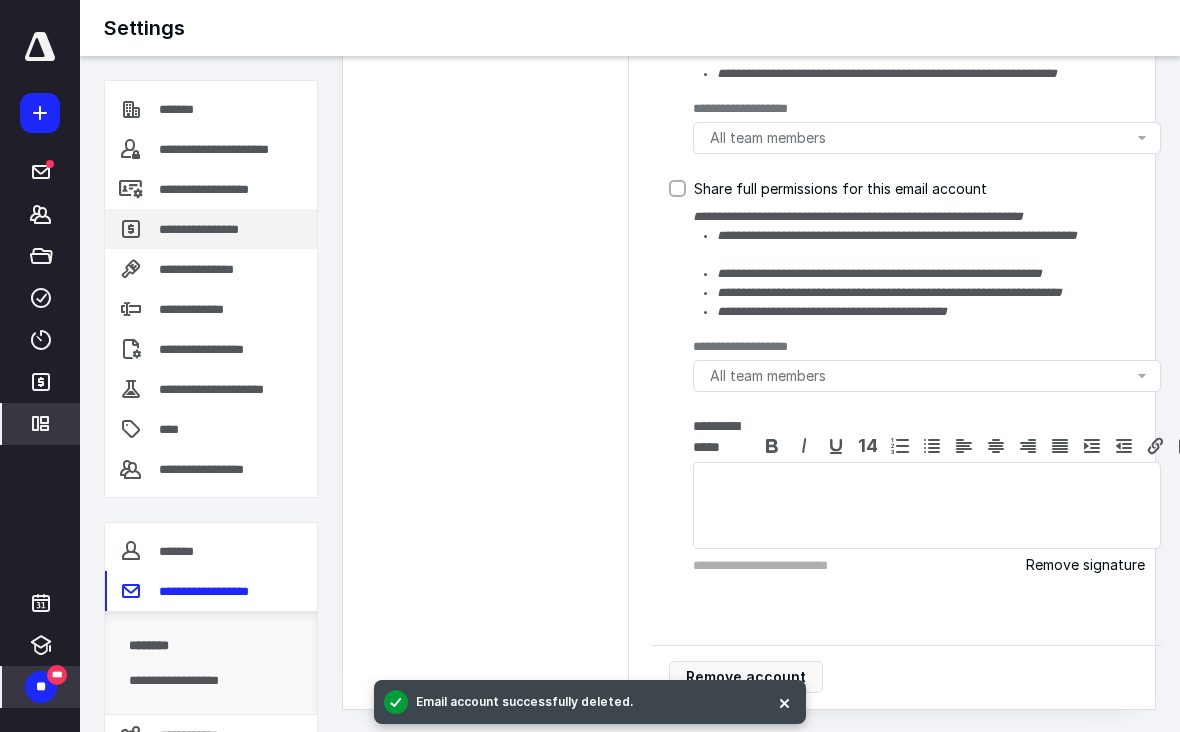 scroll, scrollTop: 707, scrollLeft: 0, axis: vertical 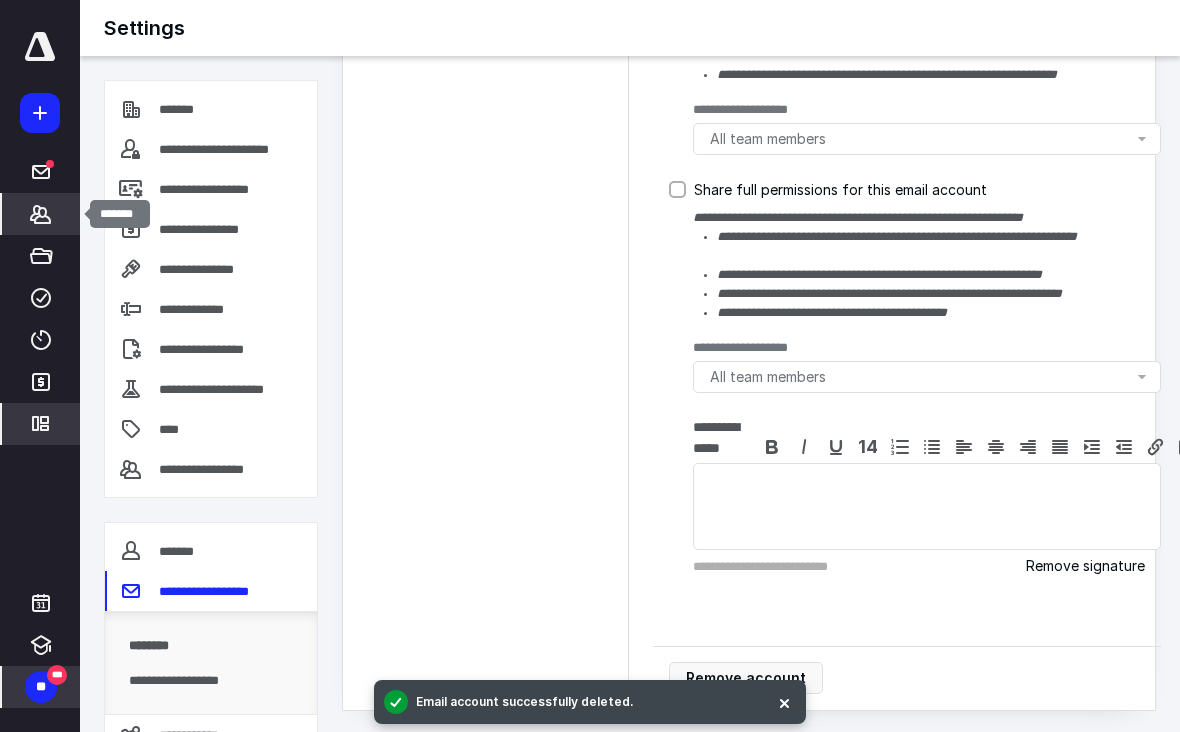 click on "*******" at bounding box center (41, 214) 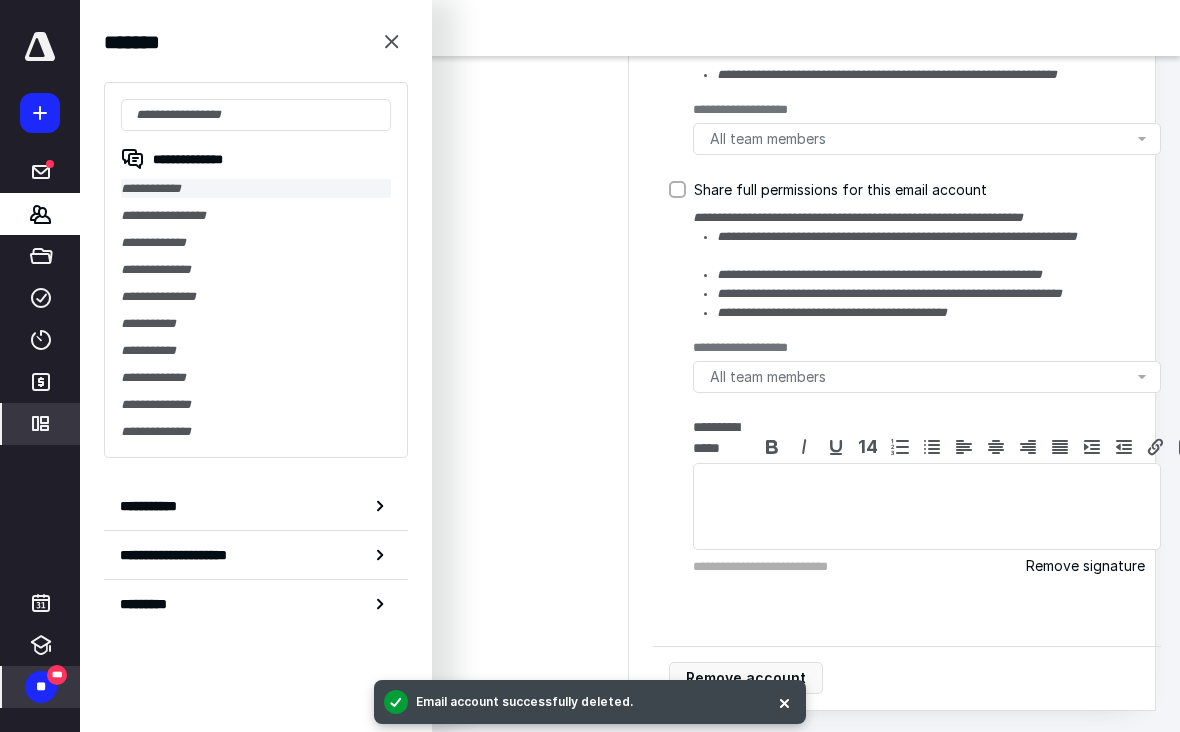 click on "**********" at bounding box center [256, 188] 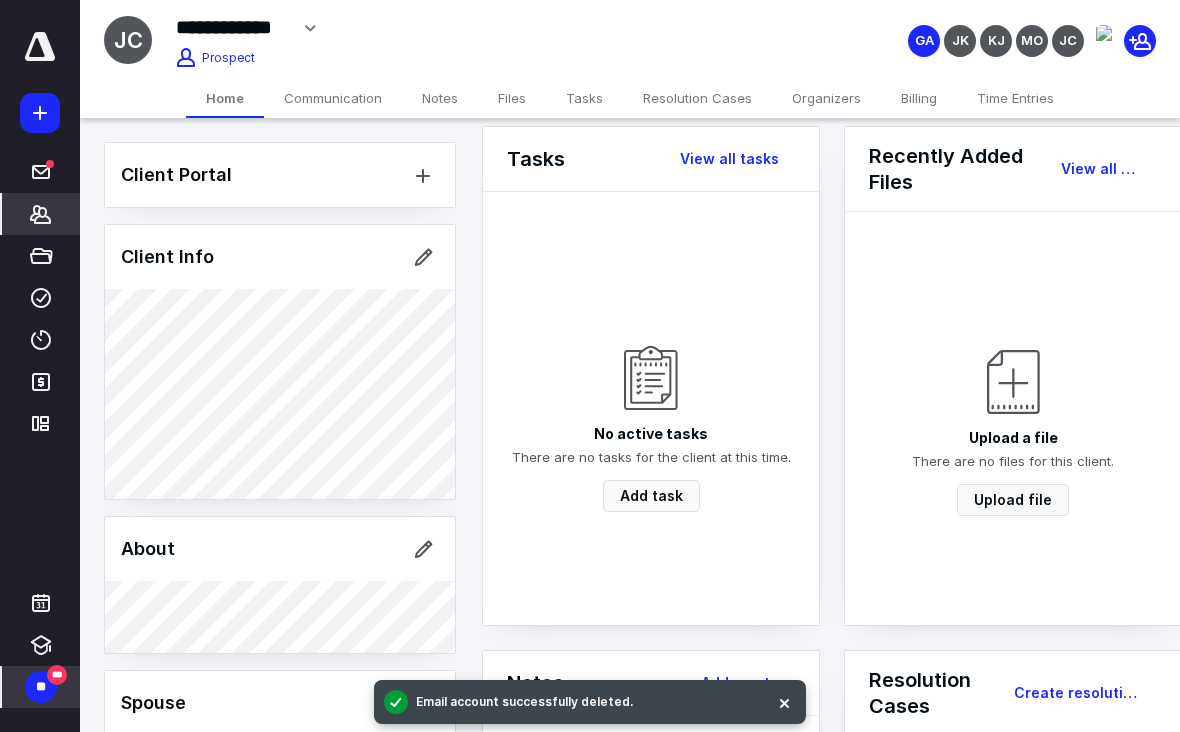 scroll, scrollTop: 21, scrollLeft: 0, axis: vertical 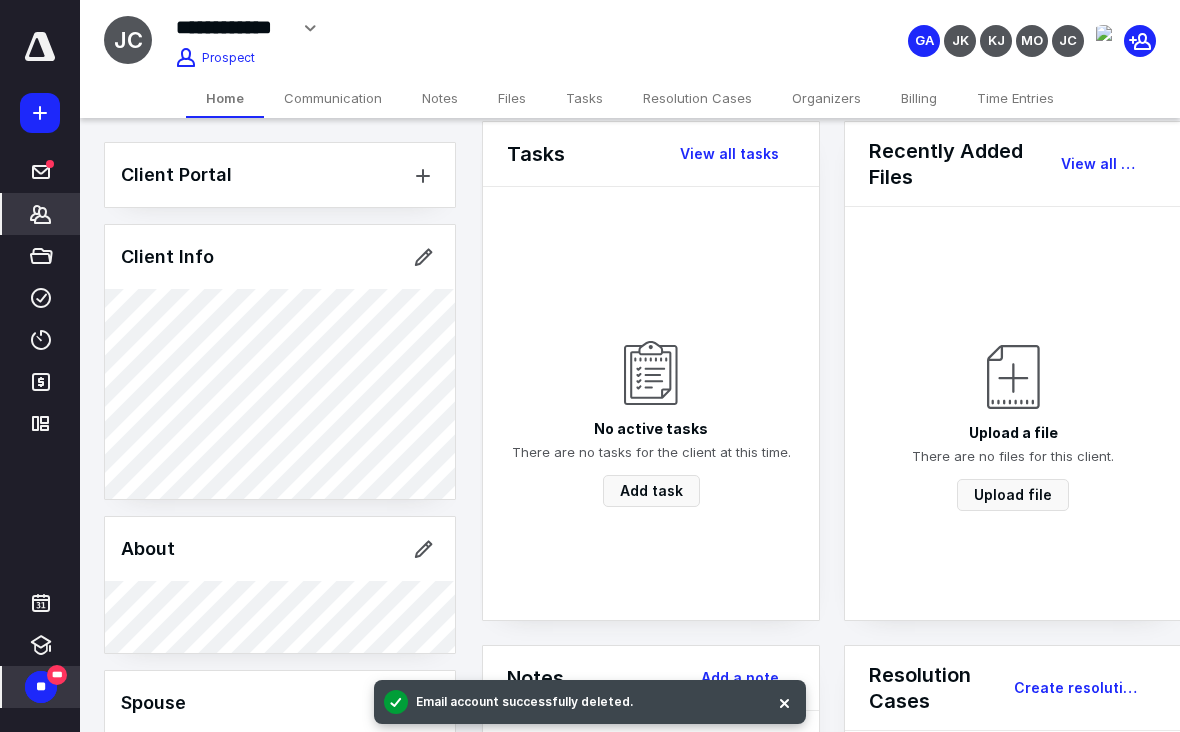 click on "Communication" at bounding box center (333, 98) 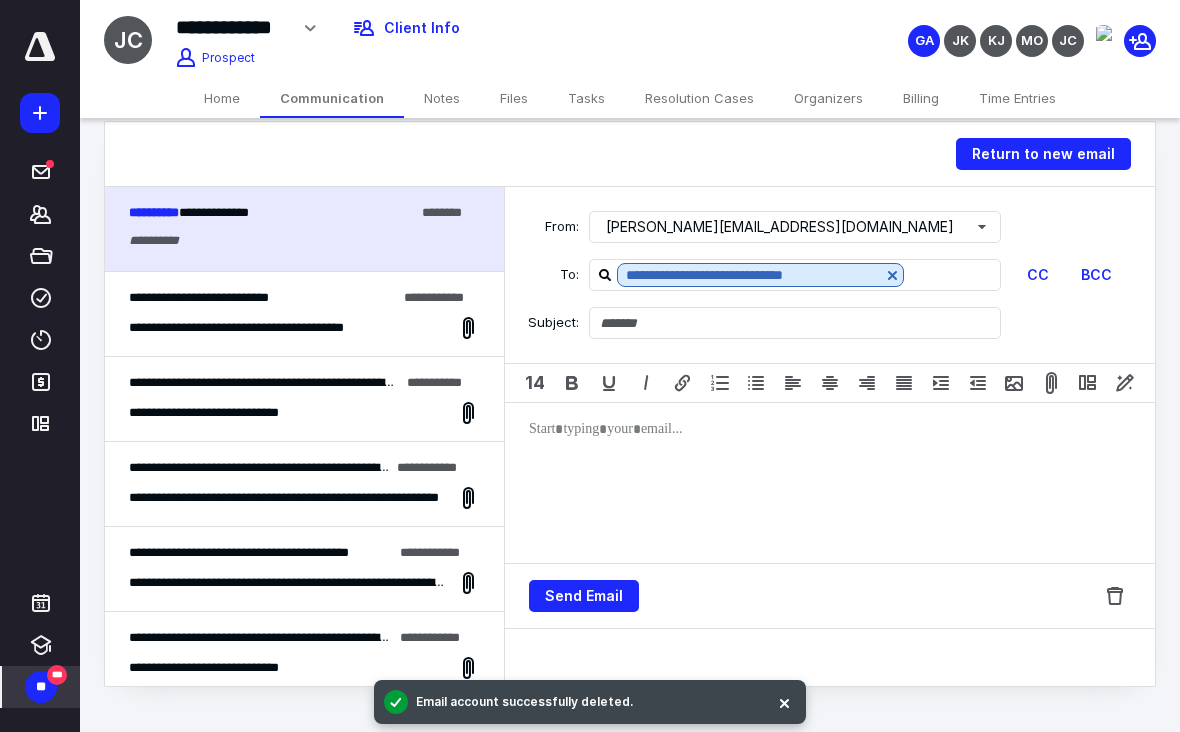 scroll, scrollTop: 0, scrollLeft: 0, axis: both 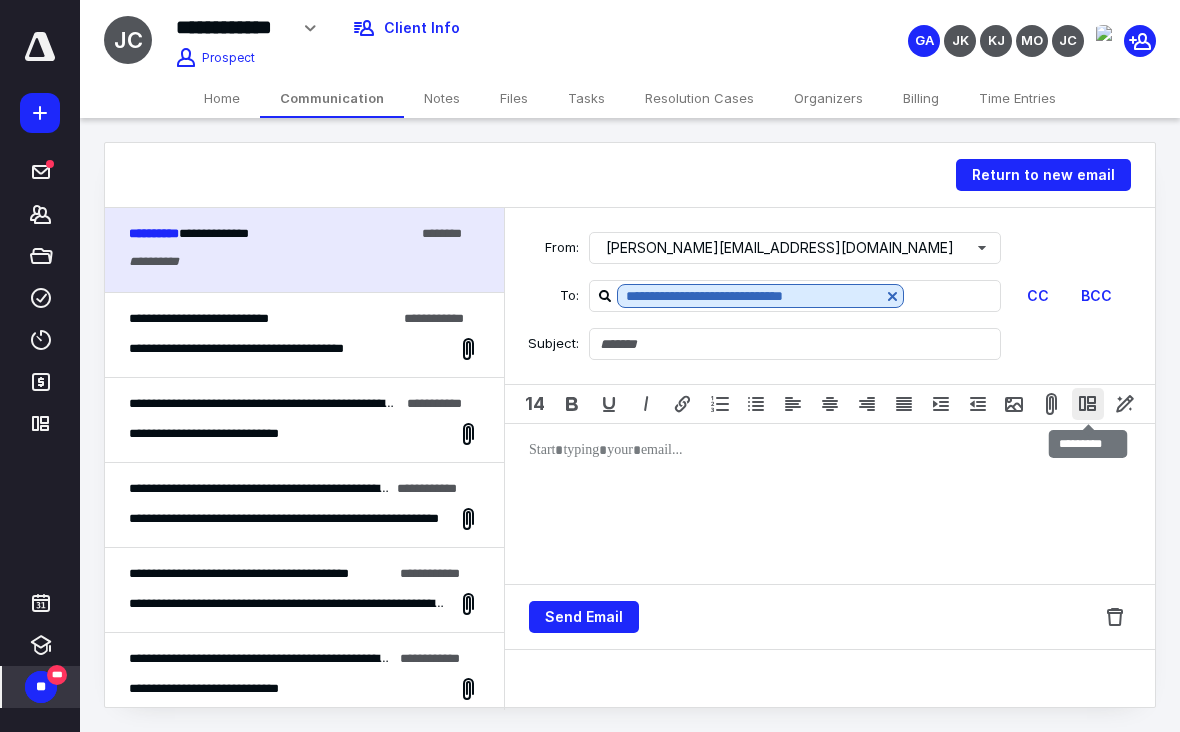 click at bounding box center (1088, 404) 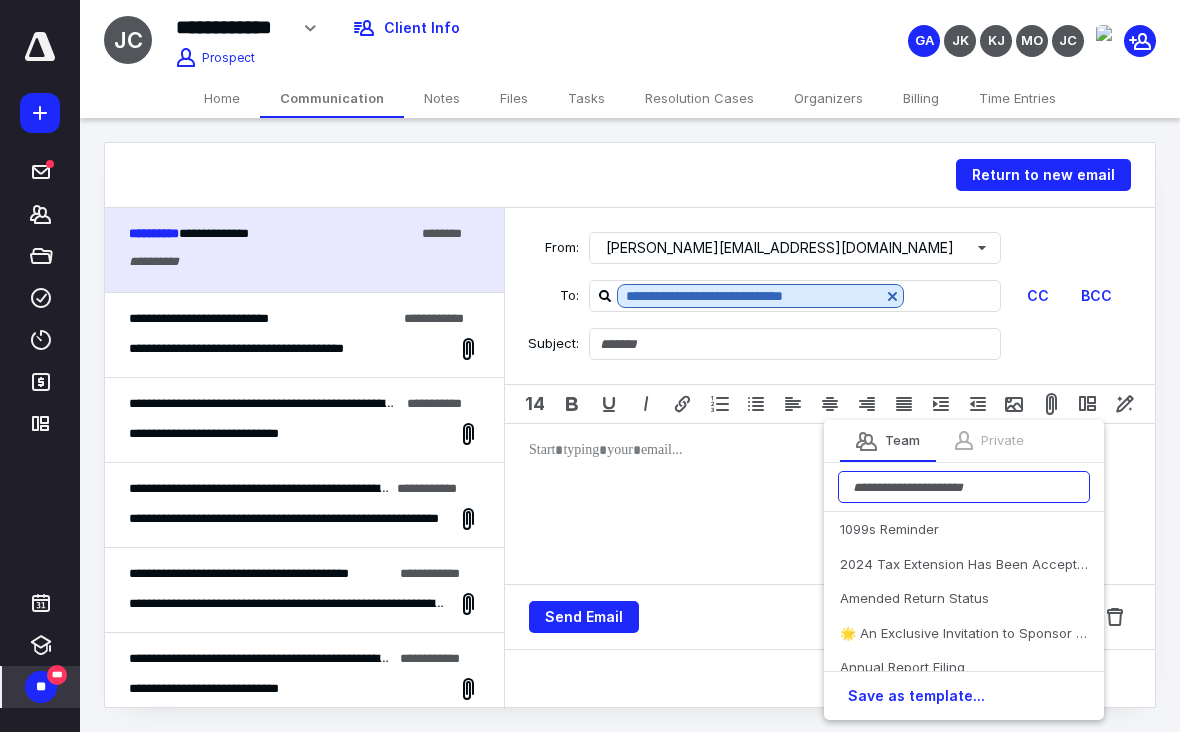 click at bounding box center (964, 487) 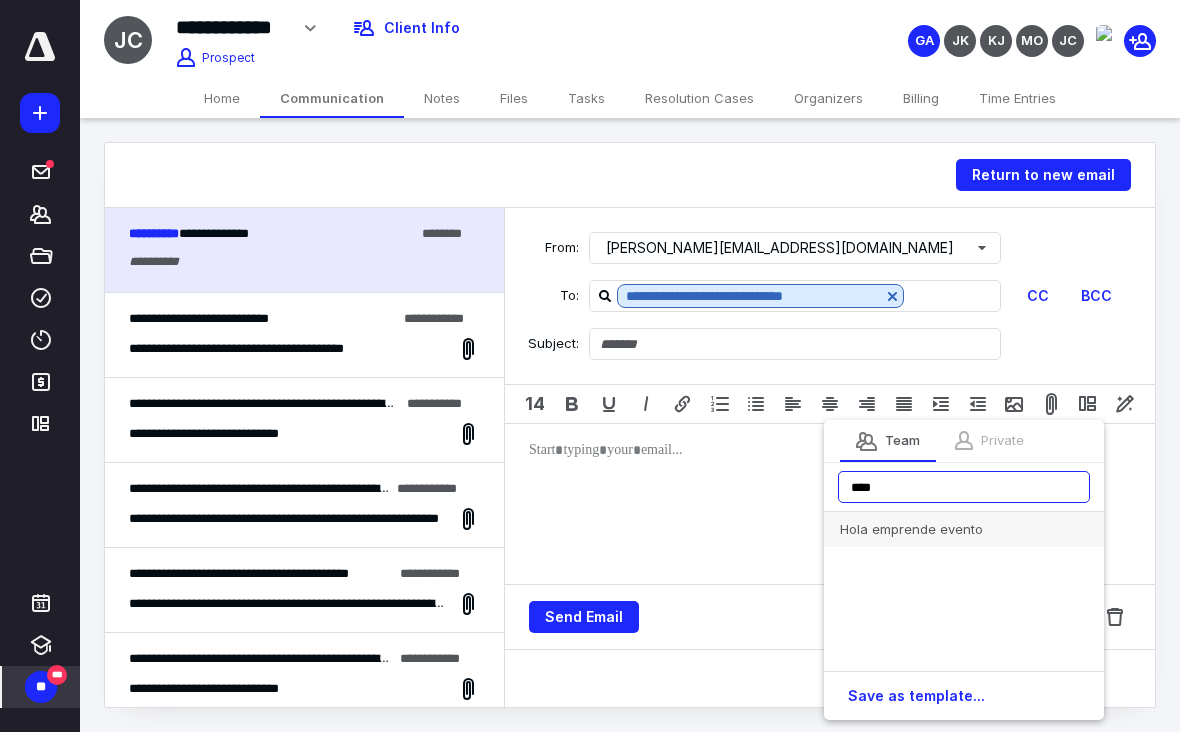 type on "****" 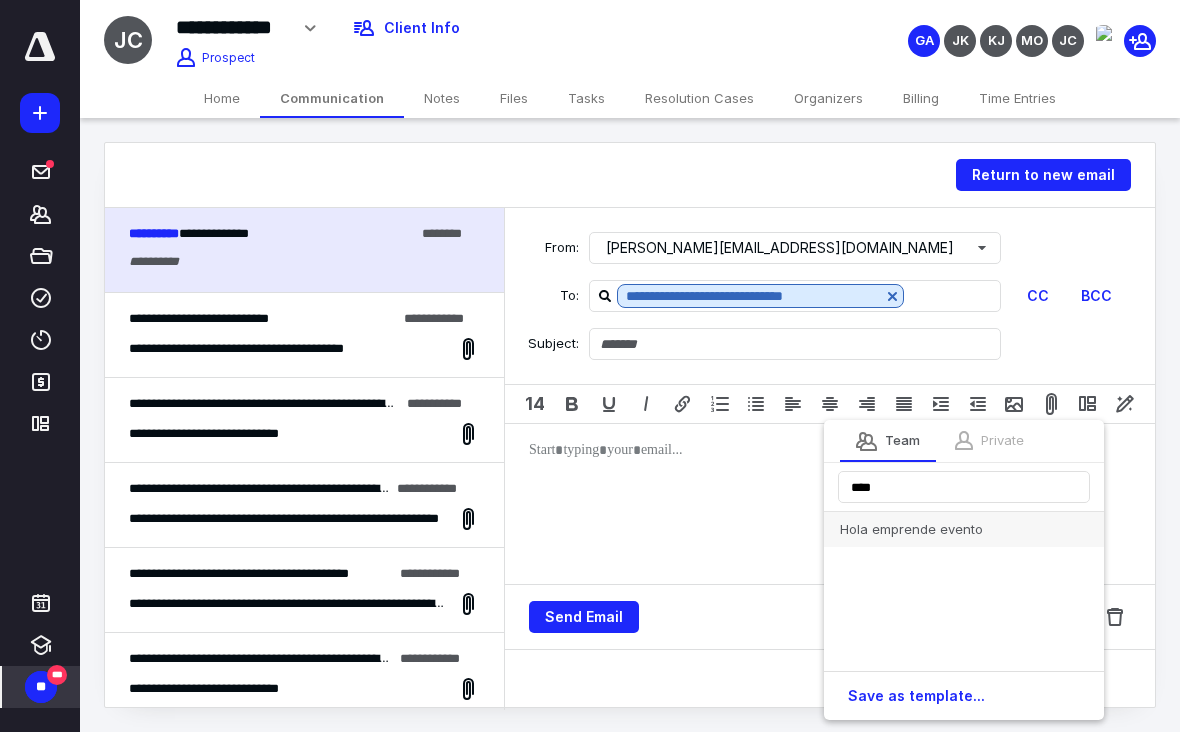 click on "Hola emprende evento" at bounding box center [964, 529] 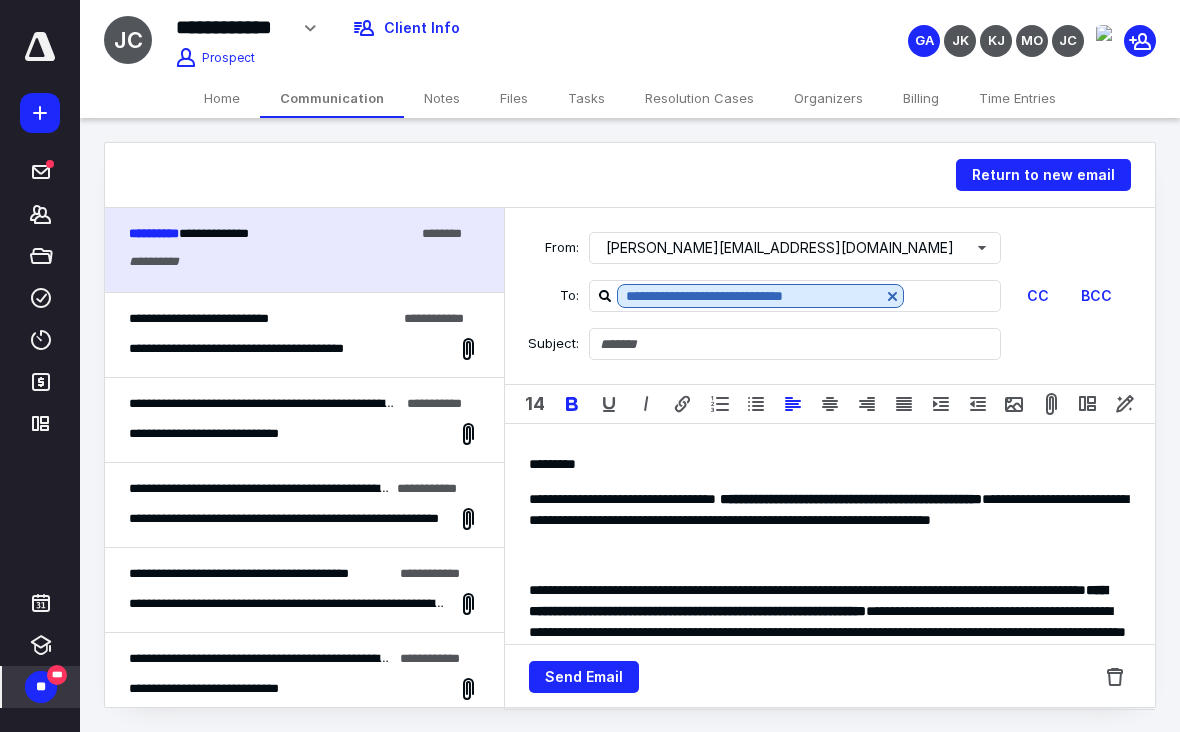 type on "**********" 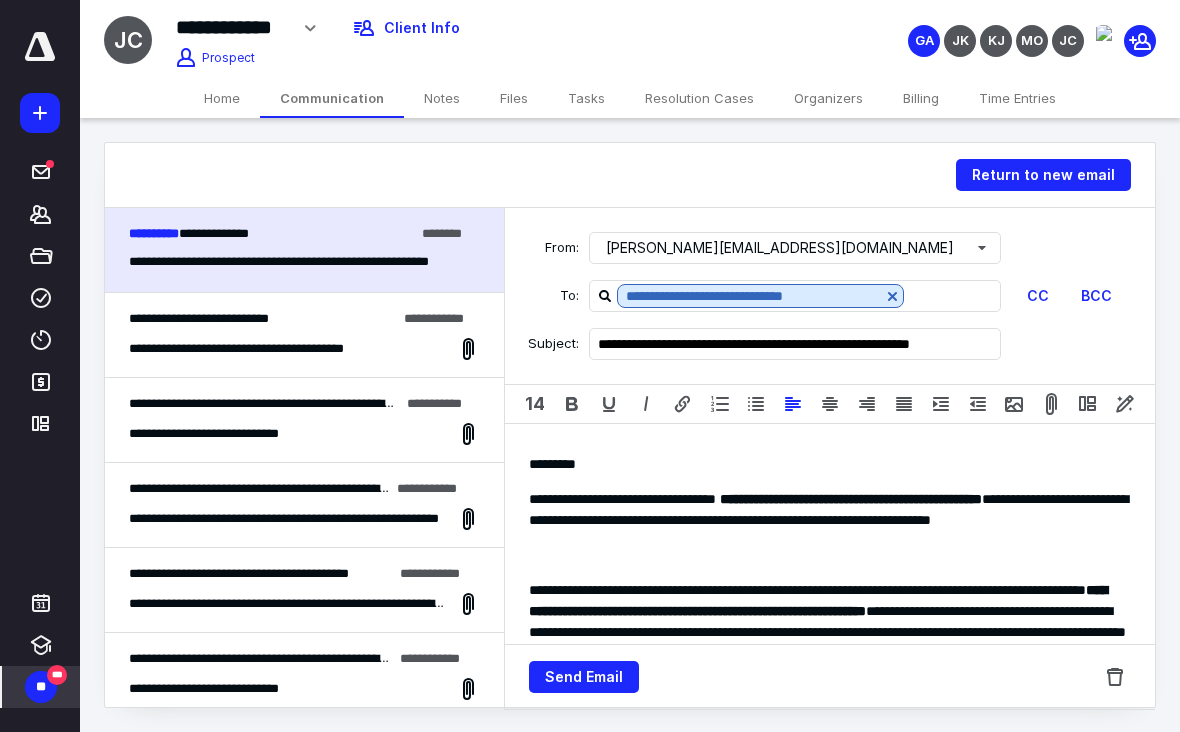click on "**** ****" at bounding box center (830, 464) 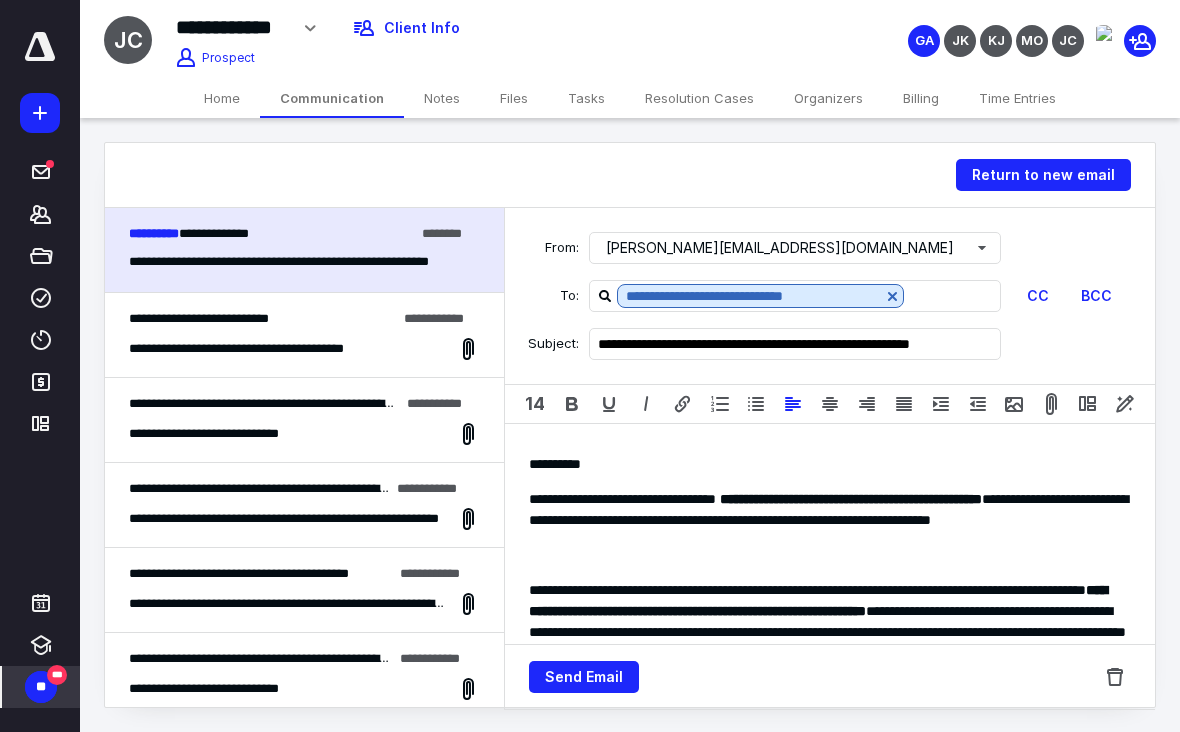 scroll, scrollTop: 0, scrollLeft: 0, axis: both 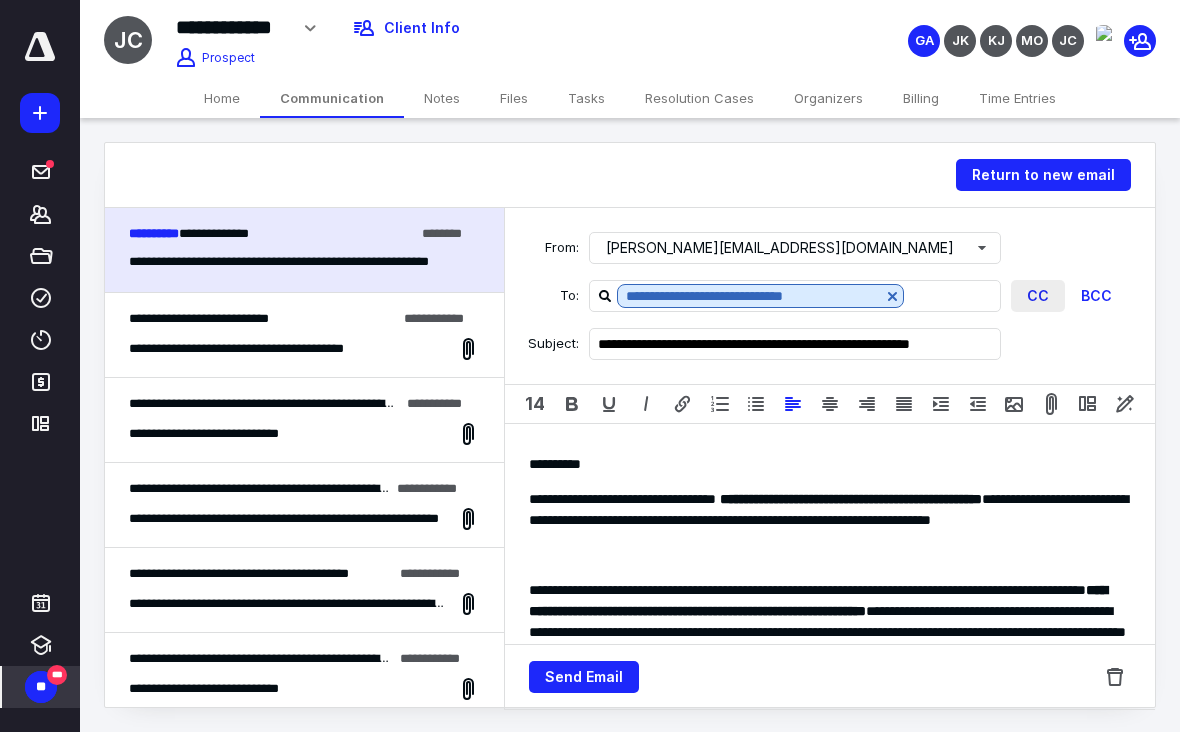 click on "CC" at bounding box center [1038, 296] 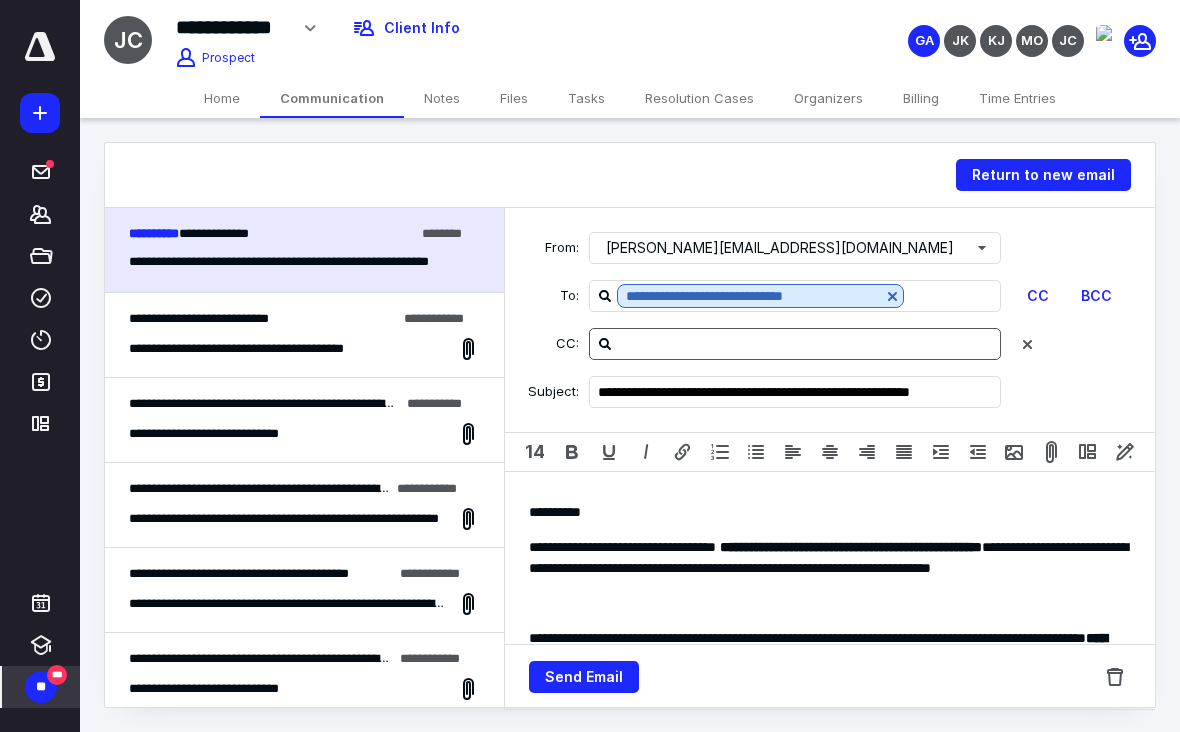 click at bounding box center (795, 344) 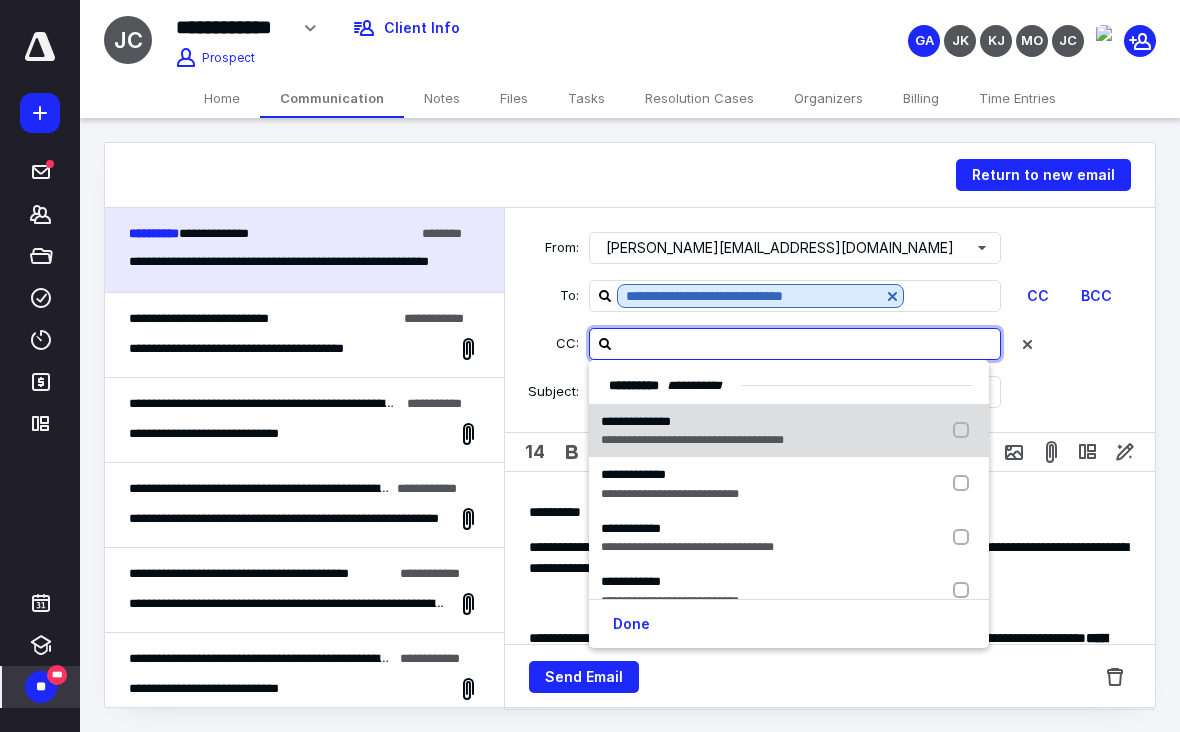click at bounding box center (965, 431) 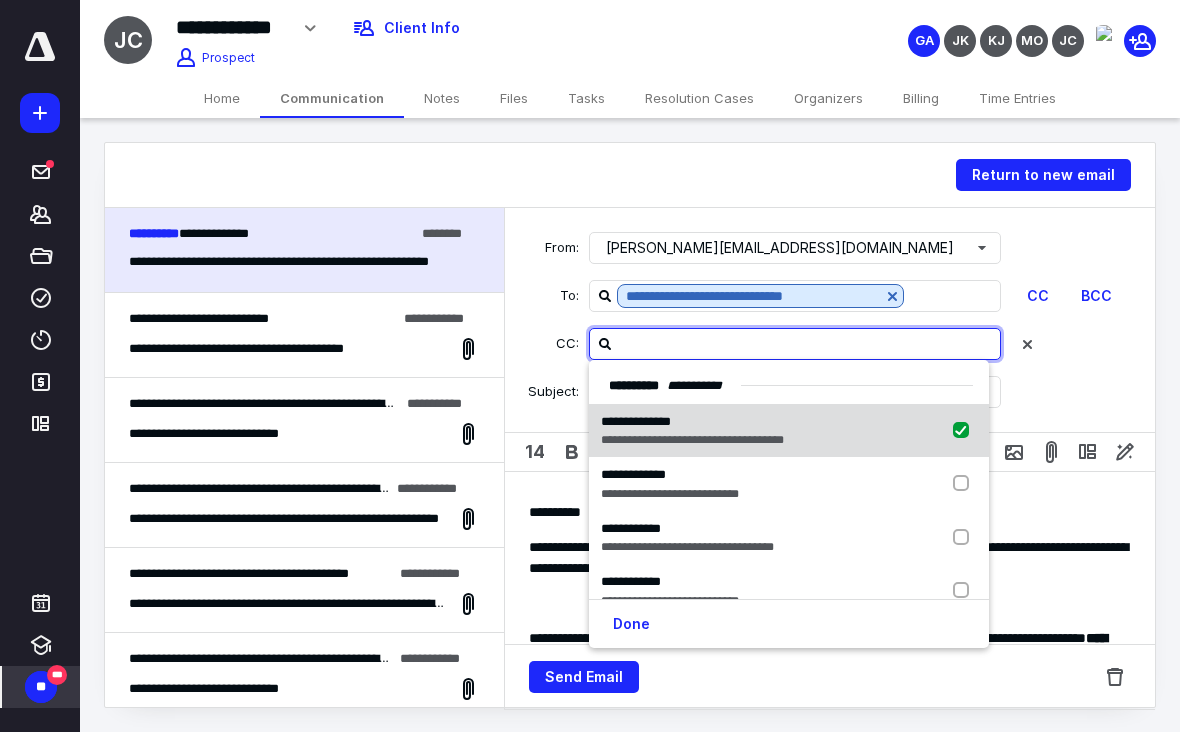 checkbox on "true" 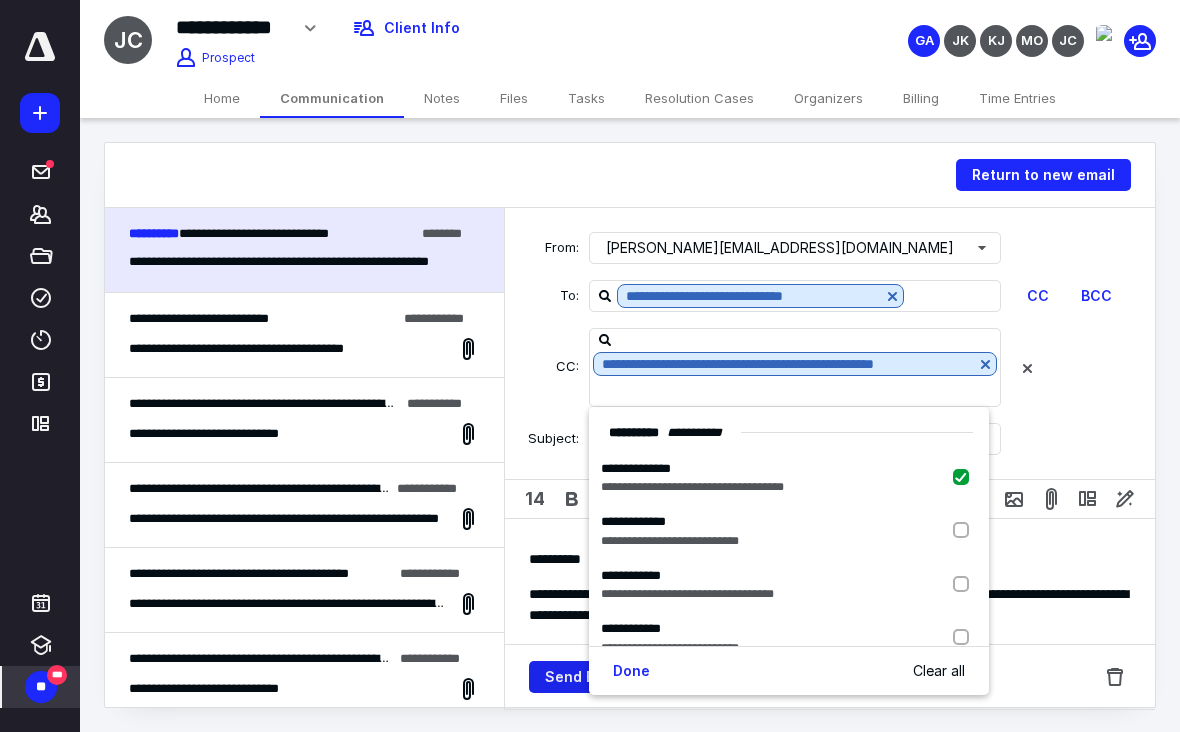 click on "Send Email" at bounding box center (584, 677) 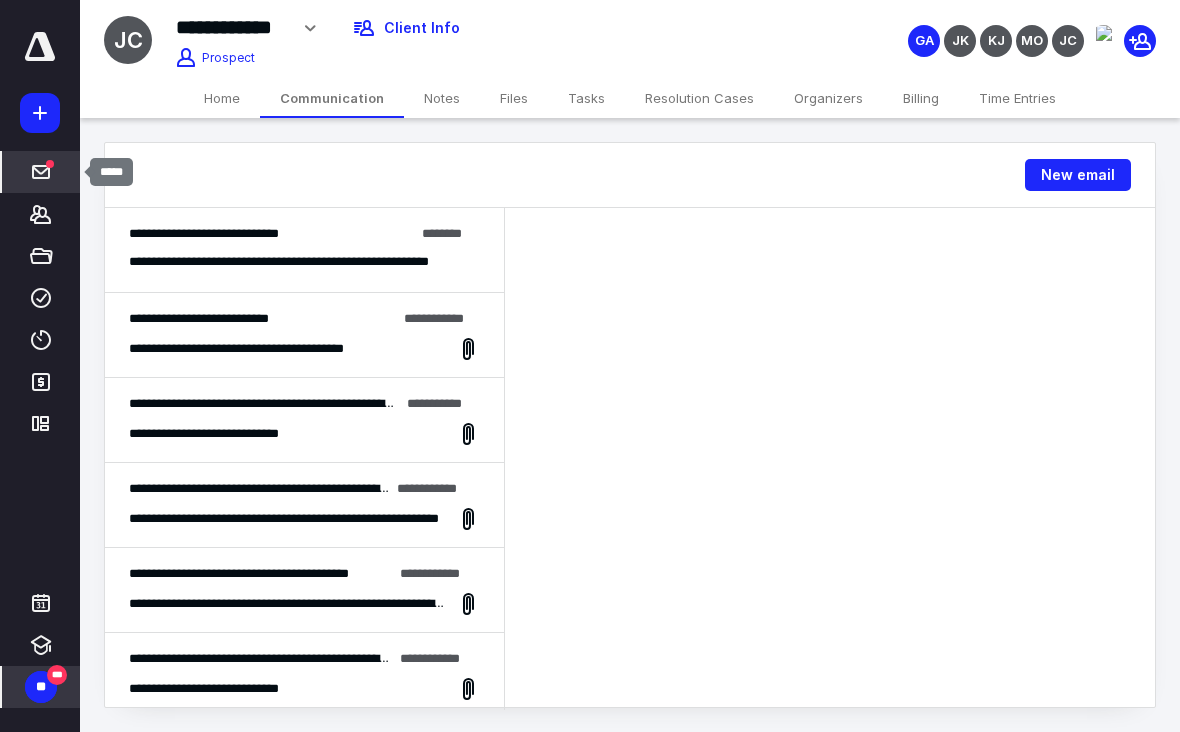 click 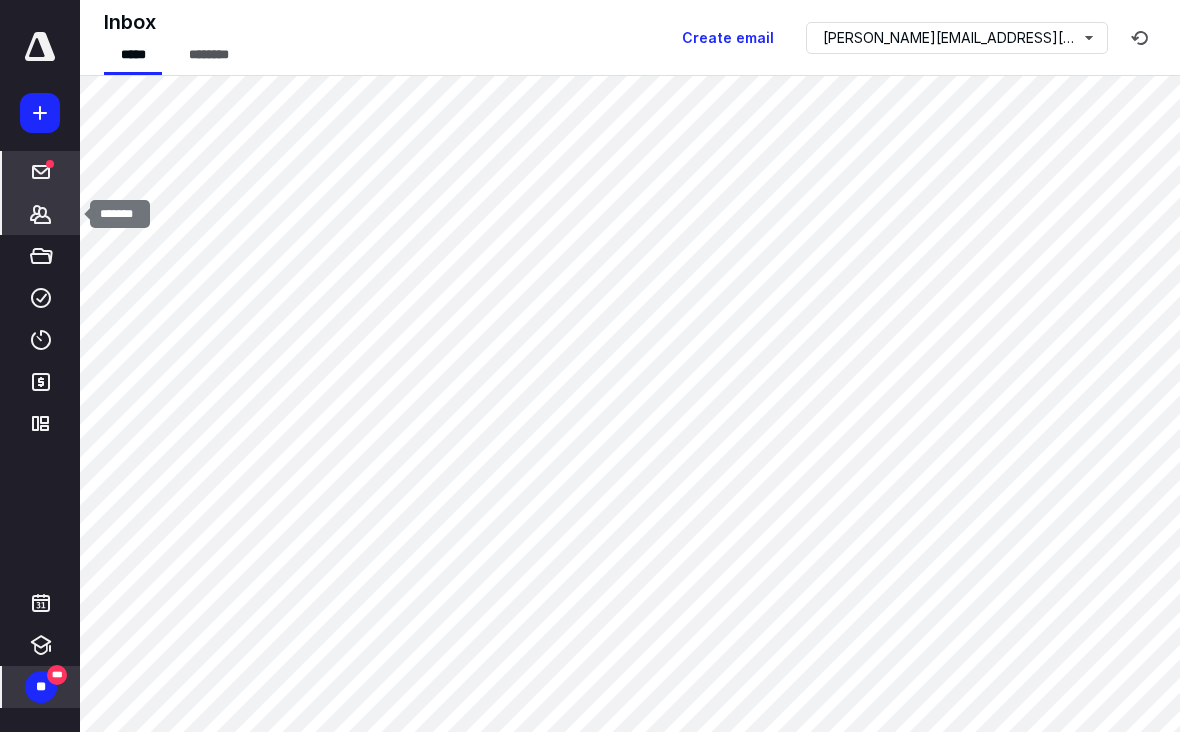 click 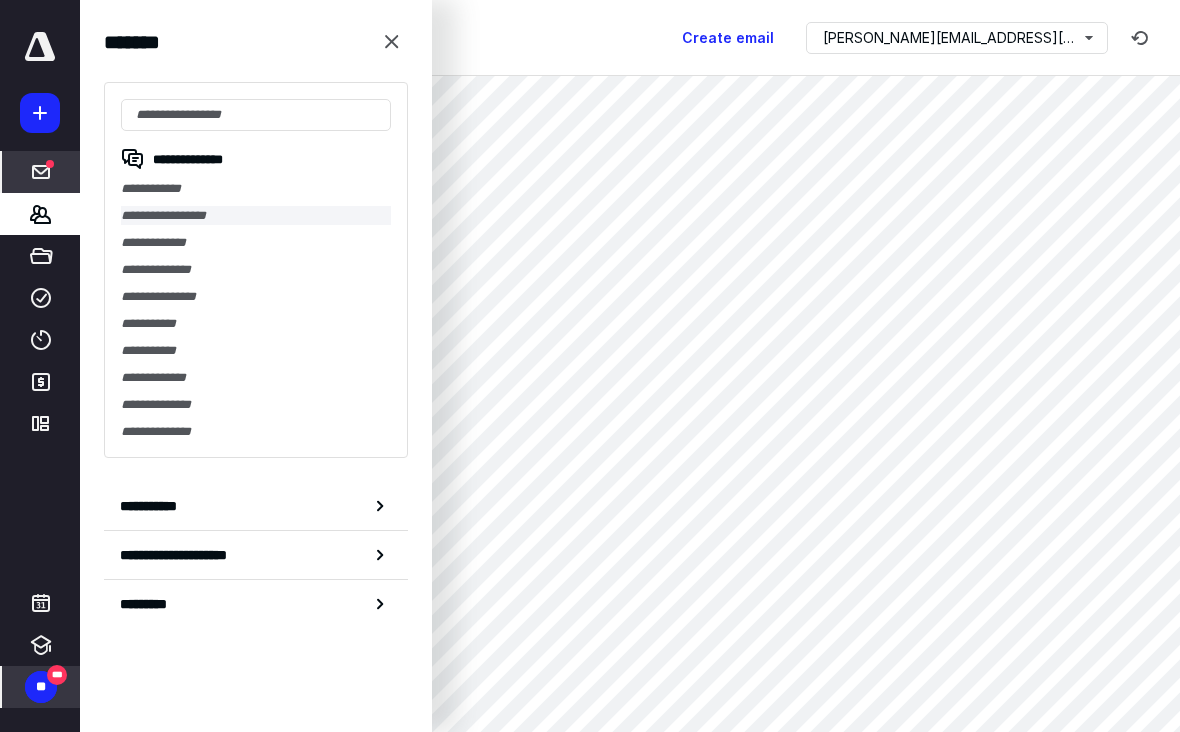 click on "**********" at bounding box center [256, 215] 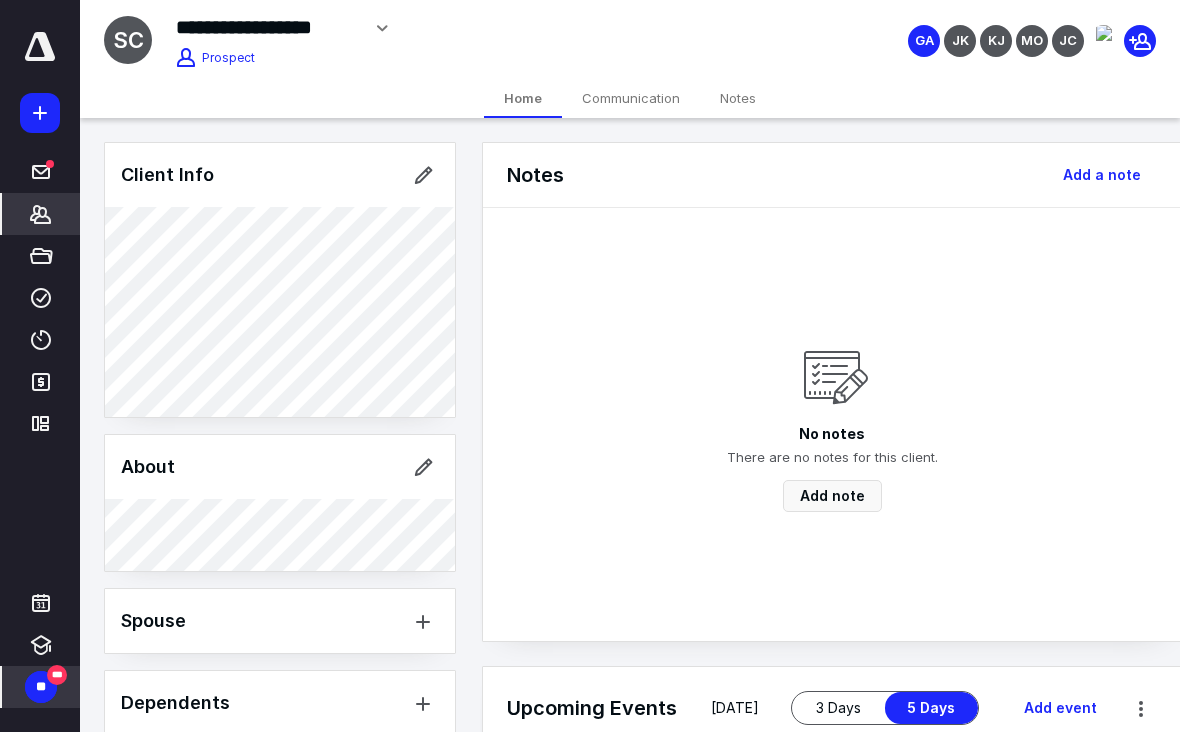 click on "Communication" at bounding box center (631, 98) 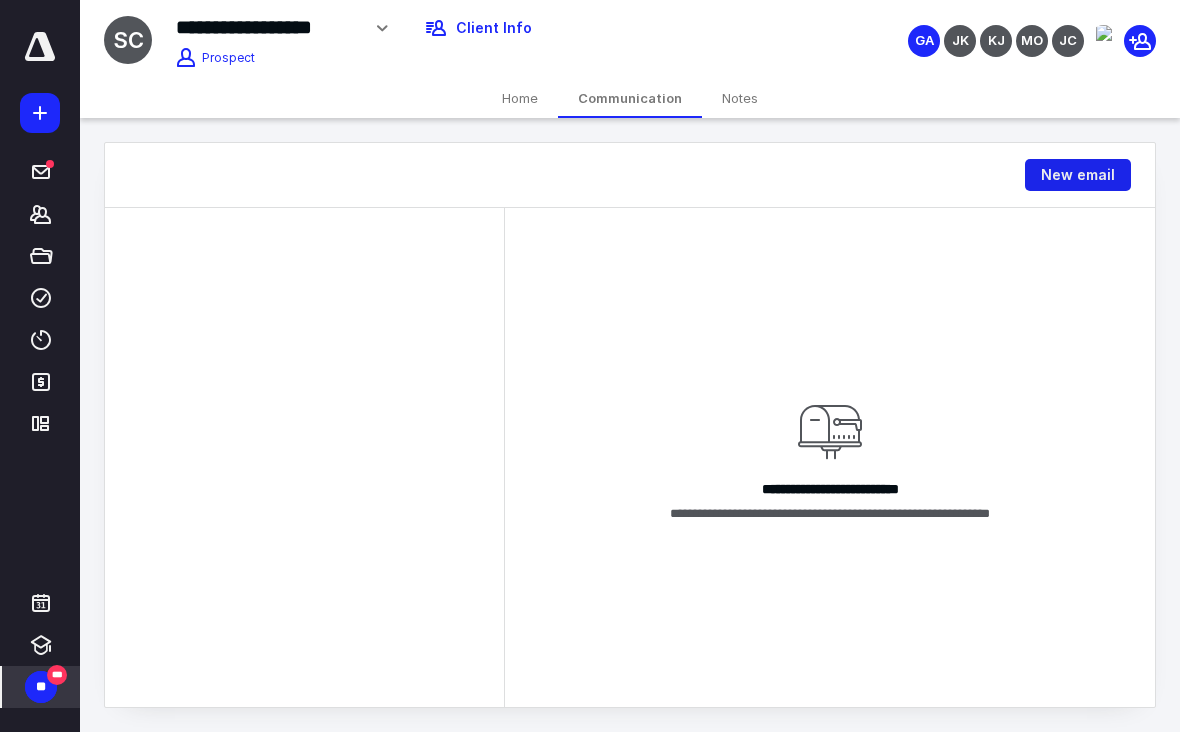 click on "New email" at bounding box center (1078, 175) 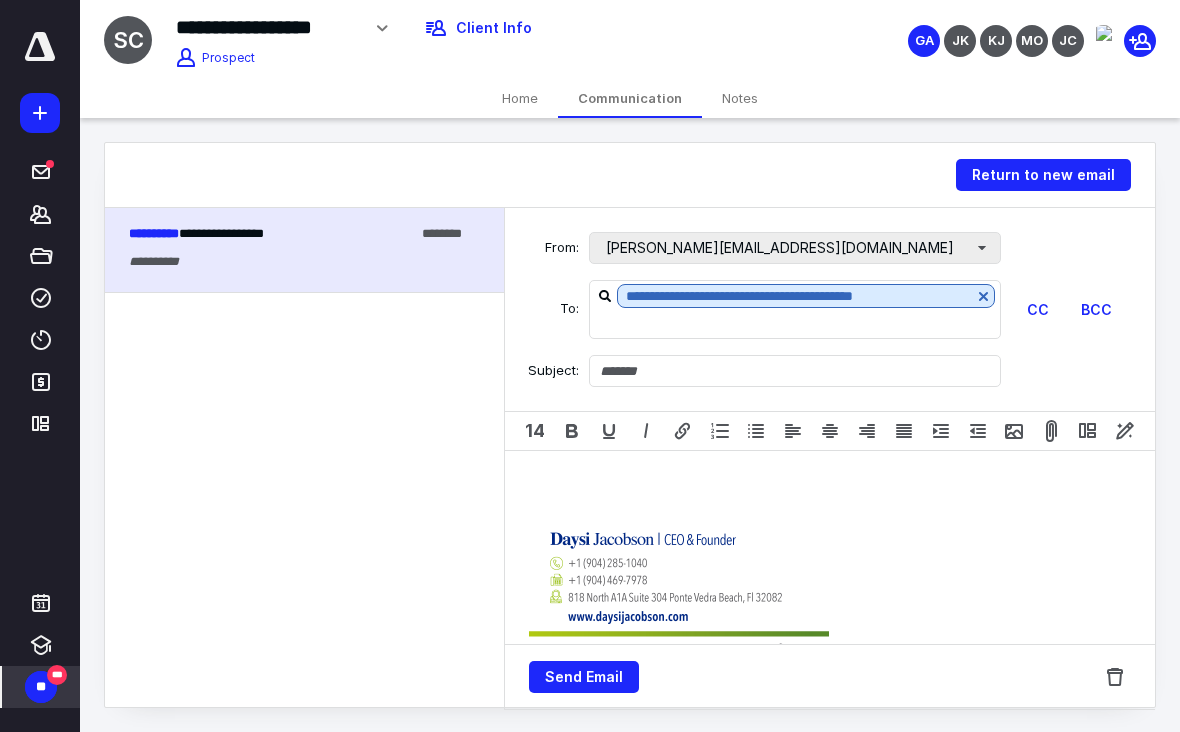 click on "daysi@jacobsonaccounting.com" at bounding box center (795, 248) 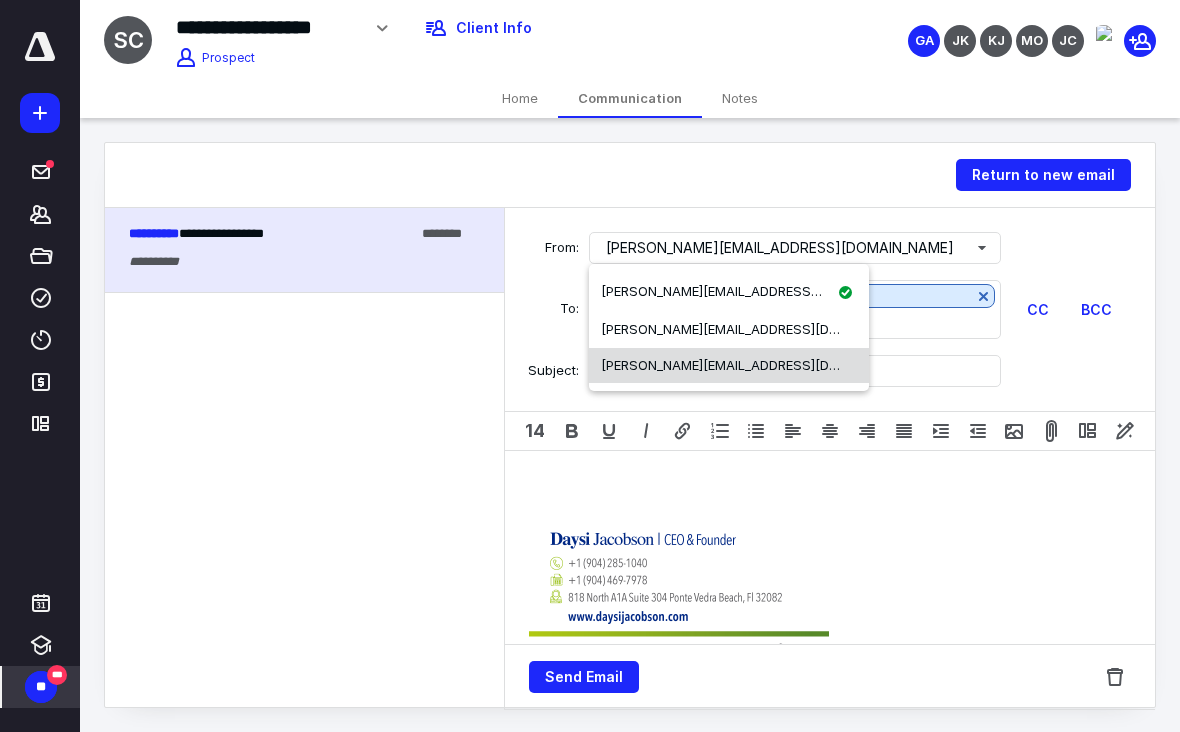 click on "[PERSON_NAME][EMAIL_ADDRESS][DOMAIN_NAME]" at bounding box center (729, 366) 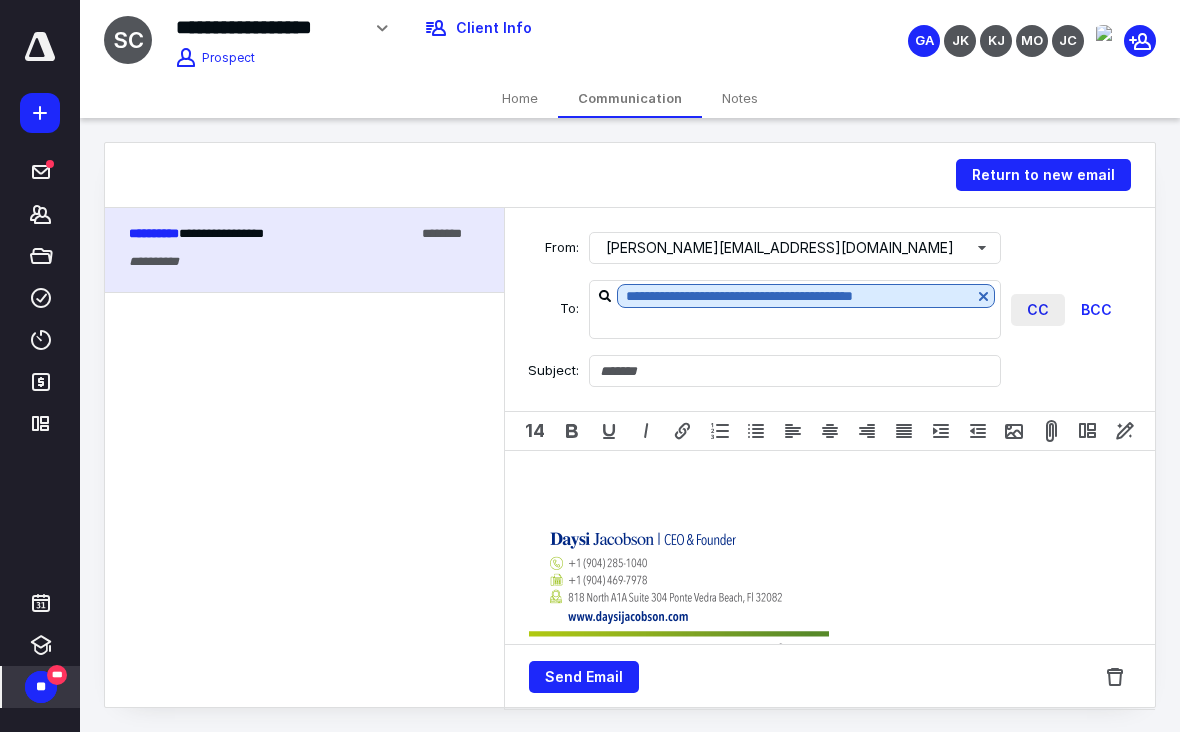 click on "CC" at bounding box center [1038, 310] 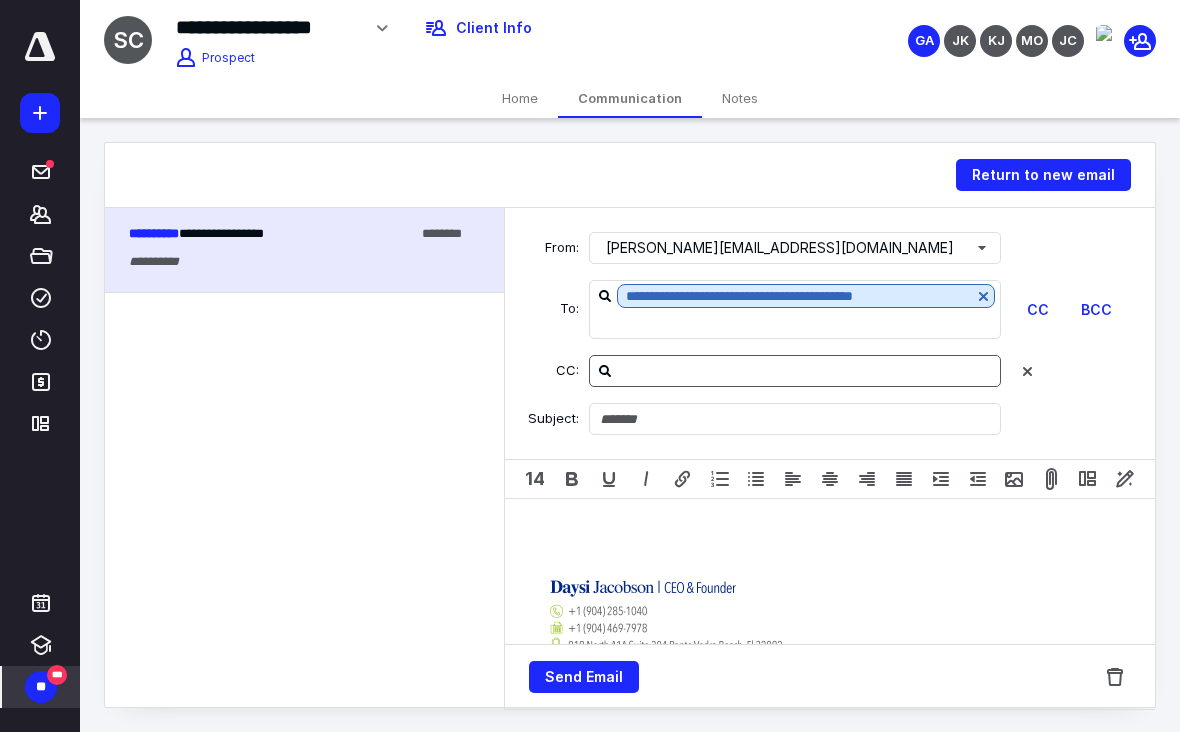 click at bounding box center [807, 370] 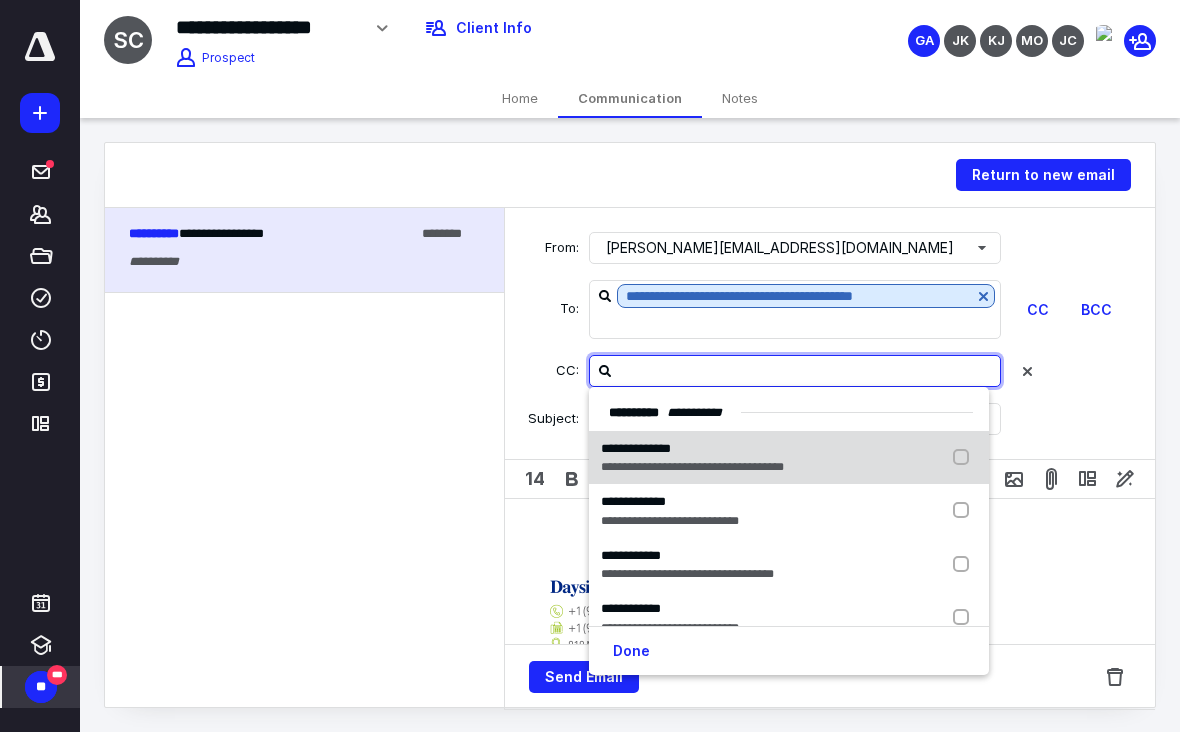 click at bounding box center (965, 458) 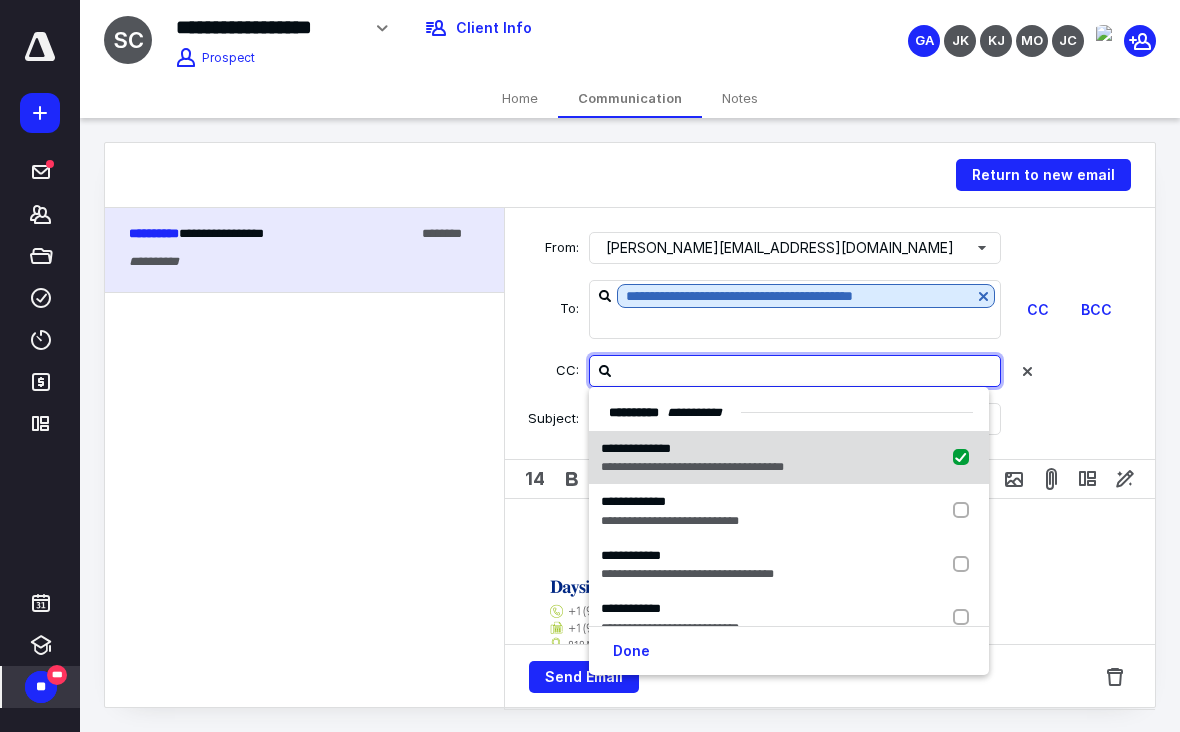 checkbox on "true" 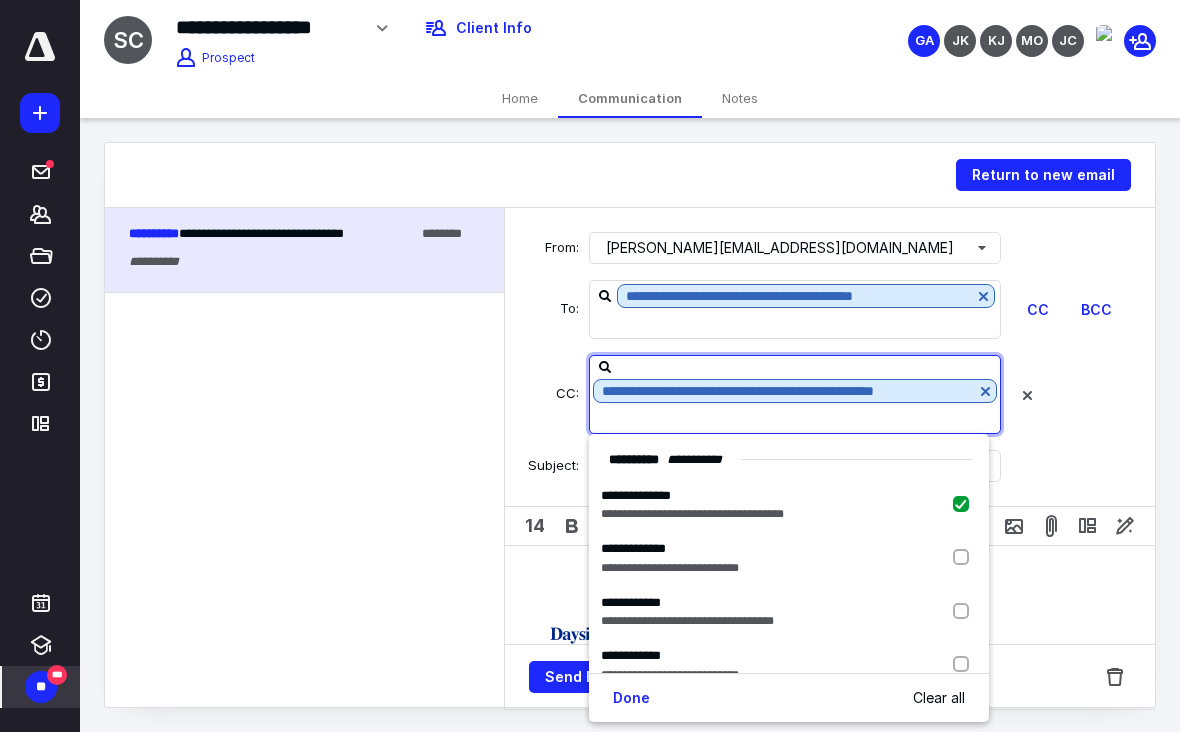 click on "**********" at bounding box center (830, 394) 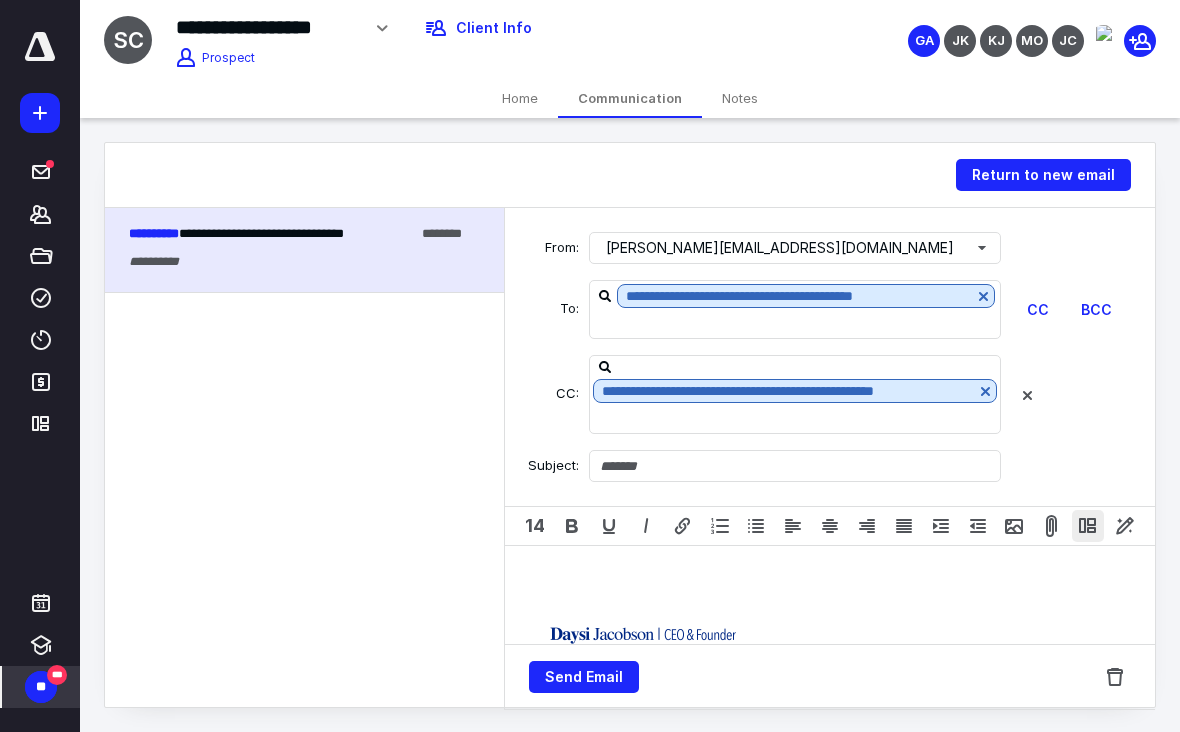 click at bounding box center [1088, 526] 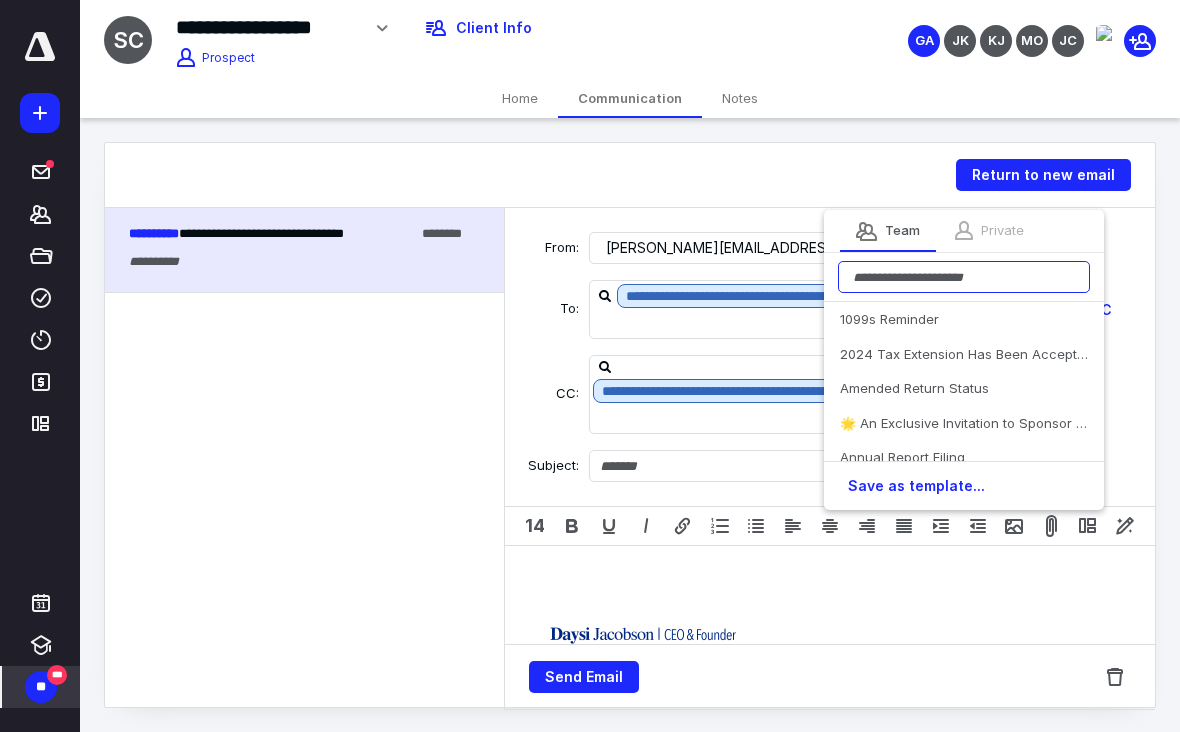 click at bounding box center [964, 277] 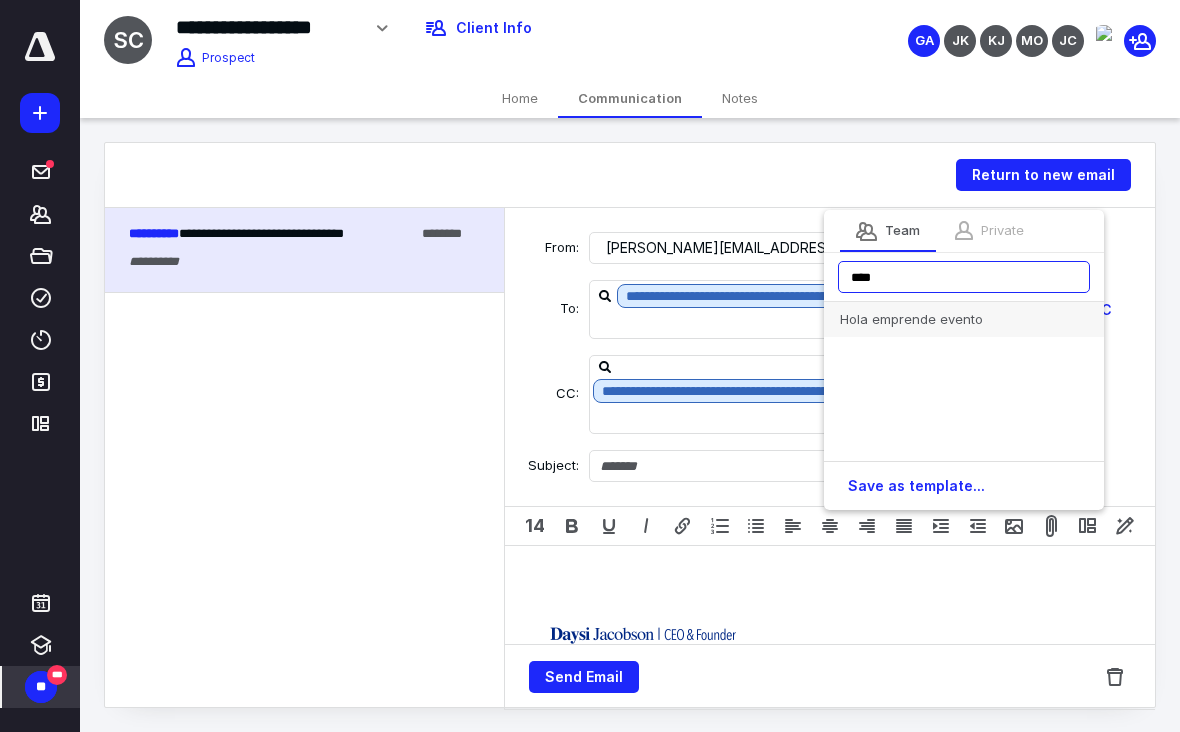 type on "****" 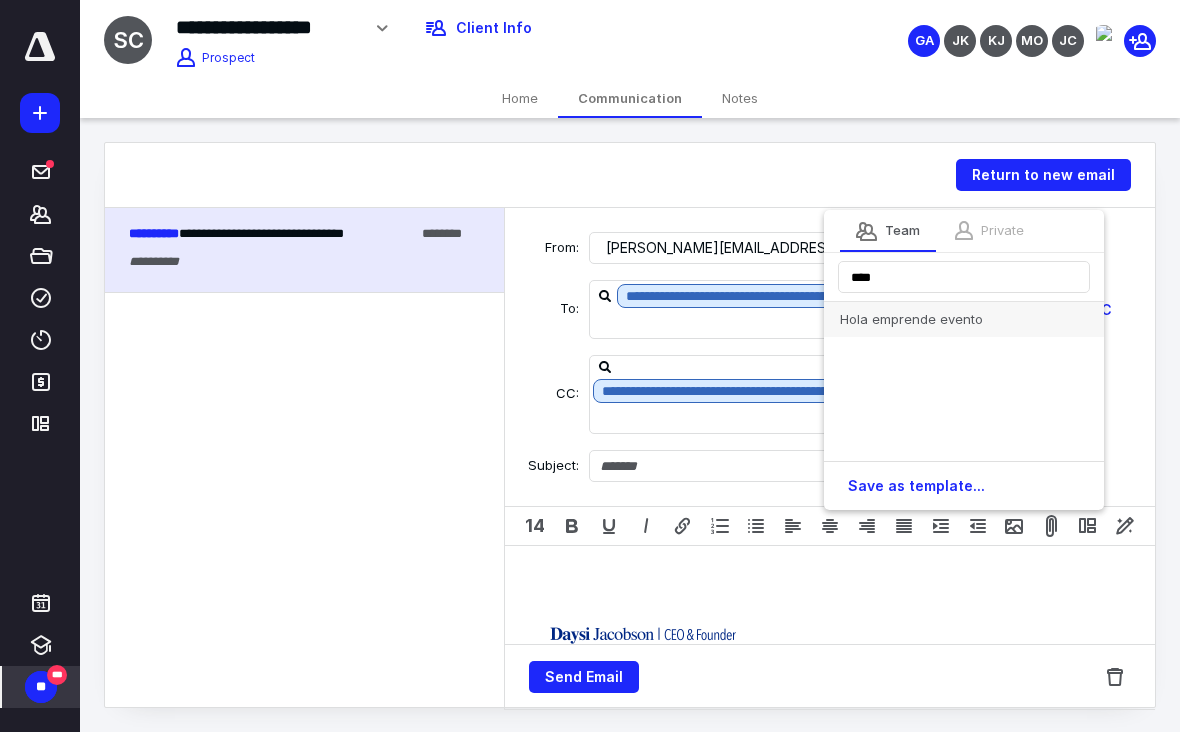 click on "Hola emprende evento" at bounding box center (964, 319) 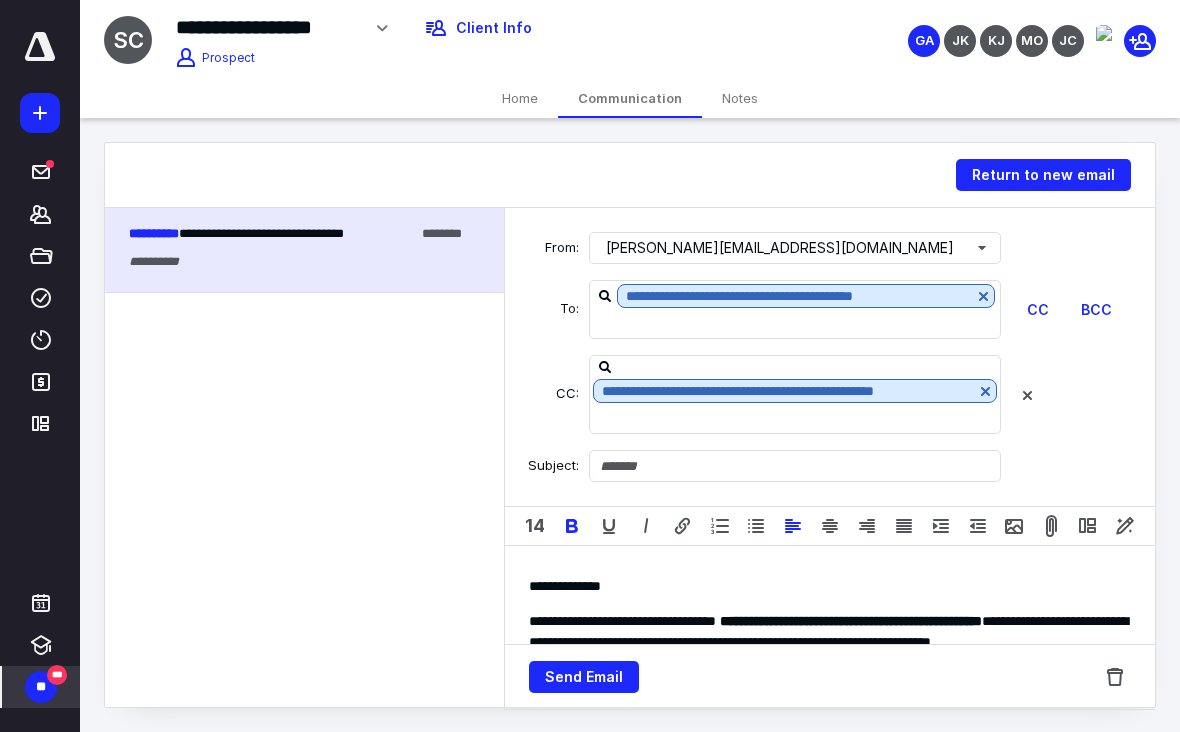 type on "**********" 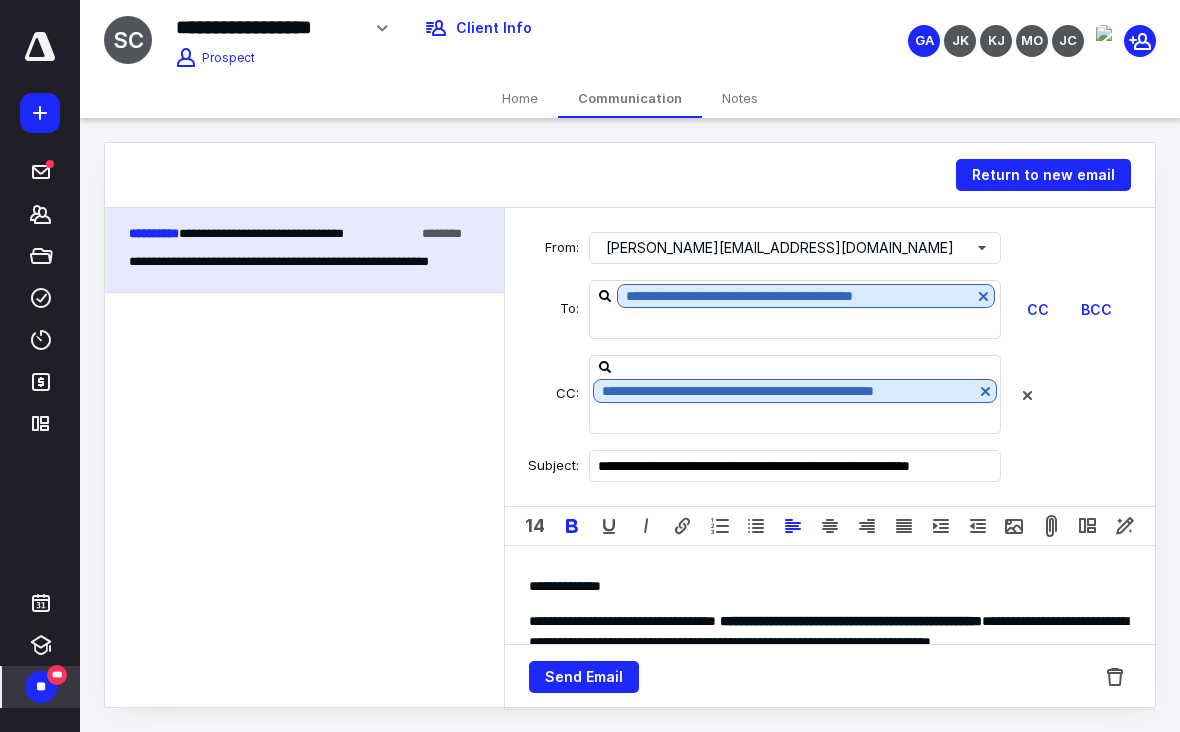 click on "**** *********" at bounding box center (830, 586) 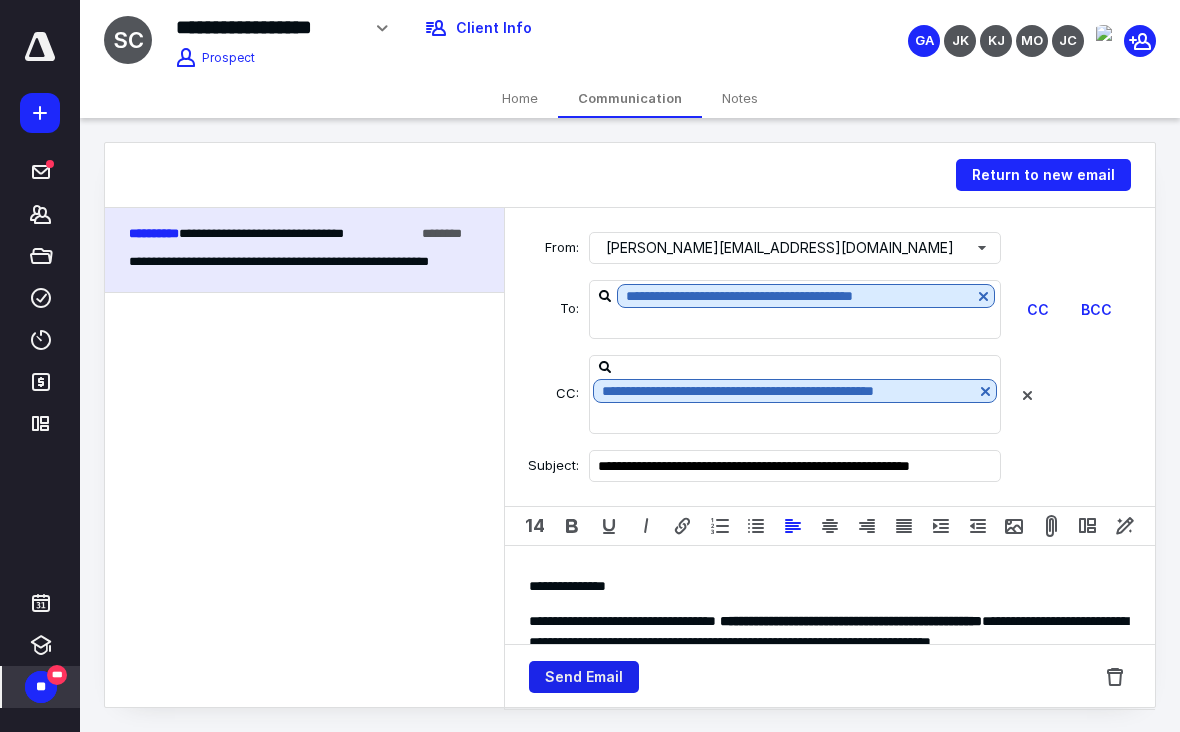 click on "Send Email" at bounding box center (584, 677) 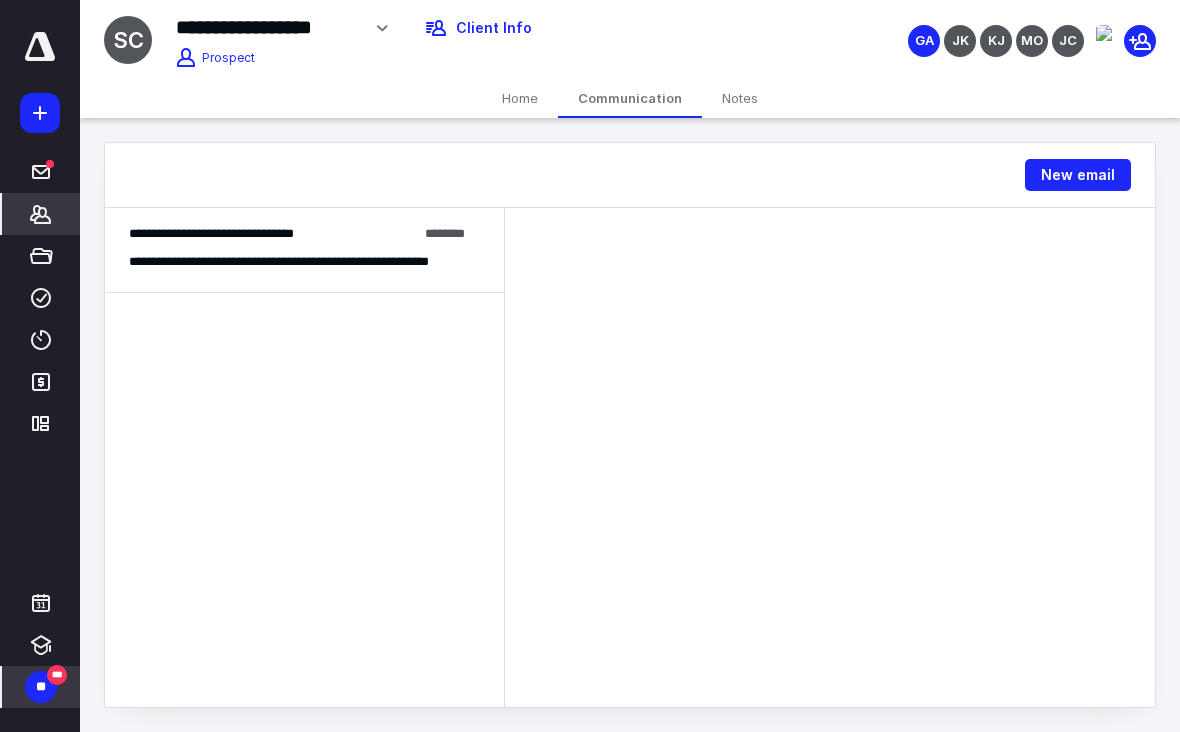 click 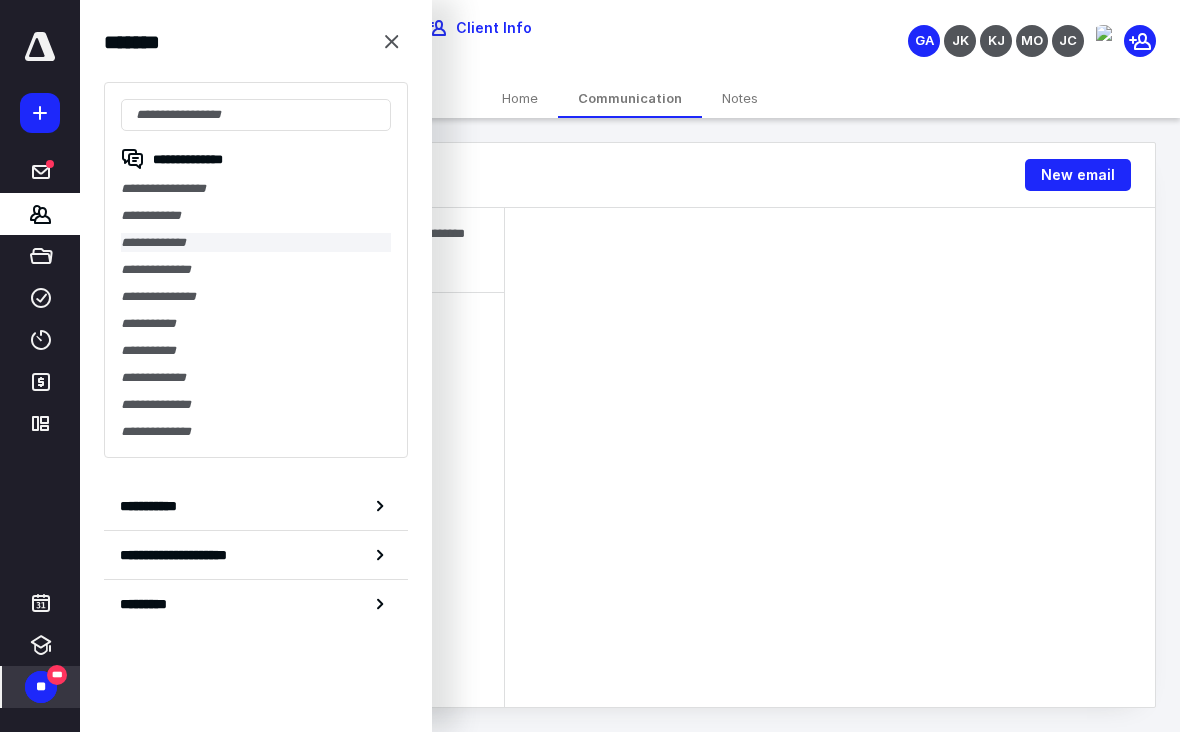 click on "**********" at bounding box center [256, 242] 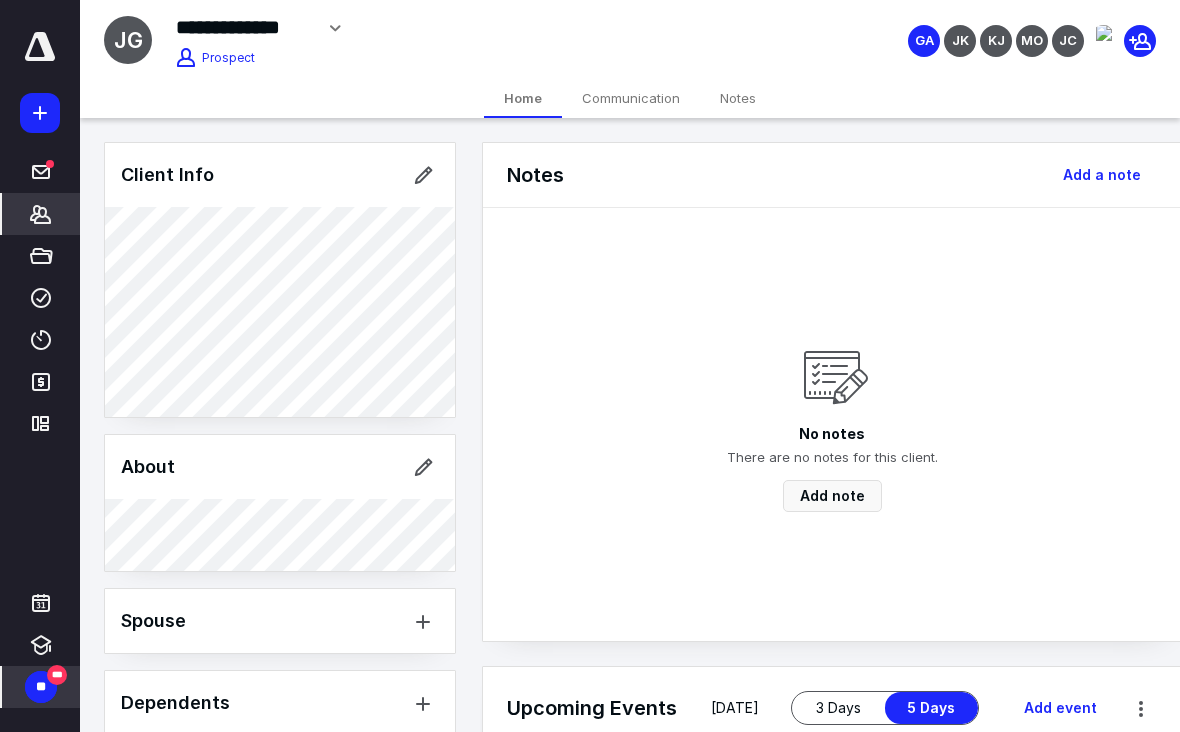 click on "Communication" at bounding box center (631, 98) 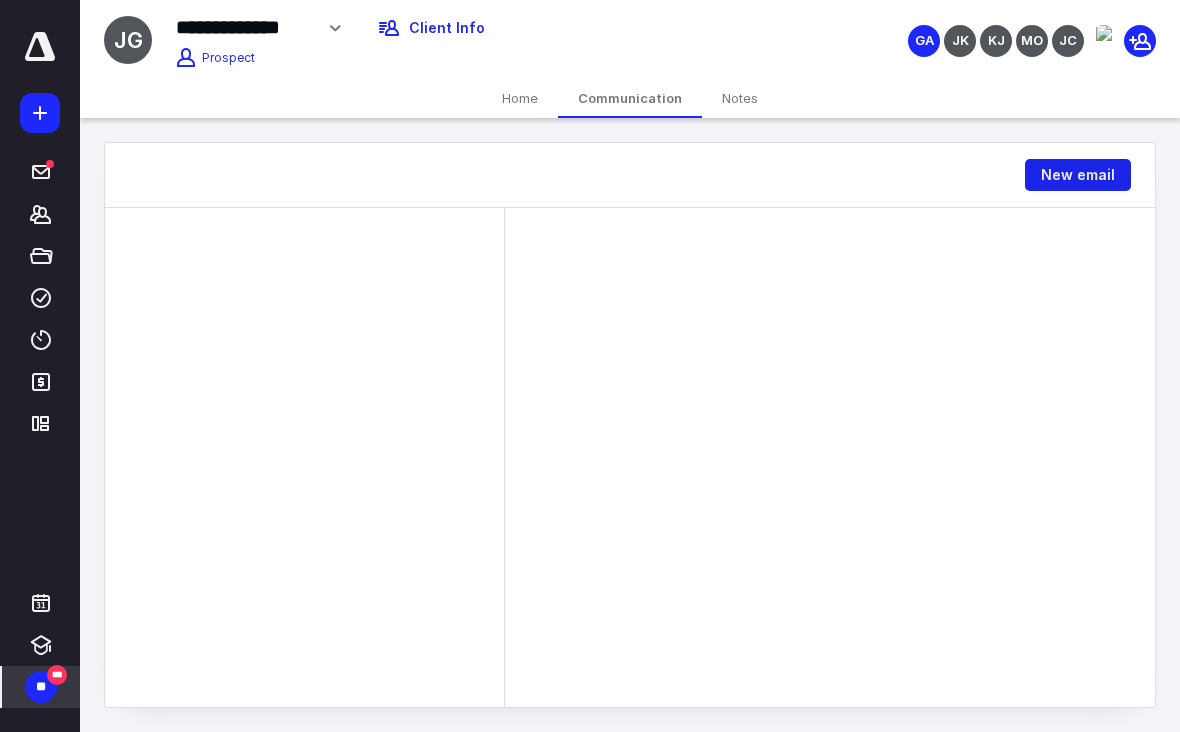 click on "New email" at bounding box center [1078, 175] 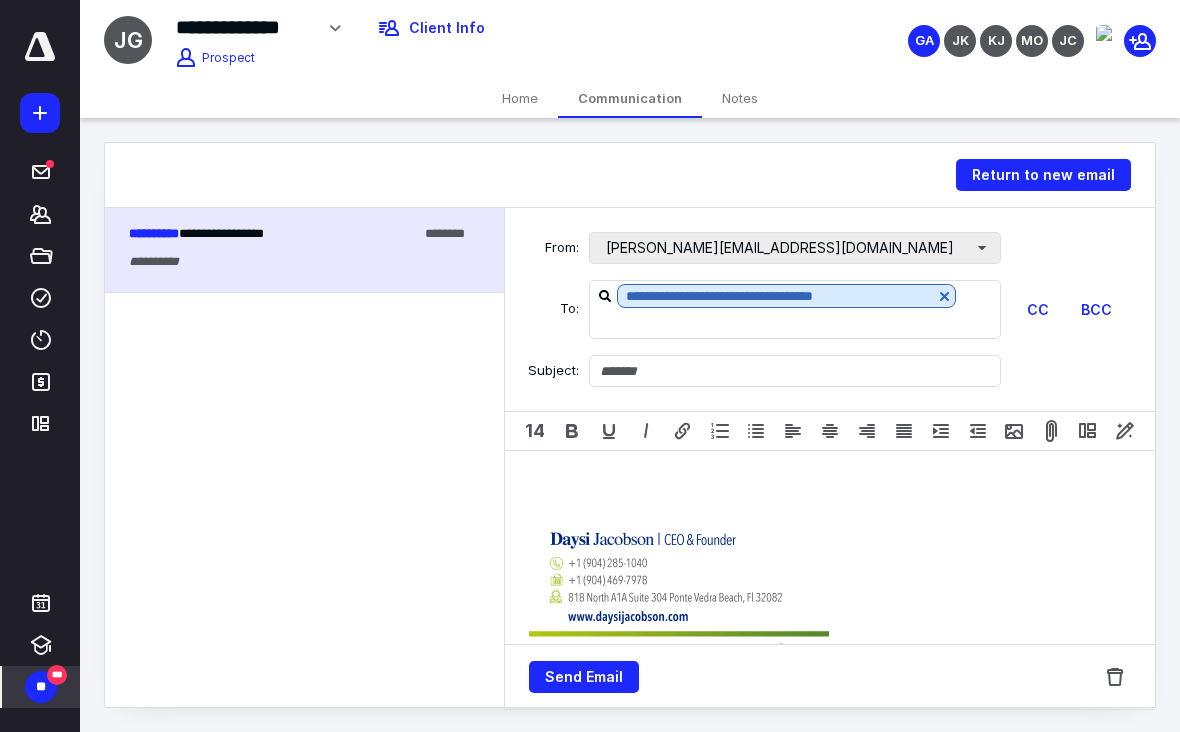 click on "daysi@jacobsonaccounting.com" at bounding box center (795, 248) 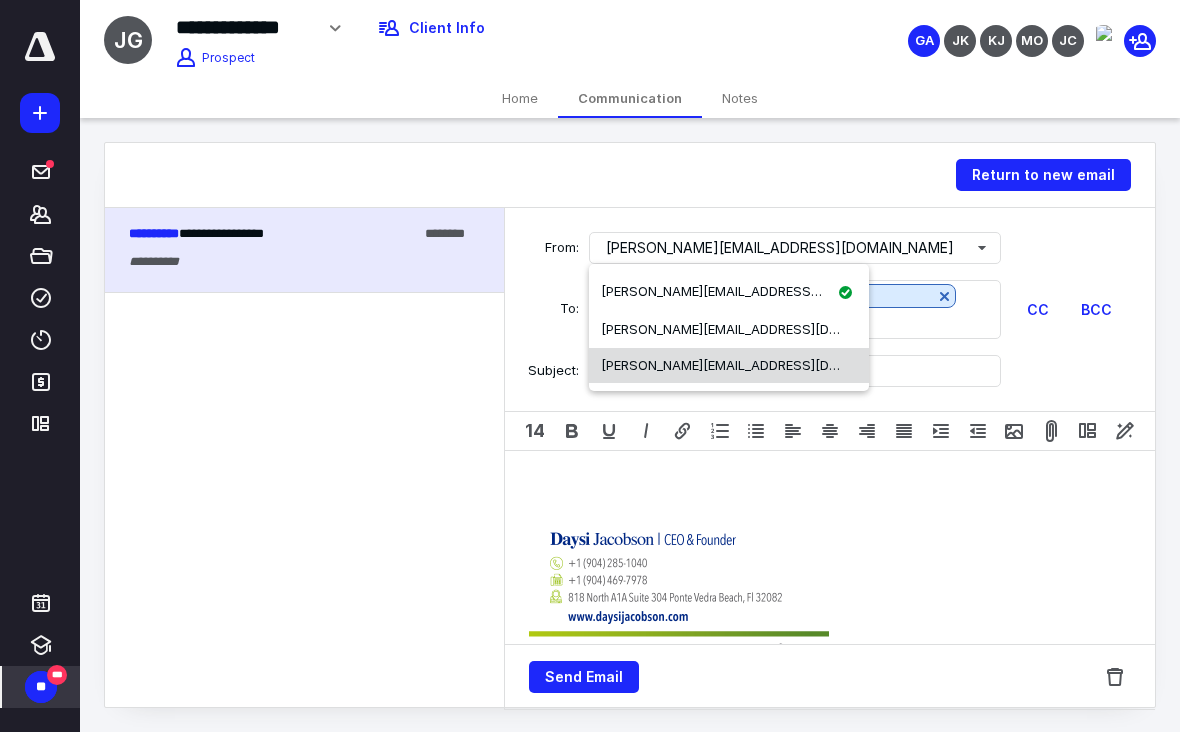 click on "[PERSON_NAME][EMAIL_ADDRESS][DOMAIN_NAME]" at bounding box center (729, 366) 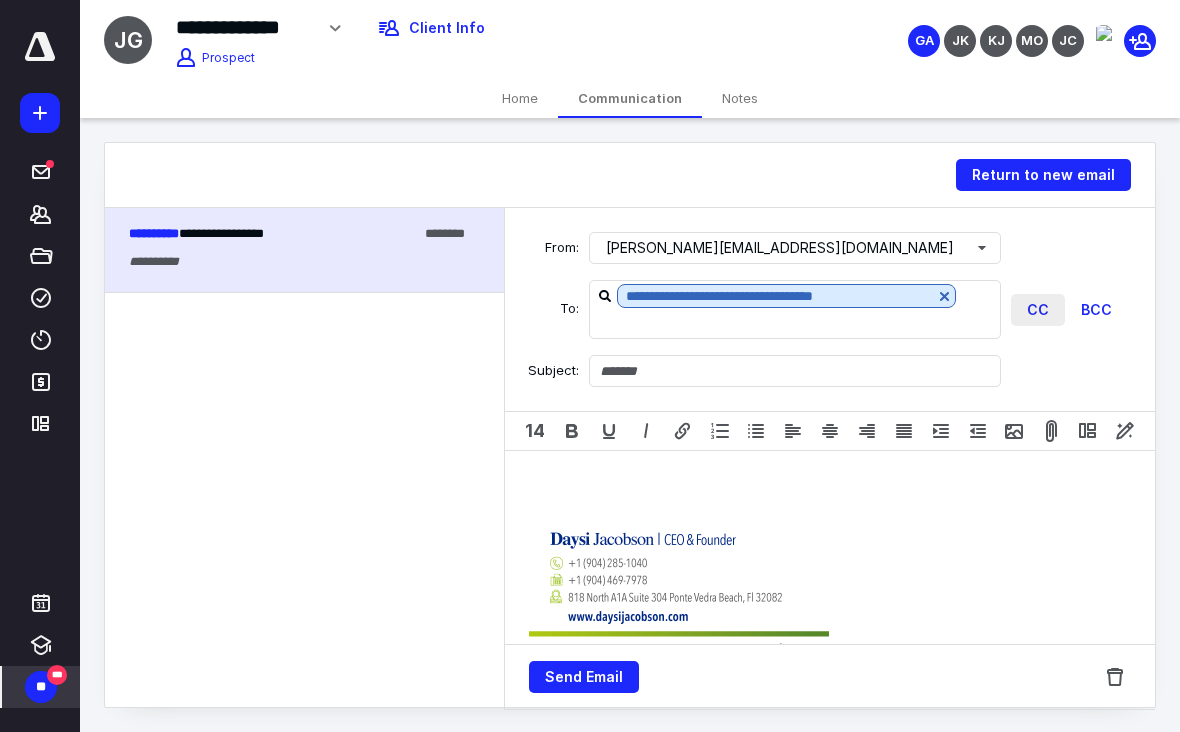 click on "CC" at bounding box center [1038, 310] 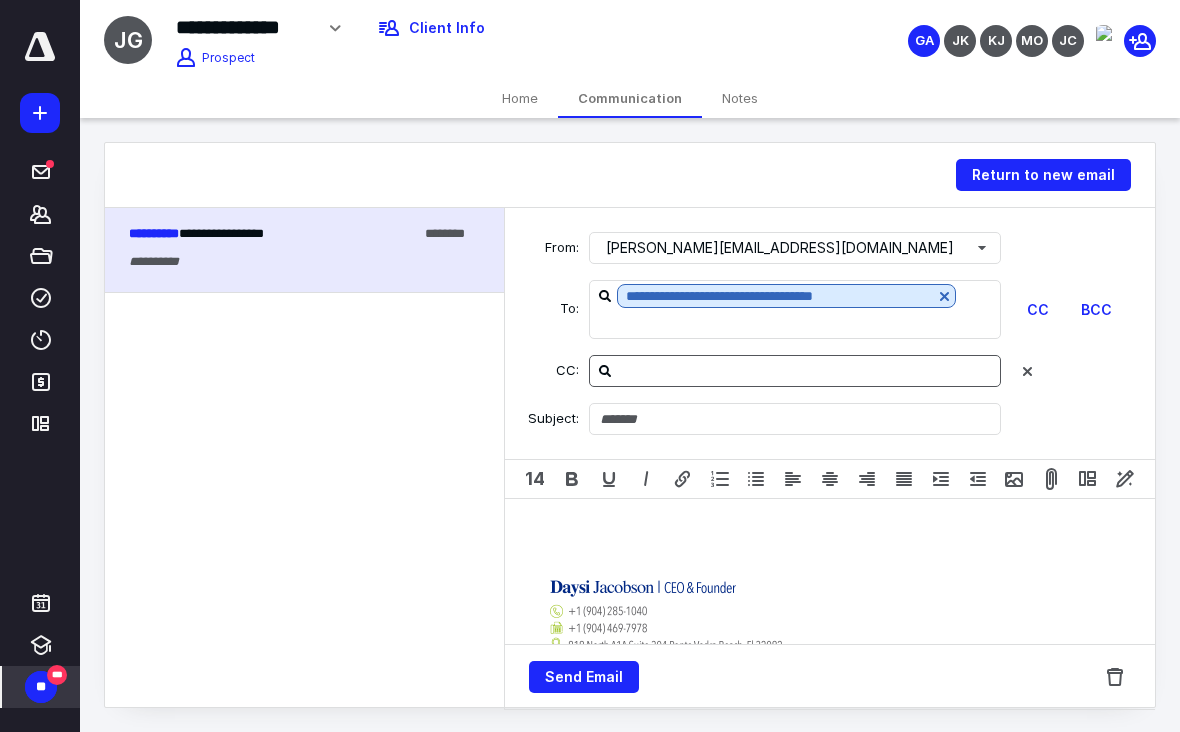 click at bounding box center (795, 371) 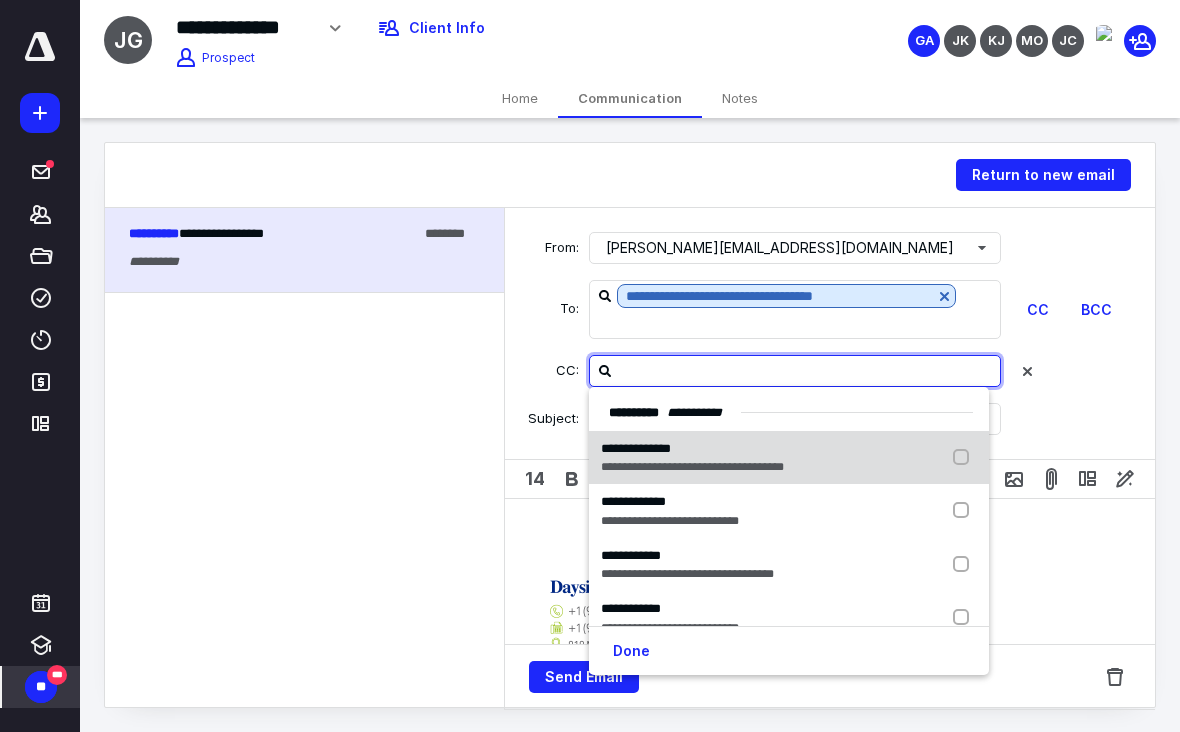 click on "**********" at bounding box center [692, 449] 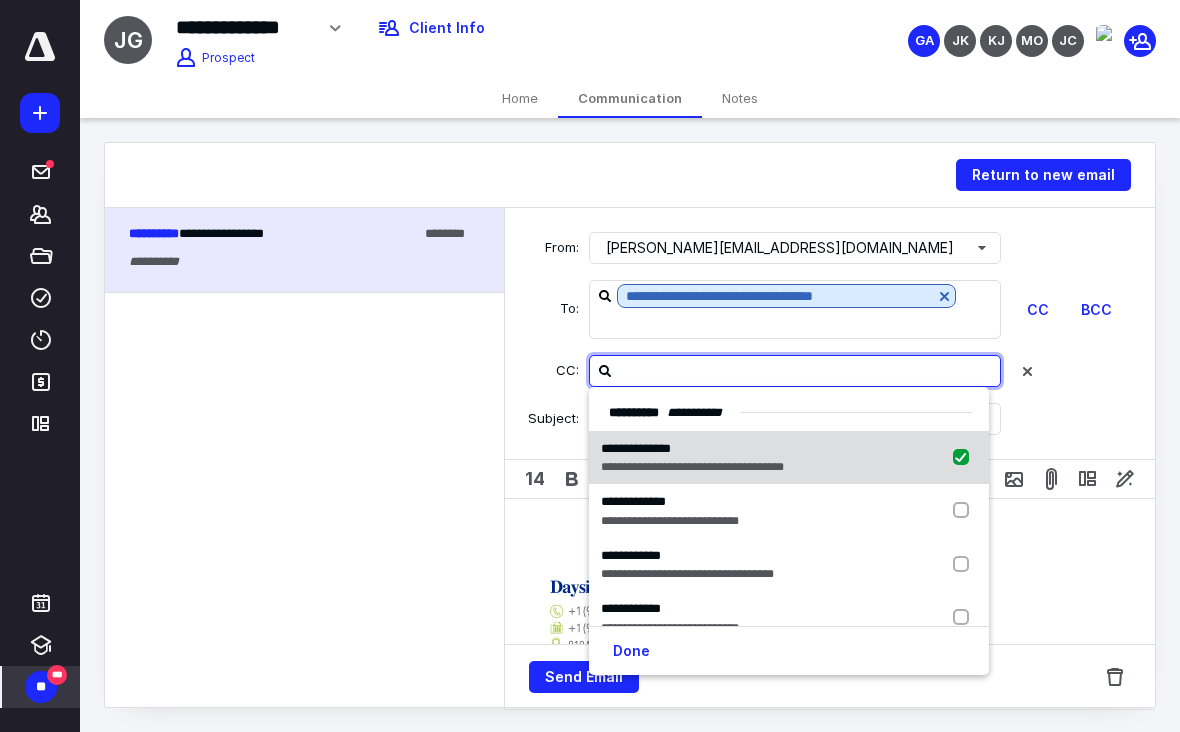 checkbox on "true" 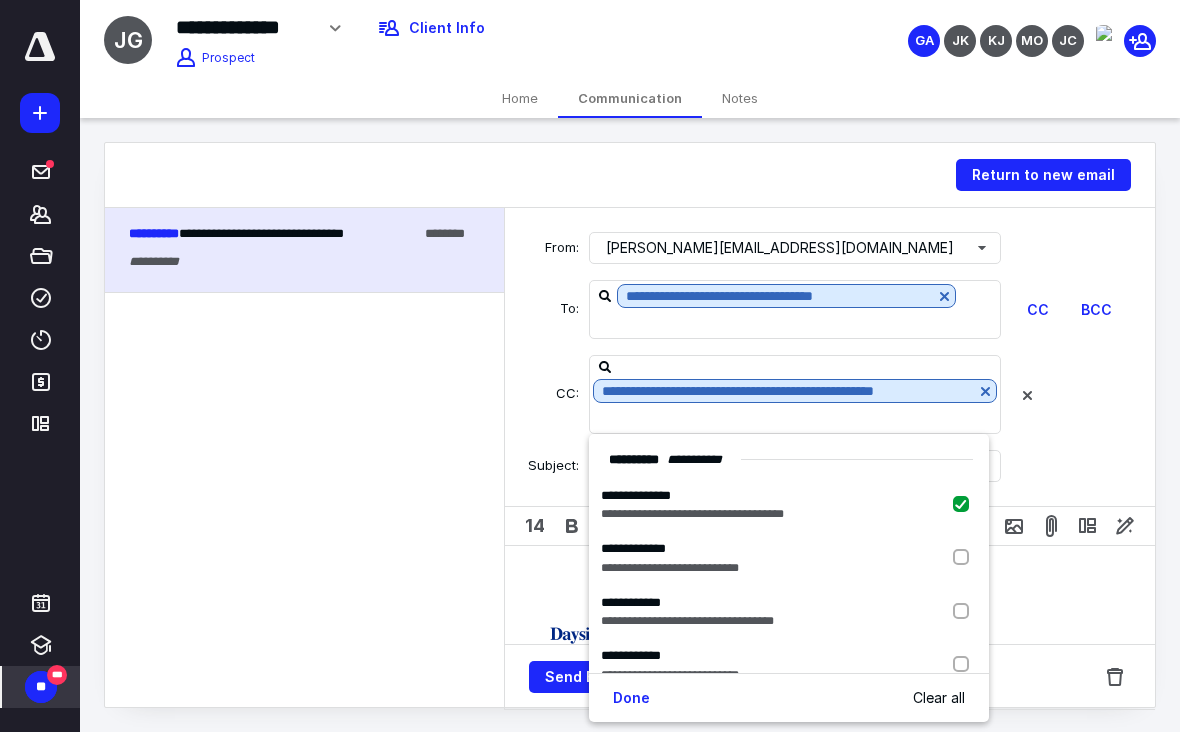 click on "**********" at bounding box center [830, 357] 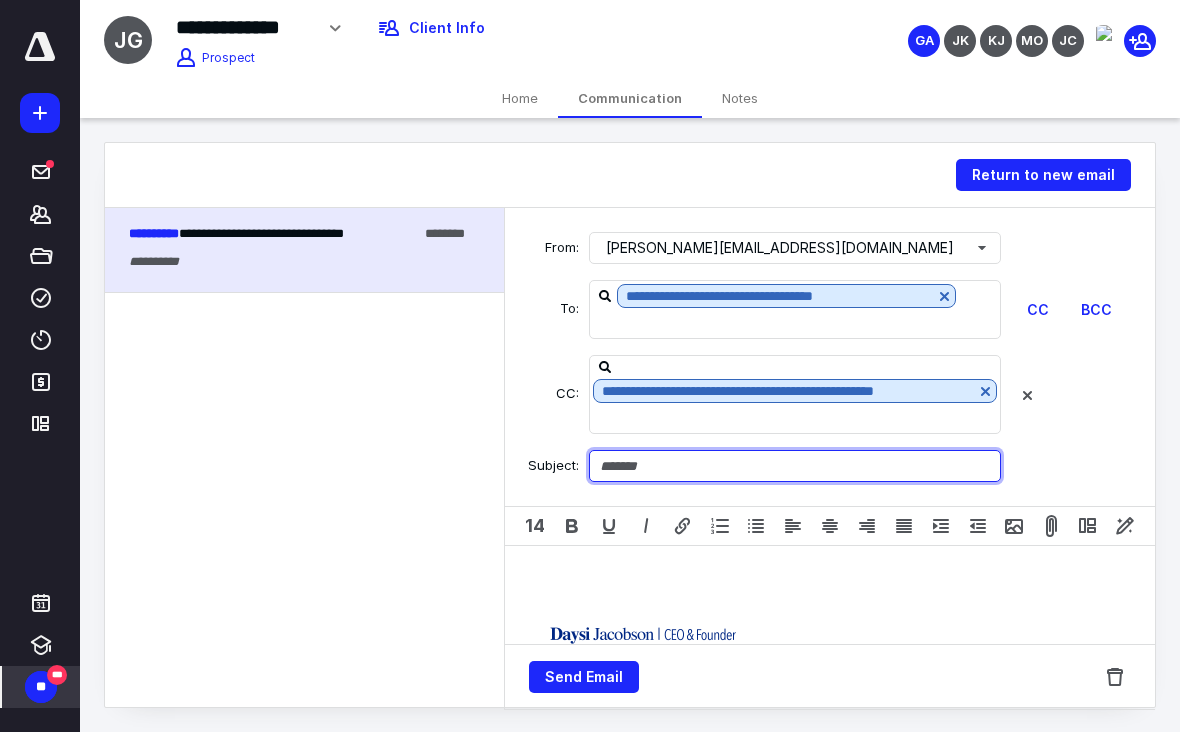 drag, startPoint x: 947, startPoint y: 464, endPoint x: 936, endPoint y: 470, distance: 12.529964 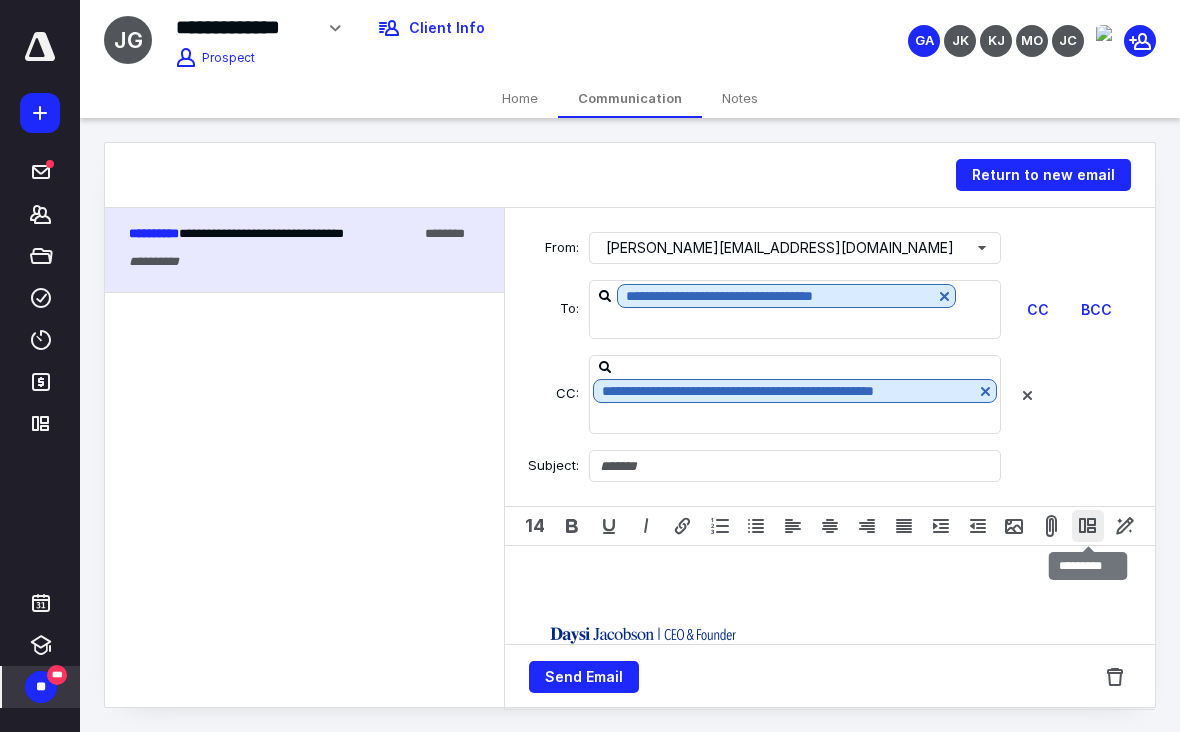click at bounding box center (1088, 526) 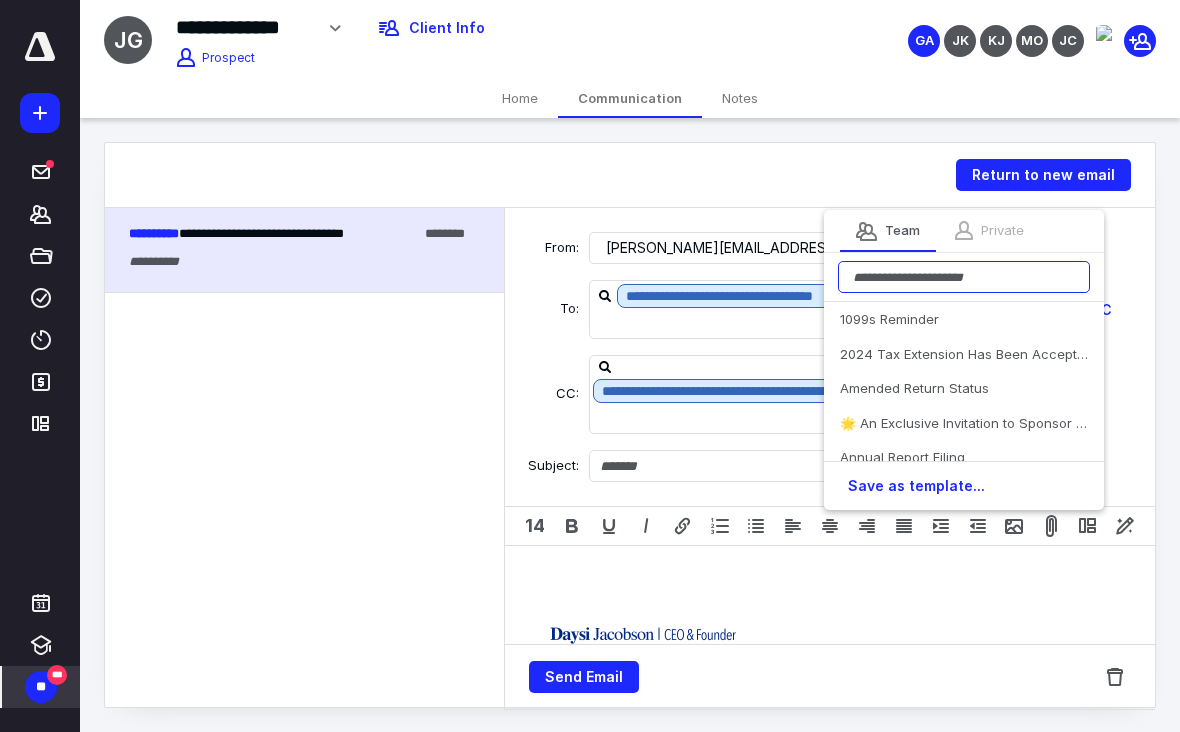 click at bounding box center [964, 277] 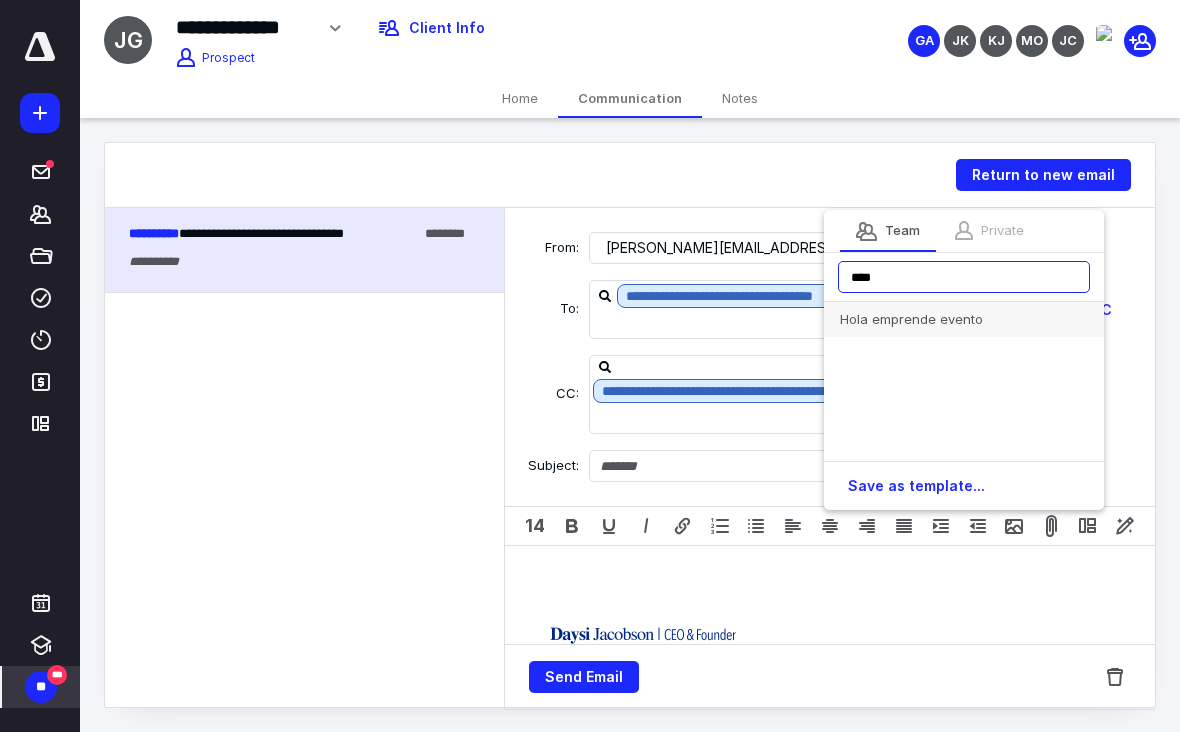 type on "****" 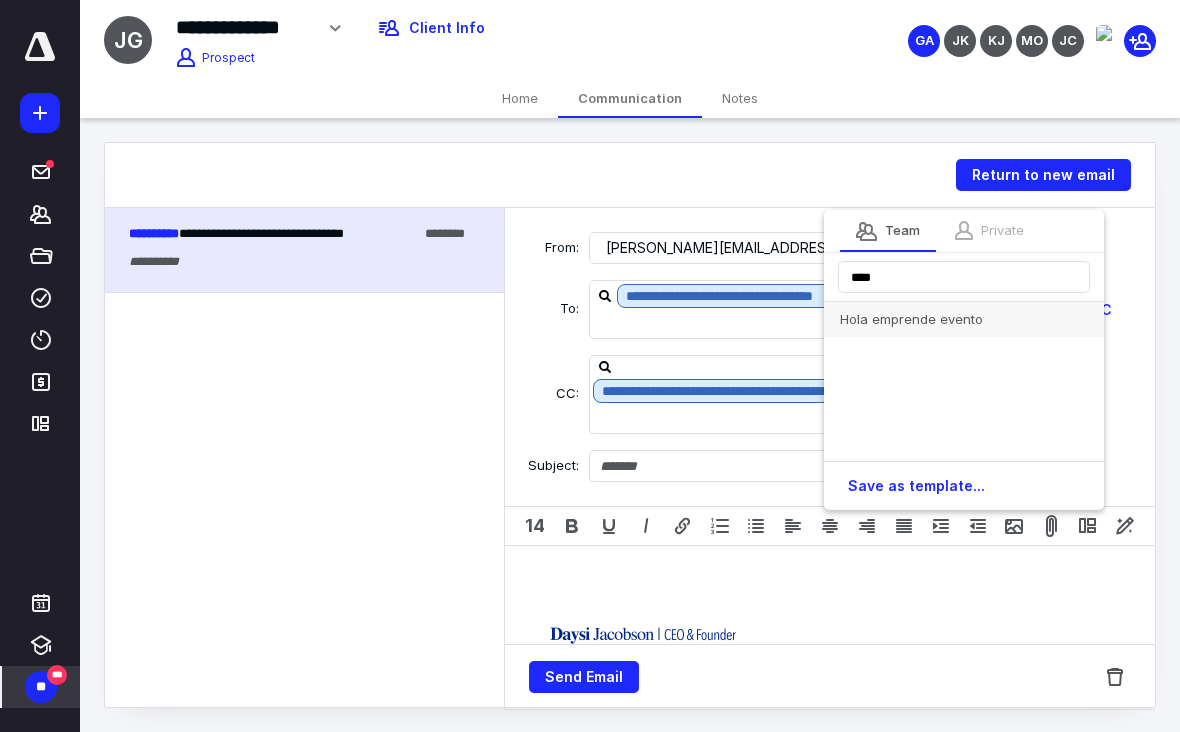 click on "Hola emprende evento" at bounding box center (964, 319) 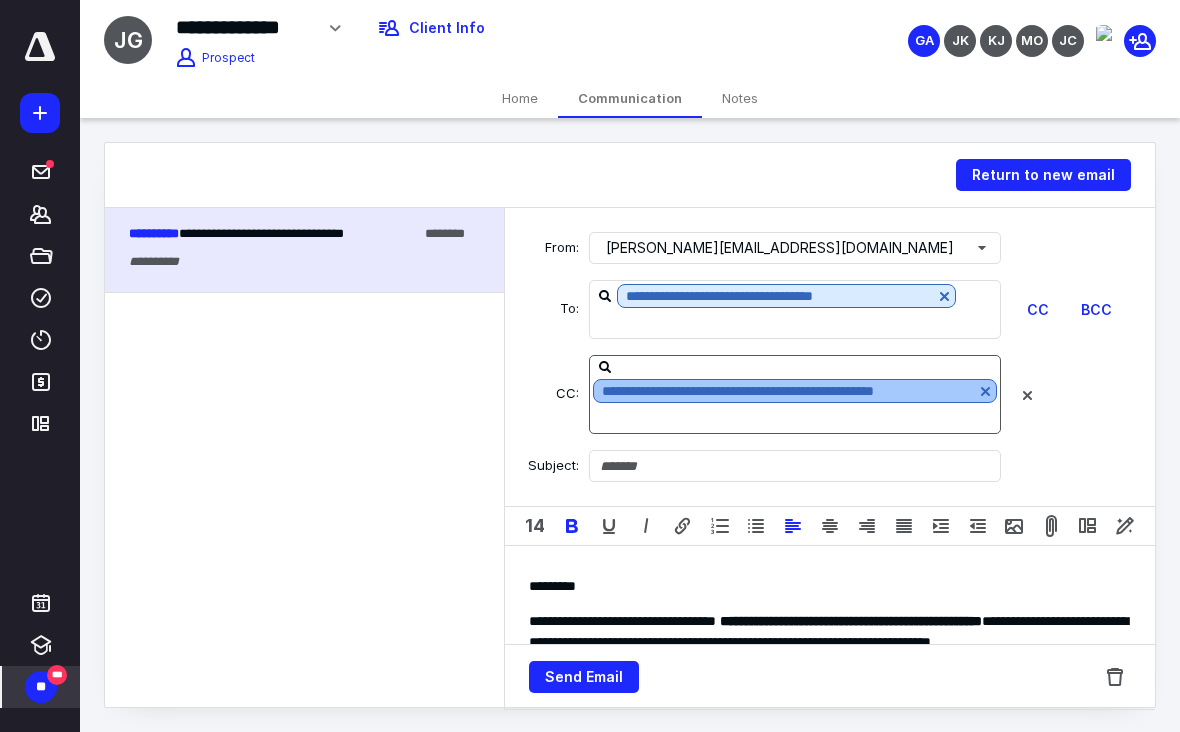 type on "**********" 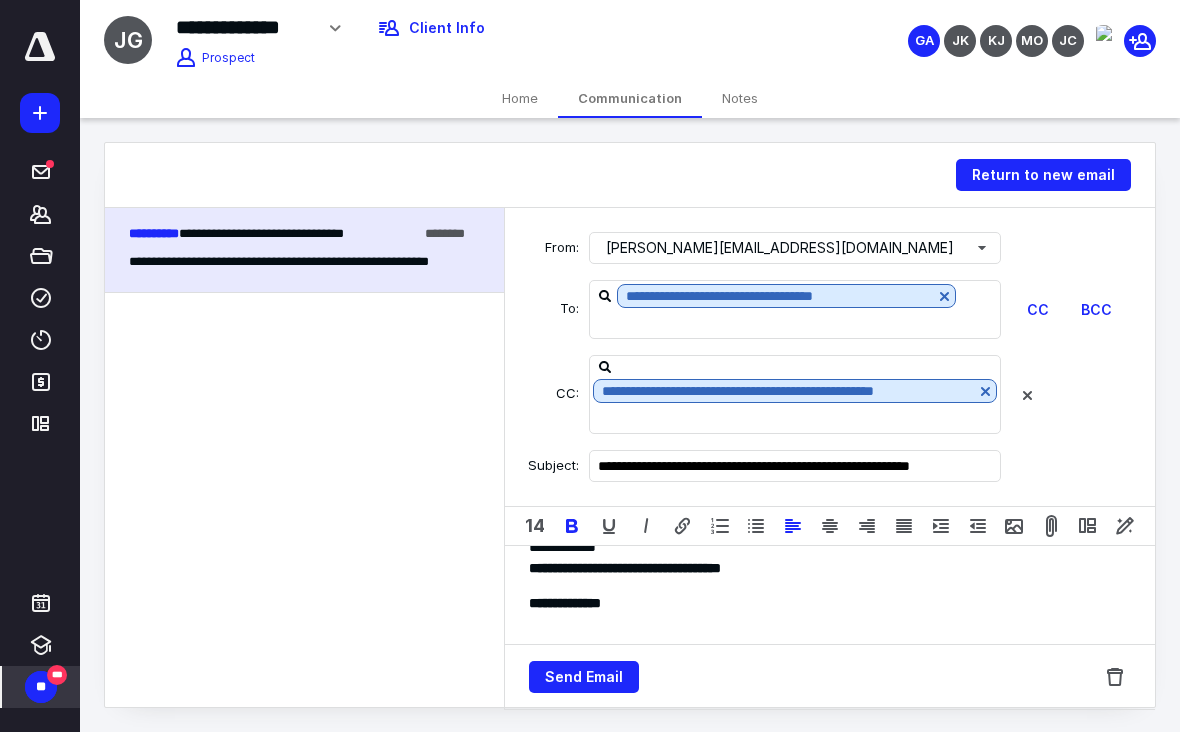scroll, scrollTop: 613, scrollLeft: 0, axis: vertical 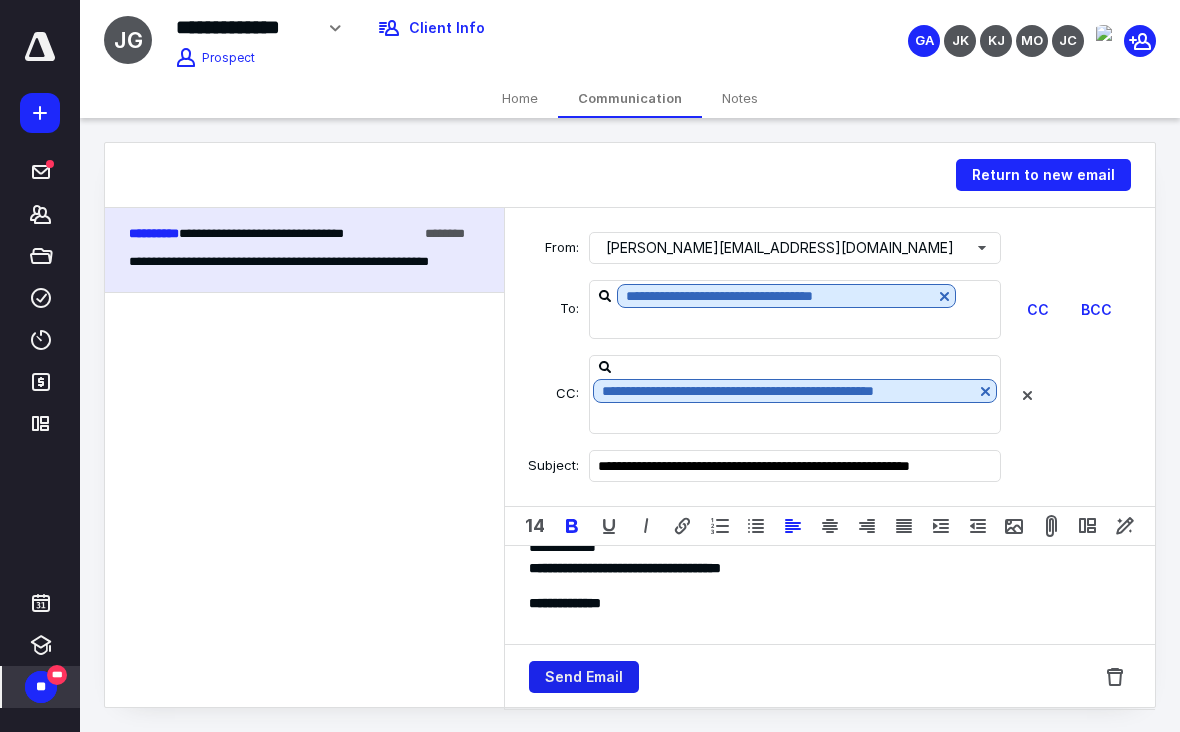 click on "Send Email" at bounding box center [584, 677] 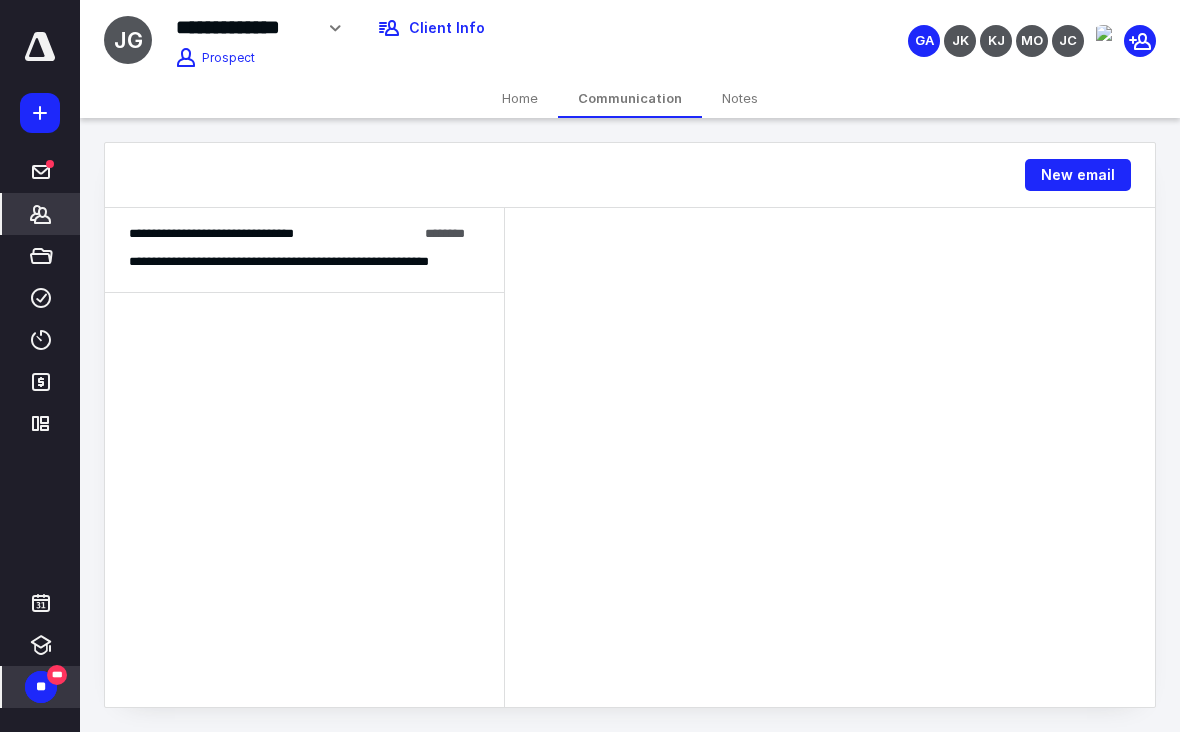 click on "*******" at bounding box center [41, 214] 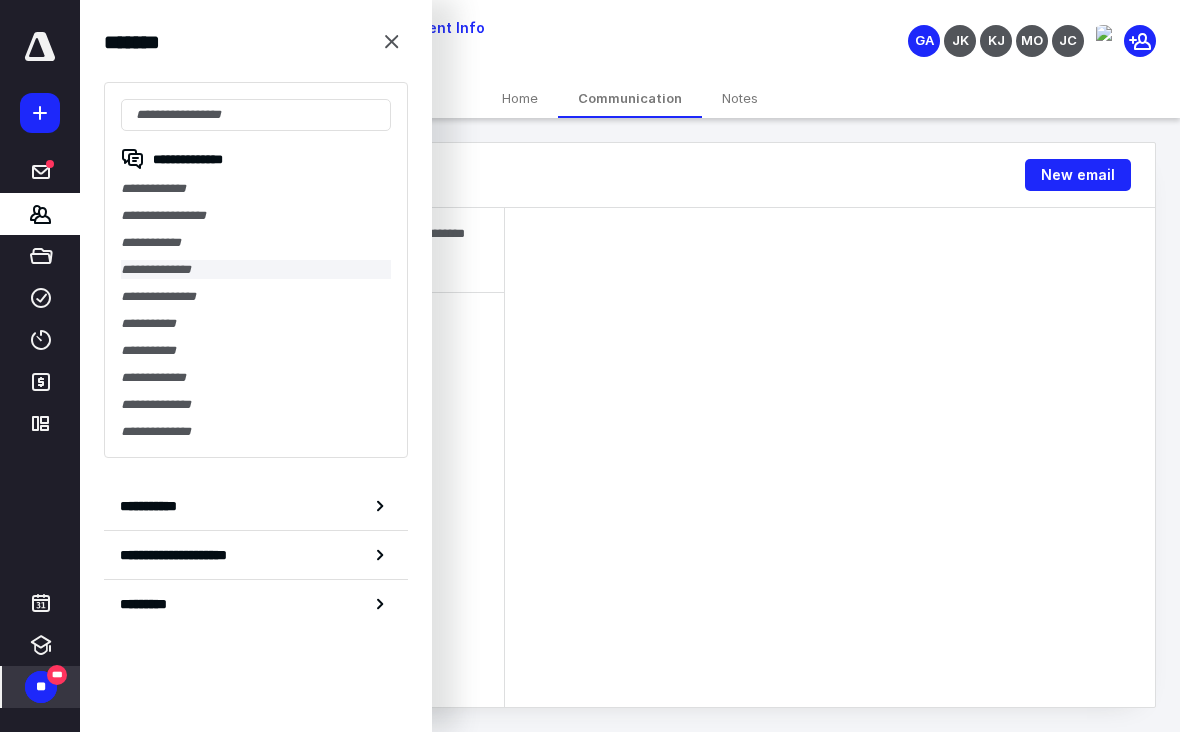click on "**********" at bounding box center [256, 269] 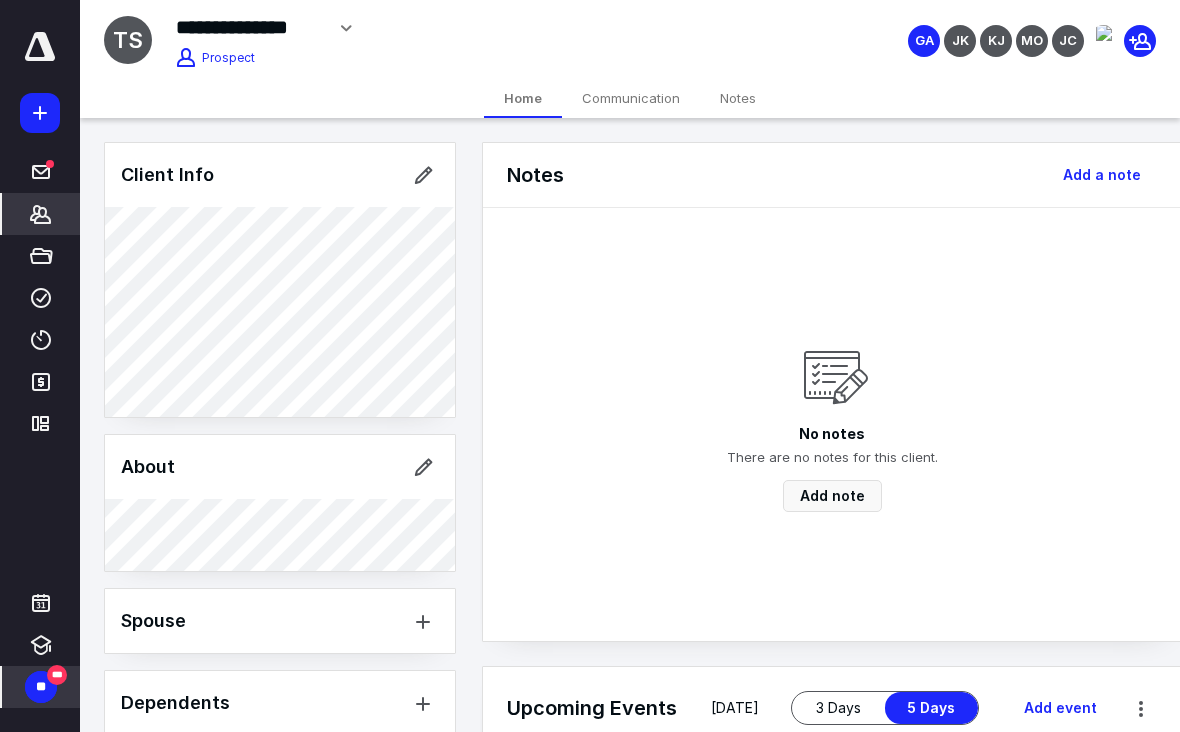 click on "Communication" at bounding box center [631, 98] 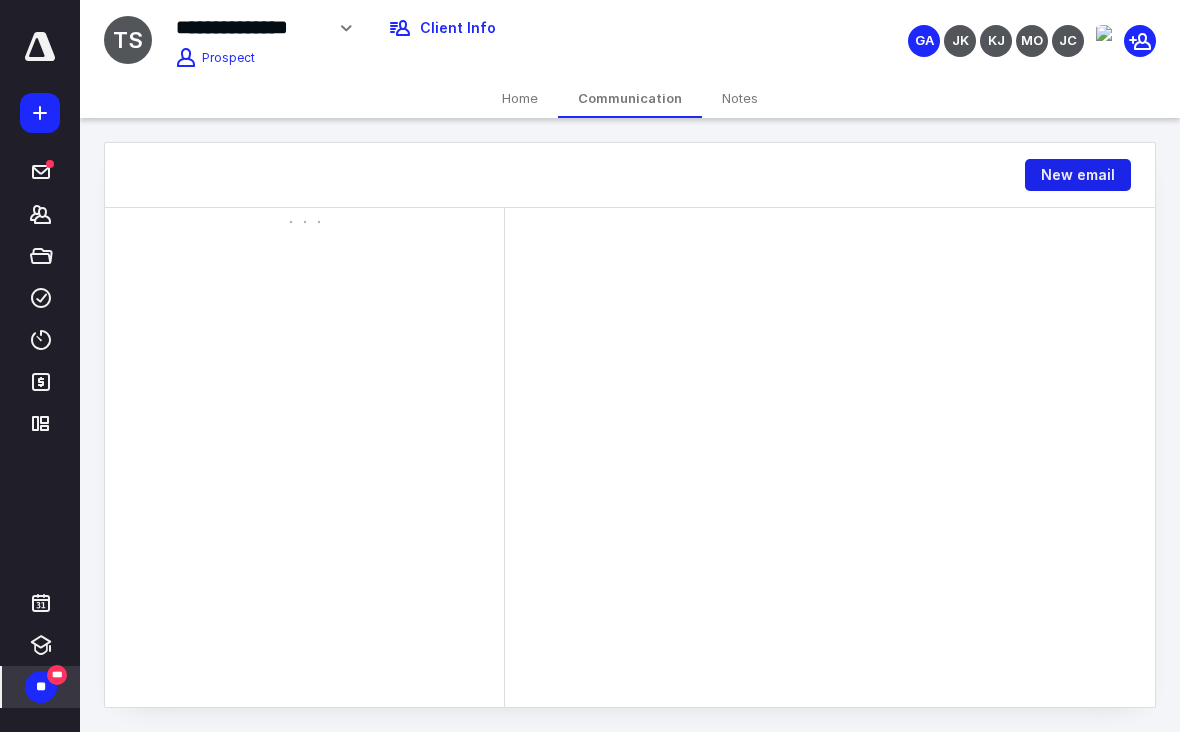 click on "New email" at bounding box center (1078, 175) 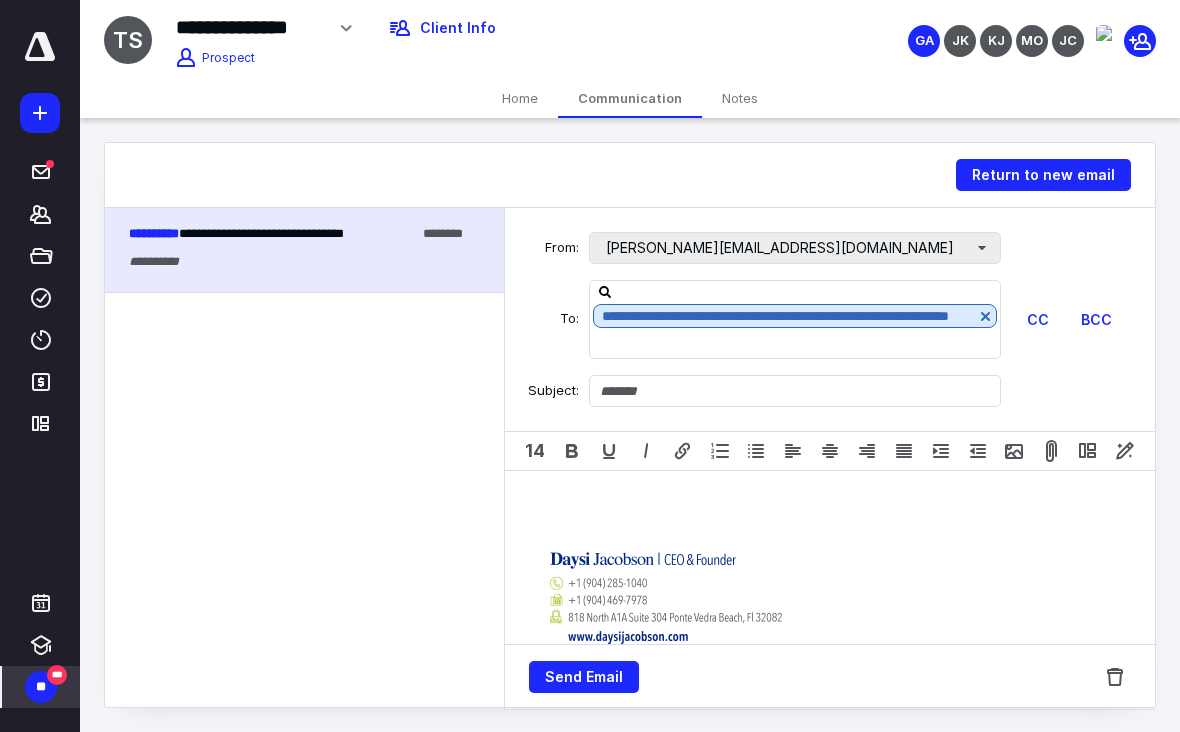 click on "daysi@jacobsonaccounting.com" at bounding box center [795, 248] 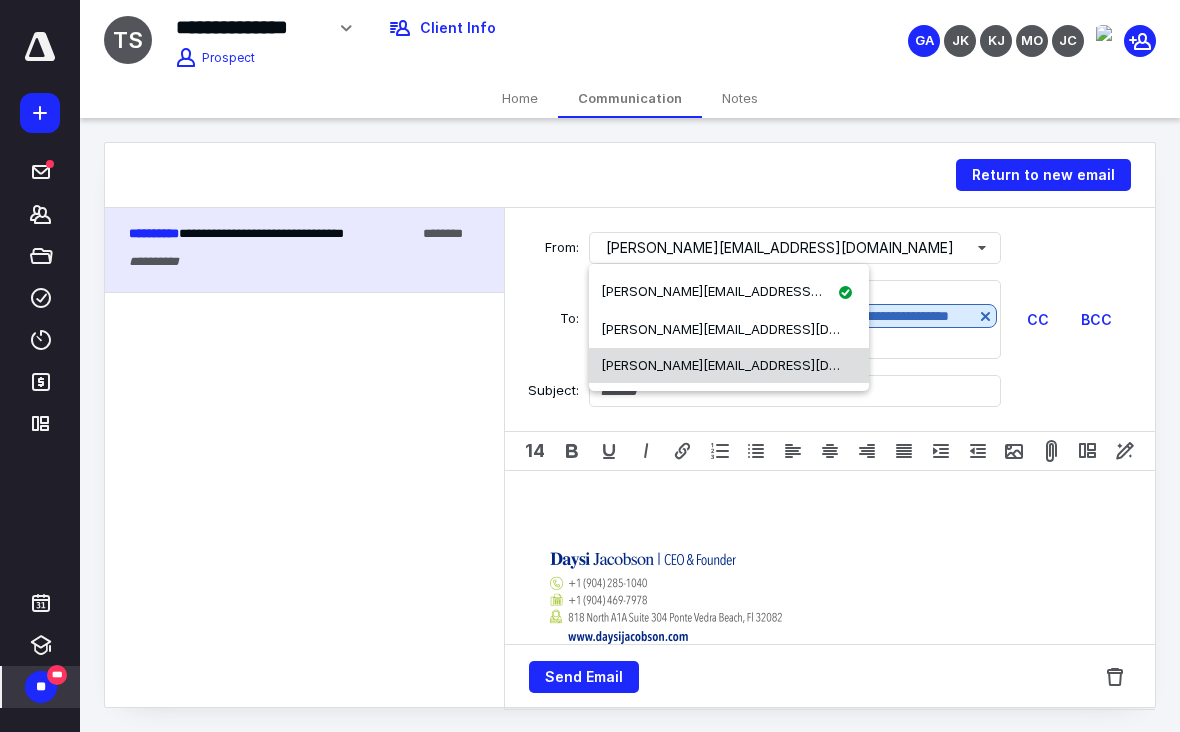 click on "[PERSON_NAME][EMAIL_ADDRESS][DOMAIN_NAME]" at bounding box center [729, 366] 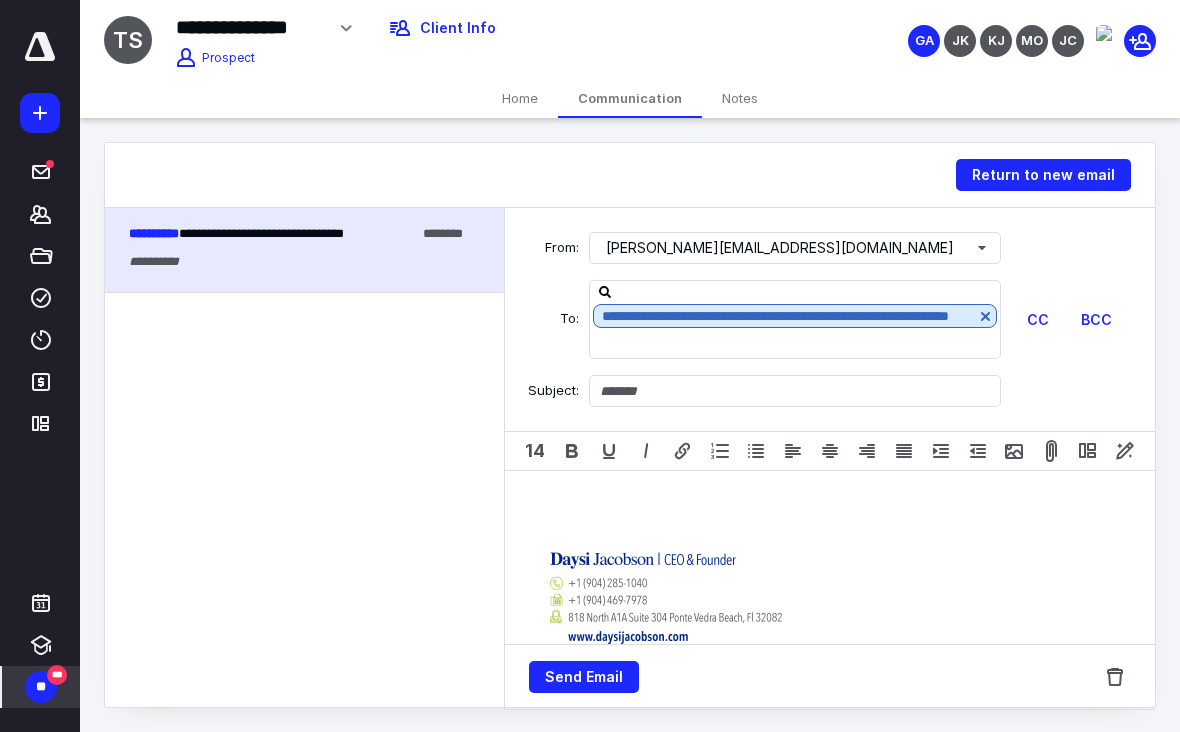 click on "**********" at bounding box center [830, 319] 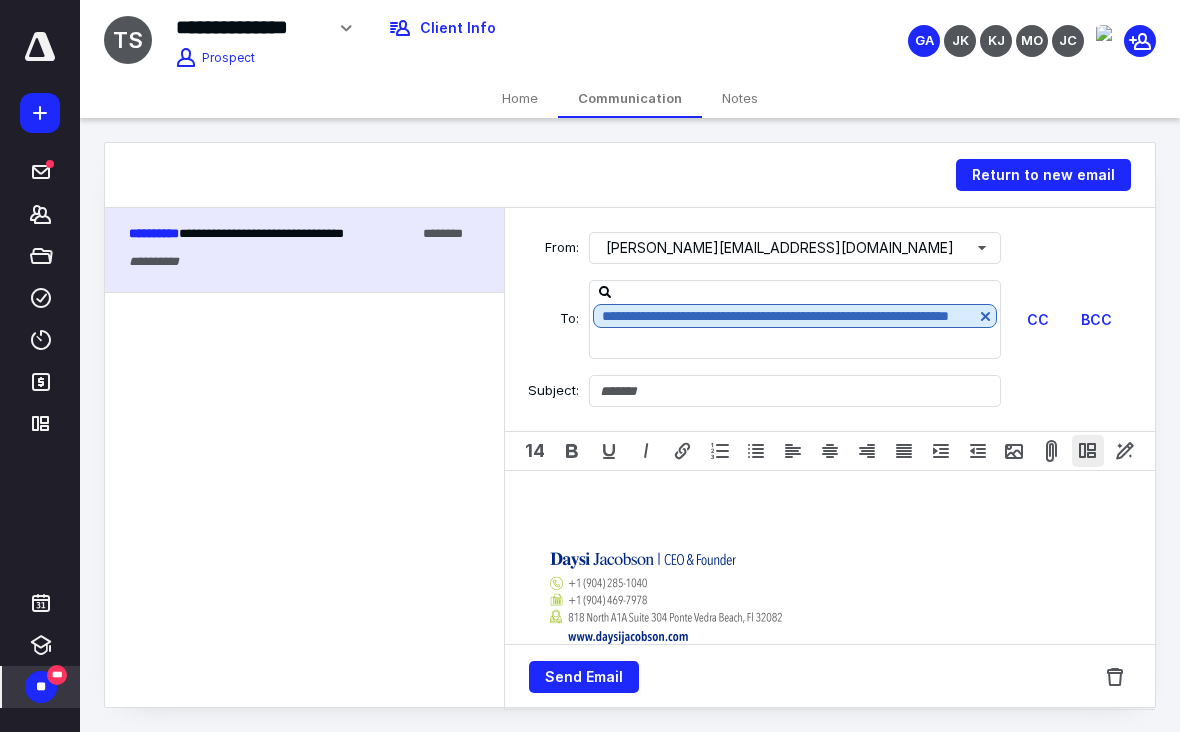 click at bounding box center (1088, 451) 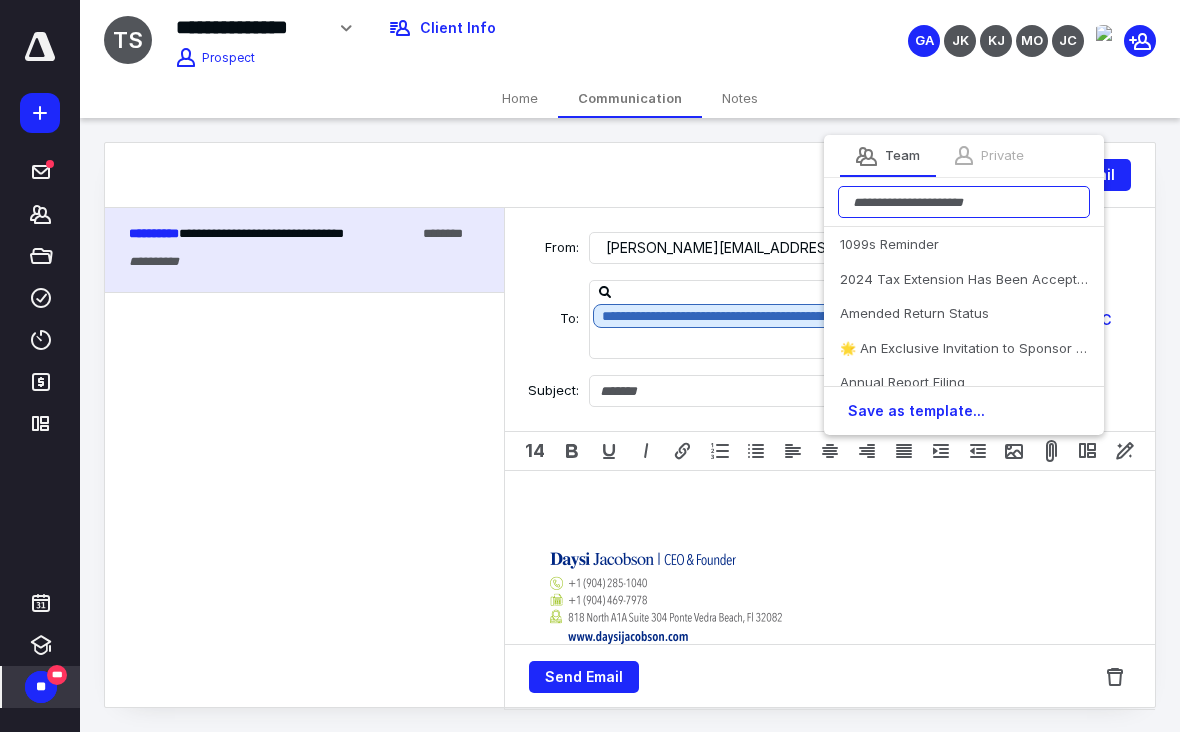click at bounding box center [964, 202] 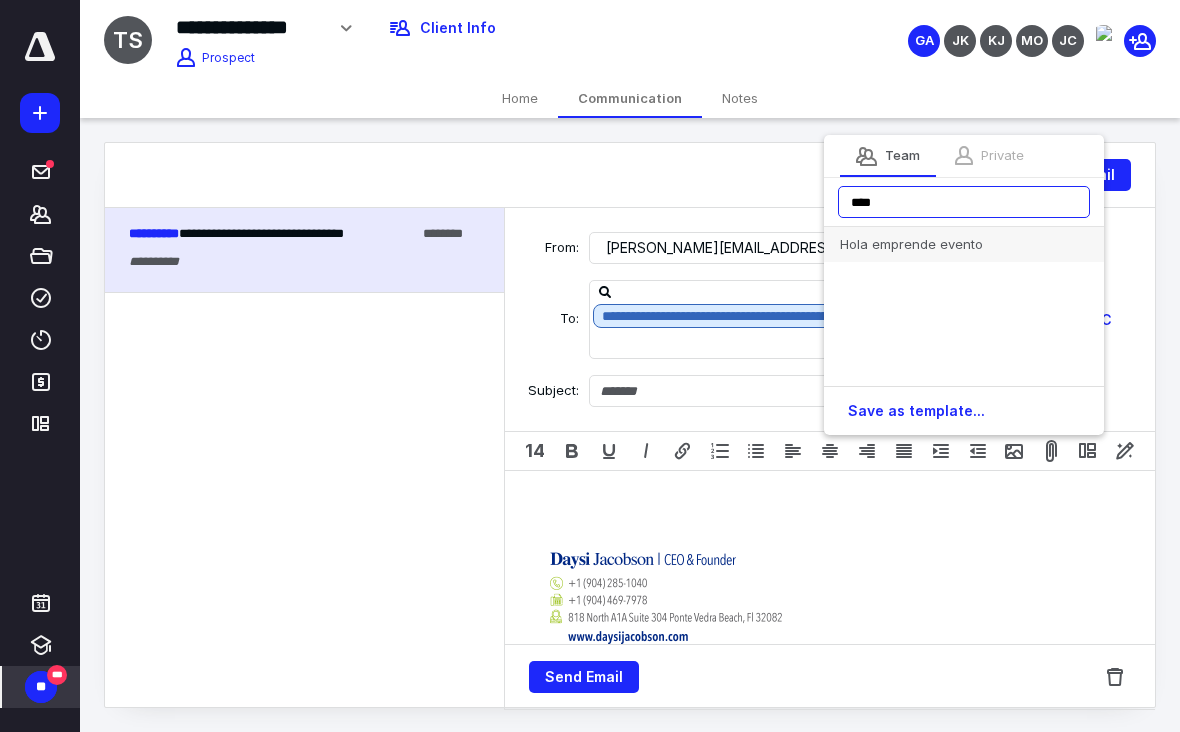 type on "****" 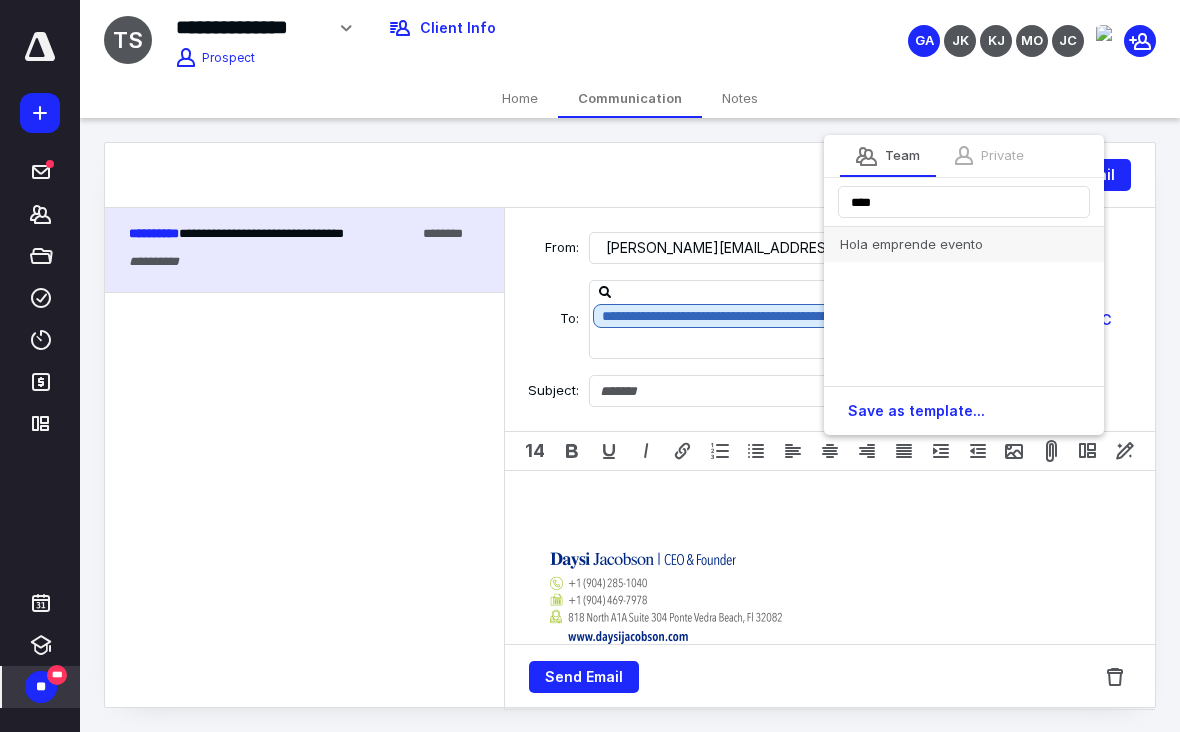 click on "Hola emprende evento" at bounding box center (964, 244) 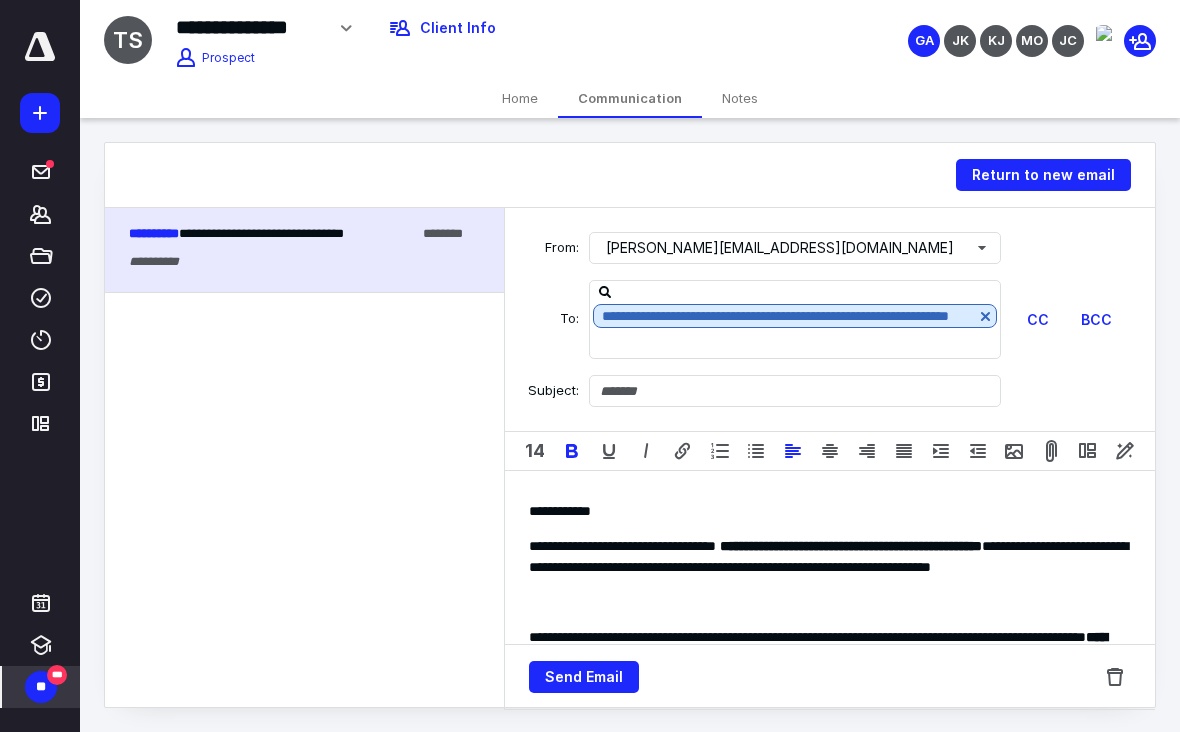 type on "**********" 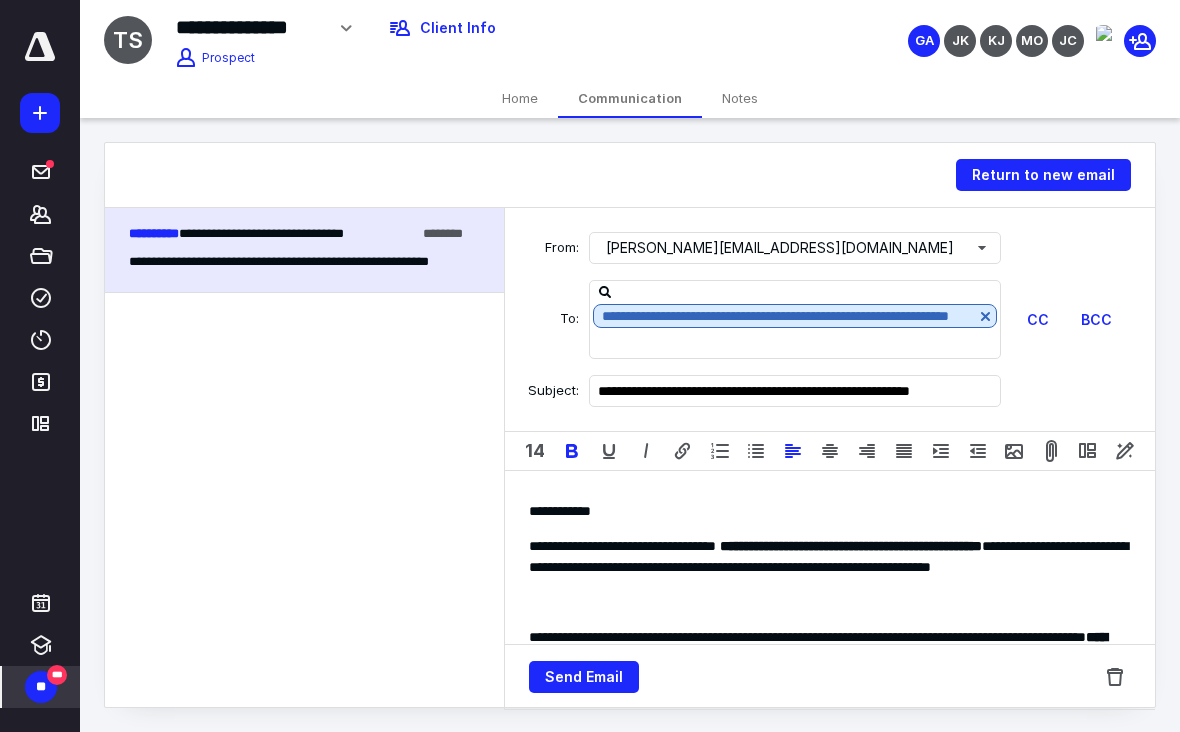 click on "**** *******" at bounding box center [830, 511] 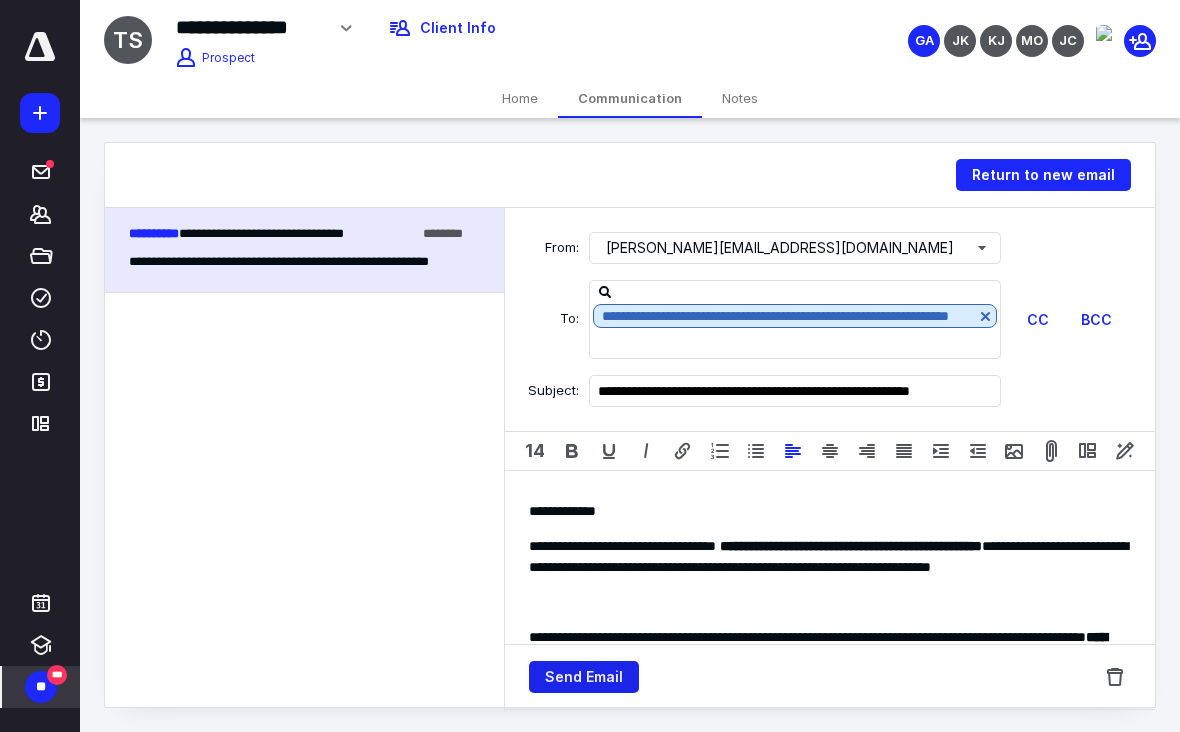 click on "Send Email" at bounding box center [584, 677] 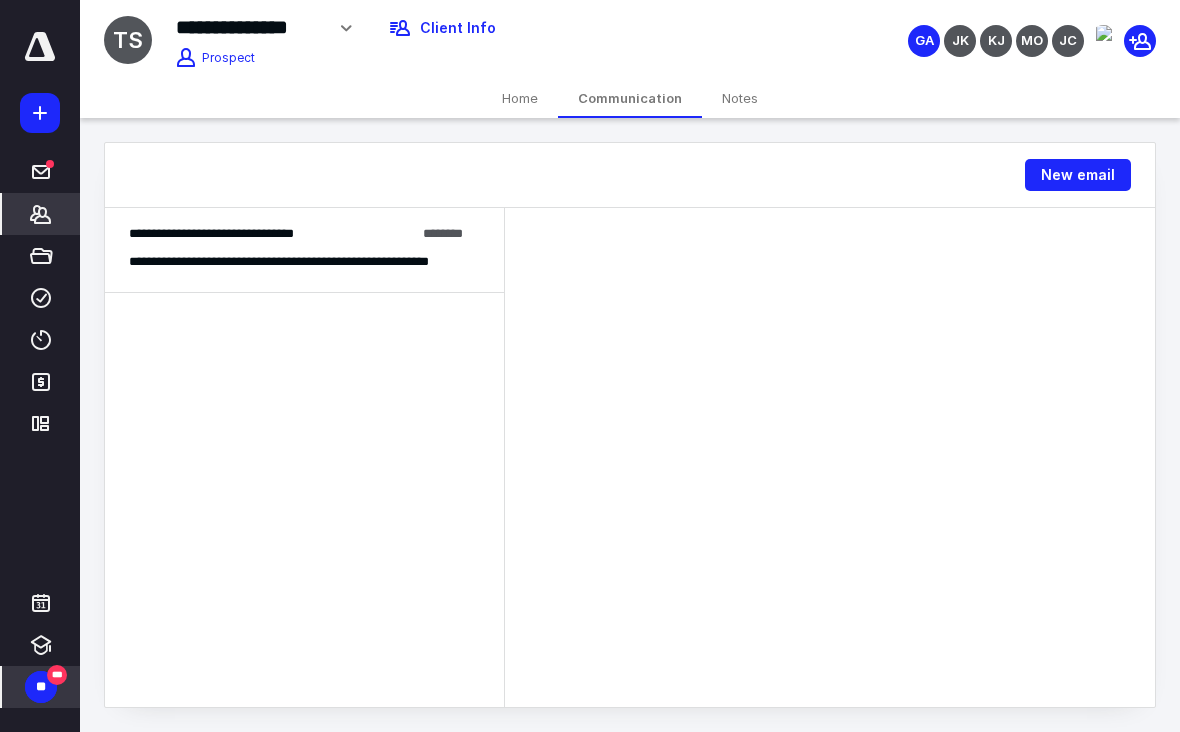 click 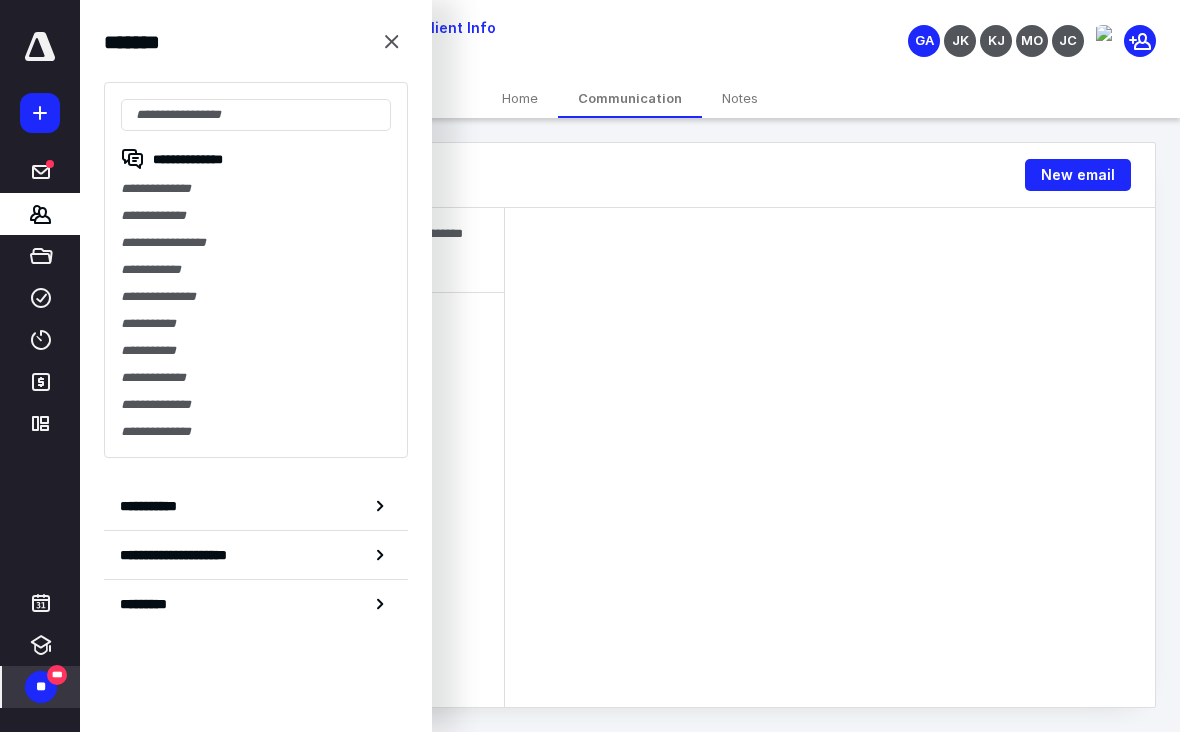 click on "**********" at bounding box center (256, 296) 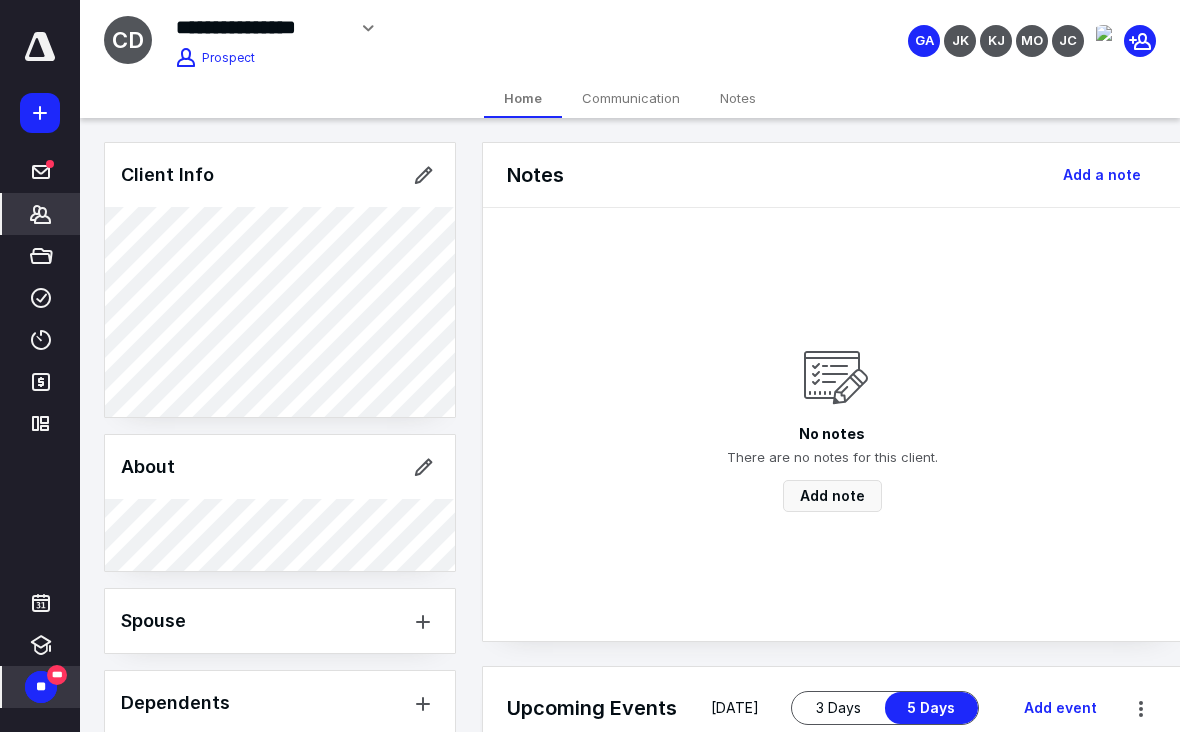 click on "Communication" at bounding box center [631, 98] 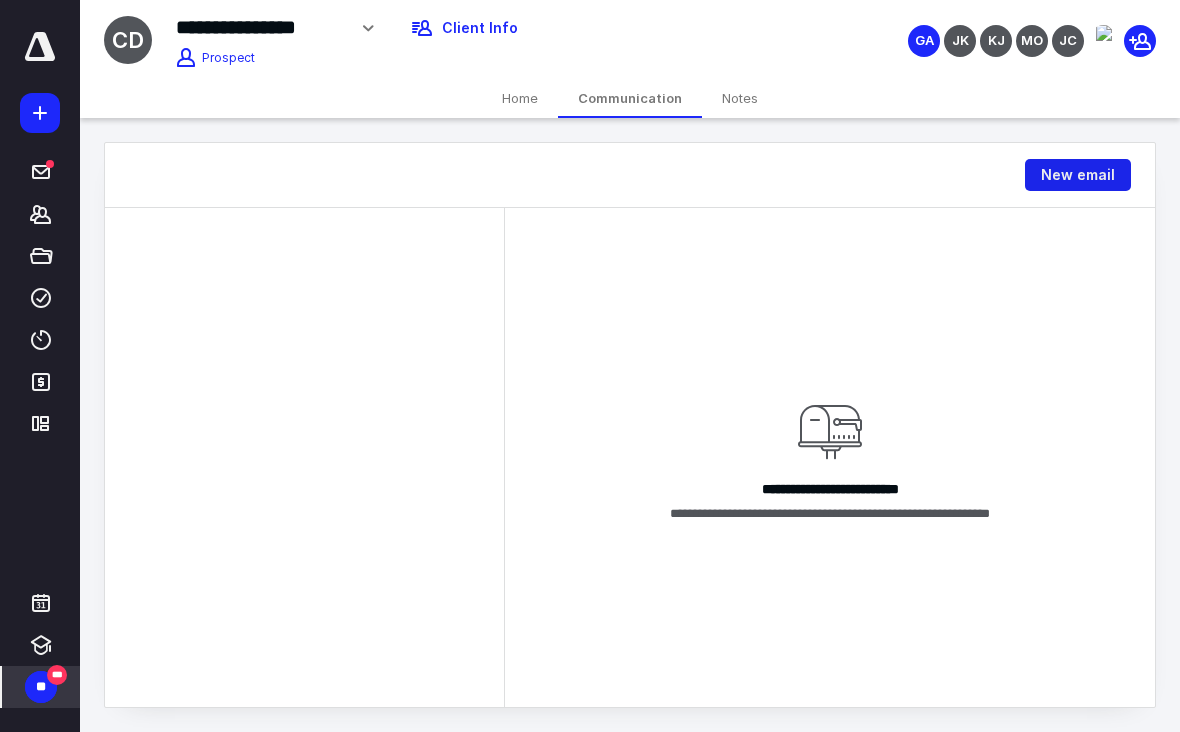 click on "New email" at bounding box center [1078, 175] 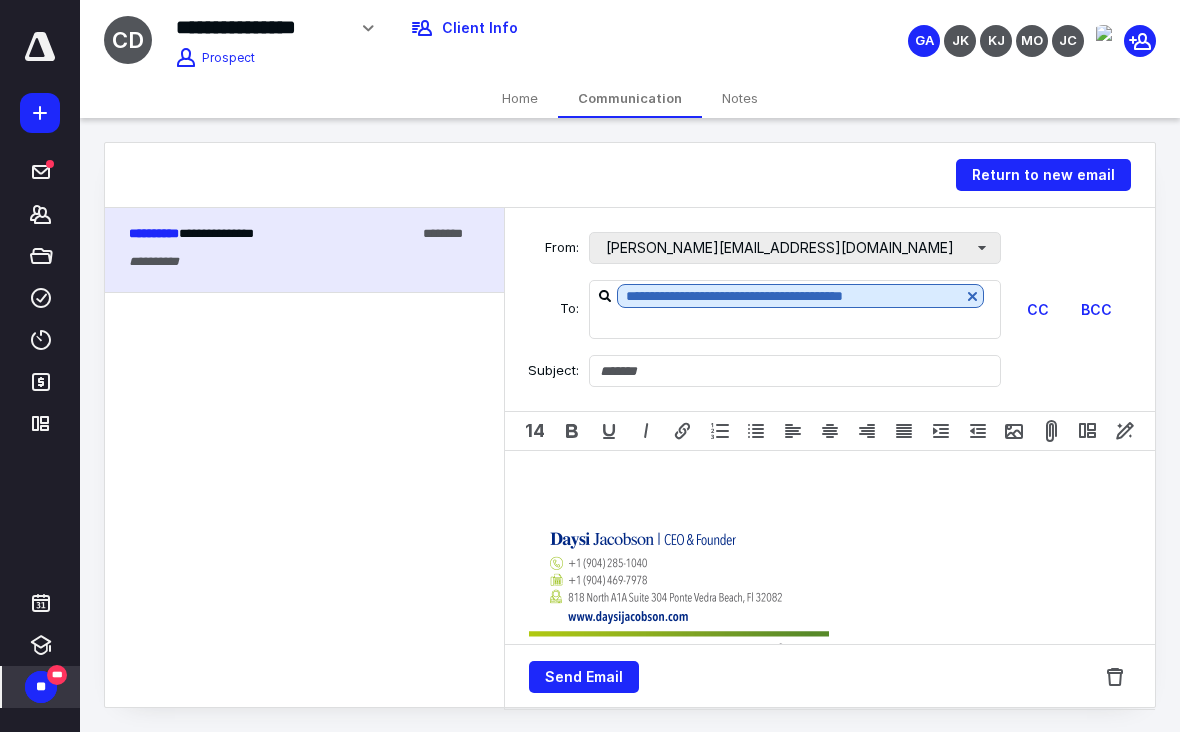 click on "daysi@jacobsonaccounting.com" at bounding box center (795, 248) 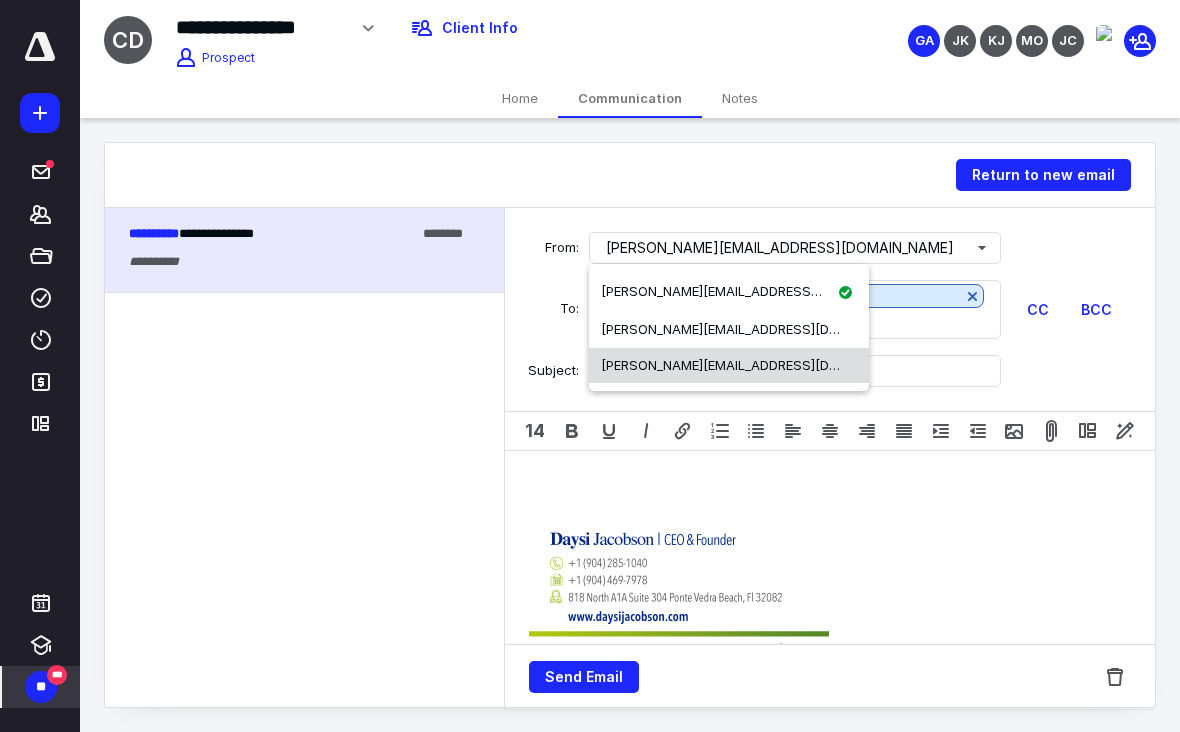 click on "[PERSON_NAME][EMAIL_ADDRESS][DOMAIN_NAME]" at bounding box center [729, 366] 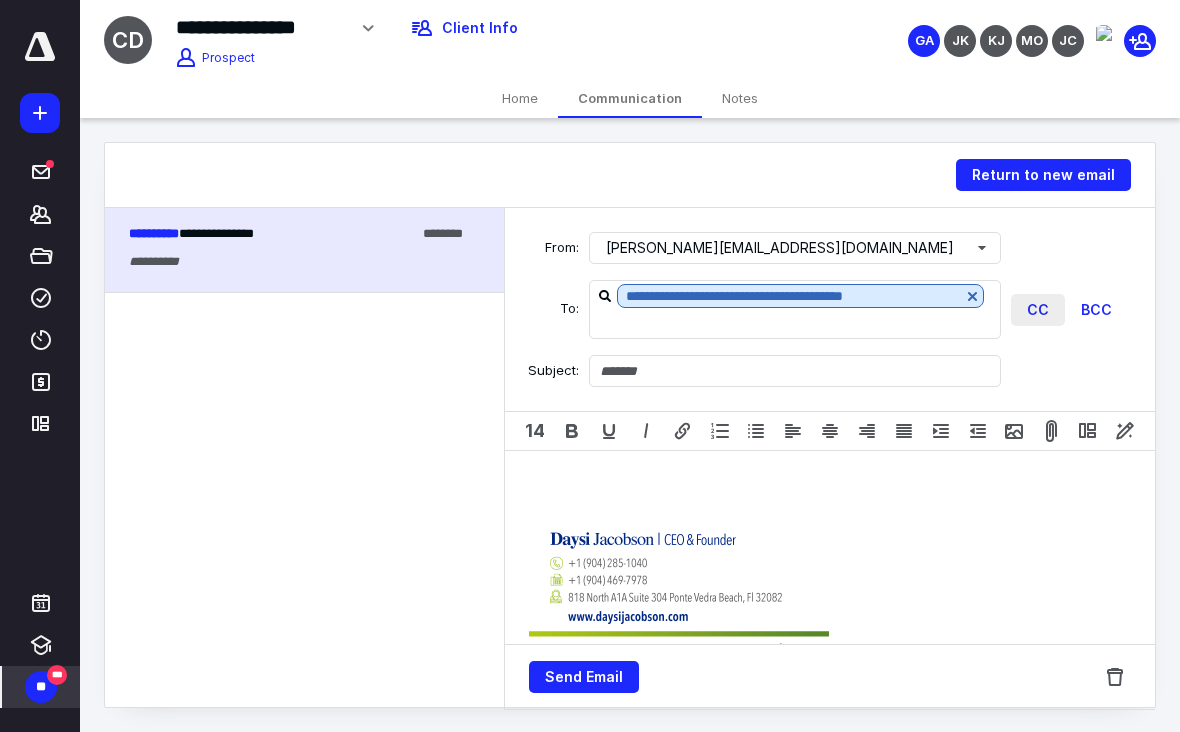 drag, startPoint x: 1052, startPoint y: 307, endPoint x: 1020, endPoint y: 304, distance: 32.140316 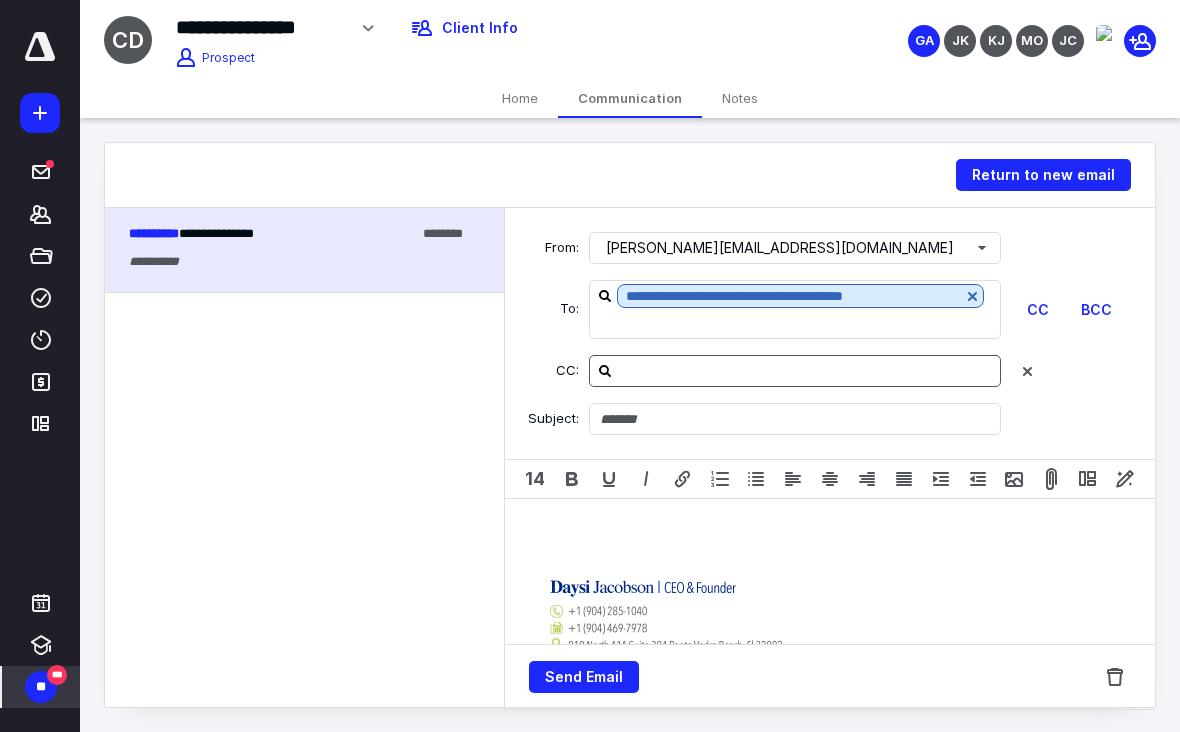 click at bounding box center [807, 370] 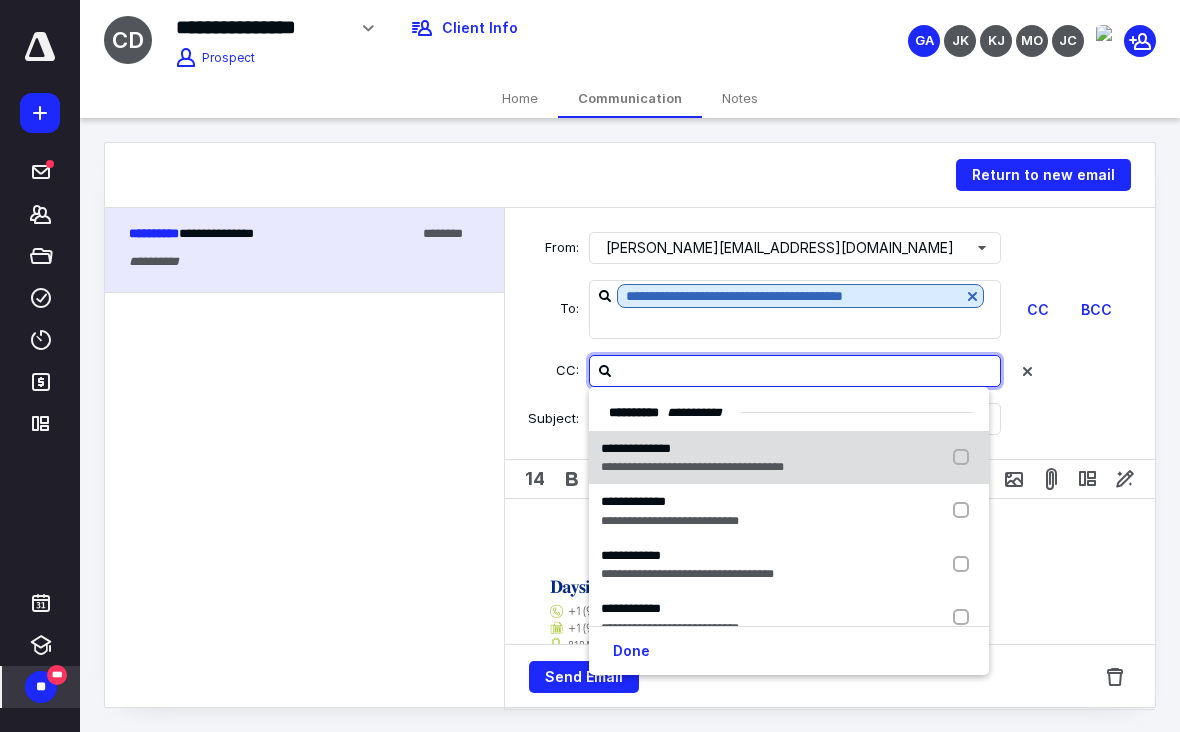 click on "**********" at bounding box center [789, 458] 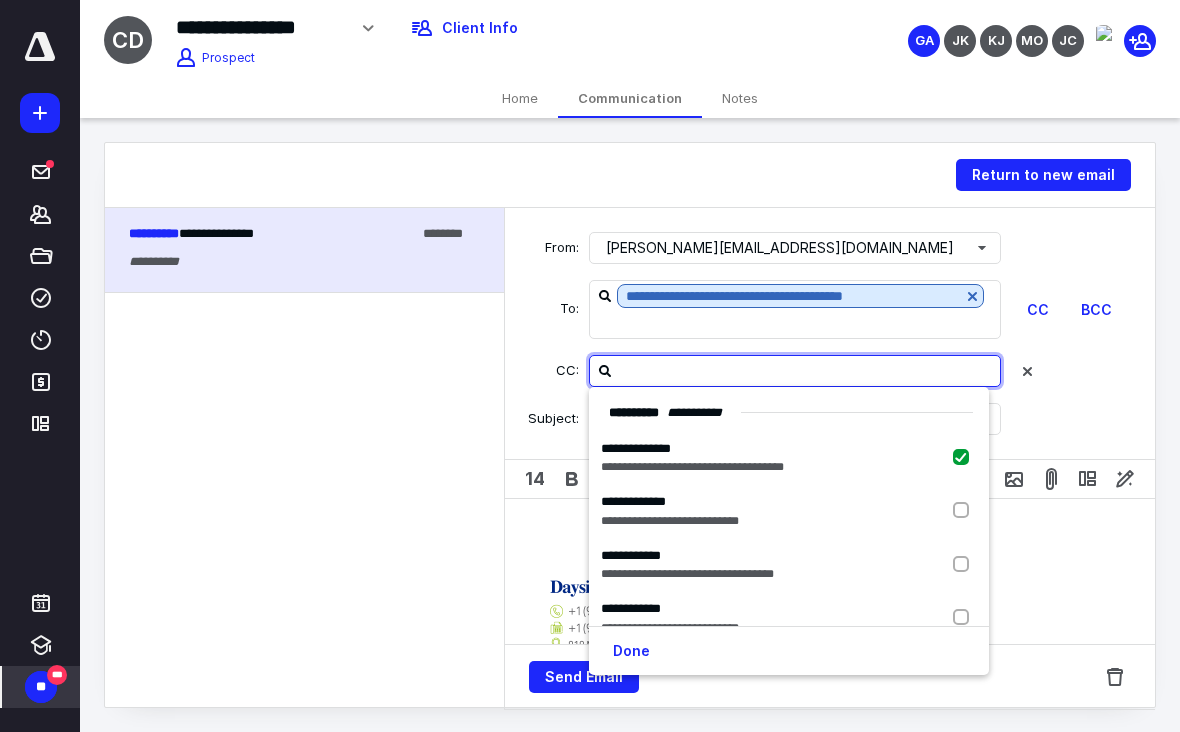 checkbox on "true" 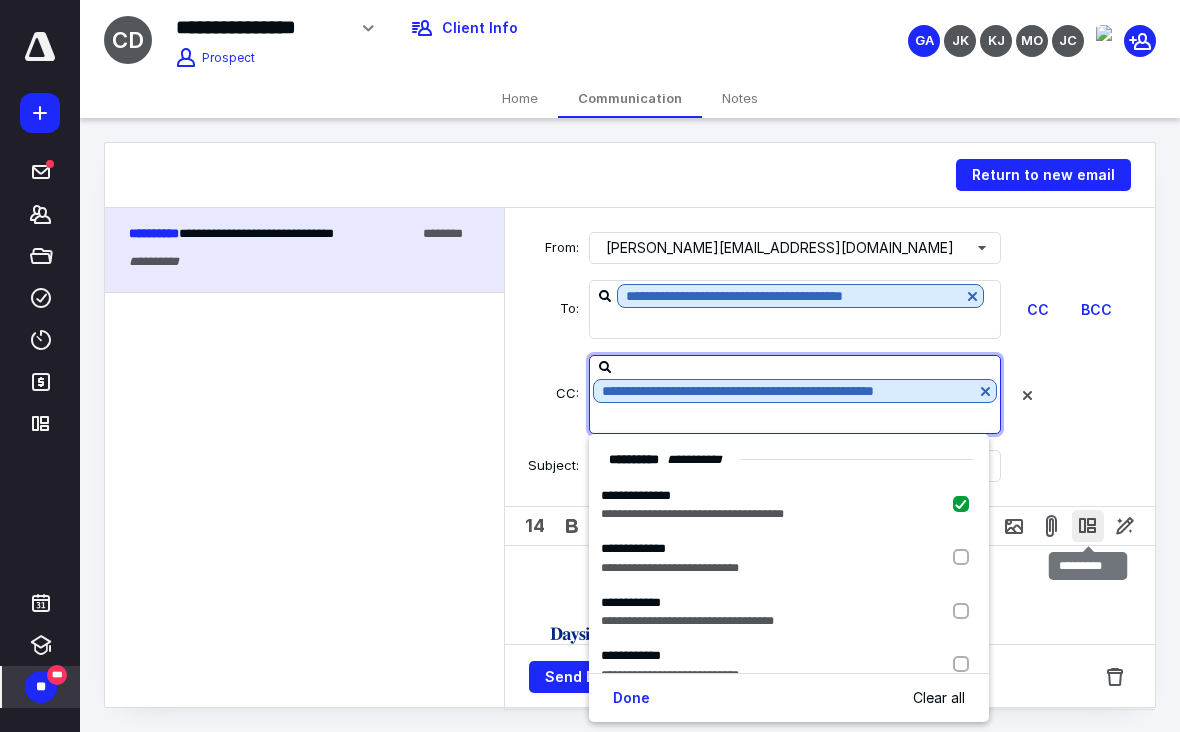 click at bounding box center [1088, 526] 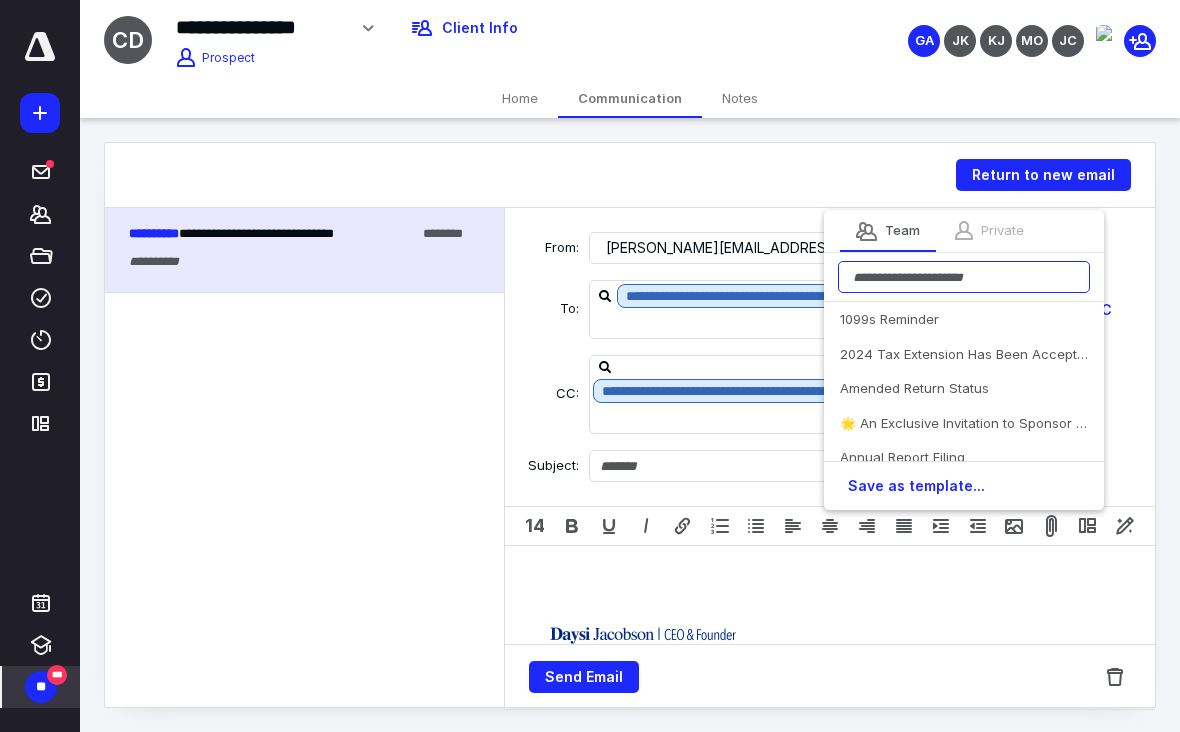 click at bounding box center [964, 277] 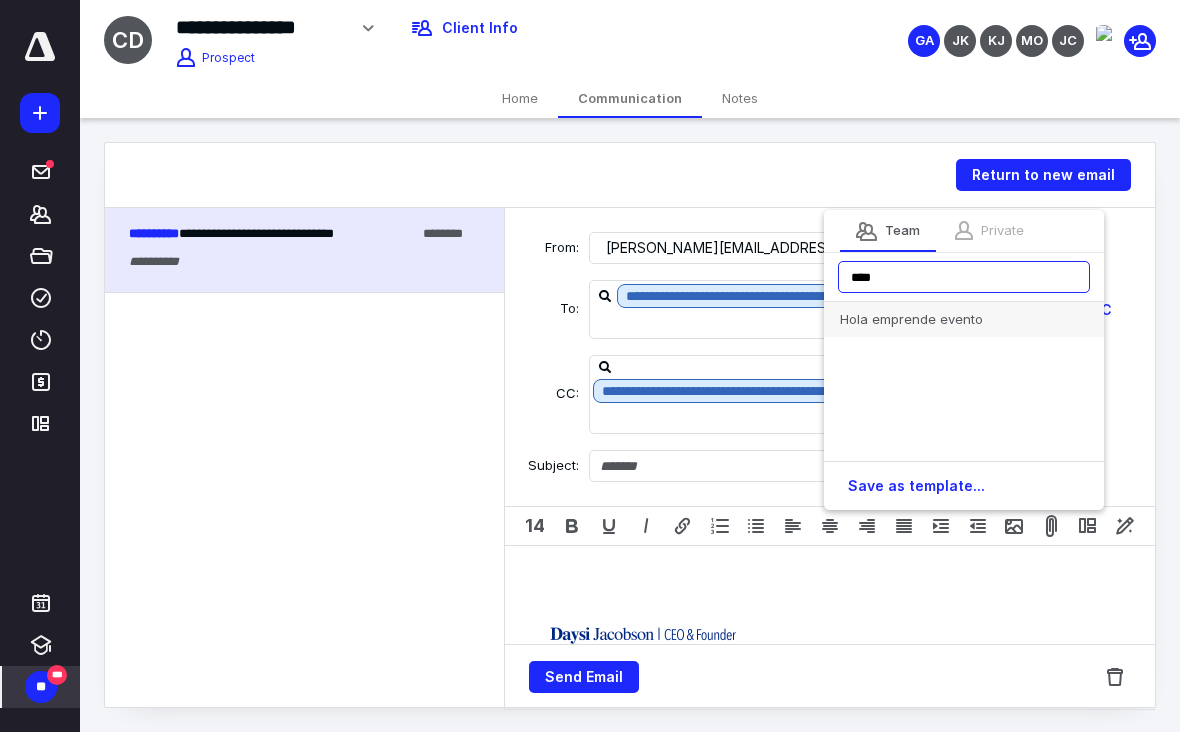 type on "****" 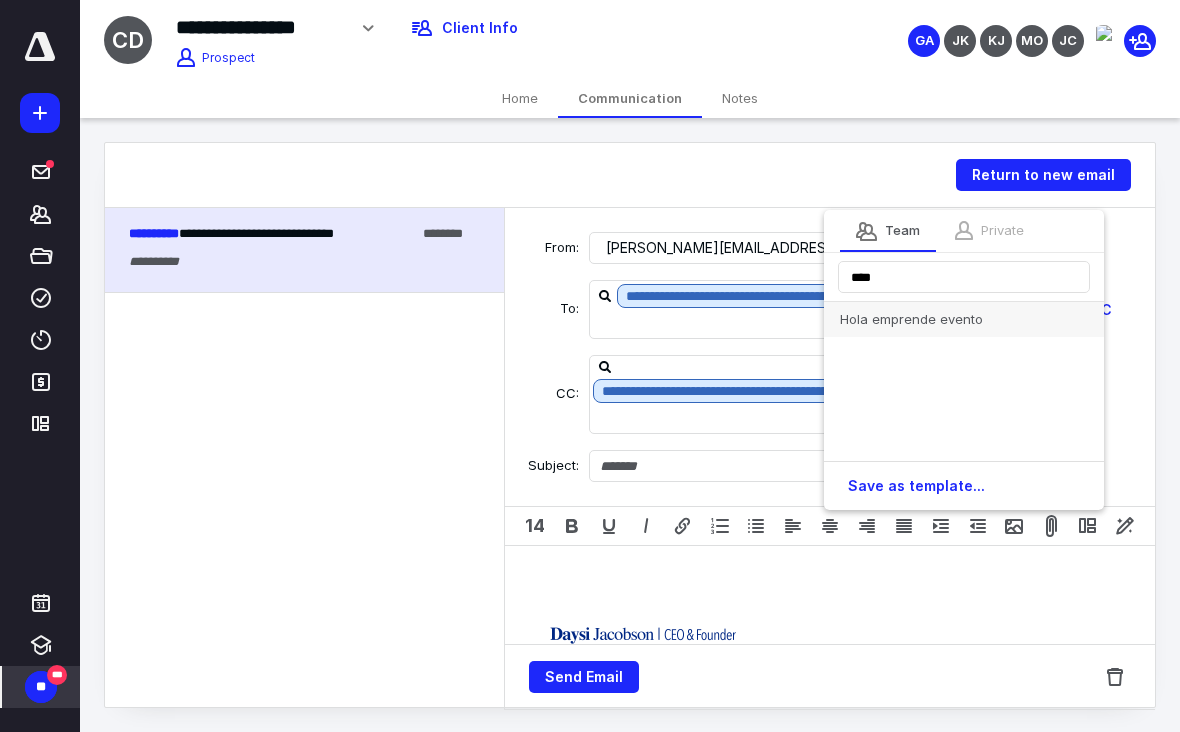 click on "Hola emprende evento" at bounding box center [964, 319] 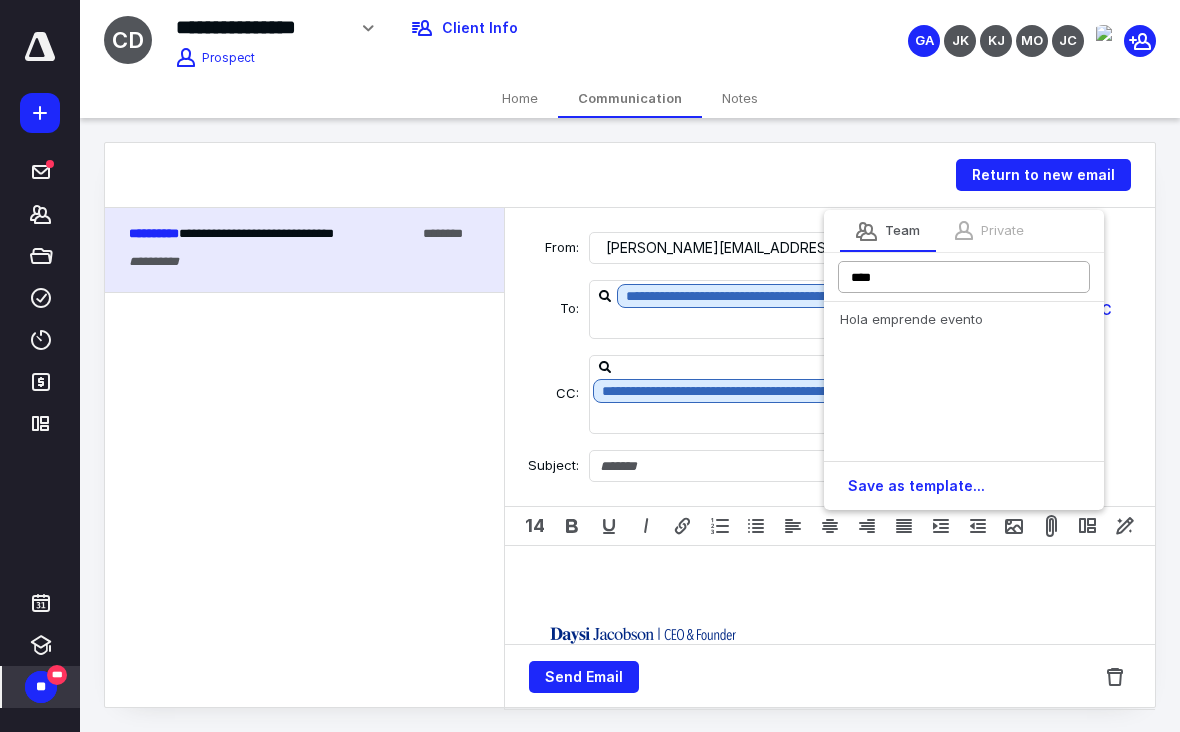 type 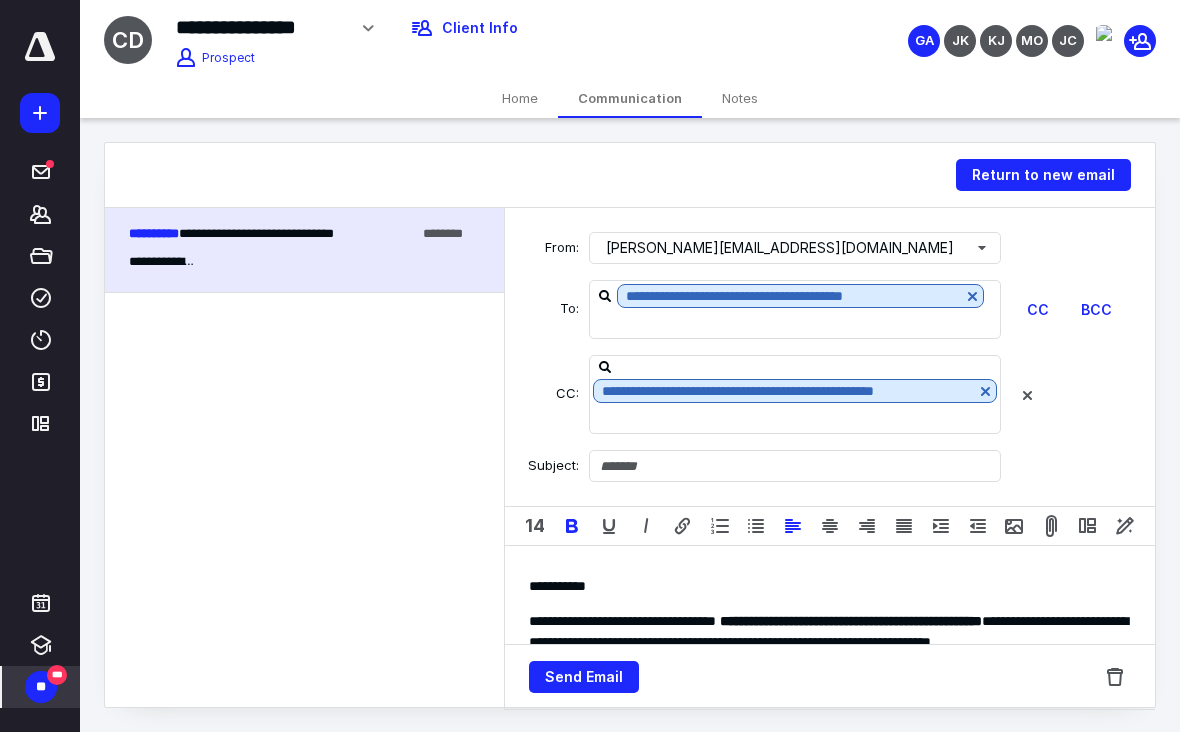 type on "**********" 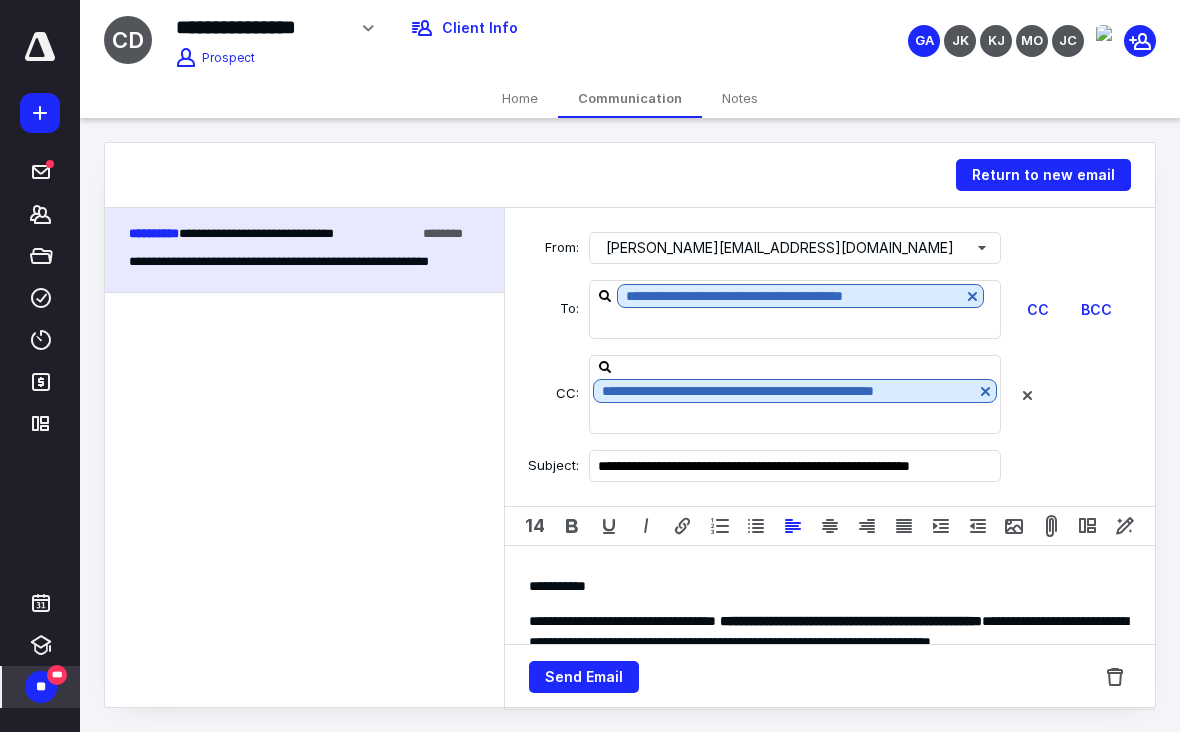 click on "**** ******" at bounding box center [830, 586] 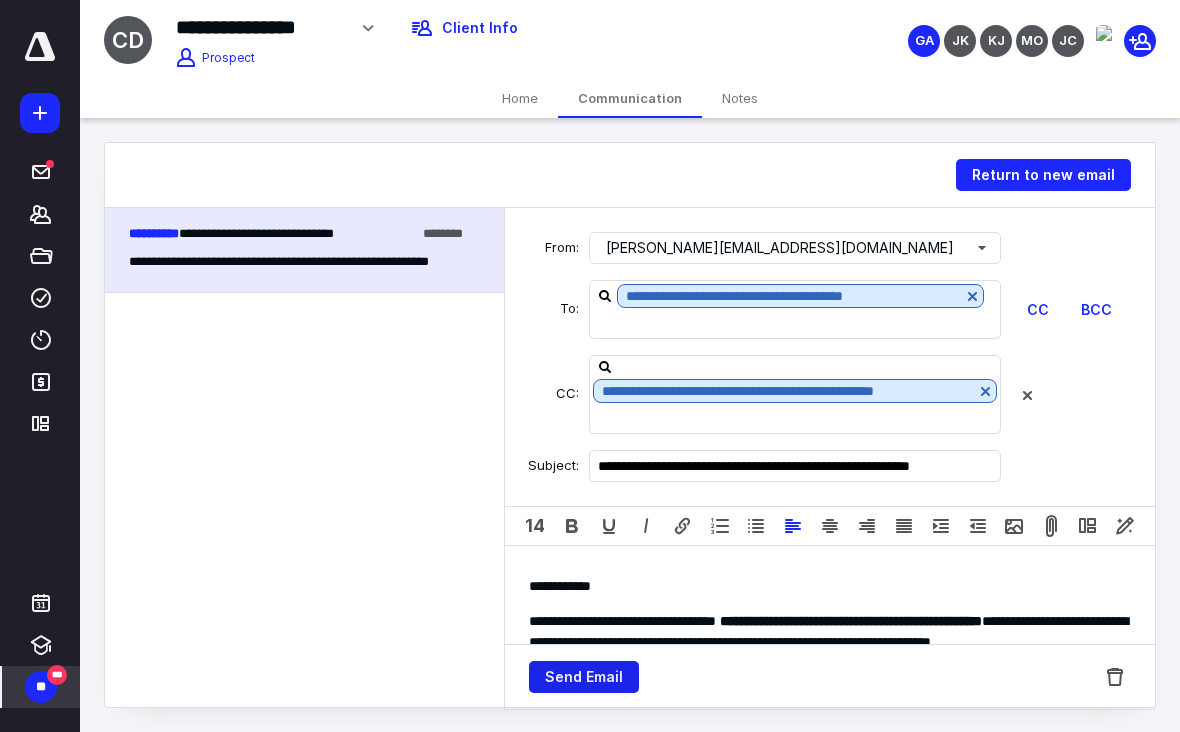 click on "Send Email" at bounding box center [584, 677] 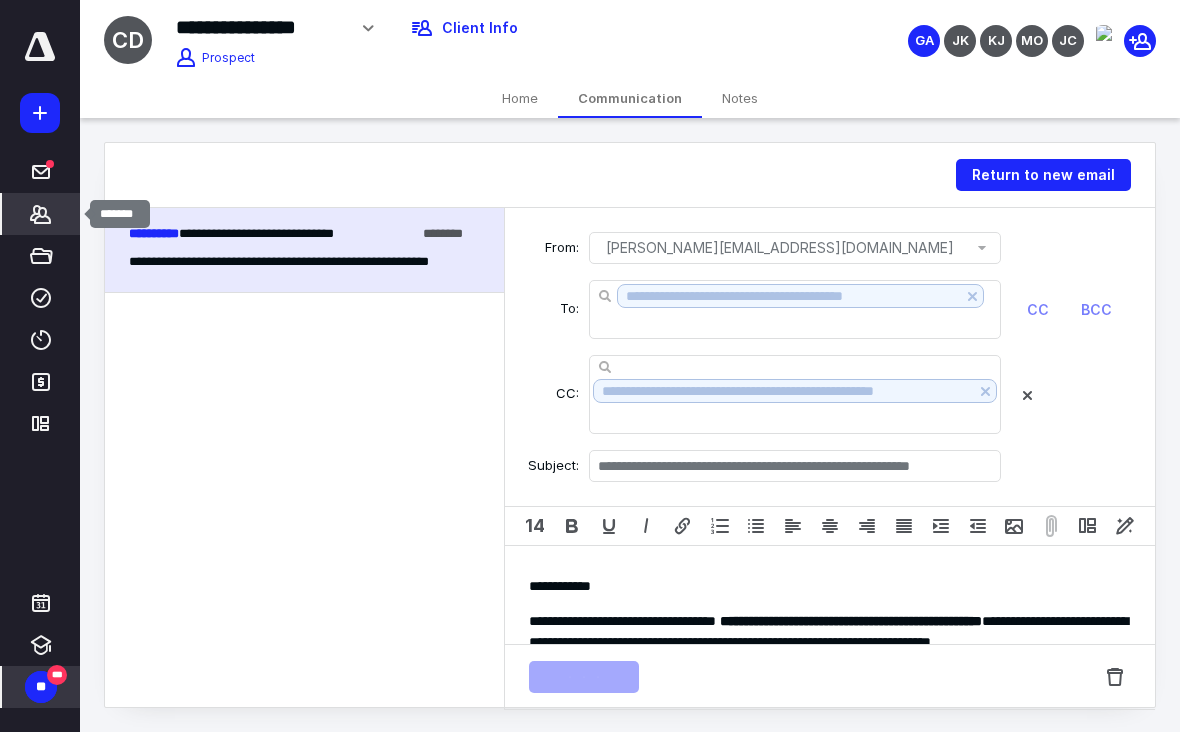 click on "*******" at bounding box center (41, 214) 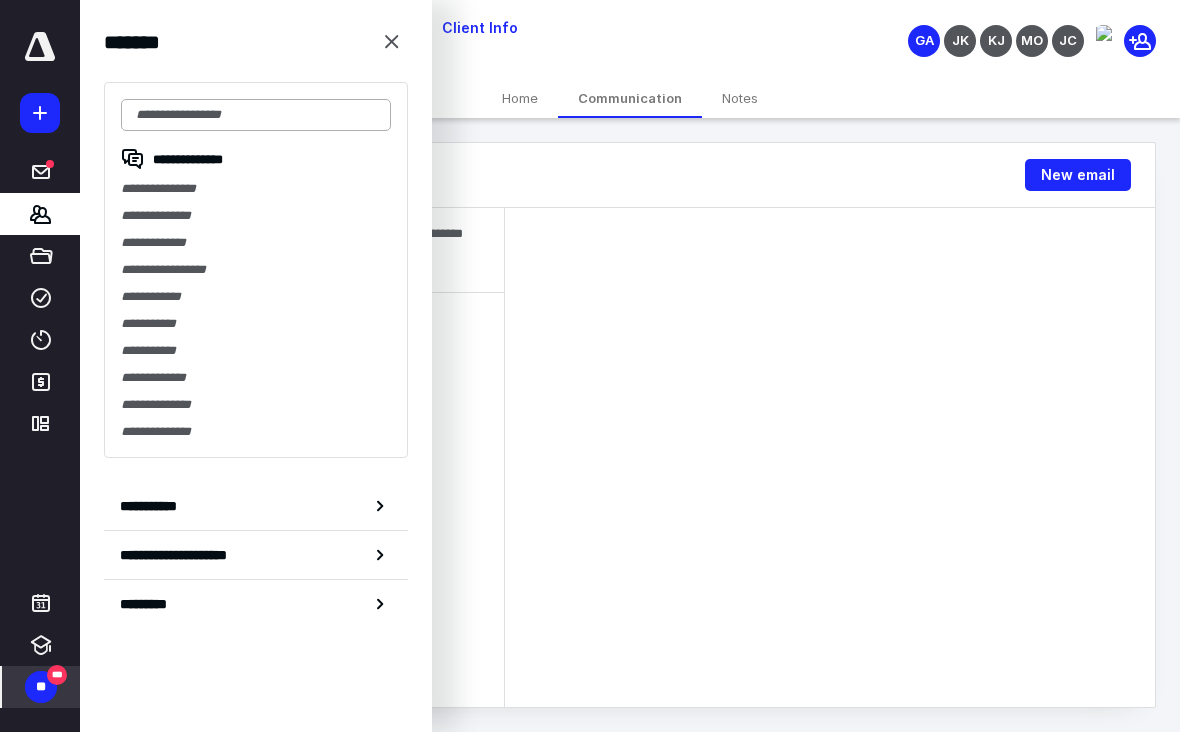 scroll, scrollTop: 1, scrollLeft: 0, axis: vertical 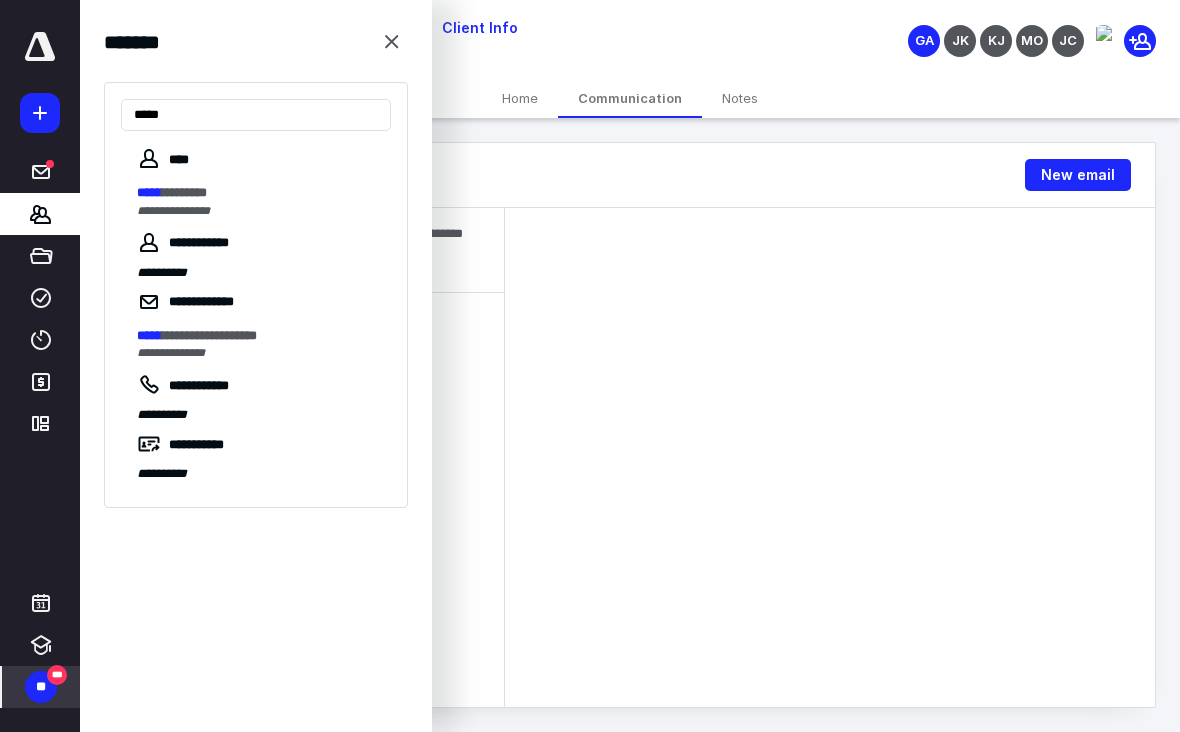 type on "*****" 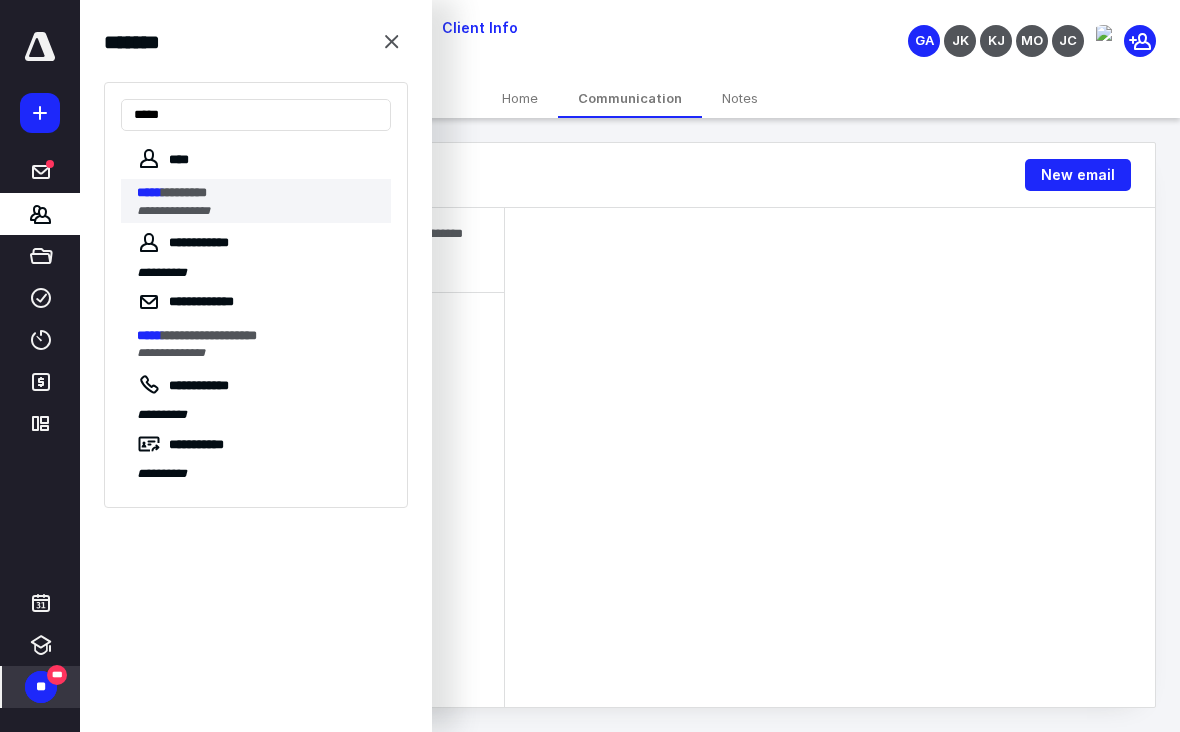 click on "********" at bounding box center (184, 192) 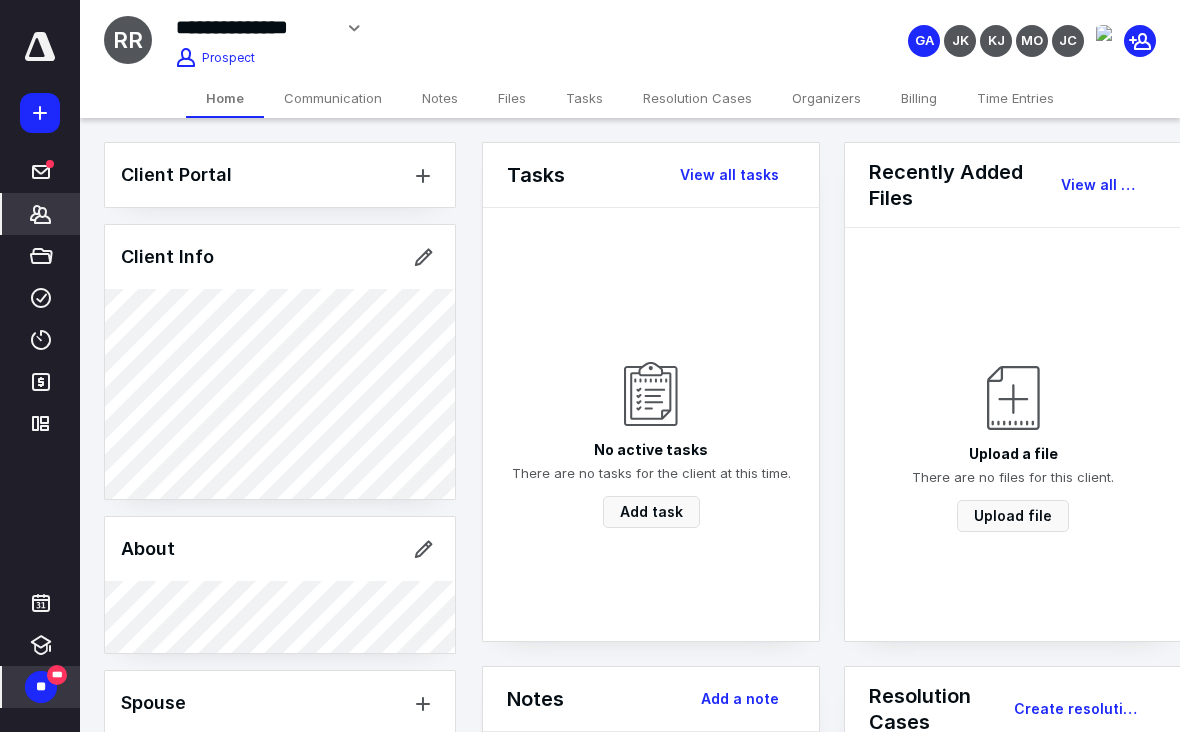 click on "Communication" at bounding box center (333, 98) 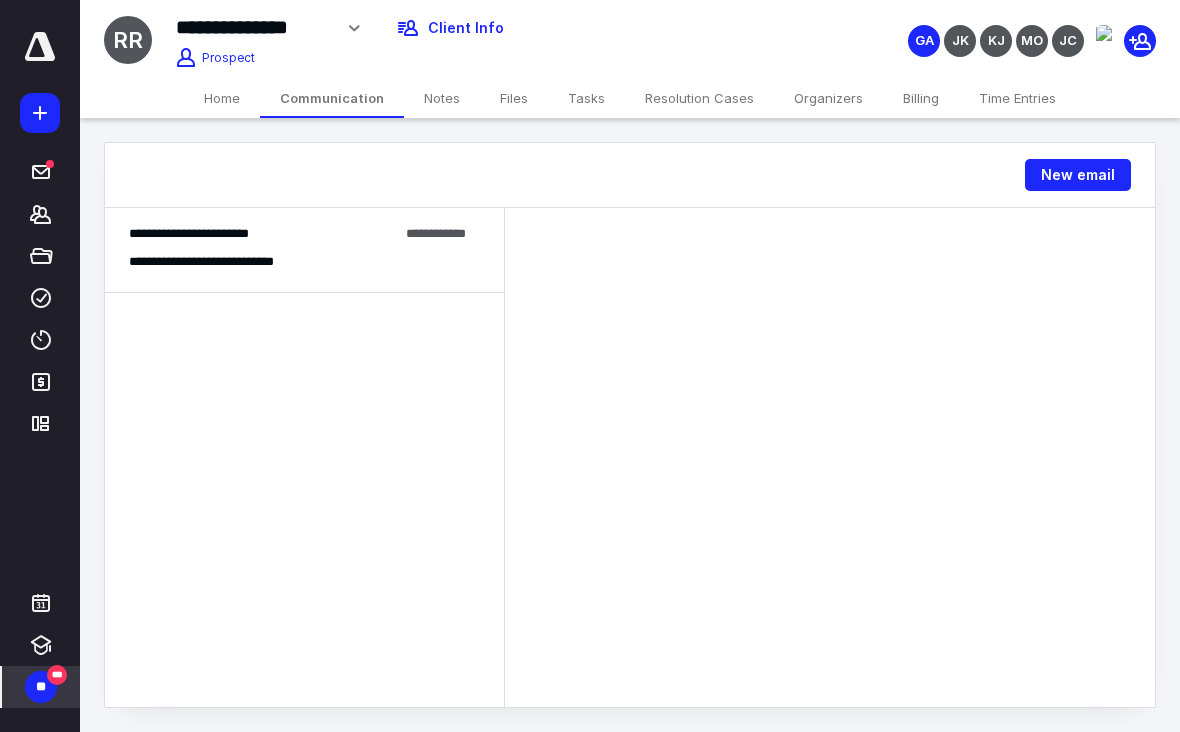 click on "Notes" at bounding box center (442, 98) 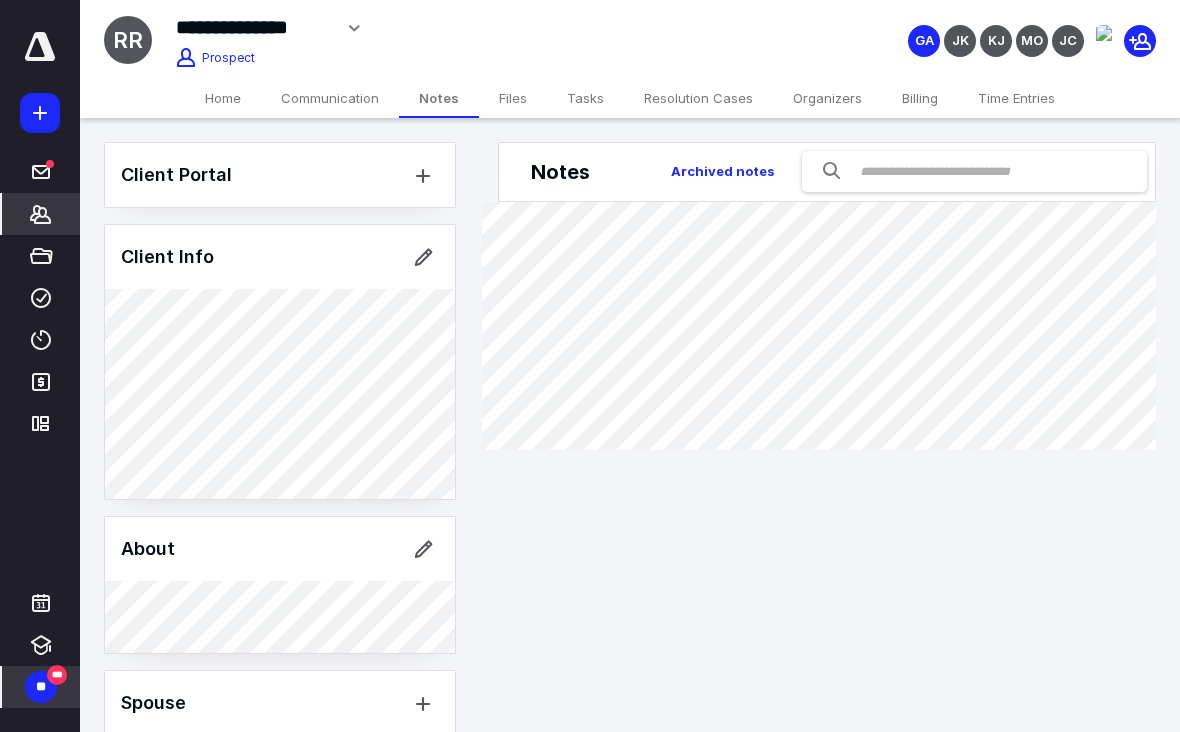 click on "Communication" at bounding box center (330, 98) 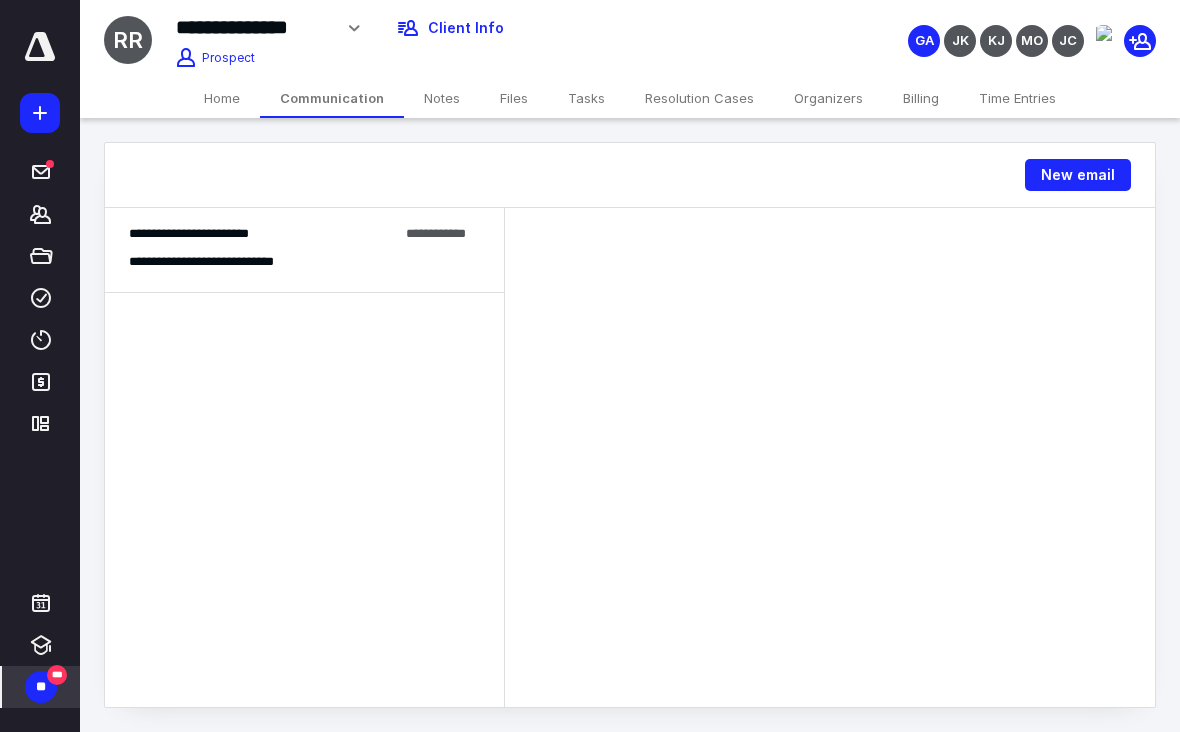 click on "**********" at bounding box center [304, 261] 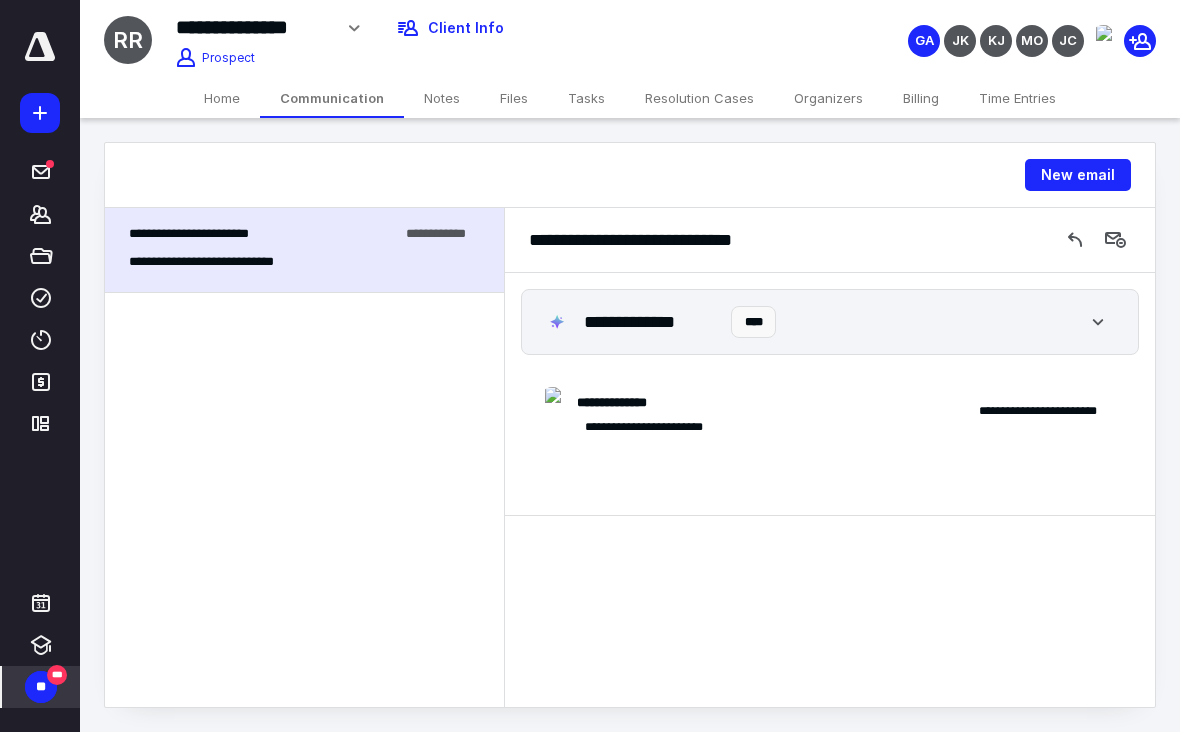 click on "Notes" at bounding box center (442, 98) 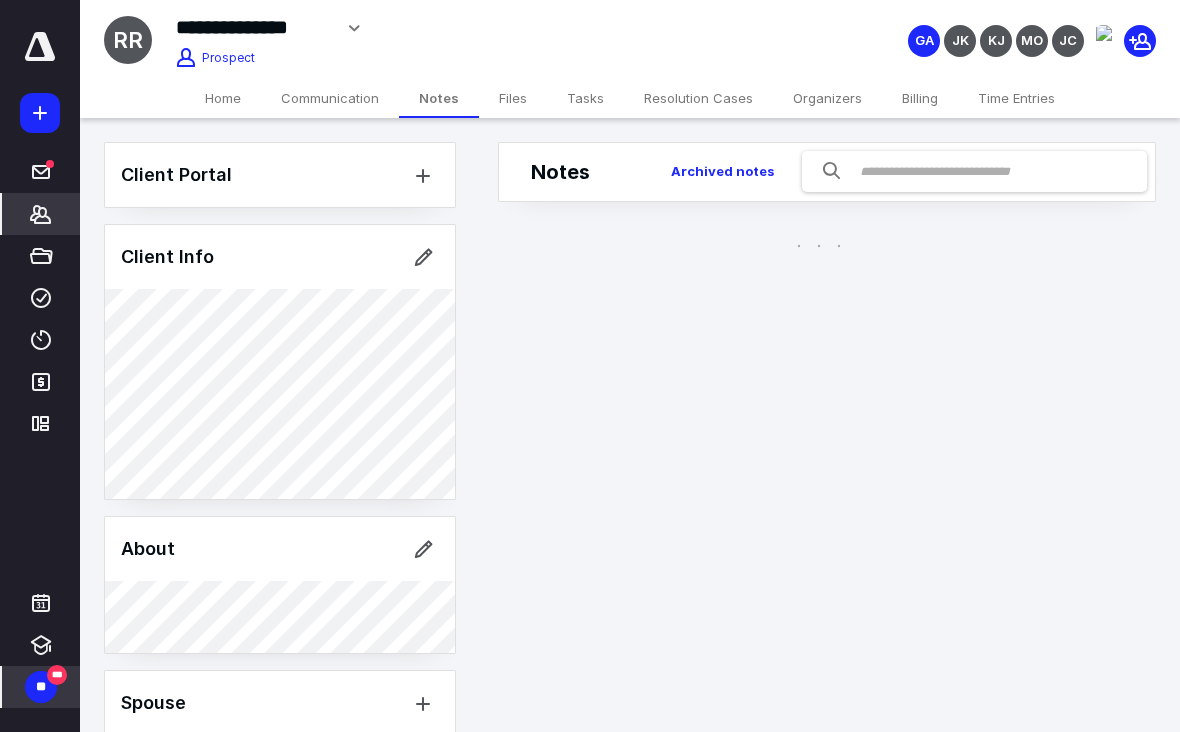 scroll, scrollTop: 0, scrollLeft: 0, axis: both 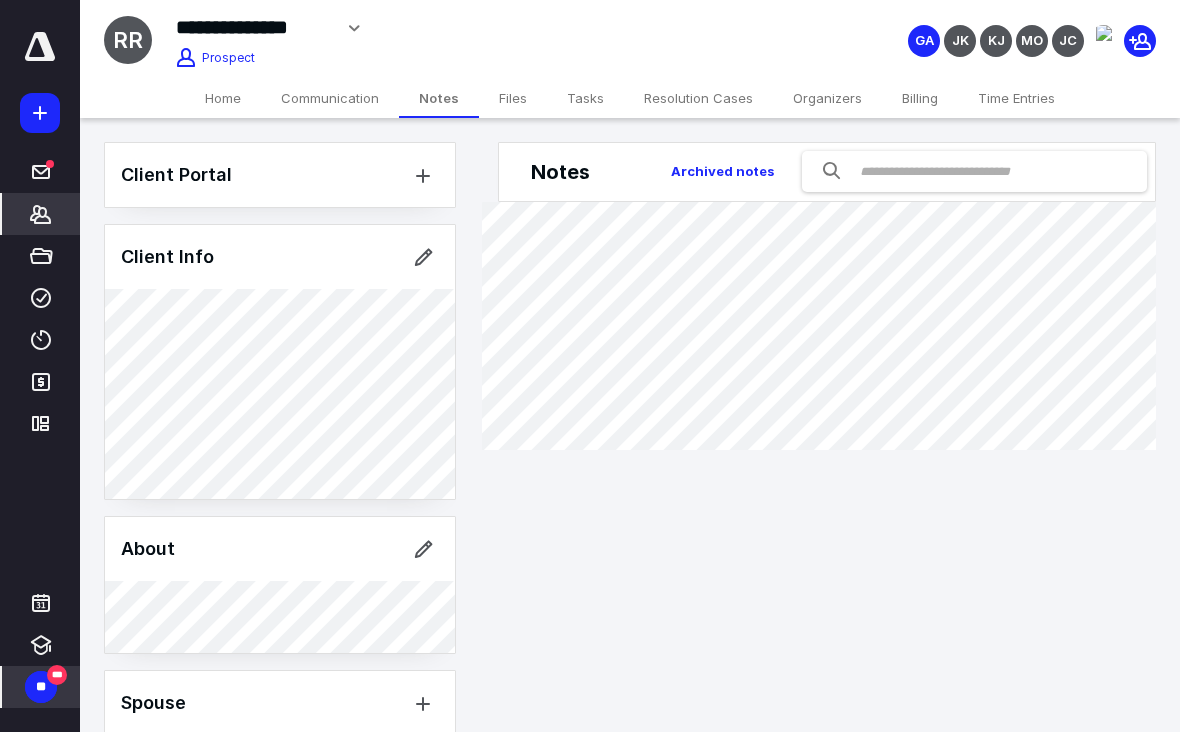 click on "Communication" at bounding box center (330, 98) 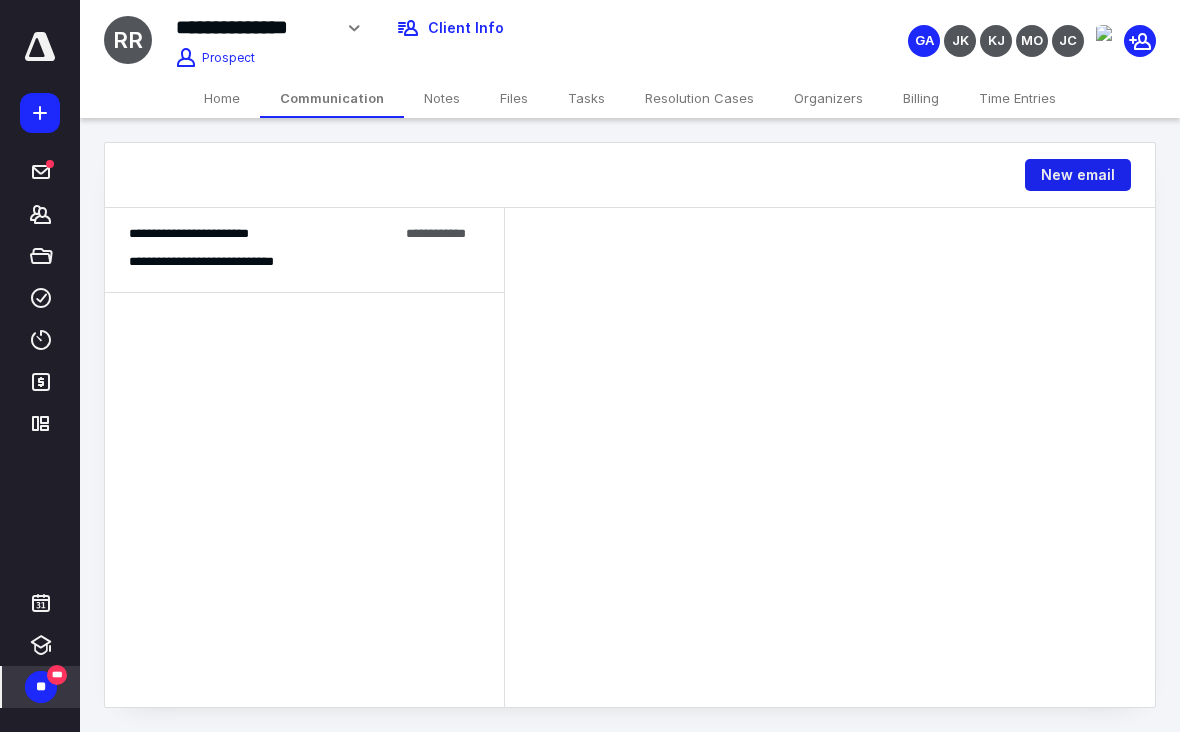 click on "New email" at bounding box center (1078, 175) 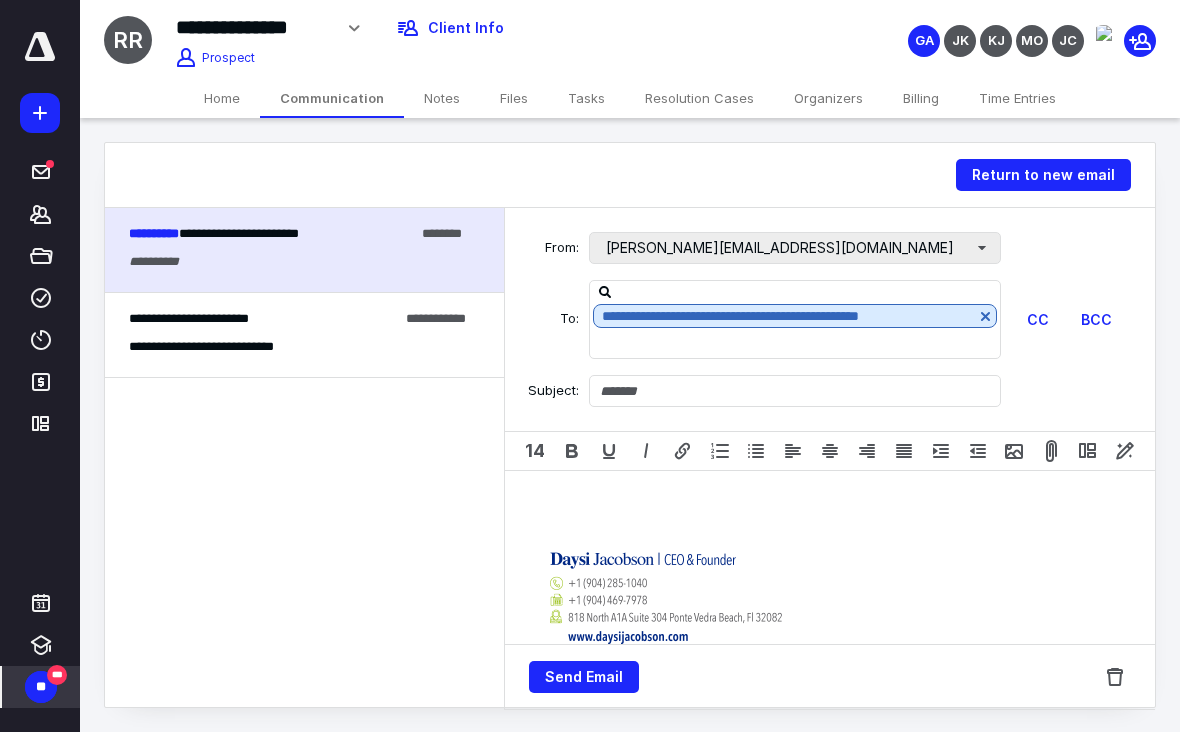 click on "daysi@jacobsonaccounting.com" at bounding box center [795, 248] 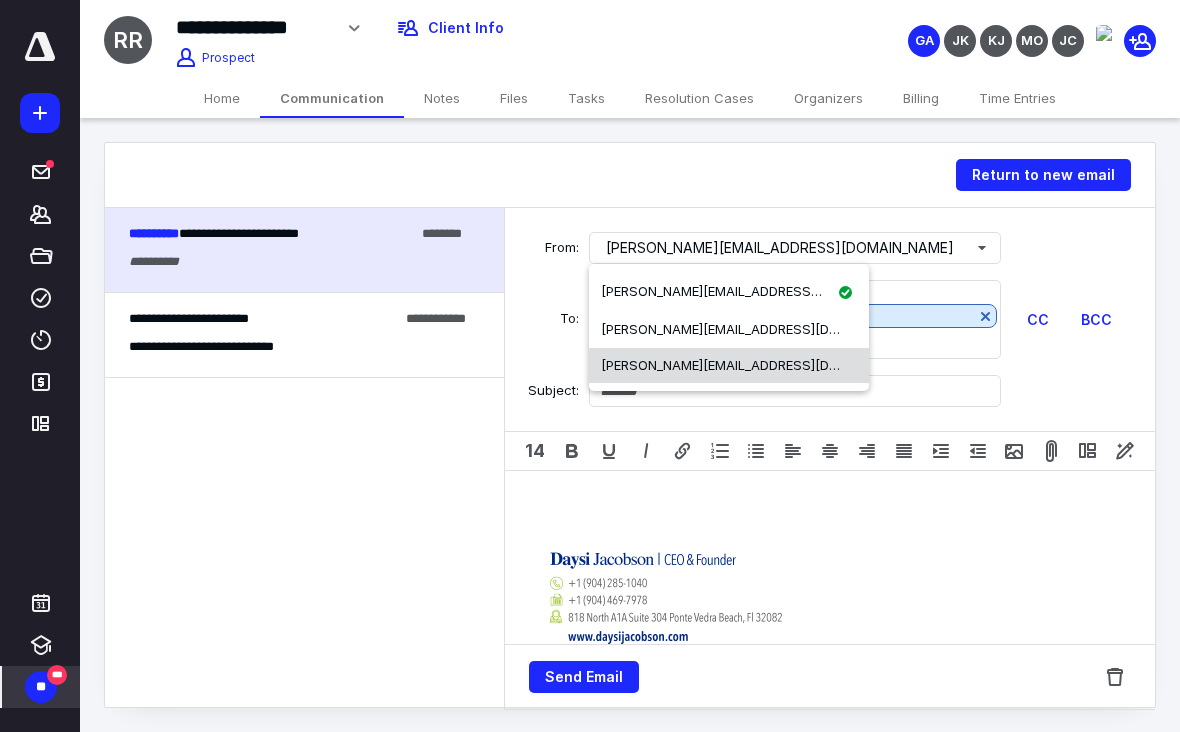 click on "[PERSON_NAME][EMAIL_ADDRESS][DOMAIN_NAME]" at bounding box center (729, 366) 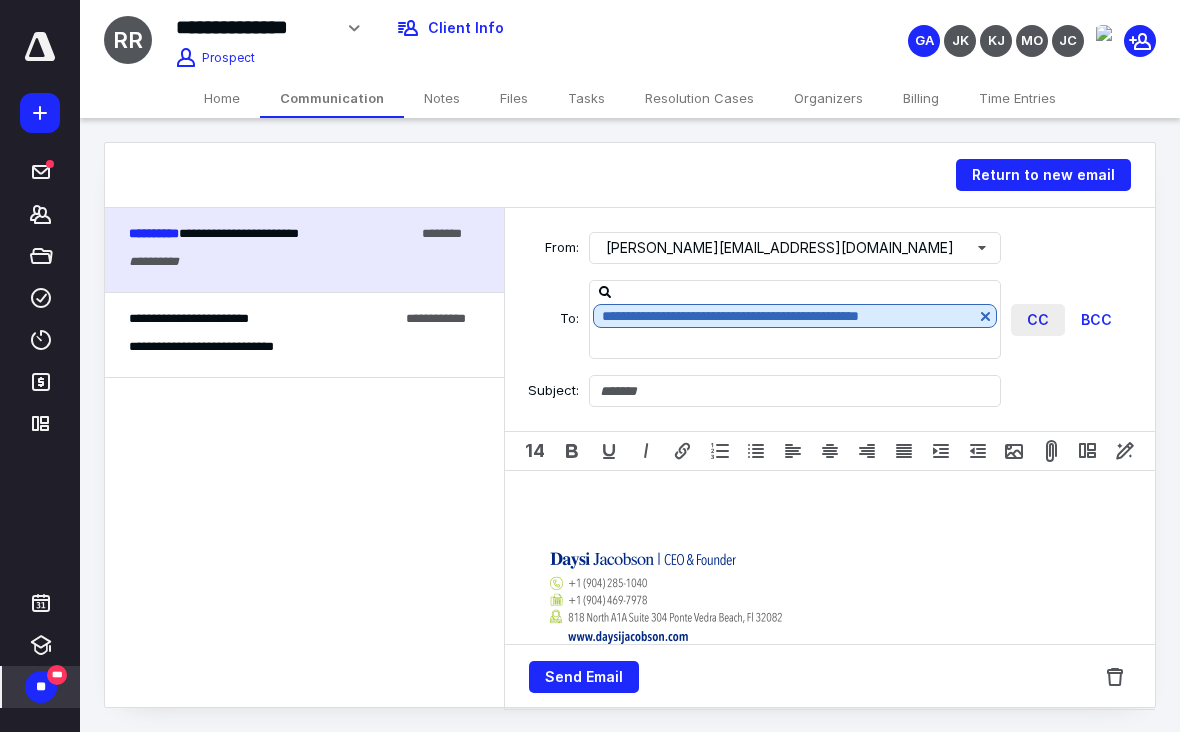 click on "CC" at bounding box center [1038, 320] 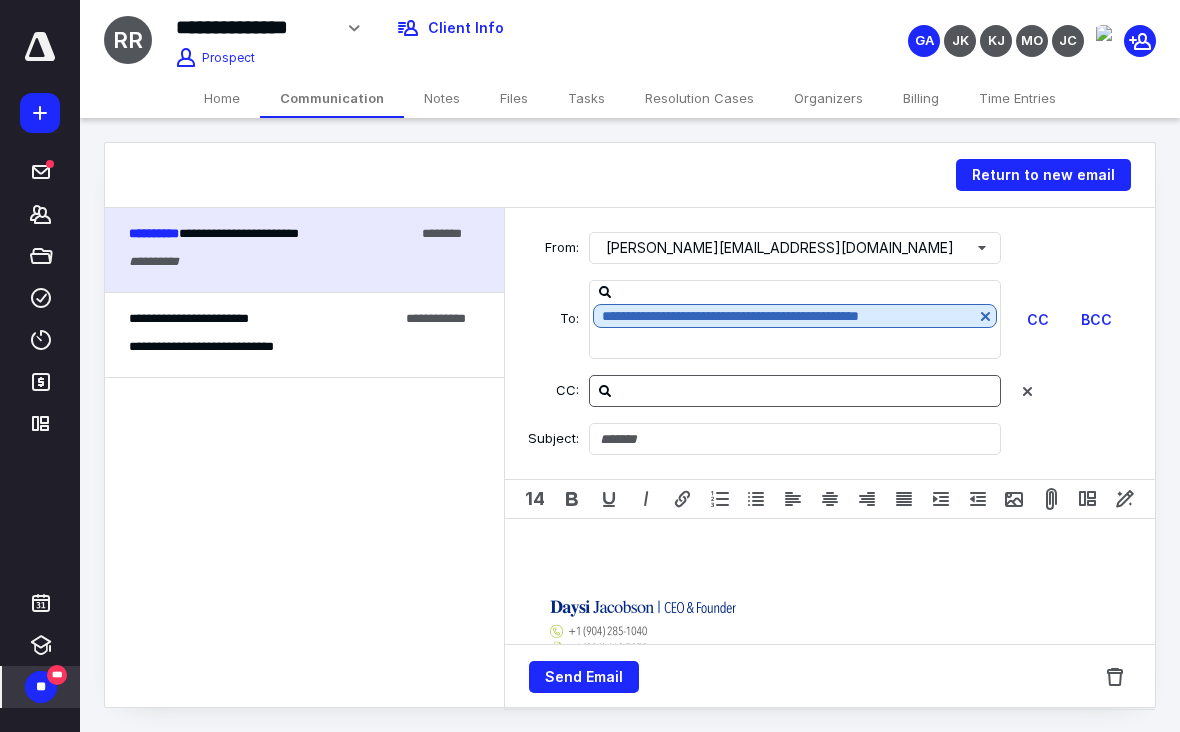 click at bounding box center [807, 390] 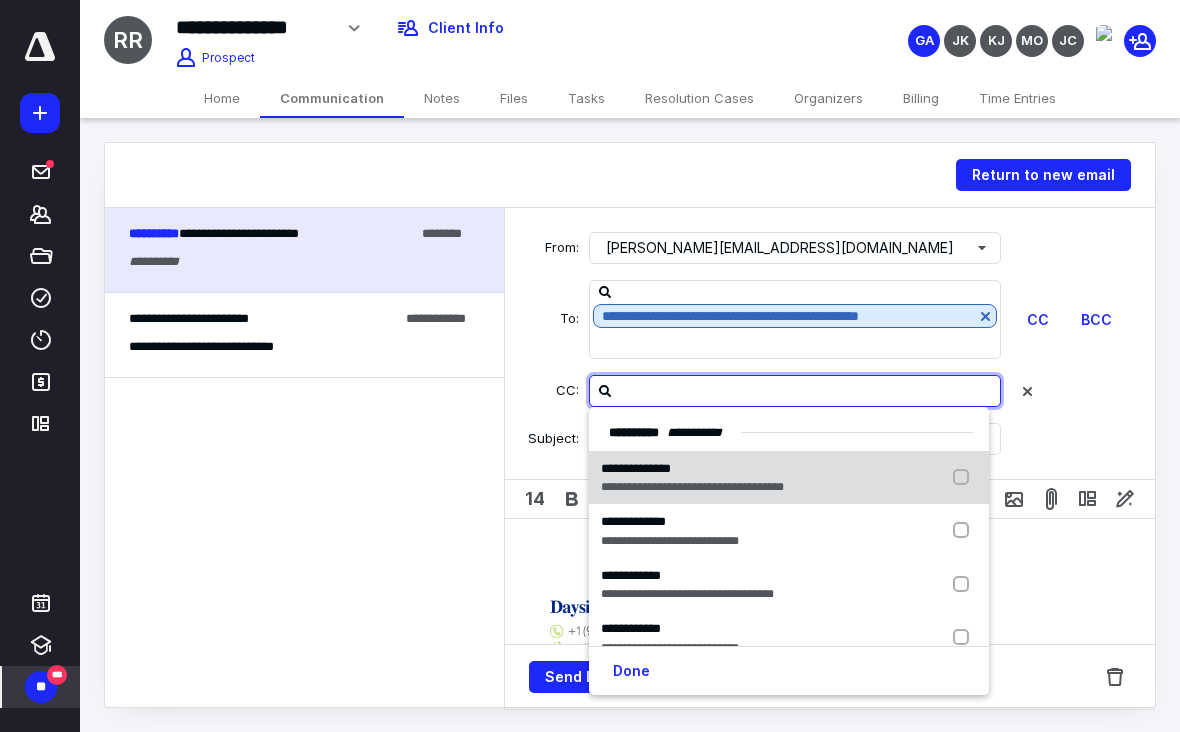 click on "**********" at bounding box center (789, 478) 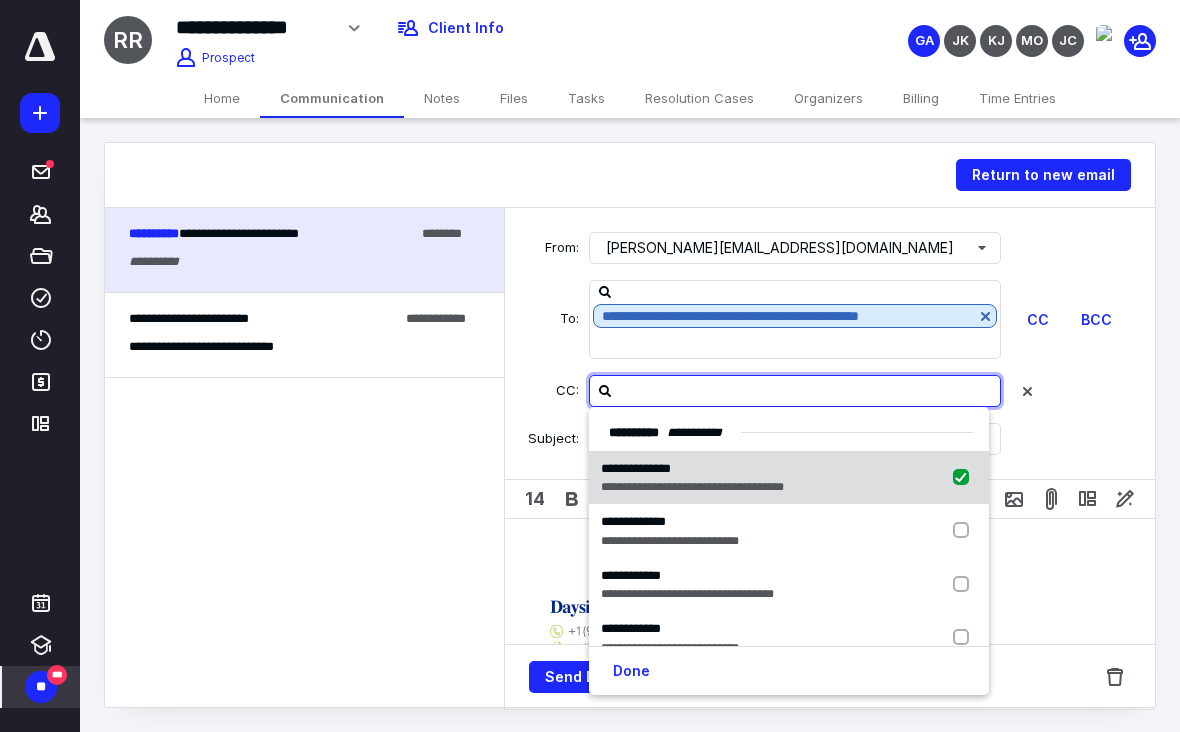 checkbox on "true" 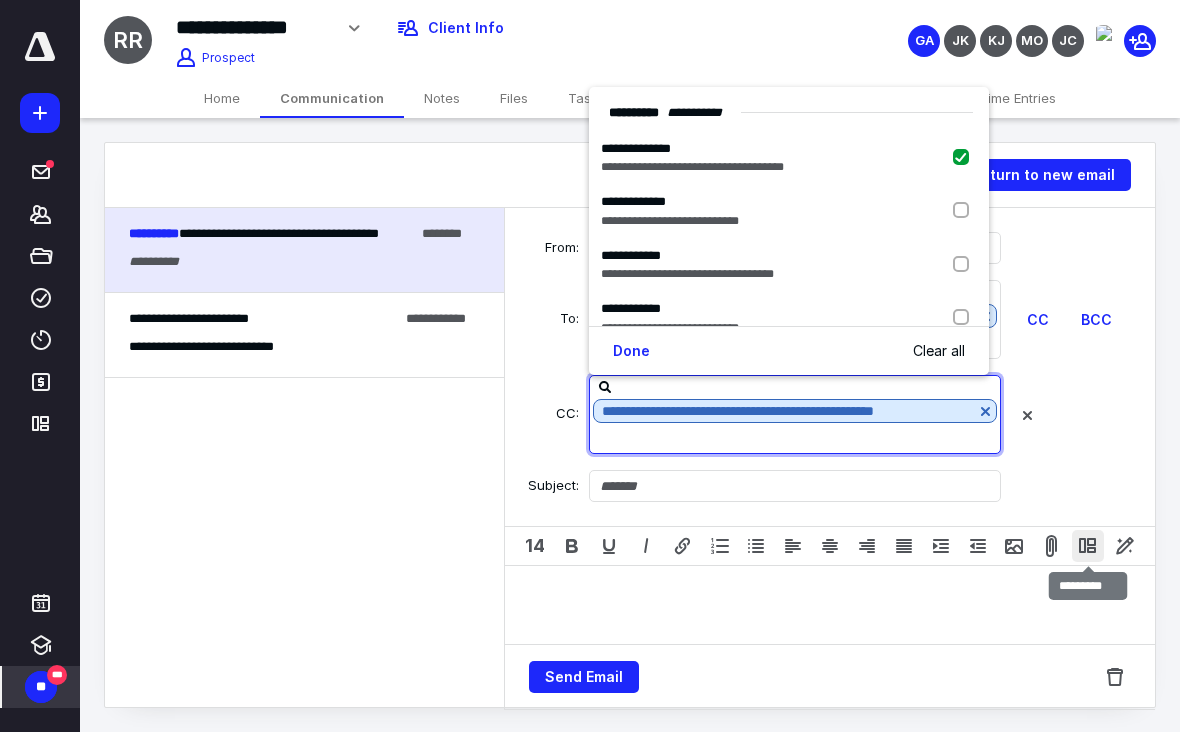 click at bounding box center [1088, 546] 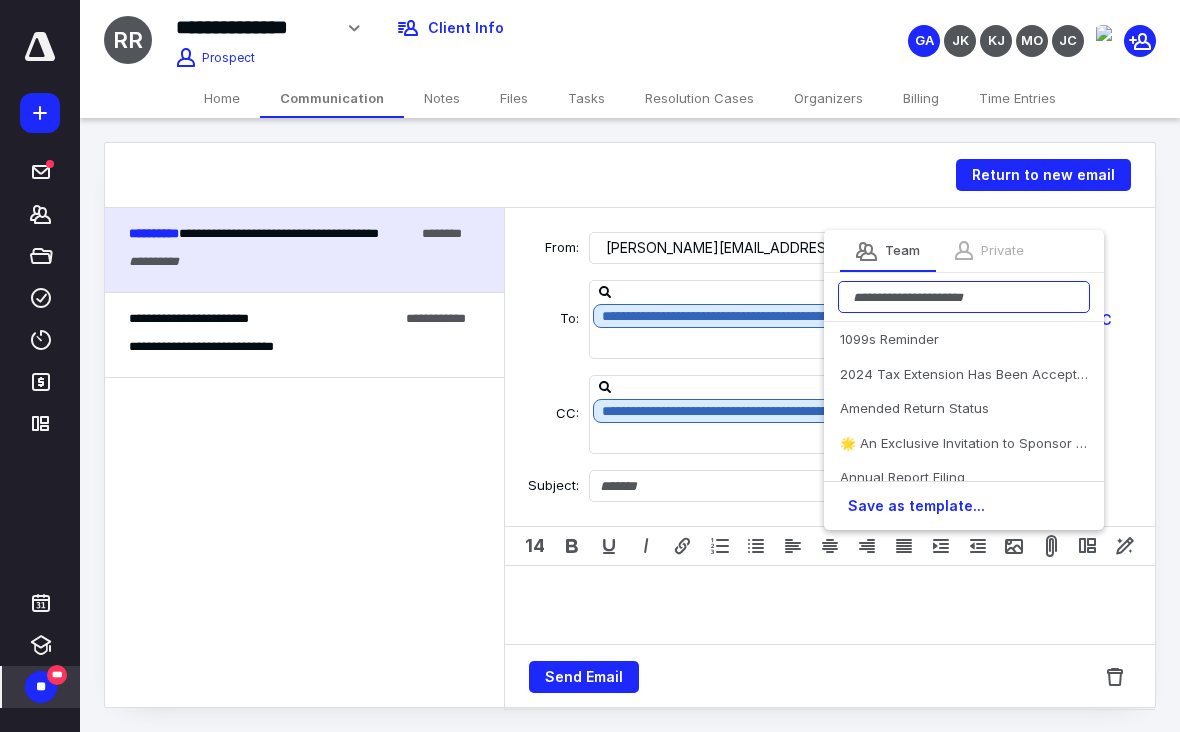 click at bounding box center [964, 297] 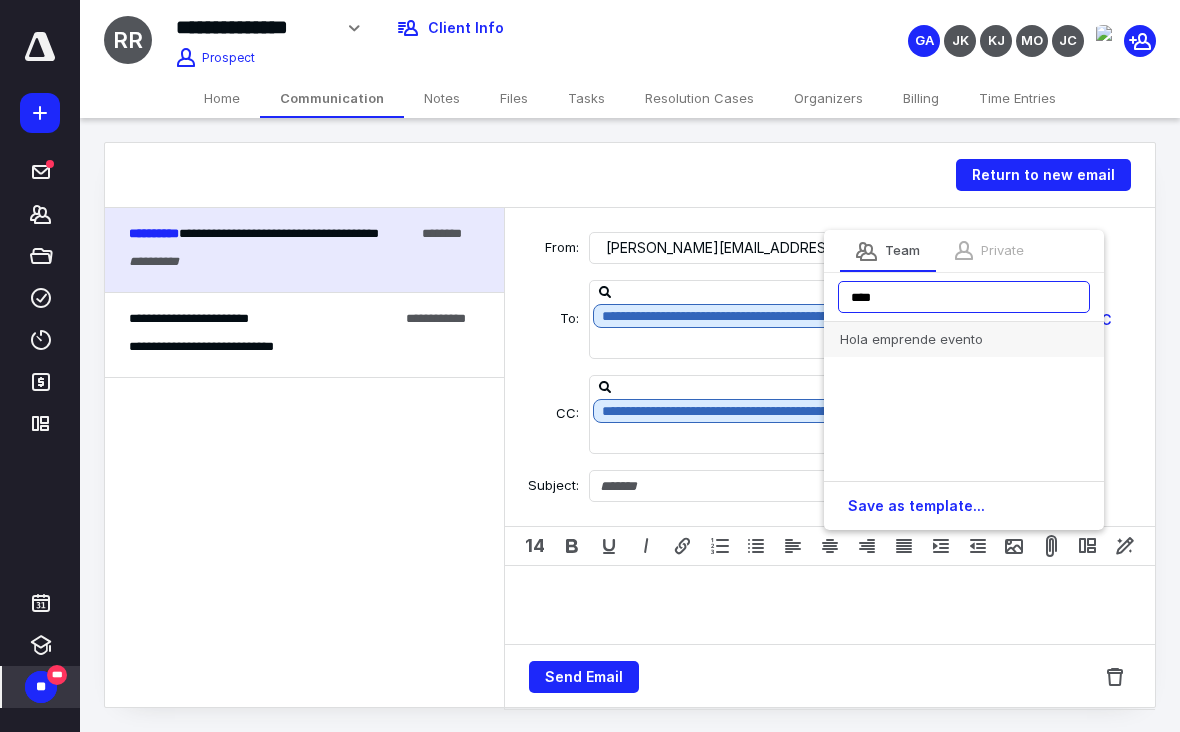 type on "****" 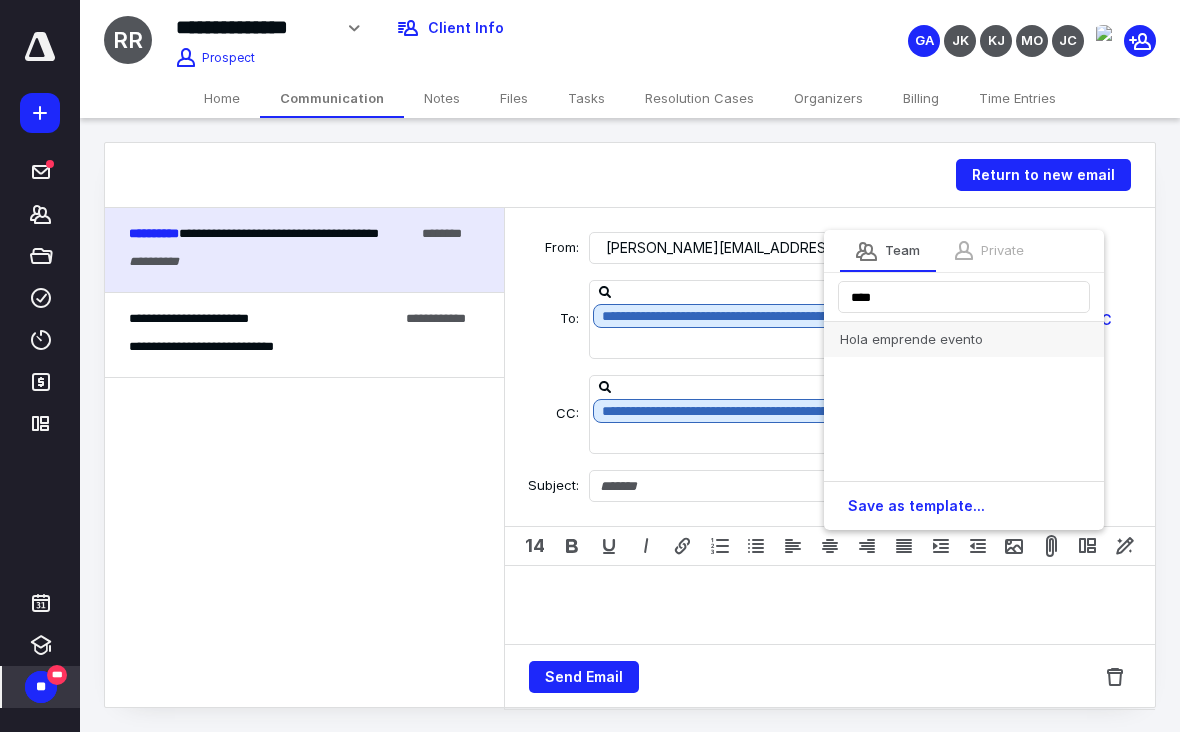 click on "Hola emprende evento" at bounding box center [964, 339] 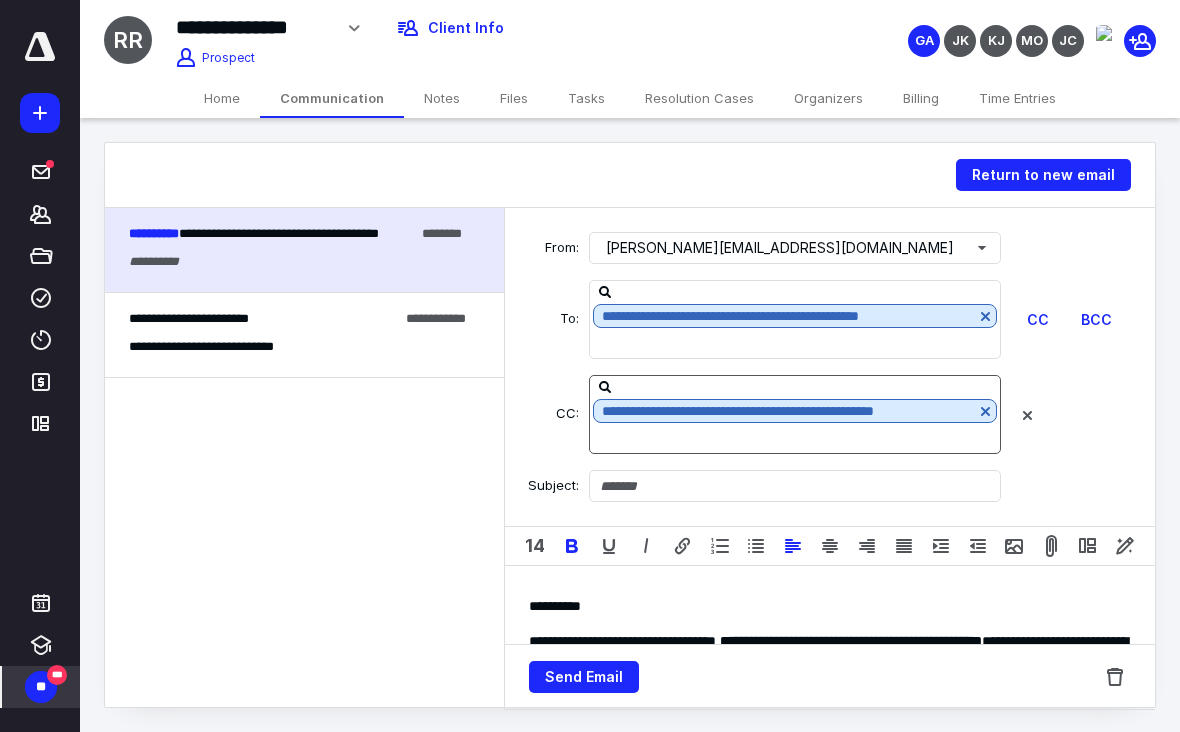 type on "**********" 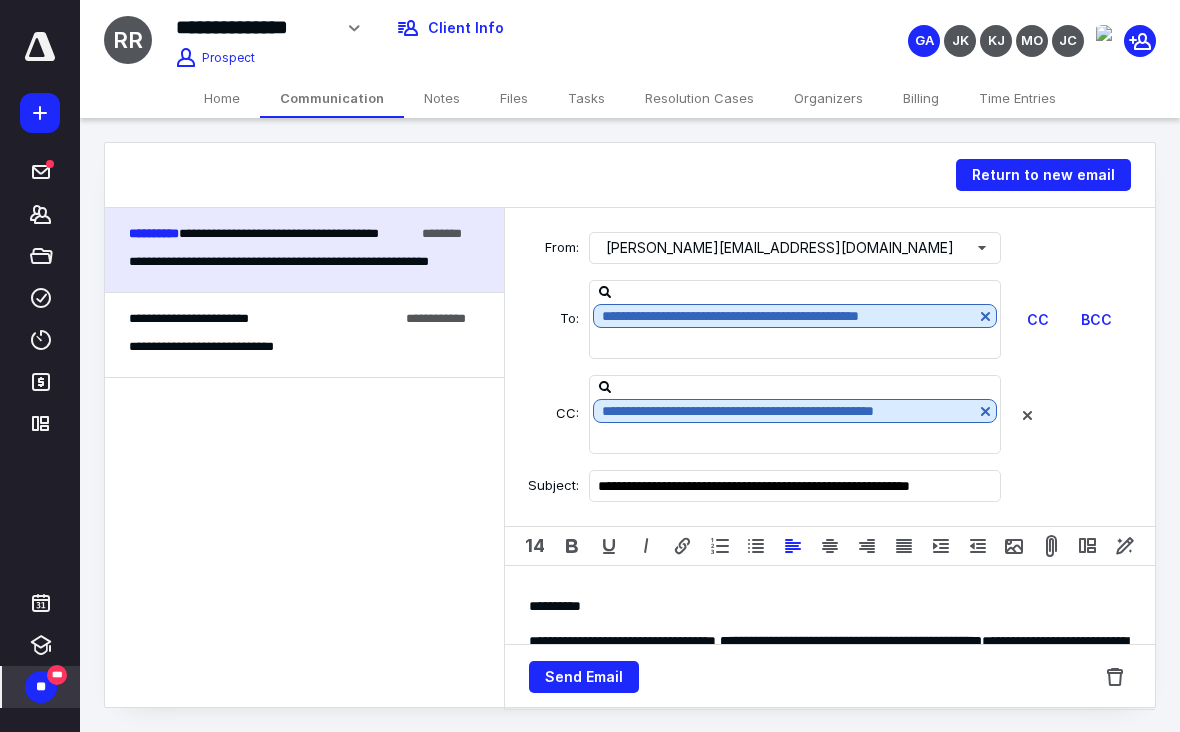 click on "**** *****" at bounding box center (830, 606) 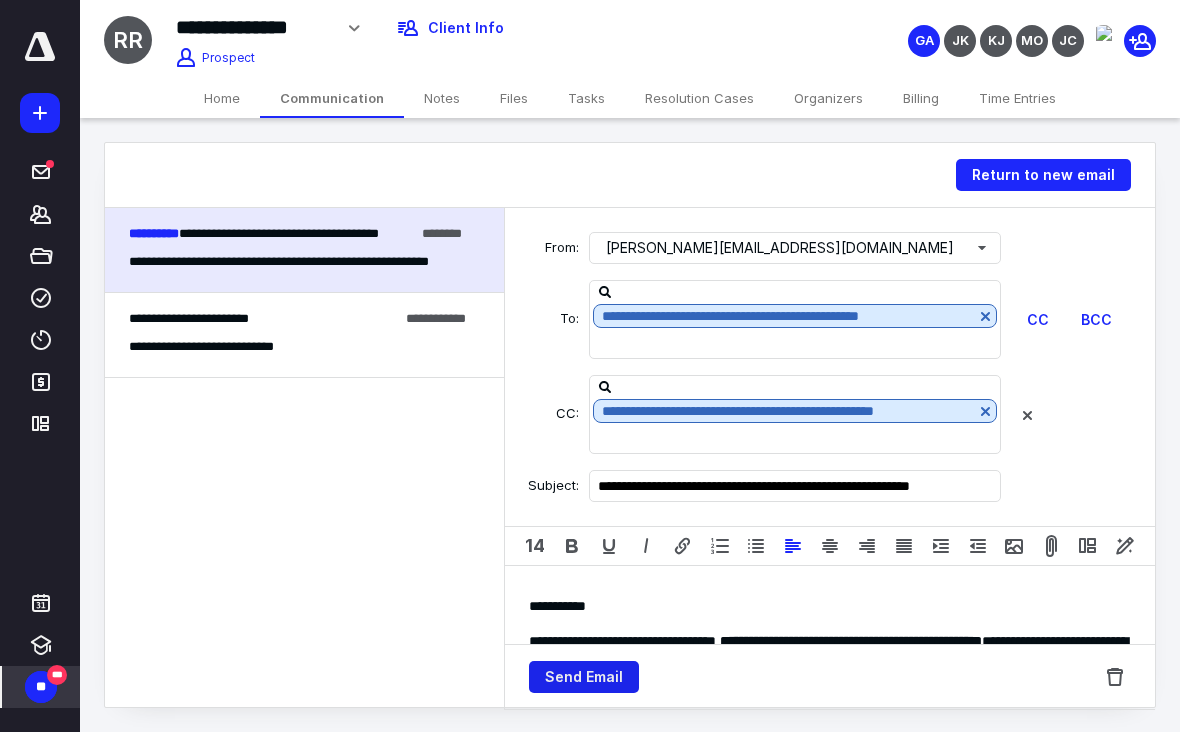 click on "Send Email" at bounding box center [584, 677] 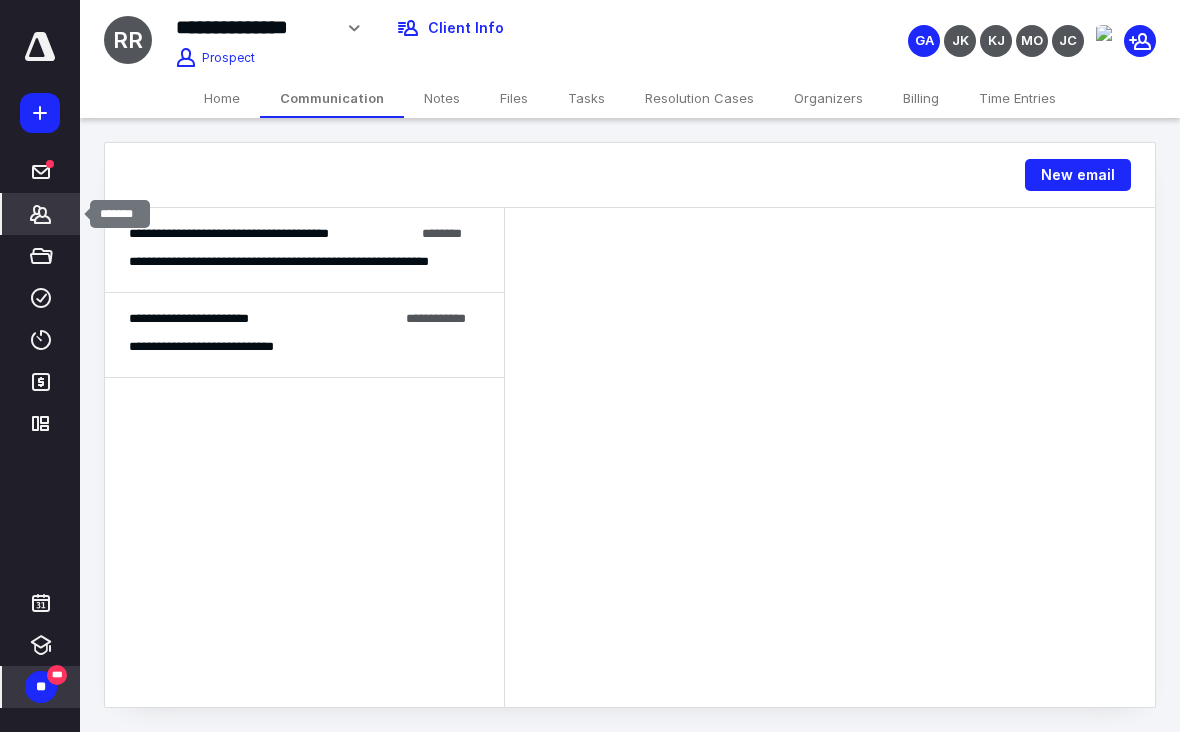 click on "*******" at bounding box center (41, 214) 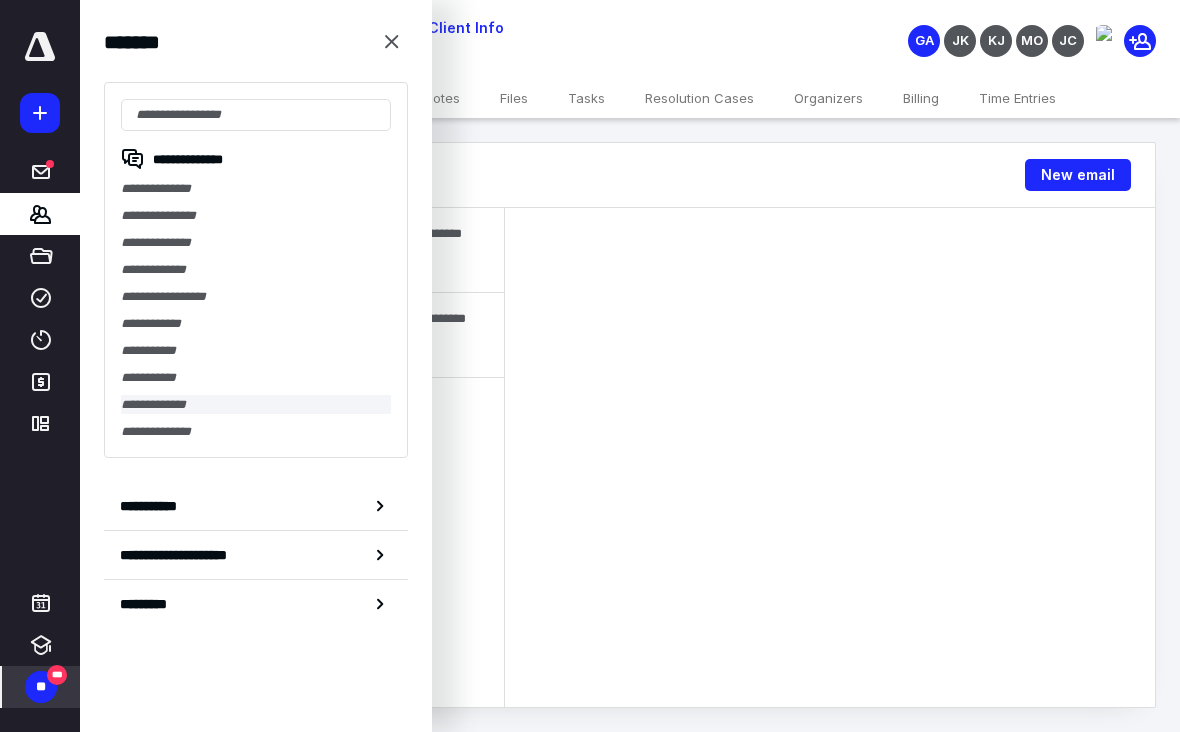 click on "**********" at bounding box center (256, 404) 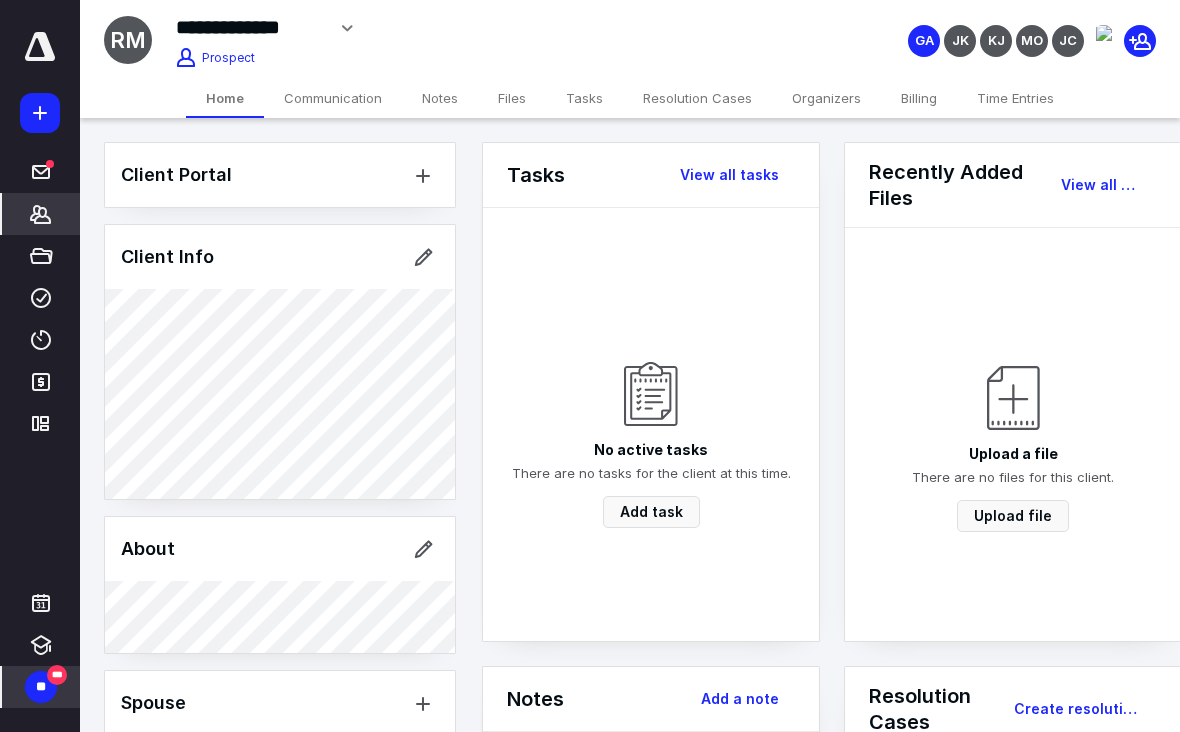 click on "Communication" at bounding box center [333, 98] 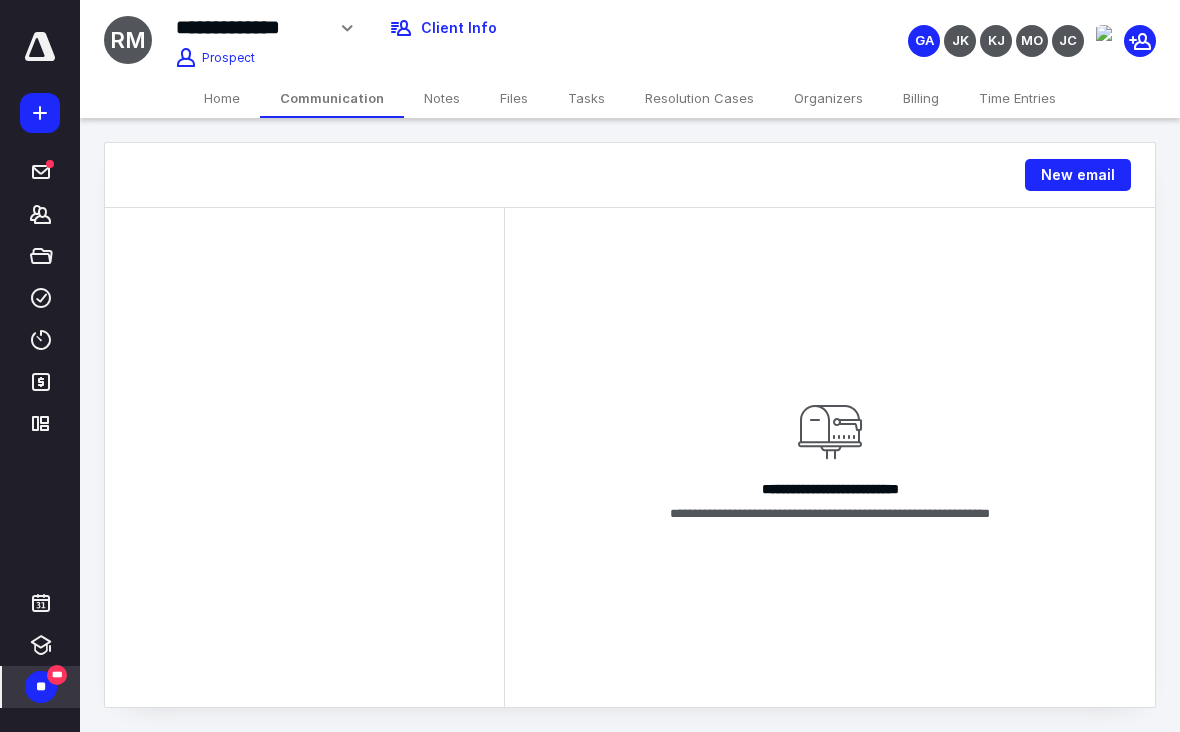 click on "Home" at bounding box center [222, 98] 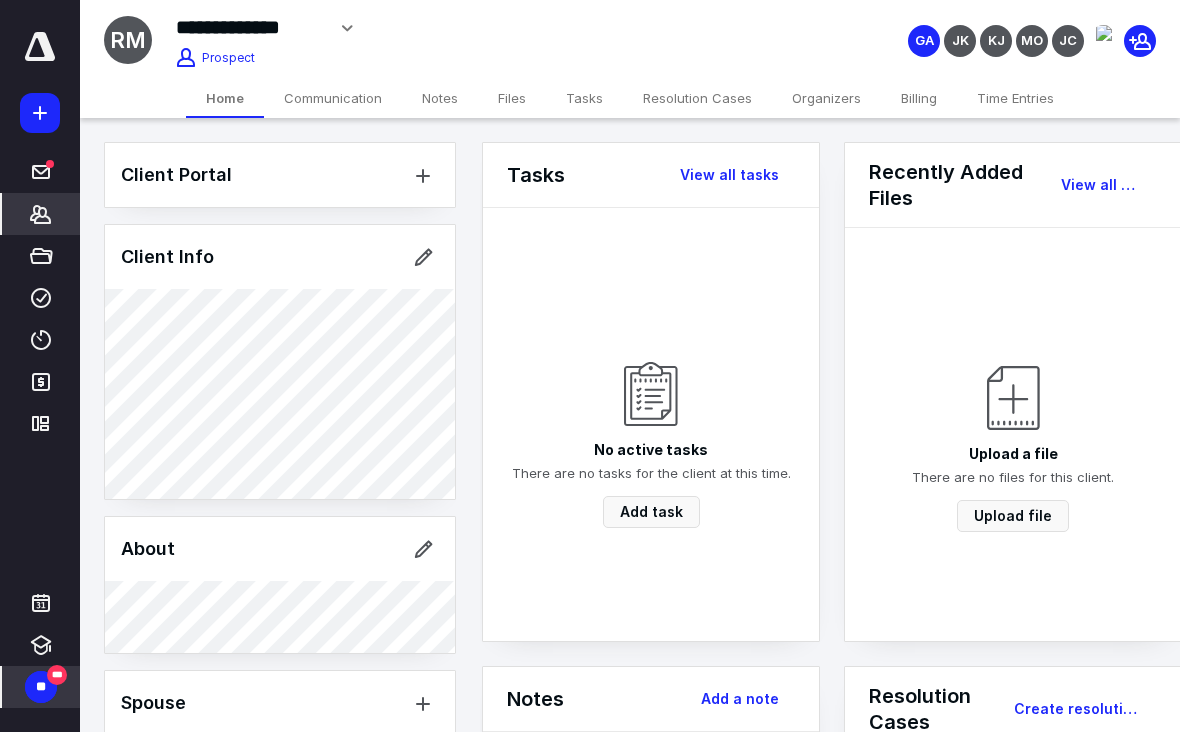 click on "Communication" at bounding box center (333, 98) 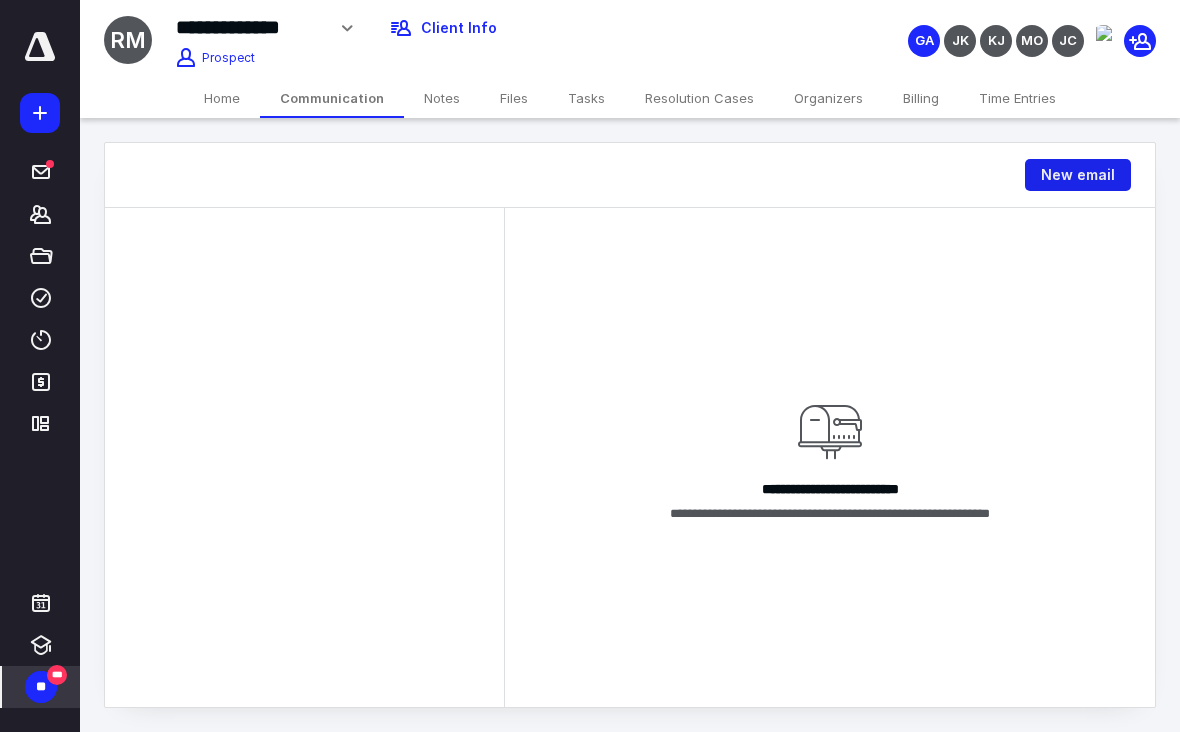 click on "New email" at bounding box center (1078, 175) 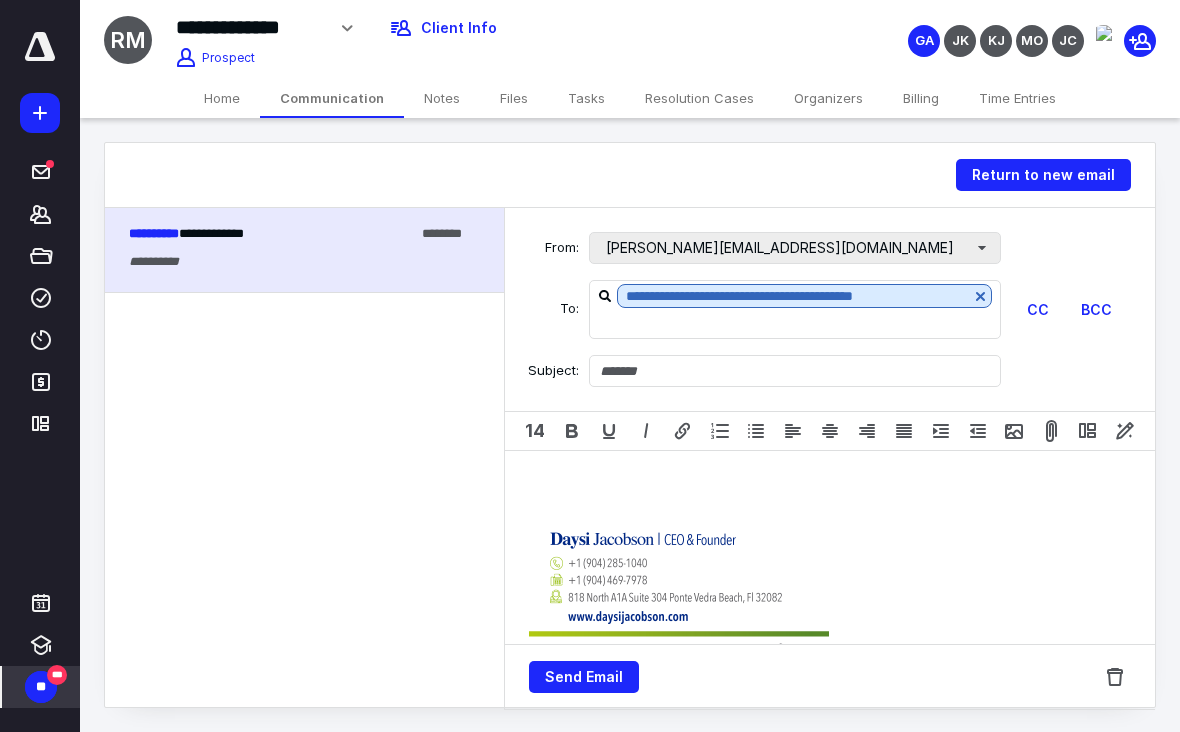 click on "daysi@jacobsonaccounting.com" at bounding box center [795, 248] 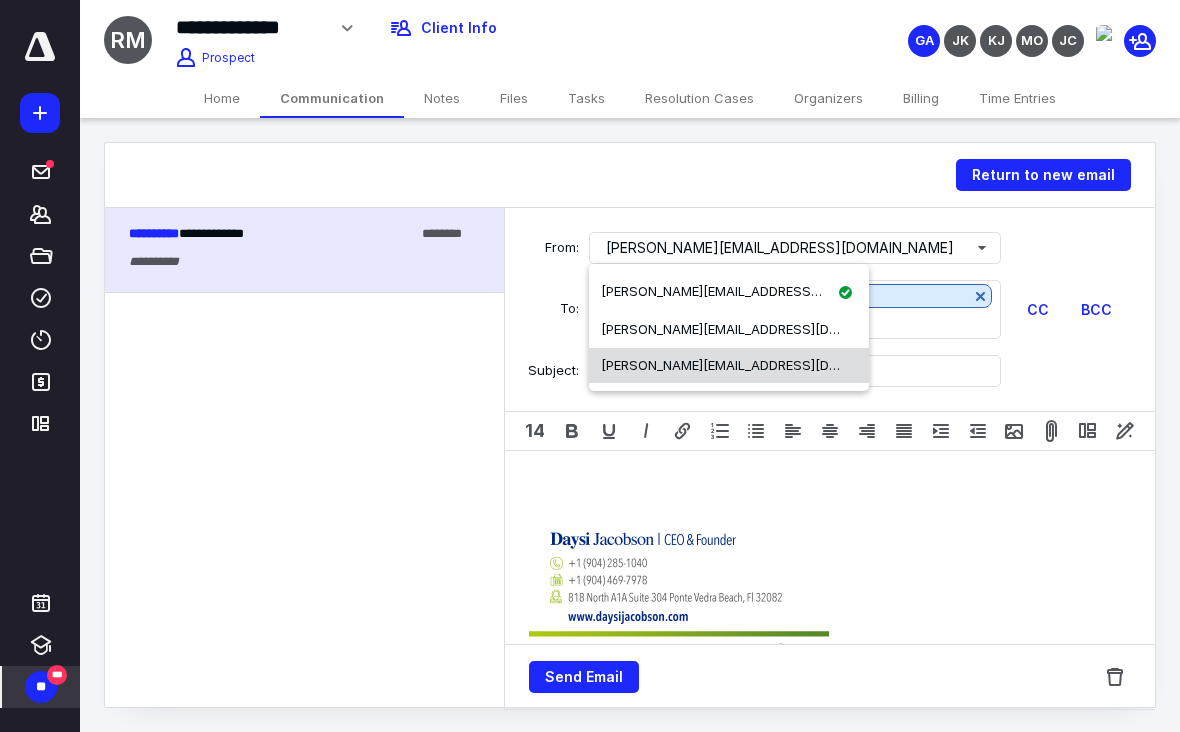 click on "[PERSON_NAME][EMAIL_ADDRESS][DOMAIN_NAME]" at bounding box center [729, 366] 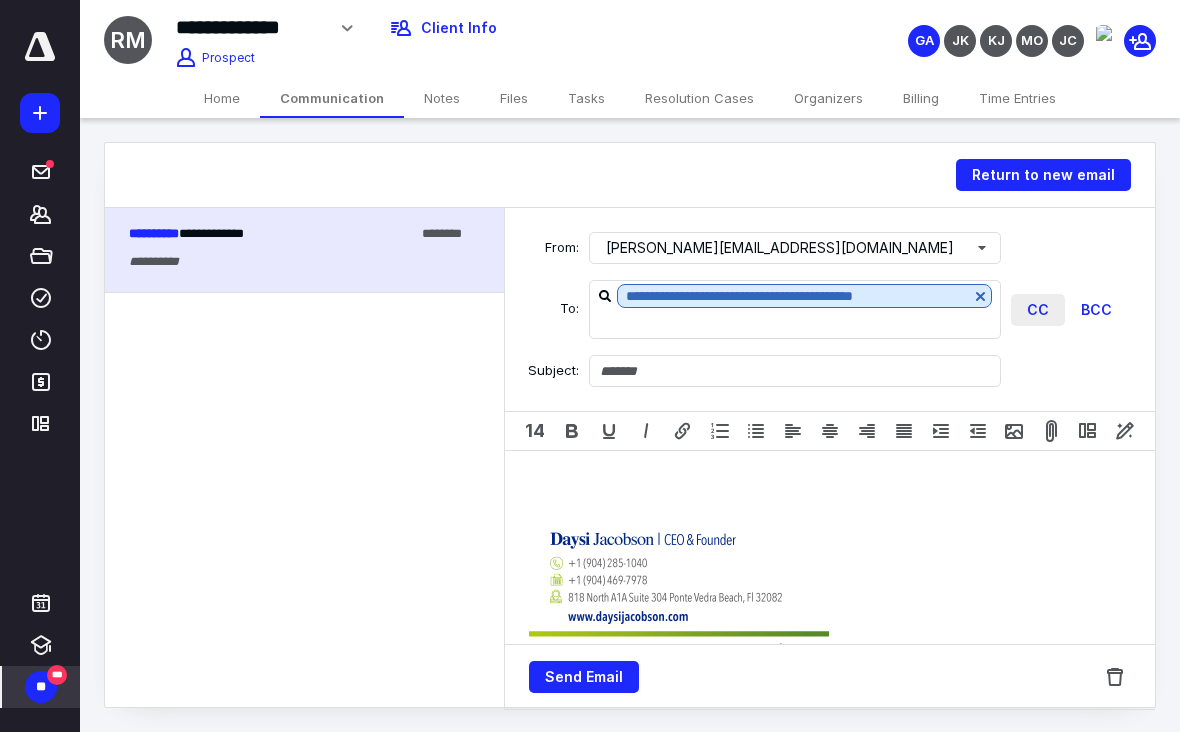 click on "CC" at bounding box center [1038, 310] 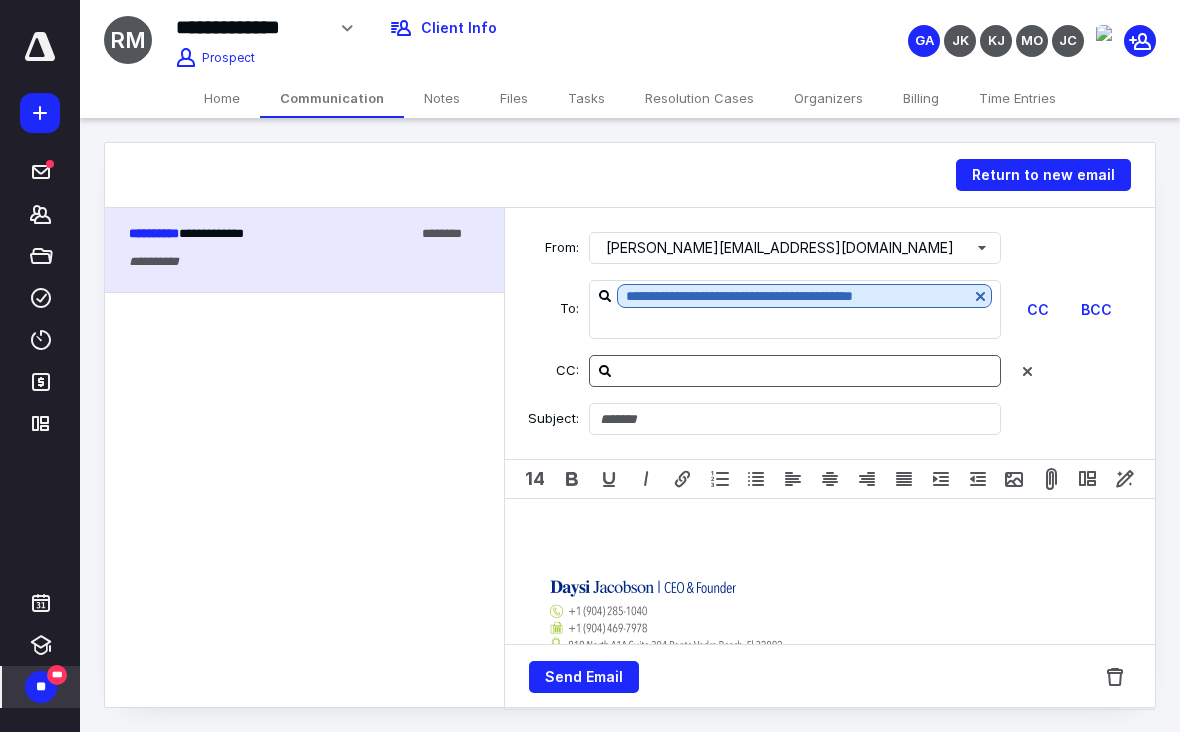 click at bounding box center [807, 370] 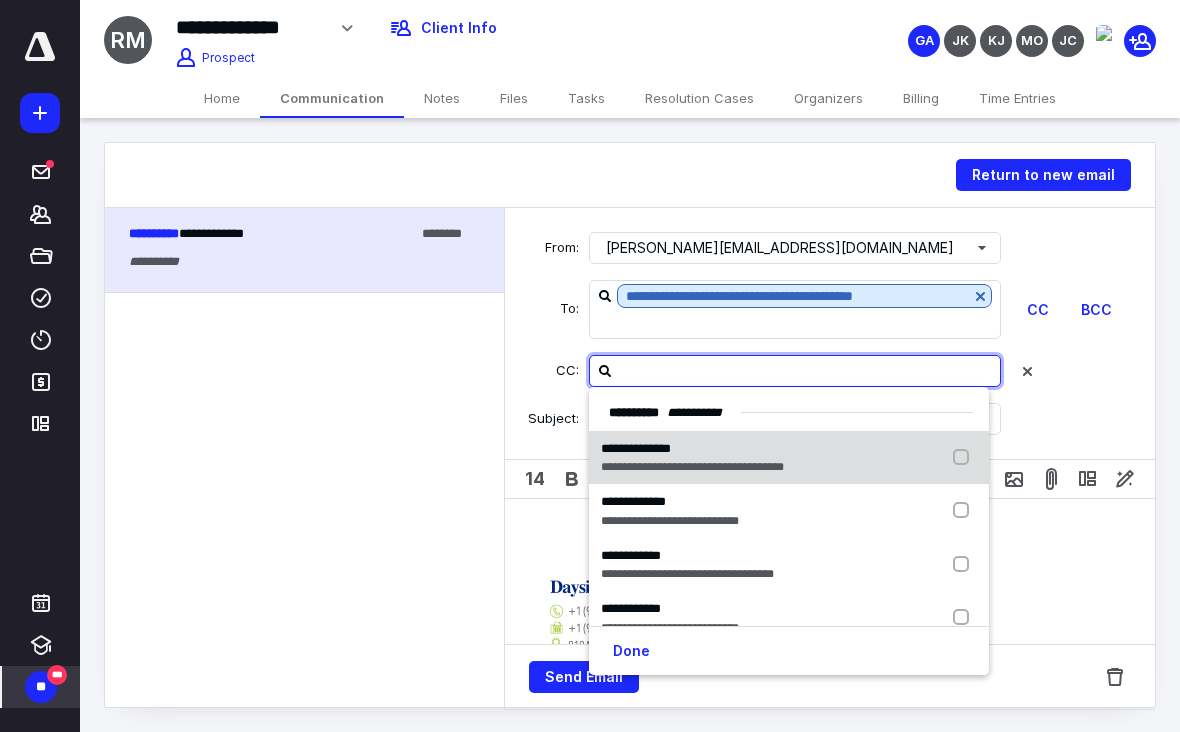 click on "**********" at bounding box center (789, 458) 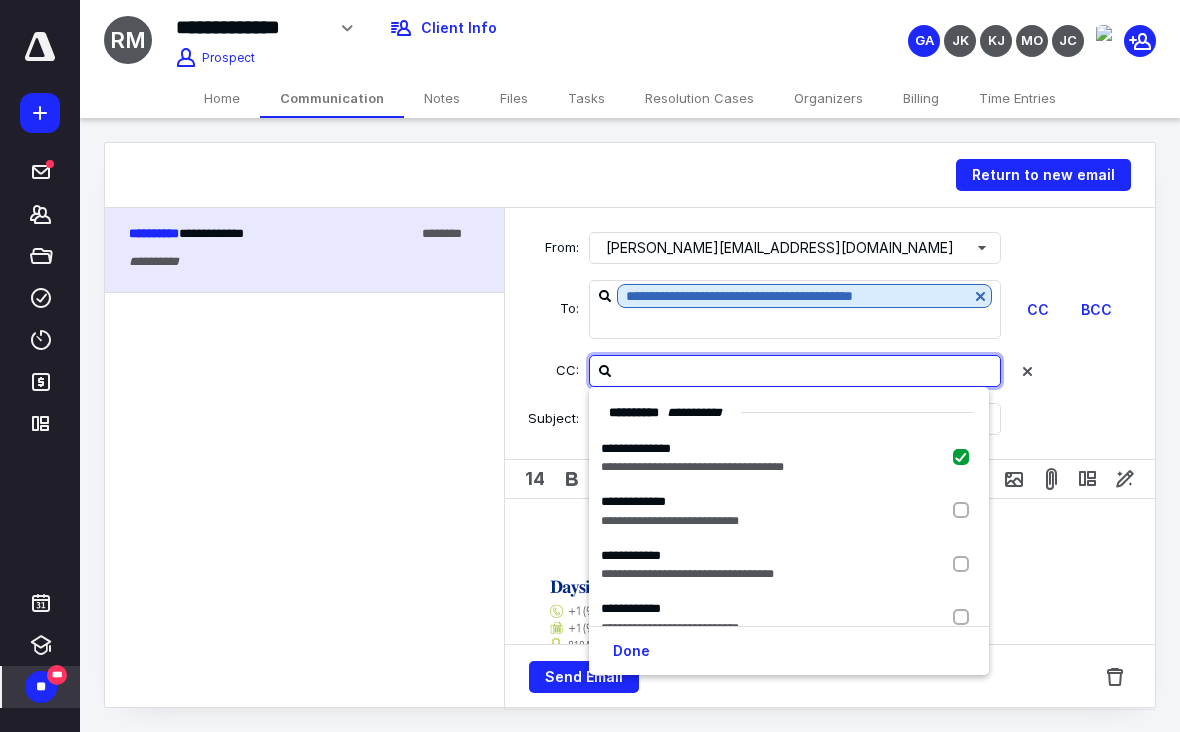 checkbox on "true" 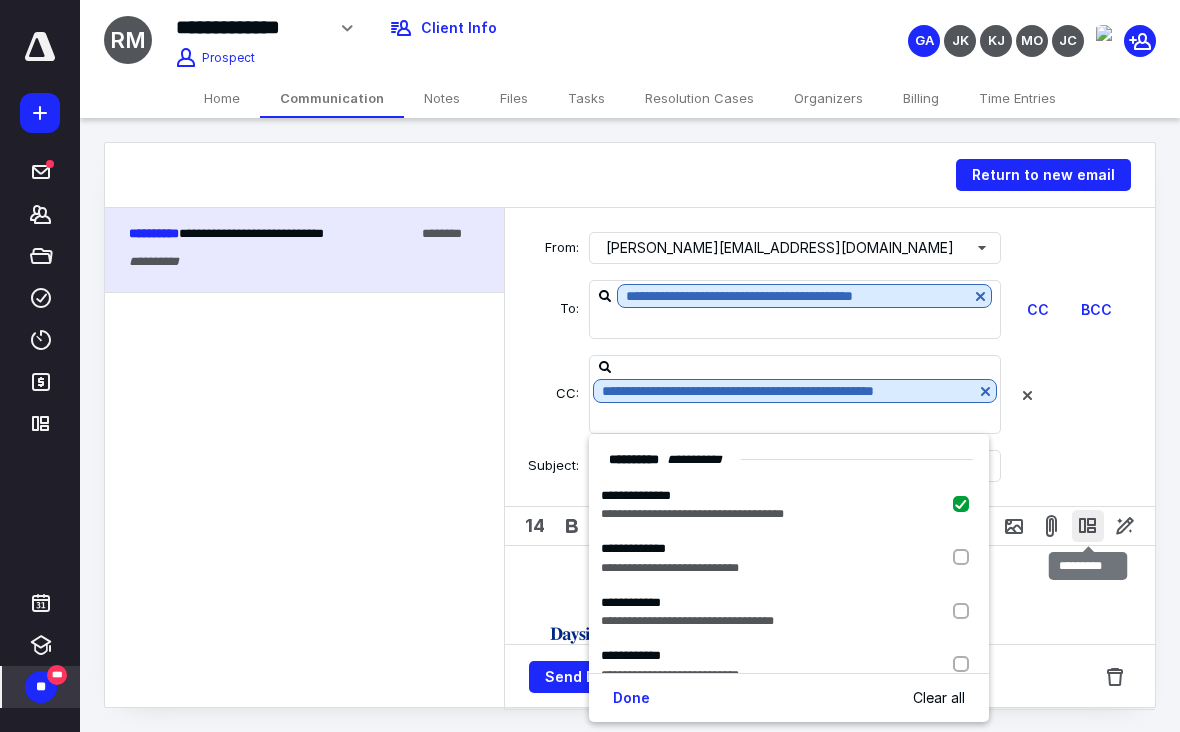click at bounding box center [1088, 526] 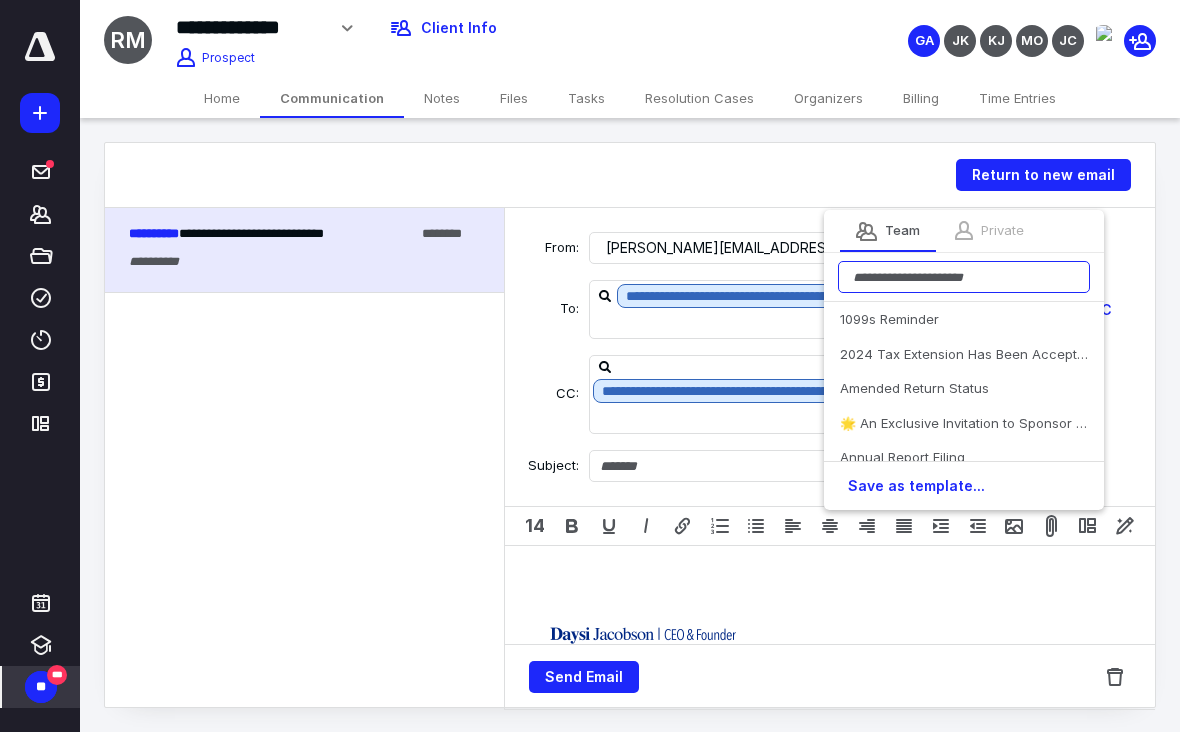 click at bounding box center [964, 277] 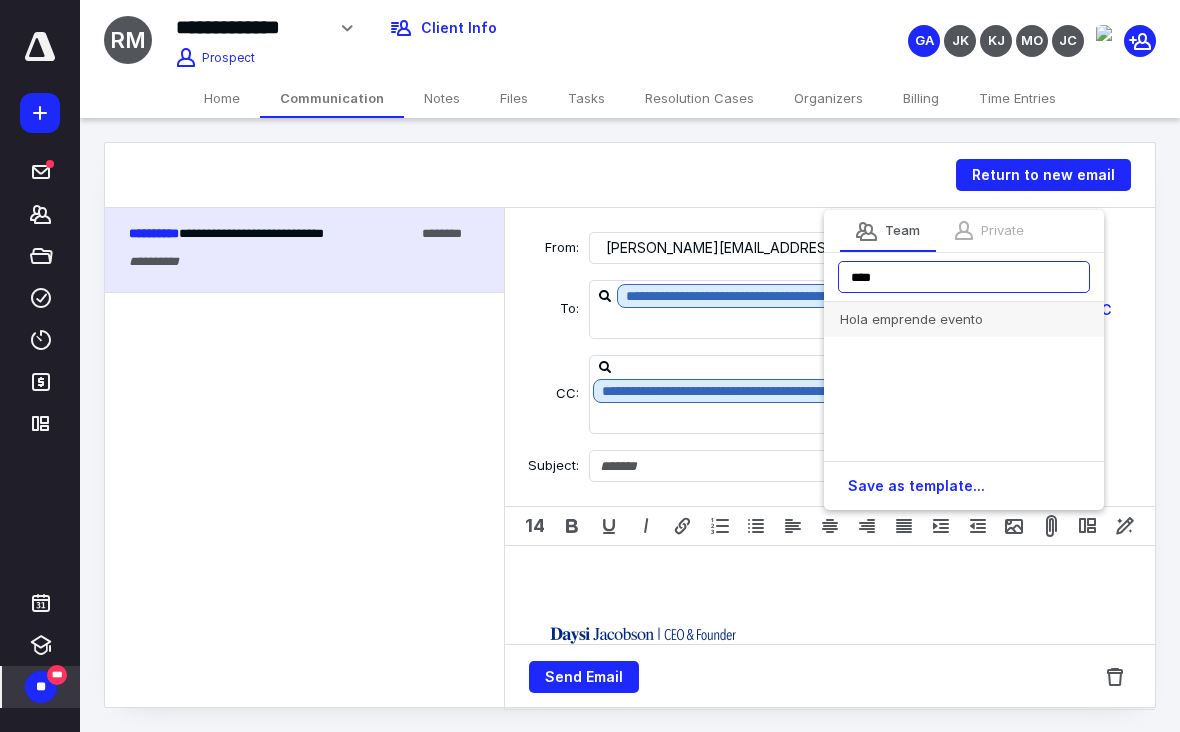 type on "****" 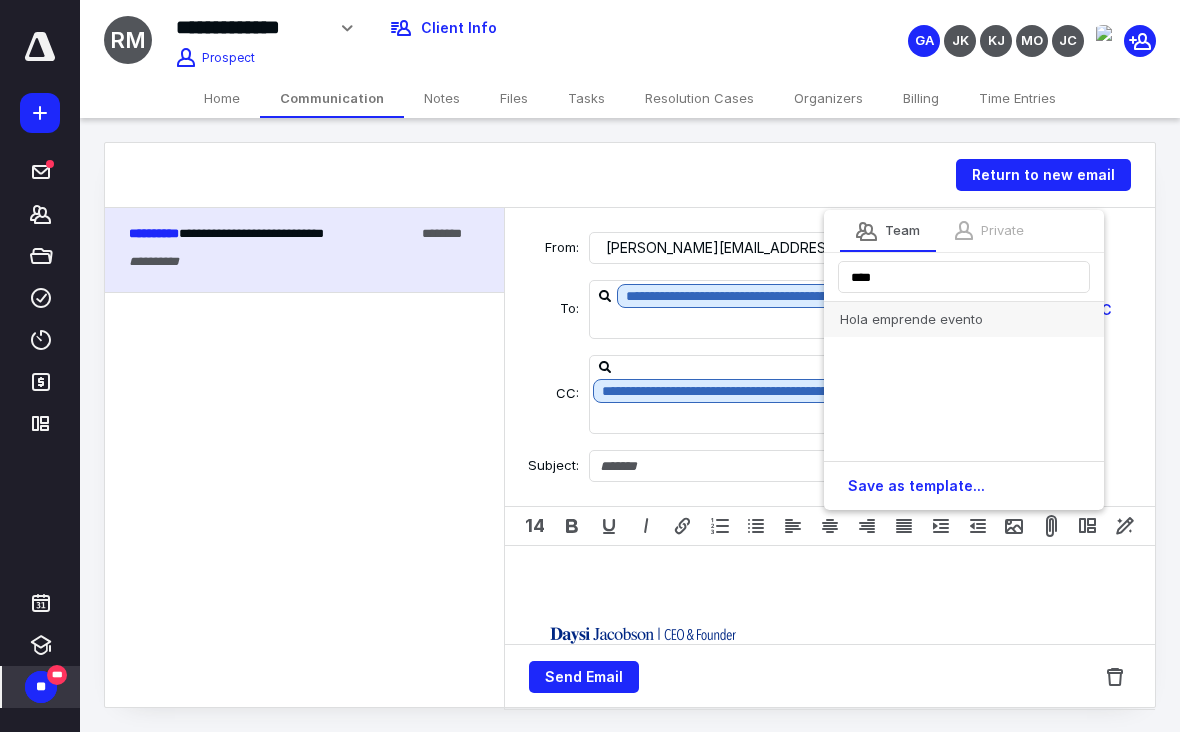 click on "Hola emprende evento" at bounding box center [964, 319] 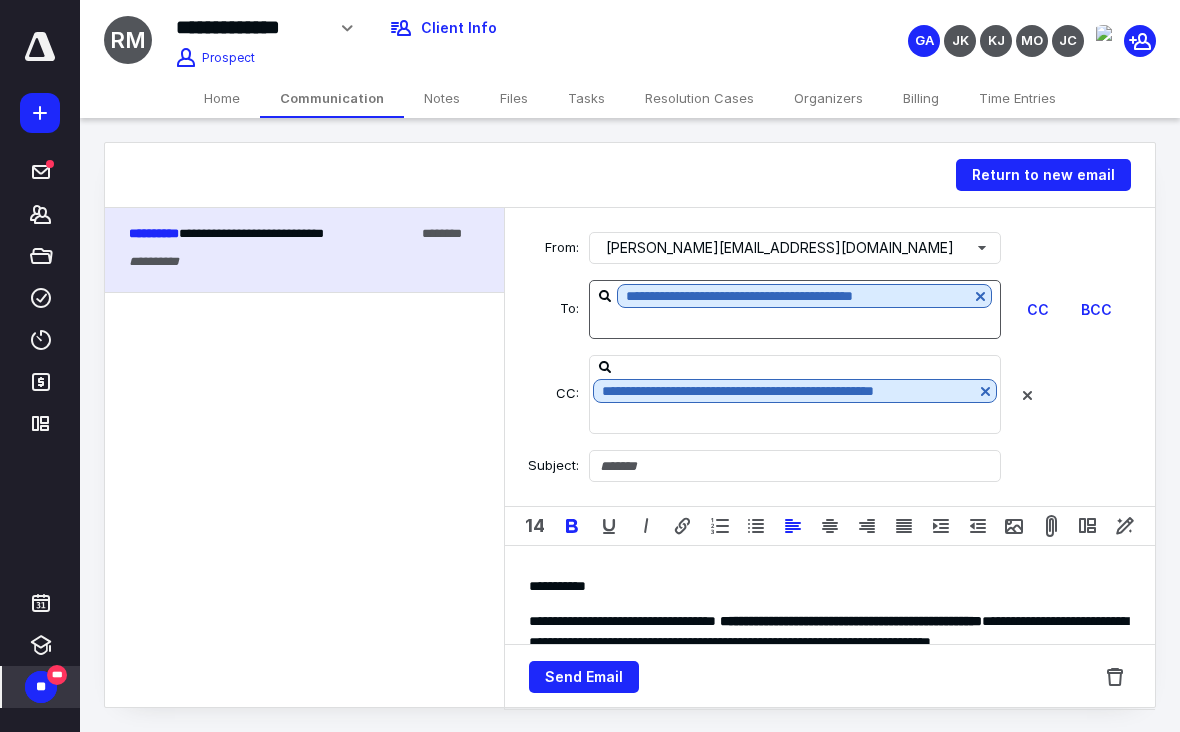 type on "**********" 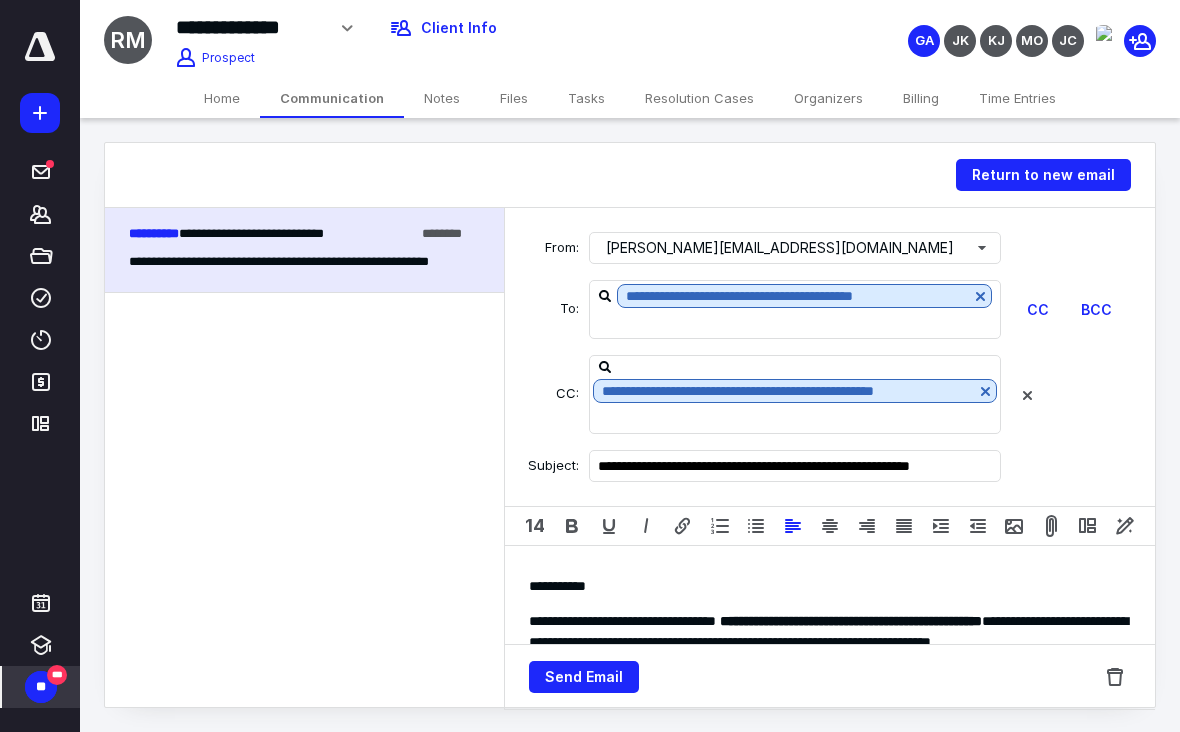 click on "**** ******" at bounding box center [830, 586] 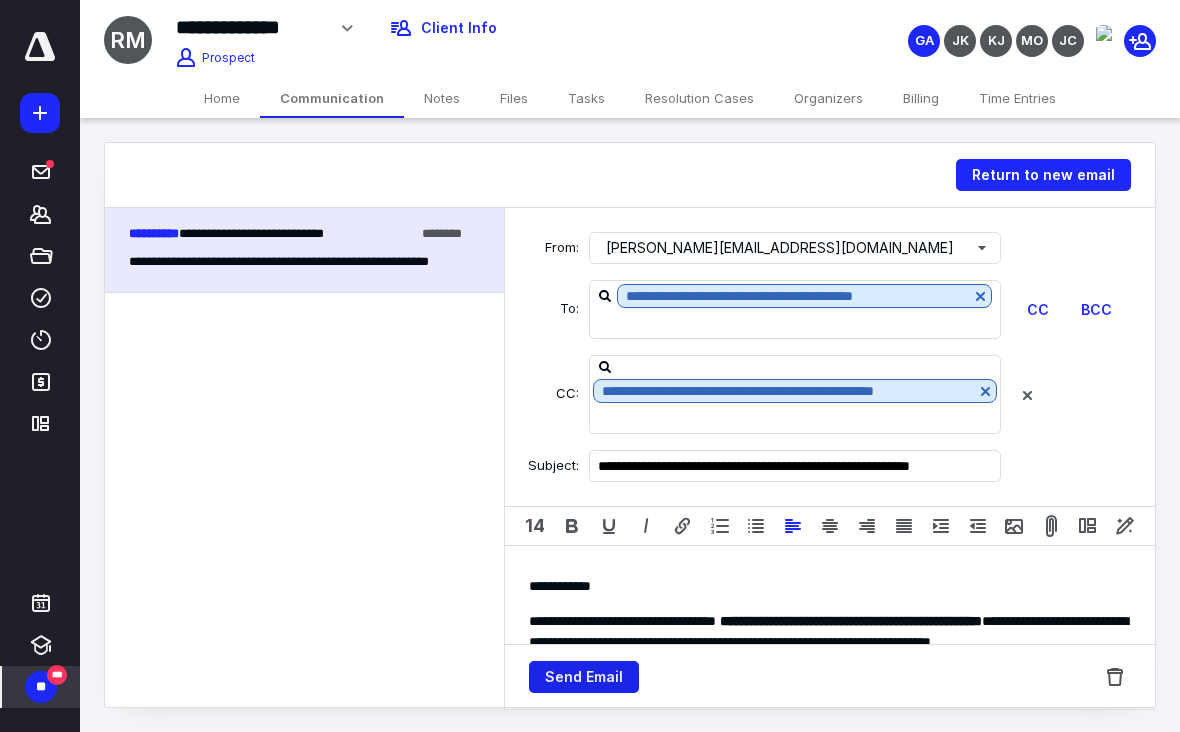 click on "Send Email" at bounding box center (584, 677) 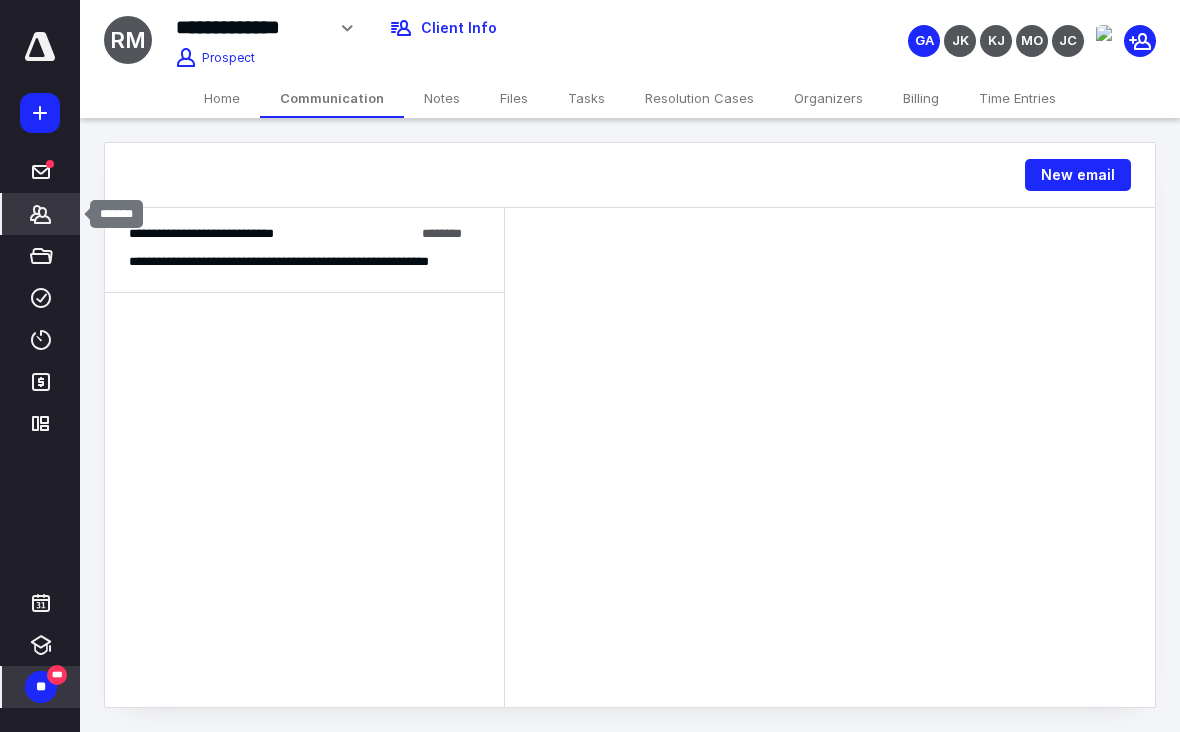 click on "*******" at bounding box center (41, 214) 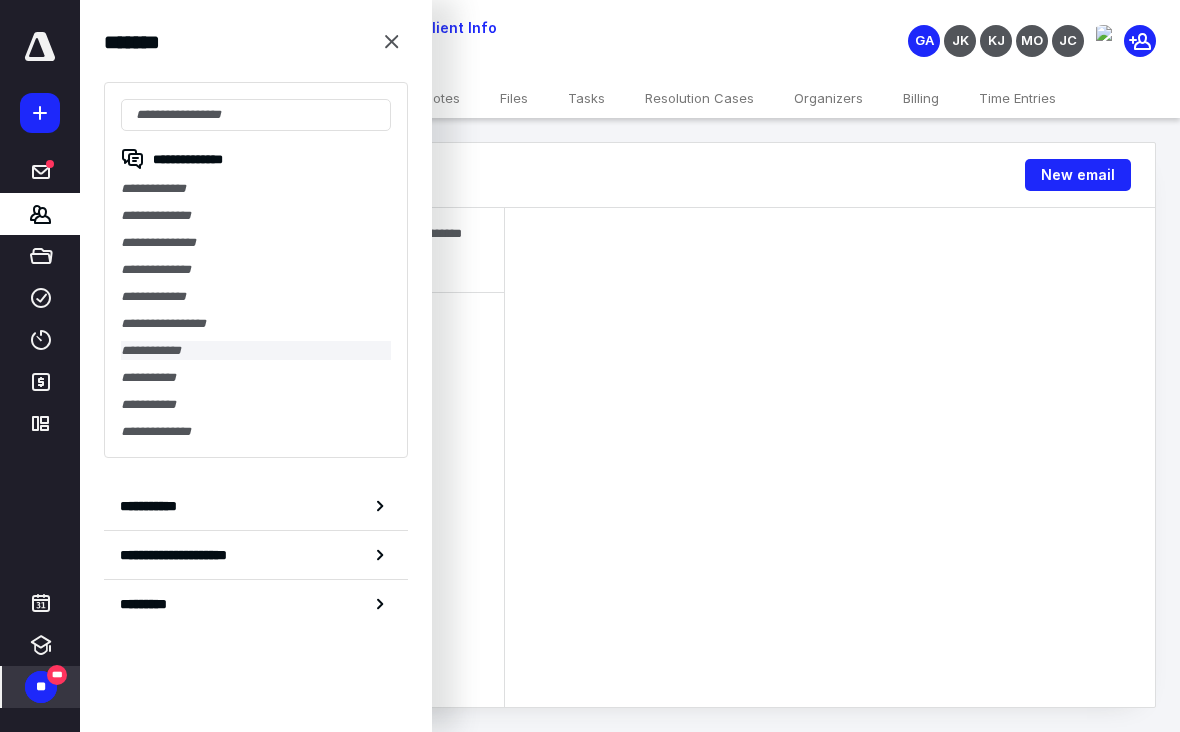click on "**********" at bounding box center [256, 350] 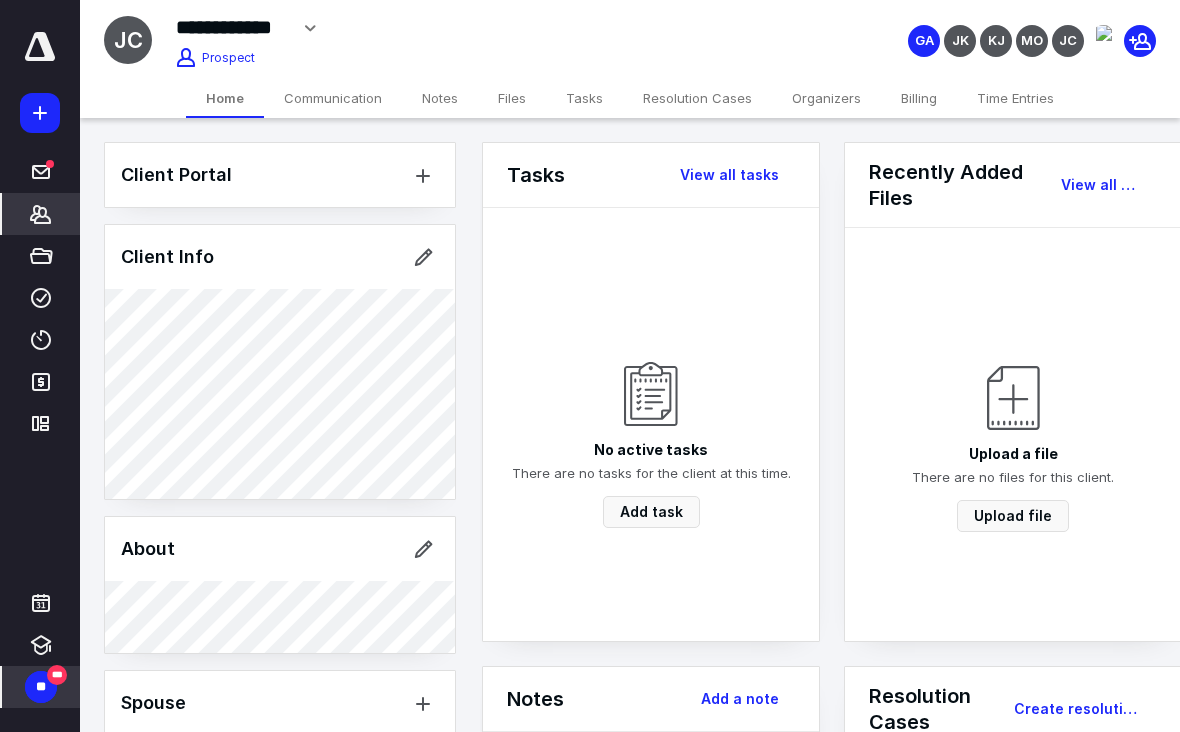 click on "Notes" at bounding box center (440, 98) 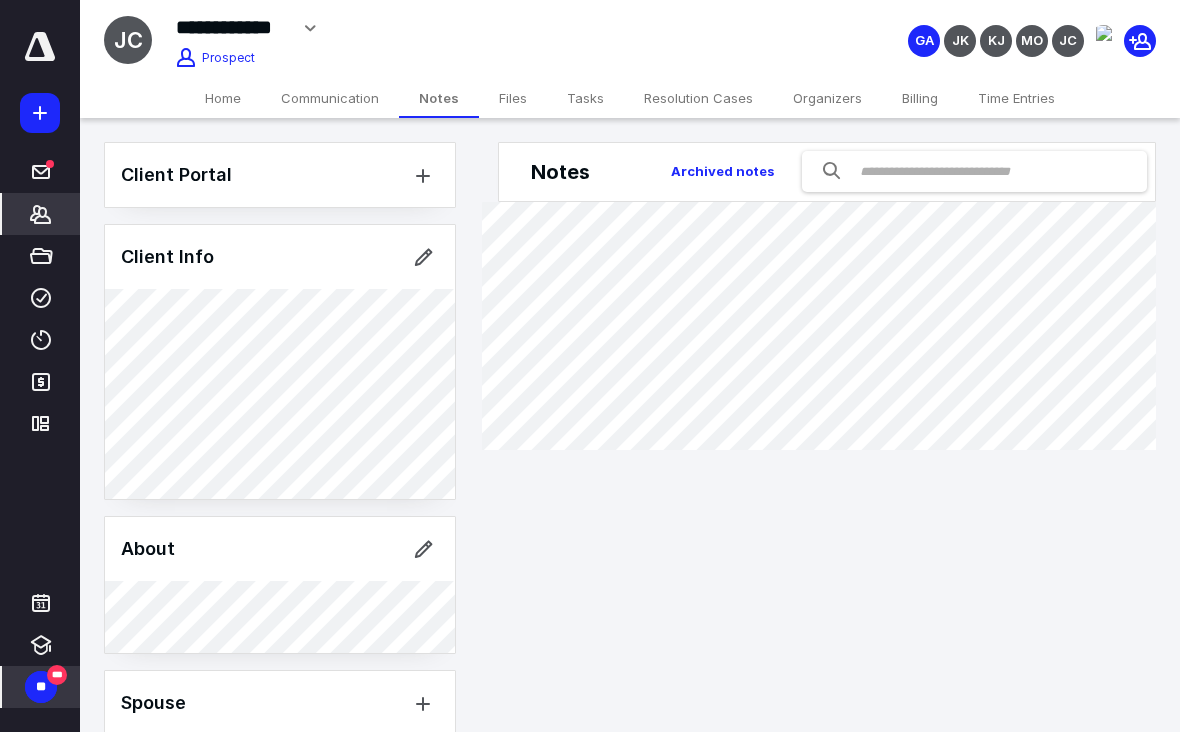 click on "Communication" at bounding box center [330, 98] 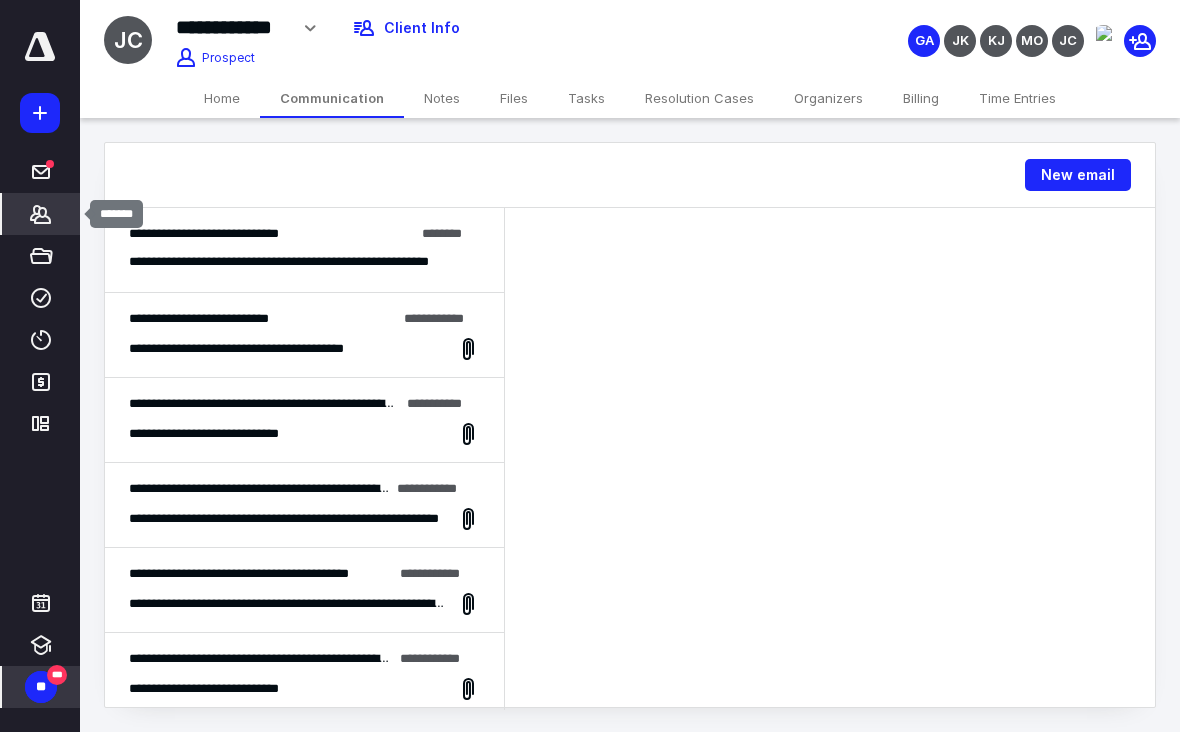 click 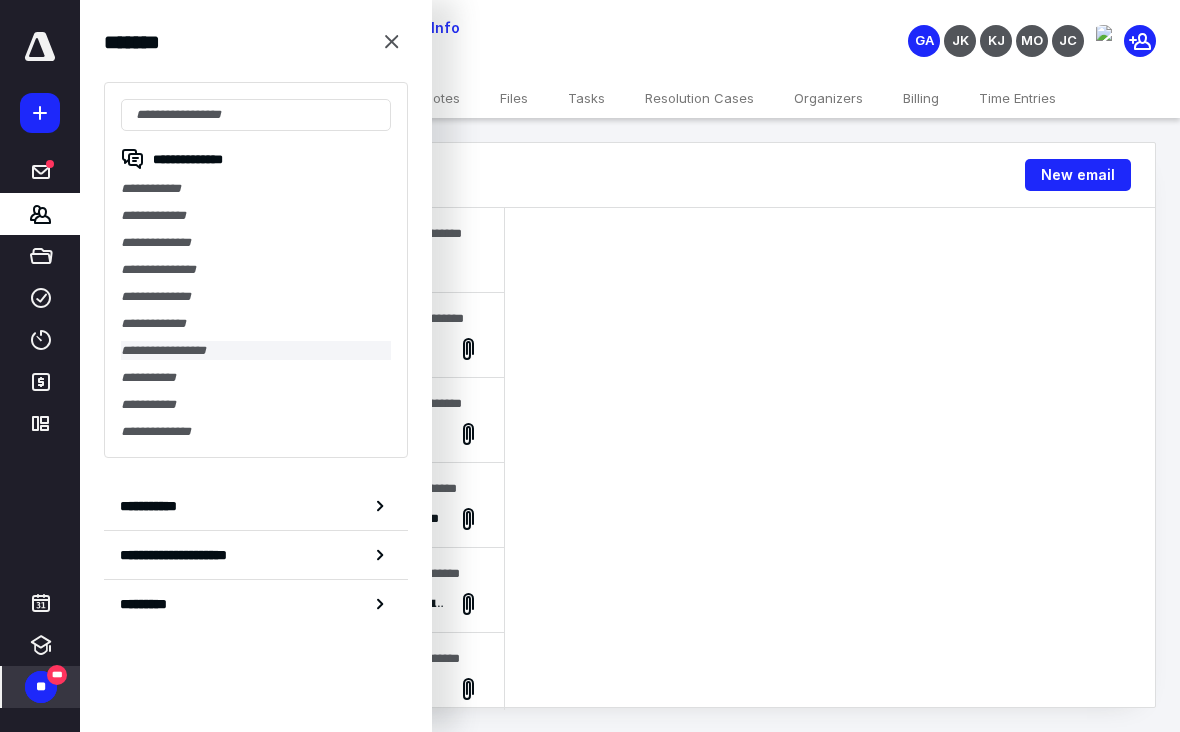 click on "**********" at bounding box center [256, 350] 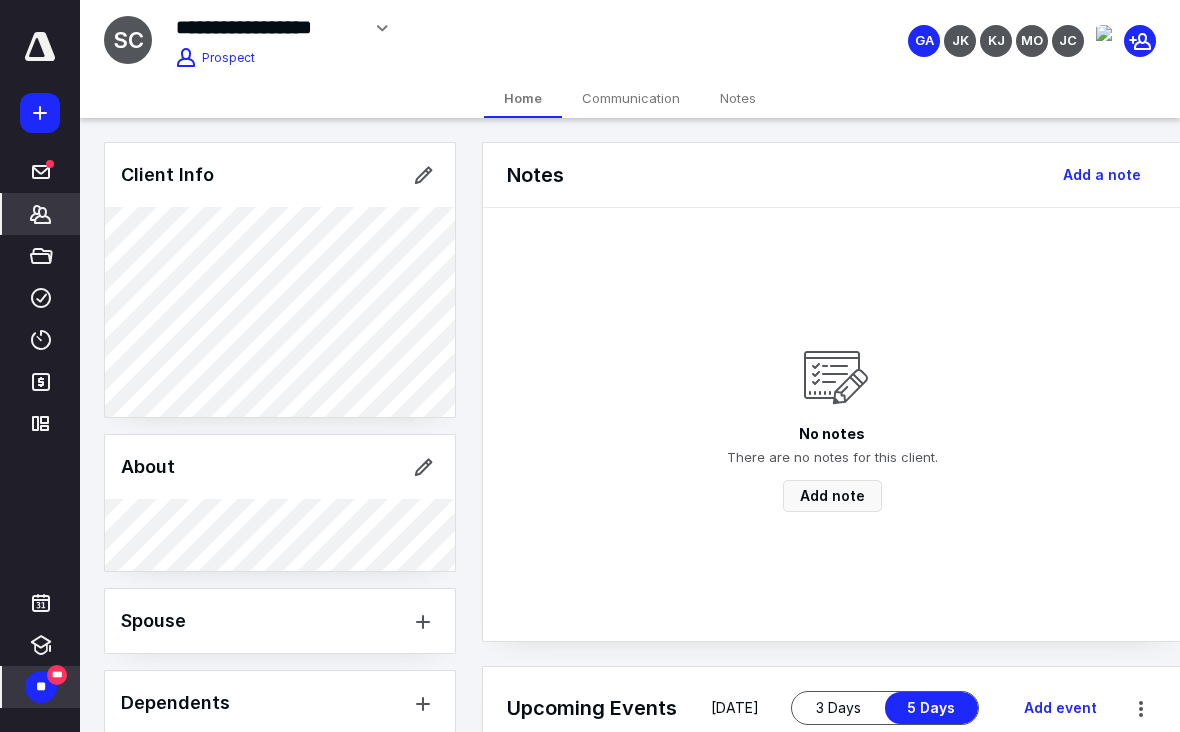 click on "Communication" at bounding box center [631, 98] 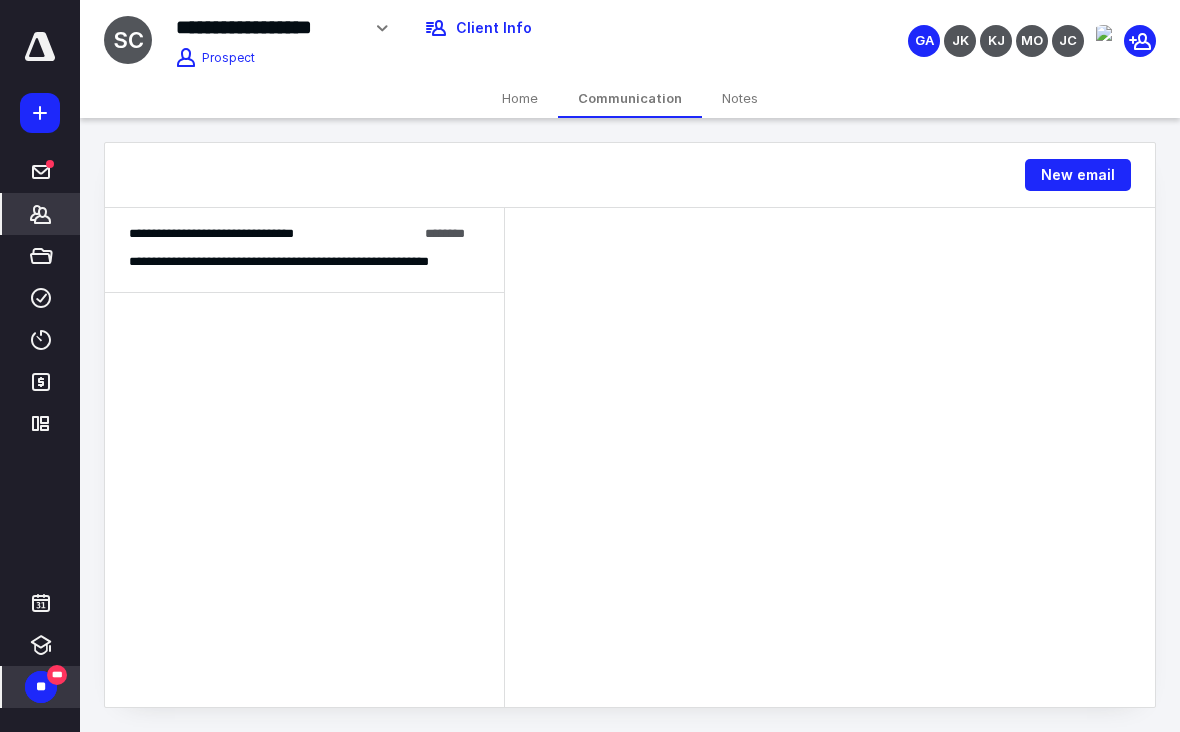 click 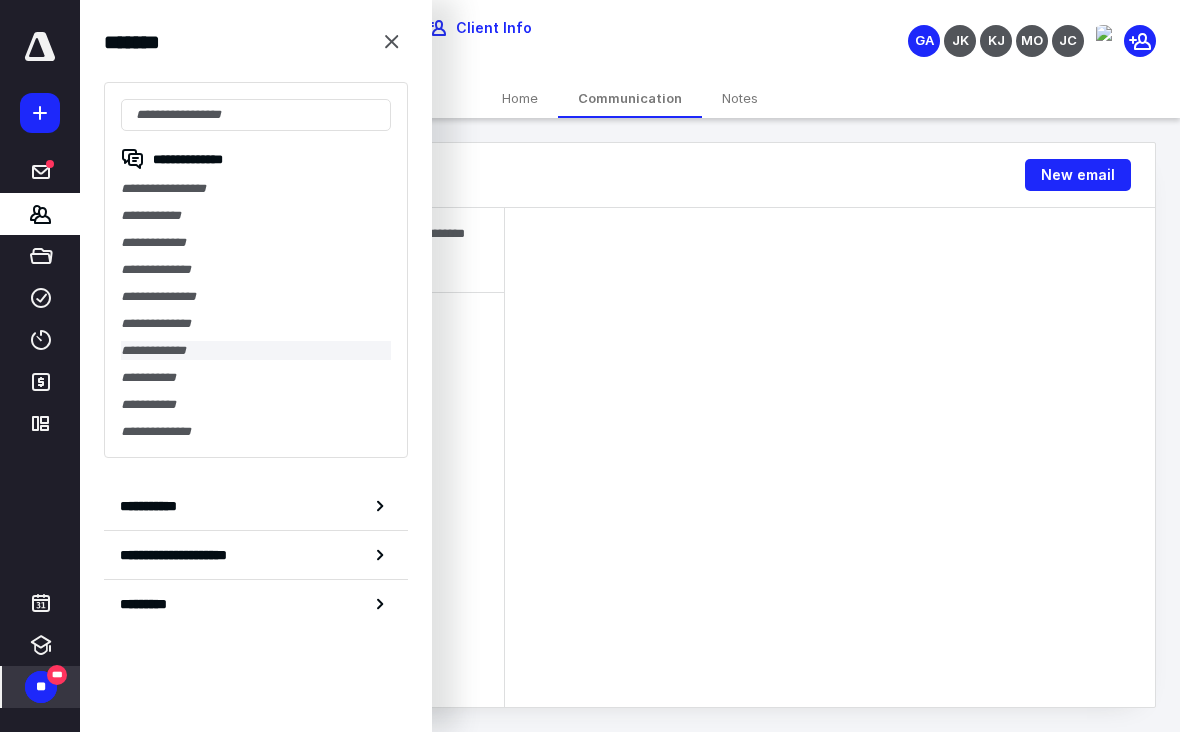 click on "**********" at bounding box center [256, 350] 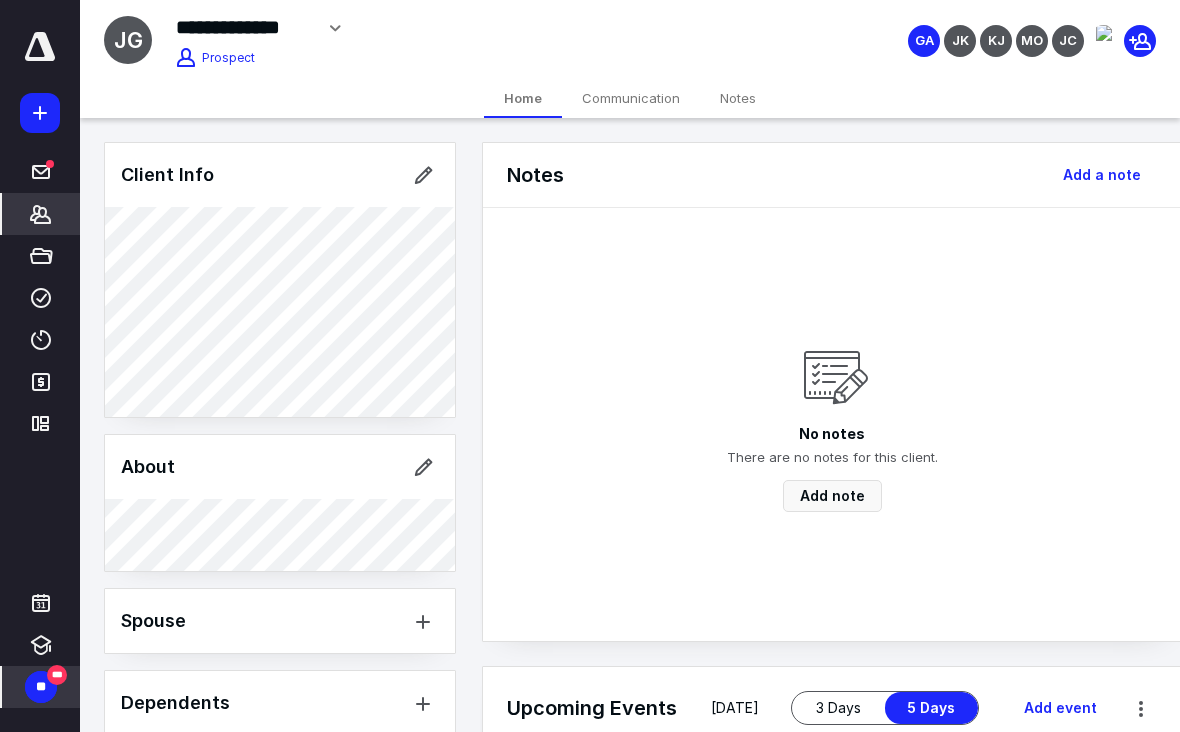 click on "Communication" at bounding box center [631, 98] 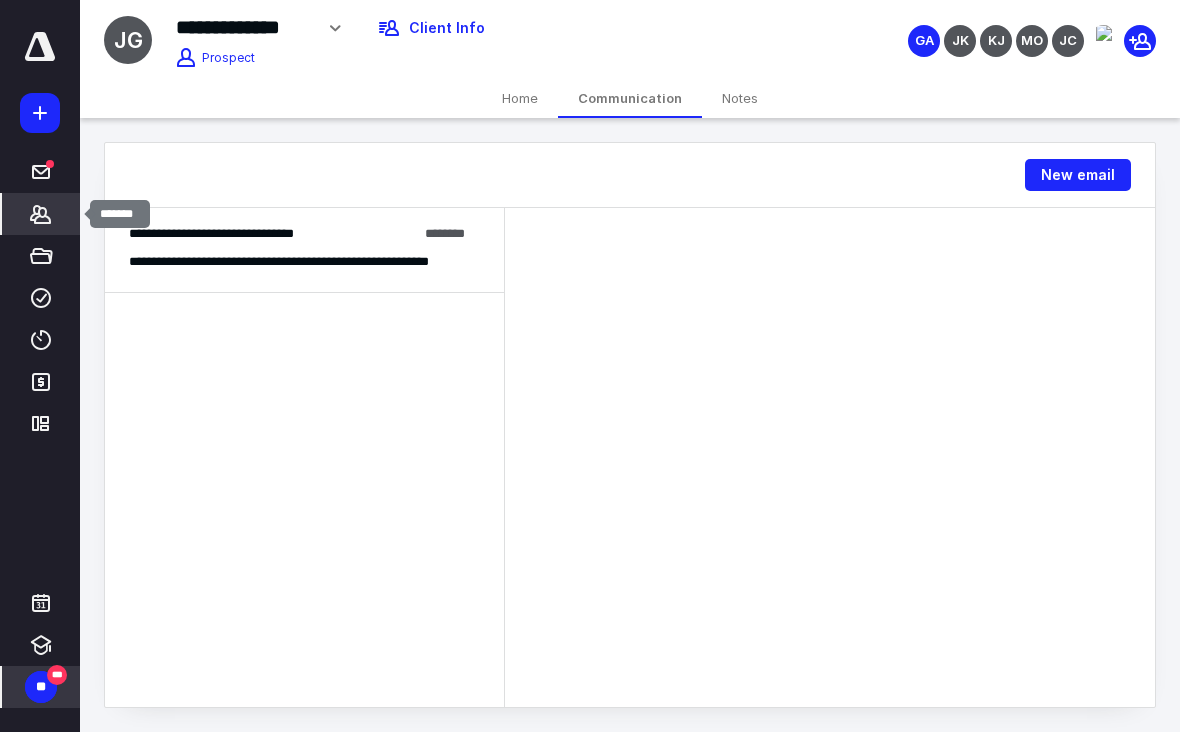 click 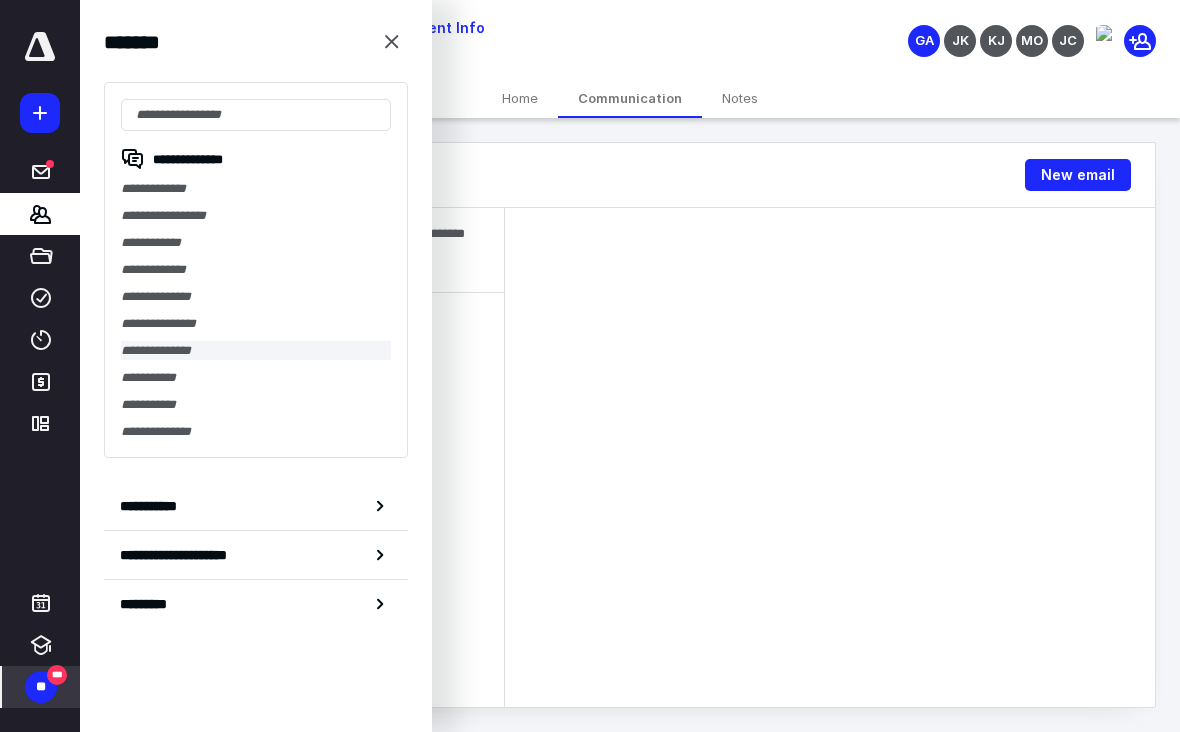 click on "**********" at bounding box center [256, 350] 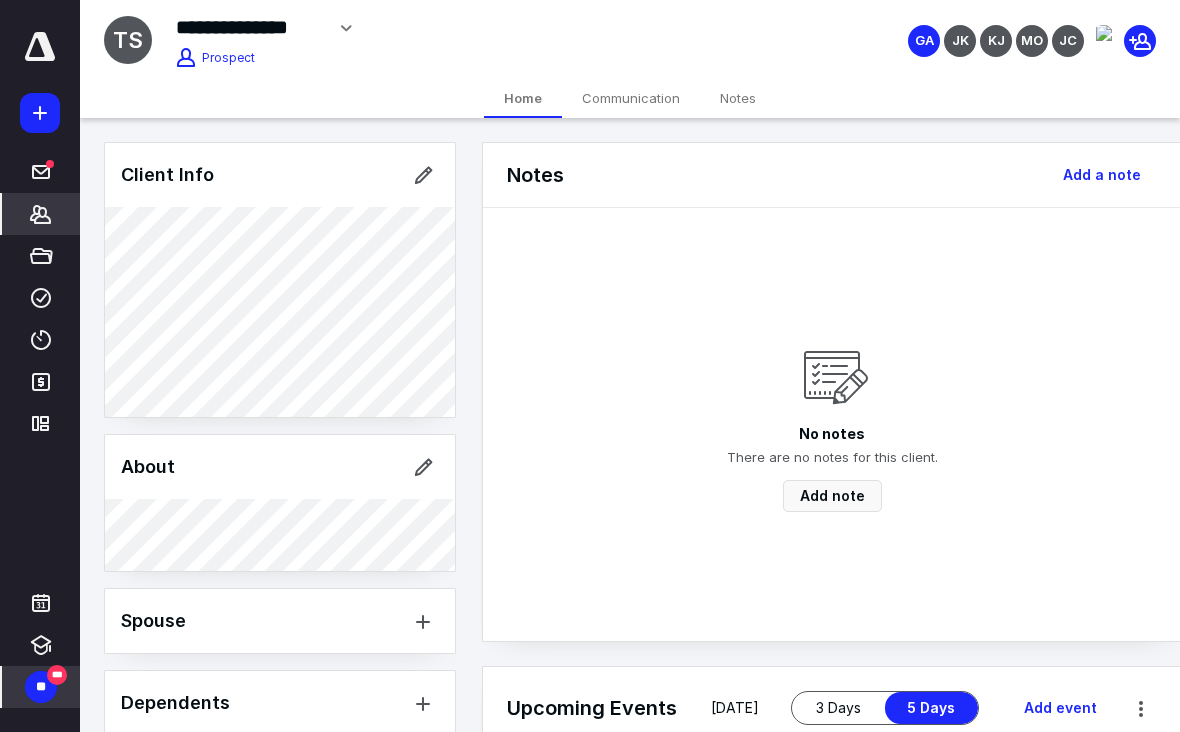click on "Communication" at bounding box center (631, 98) 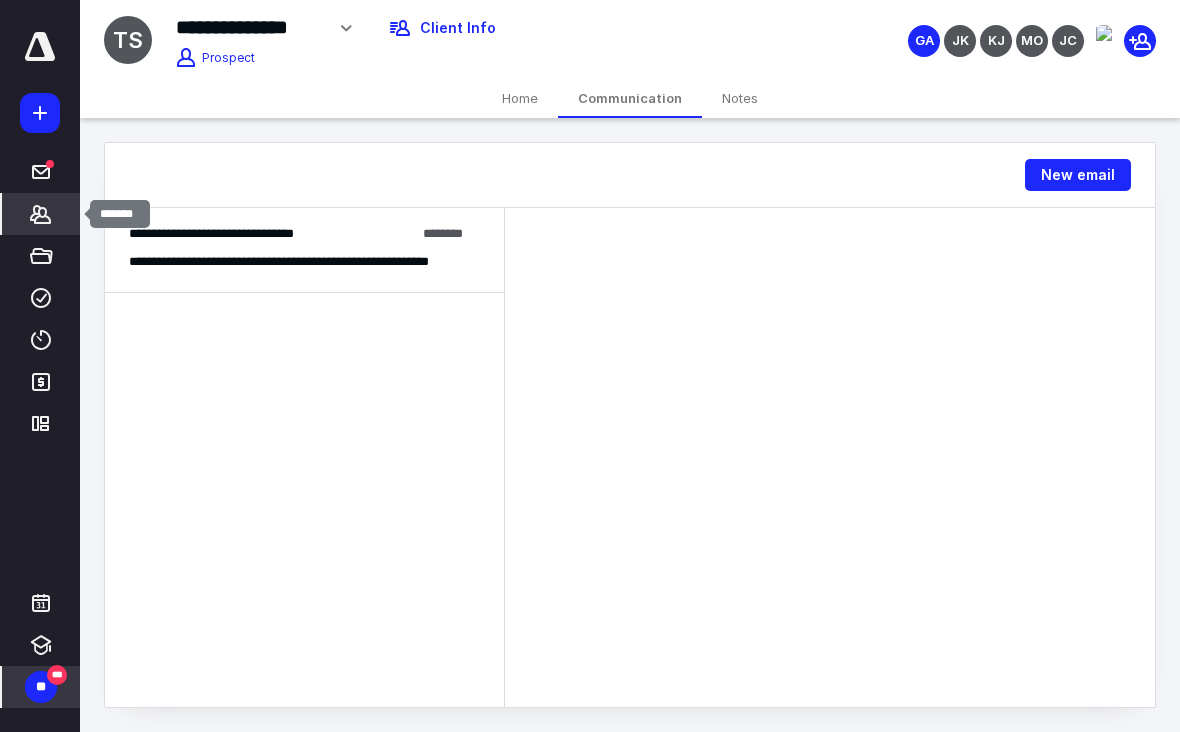 click 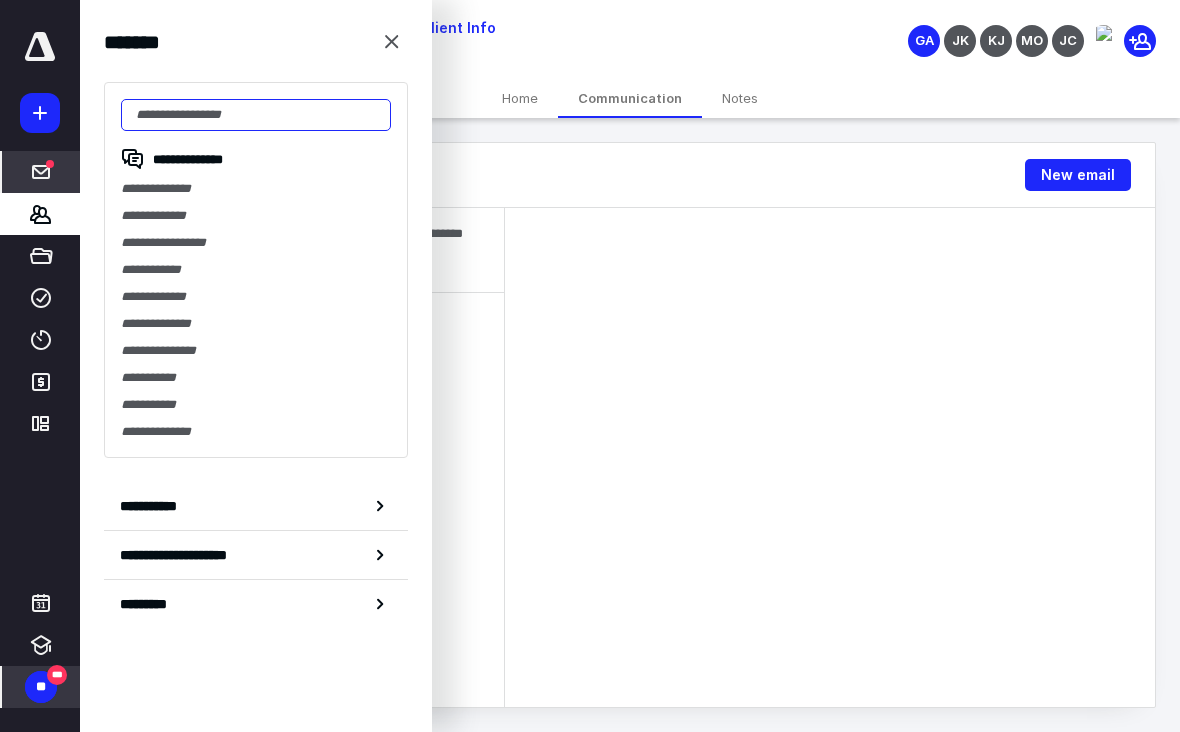 scroll, scrollTop: 0, scrollLeft: 0, axis: both 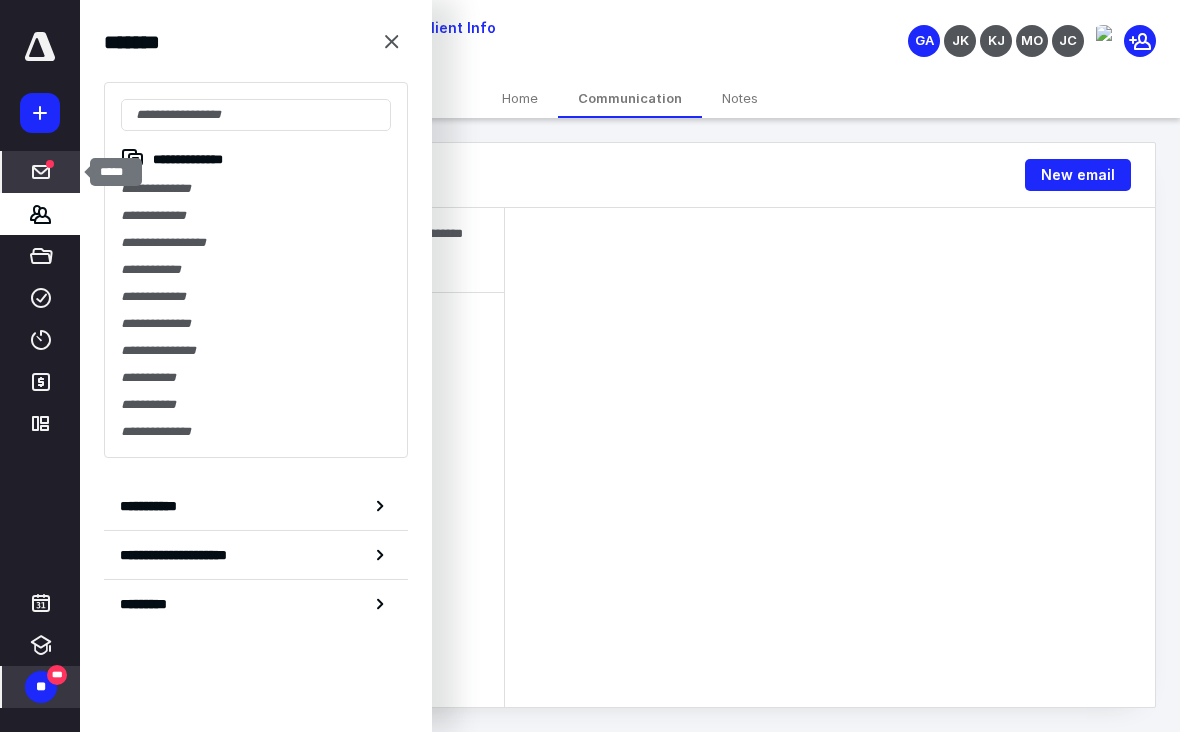 click 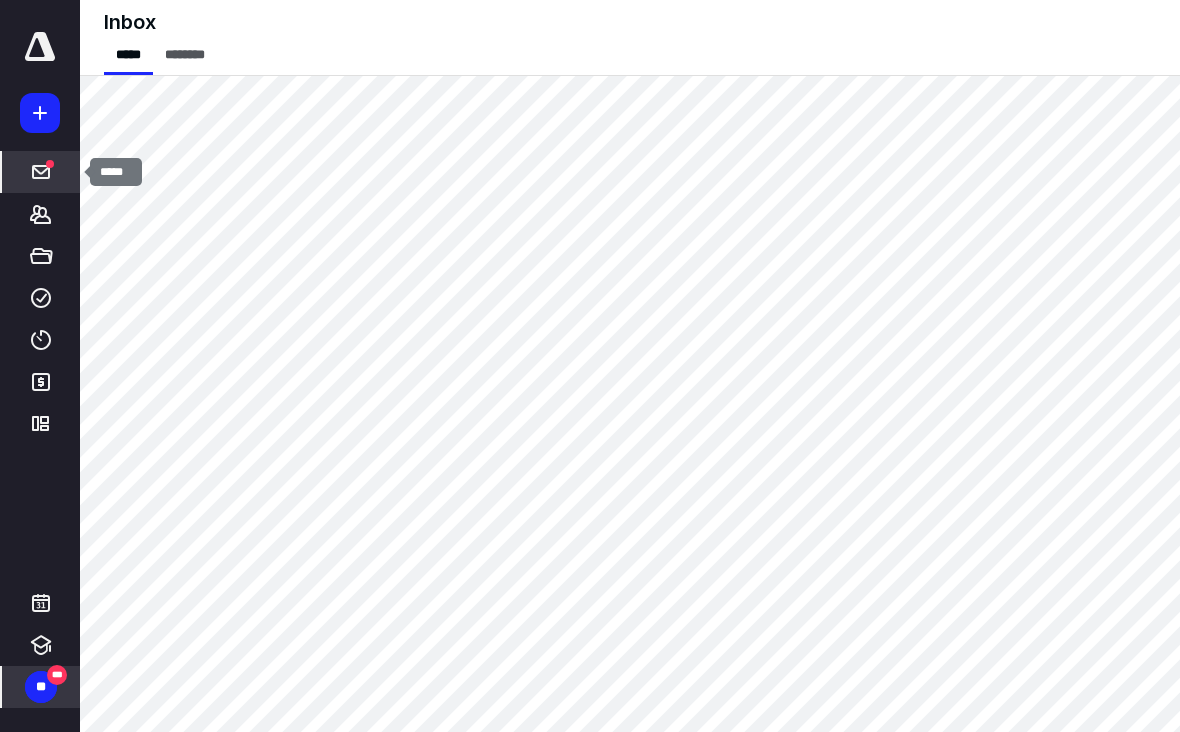 scroll, scrollTop: 0, scrollLeft: 0, axis: both 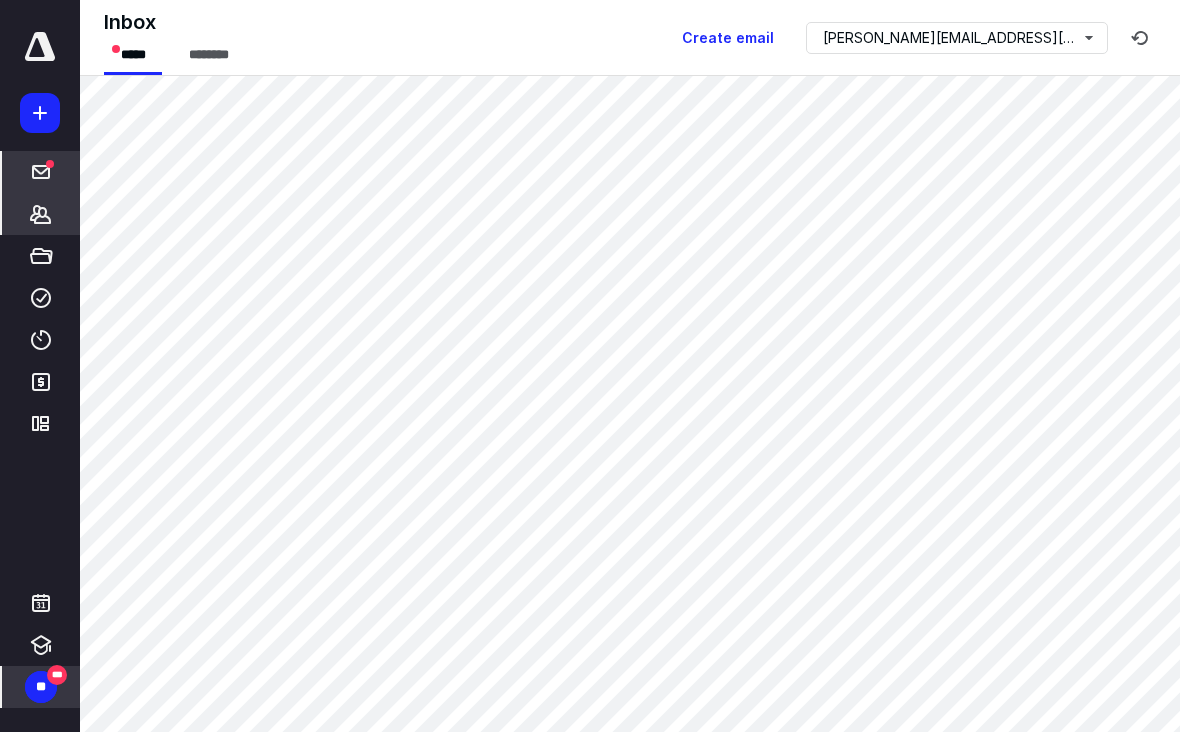 click 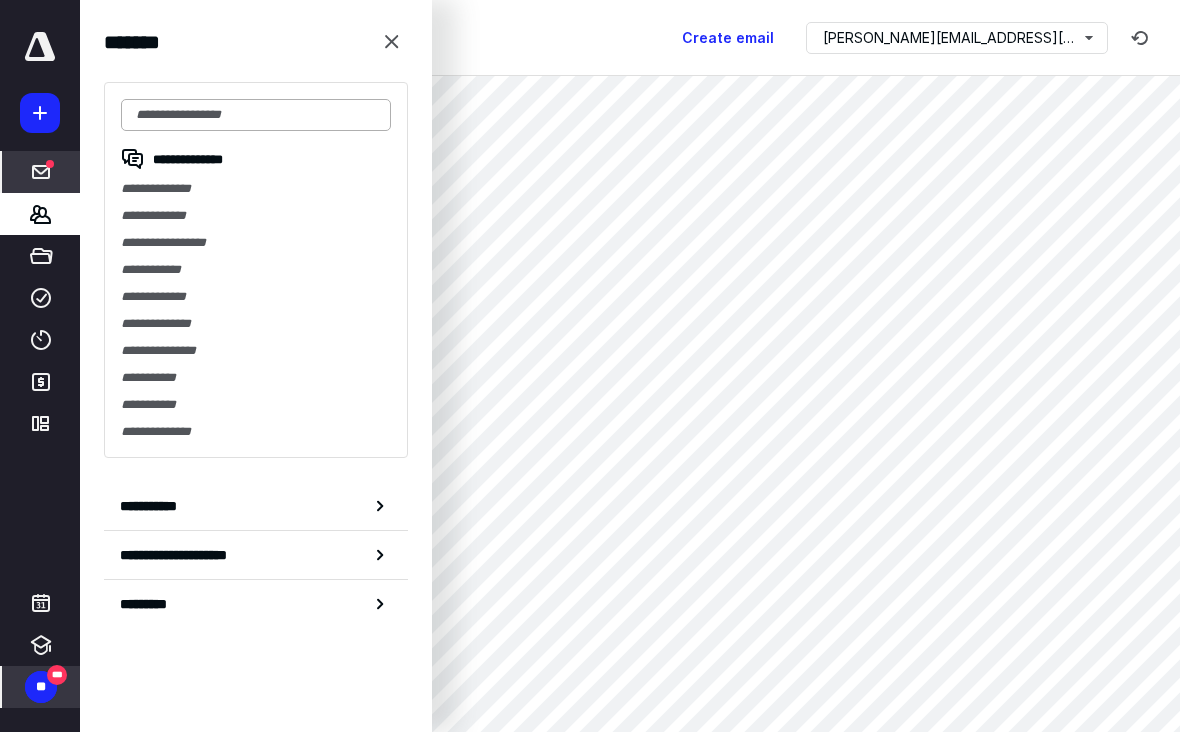click at bounding box center (256, 115) 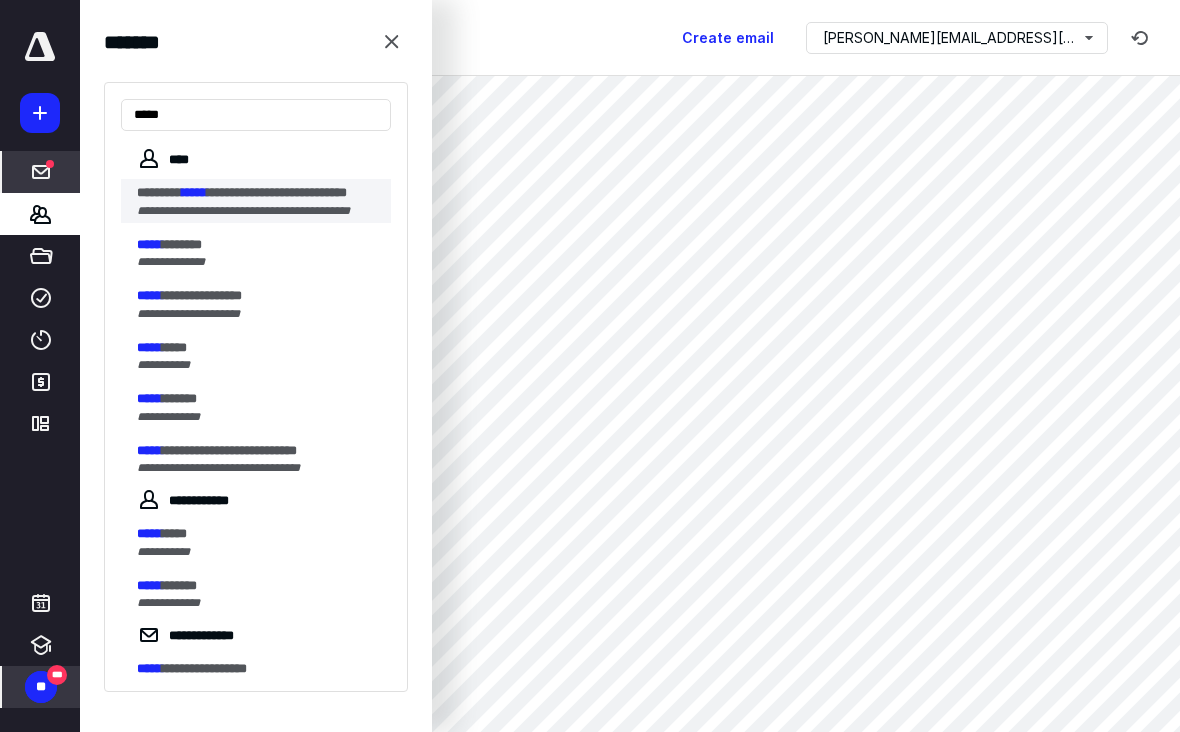 type on "*****" 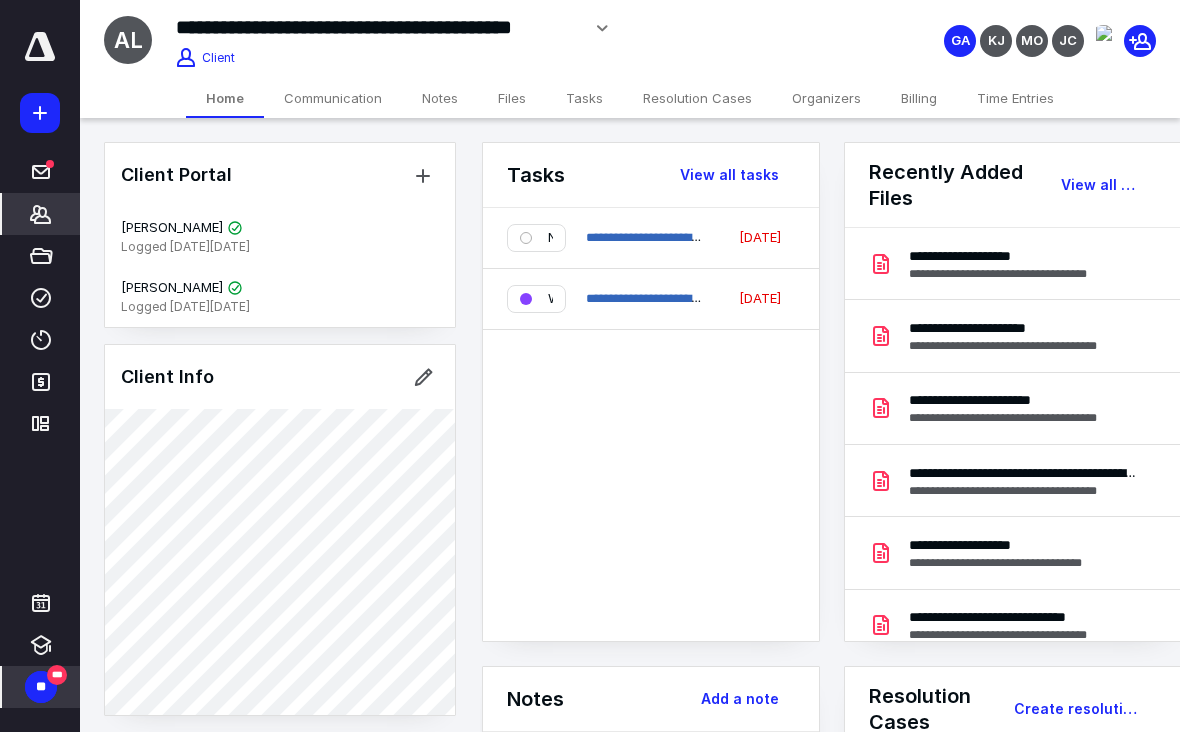 click on "Files" at bounding box center (512, 98) 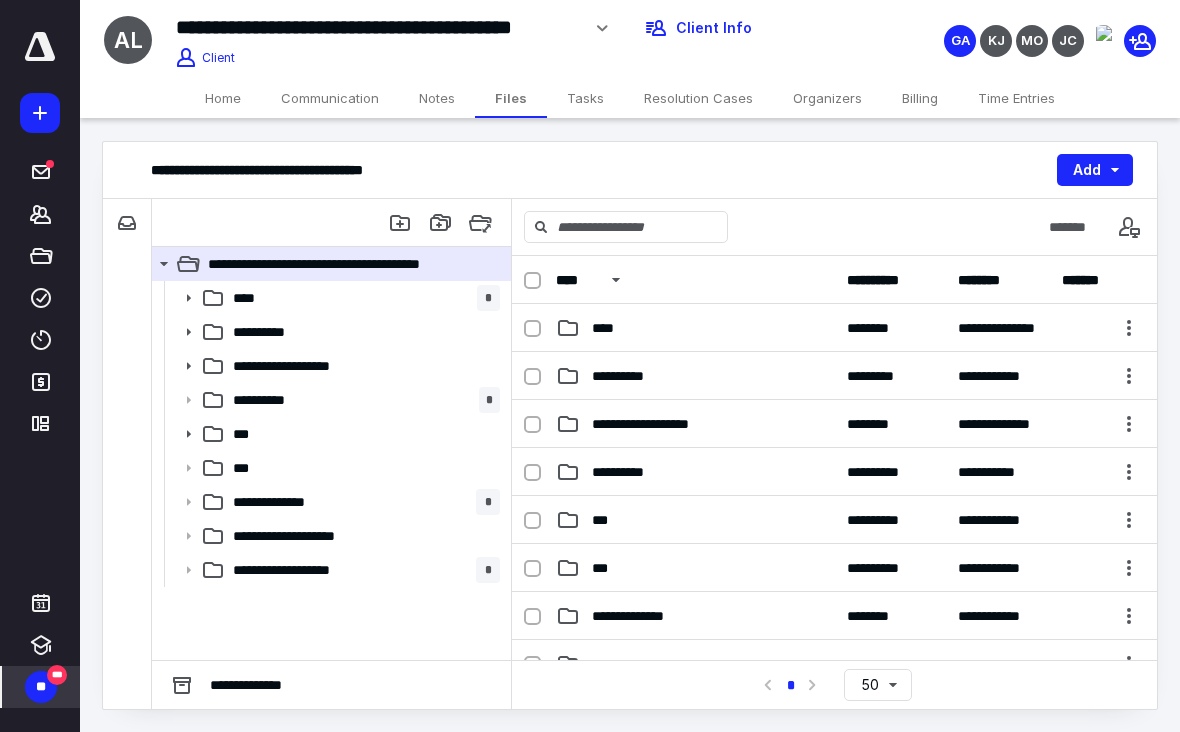click on "**********" at bounding box center [630, 170] 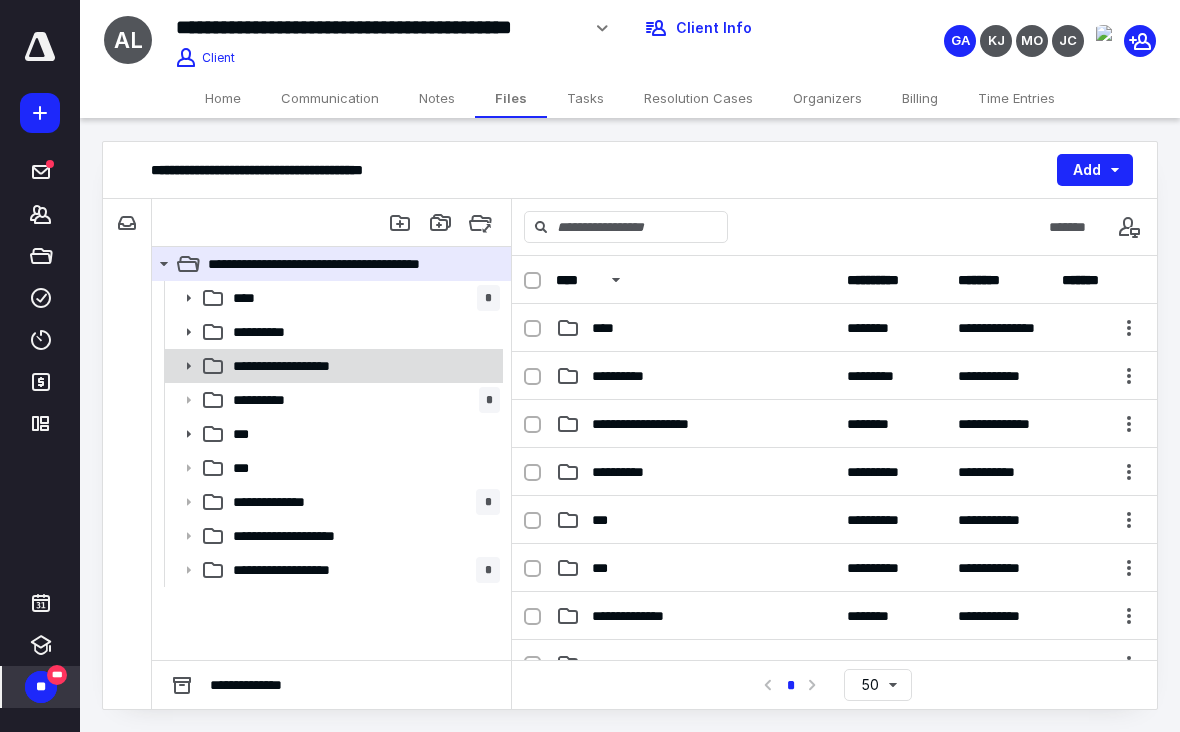 click on "**********" at bounding box center (362, 366) 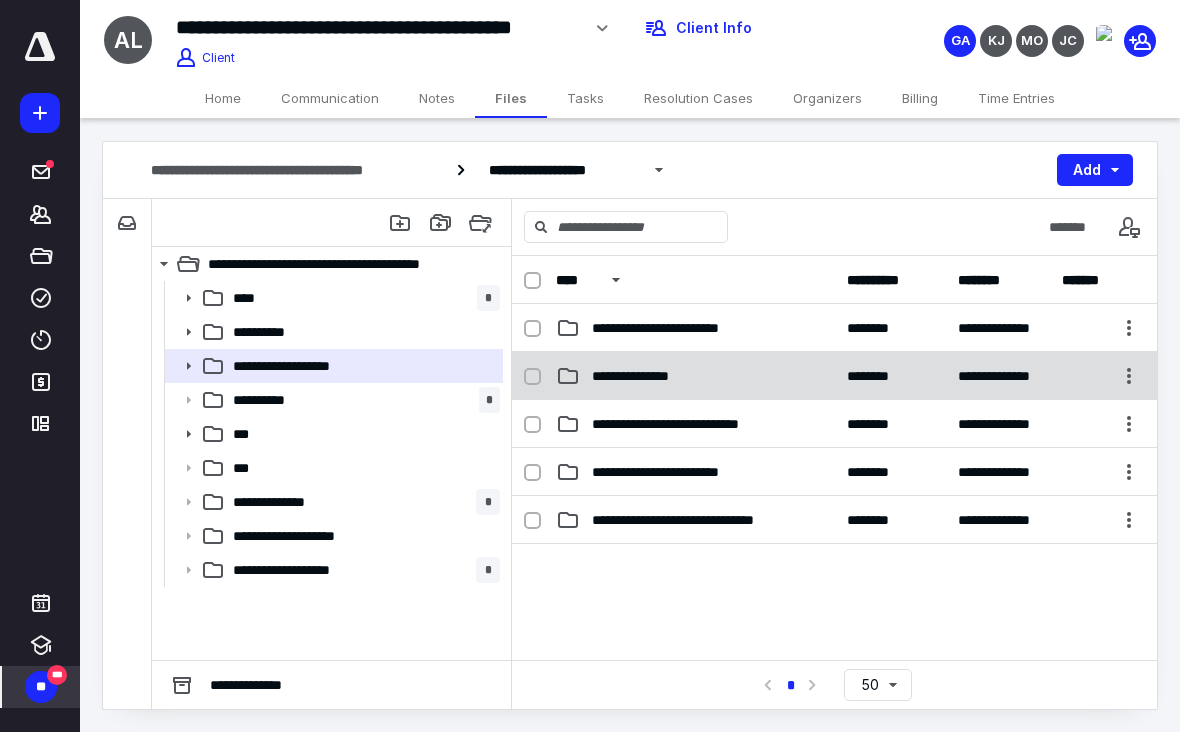 click on "**********" at bounding box center [834, 376] 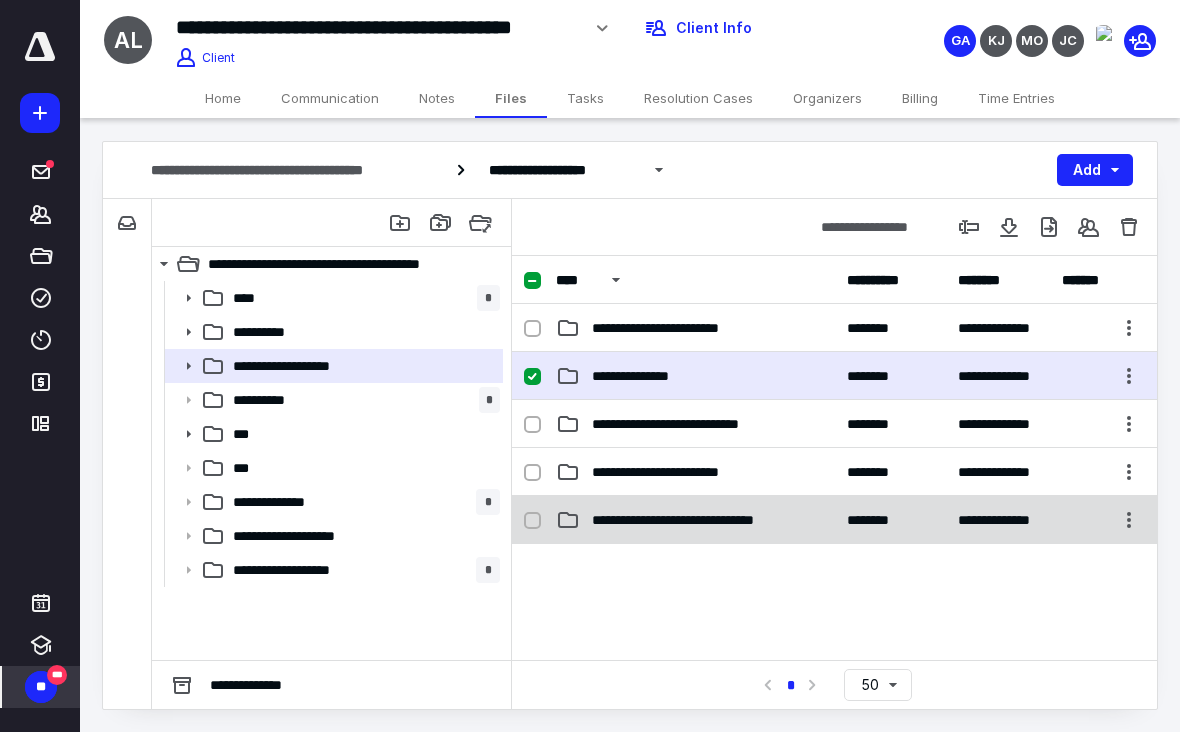 click on "**********" at bounding box center (707, 520) 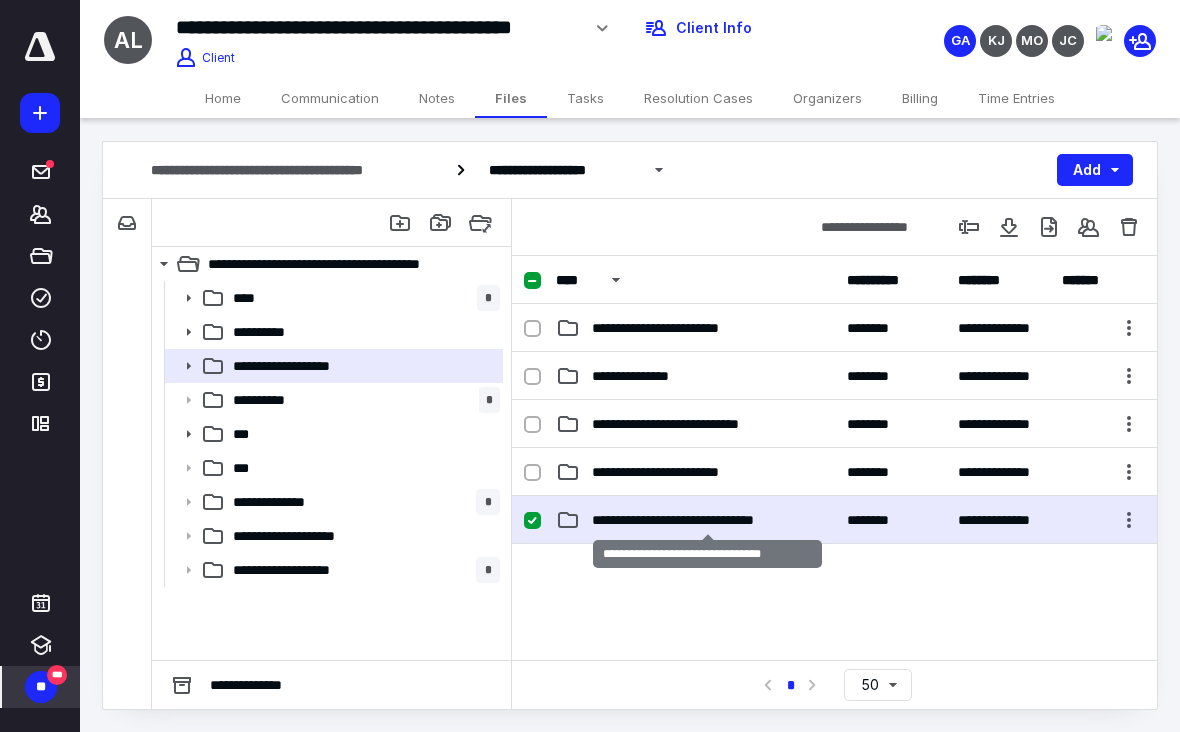 click on "**********" at bounding box center (707, 520) 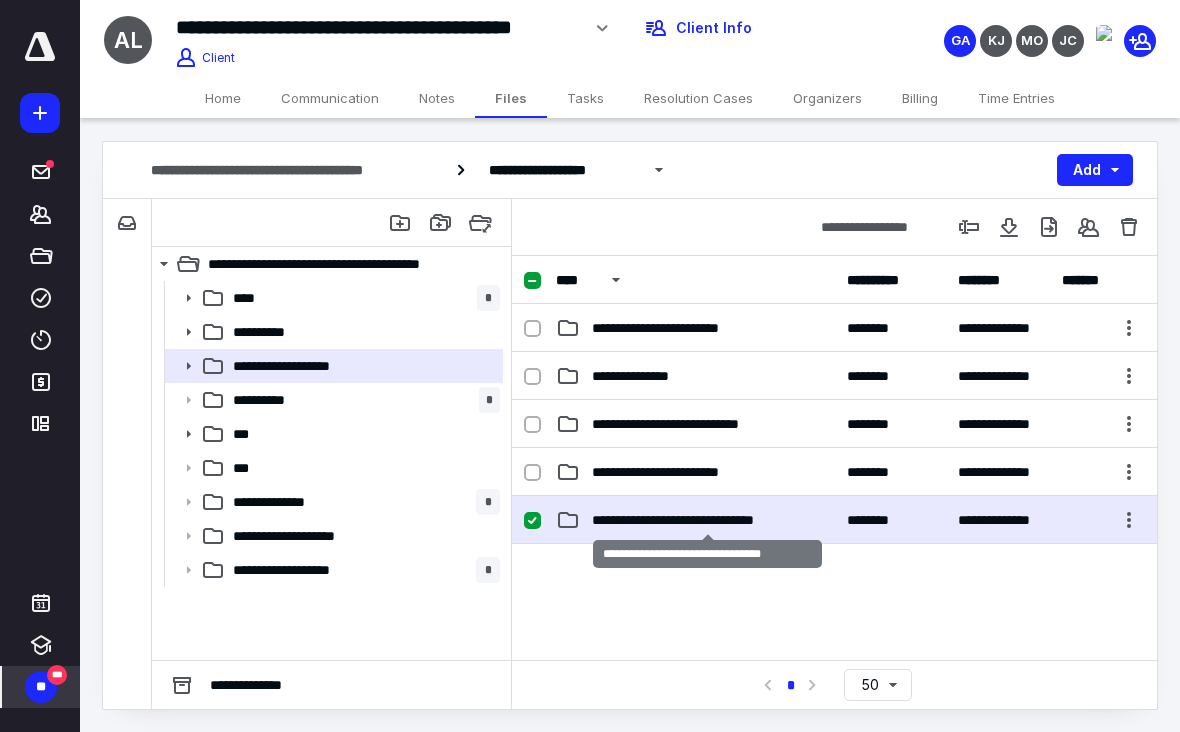 click on "**********" at bounding box center (834, 458) 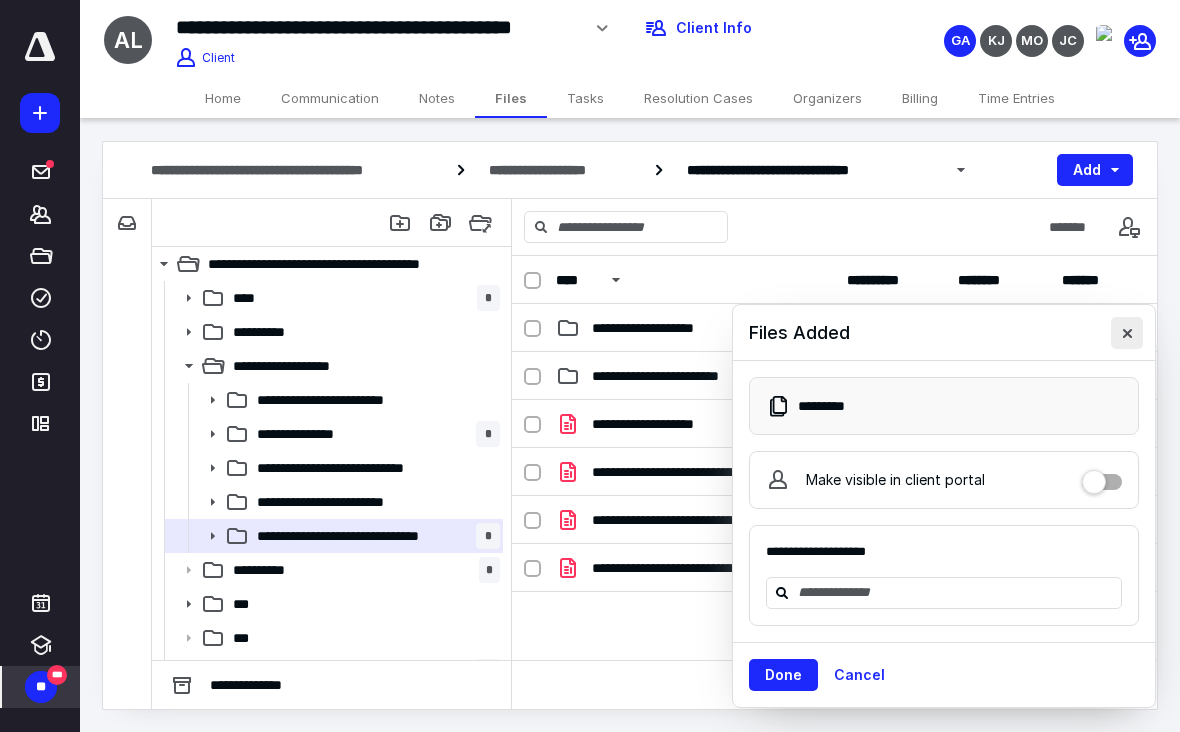 click at bounding box center (1127, 333) 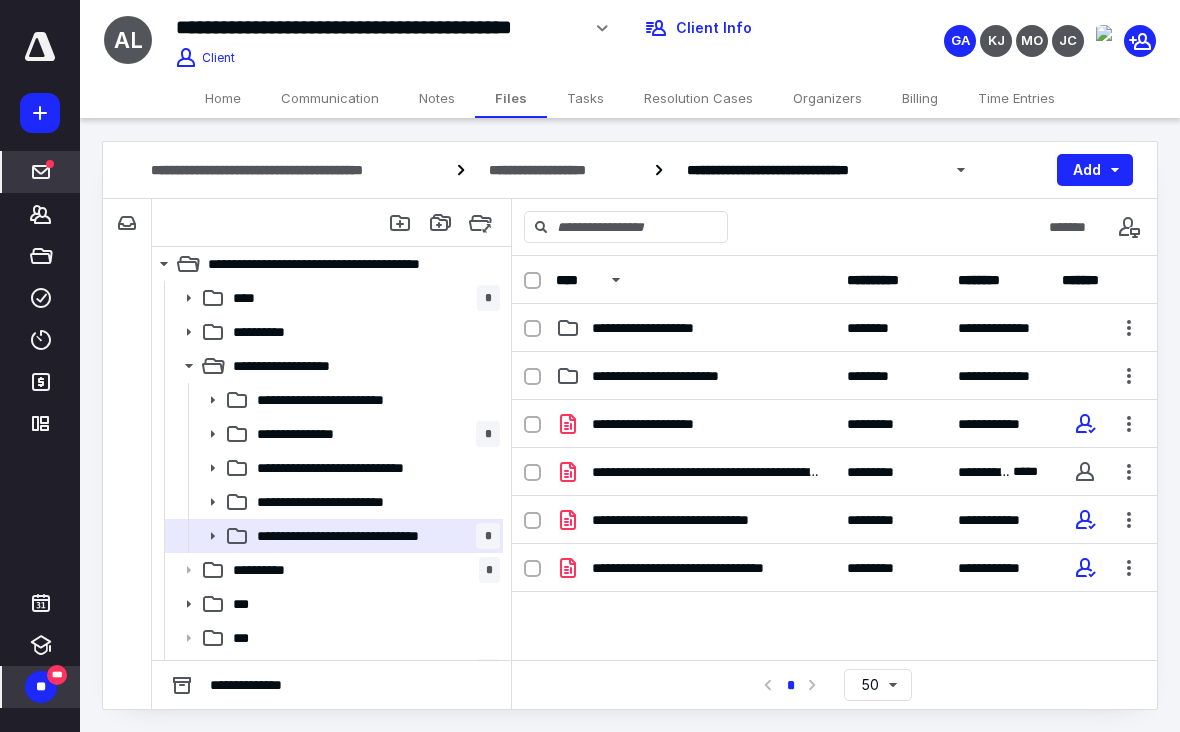 click 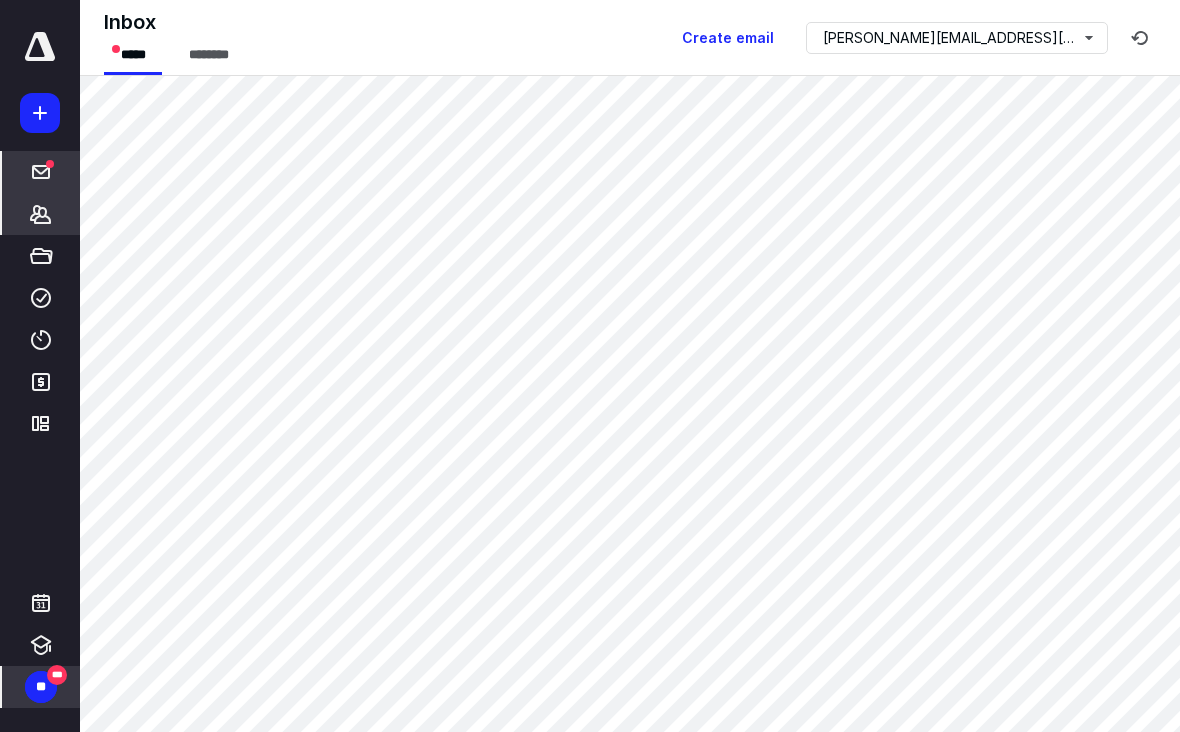 click on "*******" at bounding box center (41, 214) 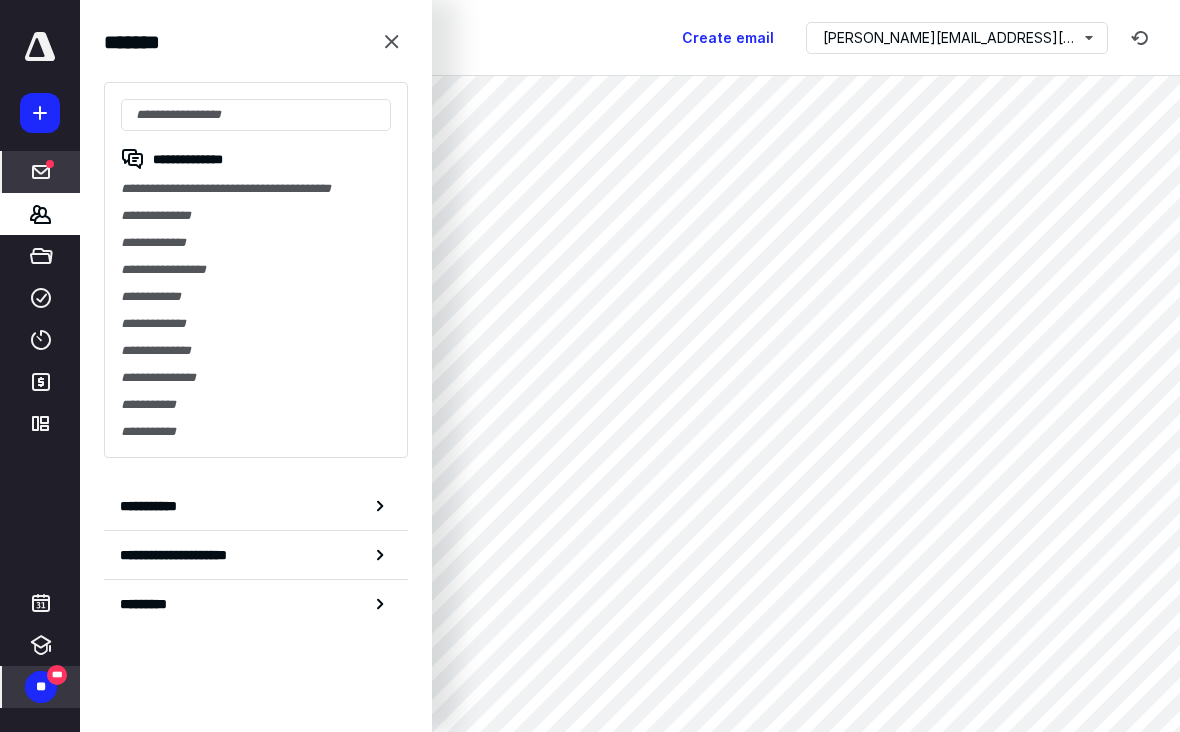 click on "*****" at bounding box center (41, 172) 